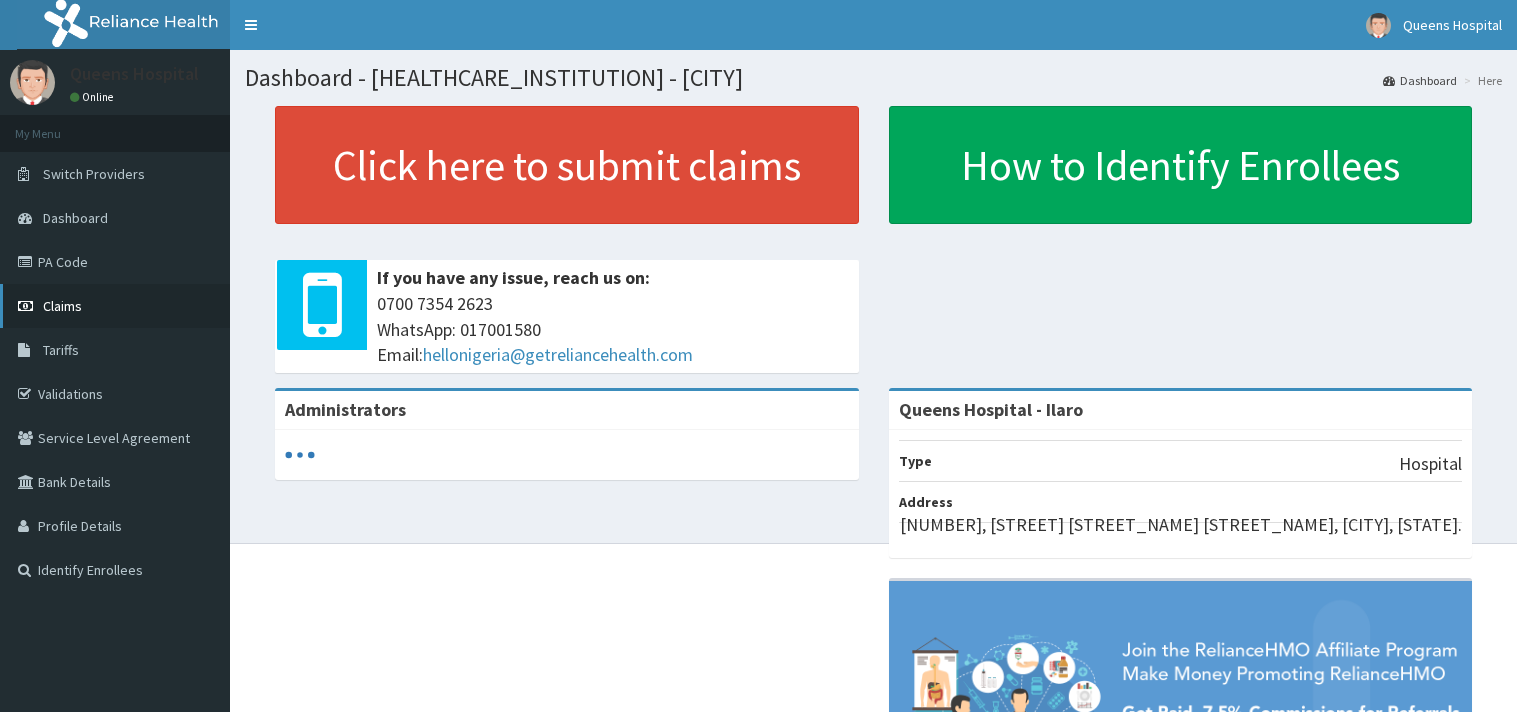 click on "Claims" at bounding box center (62, 306) 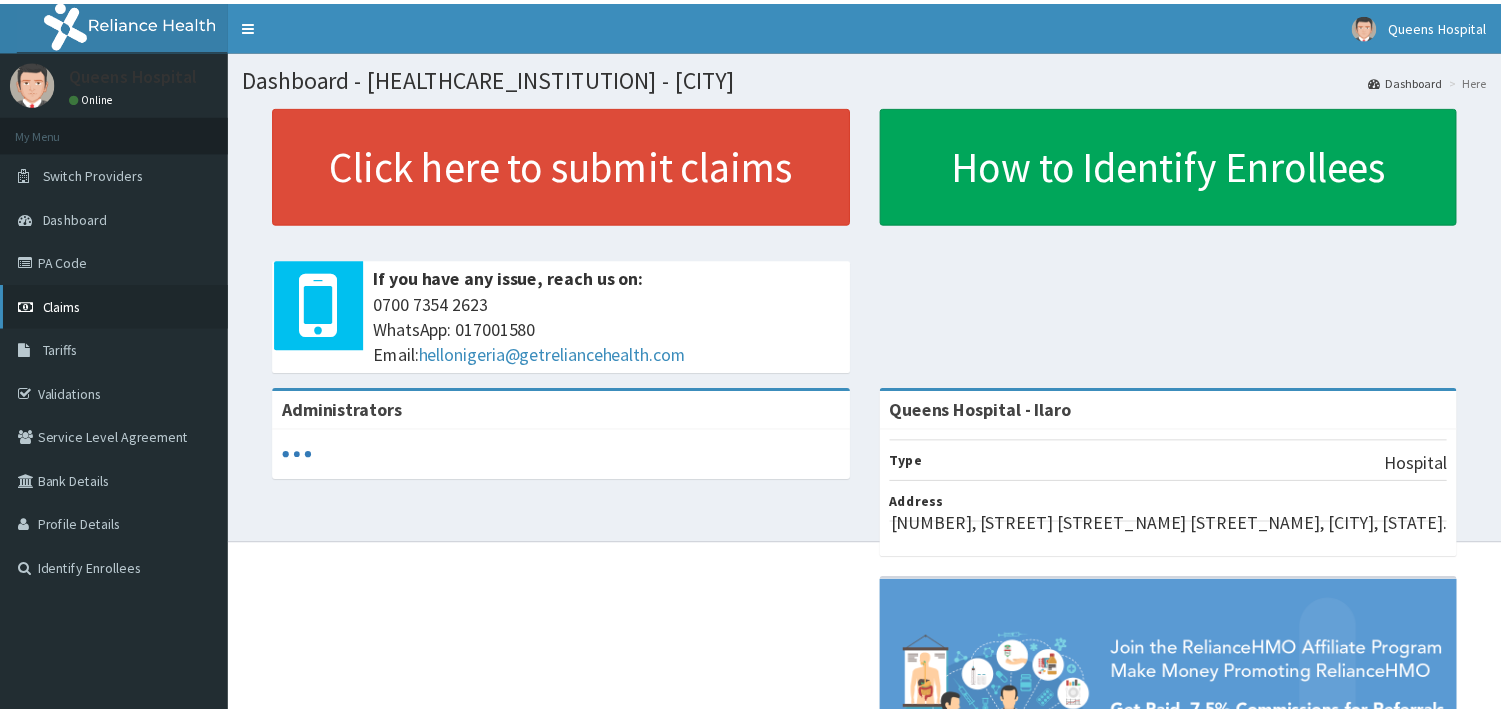 scroll, scrollTop: 0, scrollLeft: 0, axis: both 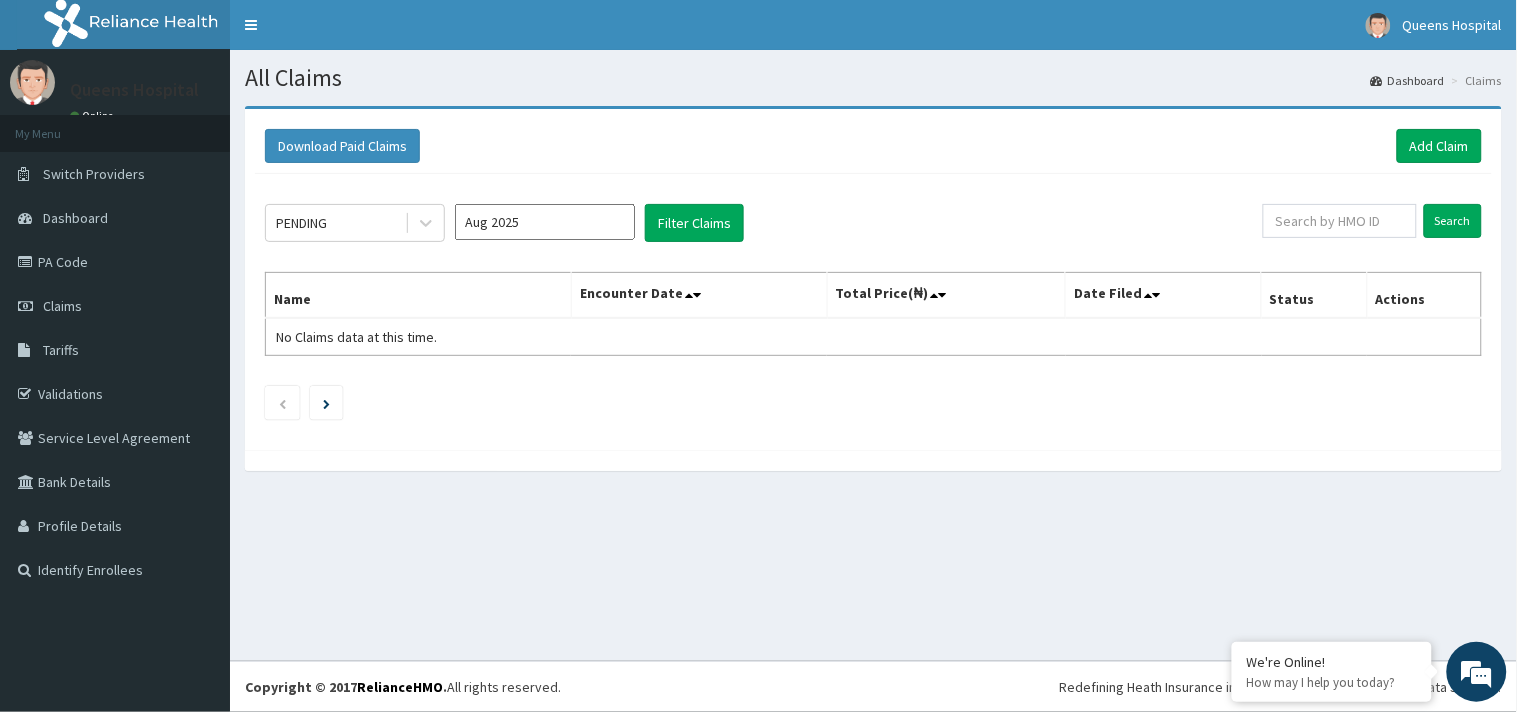 click on "Aug 2025" at bounding box center [545, 222] 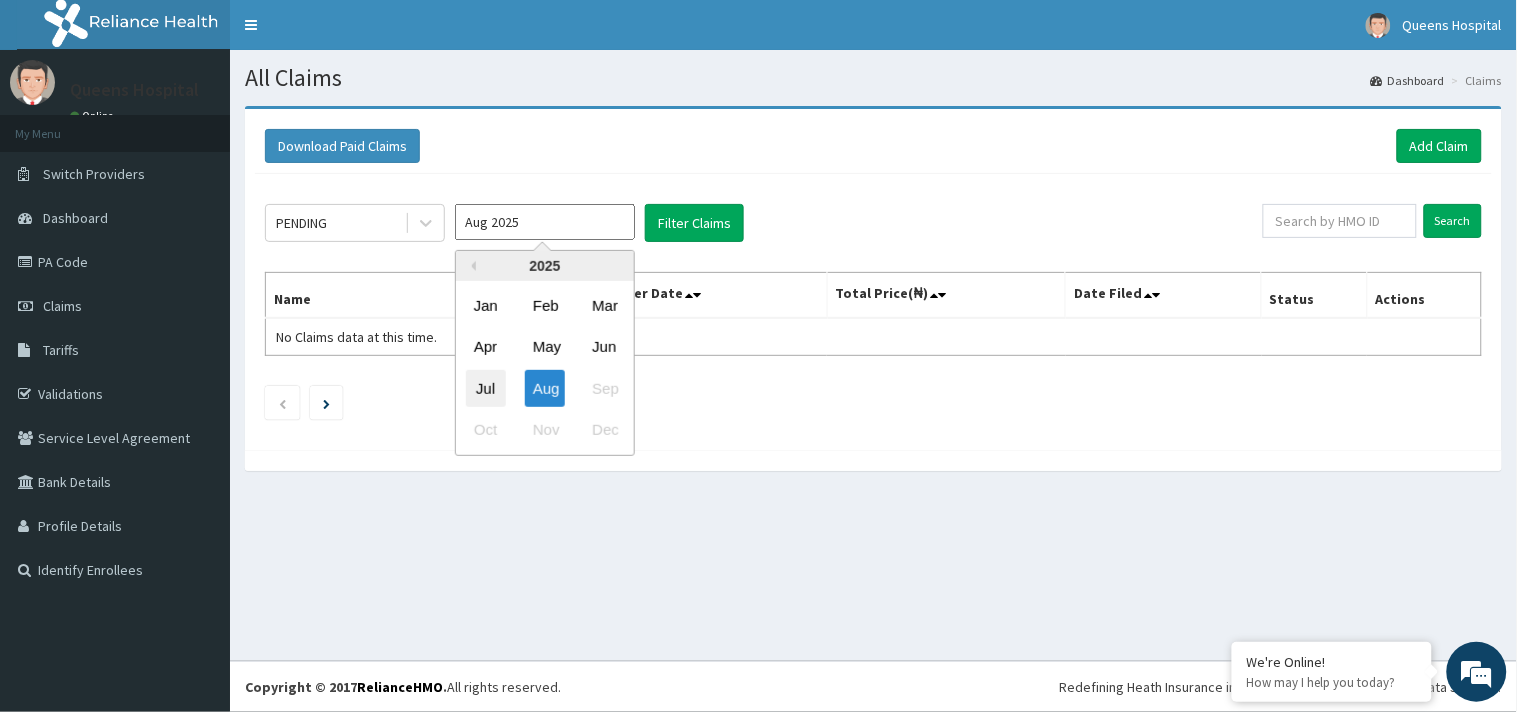 click on "Jul" at bounding box center (486, 388) 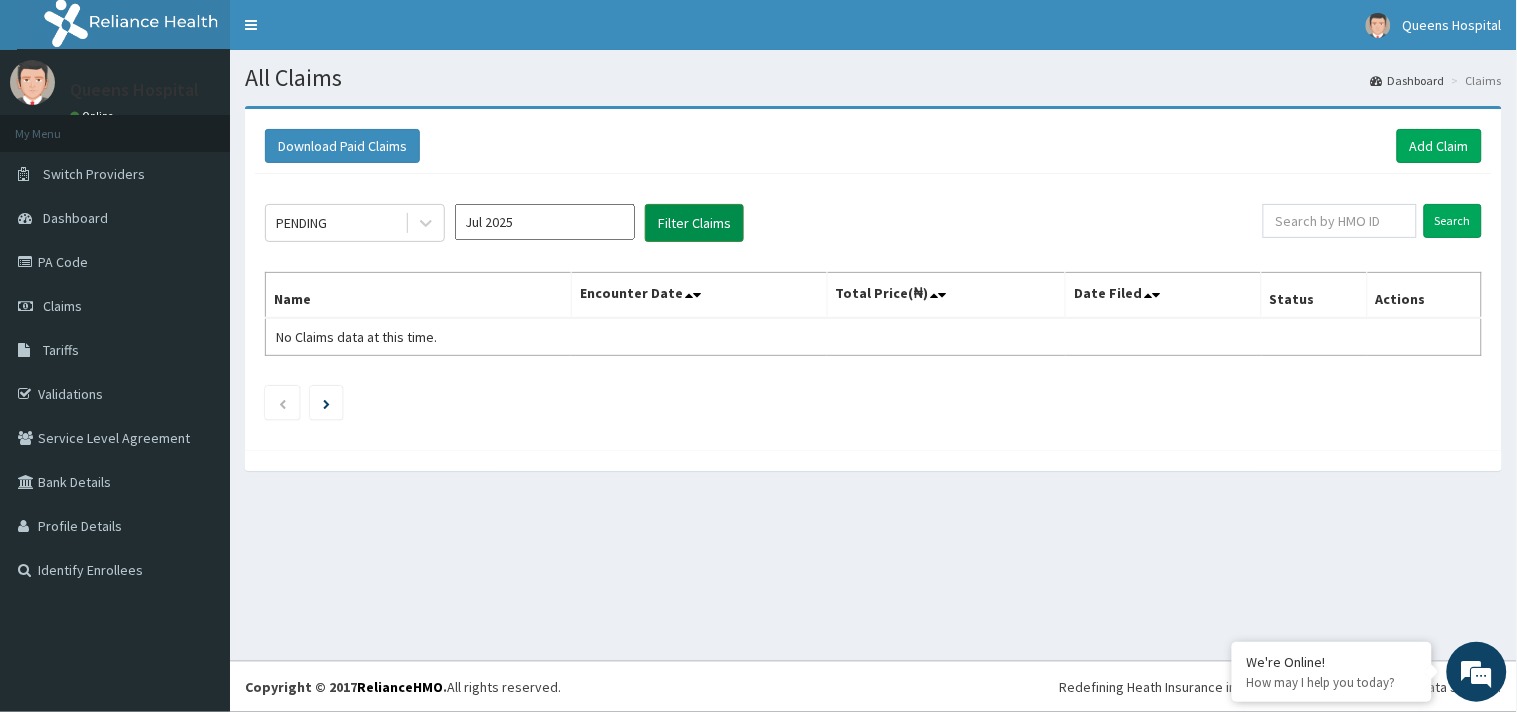 click on "Filter Claims" at bounding box center (694, 223) 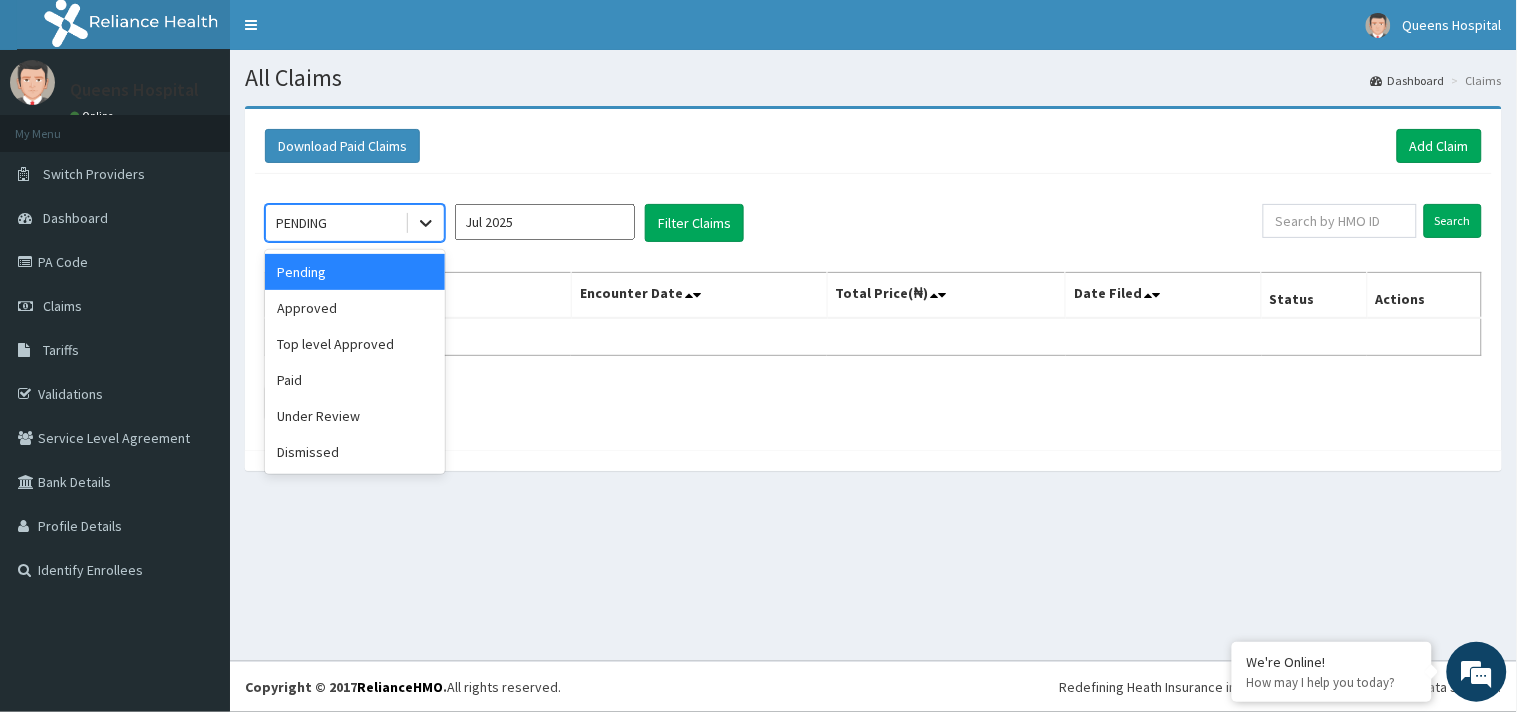 click 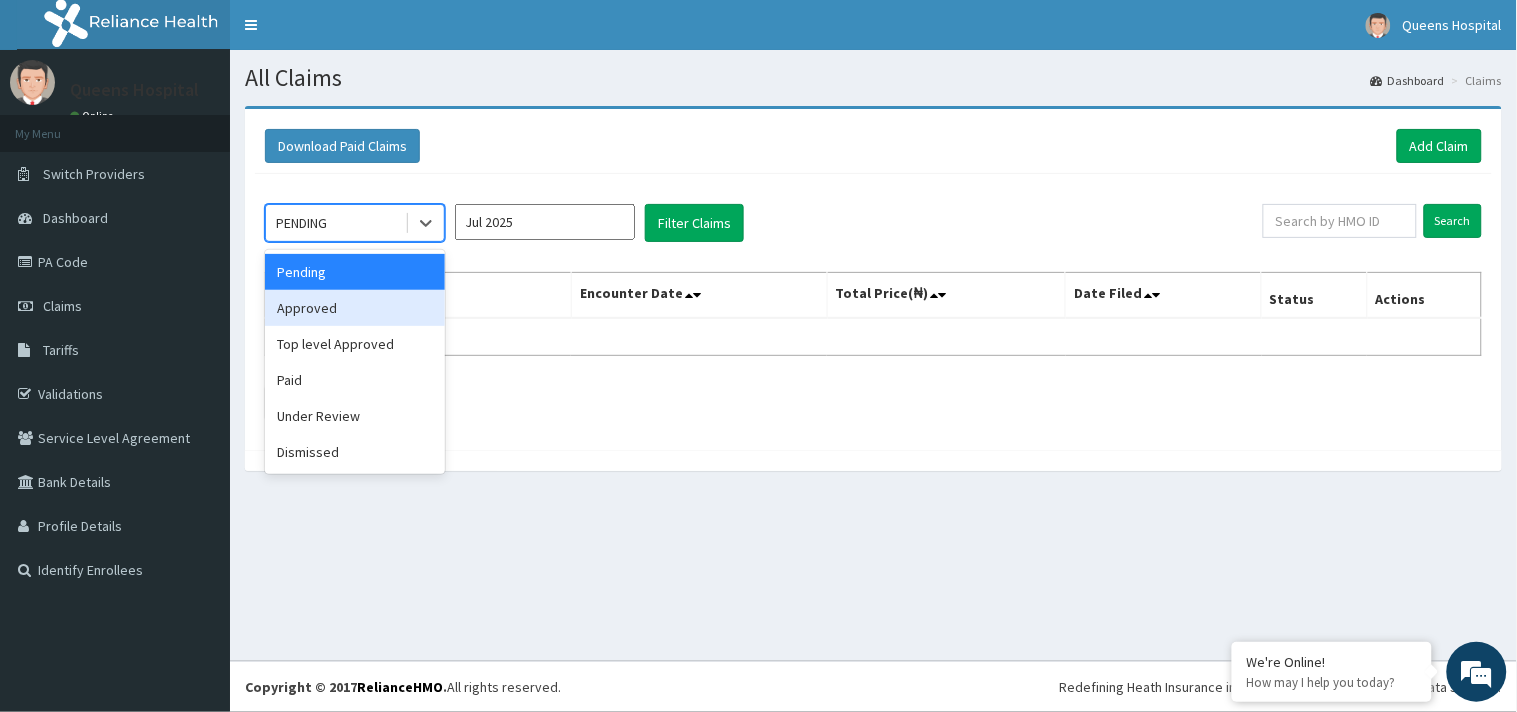 click on "Approved" at bounding box center (355, 308) 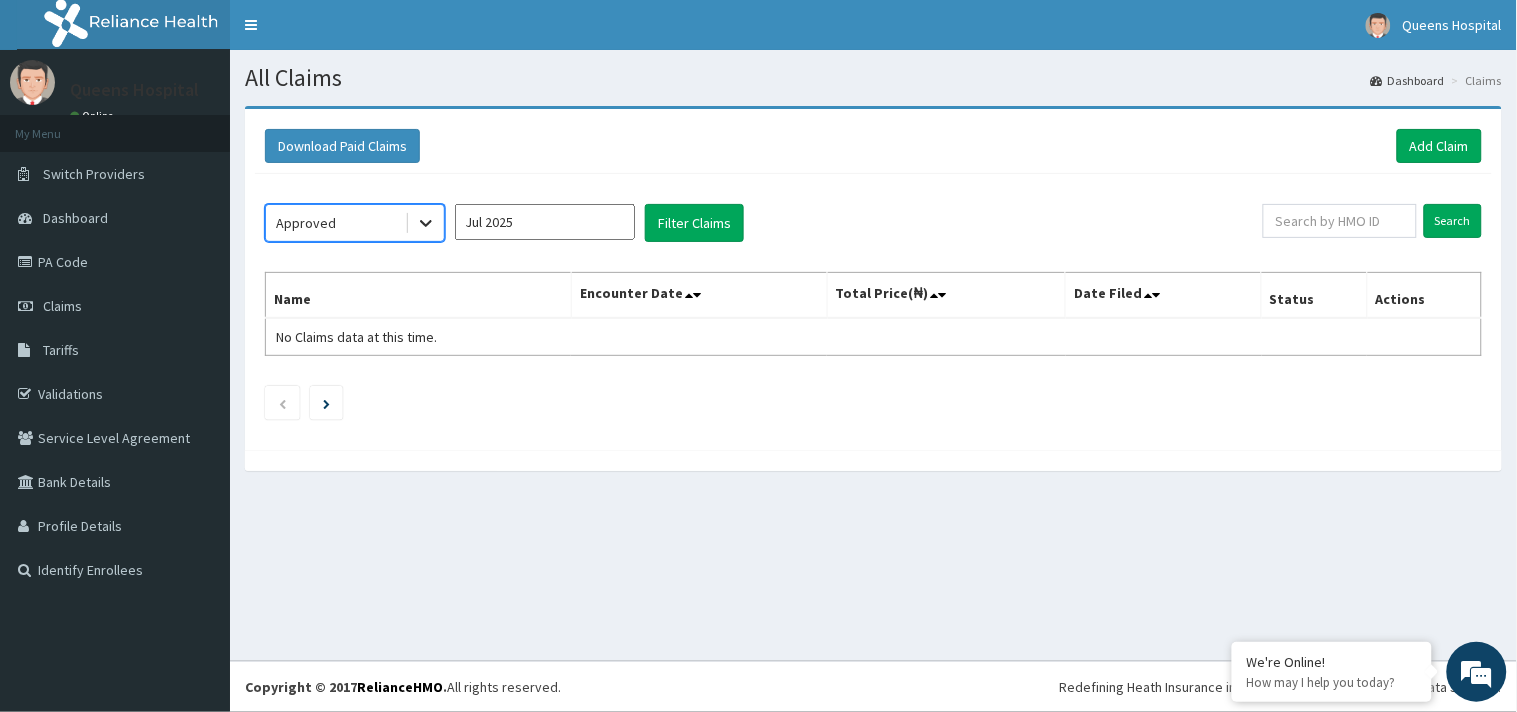 click 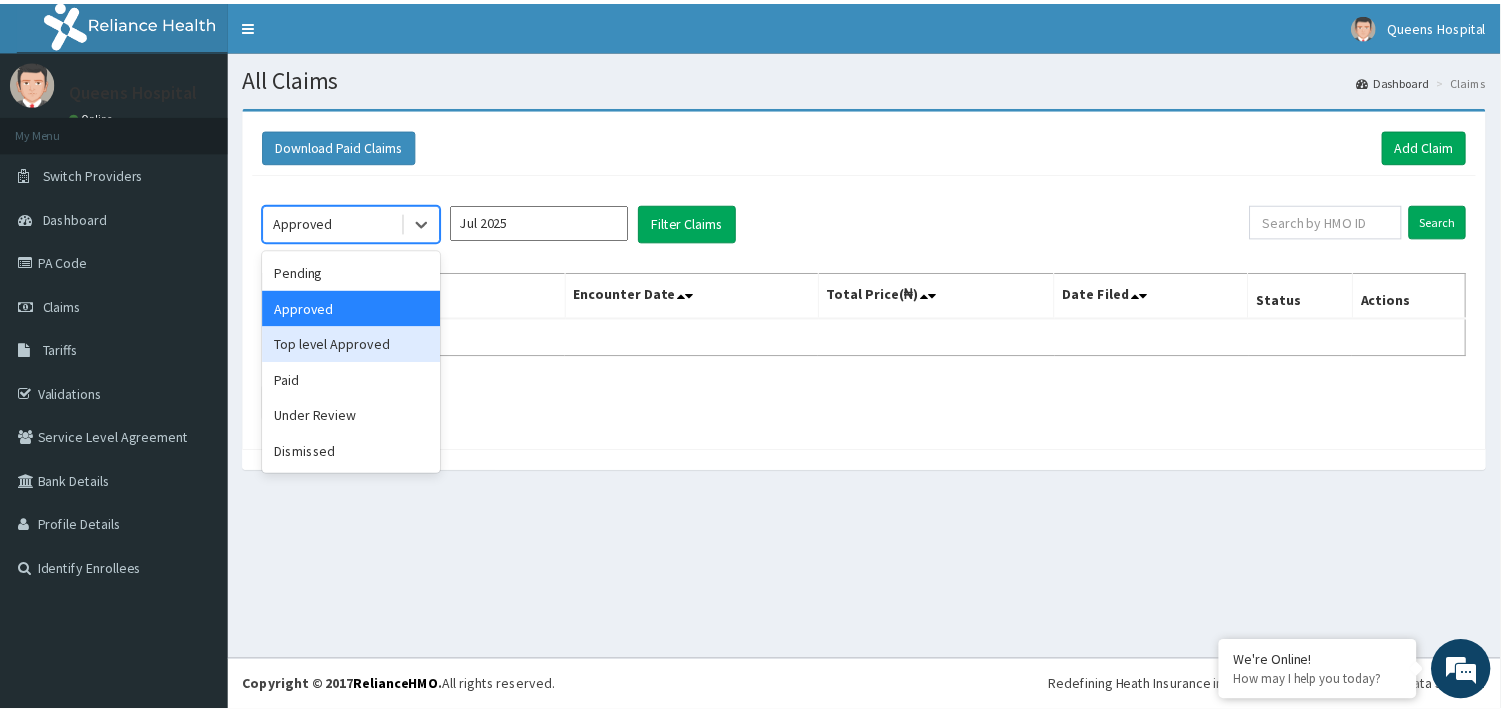 scroll, scrollTop: 0, scrollLeft: 0, axis: both 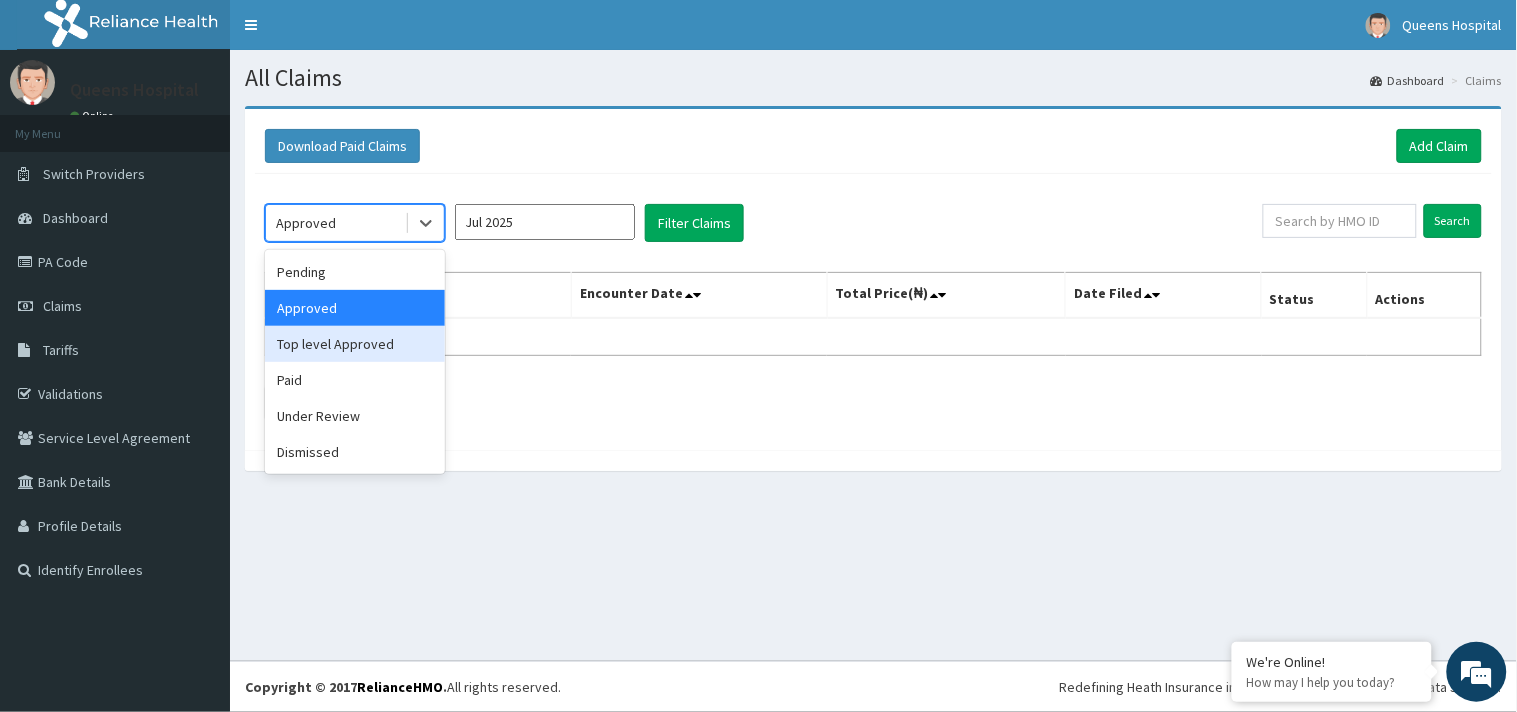 click on "Top level Approved" at bounding box center [355, 344] 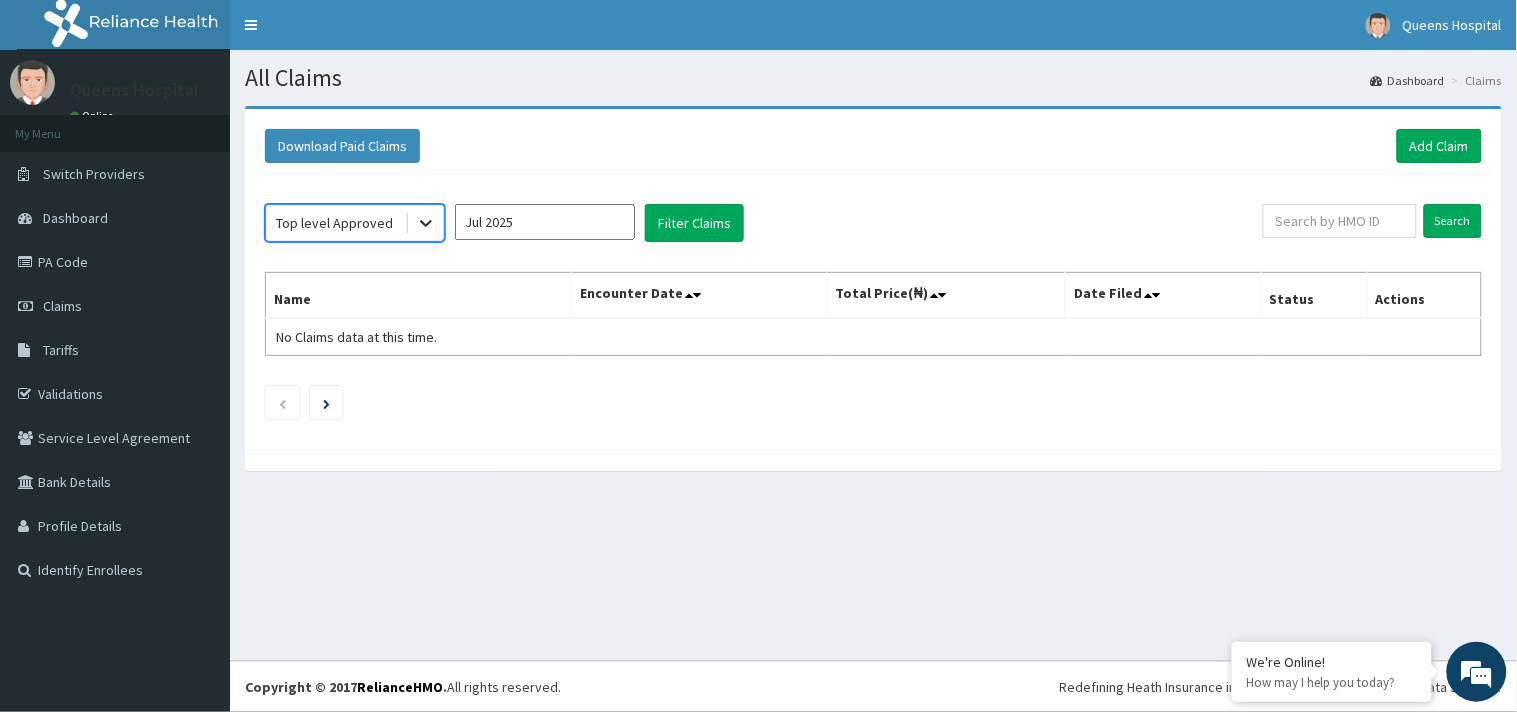 click 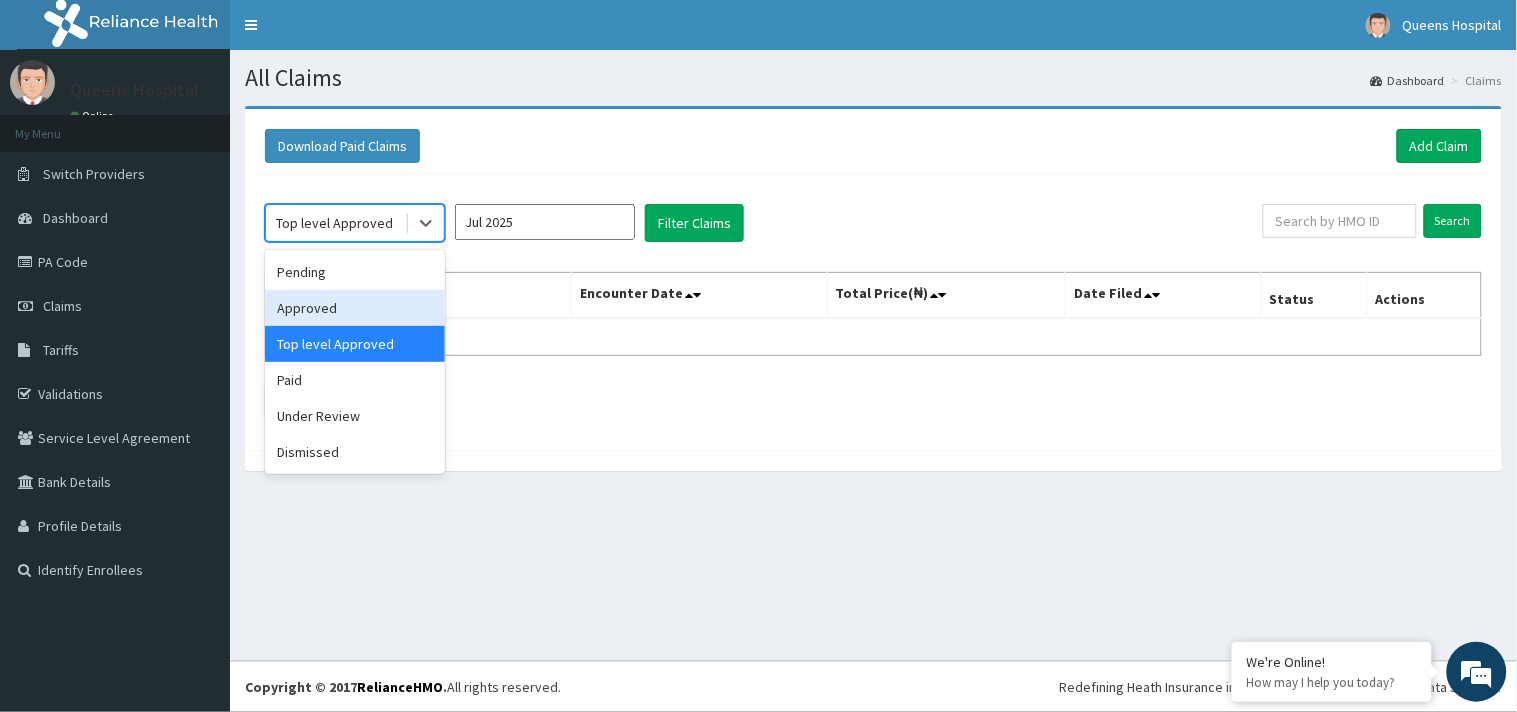 click on "Approved" at bounding box center [355, 308] 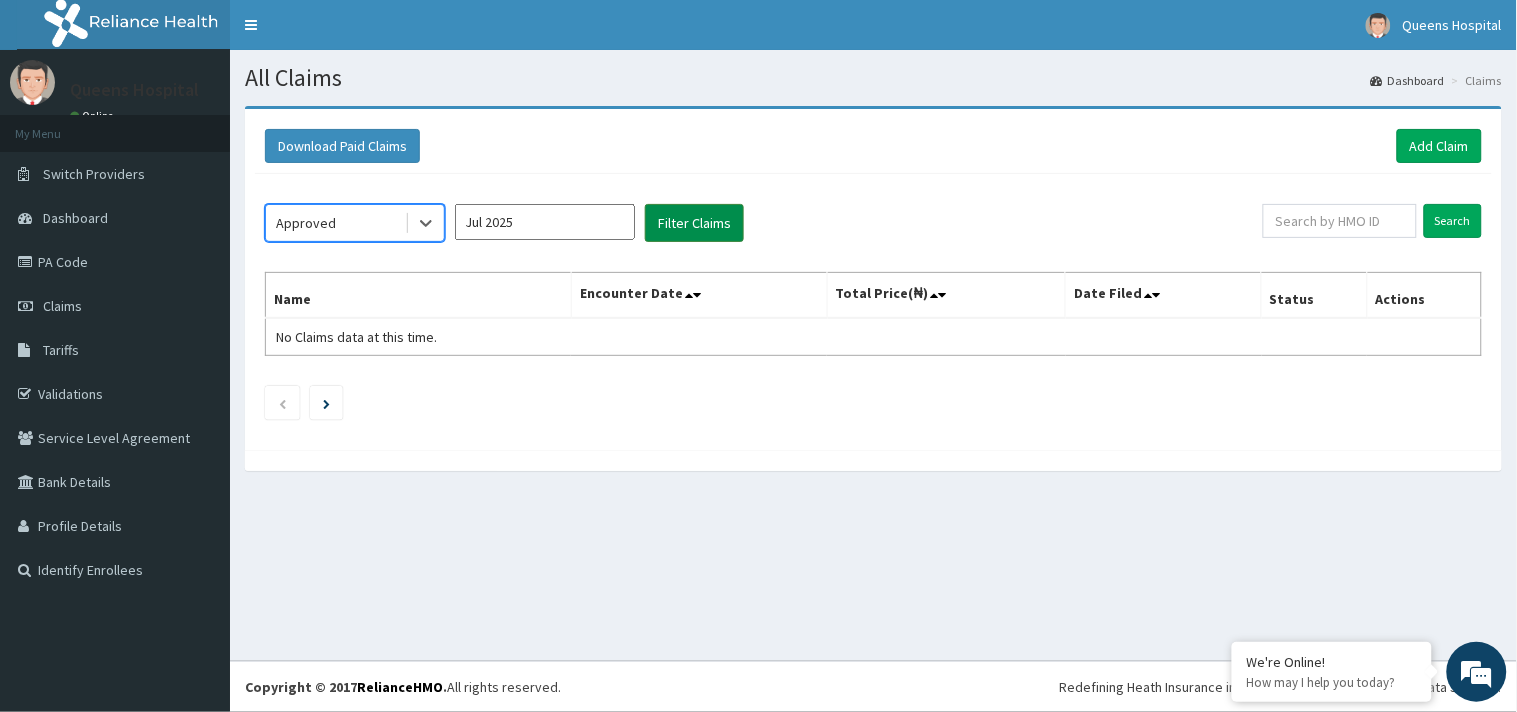 click on "Filter Claims" at bounding box center (694, 223) 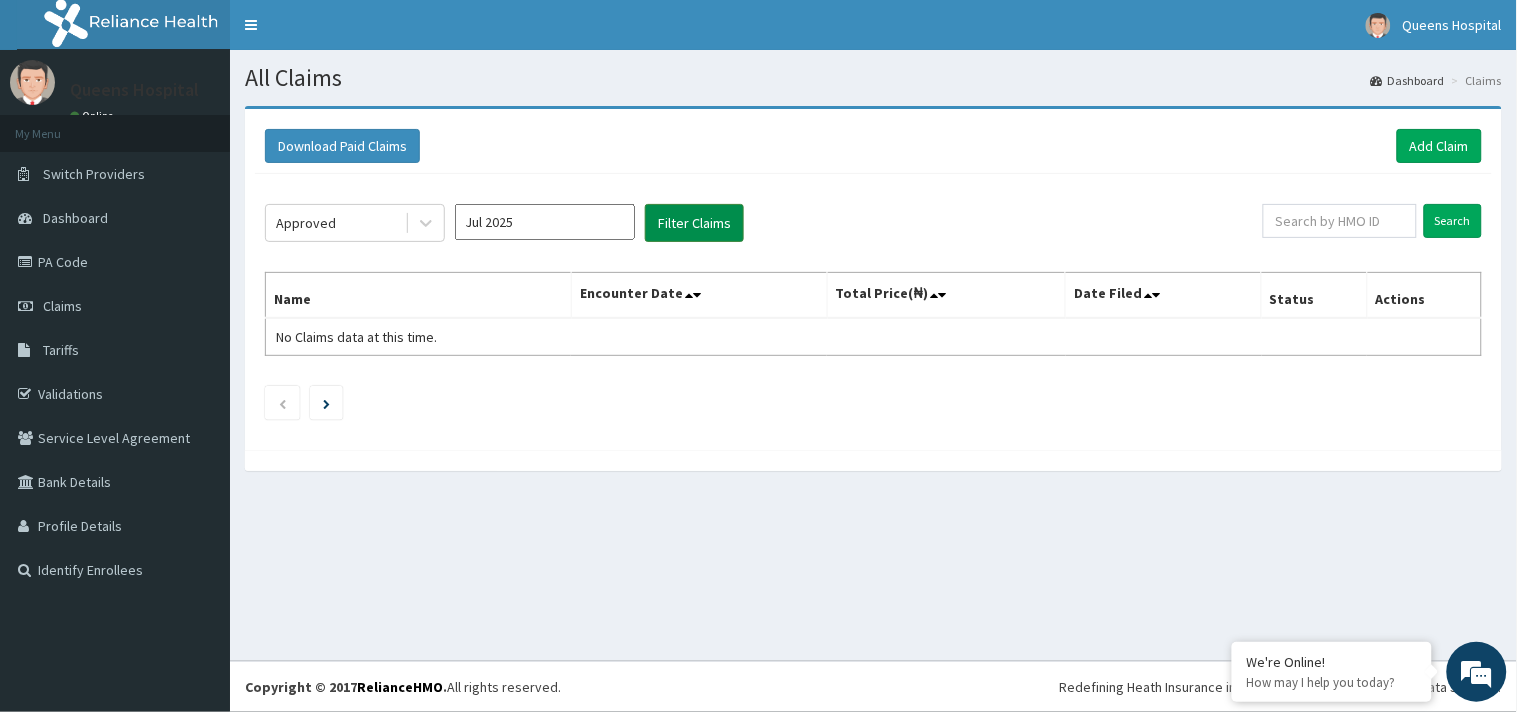 click on "Filter Claims" at bounding box center [694, 223] 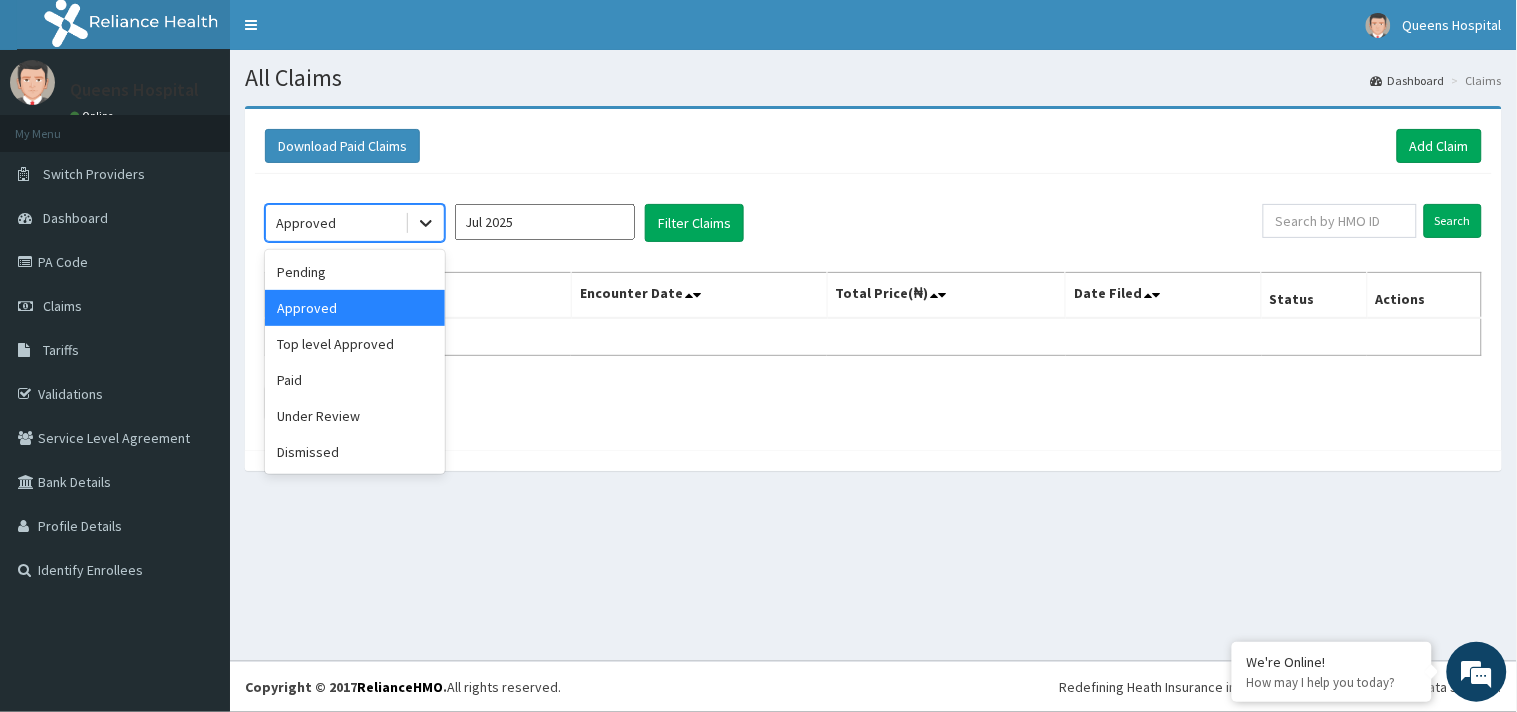 click 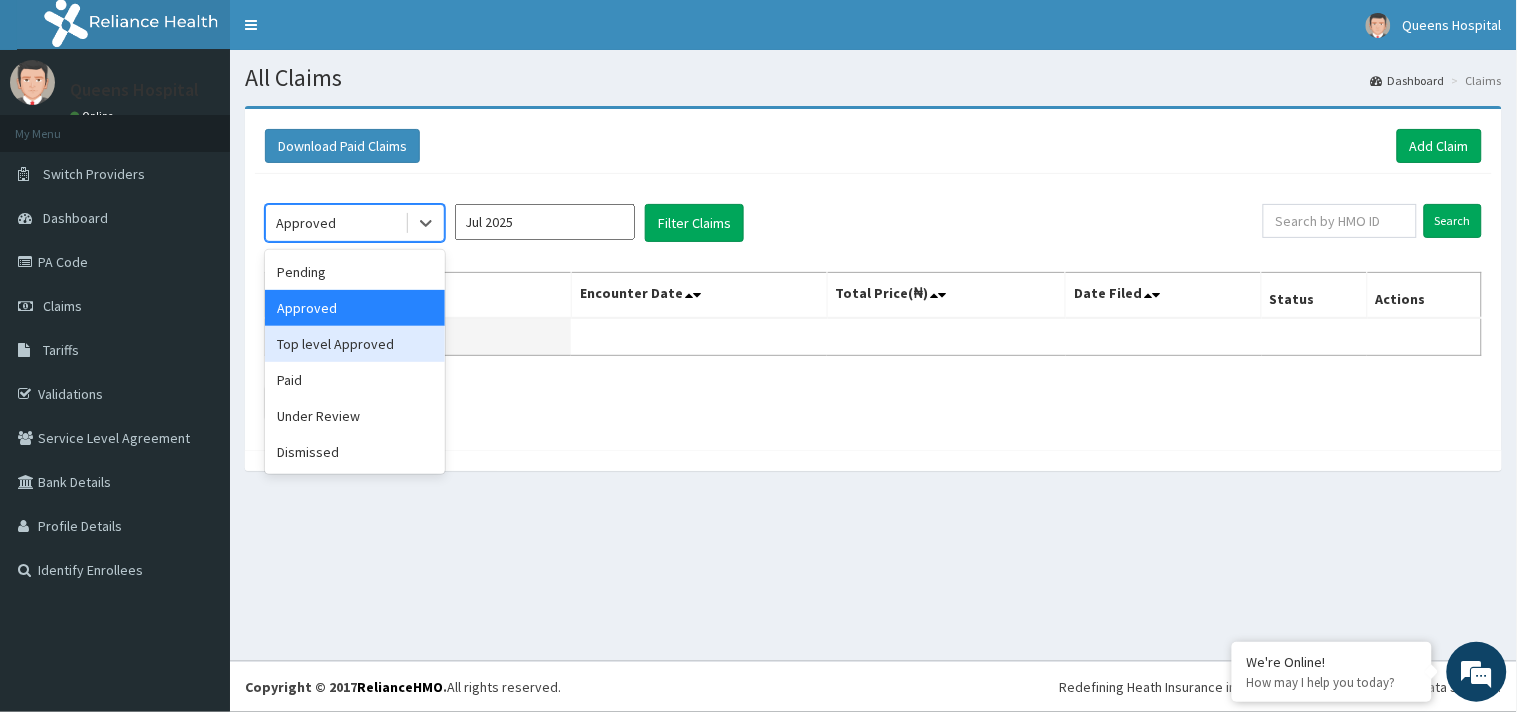 click on "Top level Approved" at bounding box center (355, 344) 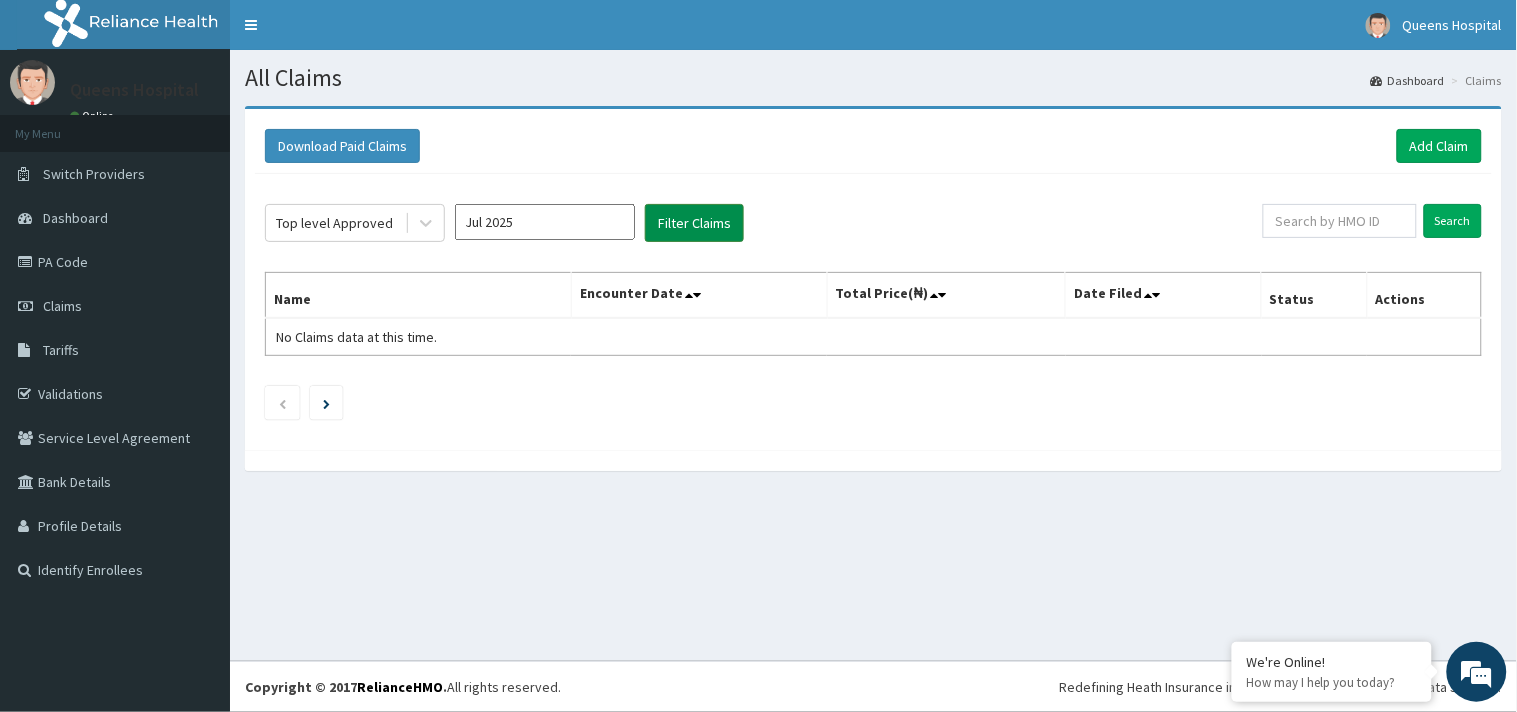 click on "Filter Claims" at bounding box center [694, 223] 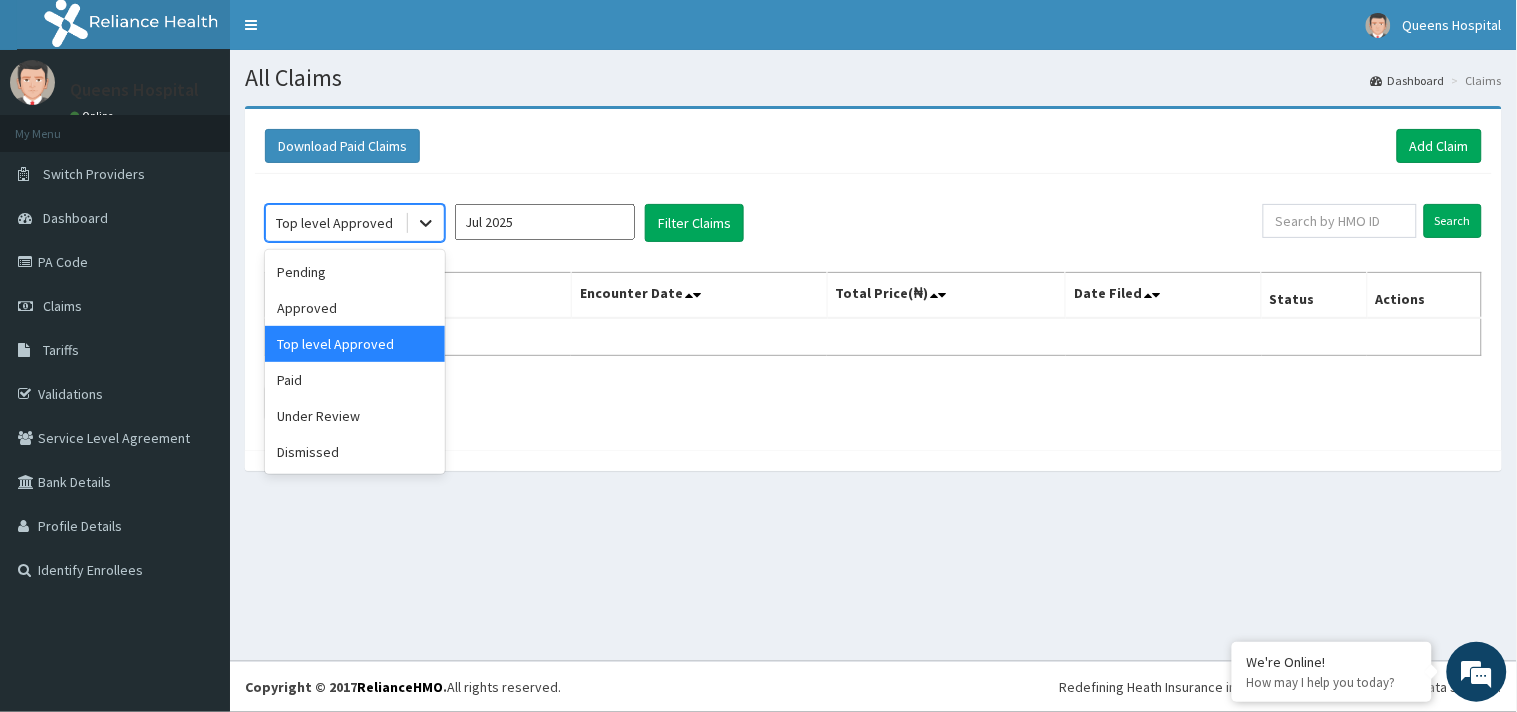 click 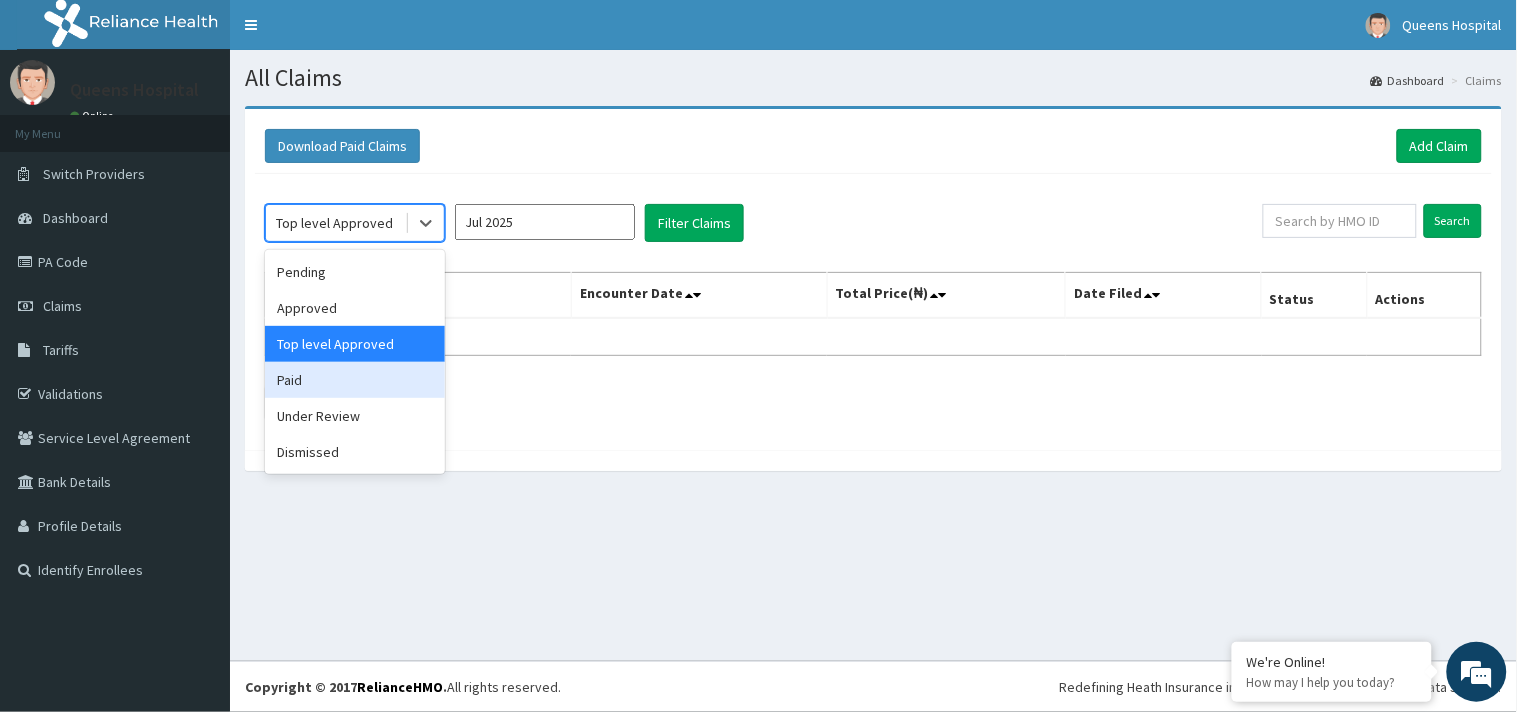 click on "Paid" at bounding box center (355, 380) 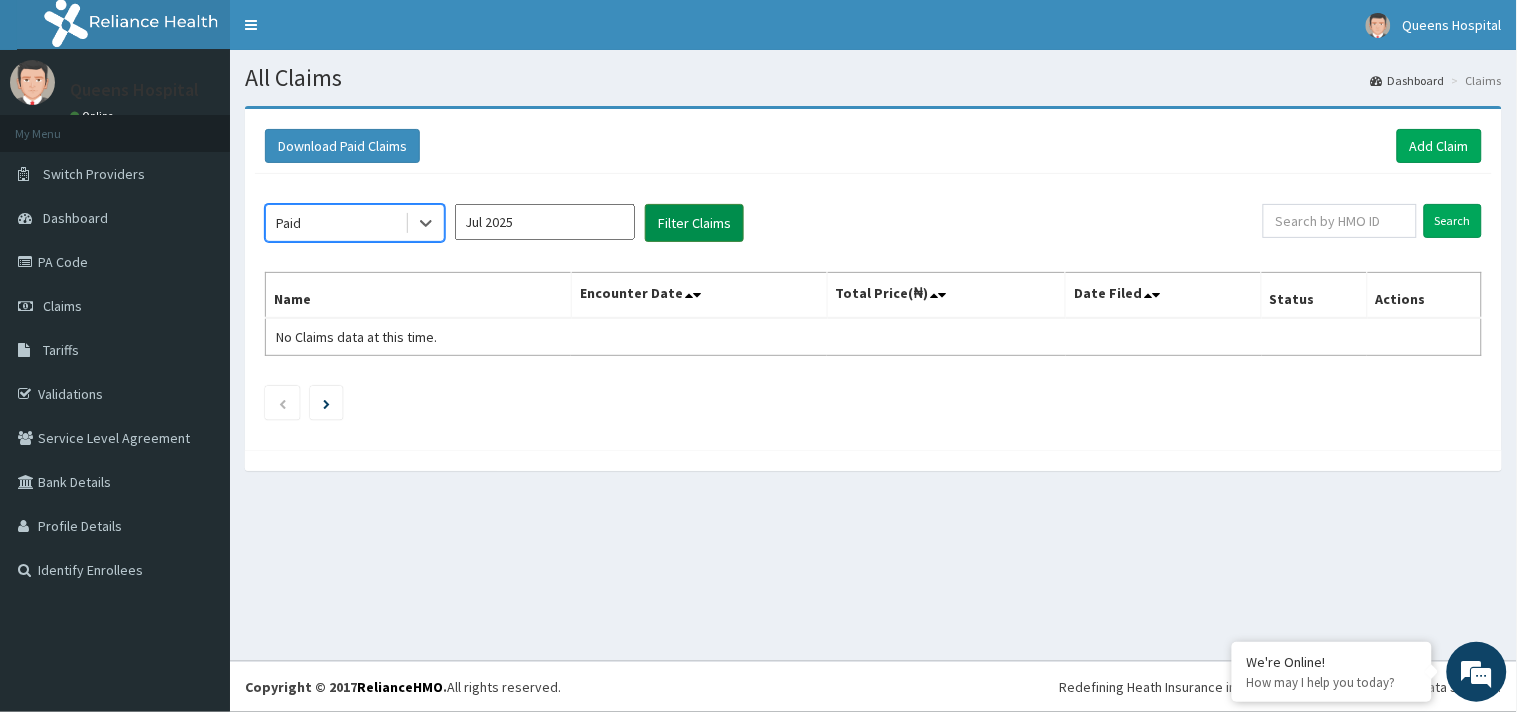 click on "Filter Claims" at bounding box center (694, 223) 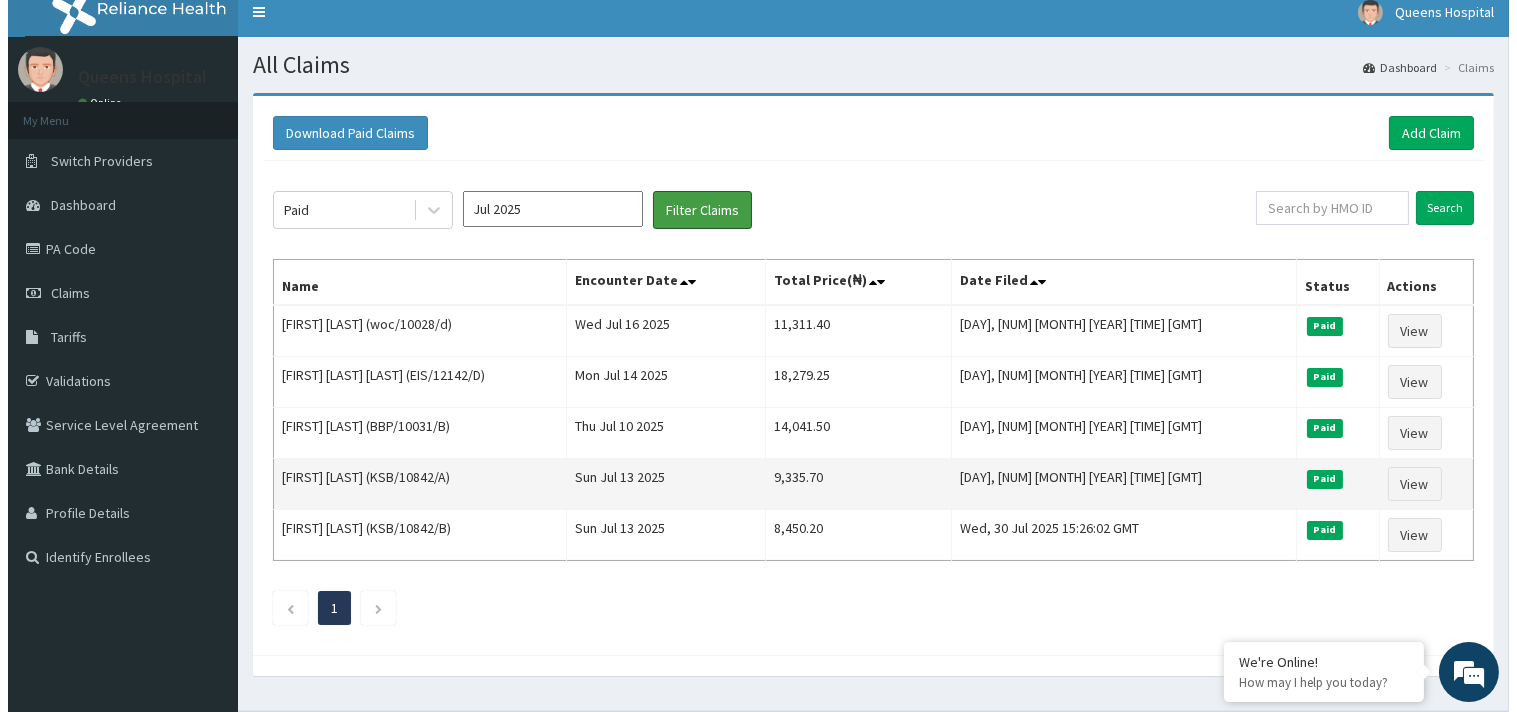scroll, scrollTop: 0, scrollLeft: 0, axis: both 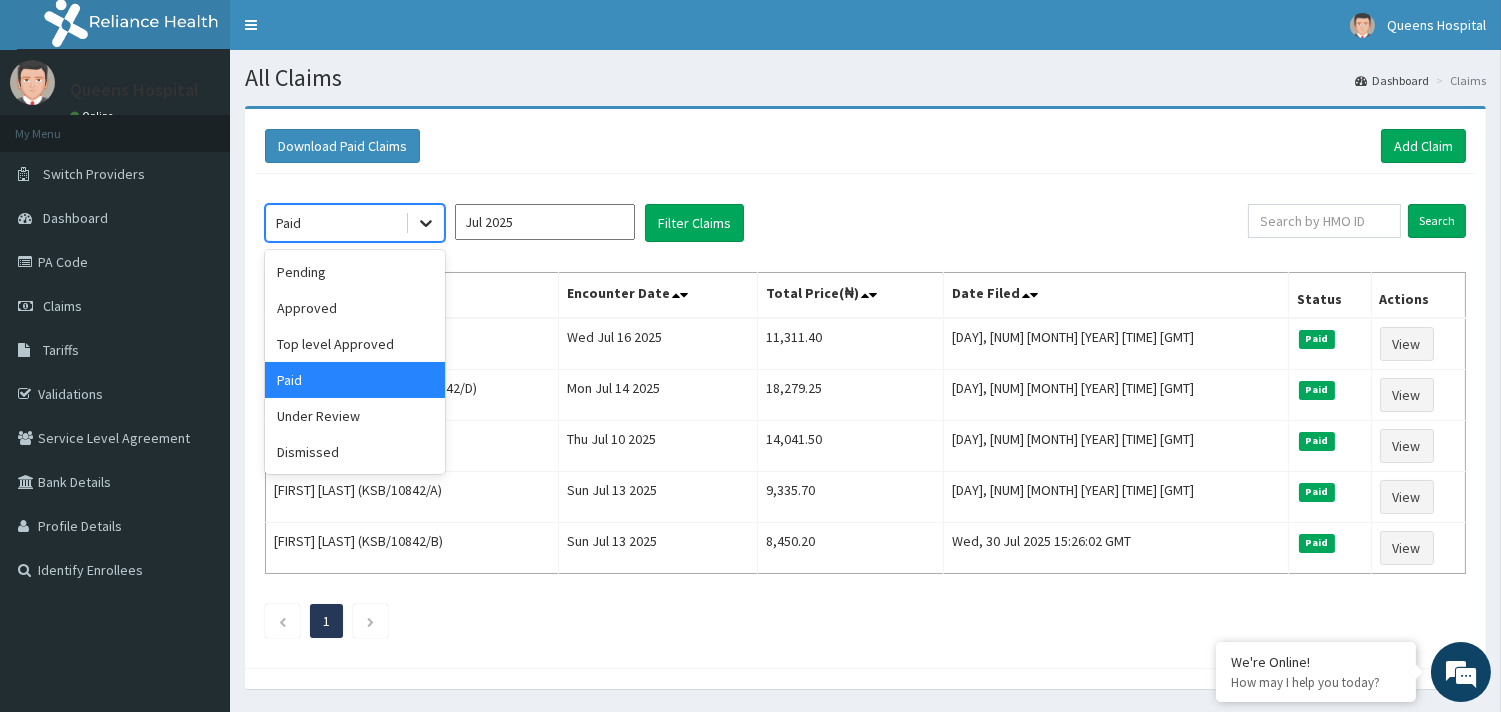click 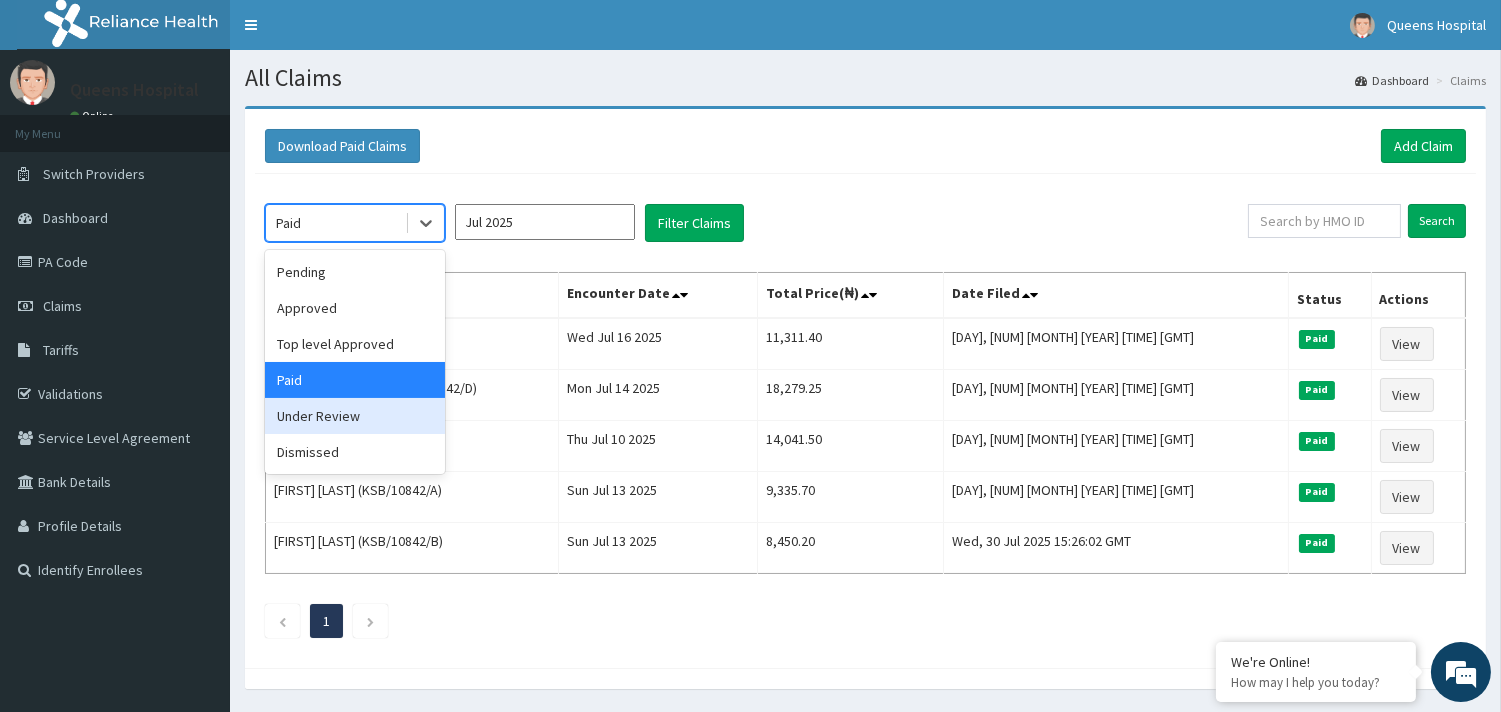 click on "Under Review" at bounding box center (355, 416) 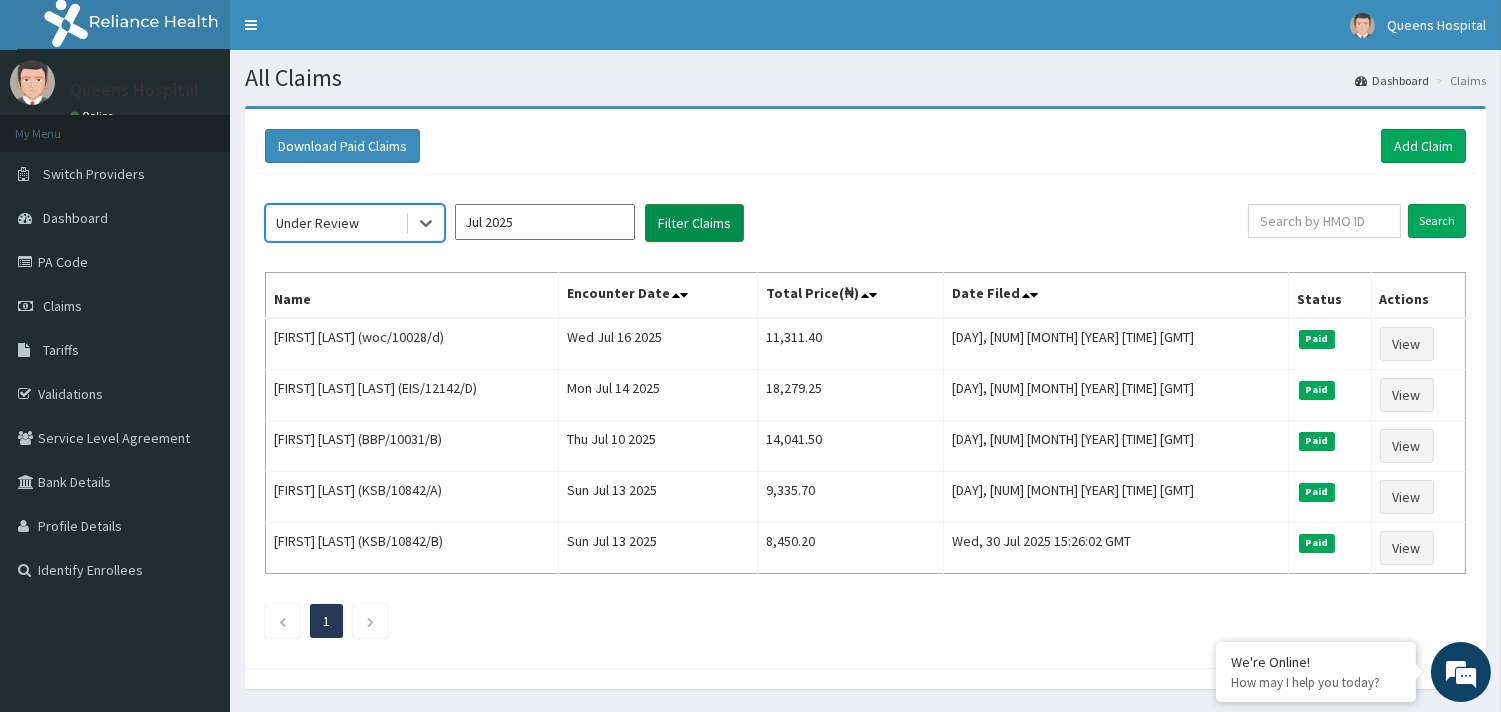 click on "Filter Claims" at bounding box center [694, 223] 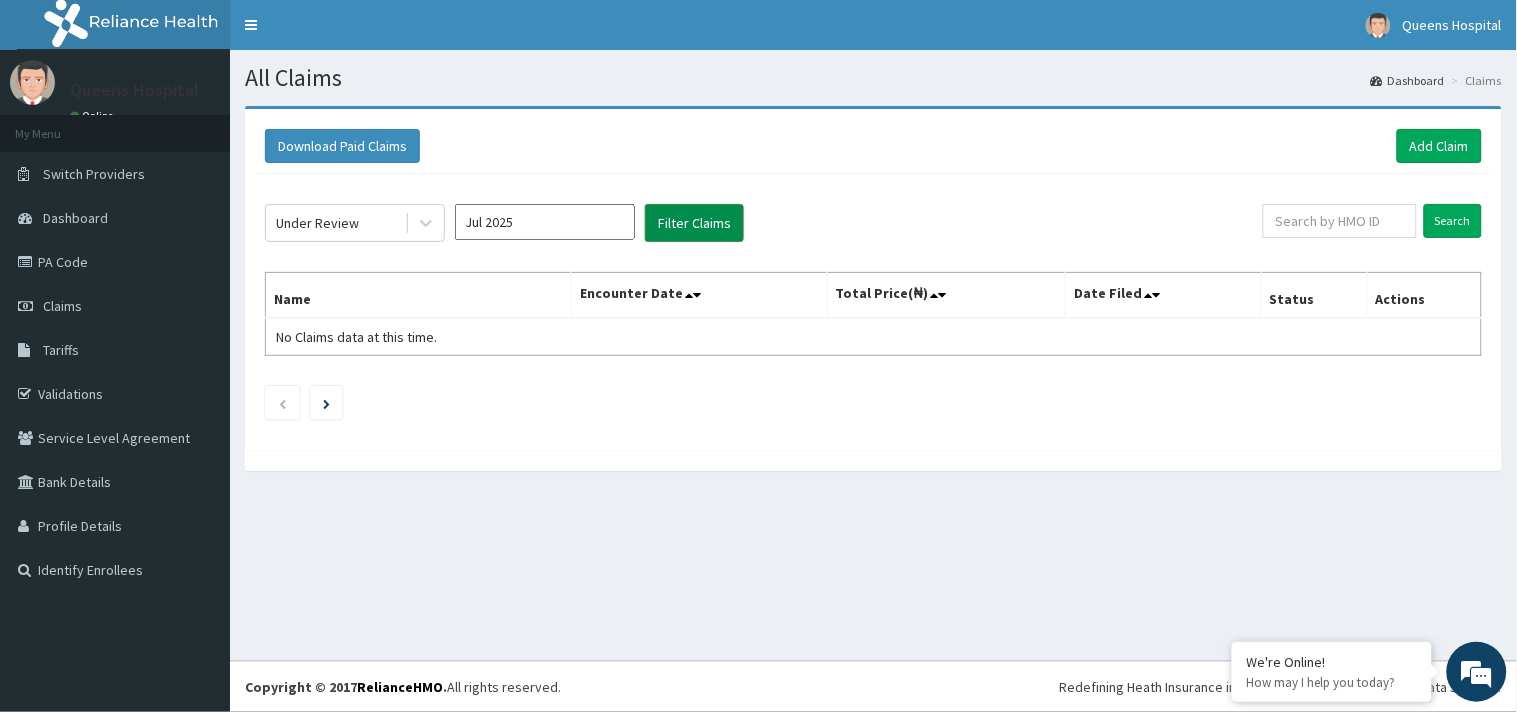 click on "Filter Claims" at bounding box center (694, 223) 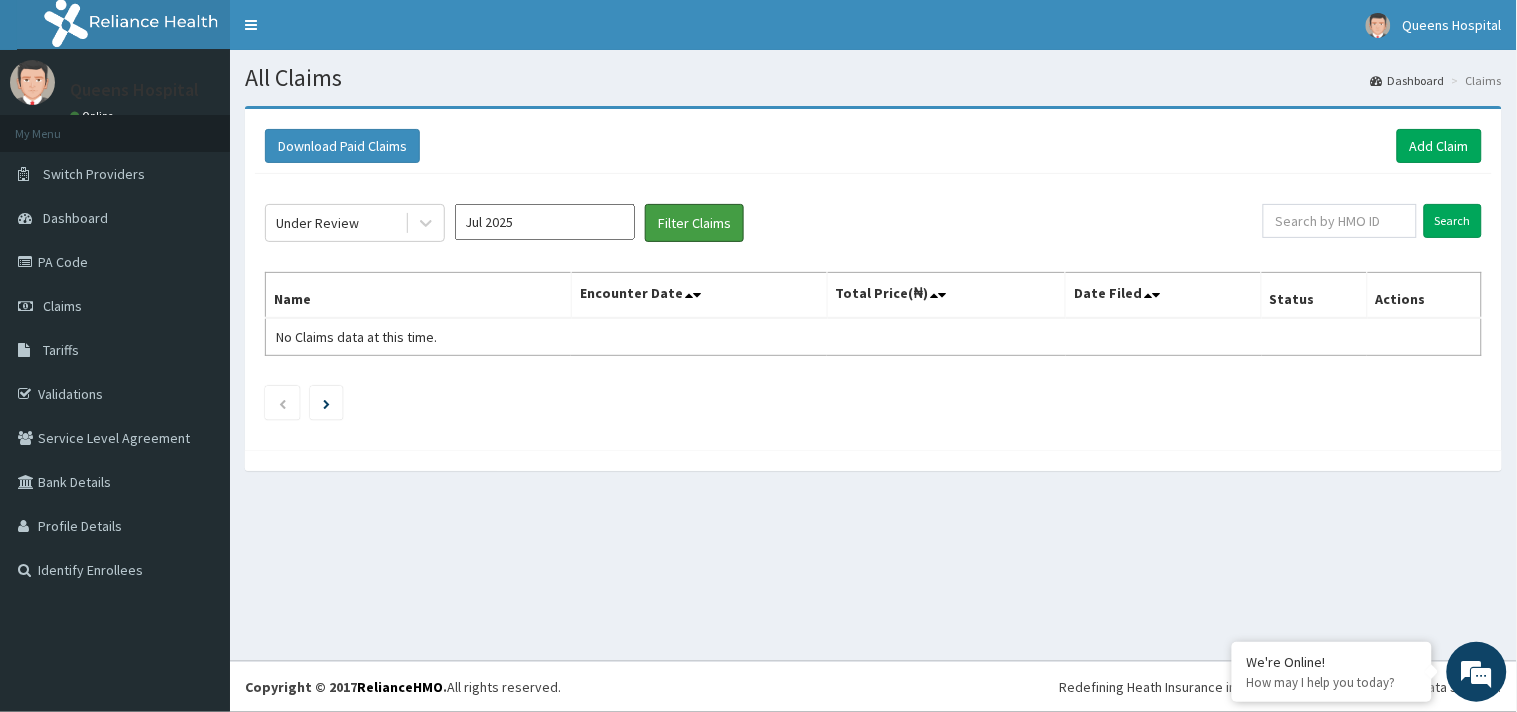 drag, startPoint x: 723, startPoint y: 208, endPoint x: 675, endPoint y: 195, distance: 49.729267 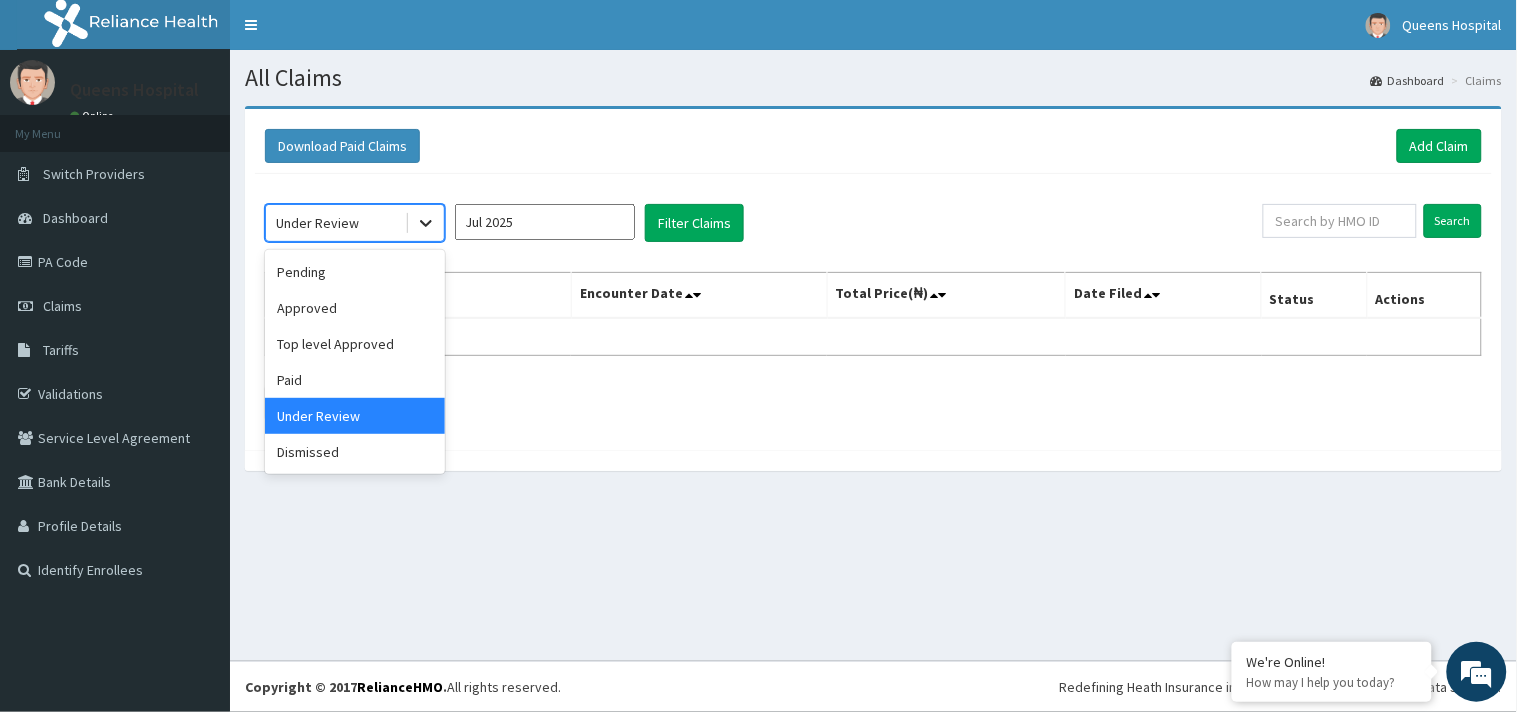 click at bounding box center [426, 223] 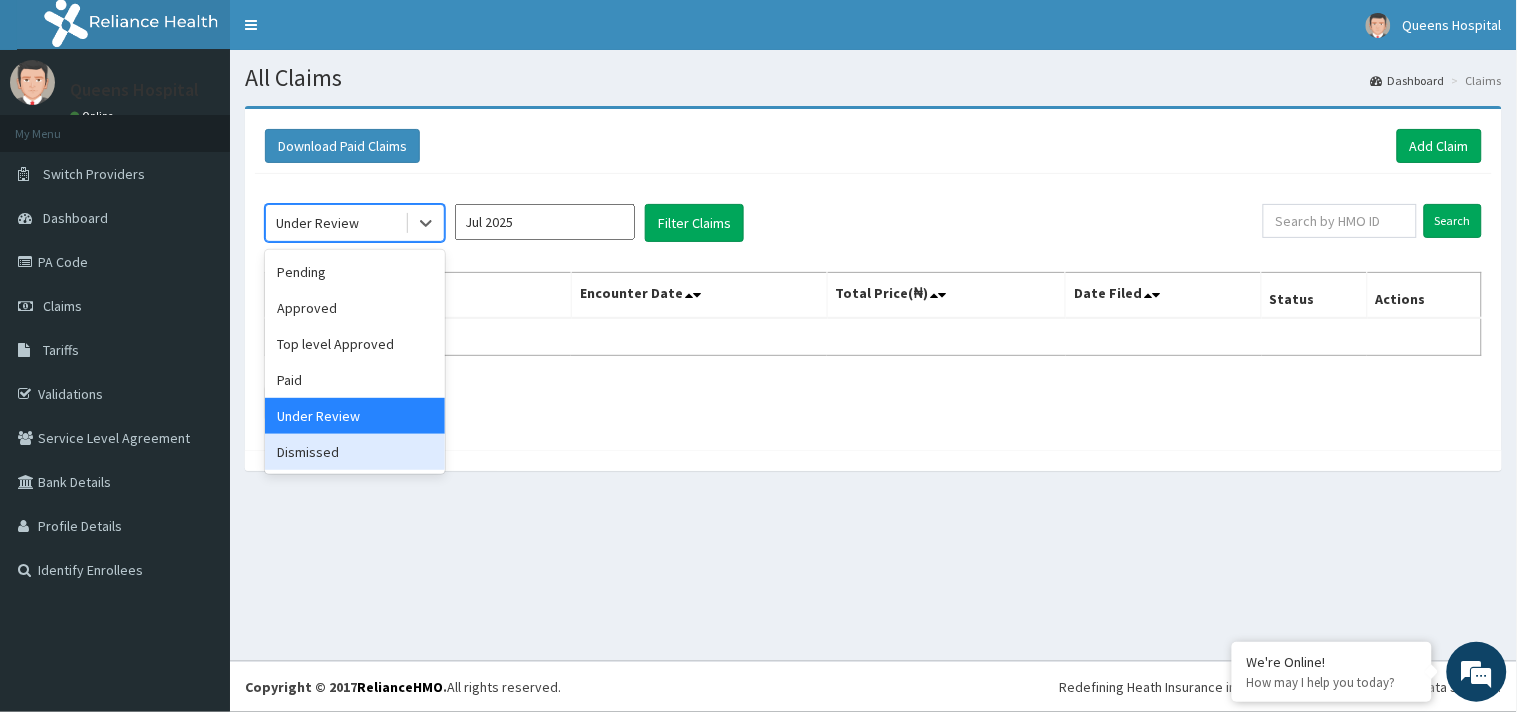 click on "Dismissed" at bounding box center [355, 452] 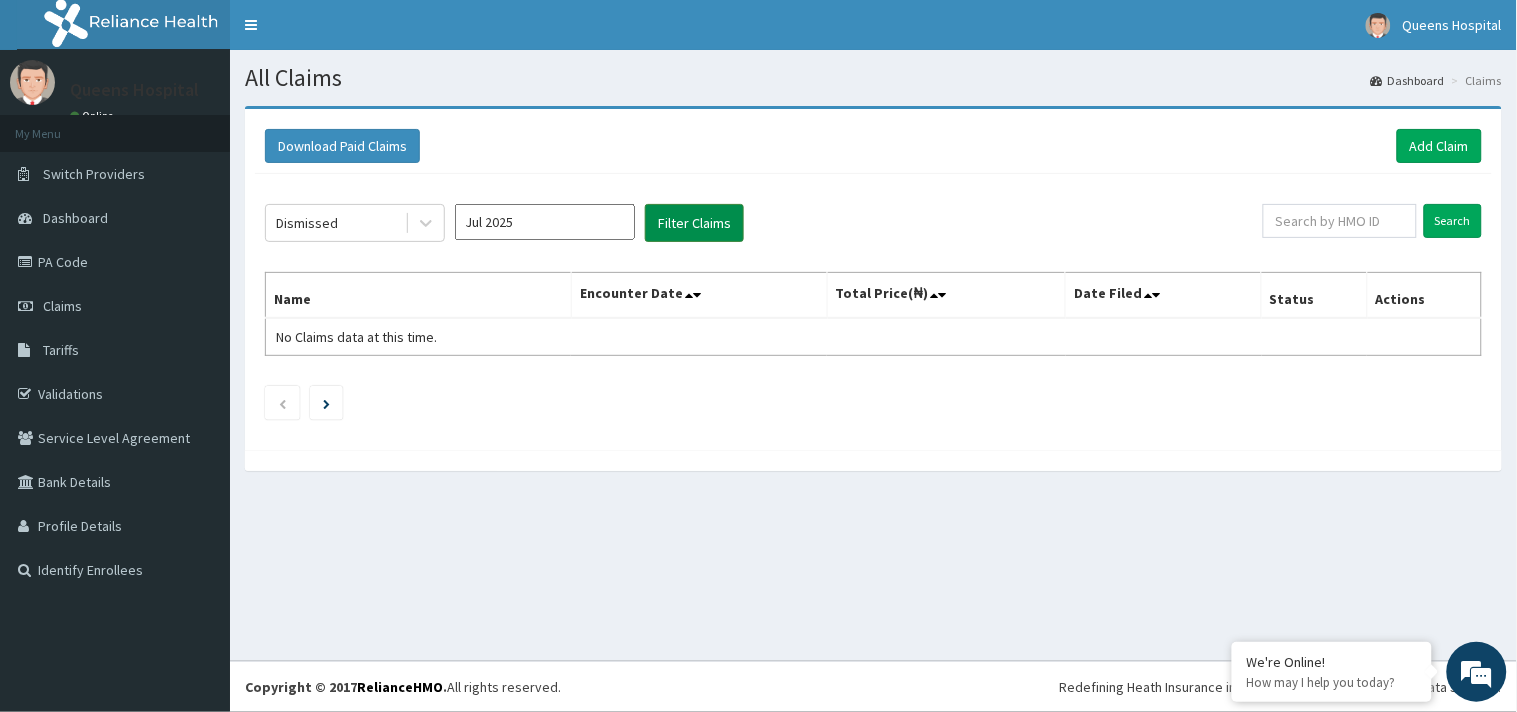 click on "Filter Claims" at bounding box center (694, 223) 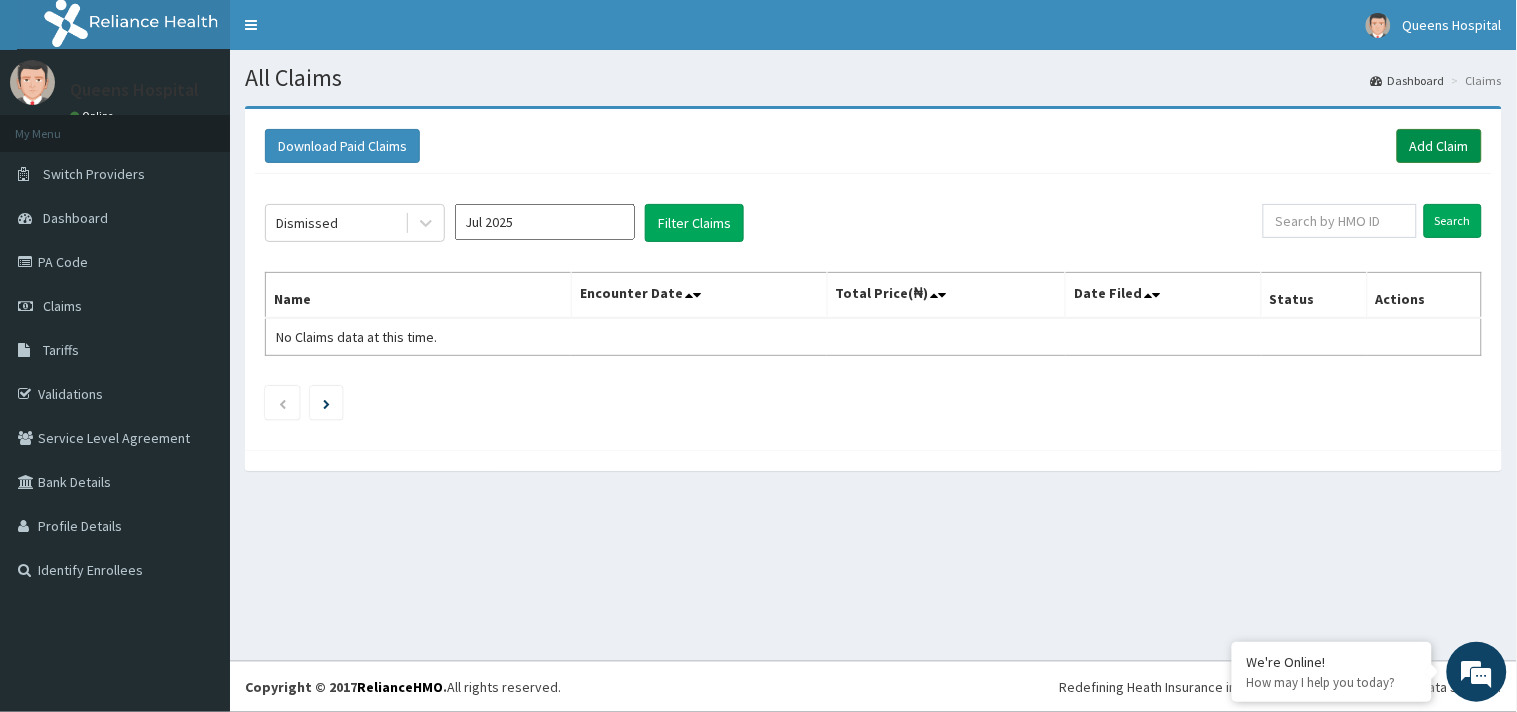 click on "Add Claim" at bounding box center [1439, 146] 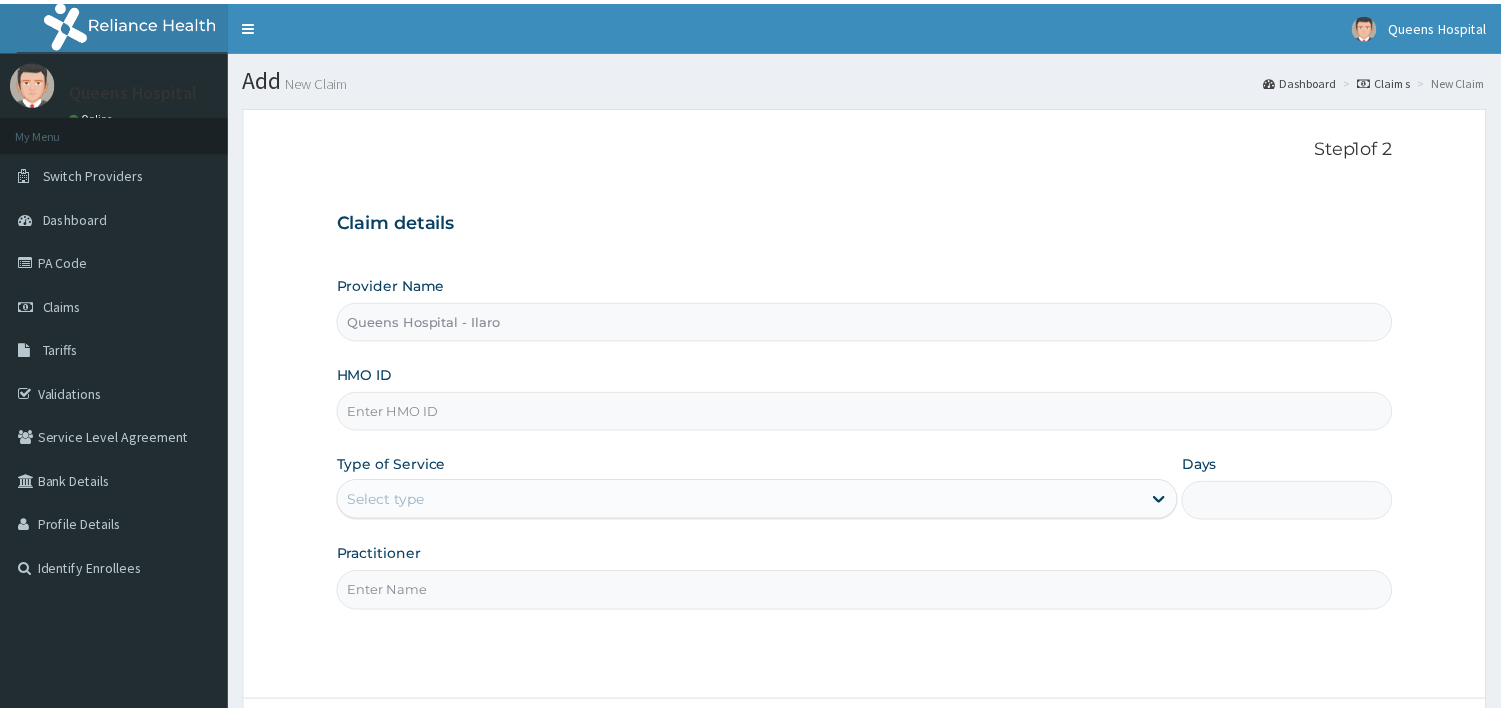 scroll, scrollTop: 0, scrollLeft: 0, axis: both 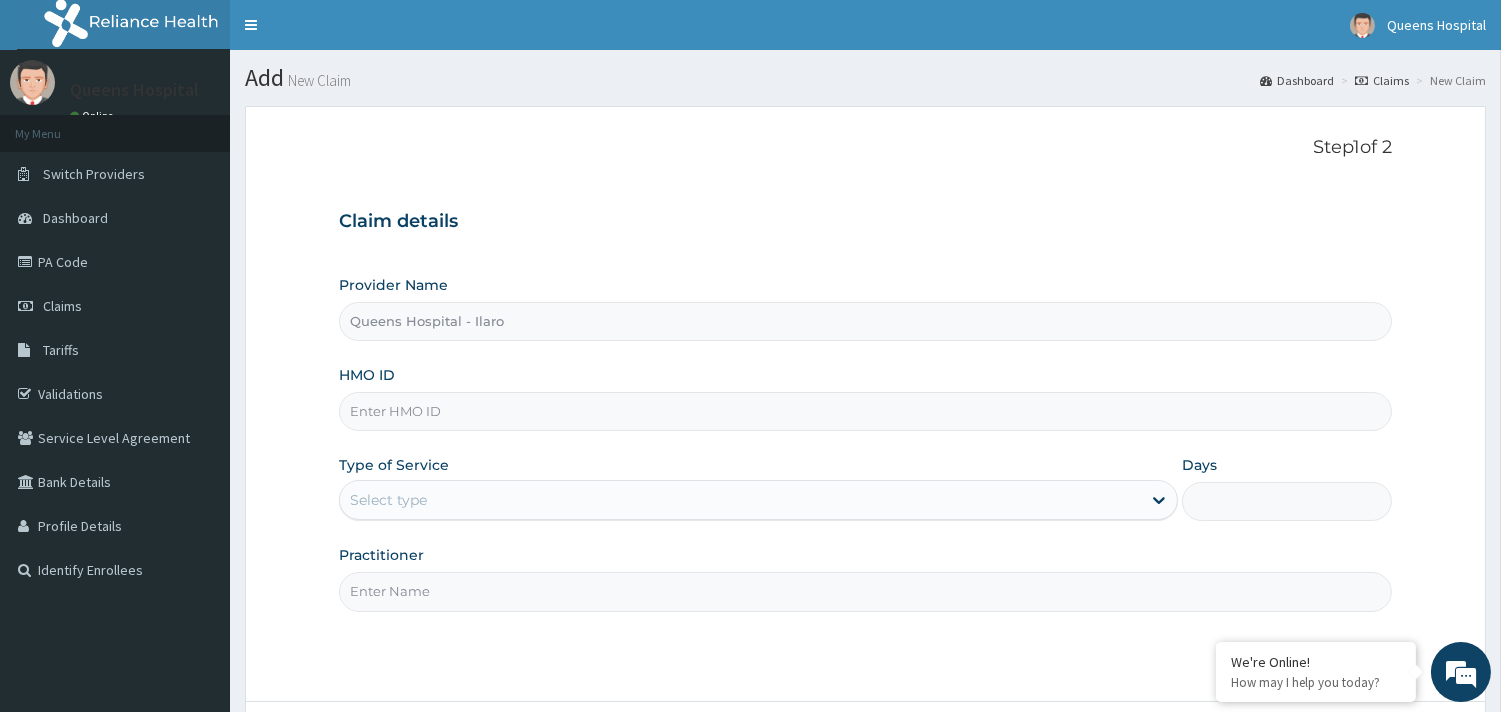 click on "HMO ID" at bounding box center [865, 411] 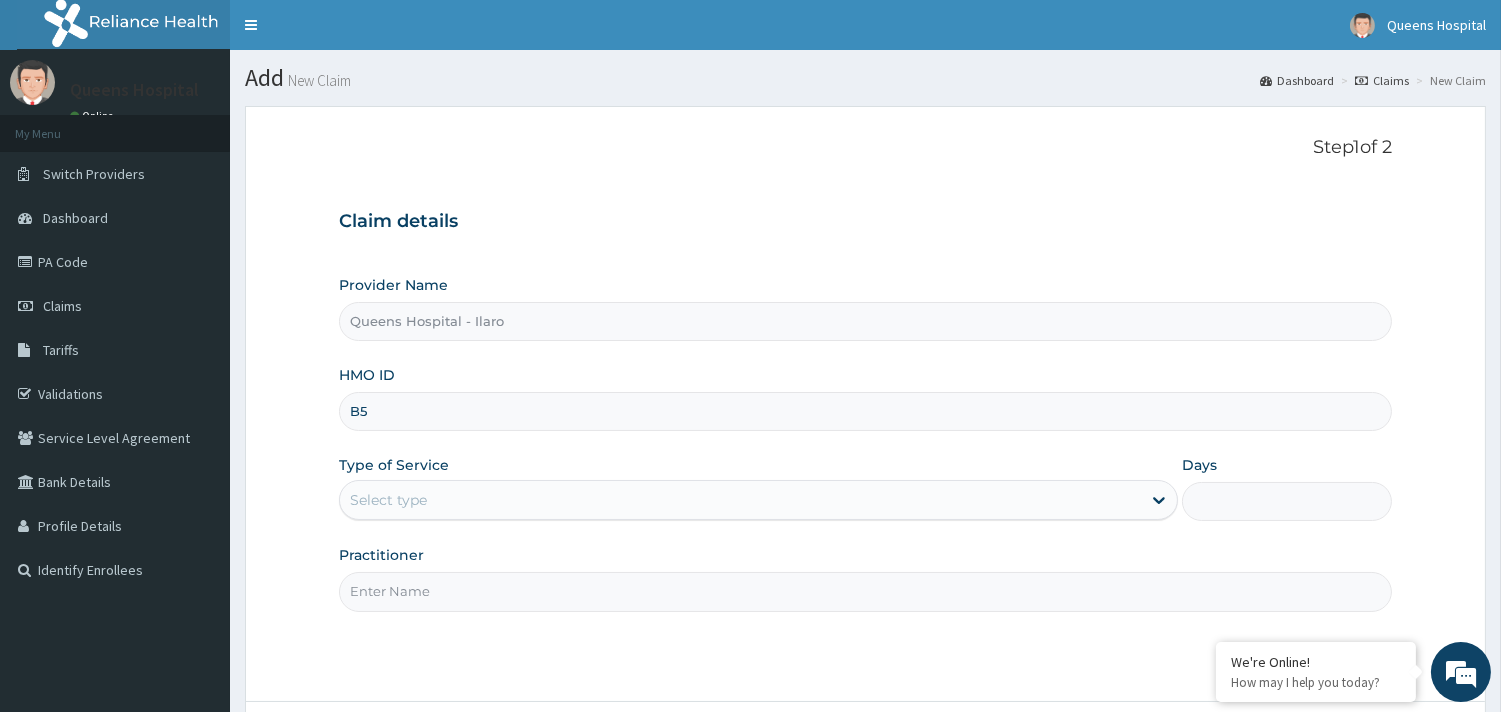 type on "B" 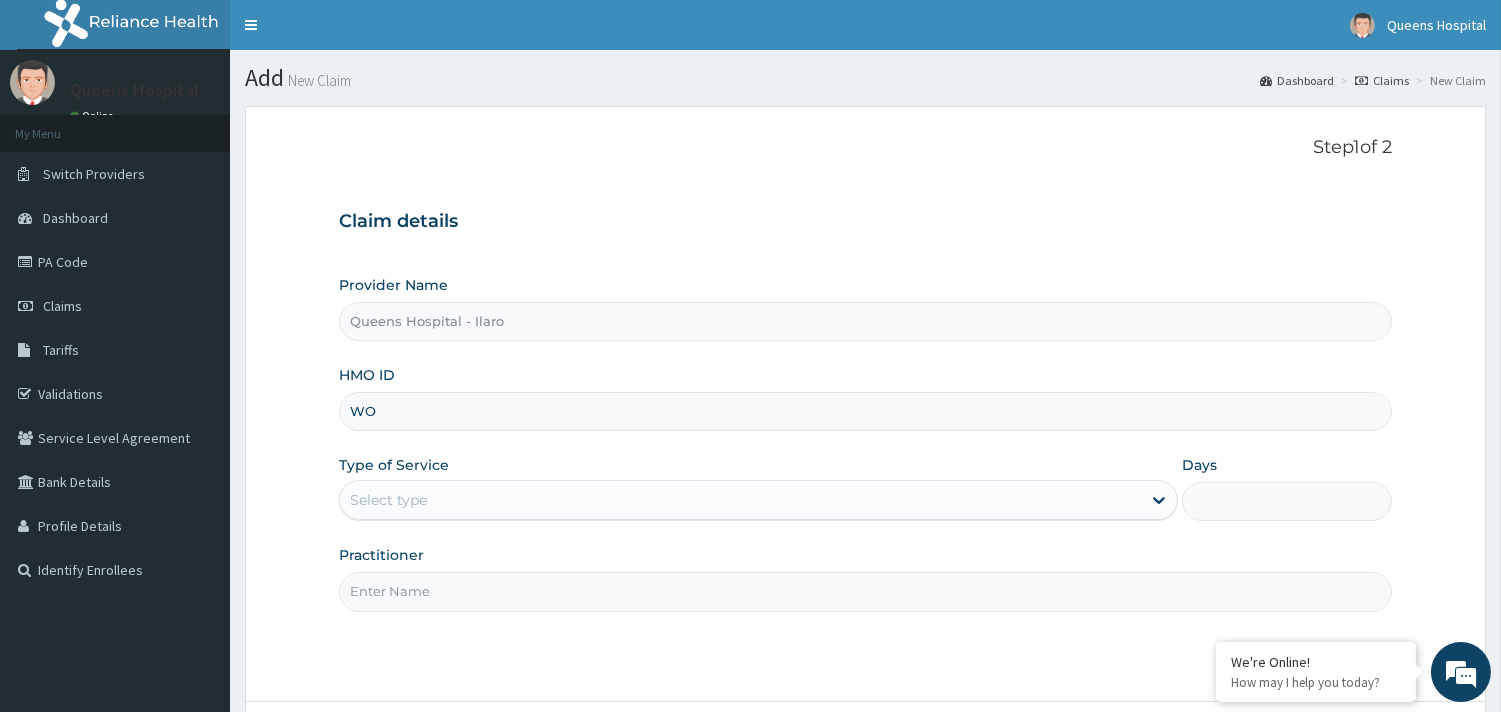 scroll, scrollTop: 0, scrollLeft: 0, axis: both 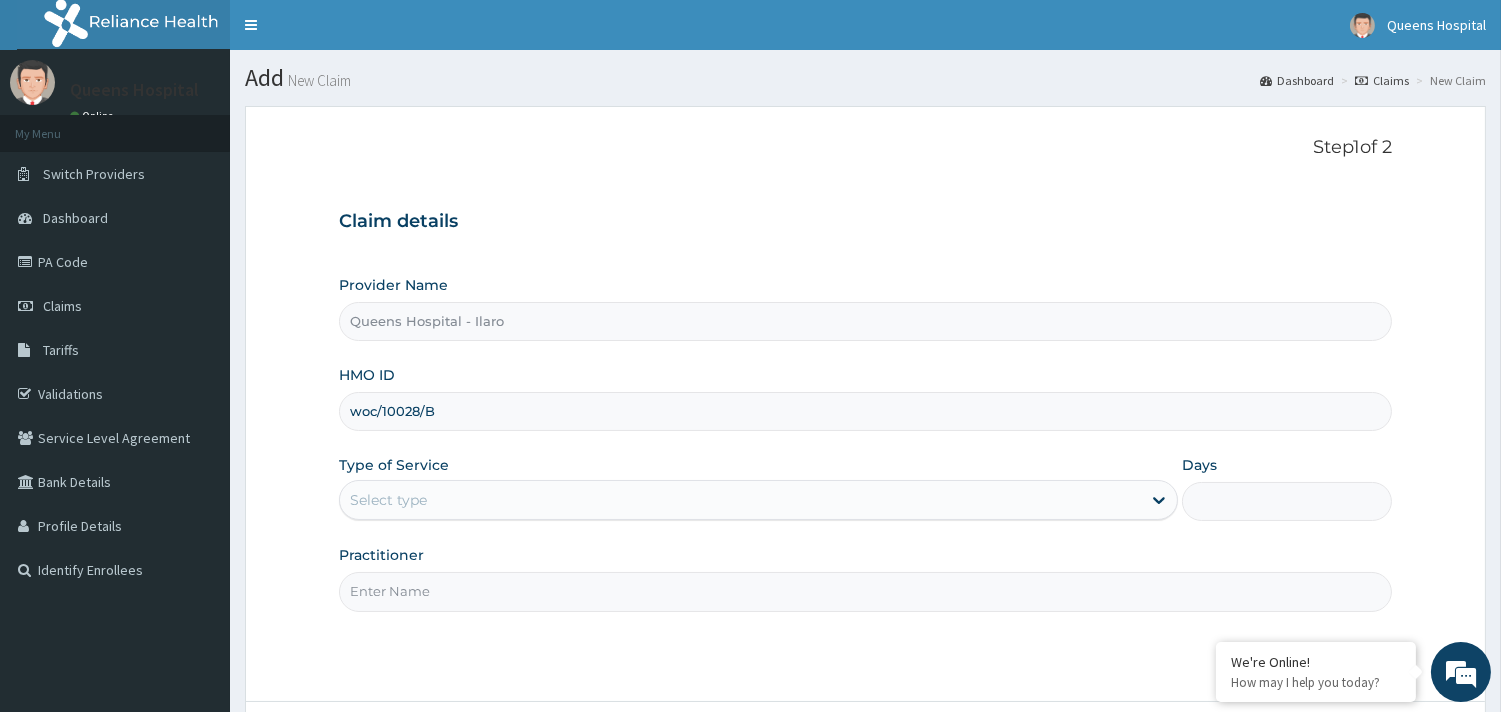 click on "Select type" at bounding box center [740, 500] 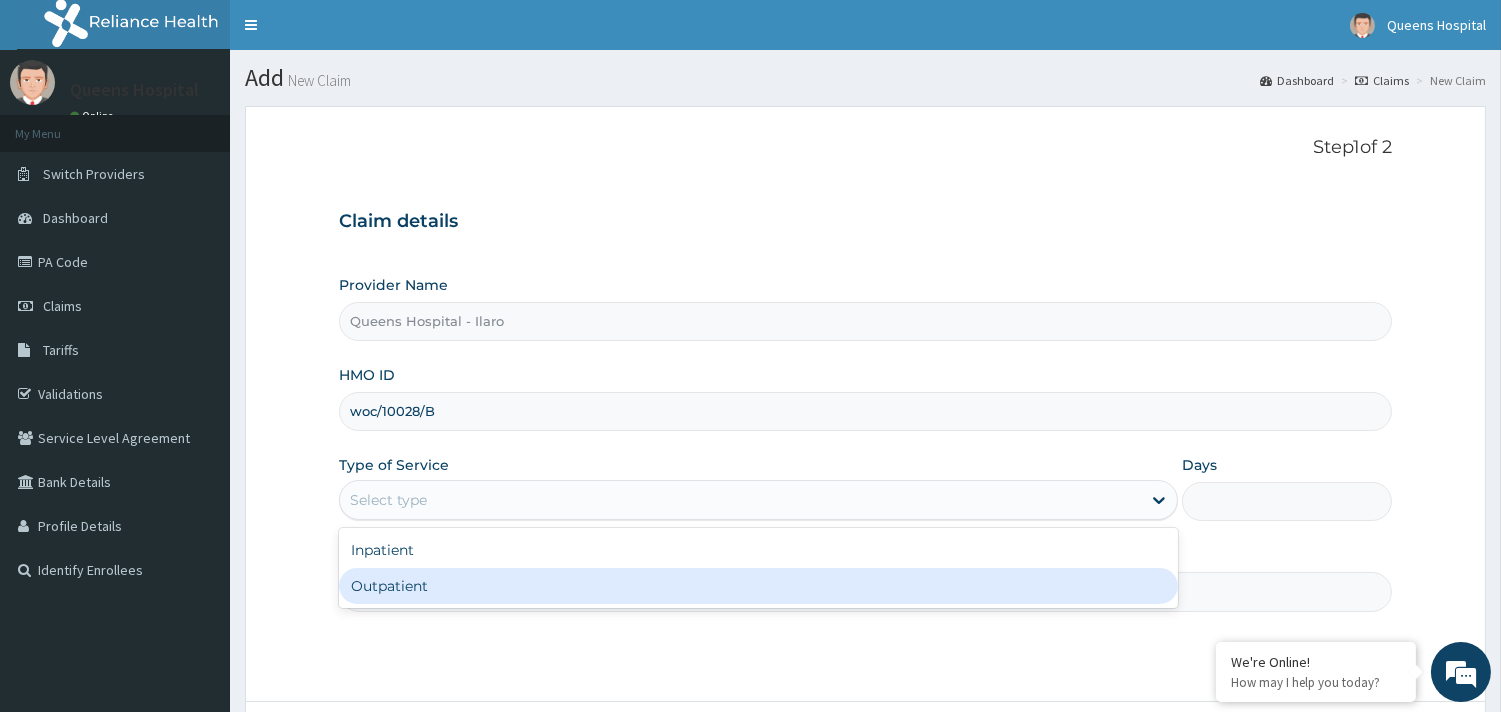 click on "Outpatient" at bounding box center [758, 586] 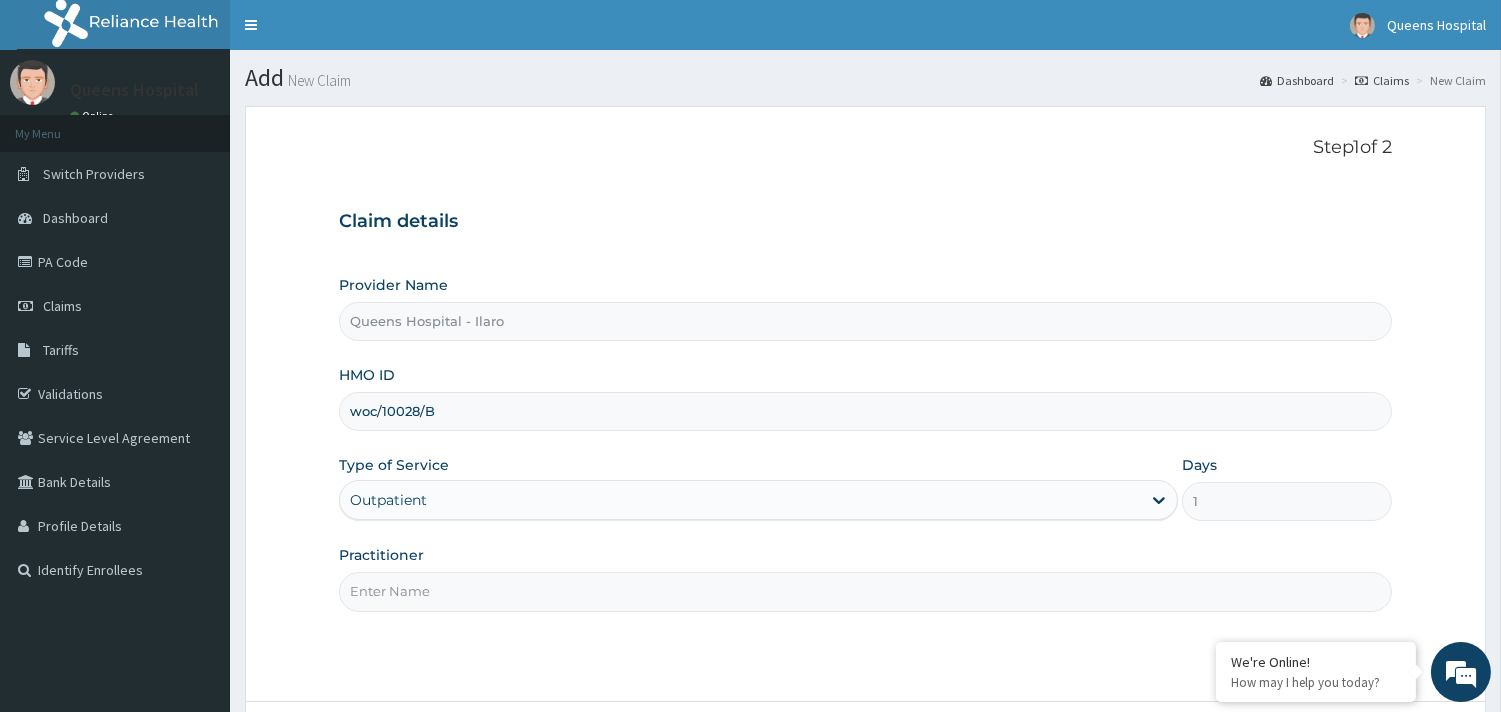 click on "Practitioner" at bounding box center (865, 591) 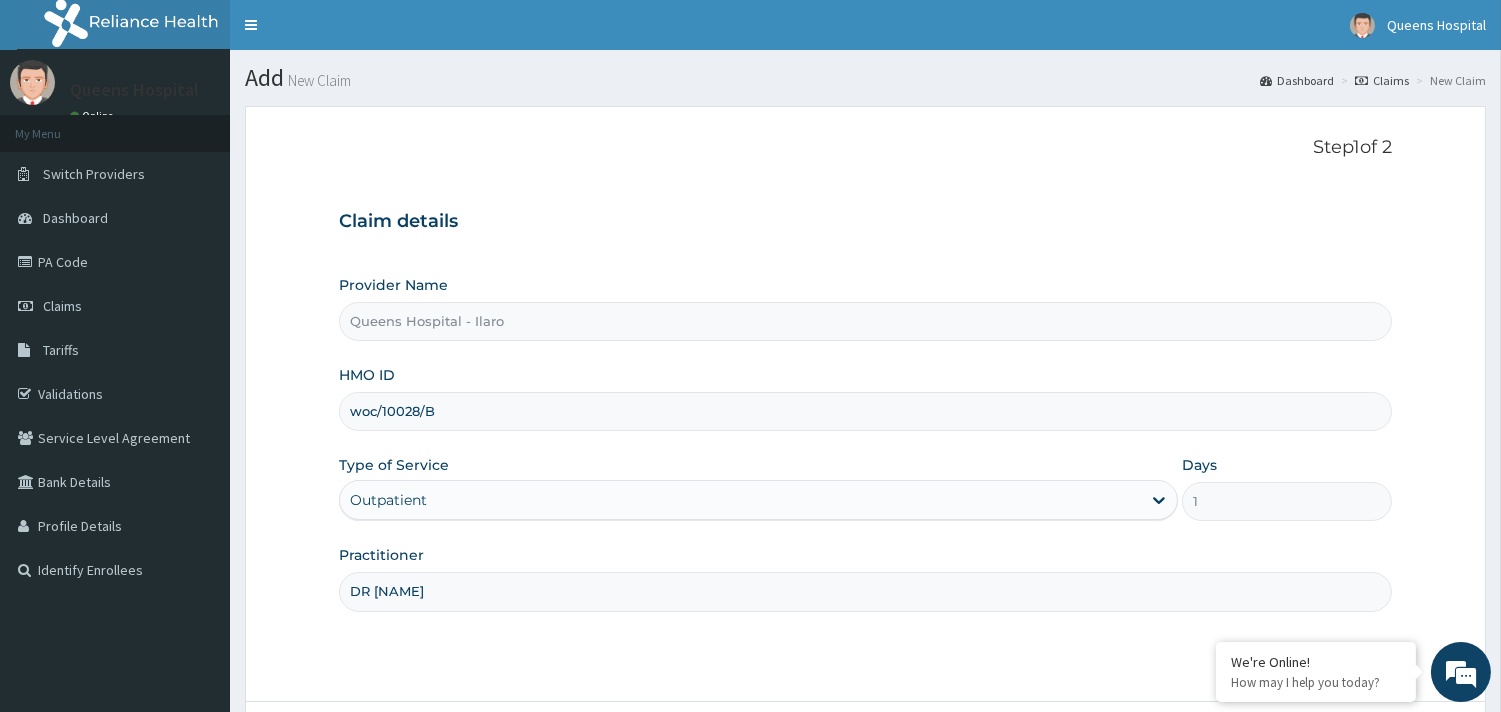 scroll, scrollTop: 170, scrollLeft: 0, axis: vertical 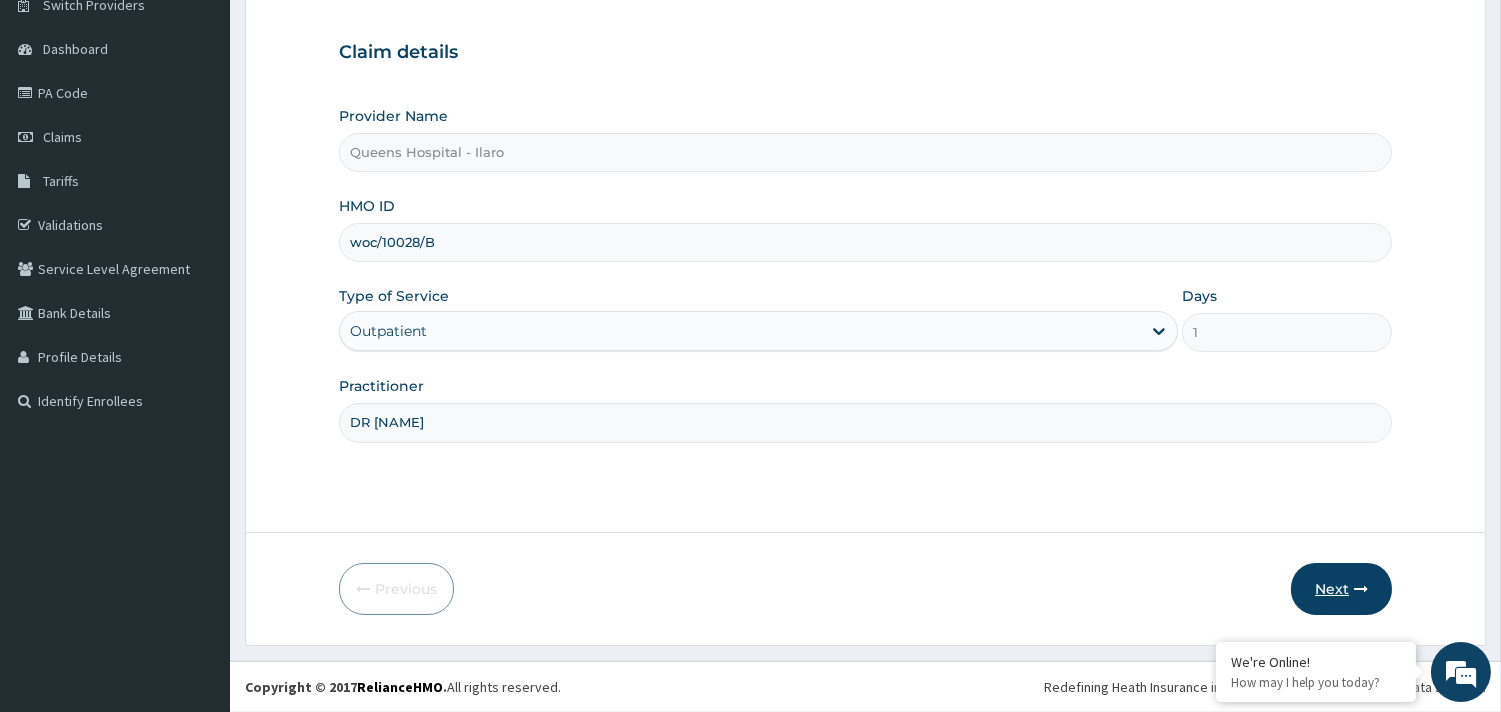 click on "Next" at bounding box center (1341, 589) 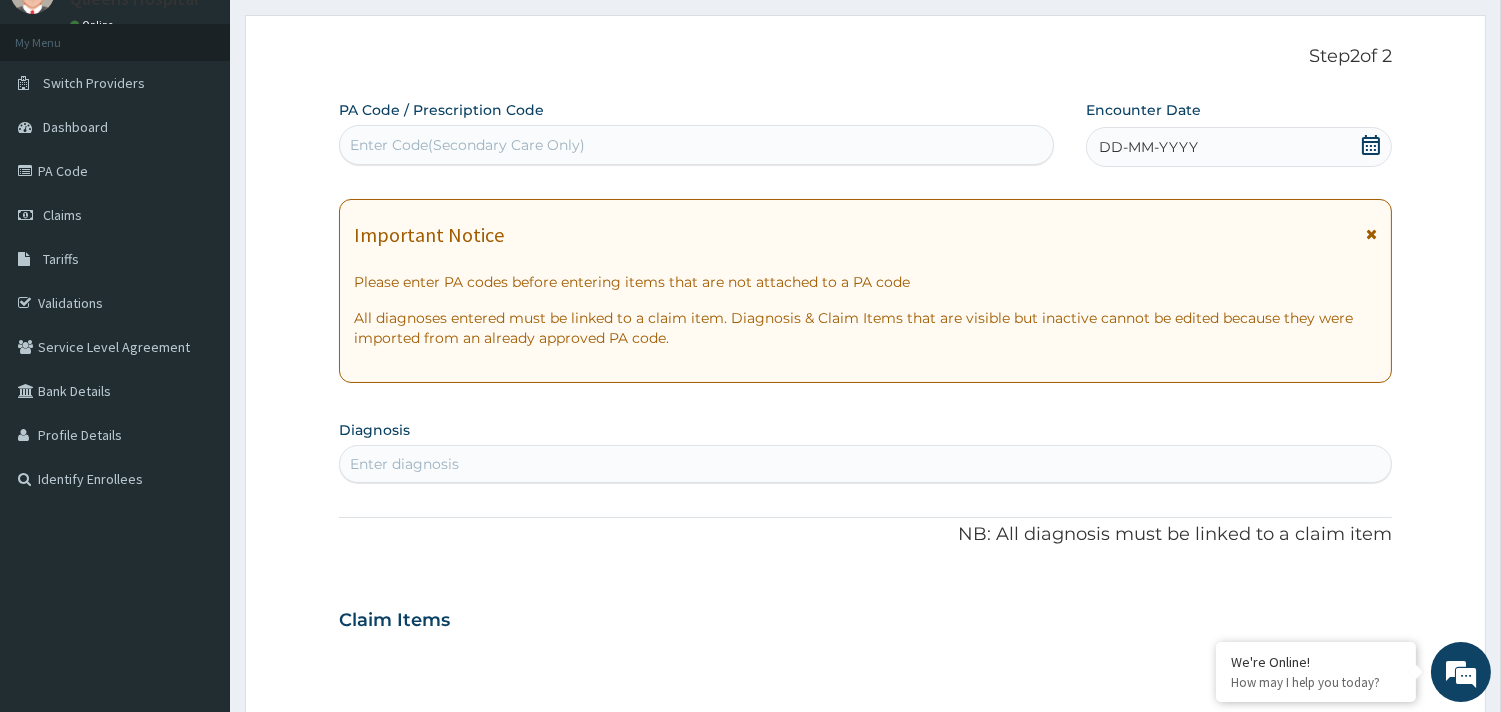 scroll, scrollTop: 0, scrollLeft: 0, axis: both 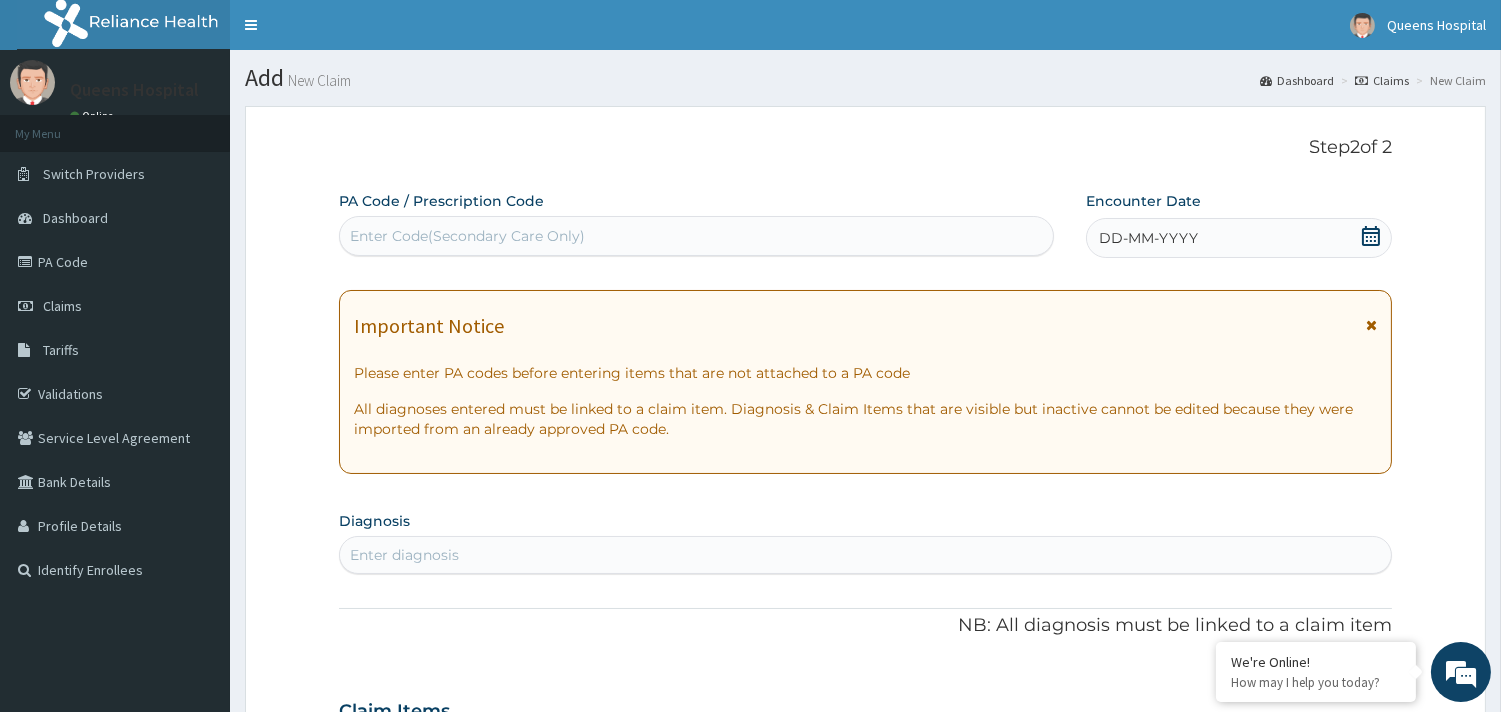 click 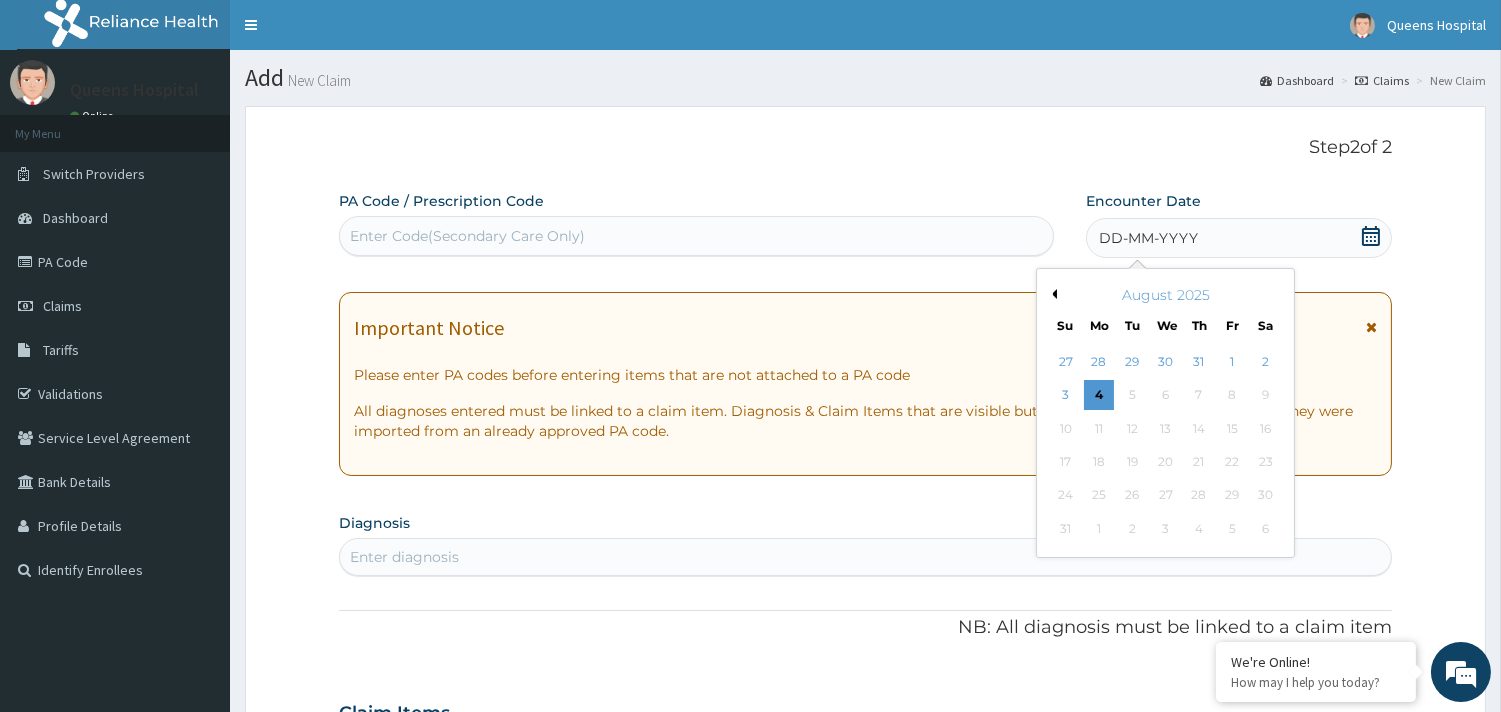 click on "August 2025" at bounding box center (1165, 295) 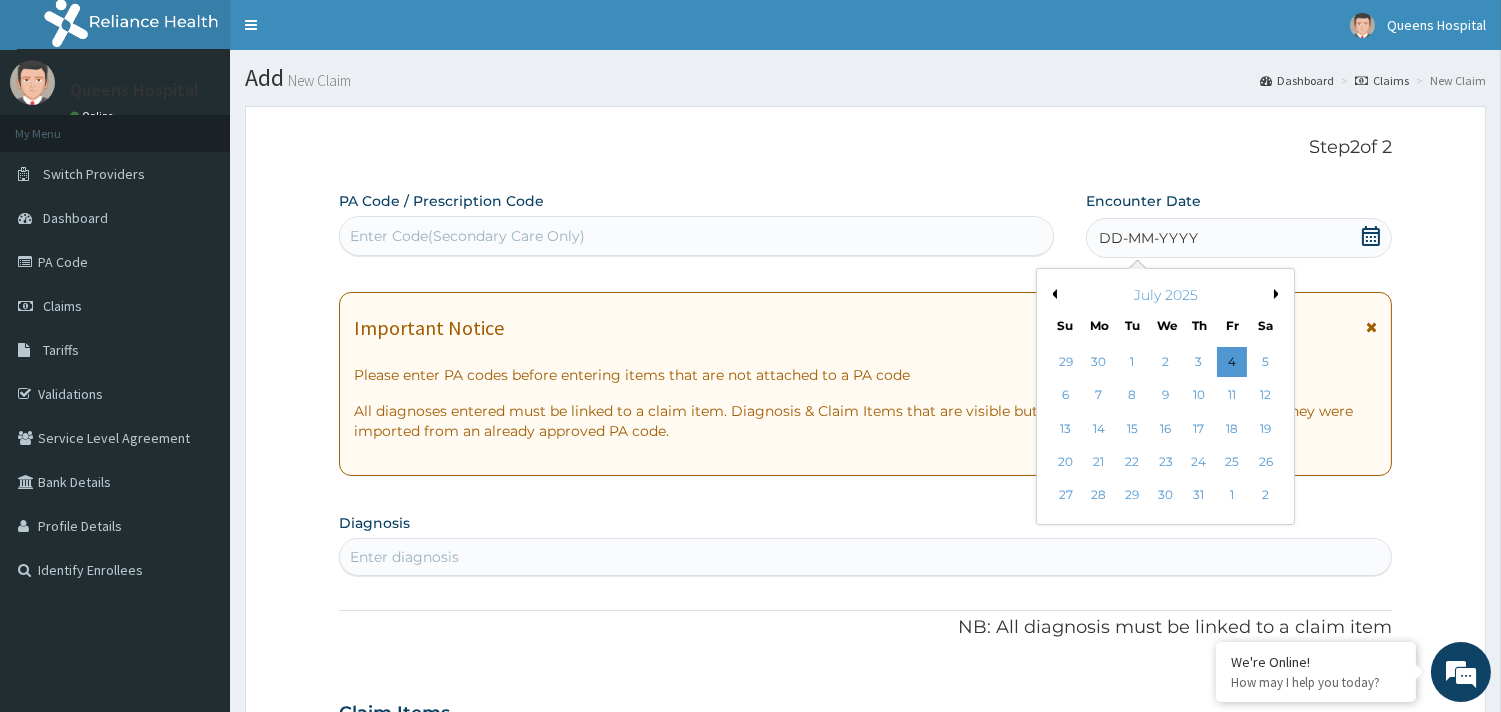 click on "16" at bounding box center (1165, 429) 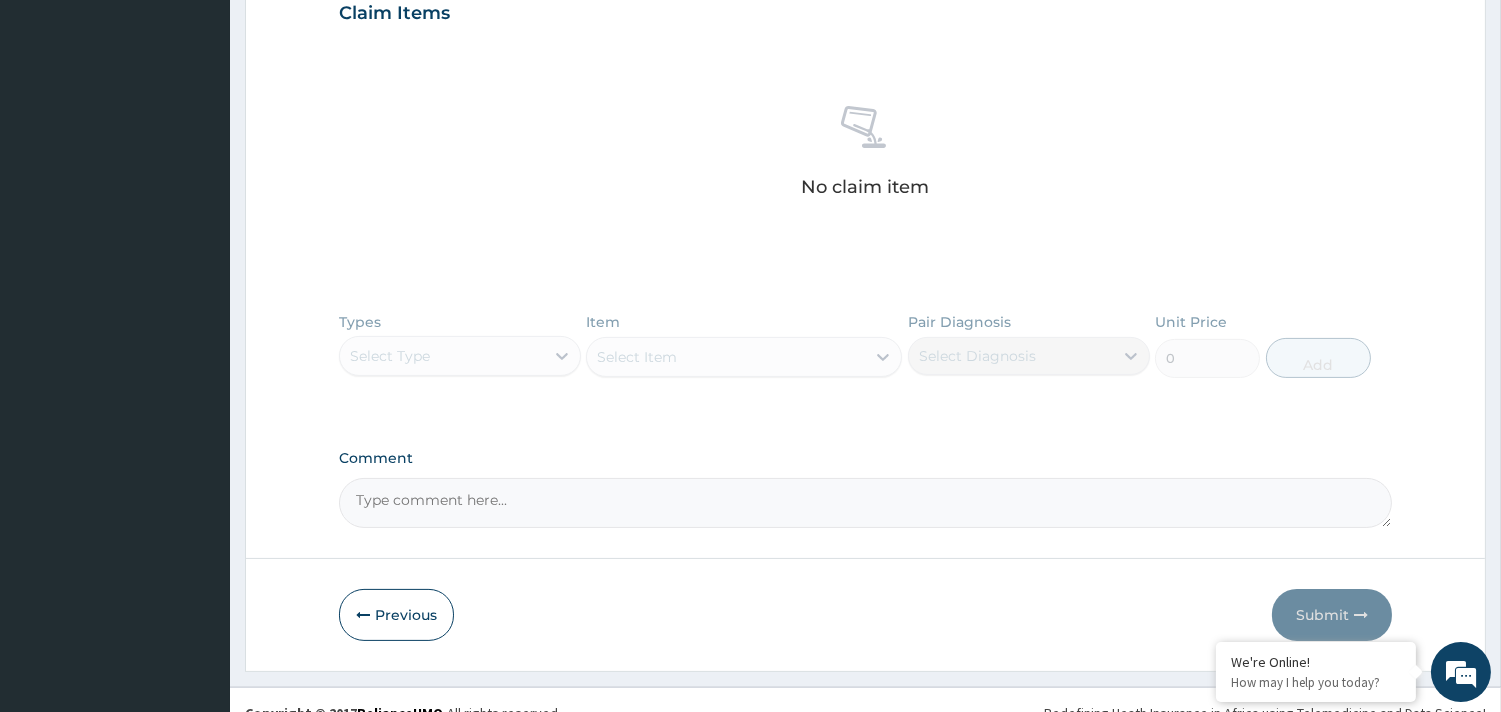 scroll, scrollTop: 724, scrollLeft: 0, axis: vertical 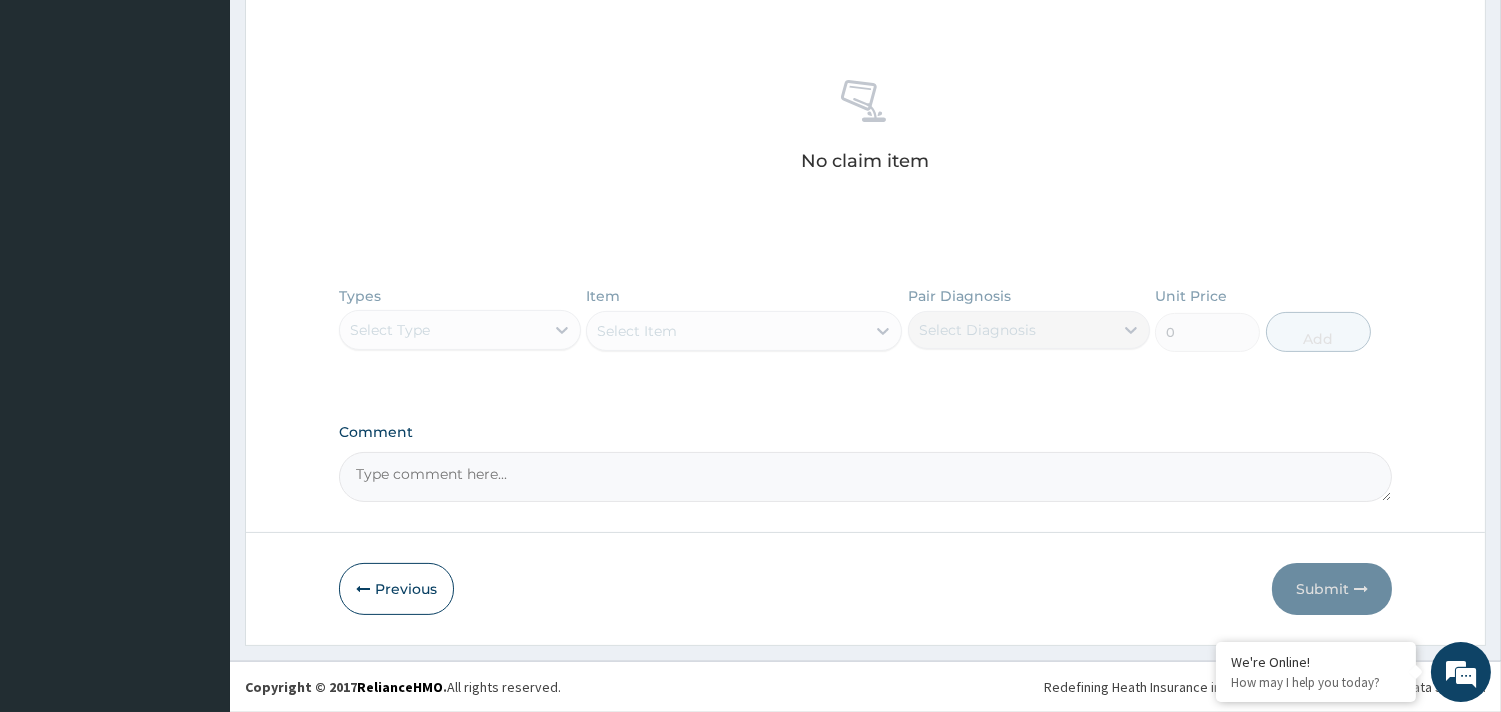 click on "Types Select Type Item Select Item Pair Diagnosis Select Diagnosis Unit Price 0 Add" at bounding box center [865, 334] 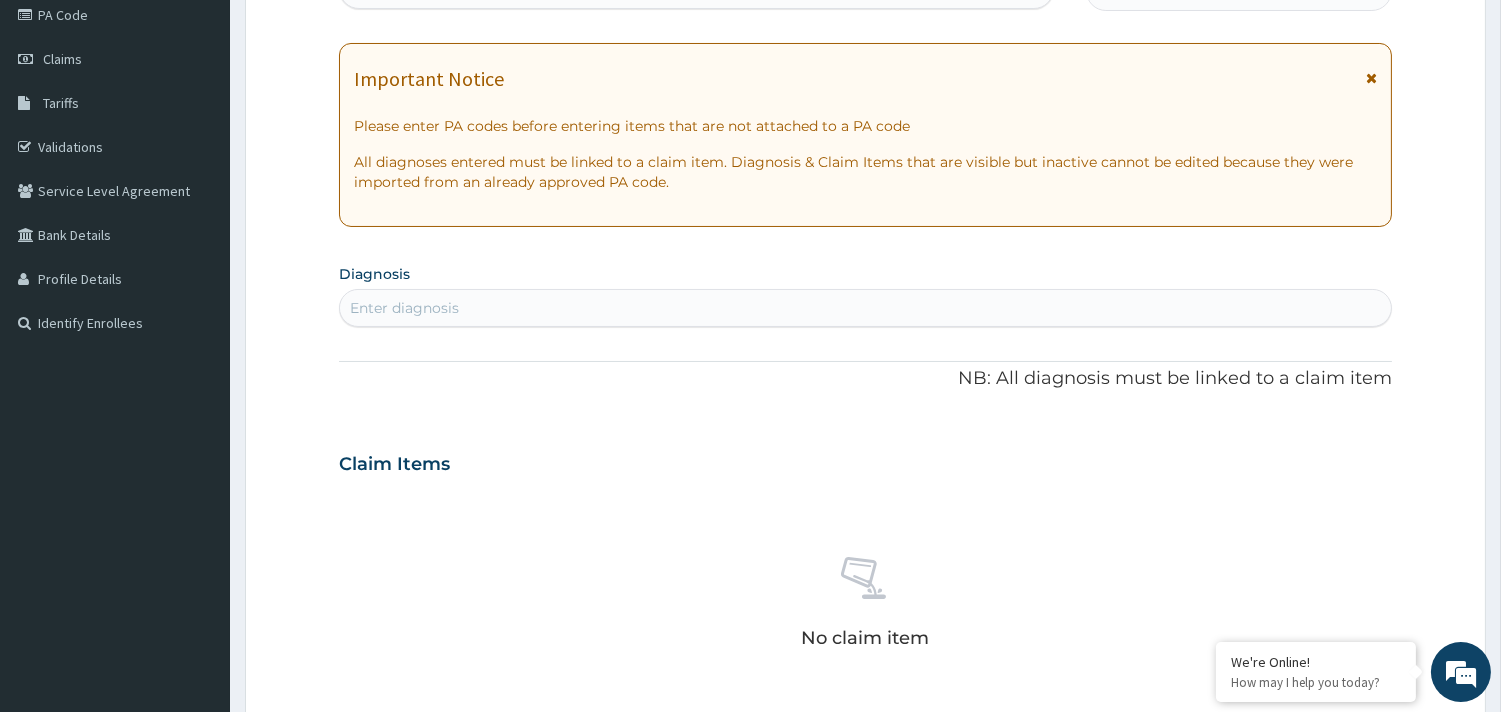 scroll, scrollTop: 0, scrollLeft: 0, axis: both 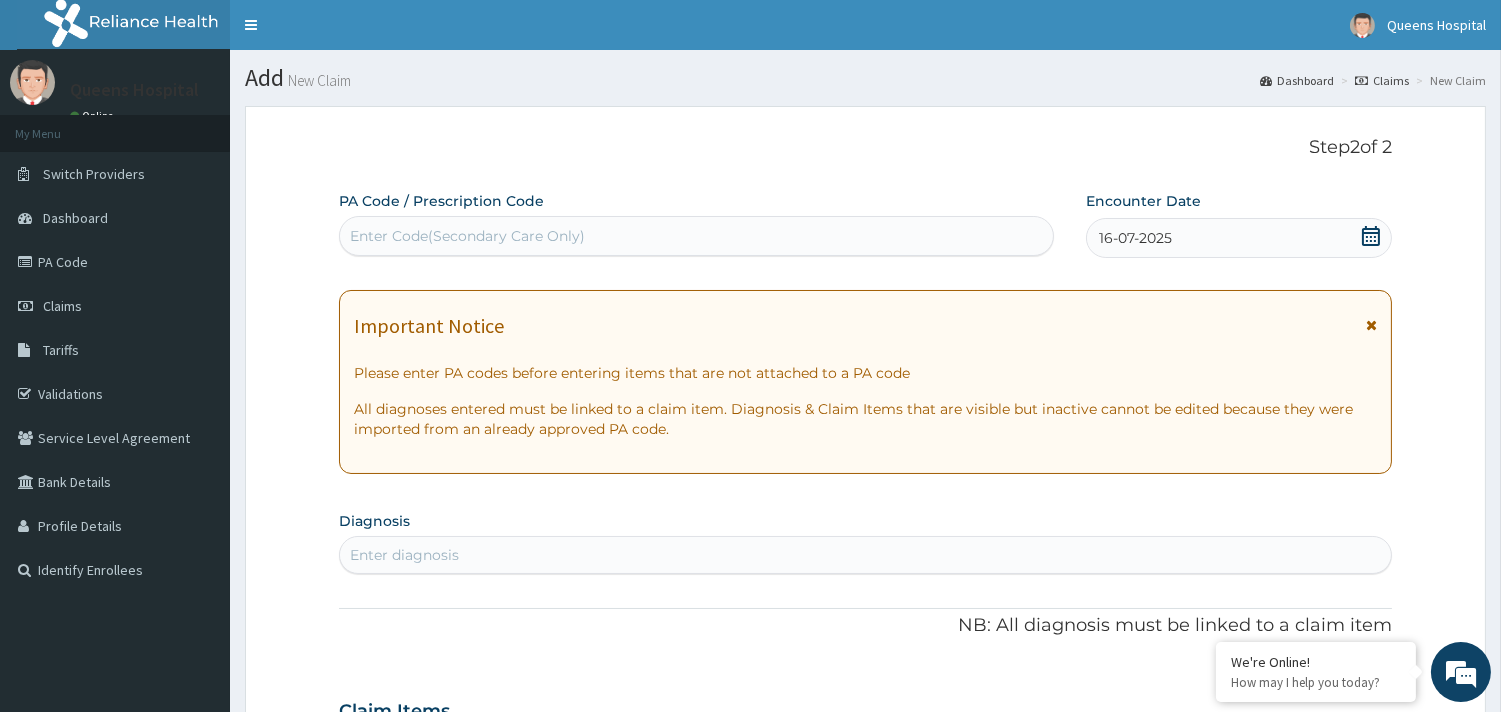 click on "Enter diagnosis" at bounding box center [865, 555] 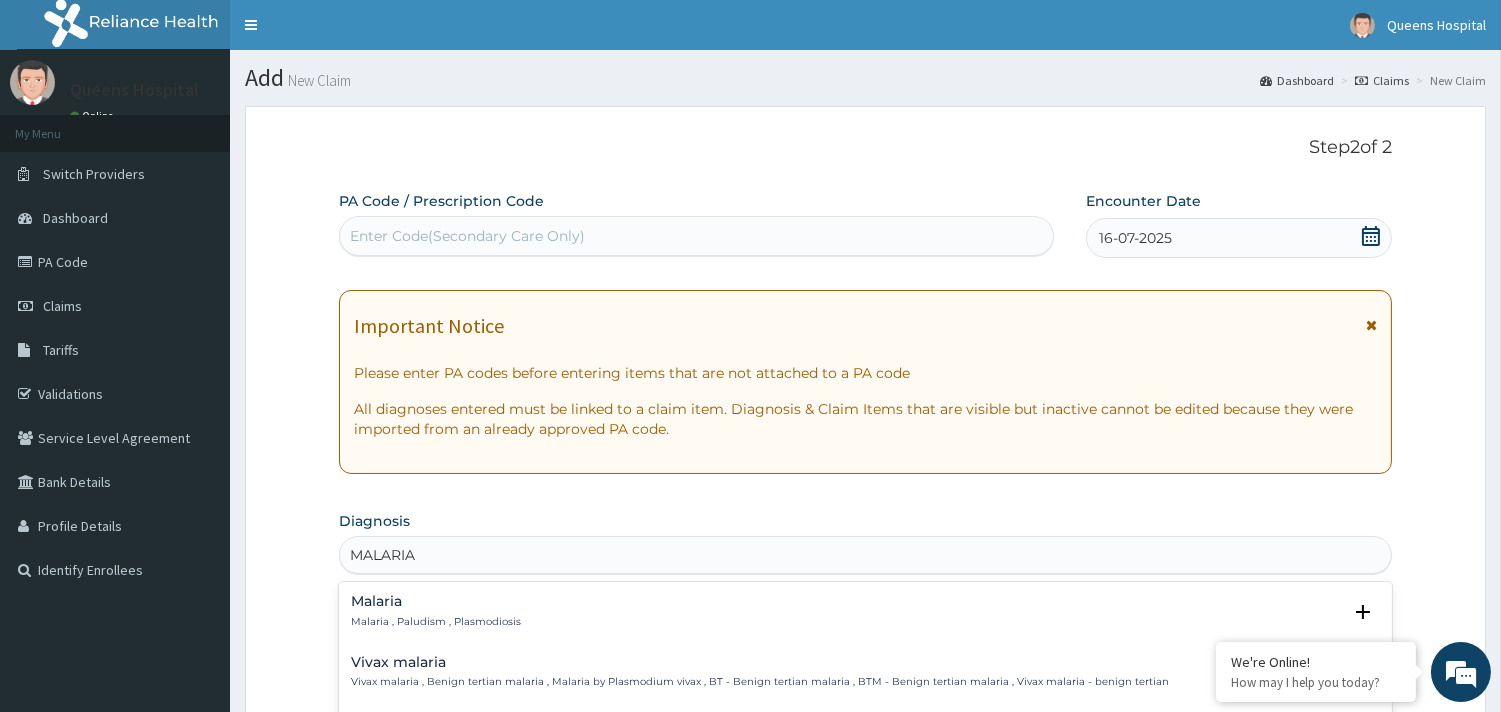 type on "MALARIA P" 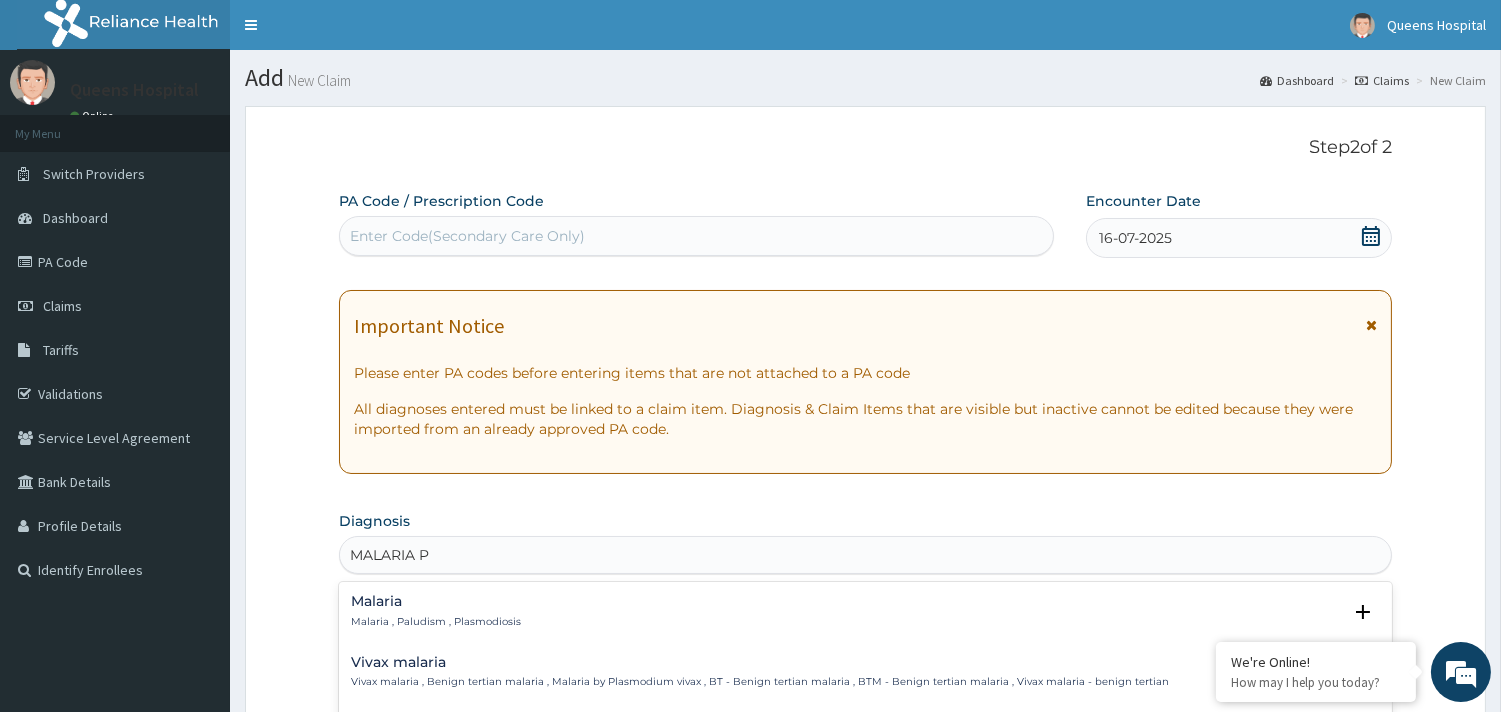 click on "Malaria" at bounding box center [436, 601] 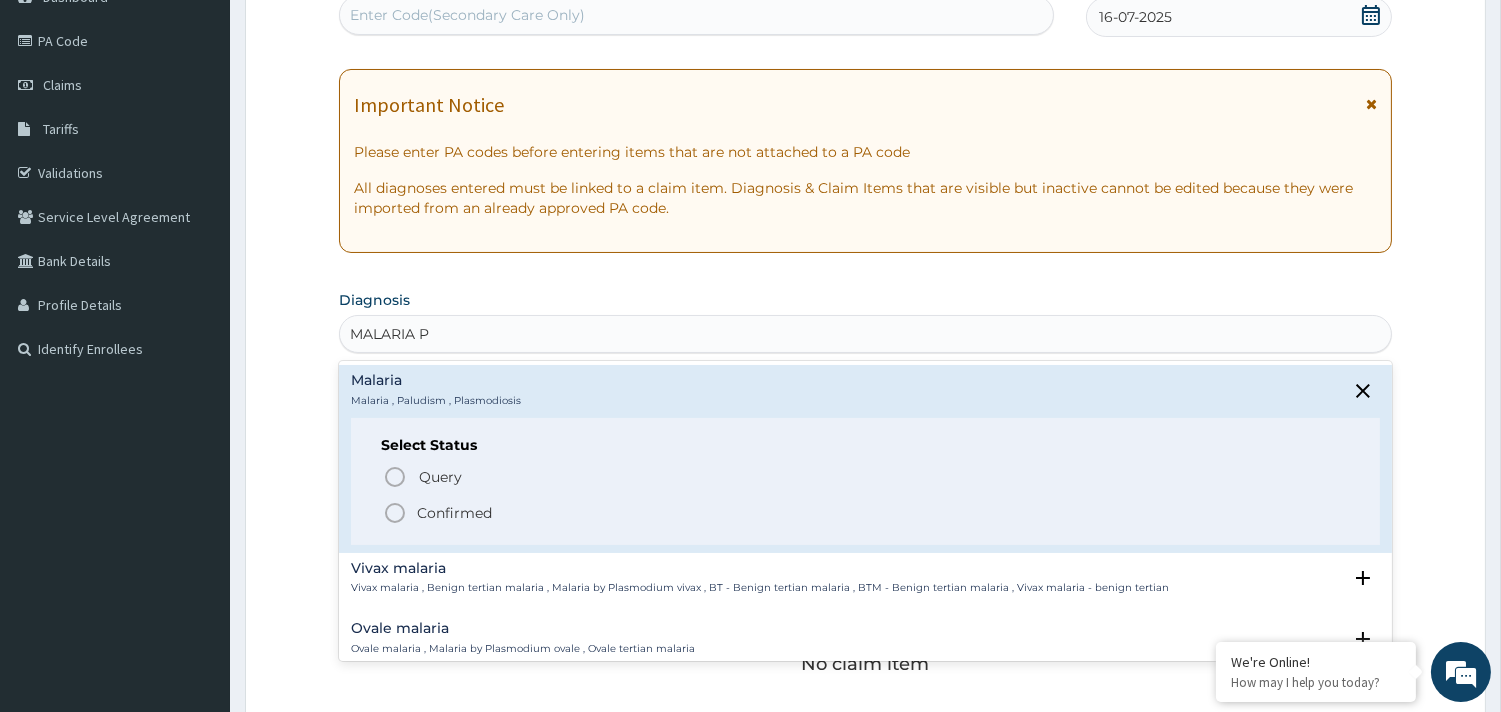 scroll, scrollTop: 222, scrollLeft: 0, axis: vertical 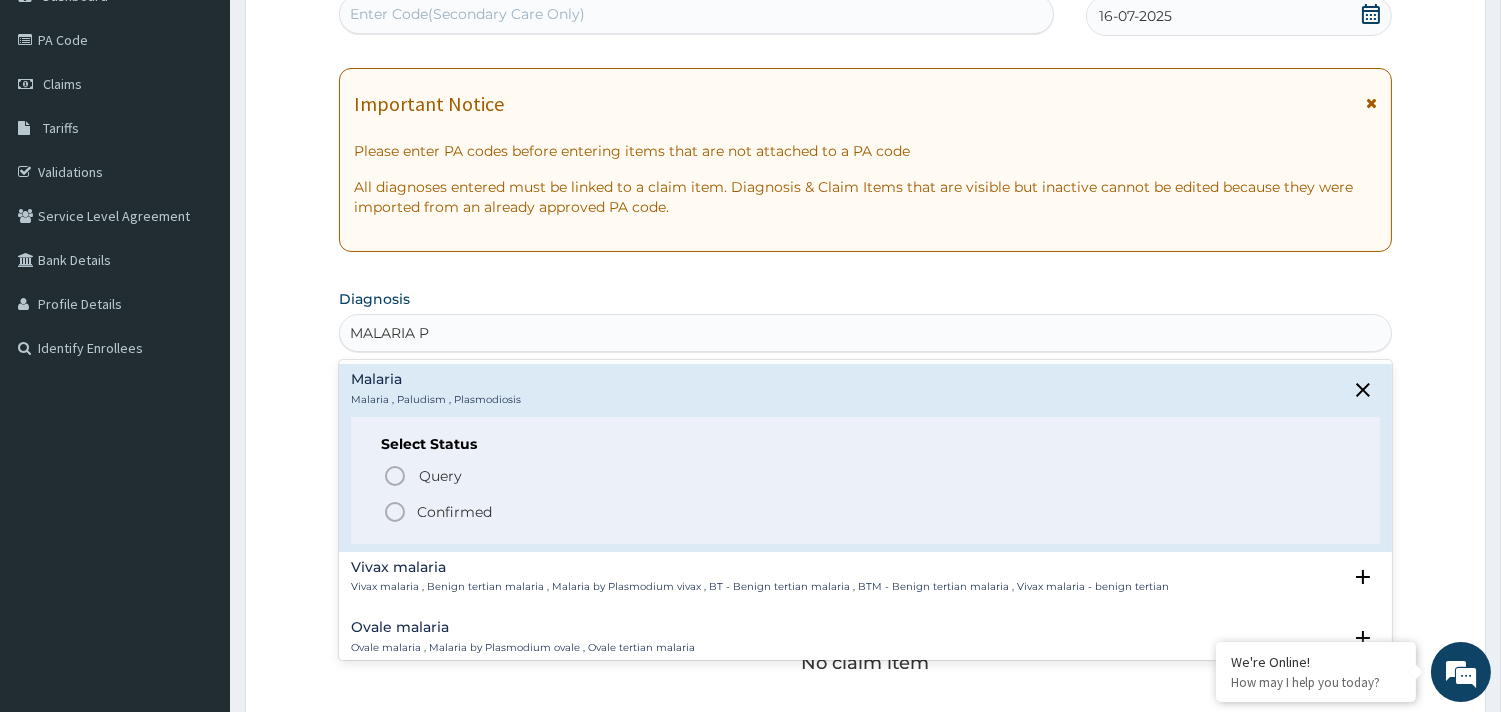 click 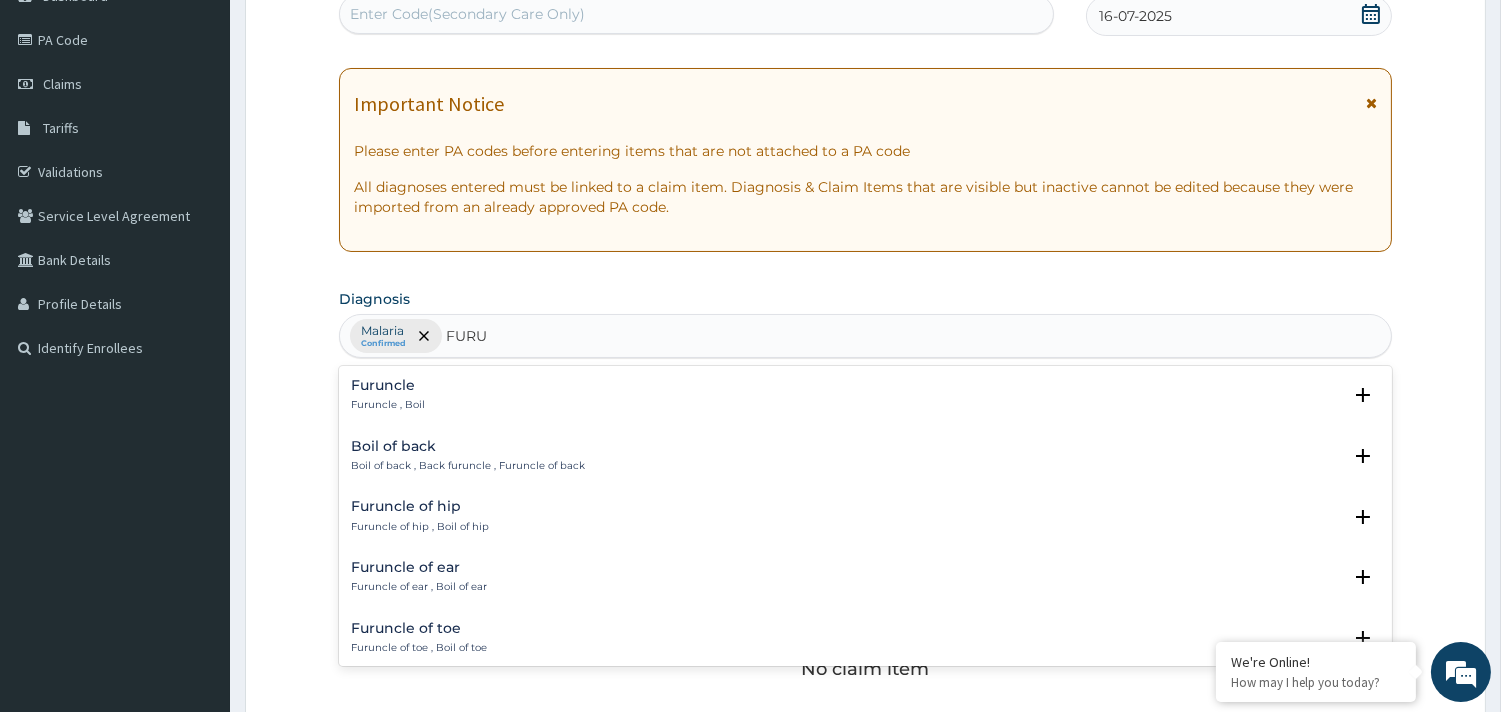 type on "FURUN" 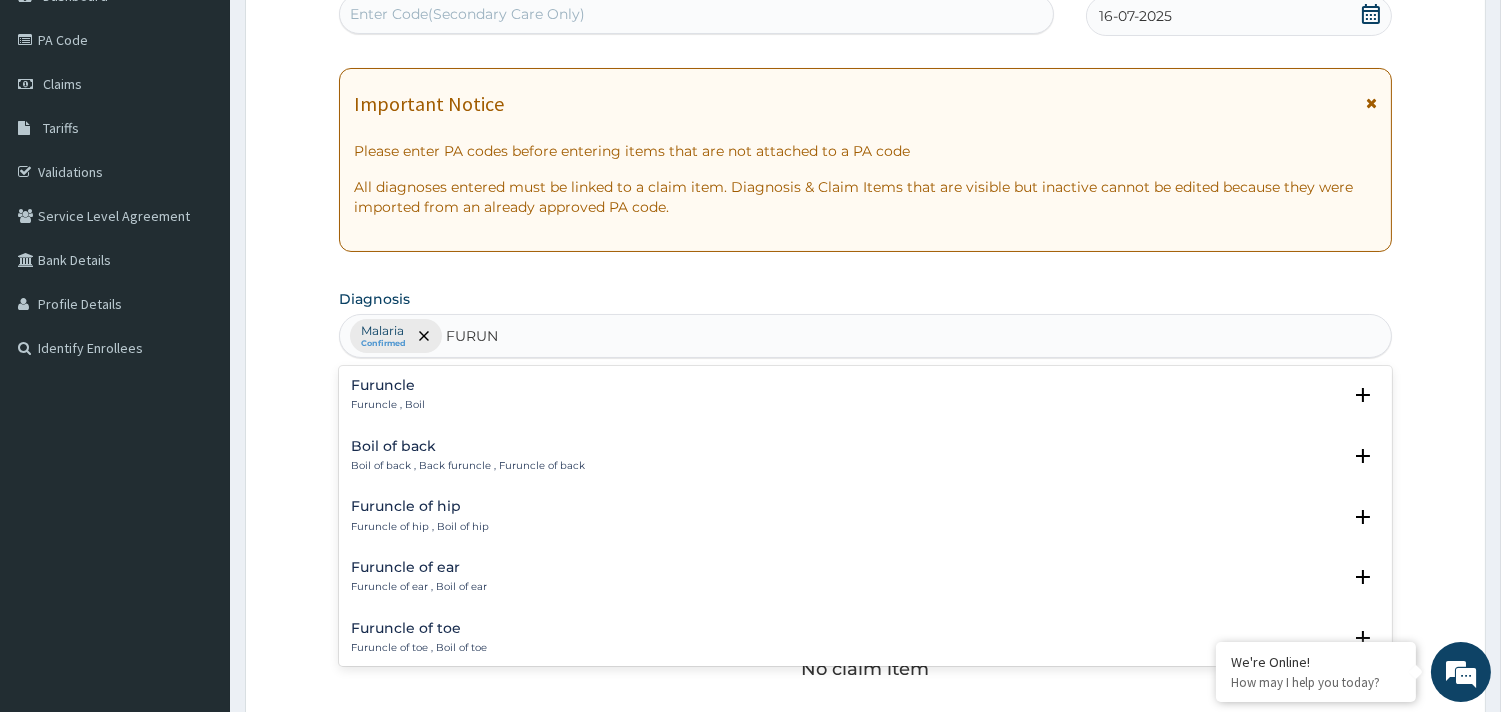 click on "Furuncle" at bounding box center [388, 385] 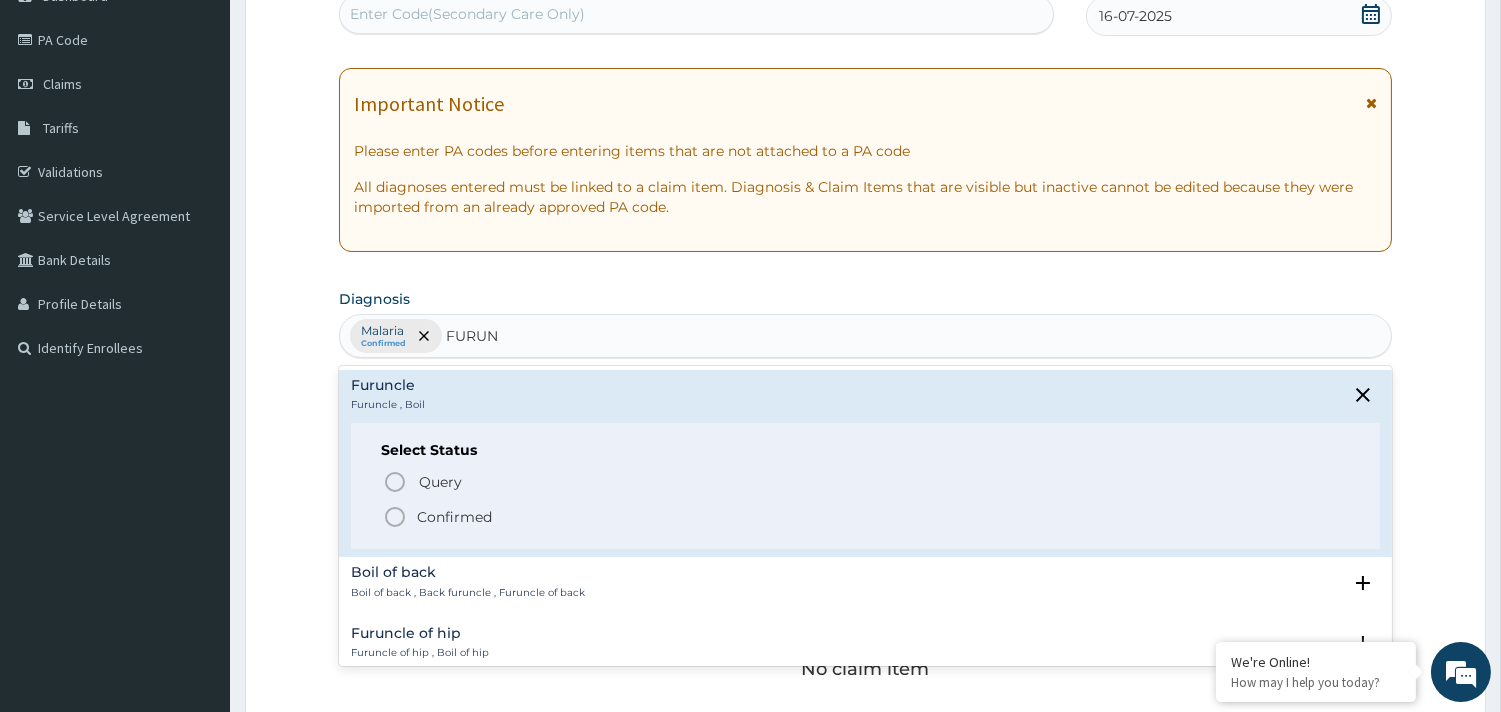 click 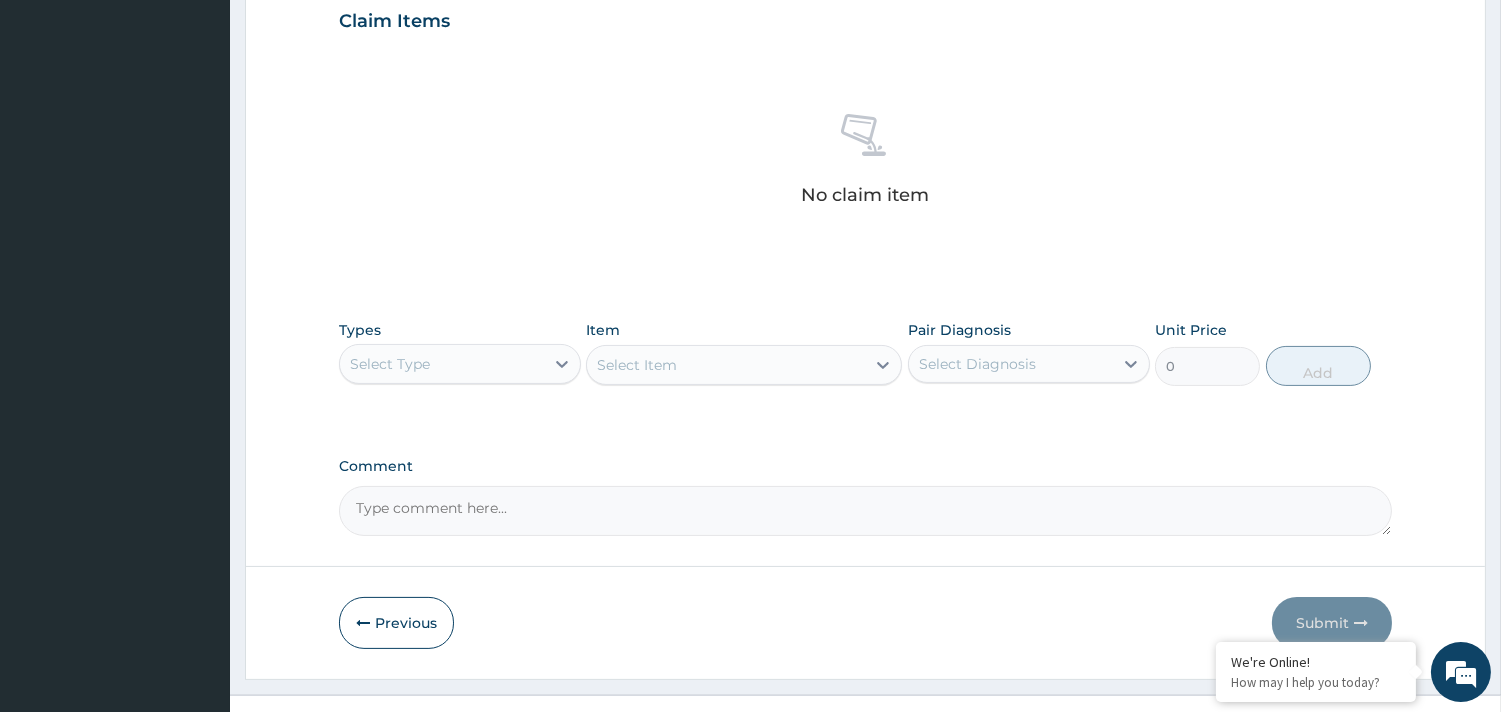 scroll, scrollTop: 730, scrollLeft: 0, axis: vertical 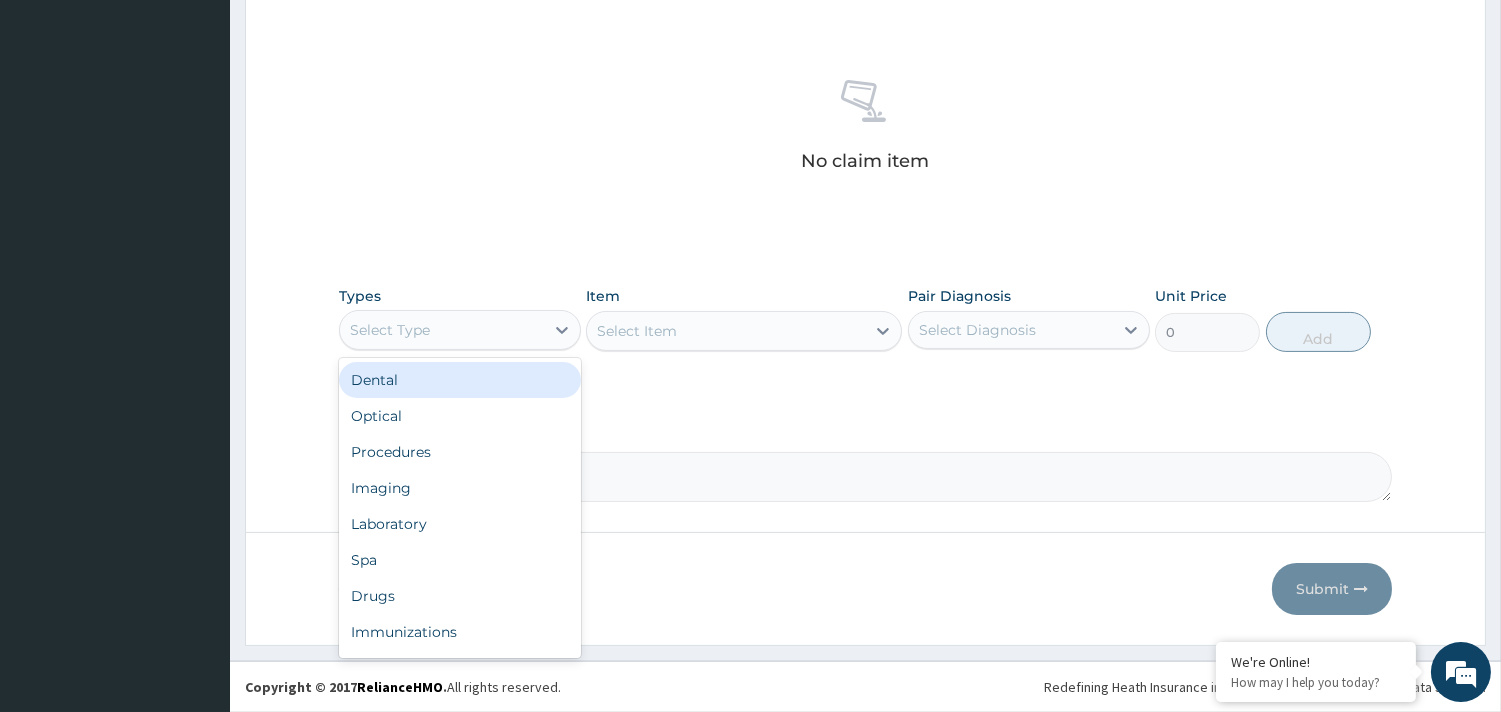 click on "Select Type" at bounding box center (442, 330) 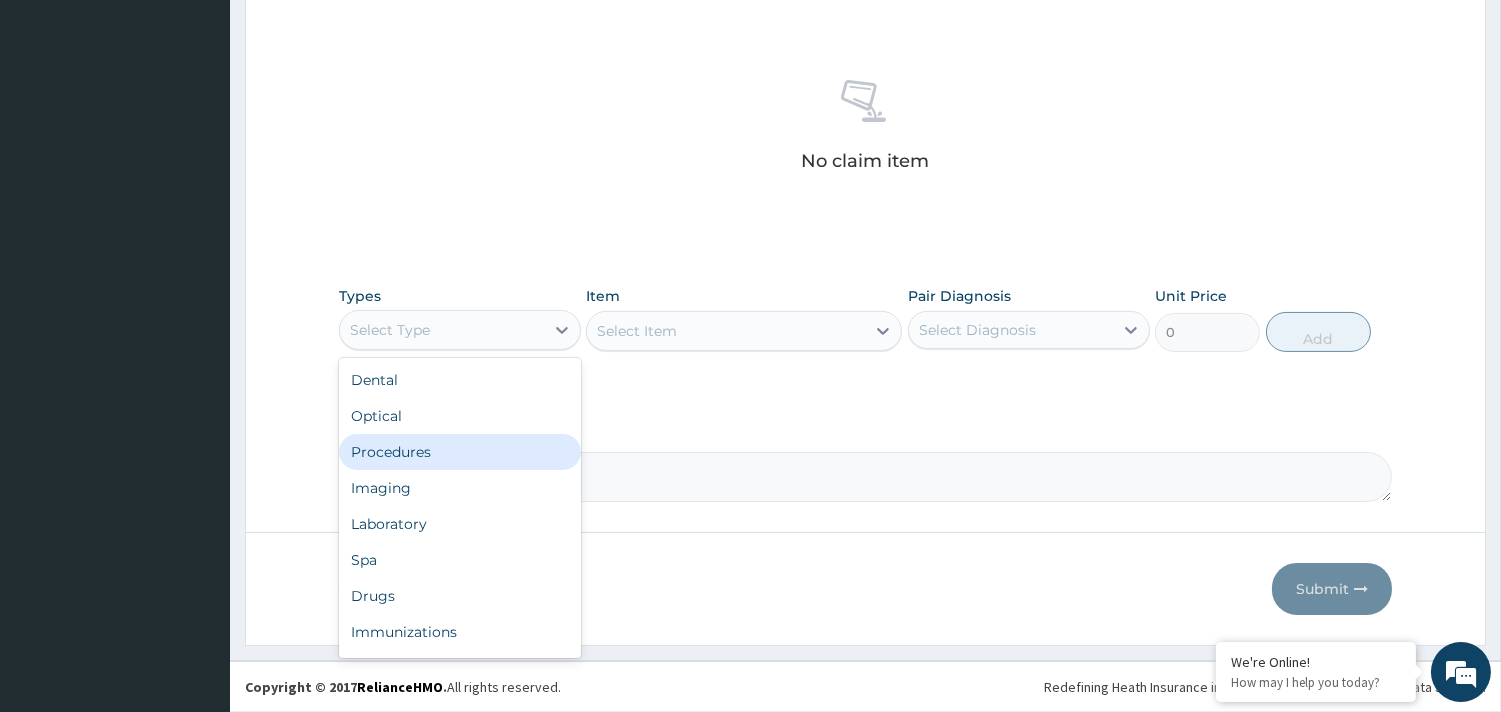 click on "Procedures" at bounding box center (460, 452) 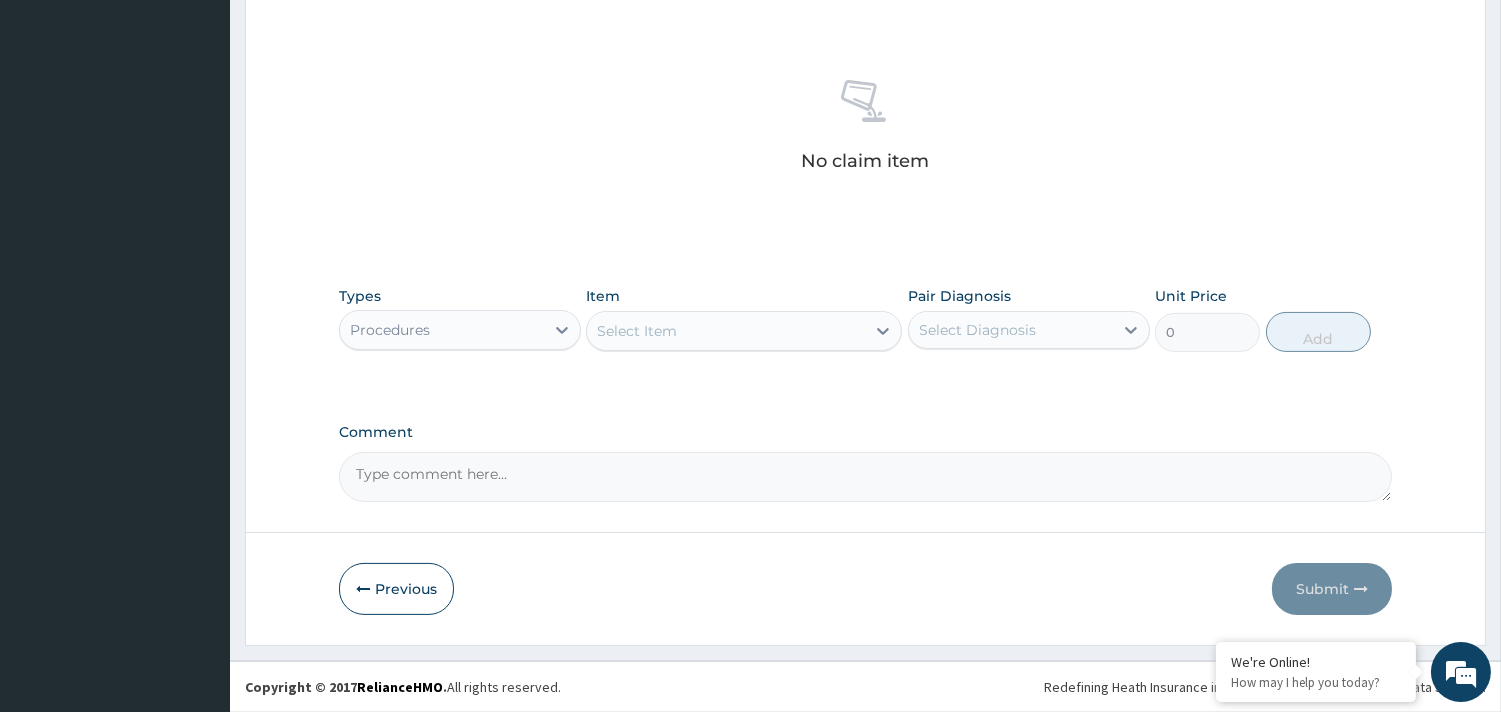 click on "Select Item" at bounding box center [637, 331] 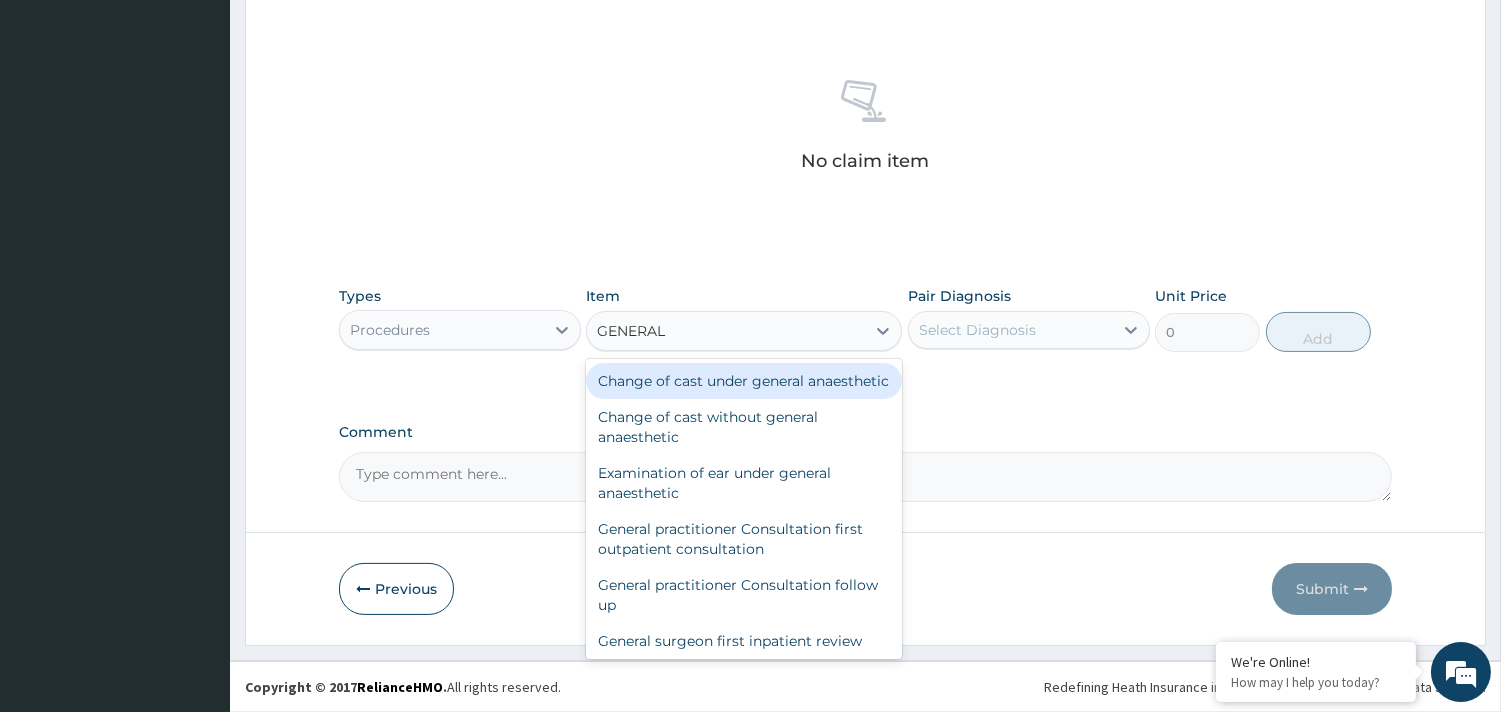 type on "GENERAL P" 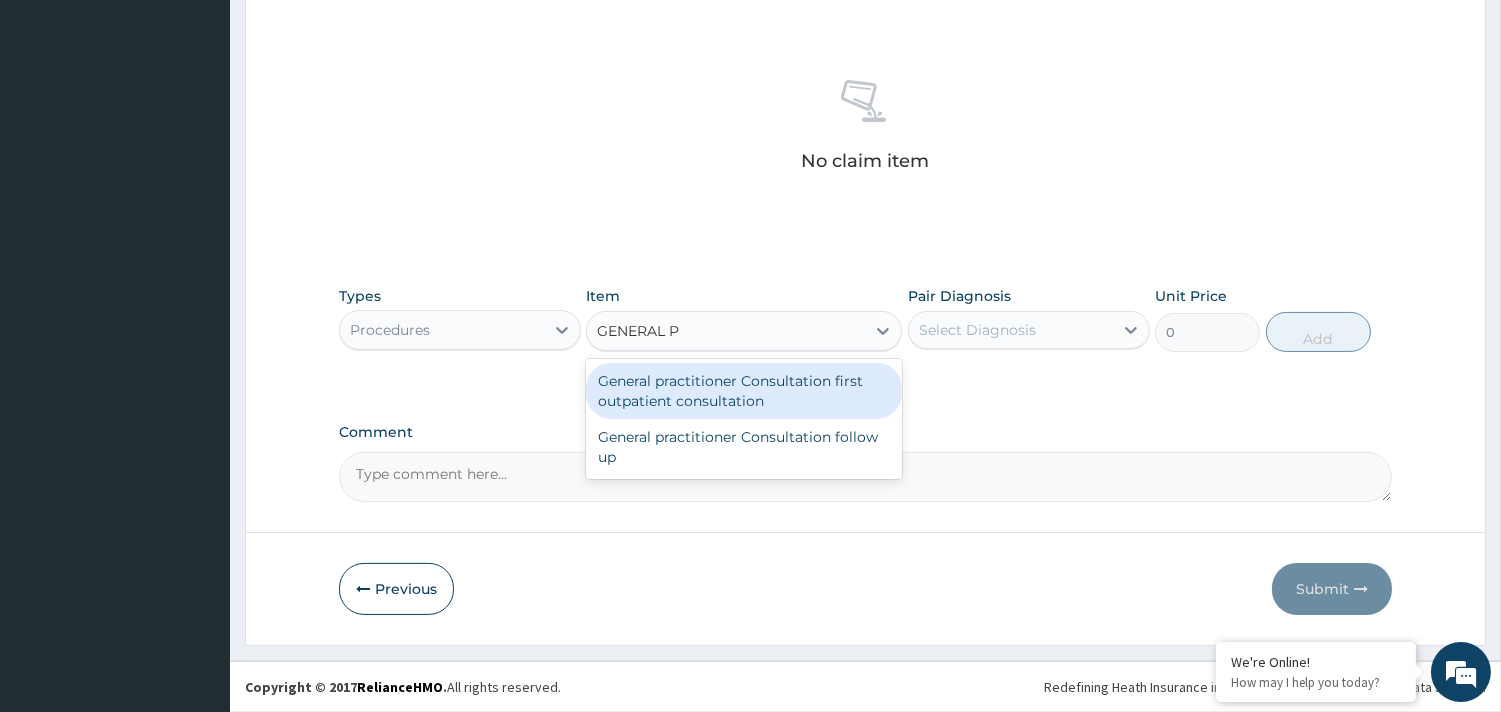 click on "General practitioner Consultation first outpatient consultation" at bounding box center [744, 391] 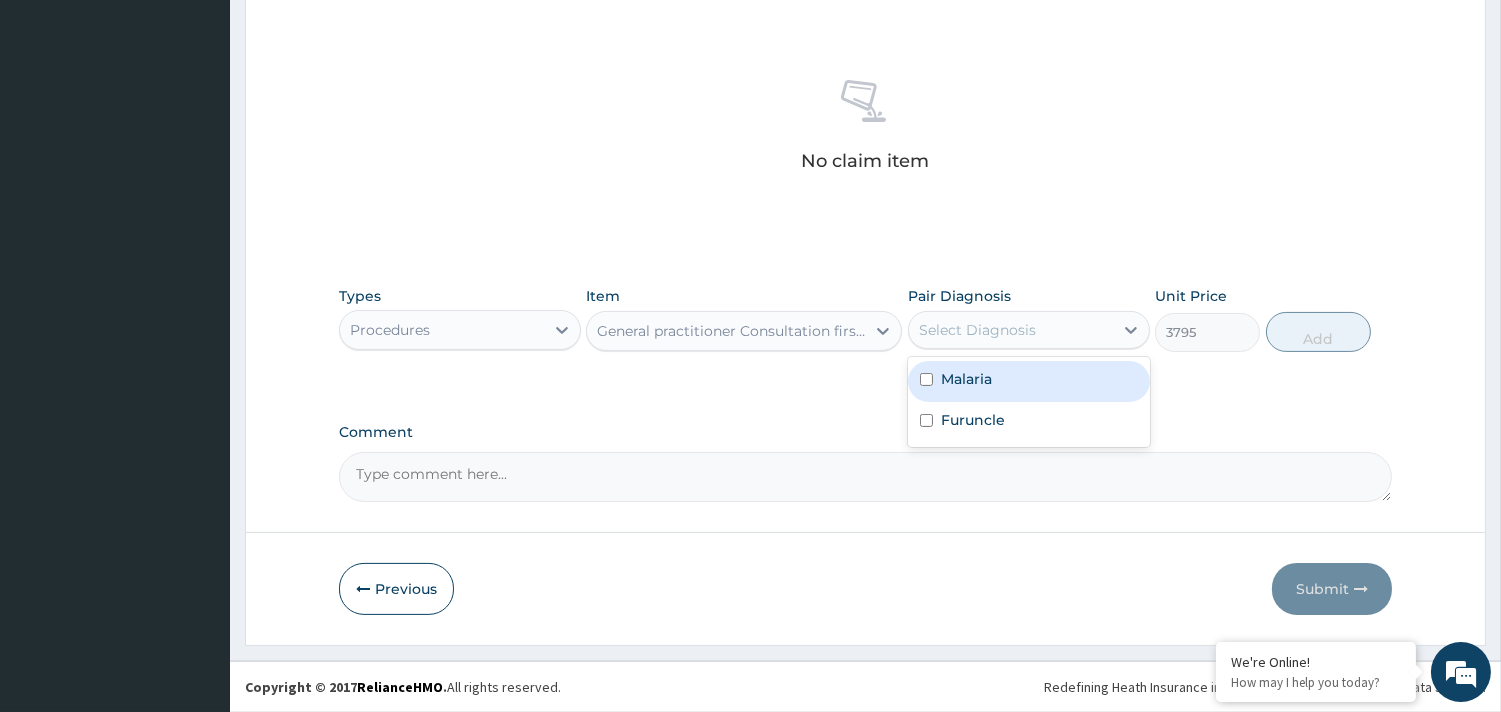 click on "Select Diagnosis" at bounding box center [977, 330] 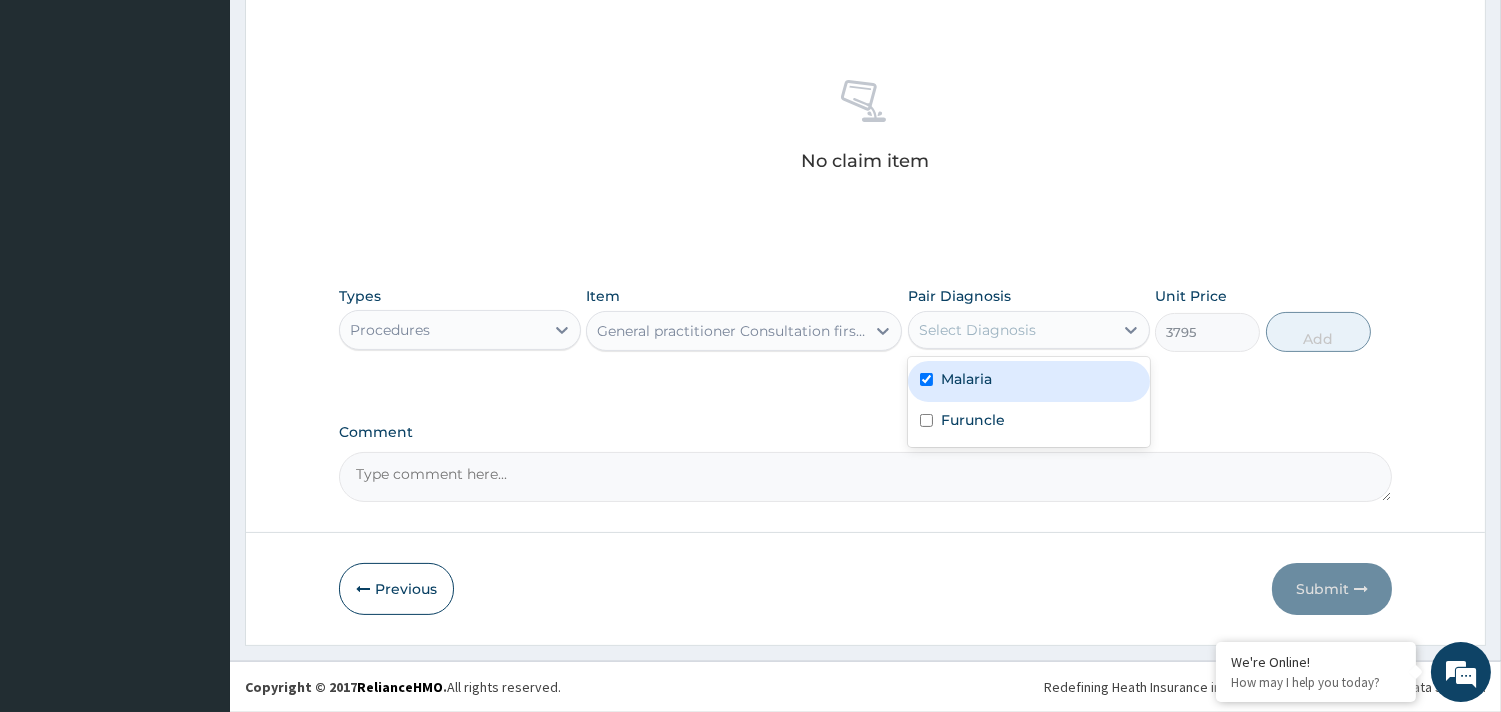 checkbox on "true" 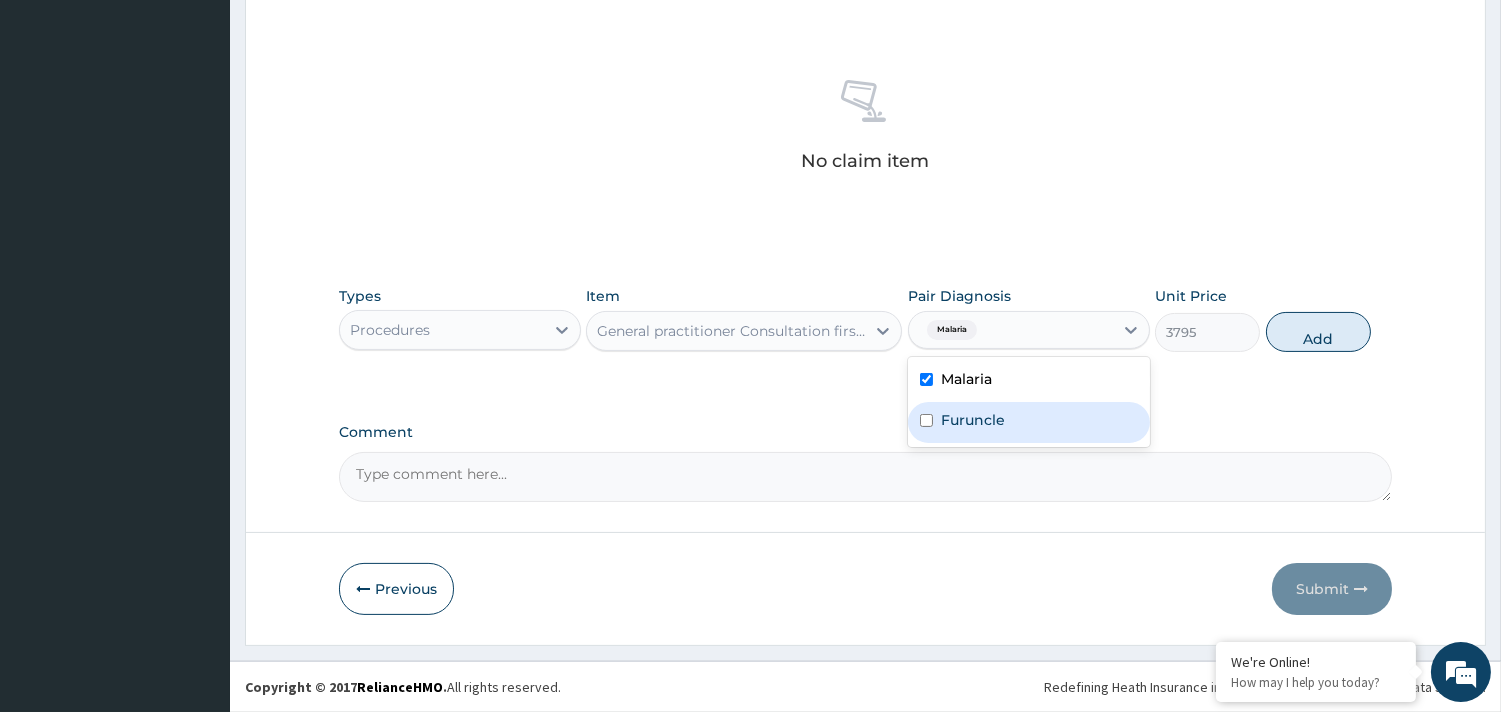 click on "Furuncle" at bounding box center (1029, 422) 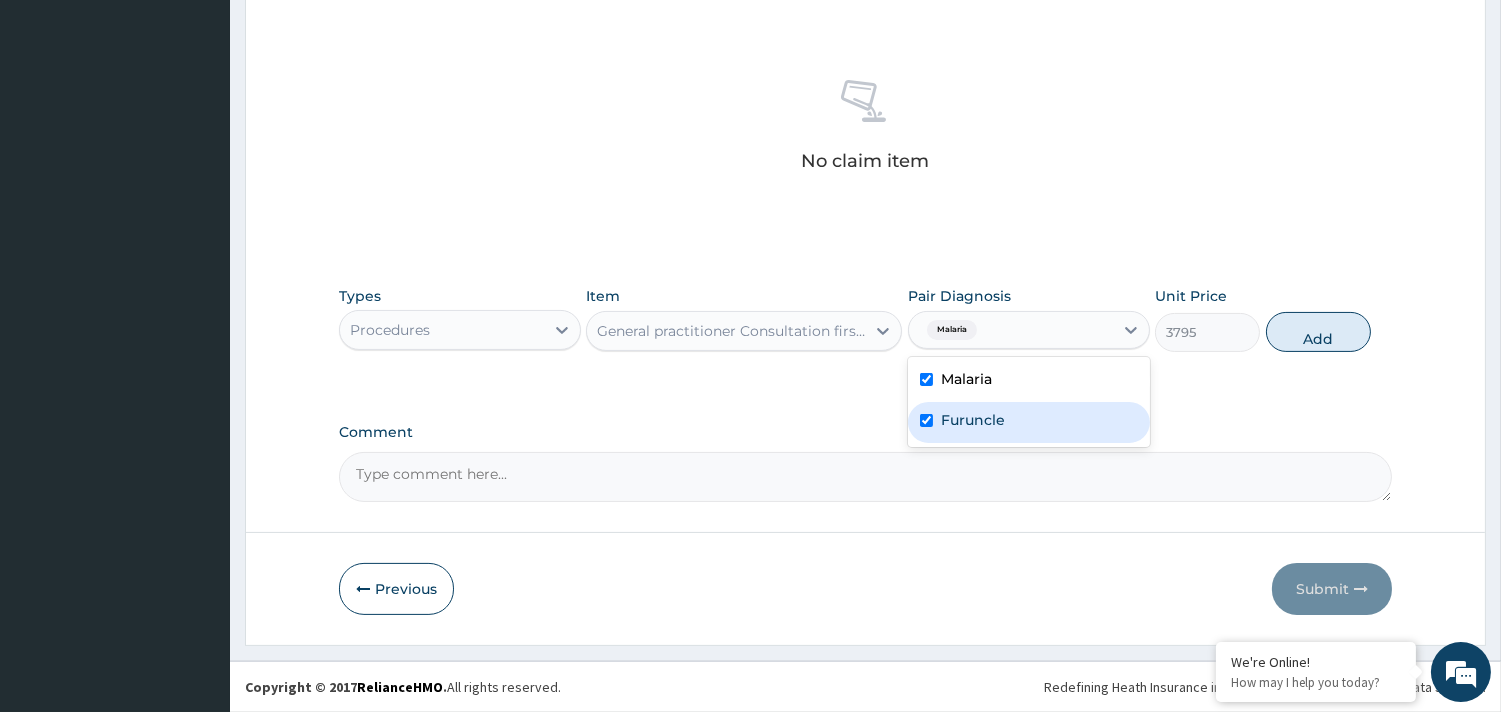 checkbox on "true" 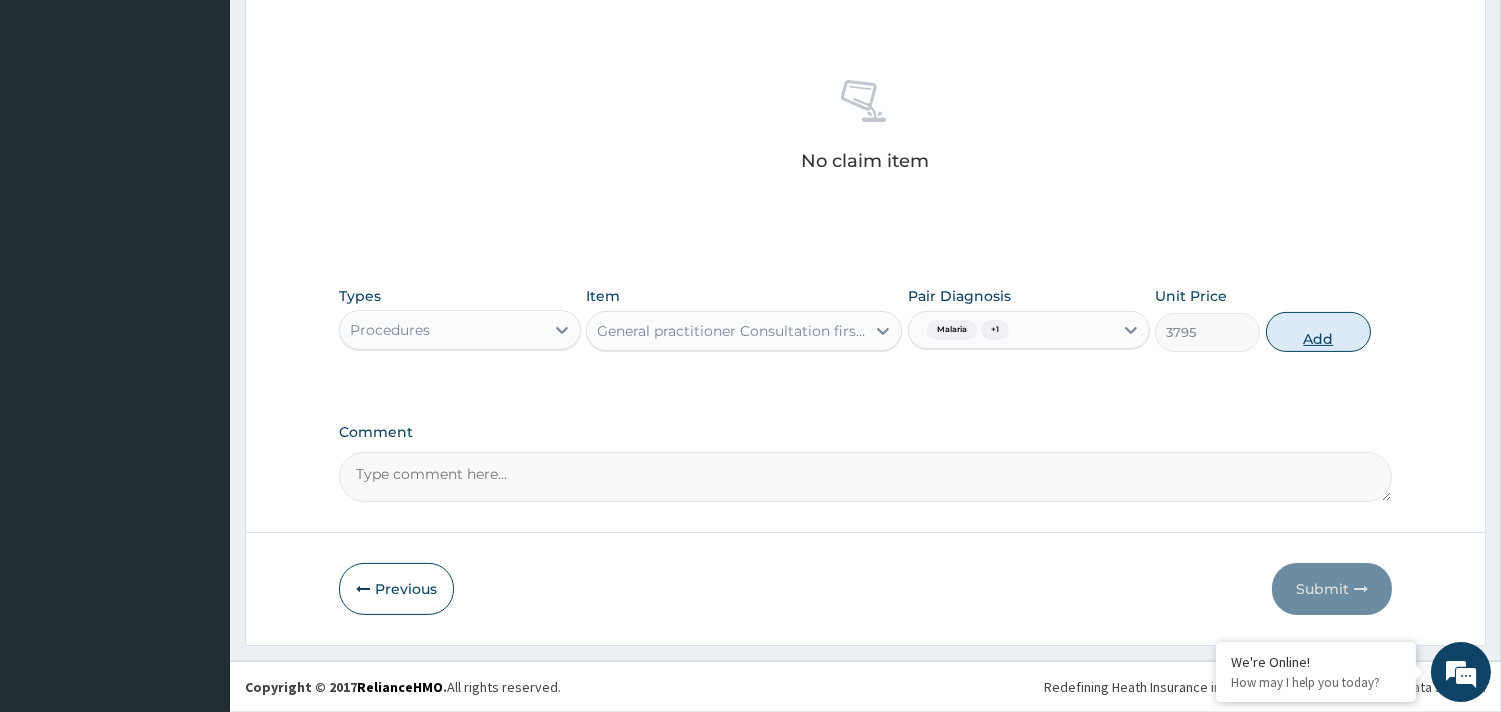 click on "Add" at bounding box center (1318, 332) 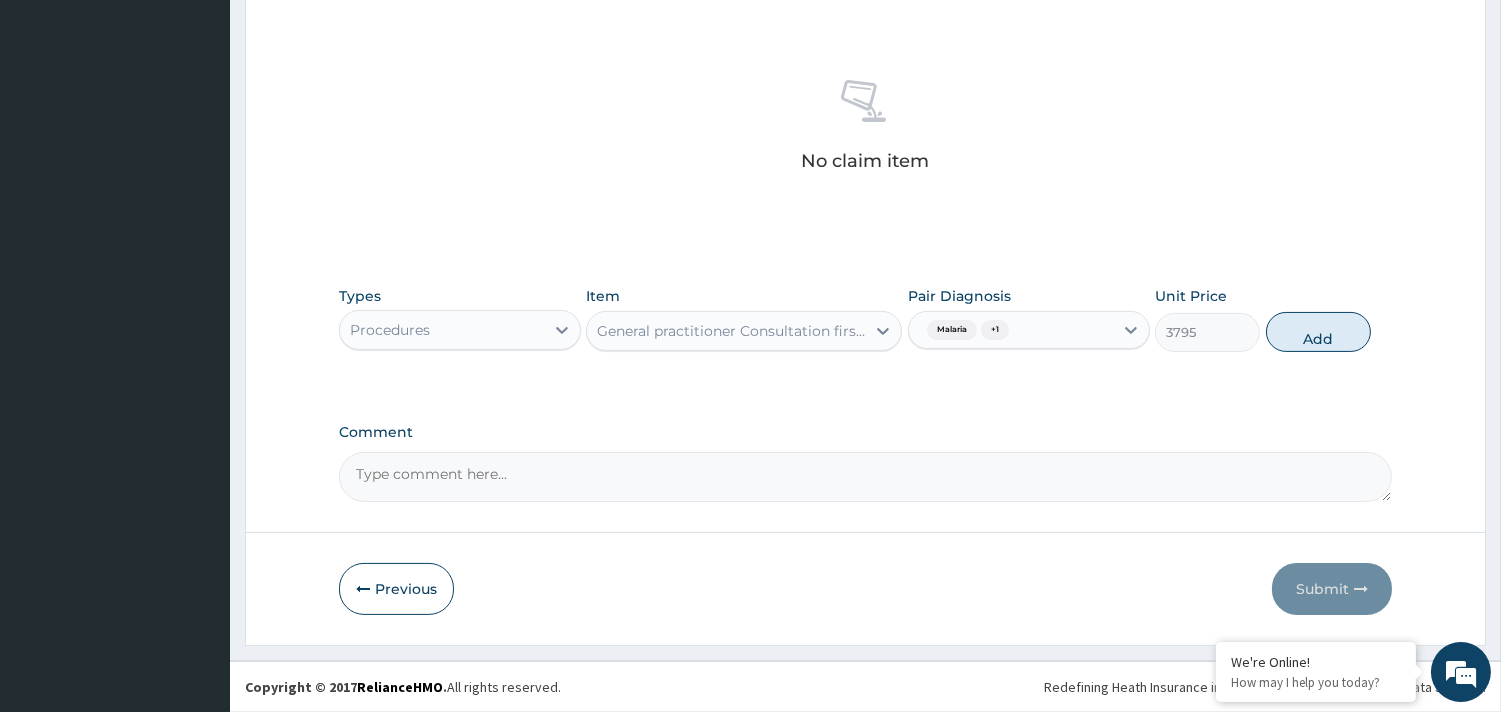 type on "0" 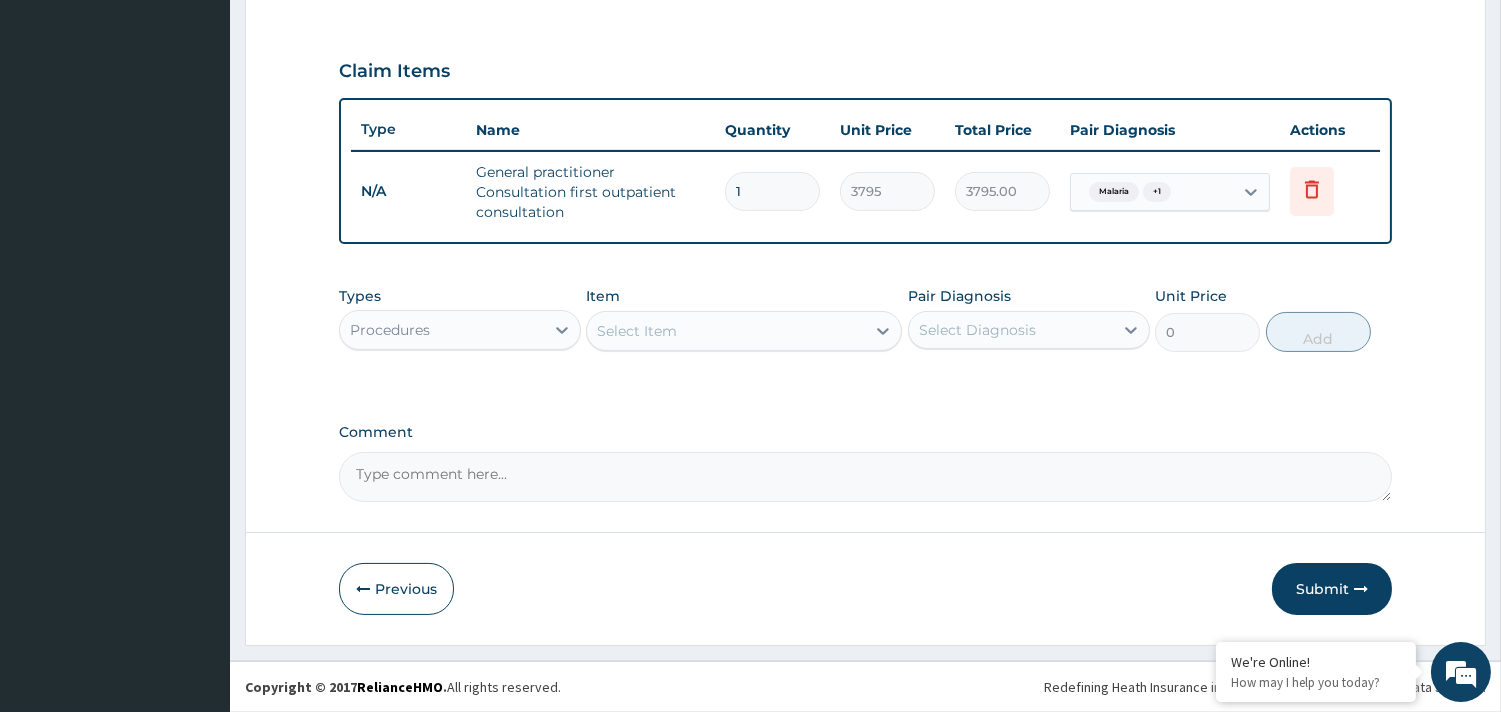 scroll, scrollTop: 643, scrollLeft: 0, axis: vertical 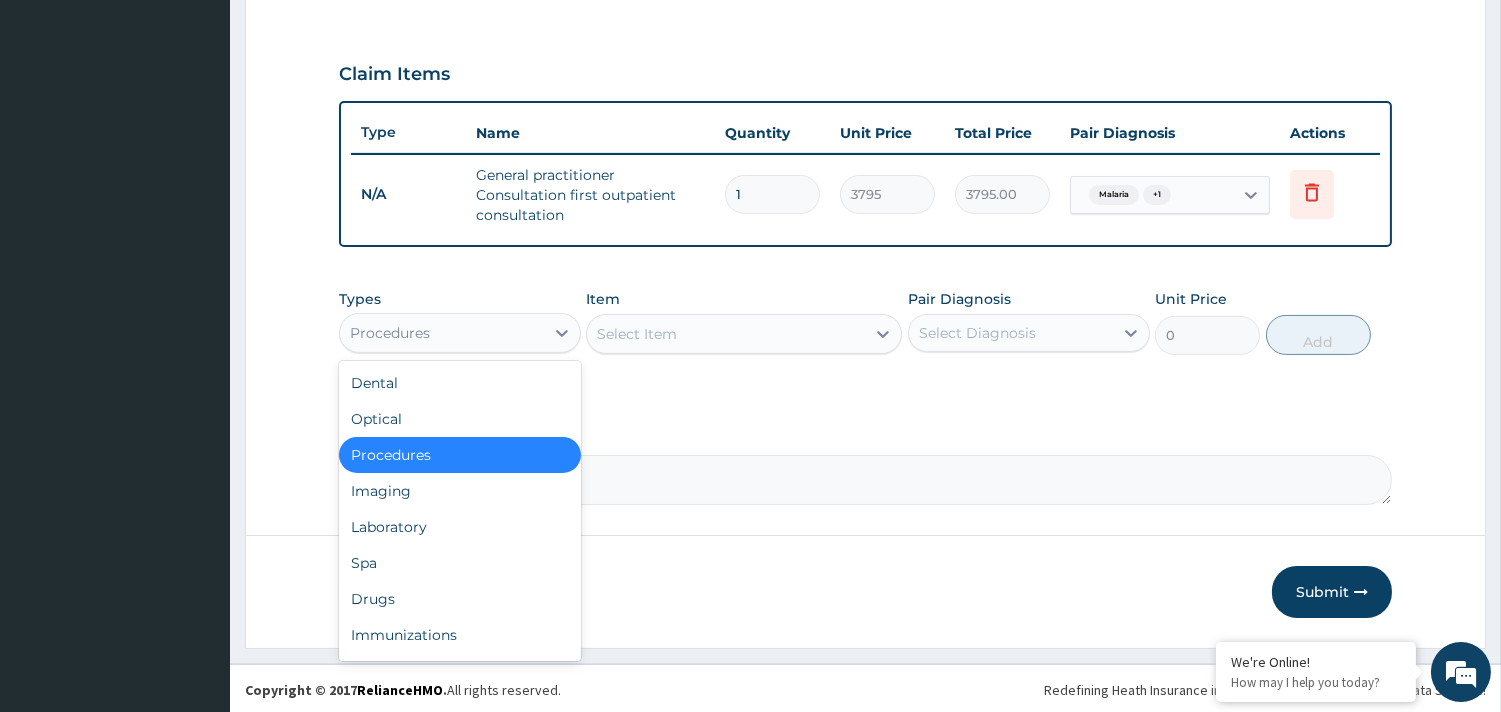 click on "Procedures" at bounding box center [442, 333] 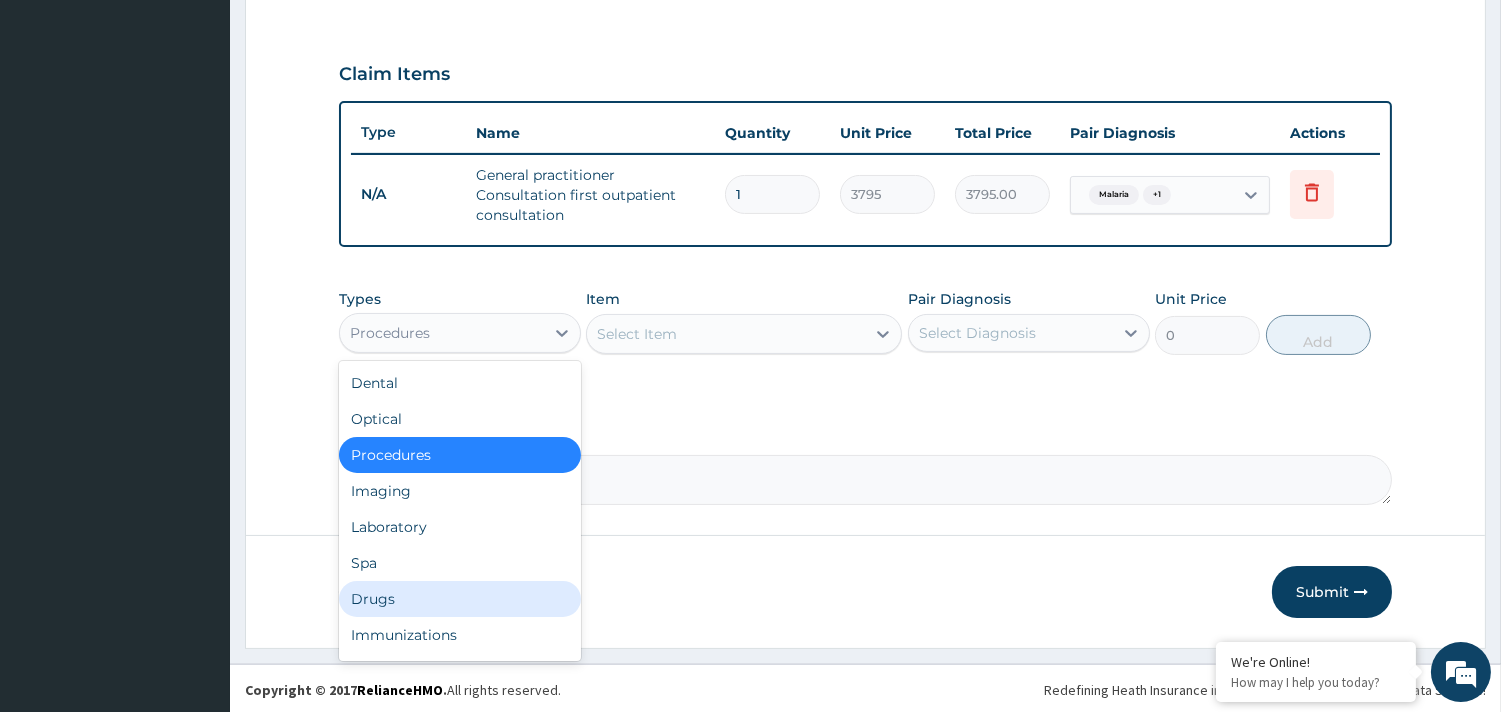 click on "Drugs" at bounding box center (460, 599) 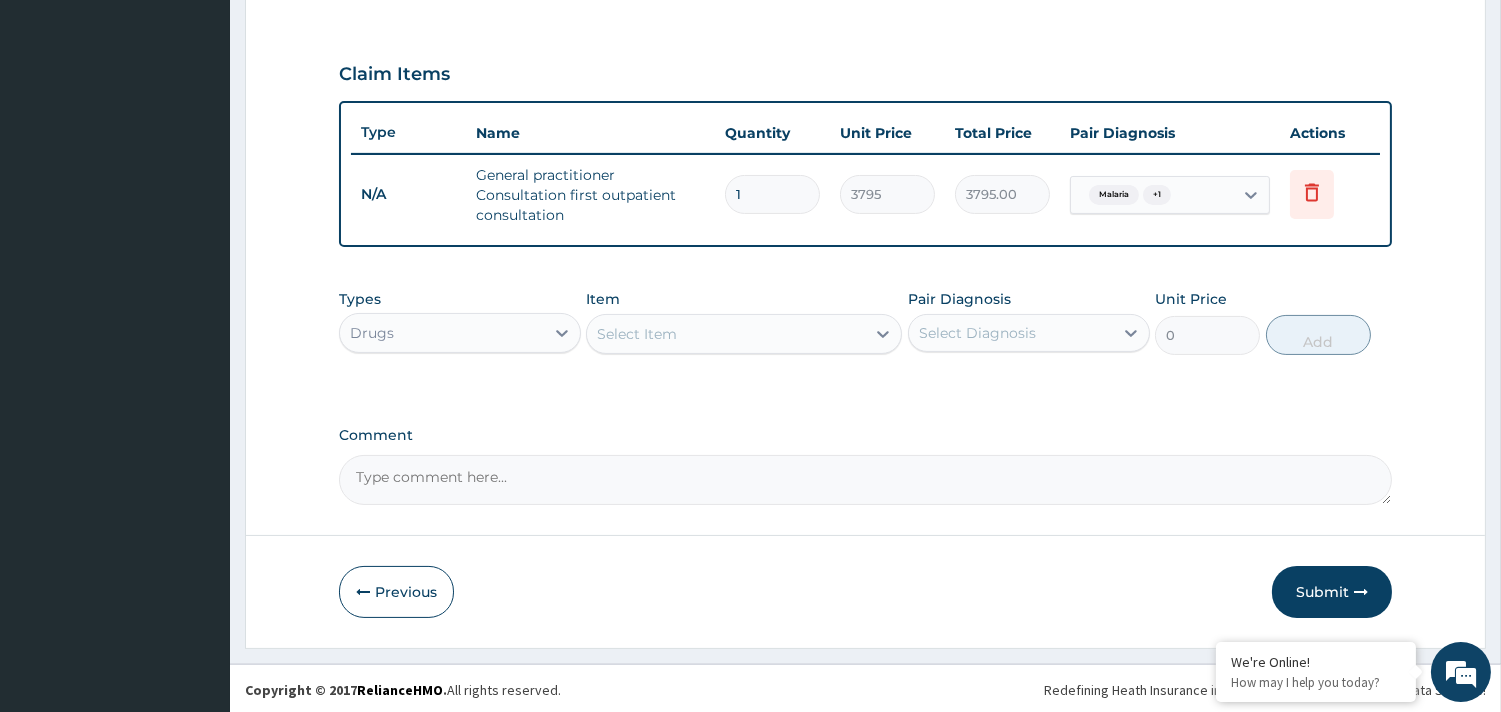 click on "Select Item" at bounding box center (637, 334) 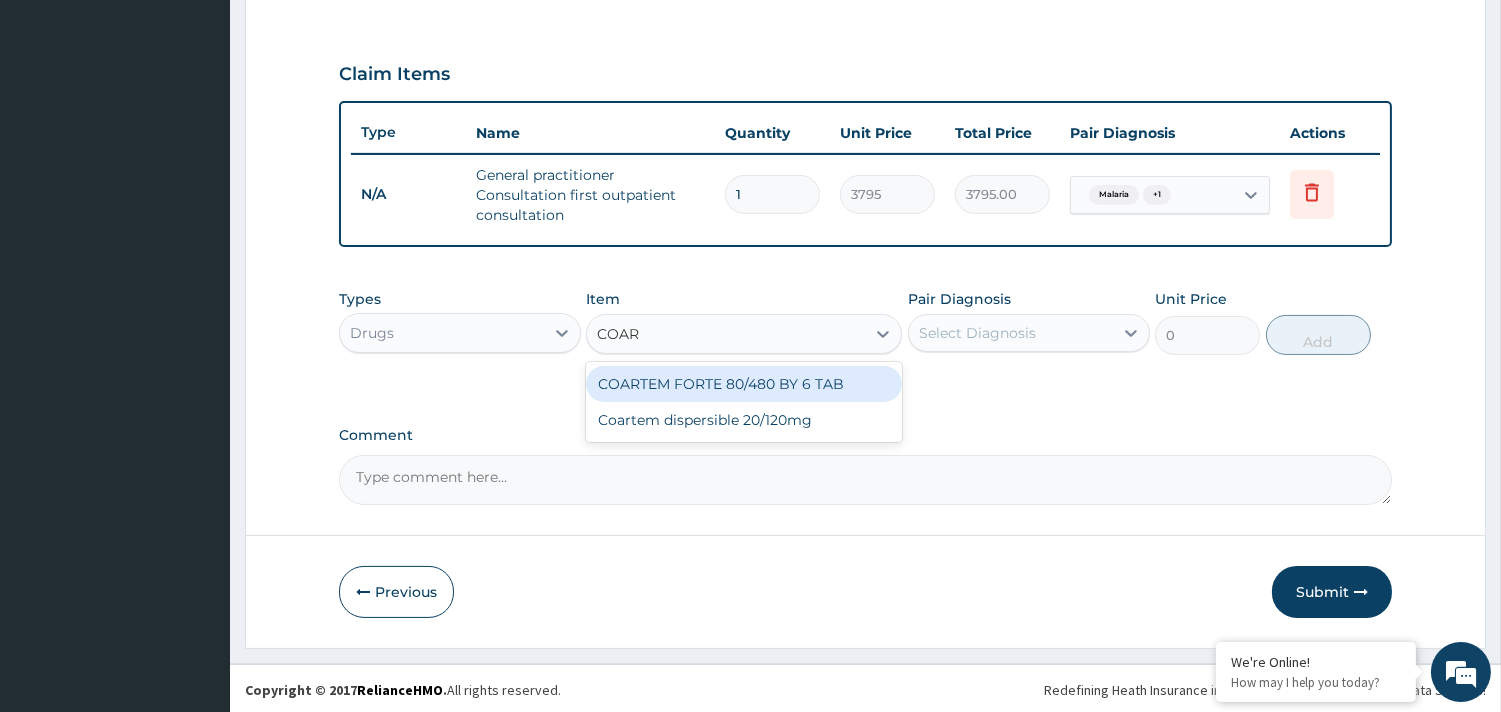 type on "COART" 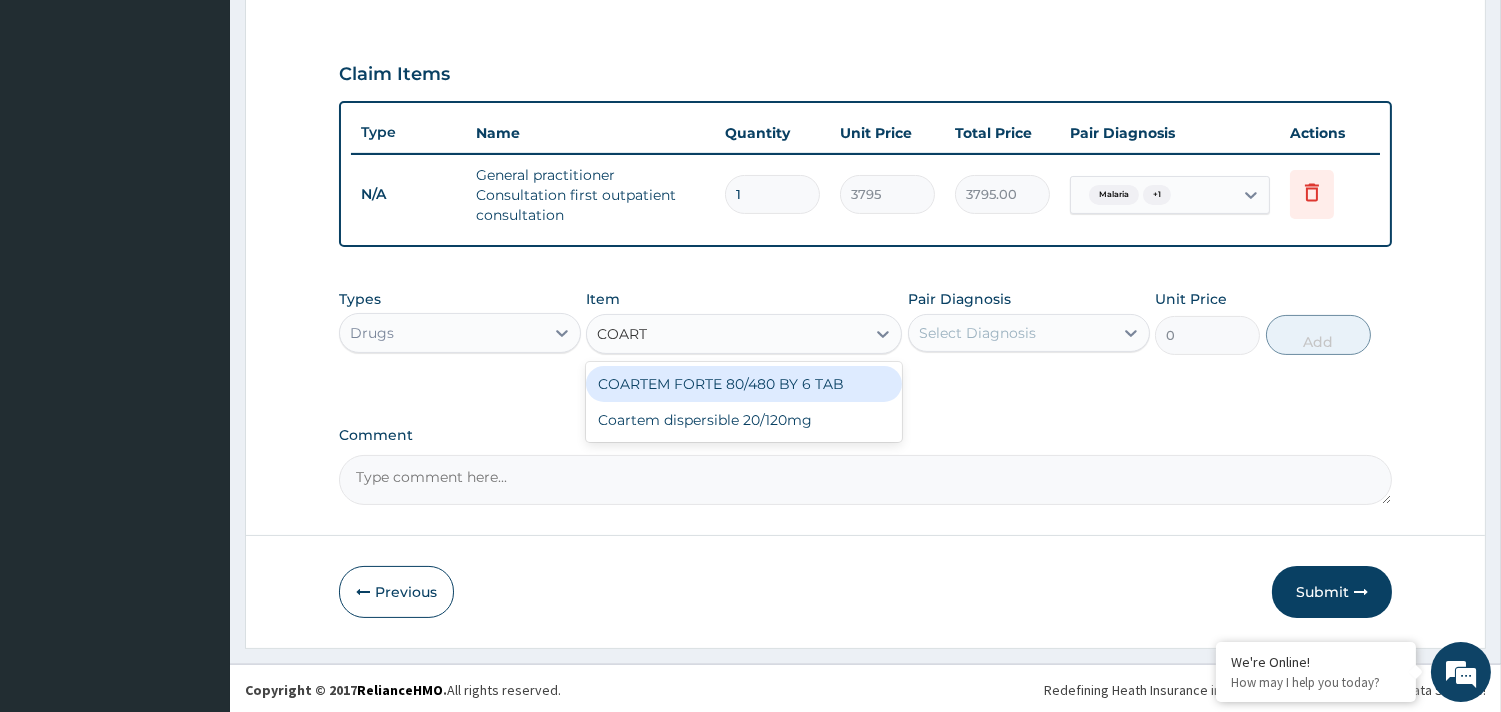 click on "COARTEM FORTE 80/480 BY 6 TAB" at bounding box center [744, 384] 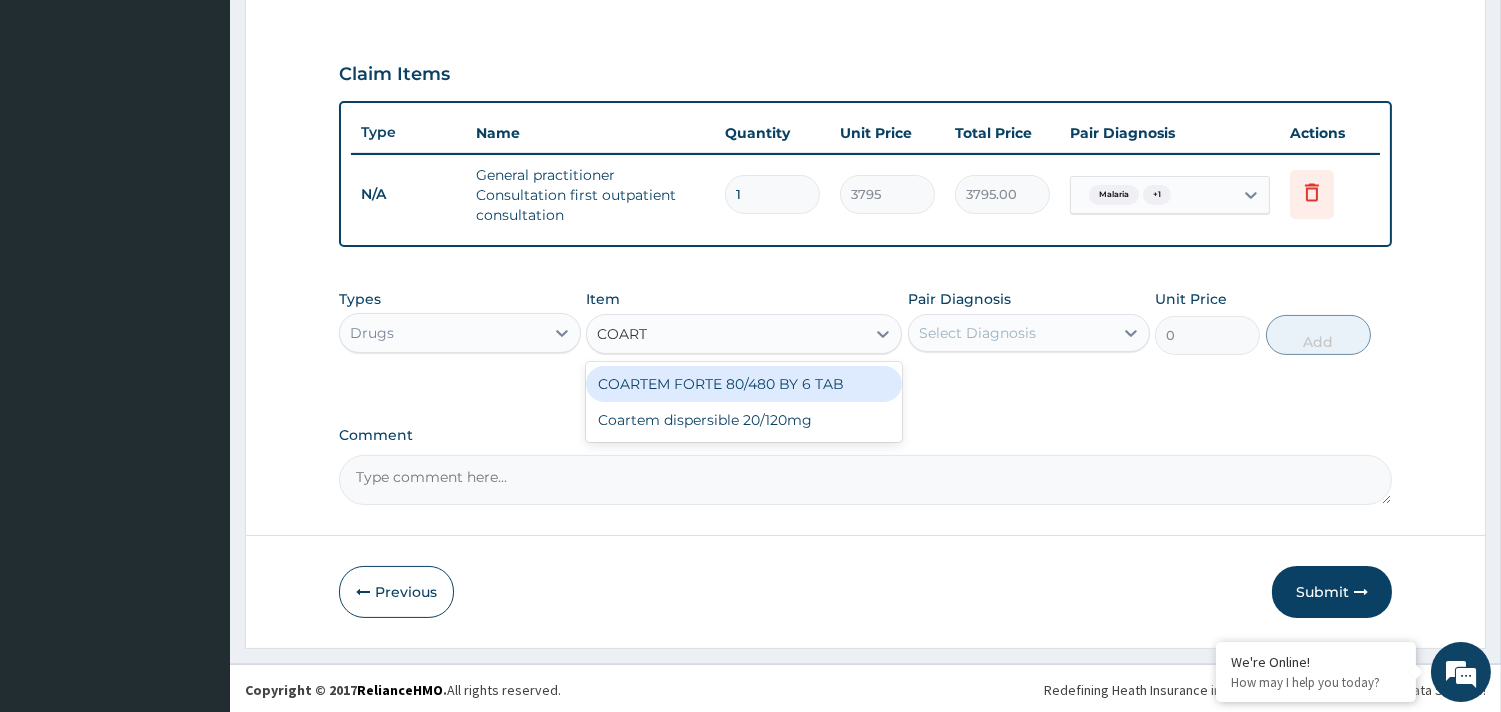 type 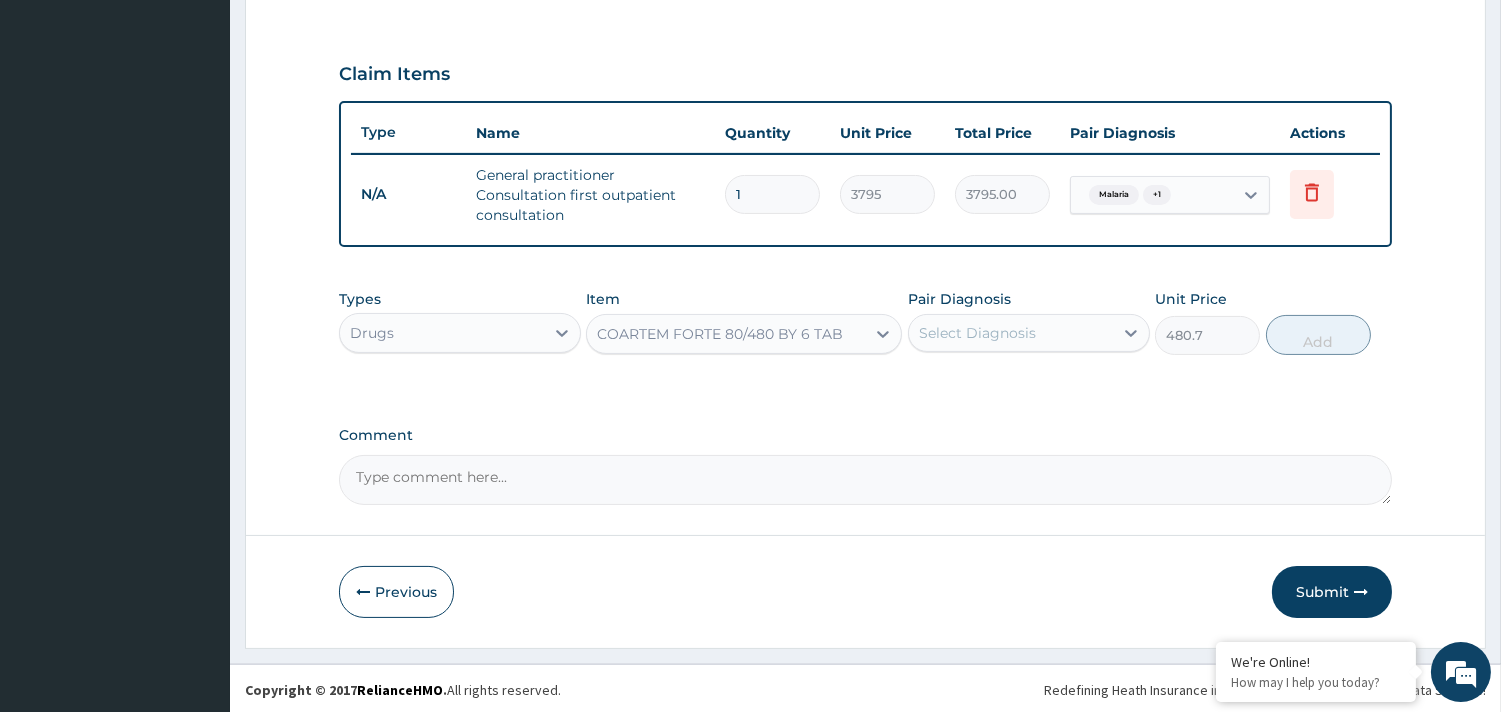 drag, startPoint x: 1044, startPoint y: 333, endPoint x: 1034, endPoint y: 355, distance: 24.166092 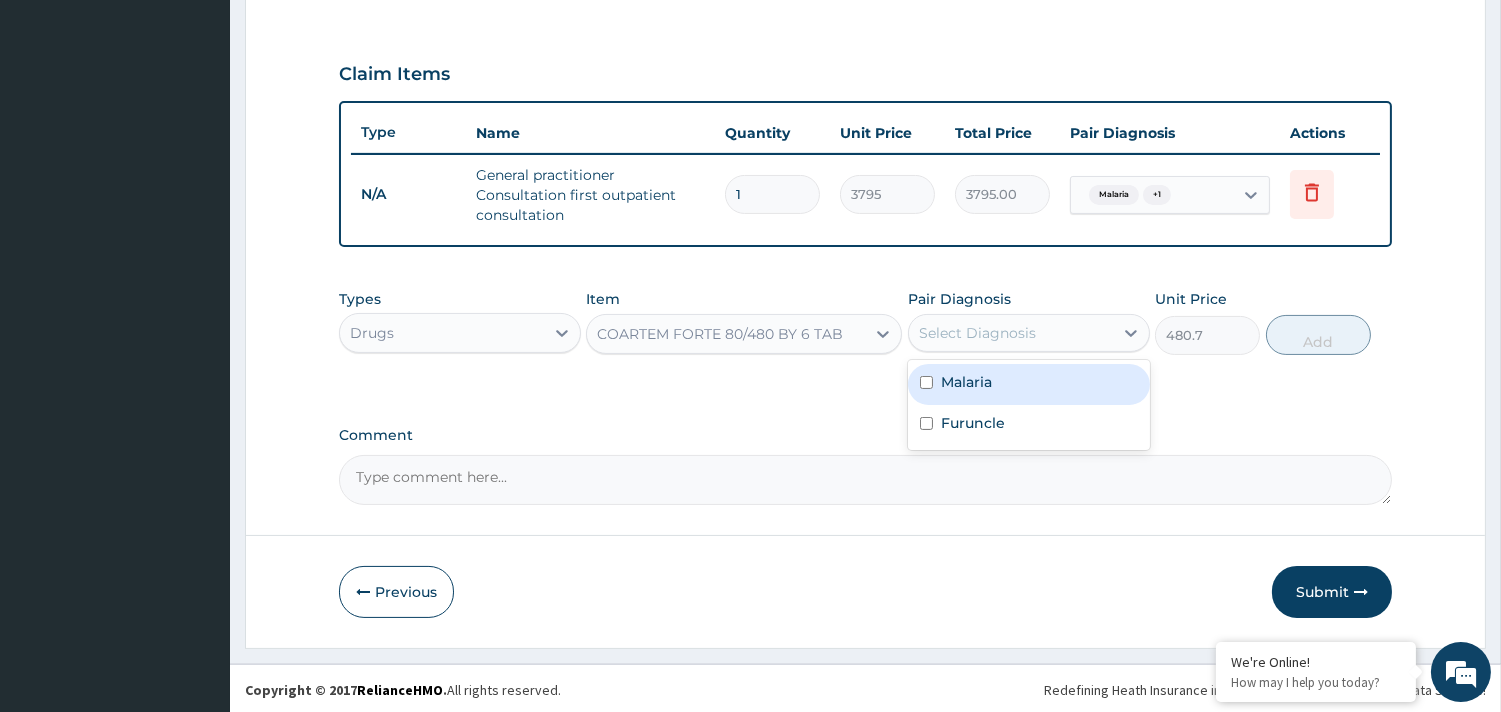 click on "Malaria" at bounding box center (1029, 384) 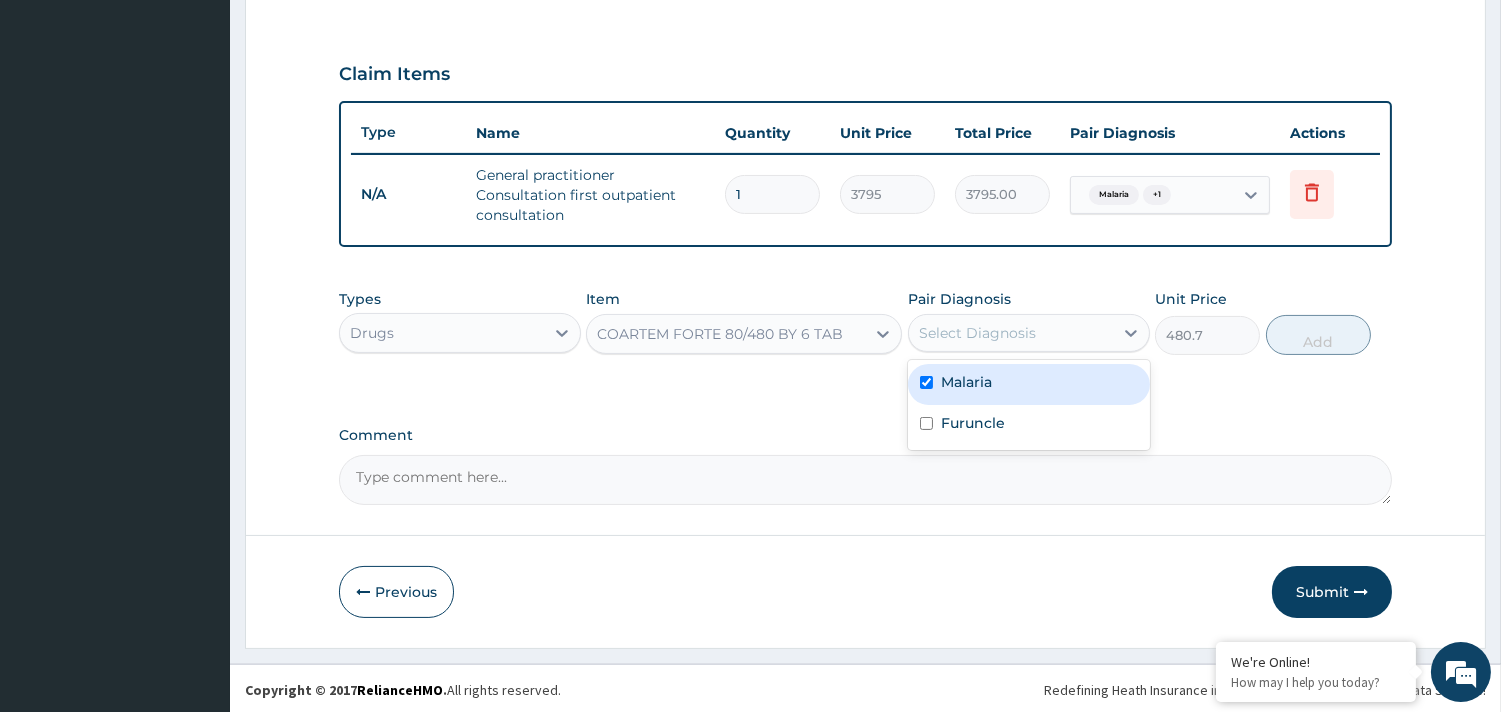 checkbox on "true" 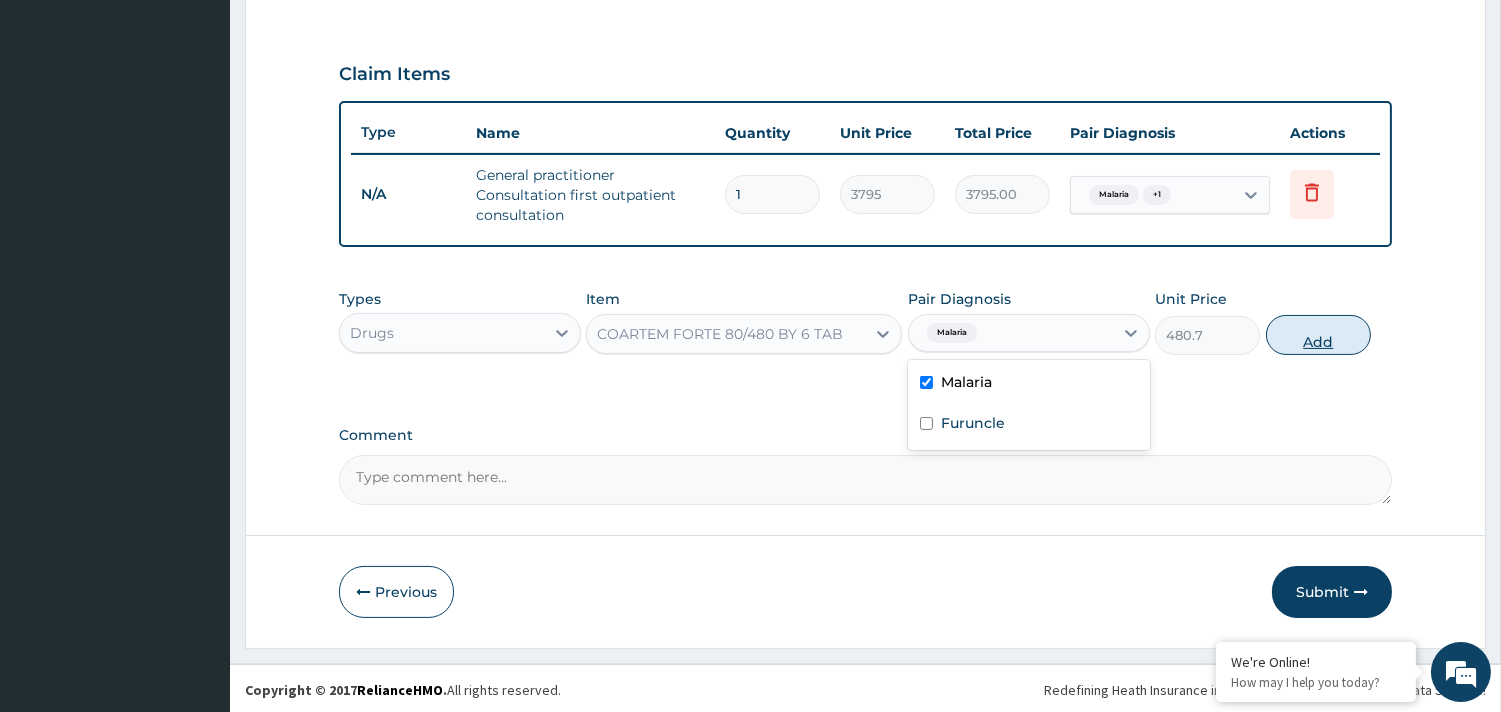 click on "Add" at bounding box center (1318, 335) 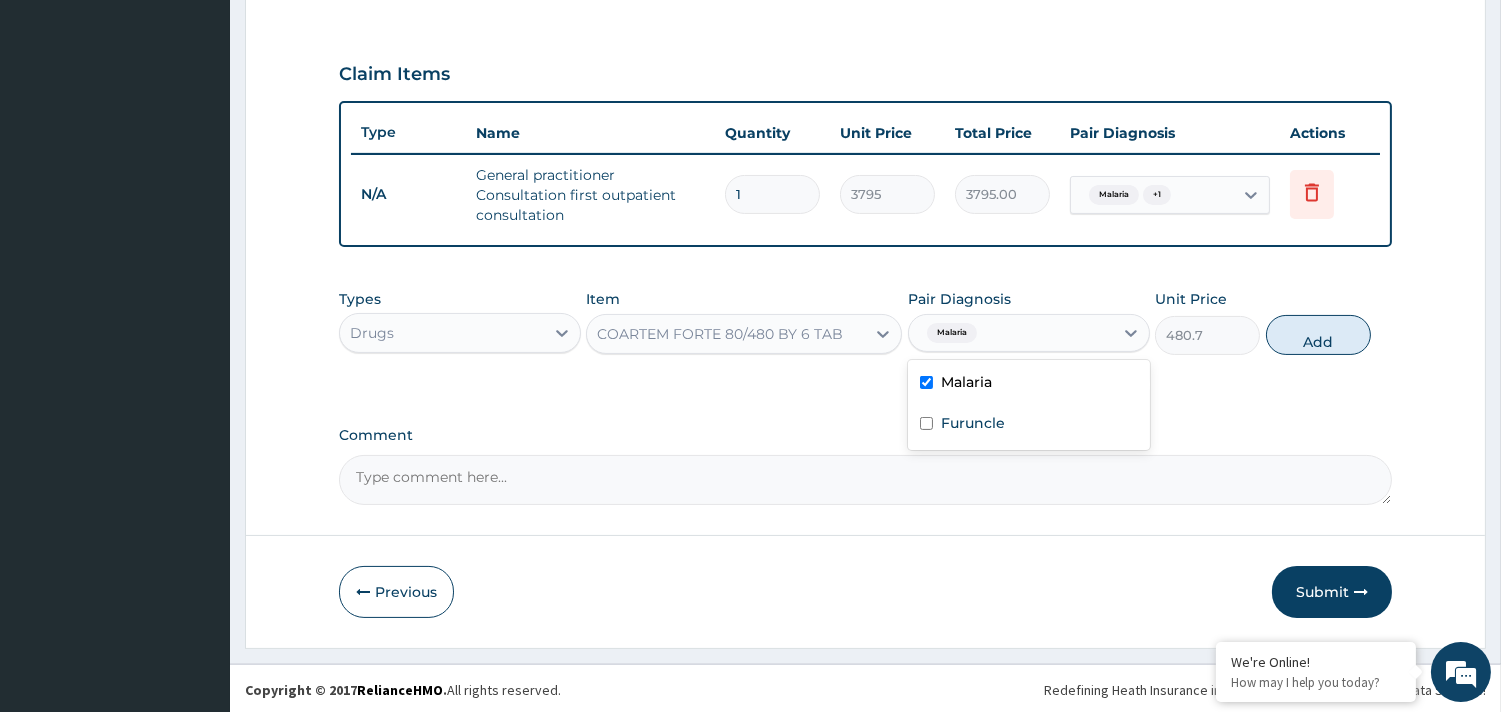 type on "0" 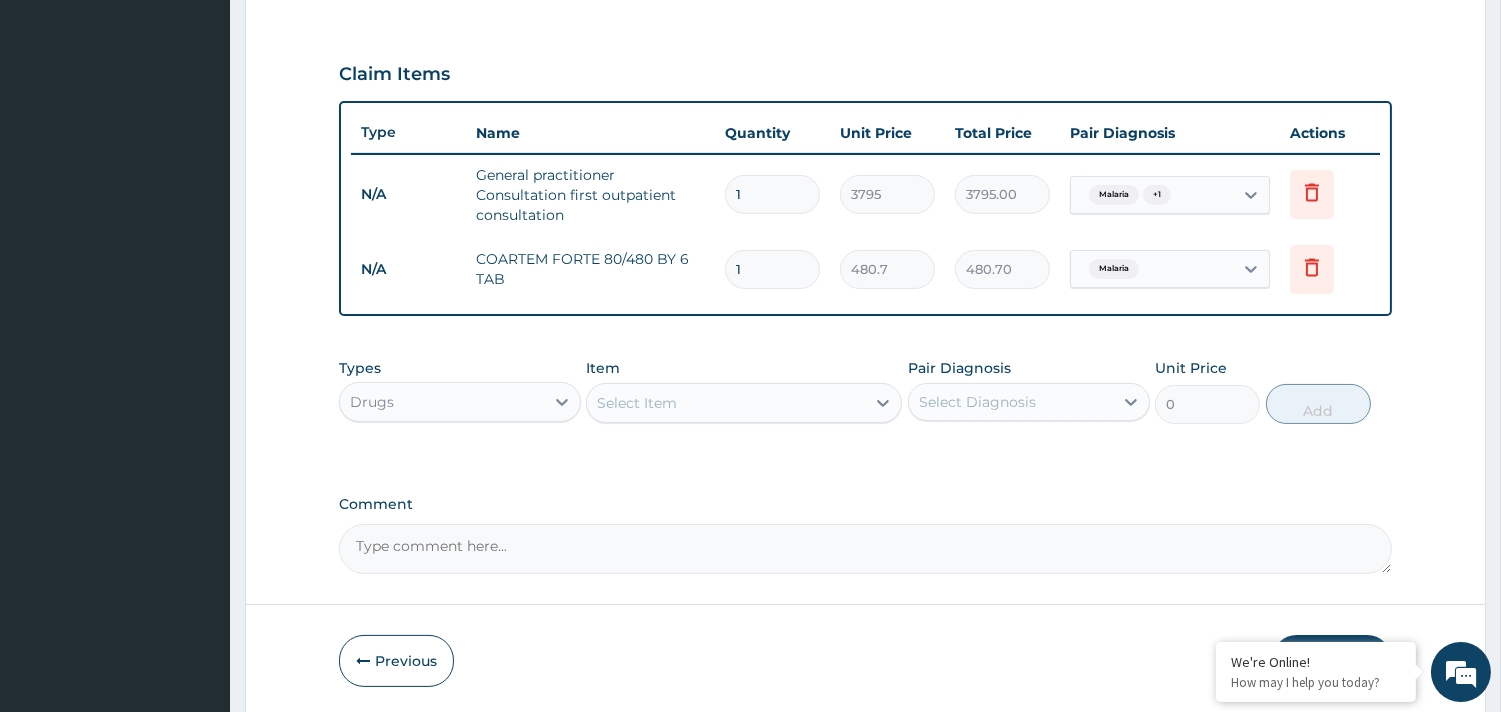 type 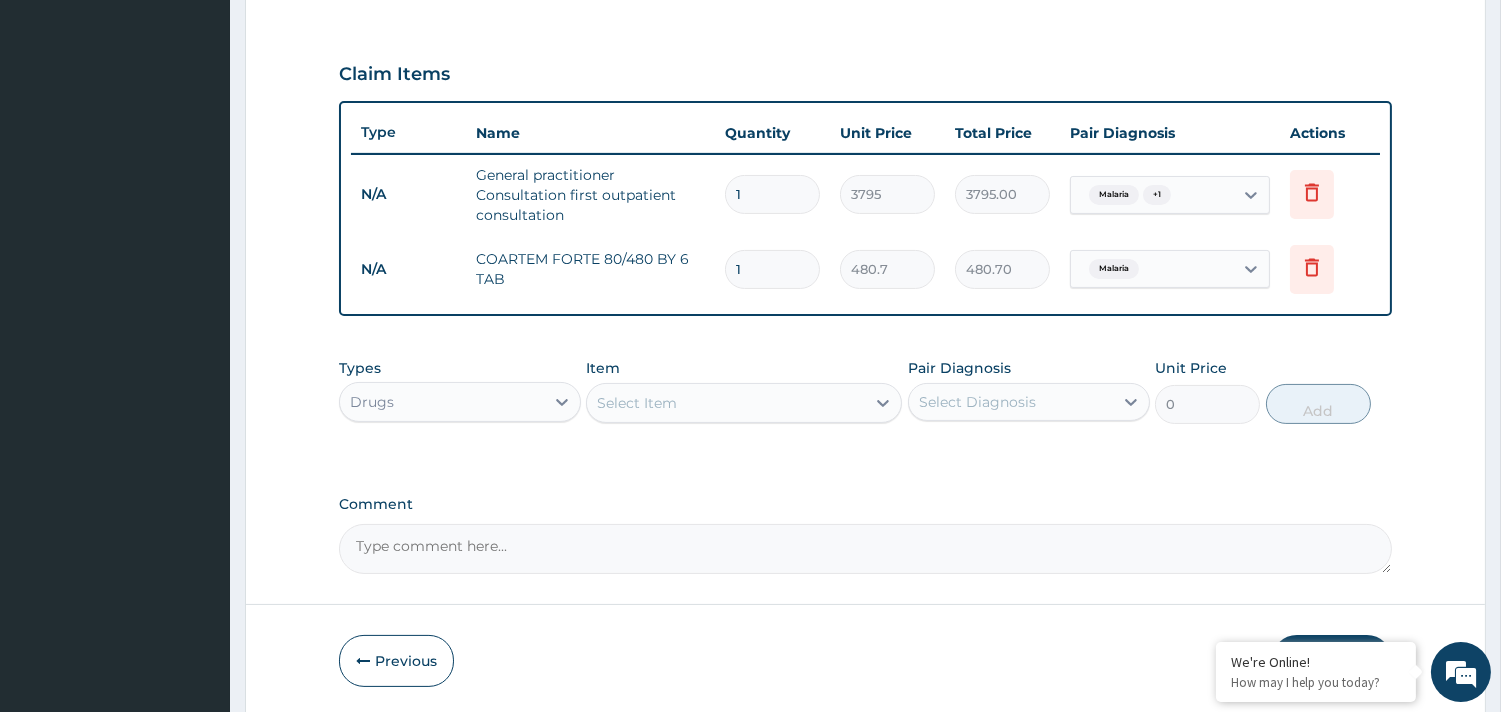 type on "0.00" 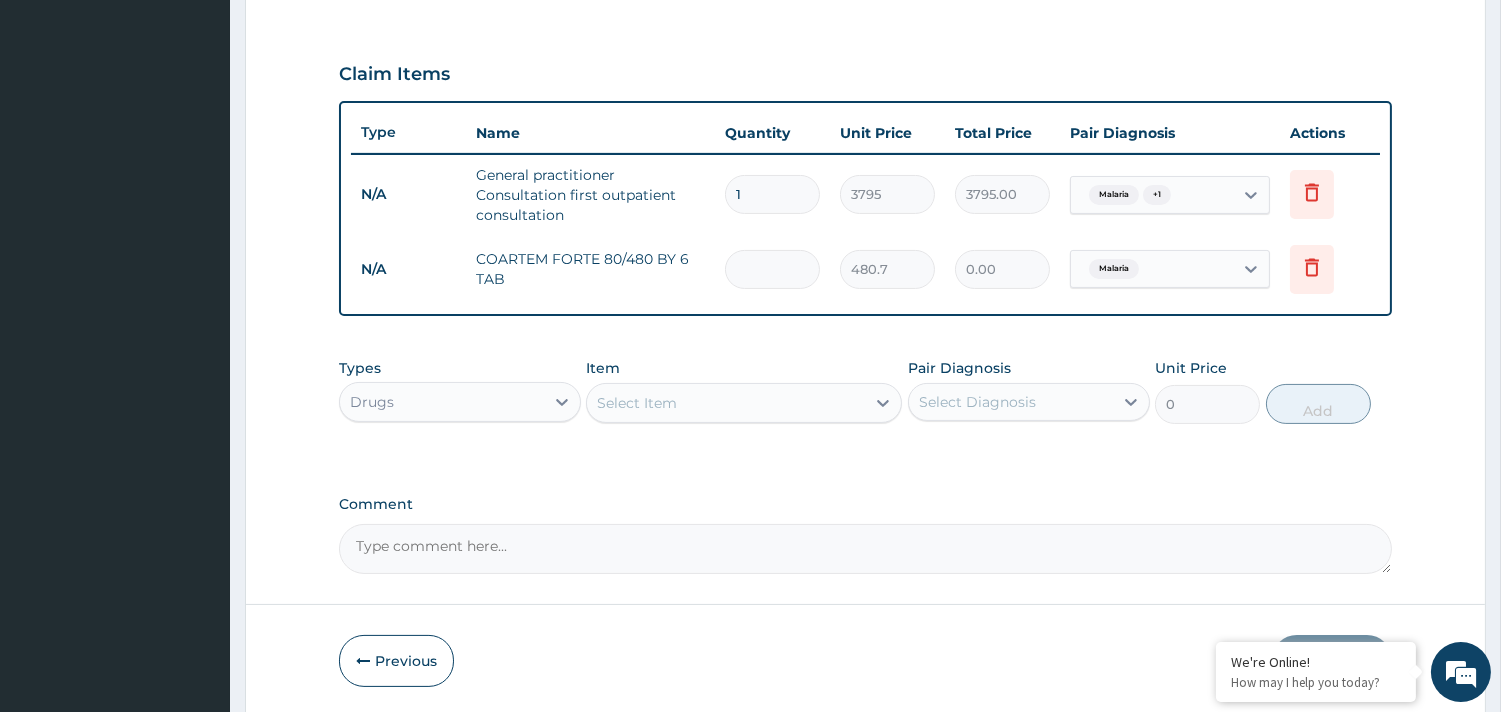 type on "6" 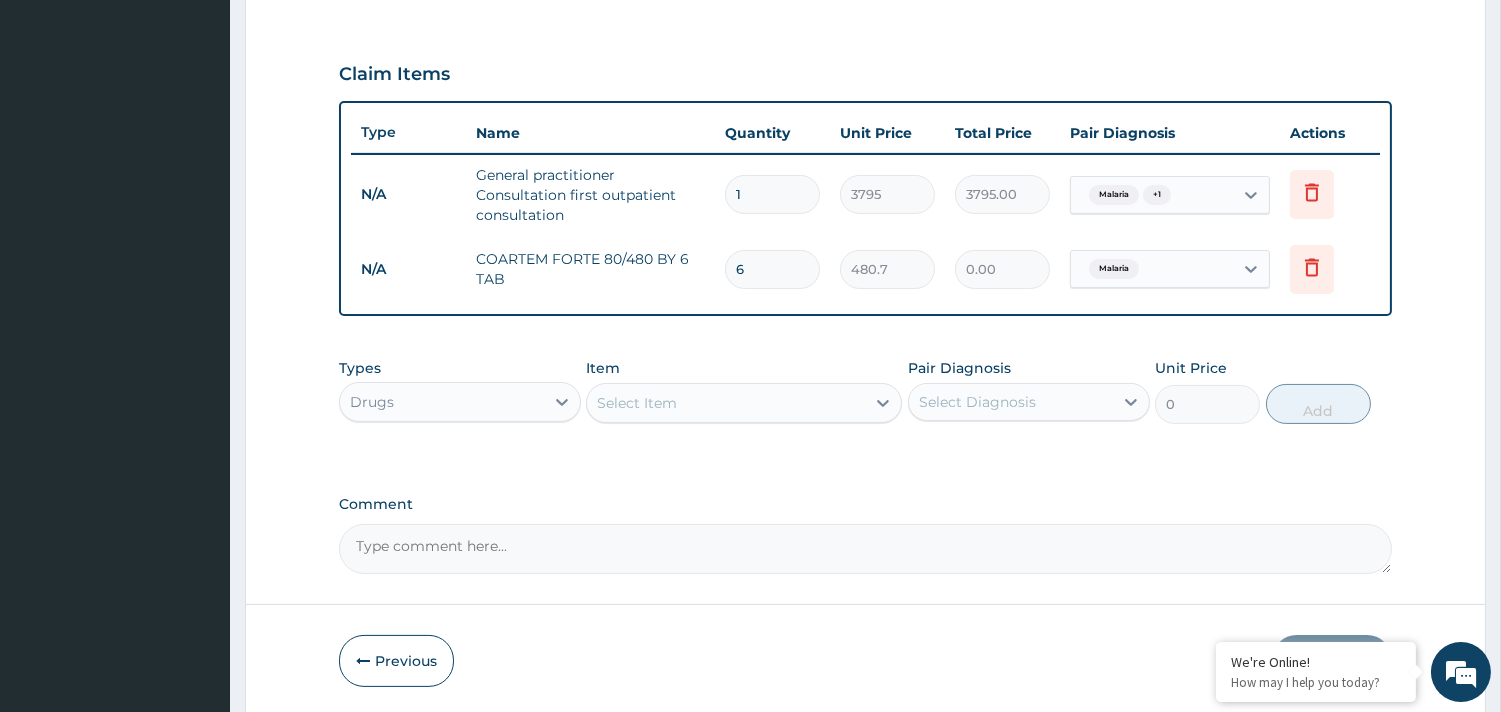 type on "2884.20" 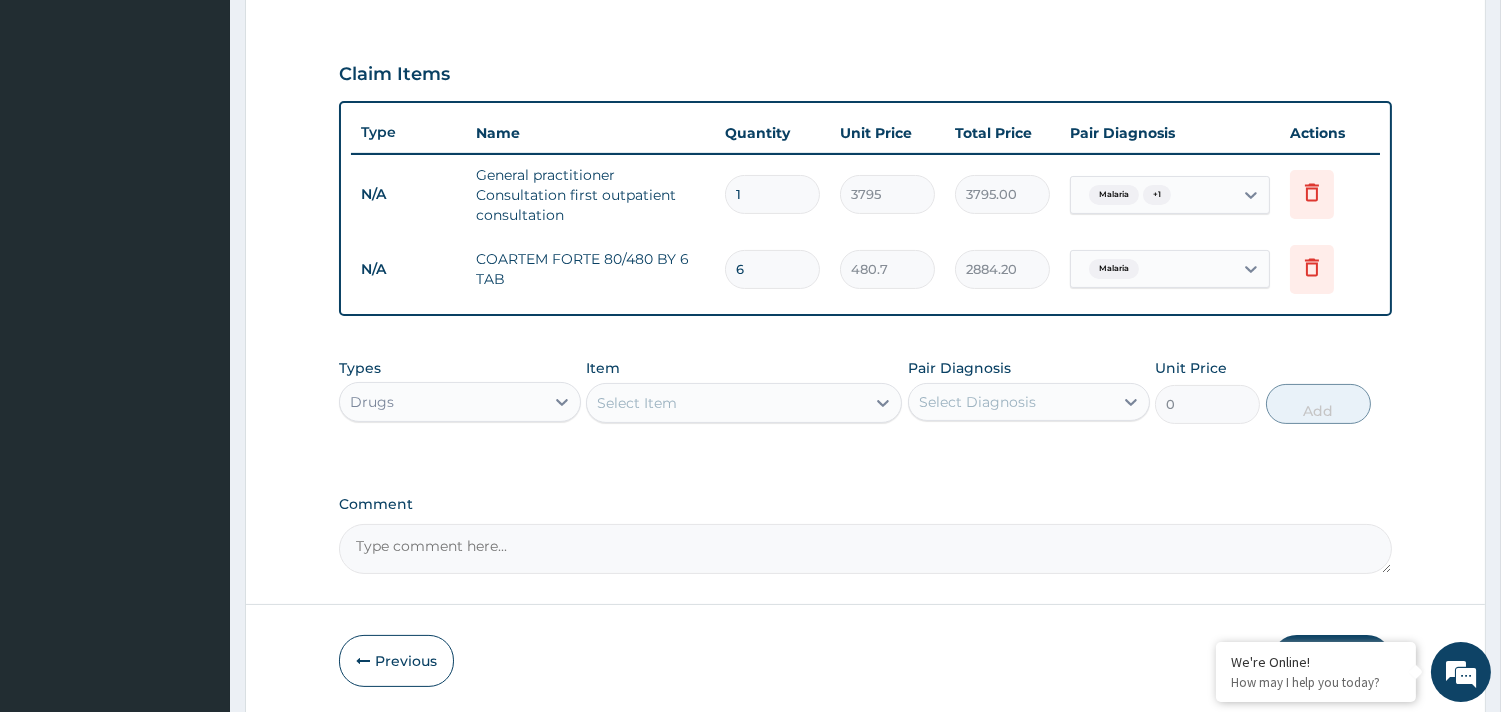type on "6" 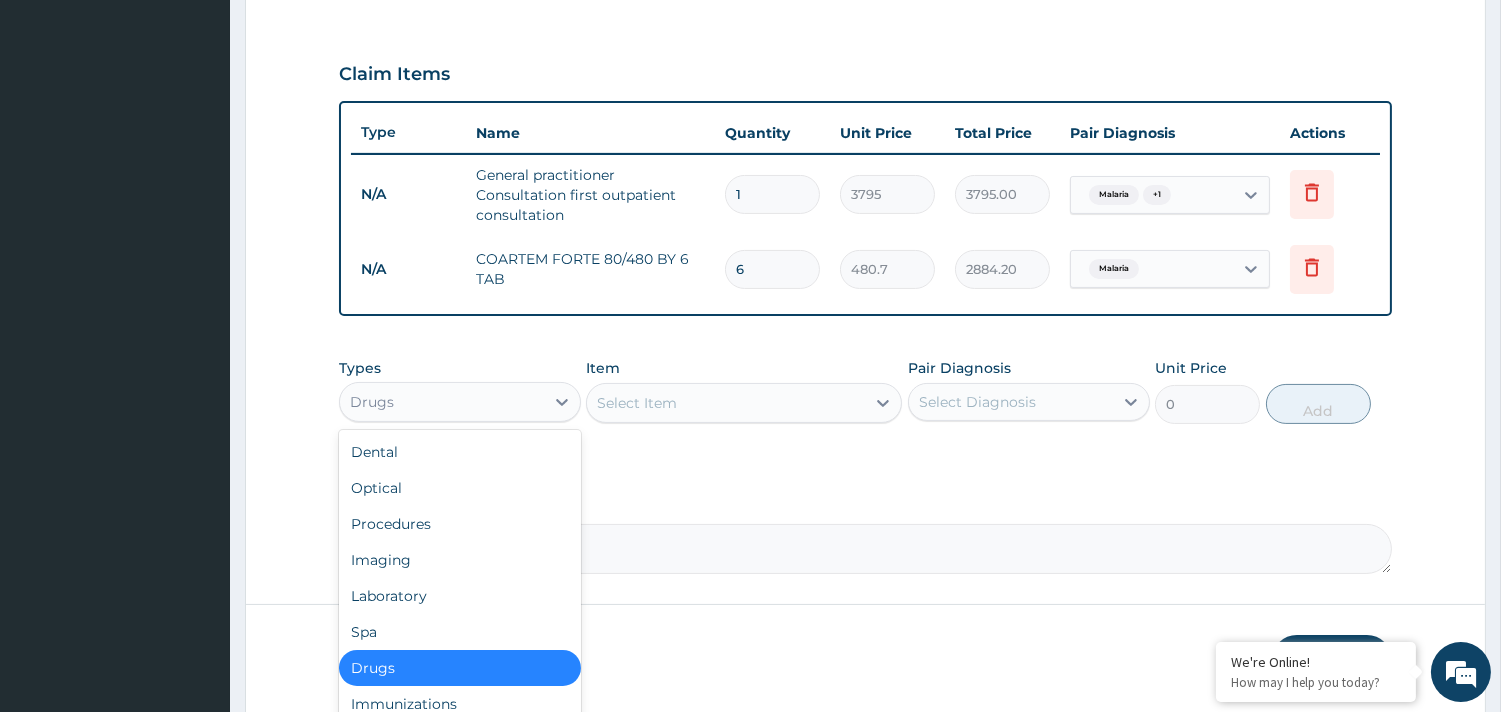 click on "Drugs" at bounding box center (442, 402) 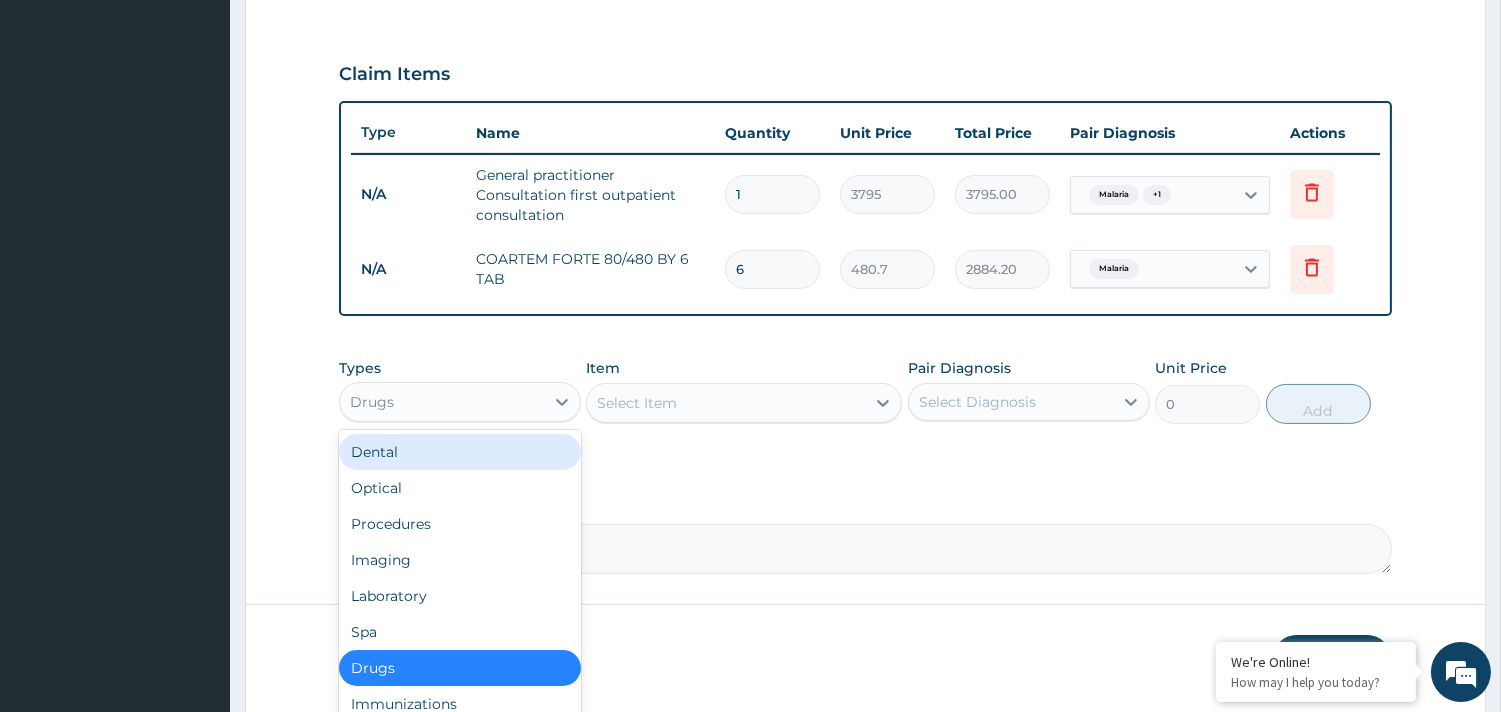 click on "Select Item" at bounding box center (726, 403) 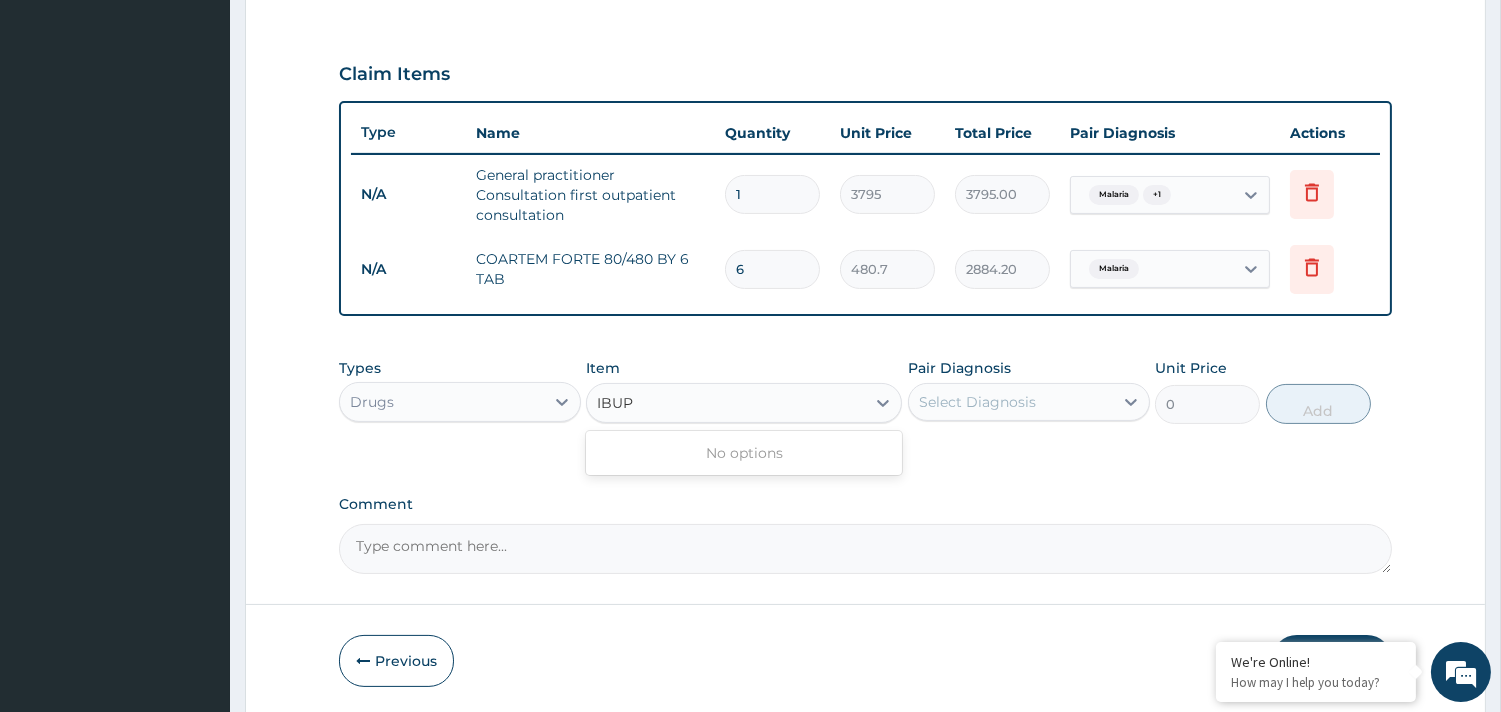 type on "IBU" 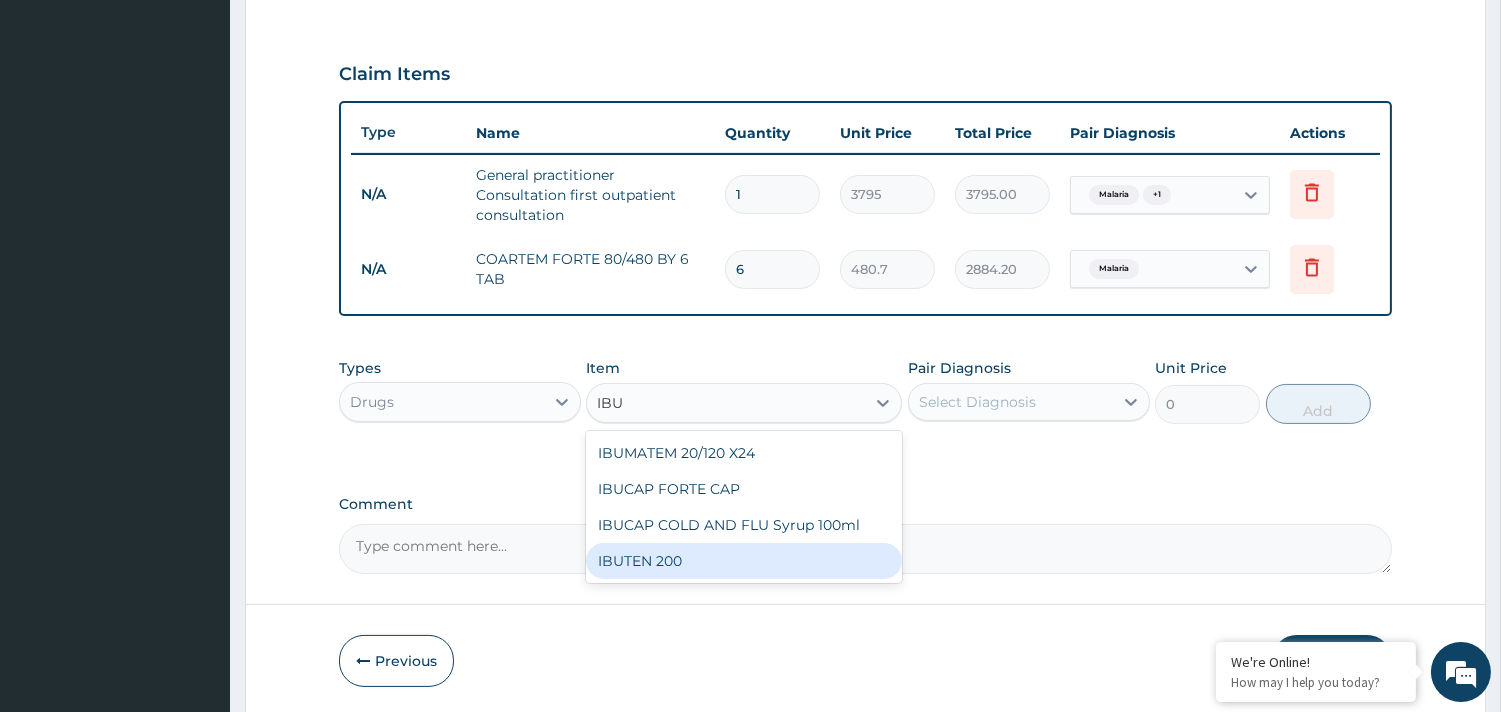 click on "IBUTEN 200" at bounding box center [744, 561] 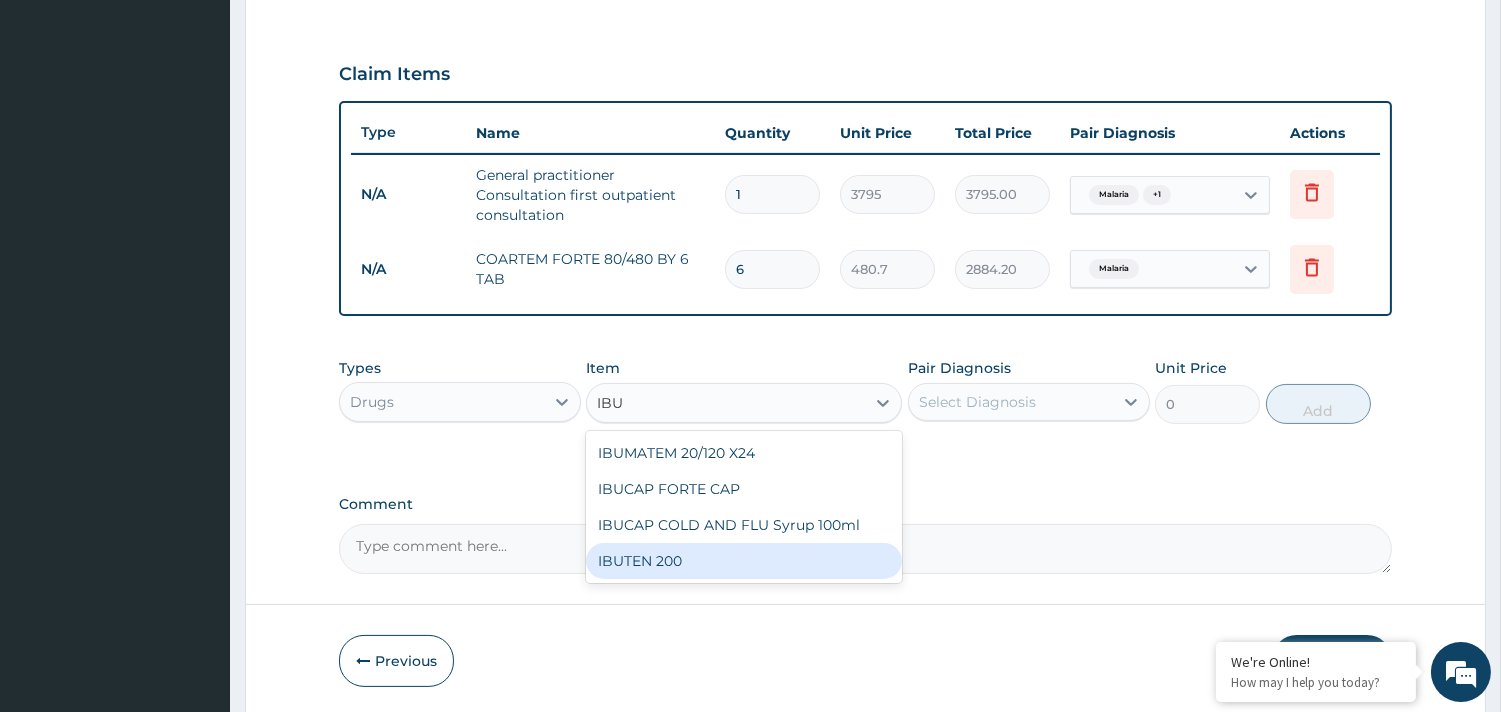 type 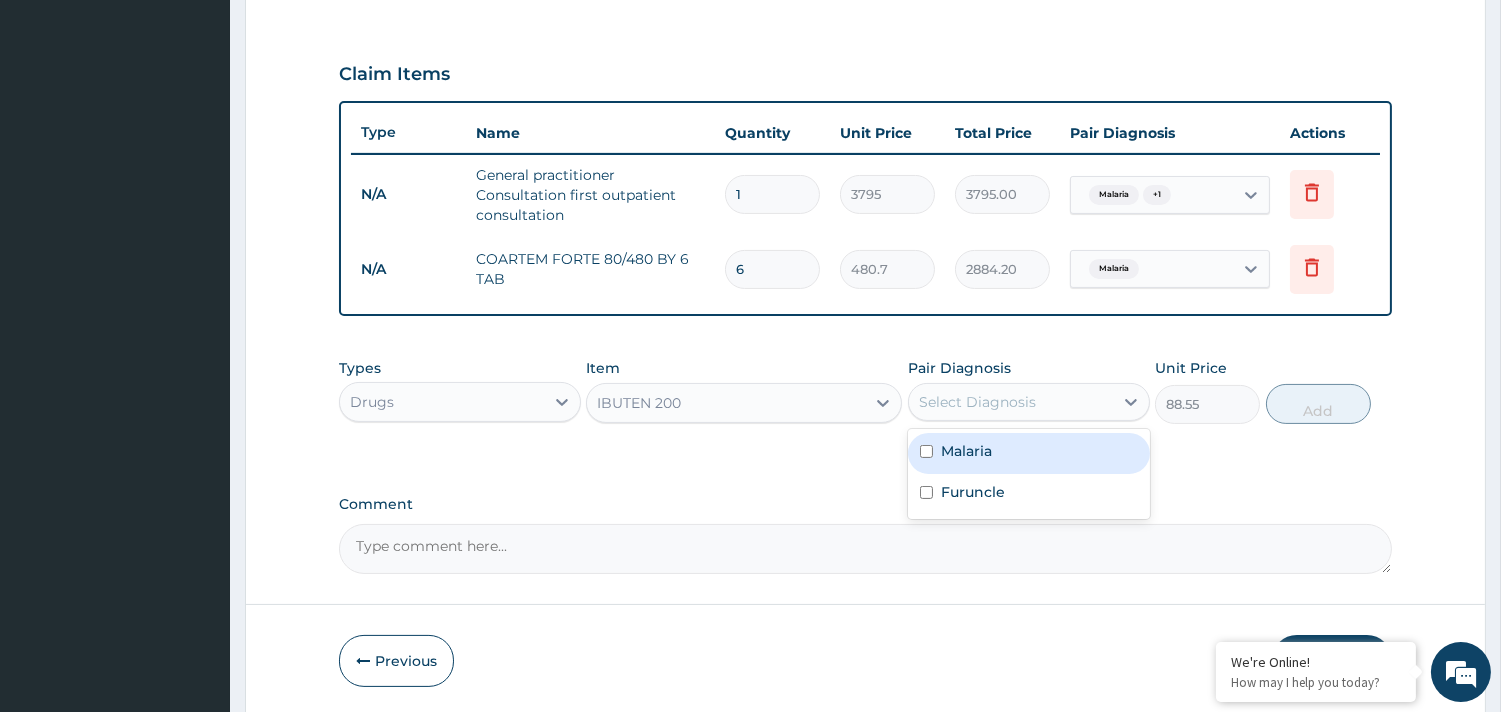 click on "Select Diagnosis" at bounding box center [977, 402] 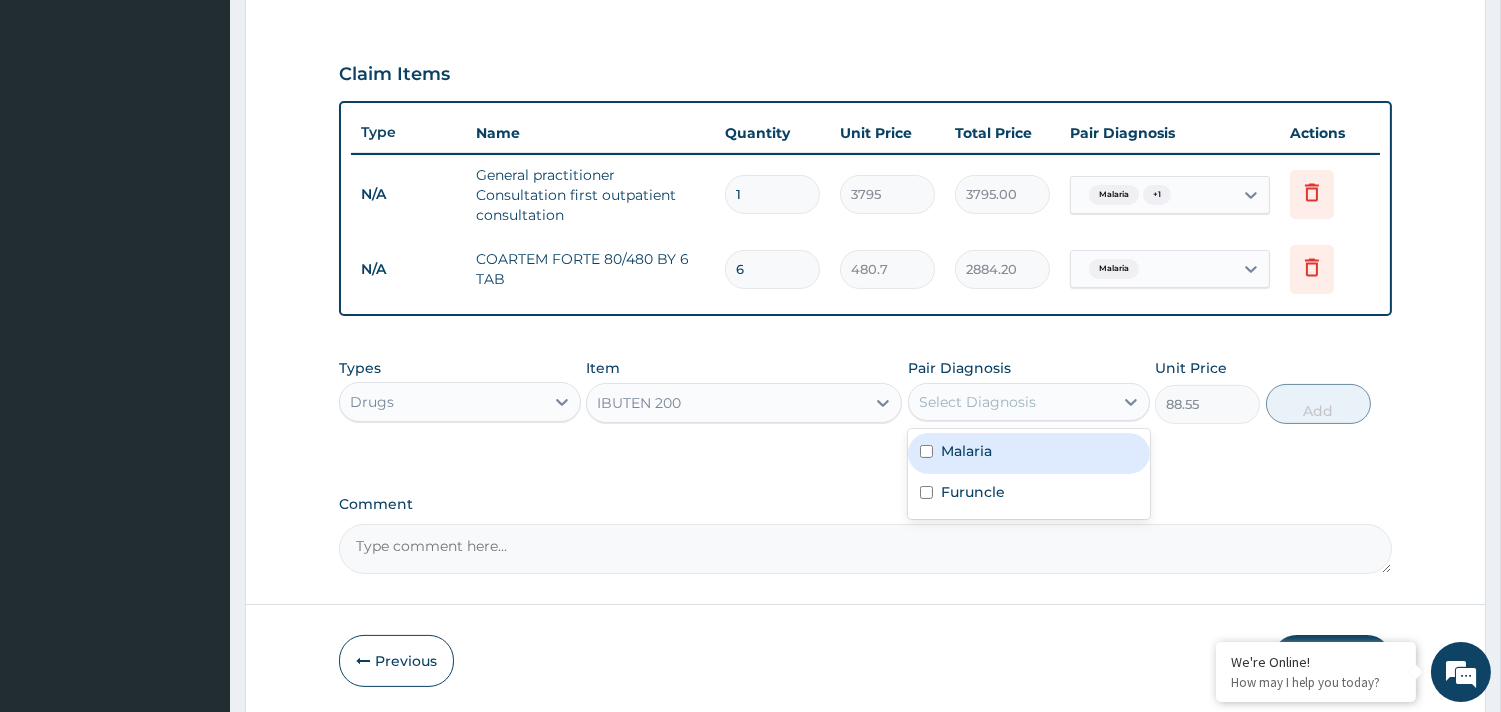 click on "Malaria" at bounding box center (1029, 453) 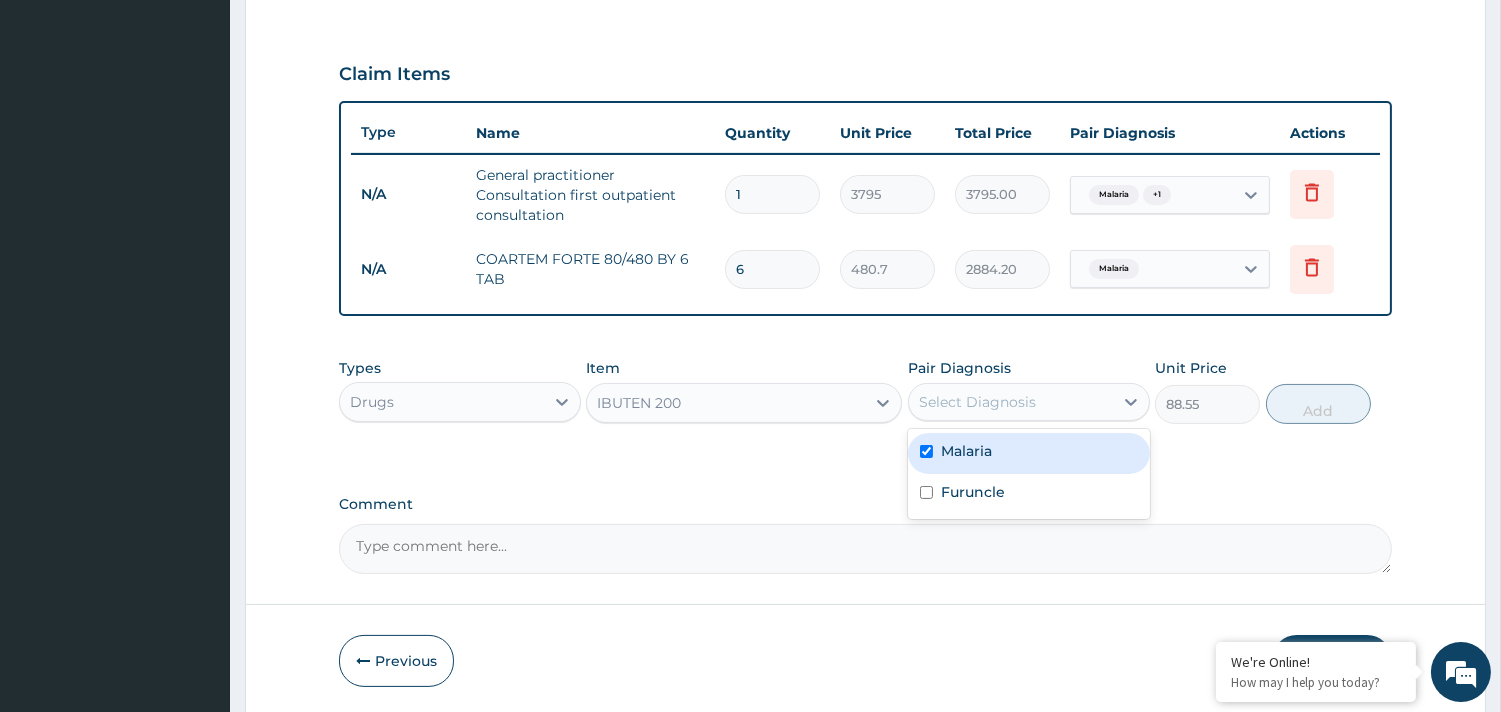 checkbox on "true" 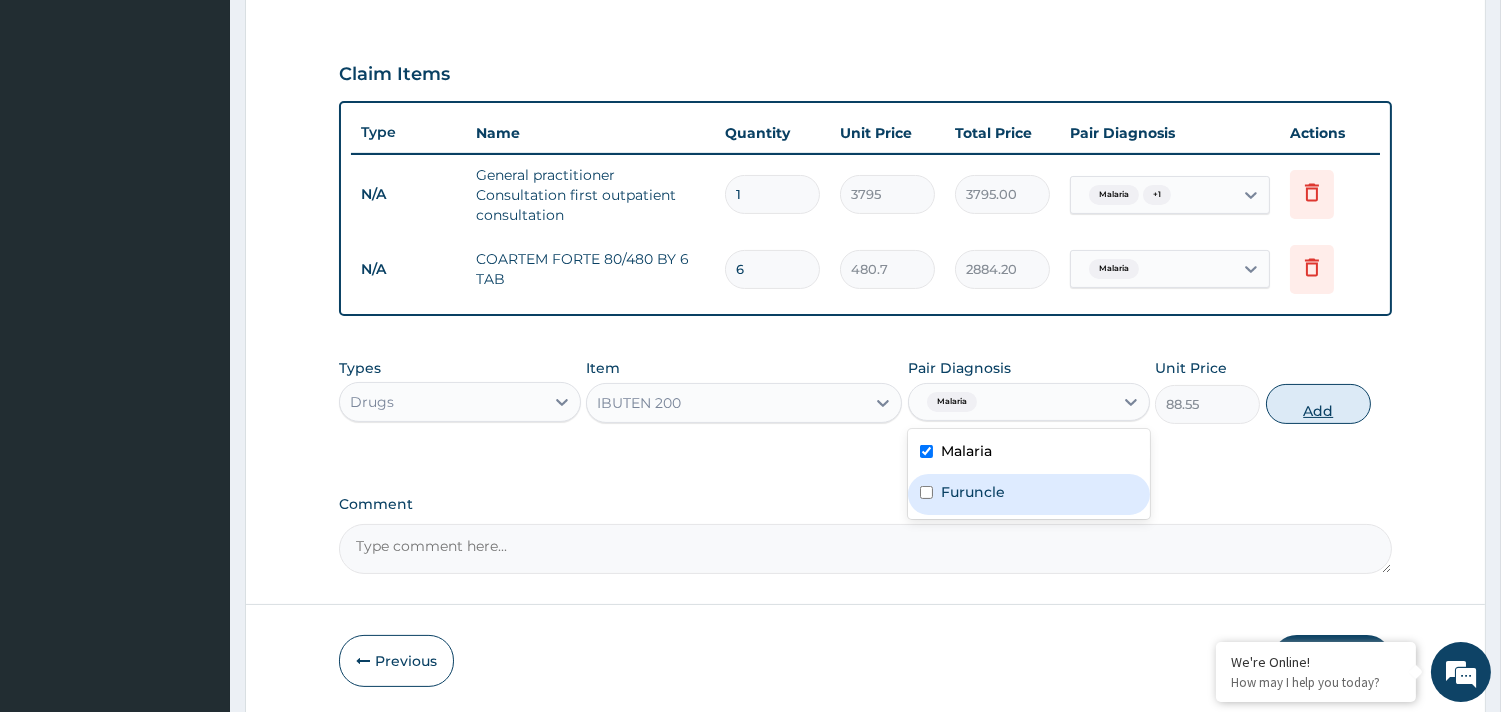click on "Add" at bounding box center [1318, 404] 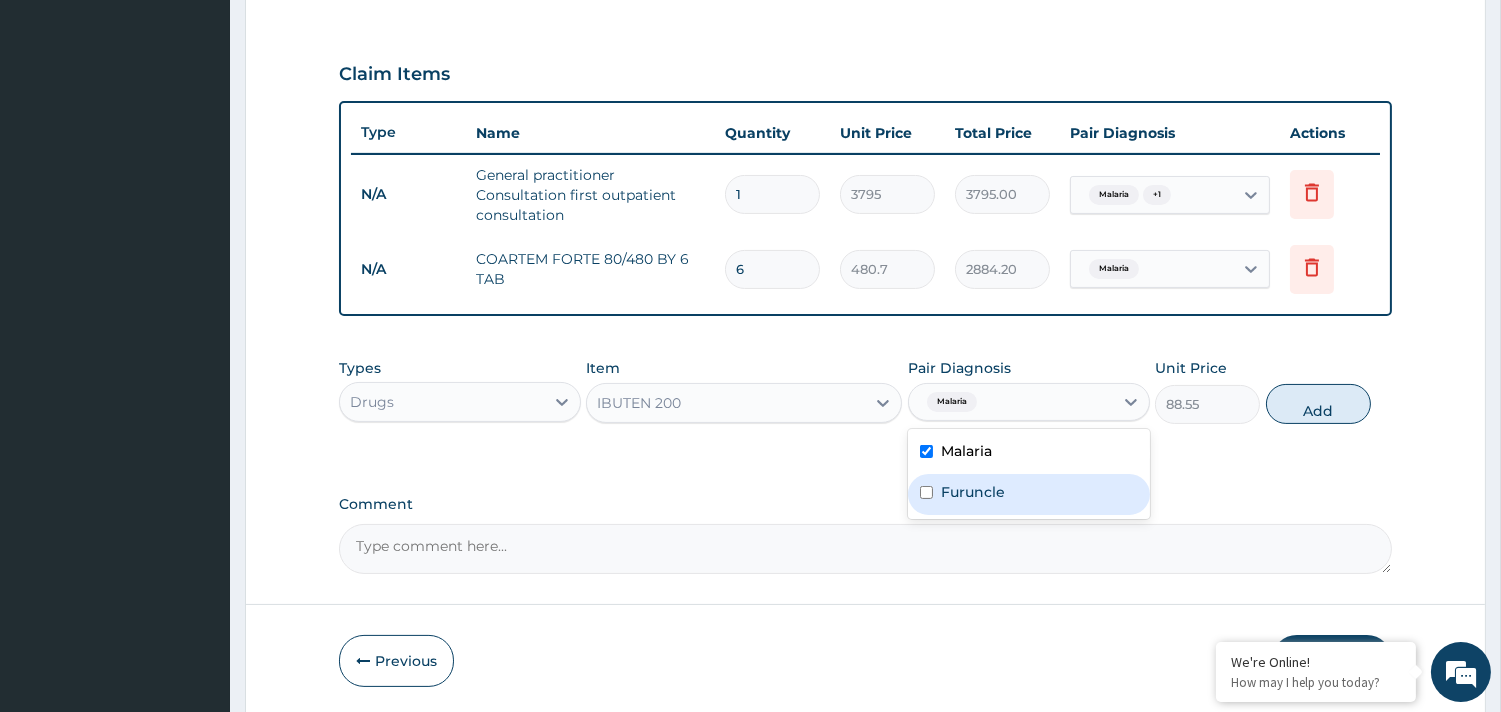 type on "0" 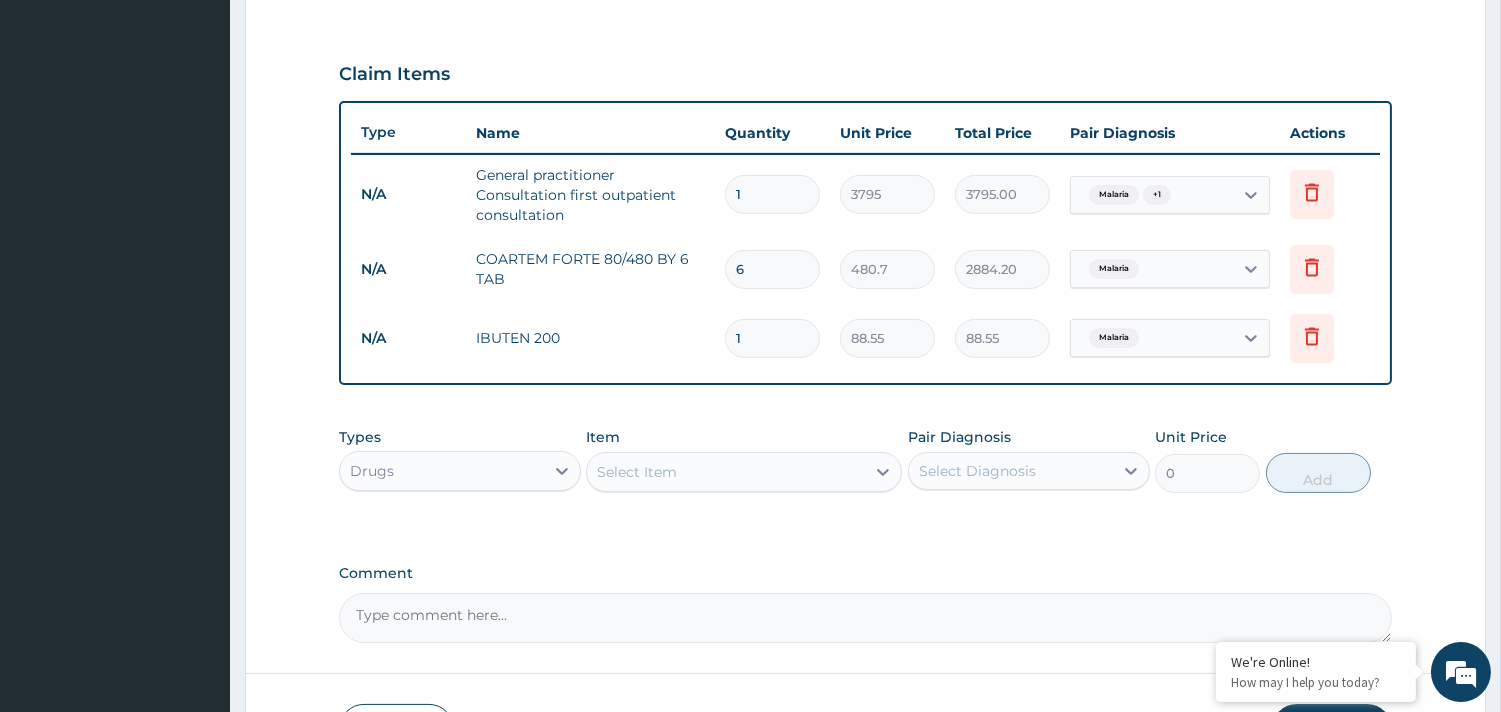 type 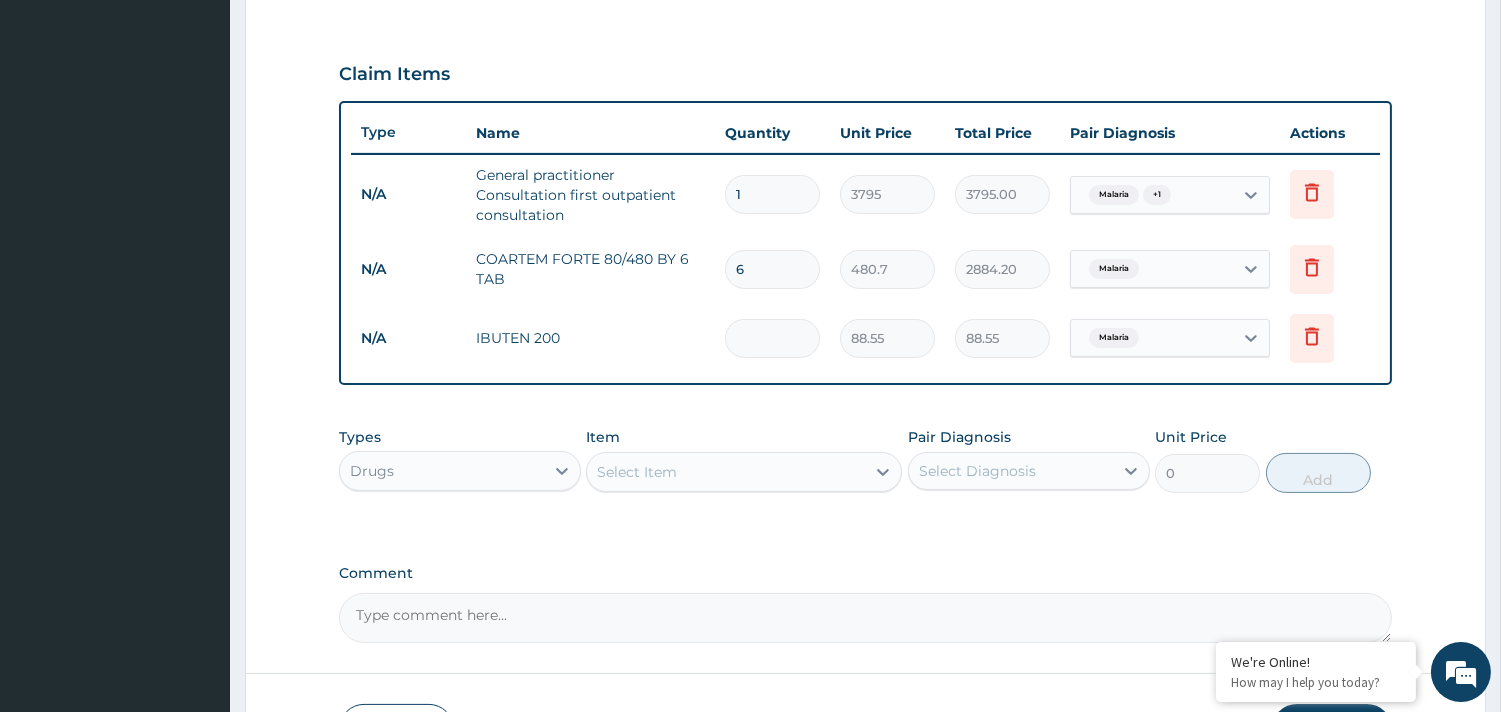 type on "0.00" 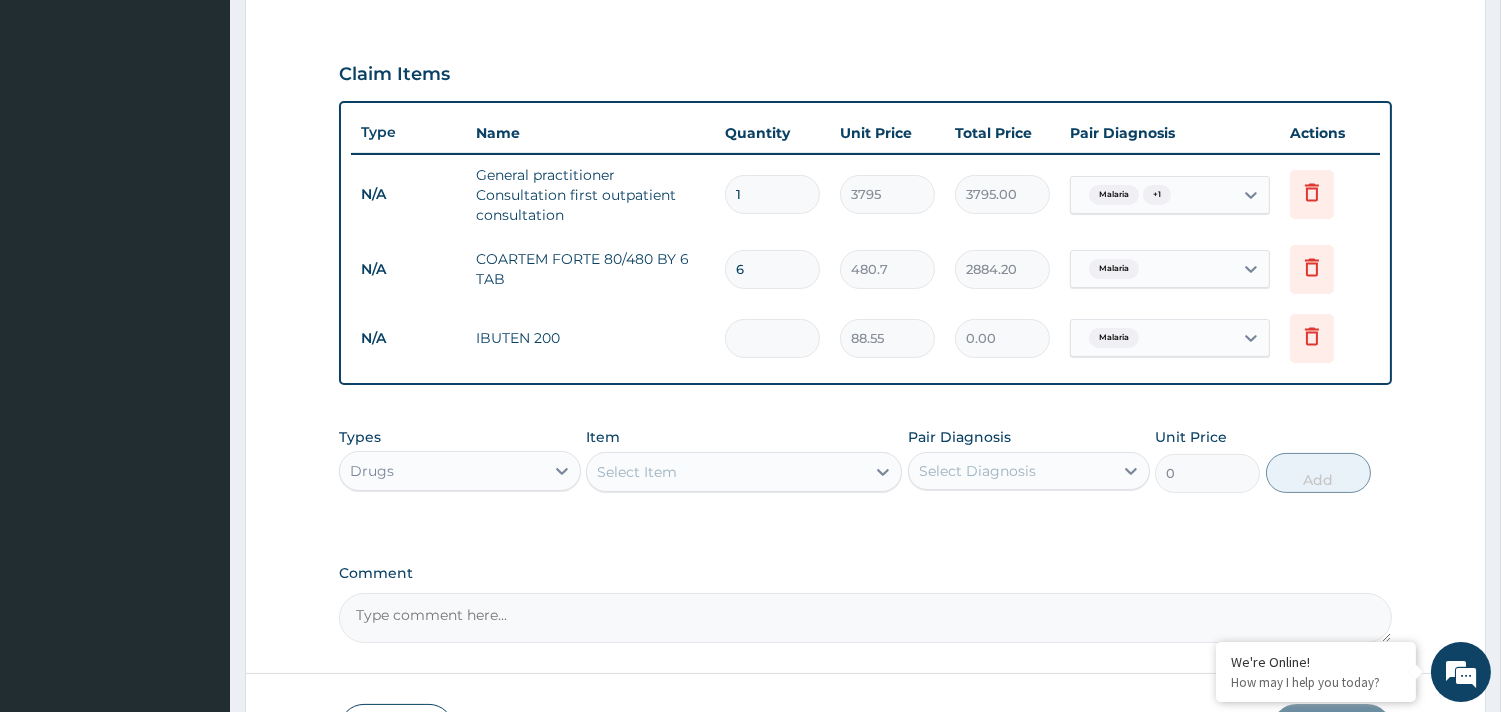 type on "2" 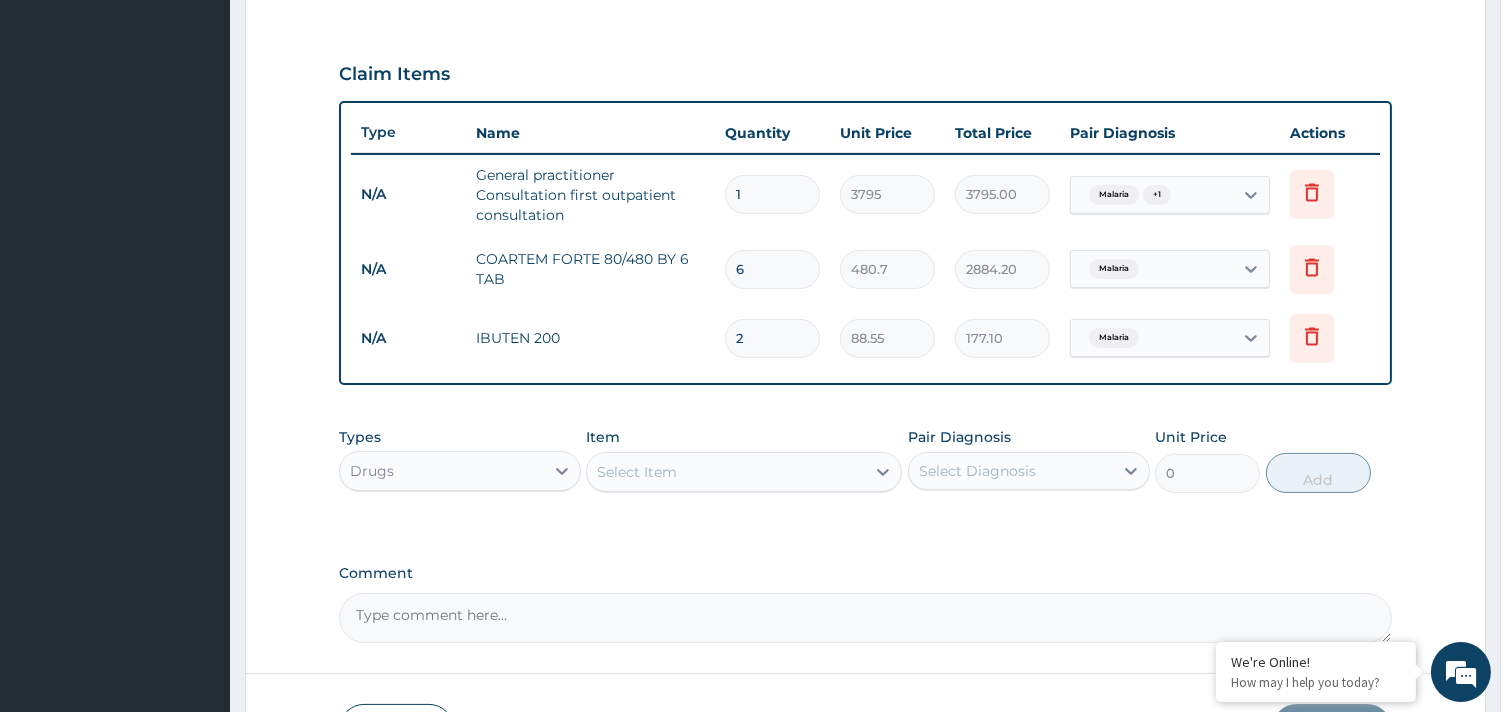 type on "20" 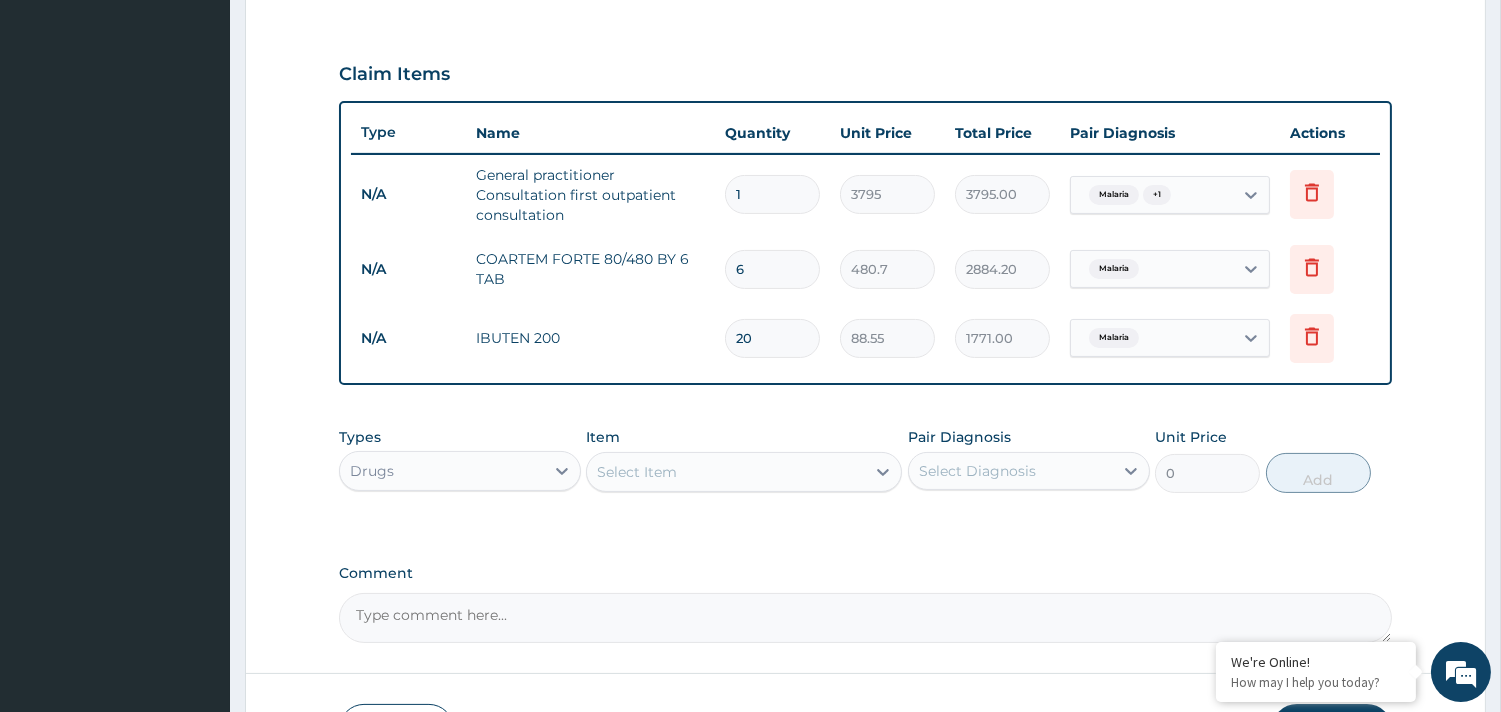 type on "20" 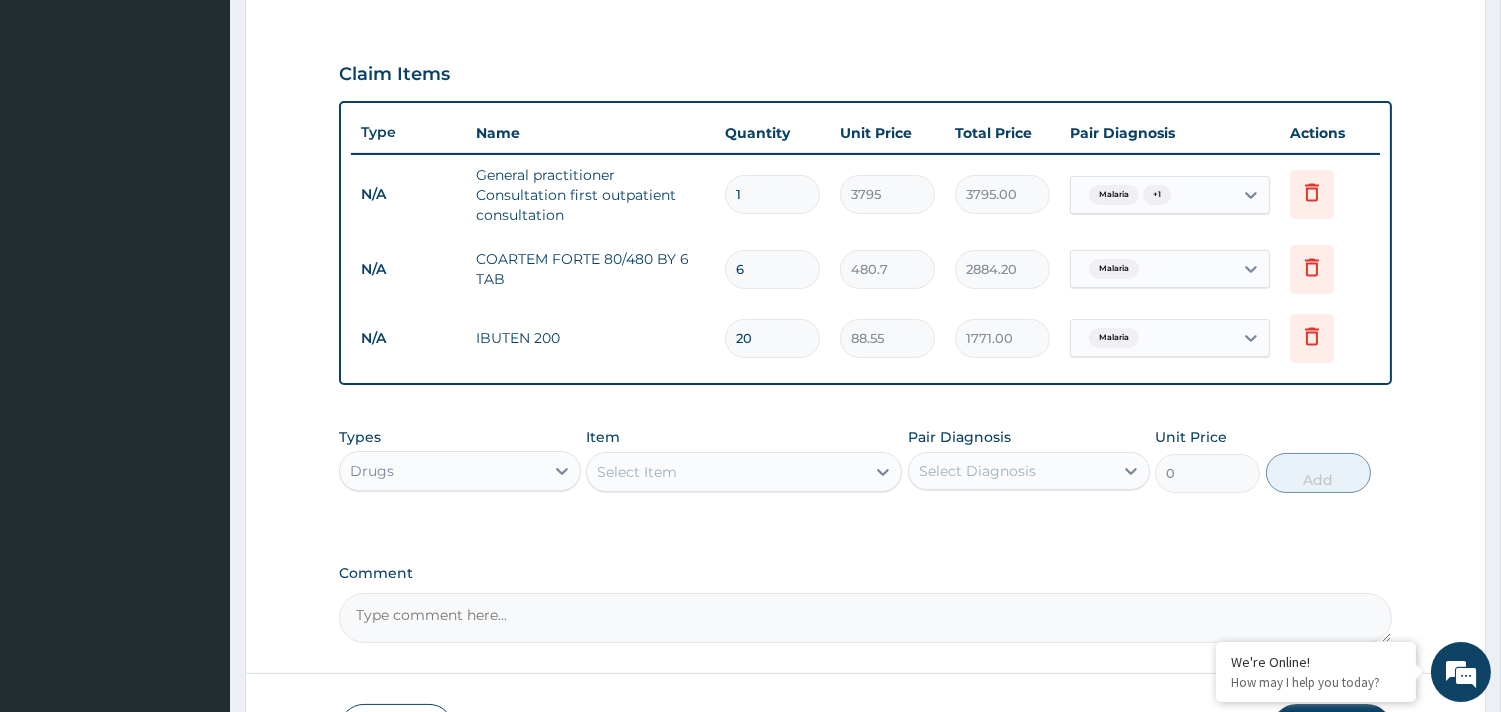click on "Select Item" at bounding box center [726, 472] 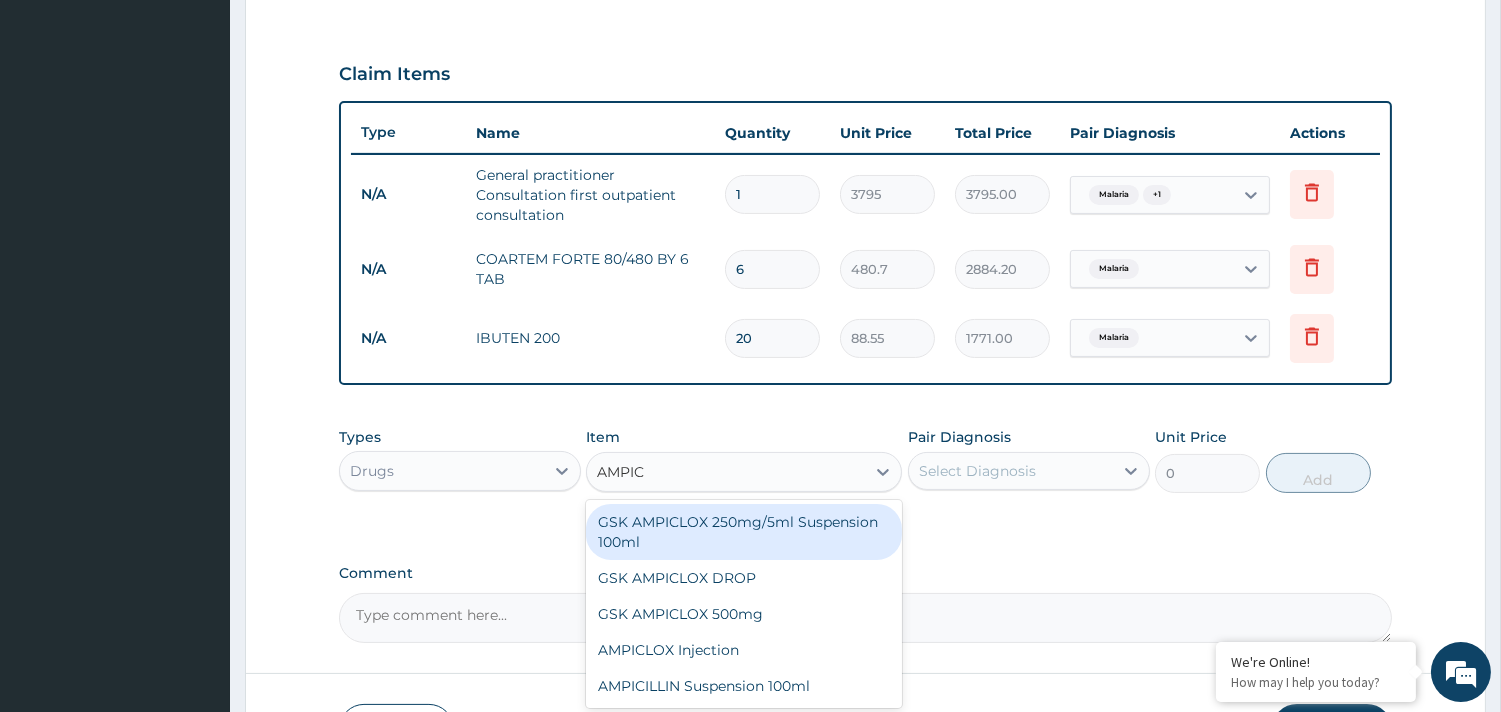 type on "AMPICL" 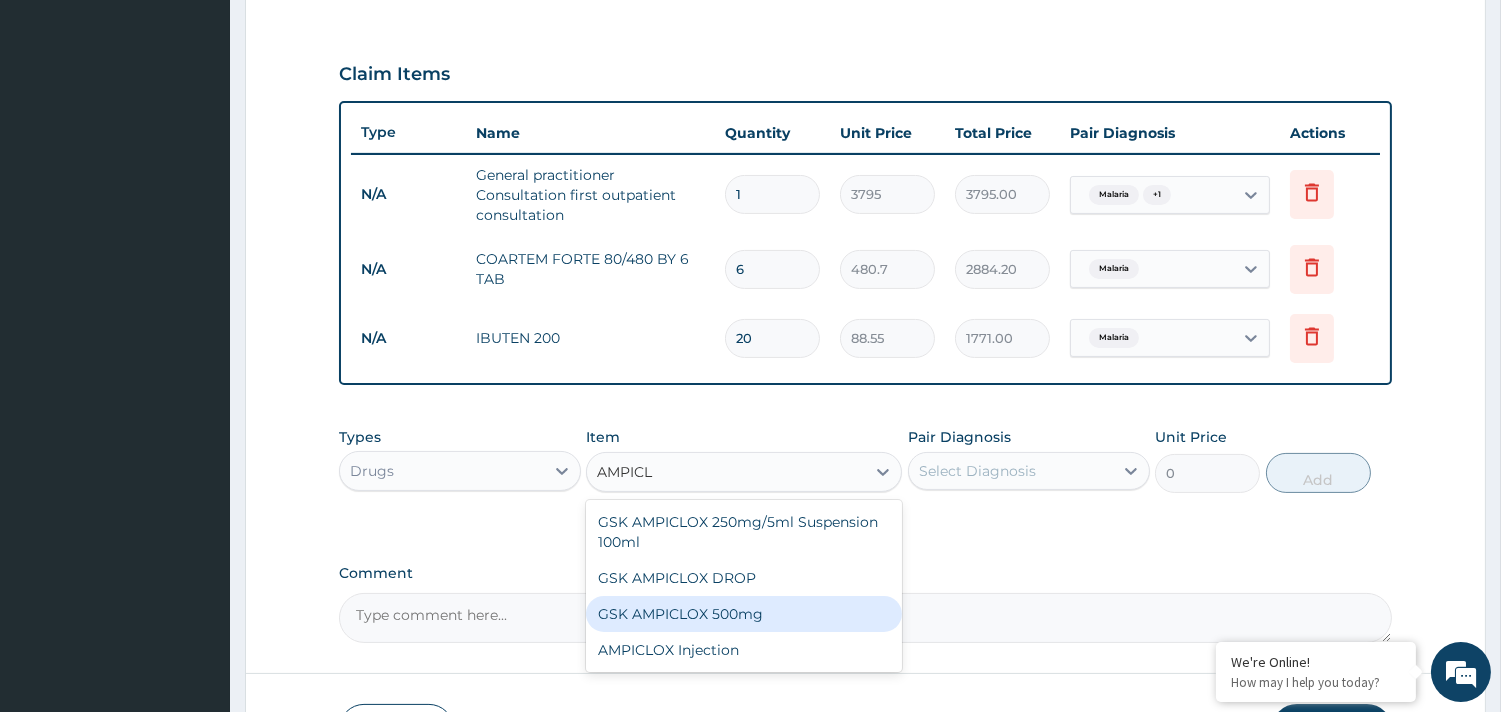 click on "GSK AMPICLOX 500mg" at bounding box center (744, 614) 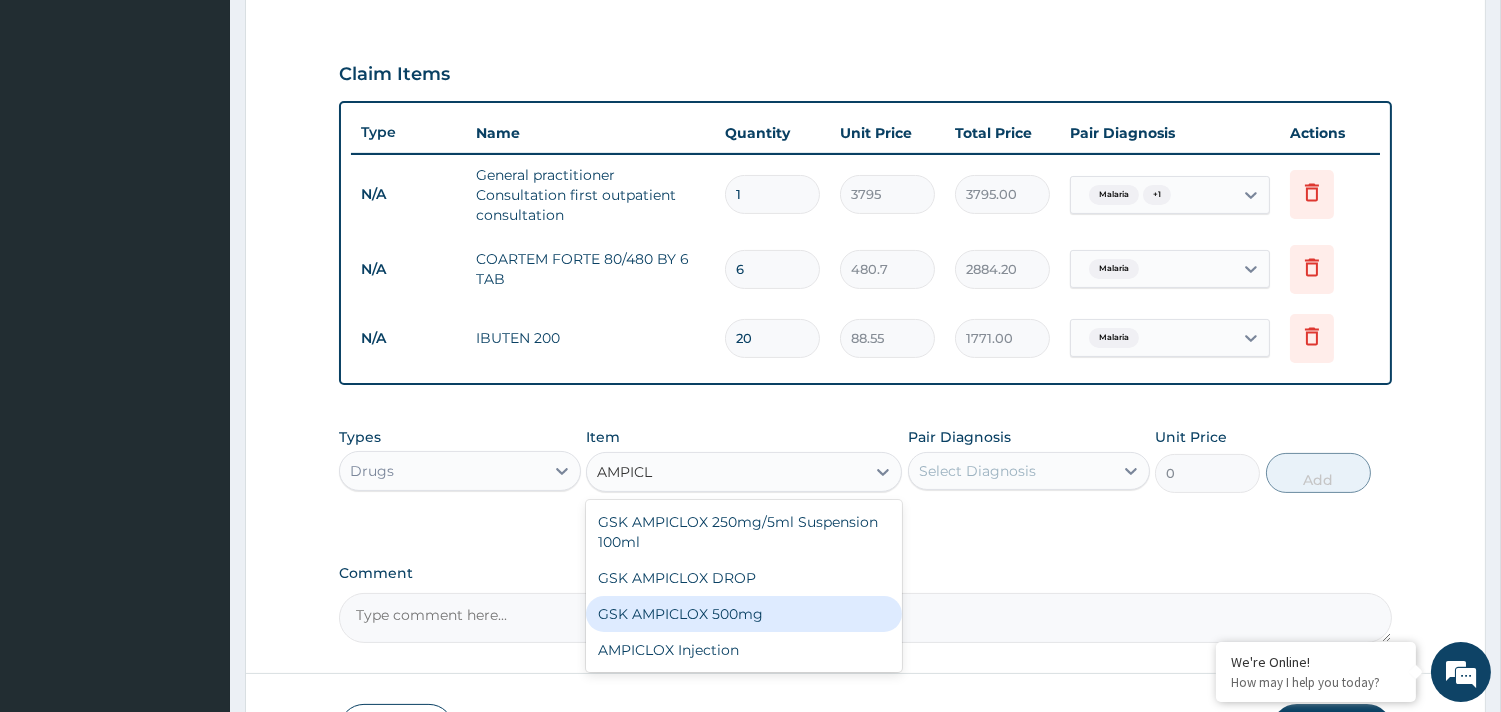 type 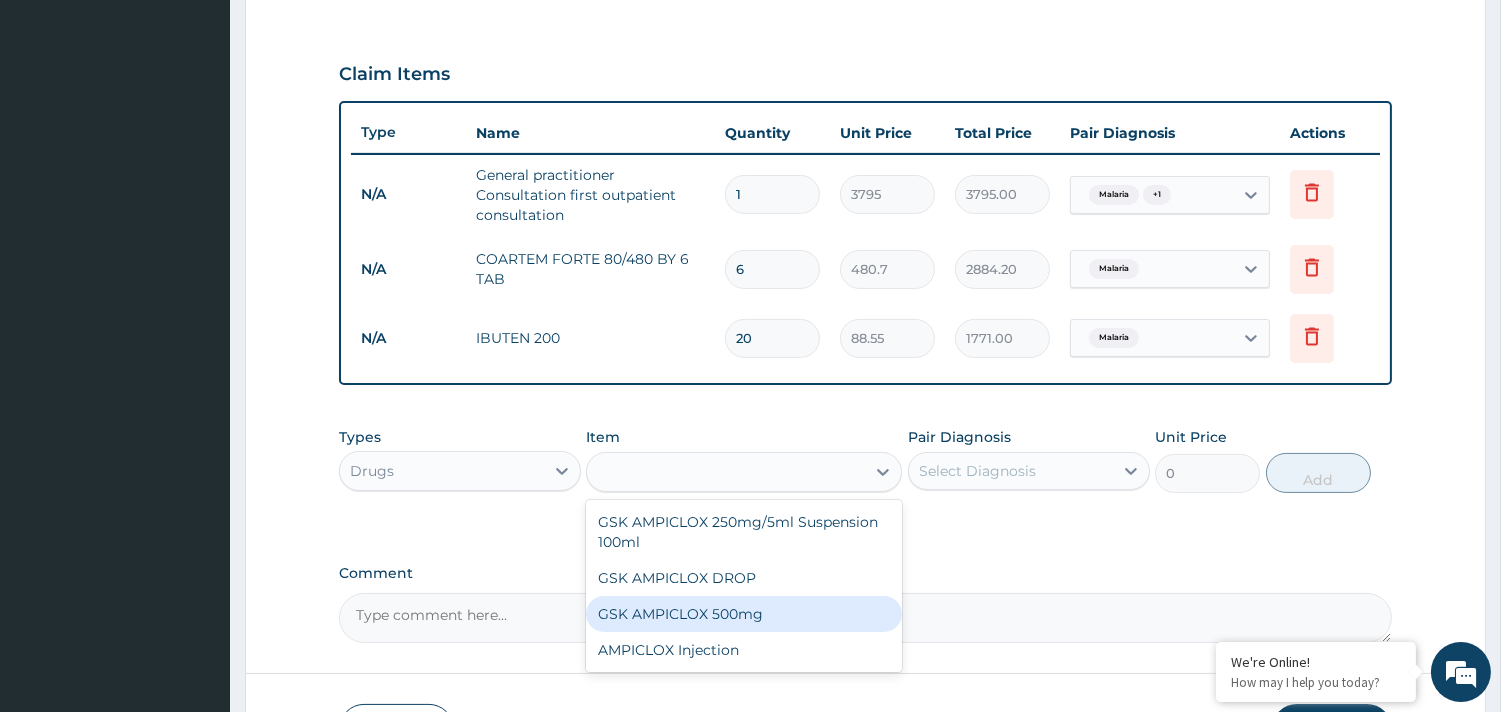 type on "94.875" 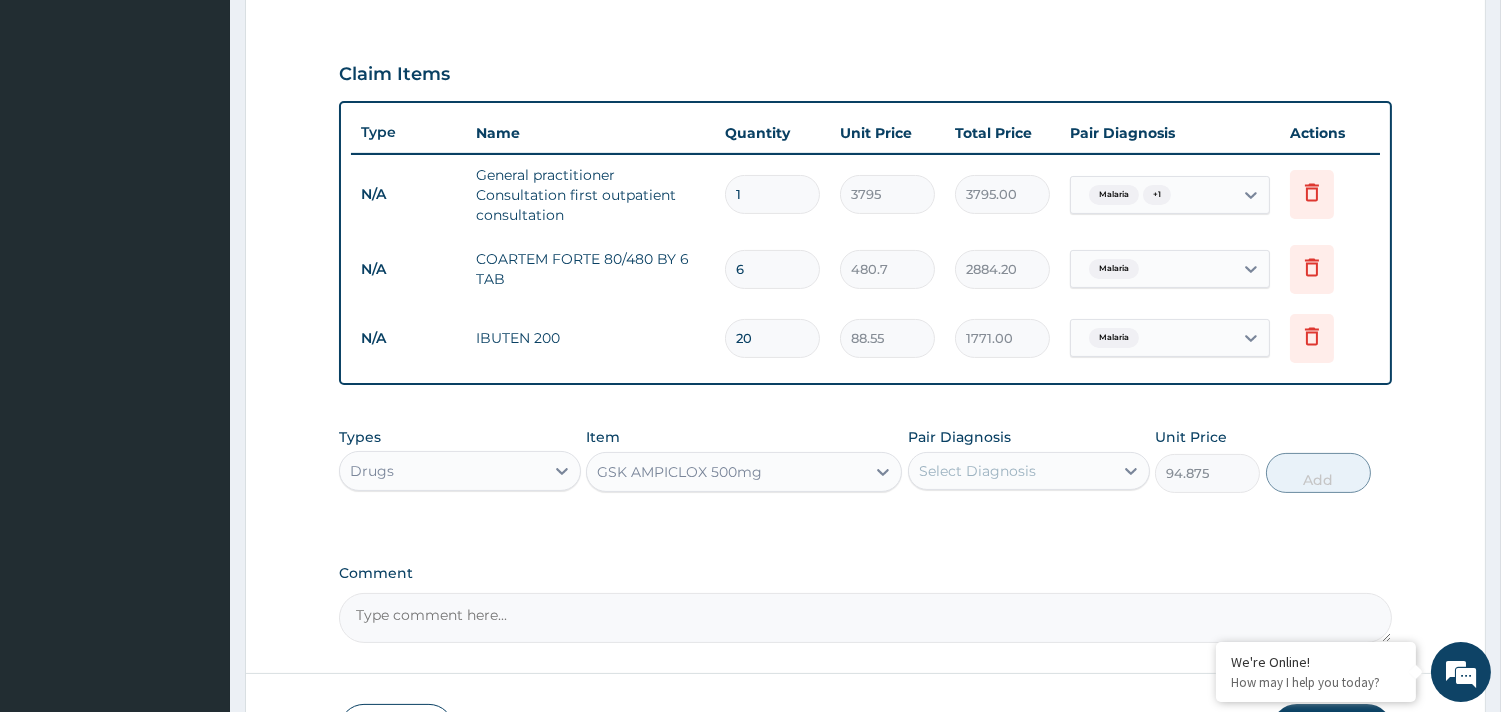 click on "Select Diagnosis" at bounding box center [1011, 471] 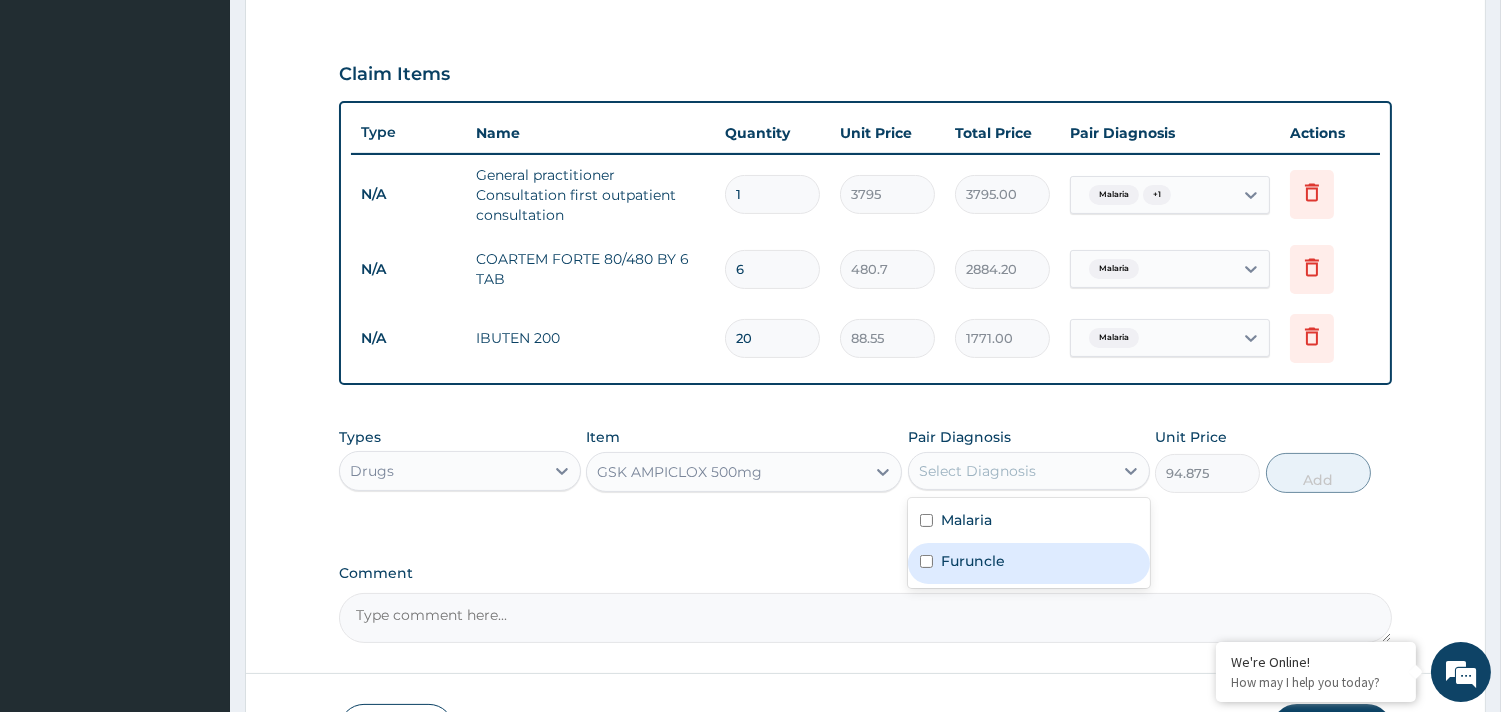 click on "Furuncle" at bounding box center (973, 561) 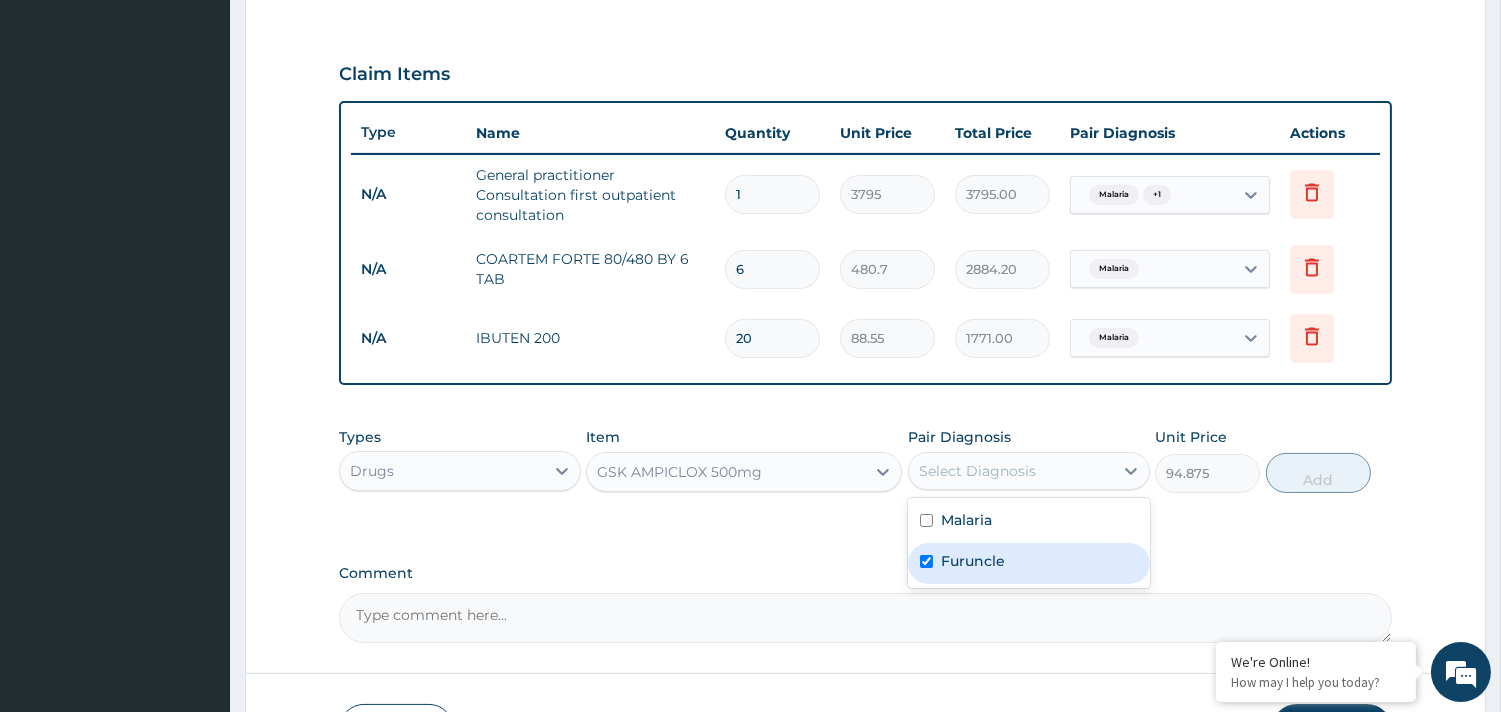 checkbox on "true" 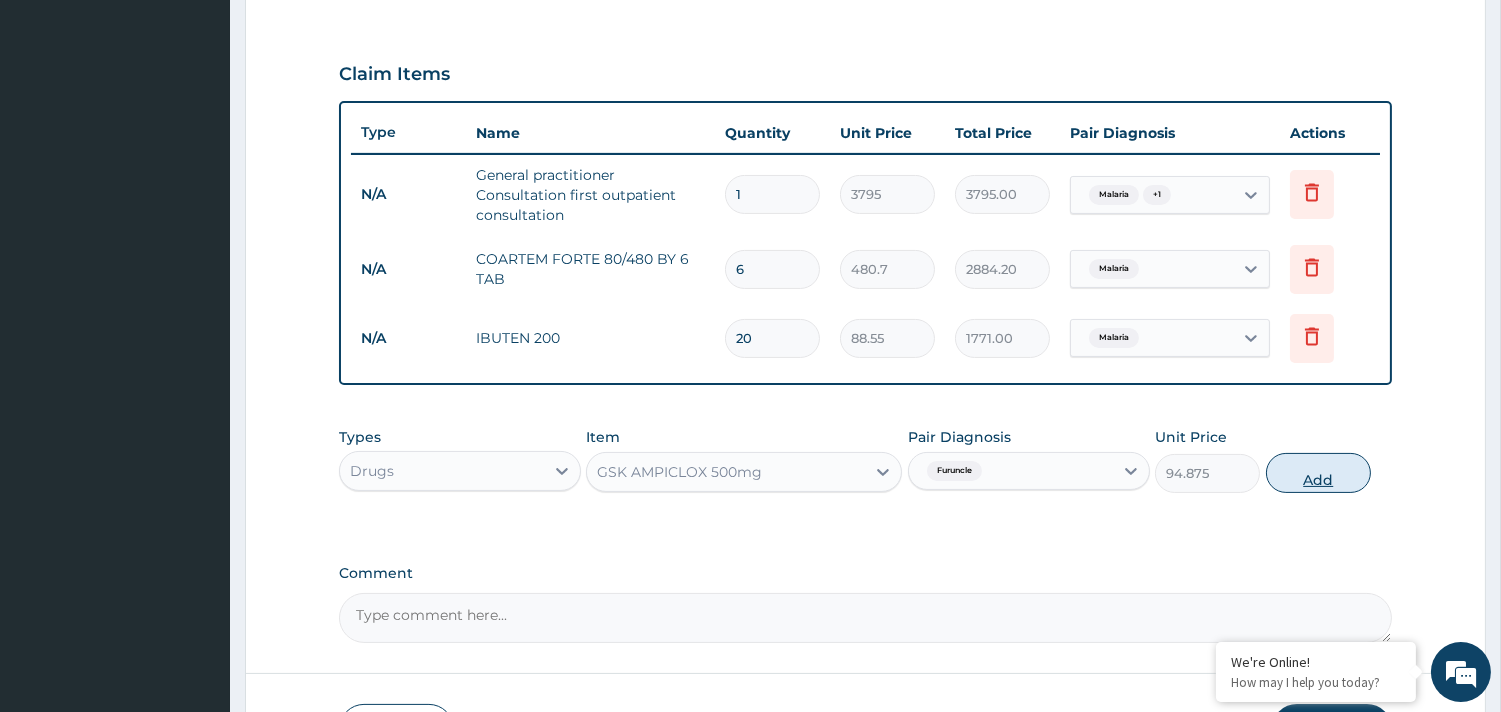 click on "Add" at bounding box center [1318, 473] 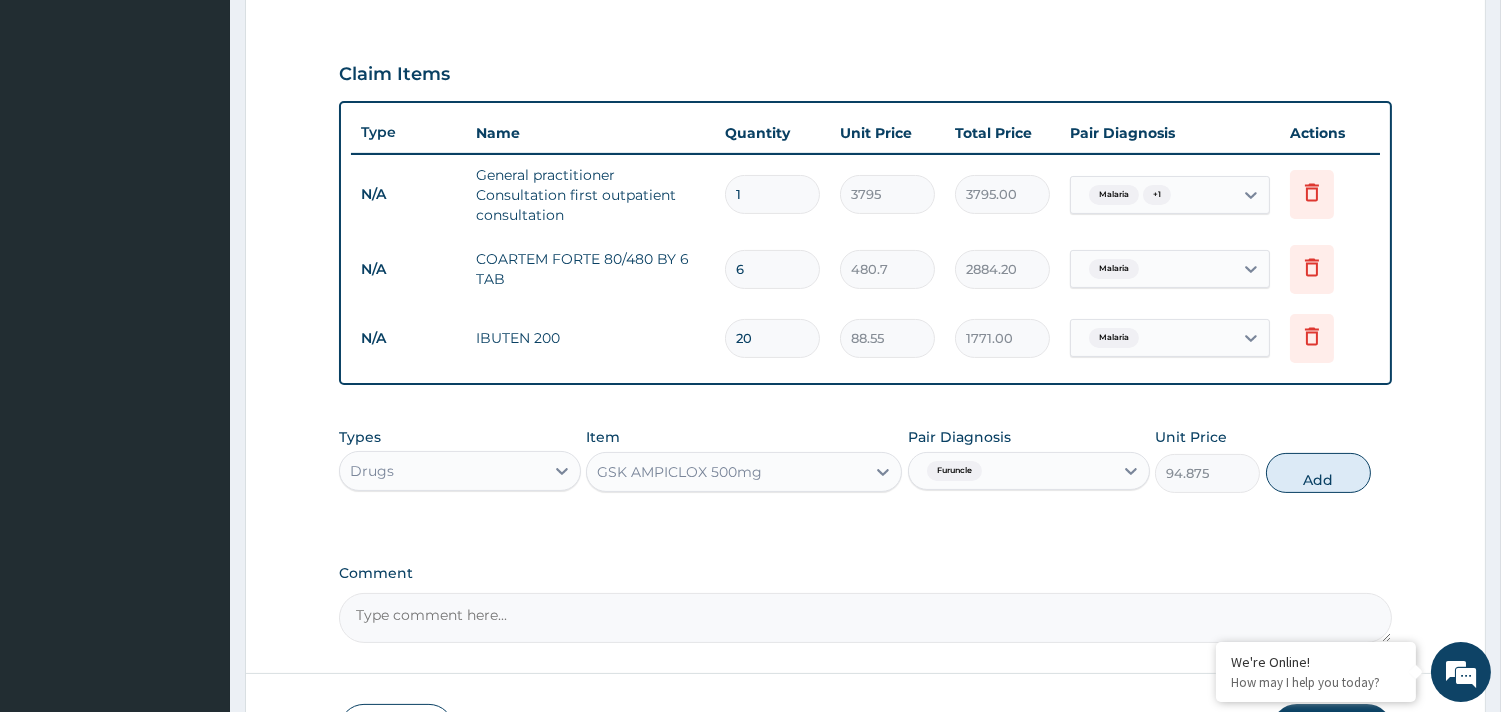 type on "0" 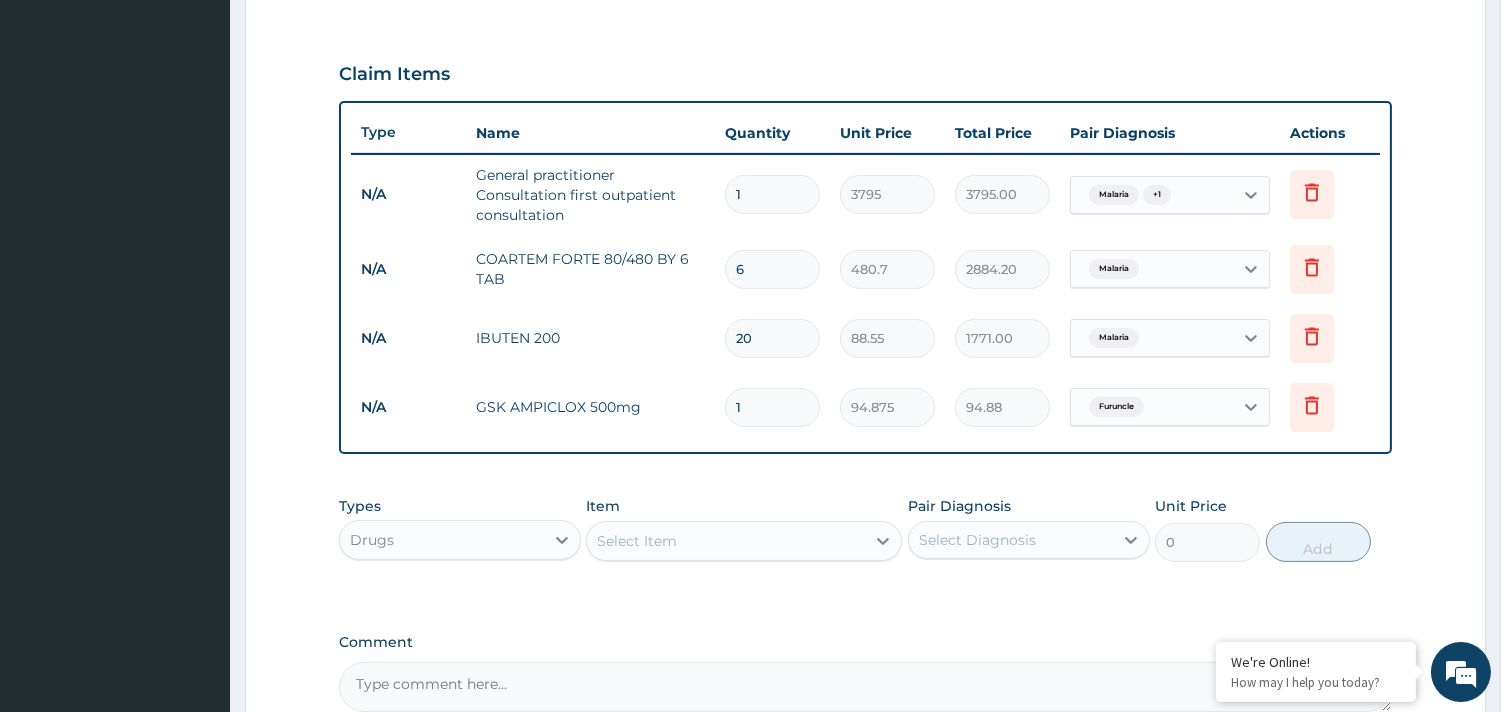 type 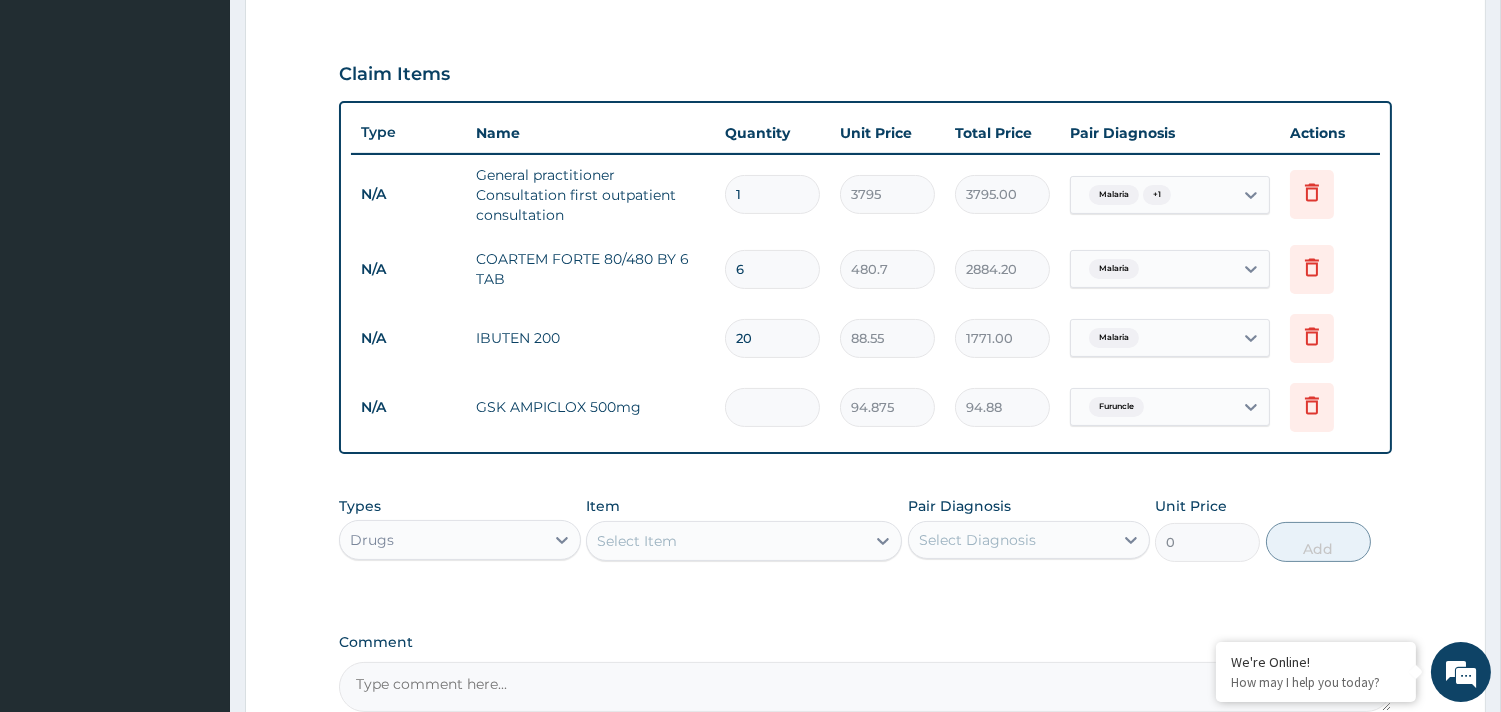 type on "0.00" 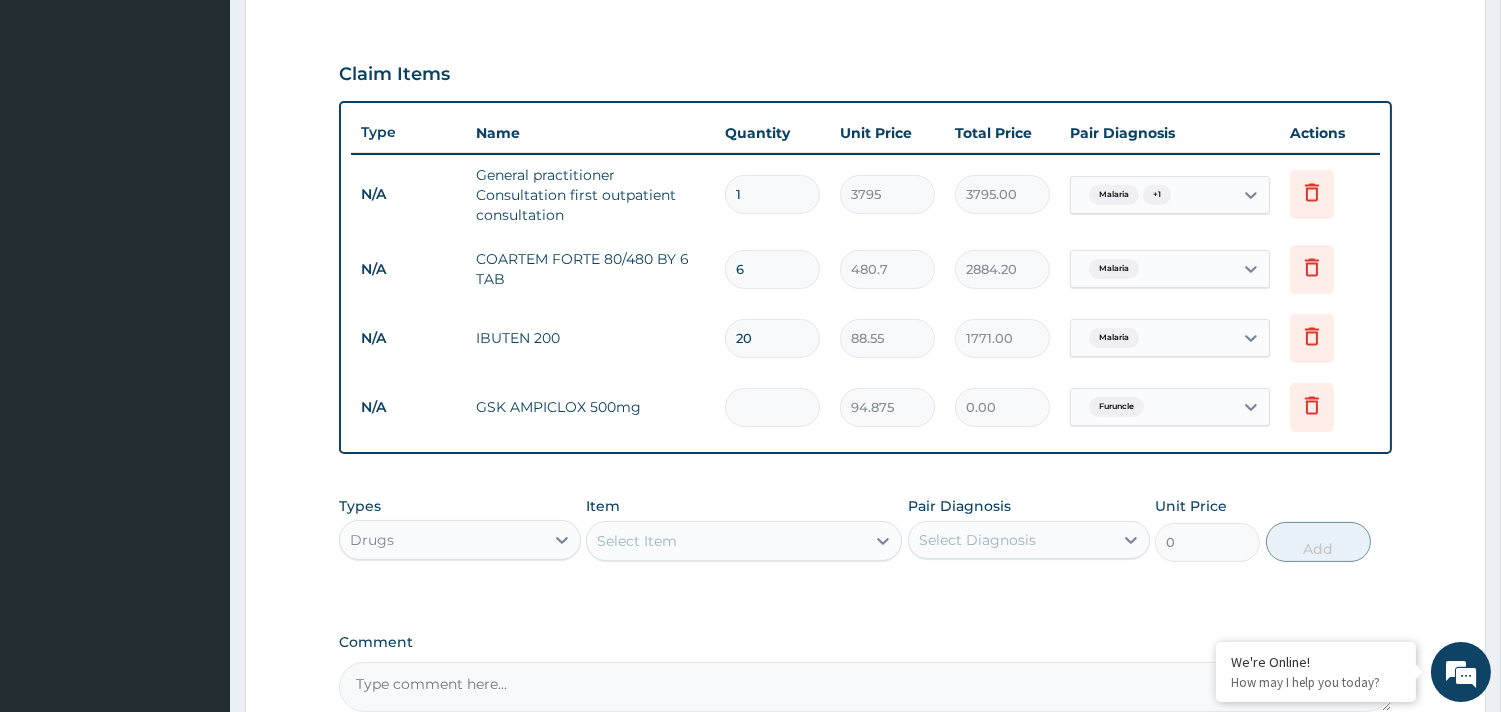 type on "2" 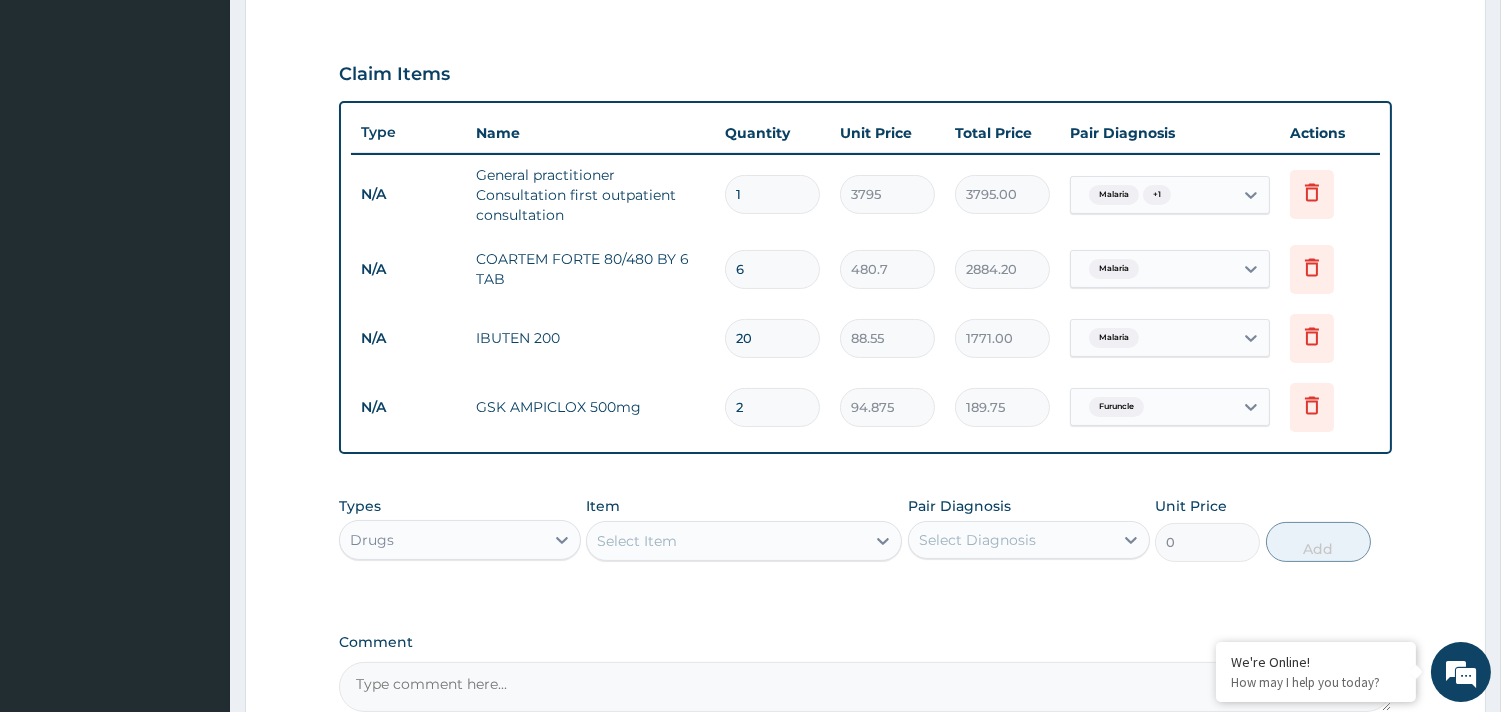type on "20" 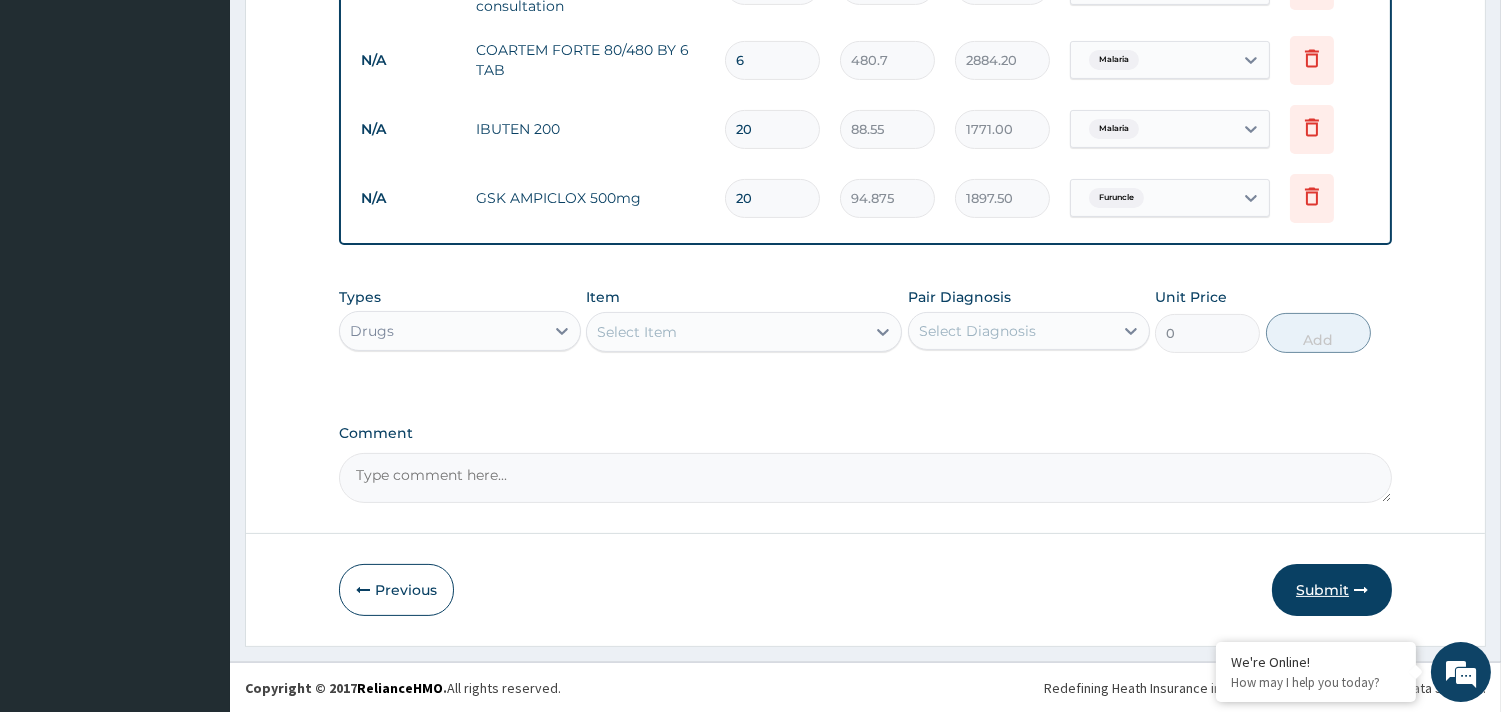 type on "20" 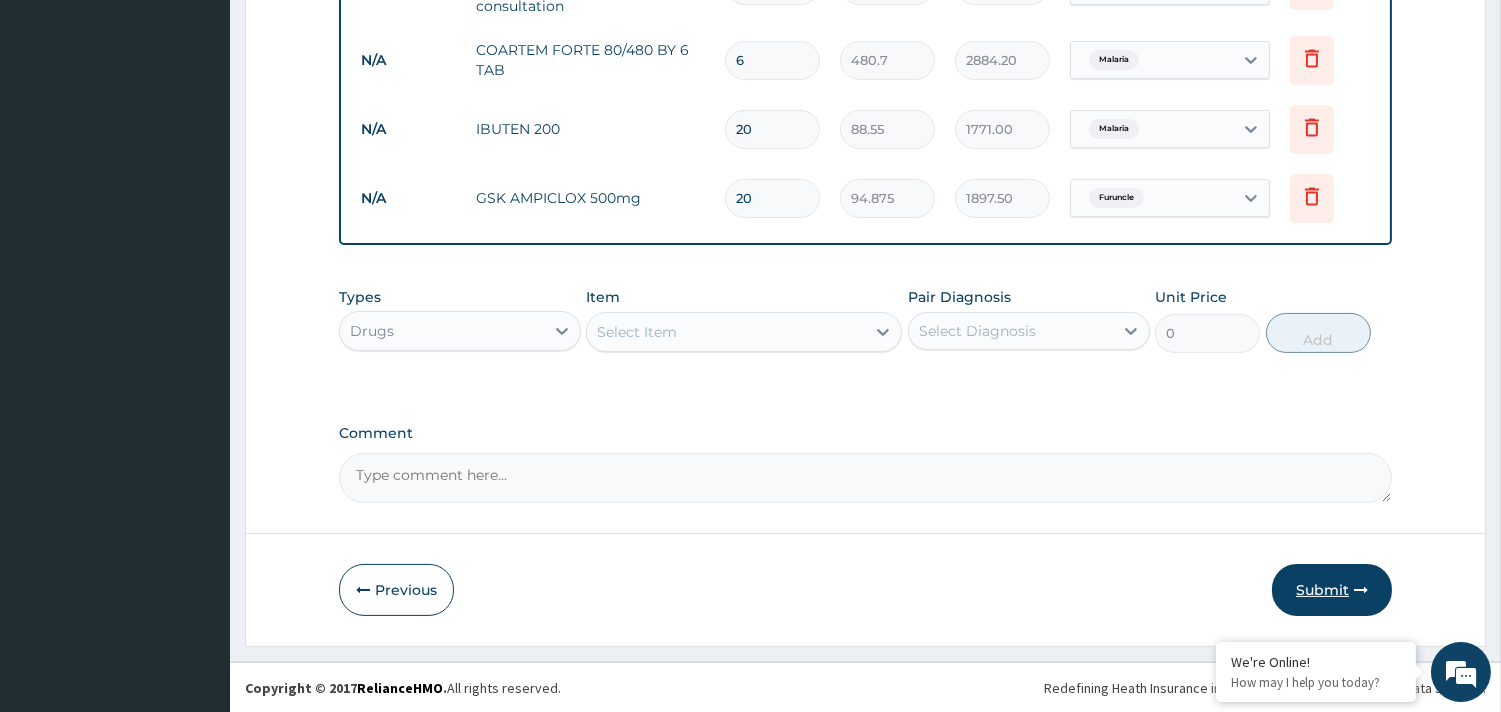 click on "Submit" at bounding box center (1332, 590) 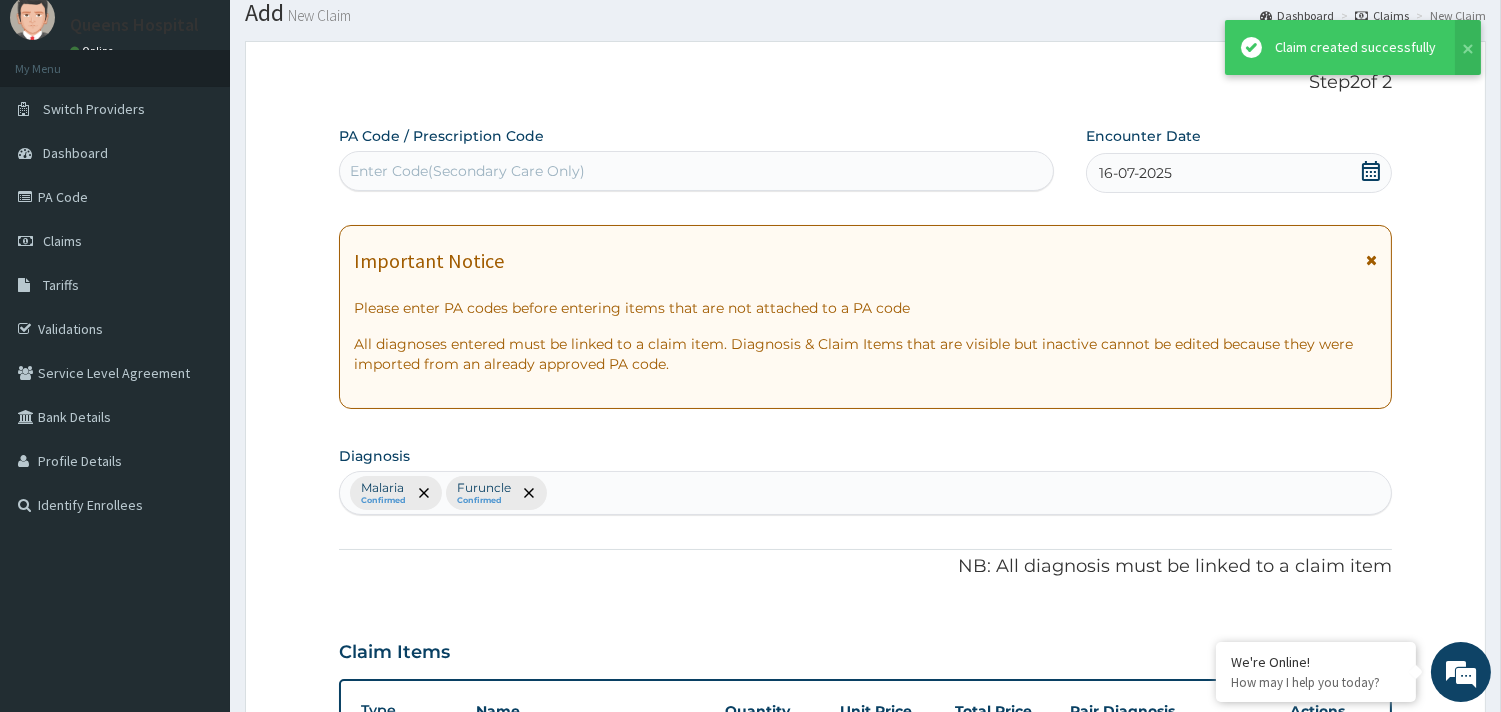 scroll, scrollTop: 852, scrollLeft: 0, axis: vertical 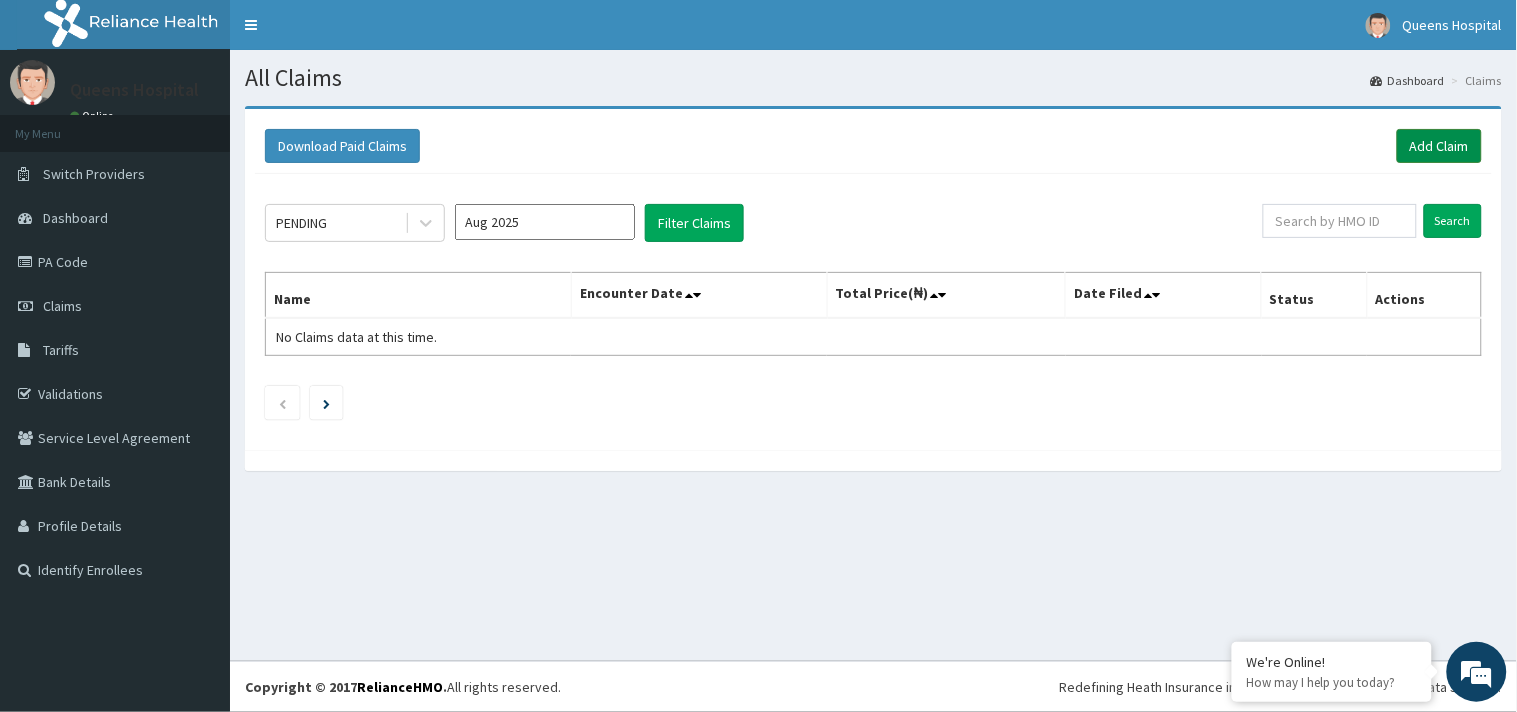 click on "Add Claim" at bounding box center (1439, 146) 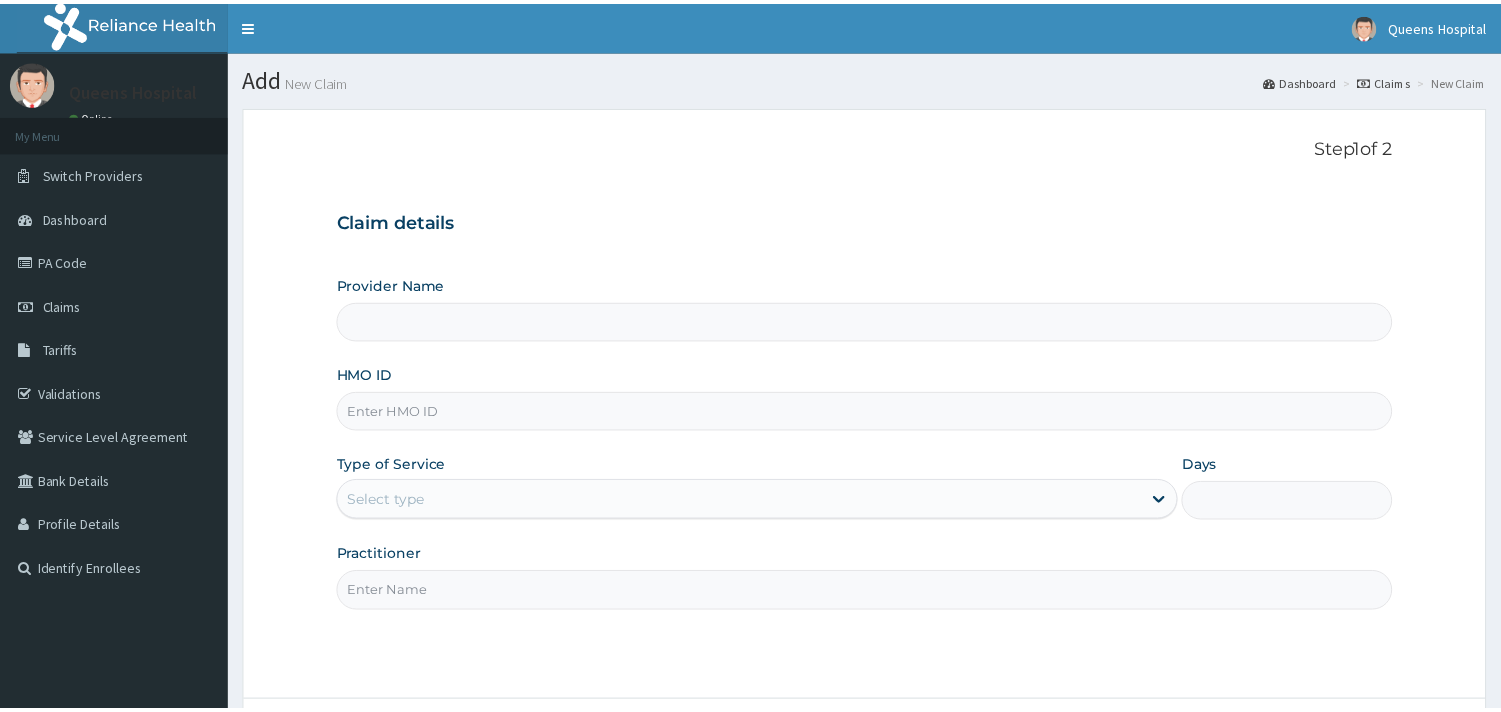 scroll, scrollTop: 0, scrollLeft: 0, axis: both 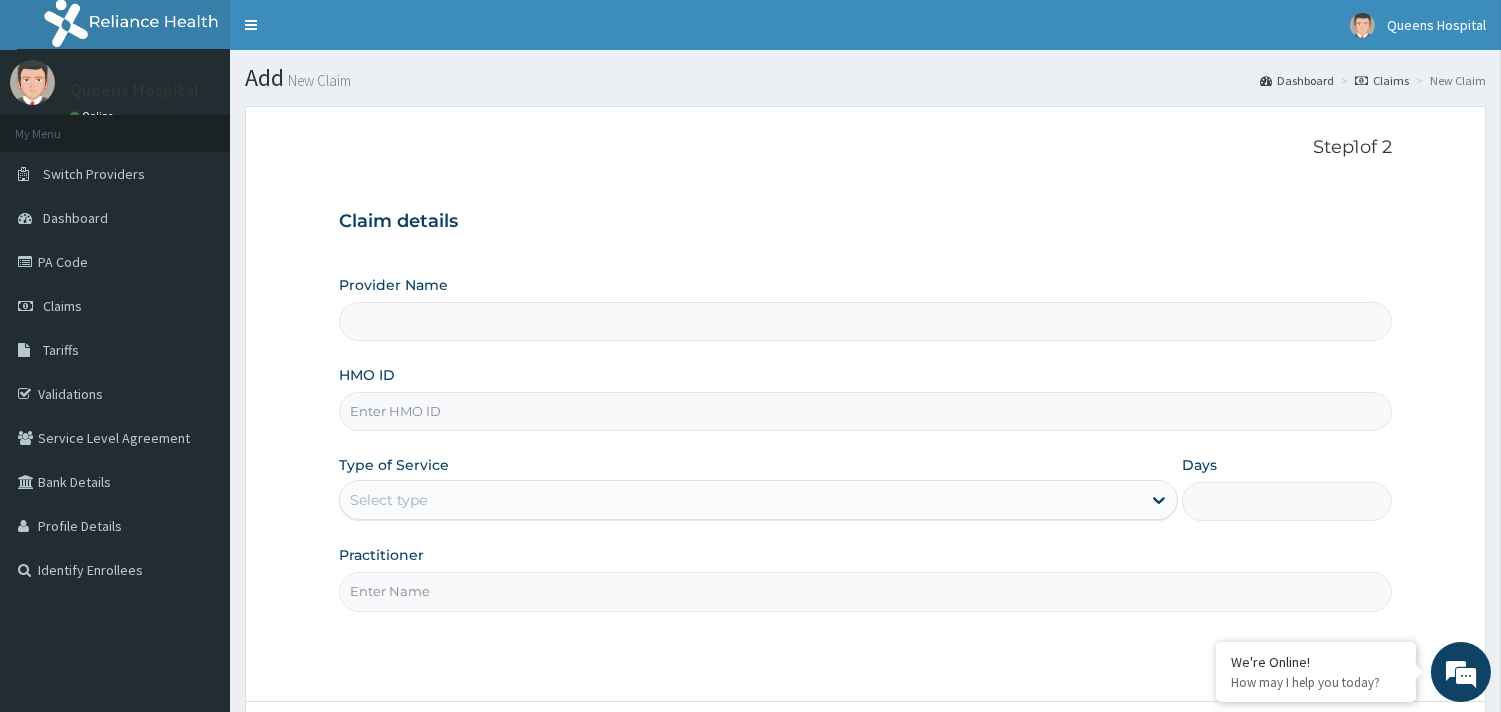 type on "Queens Hospital - Ilaro" 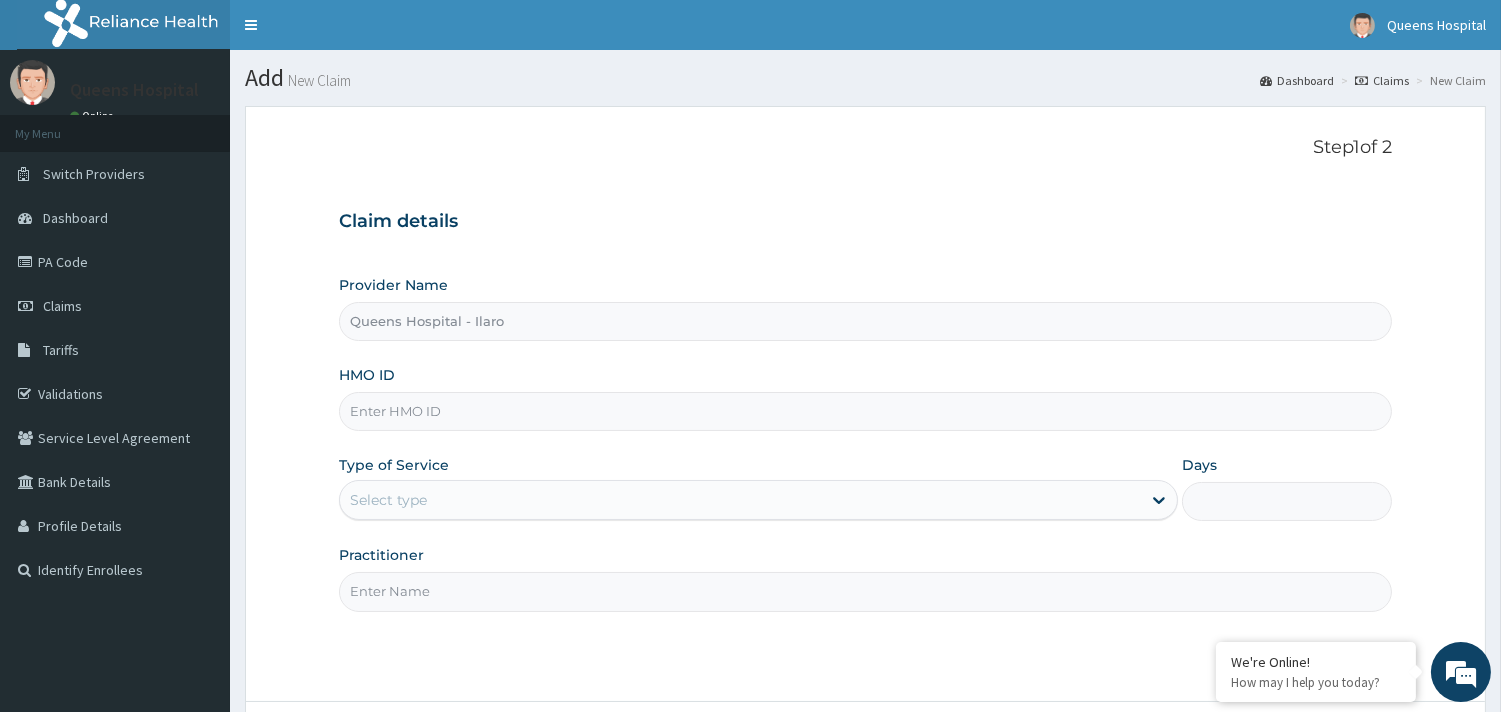 click on "HMO ID" at bounding box center [865, 411] 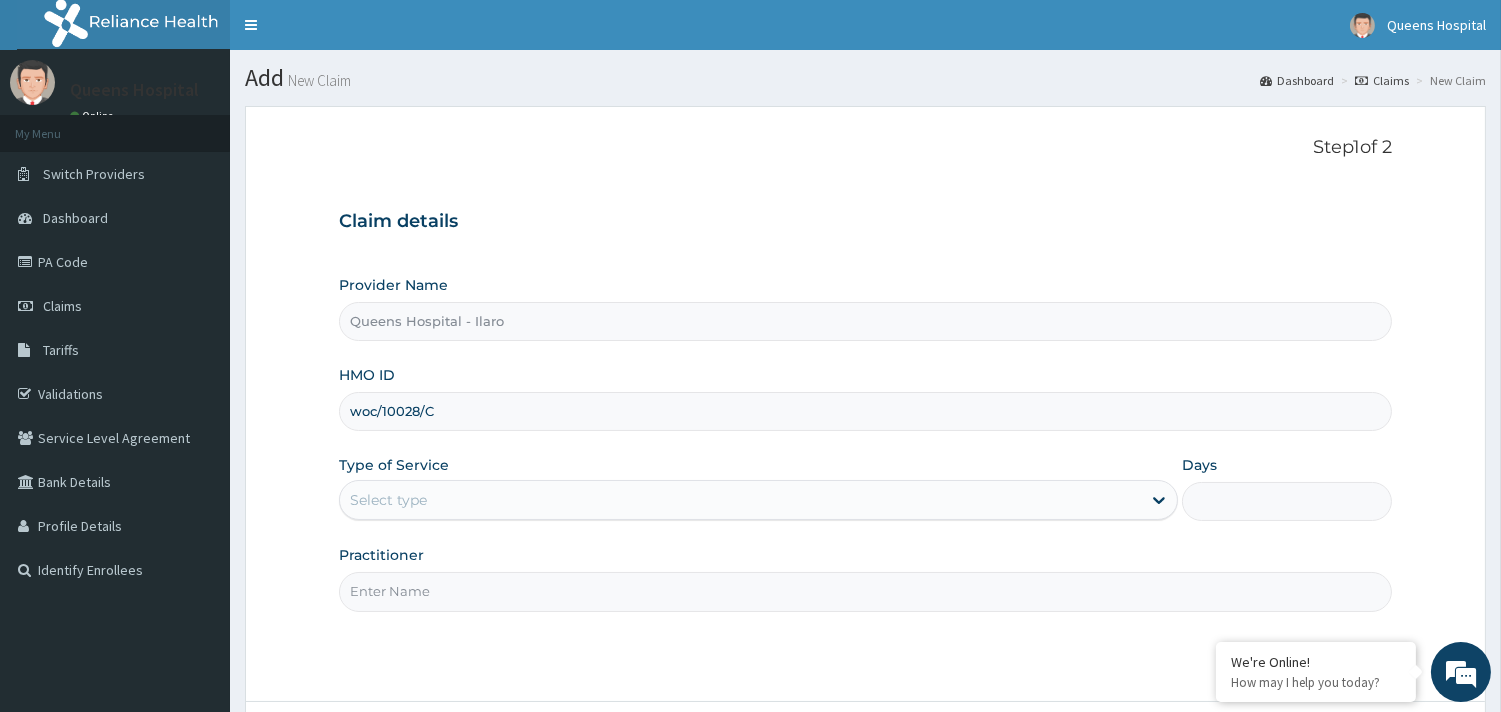 scroll, scrollTop: 0, scrollLeft: 0, axis: both 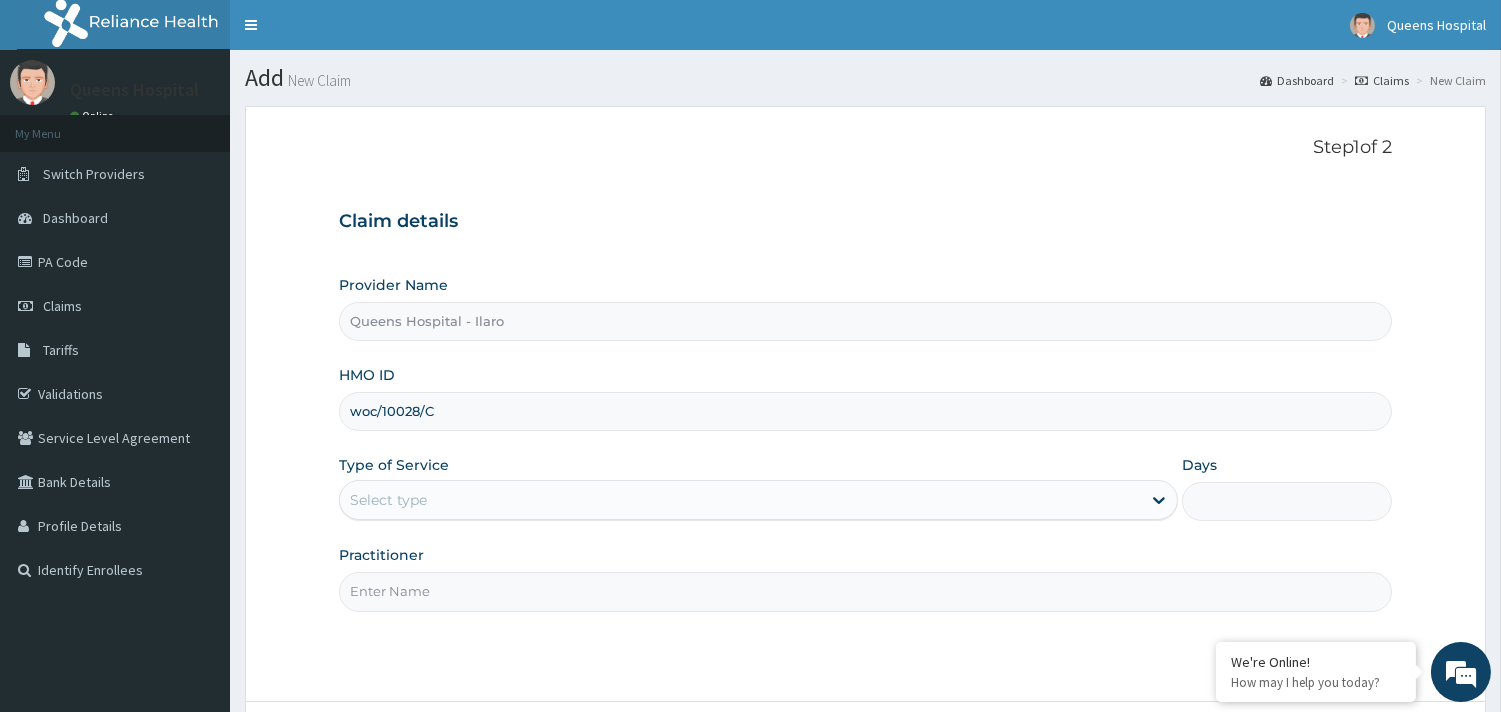 type on "woc/10028/C" 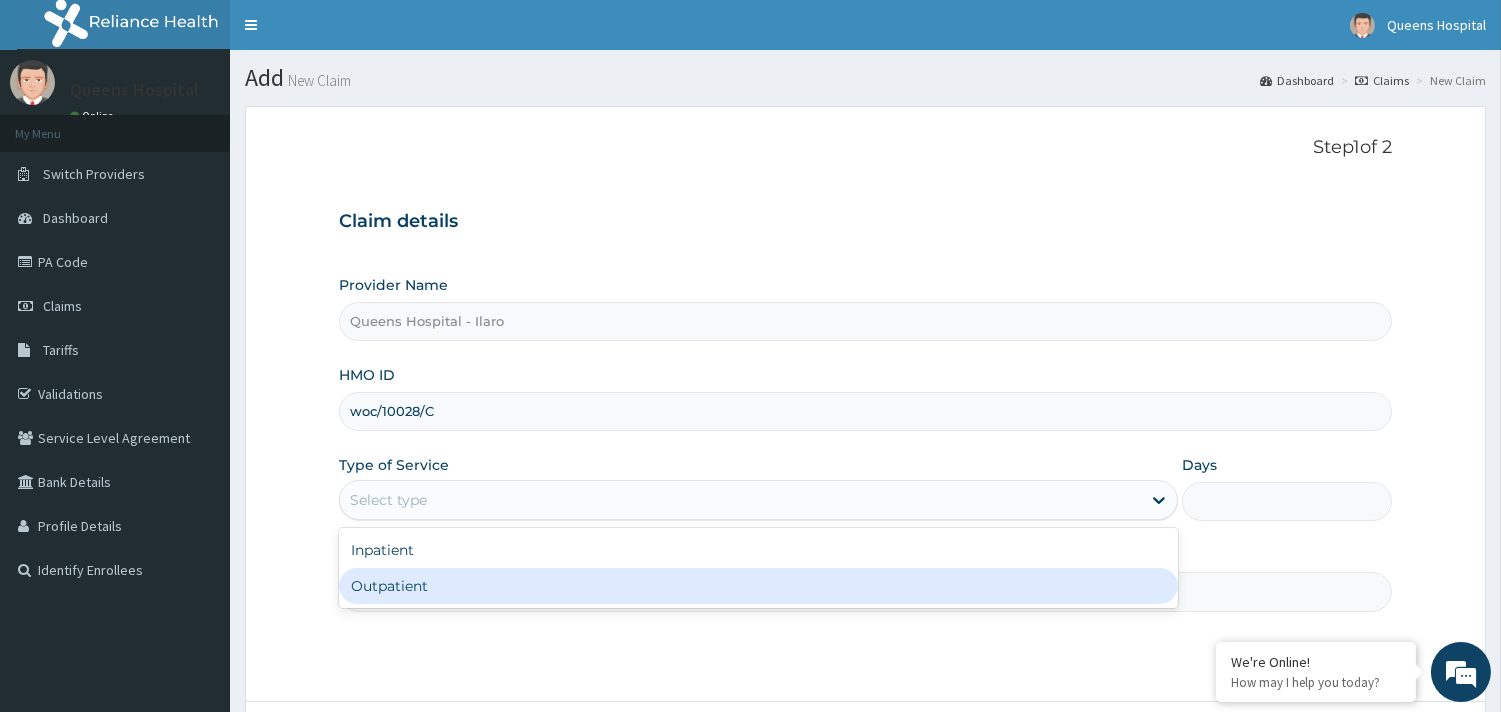 click on "Outpatient" at bounding box center (758, 586) 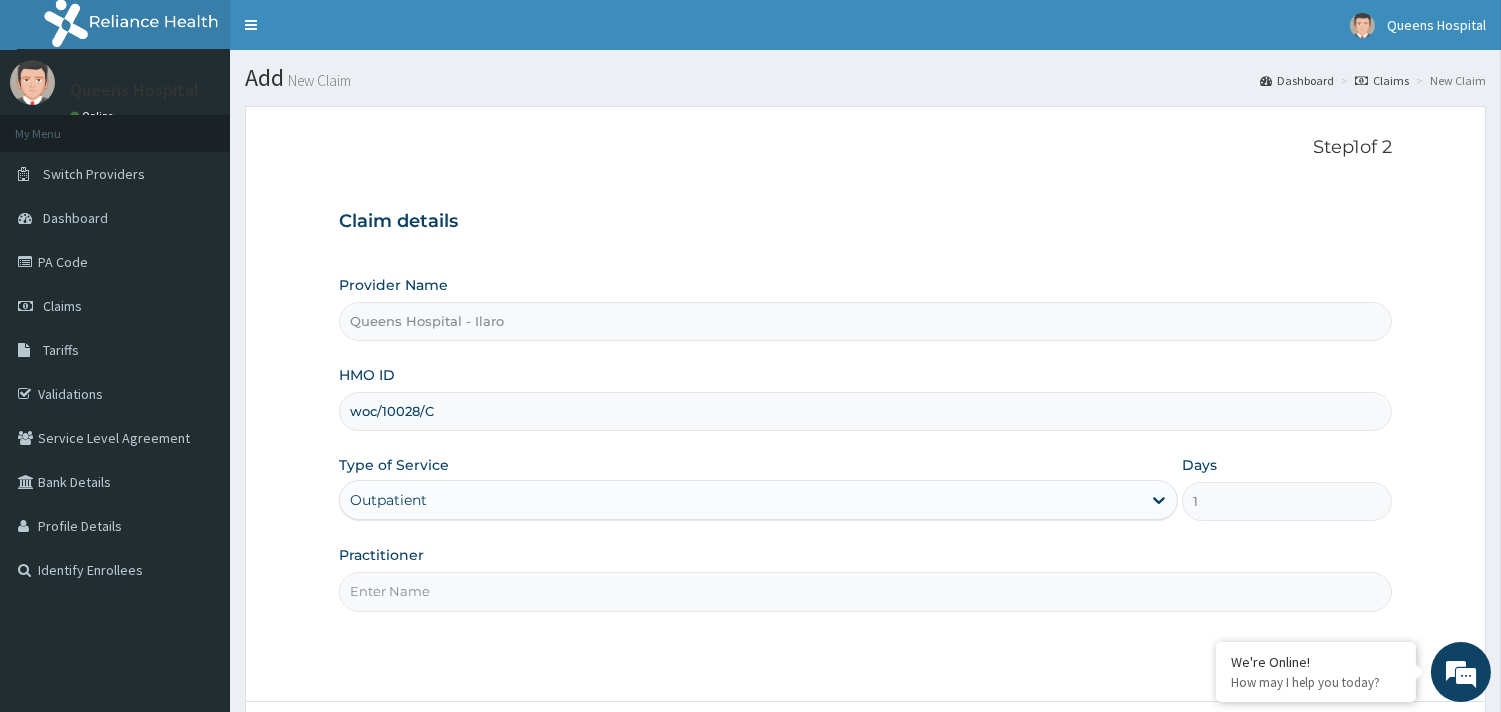 click on "Practitioner" at bounding box center [865, 591] 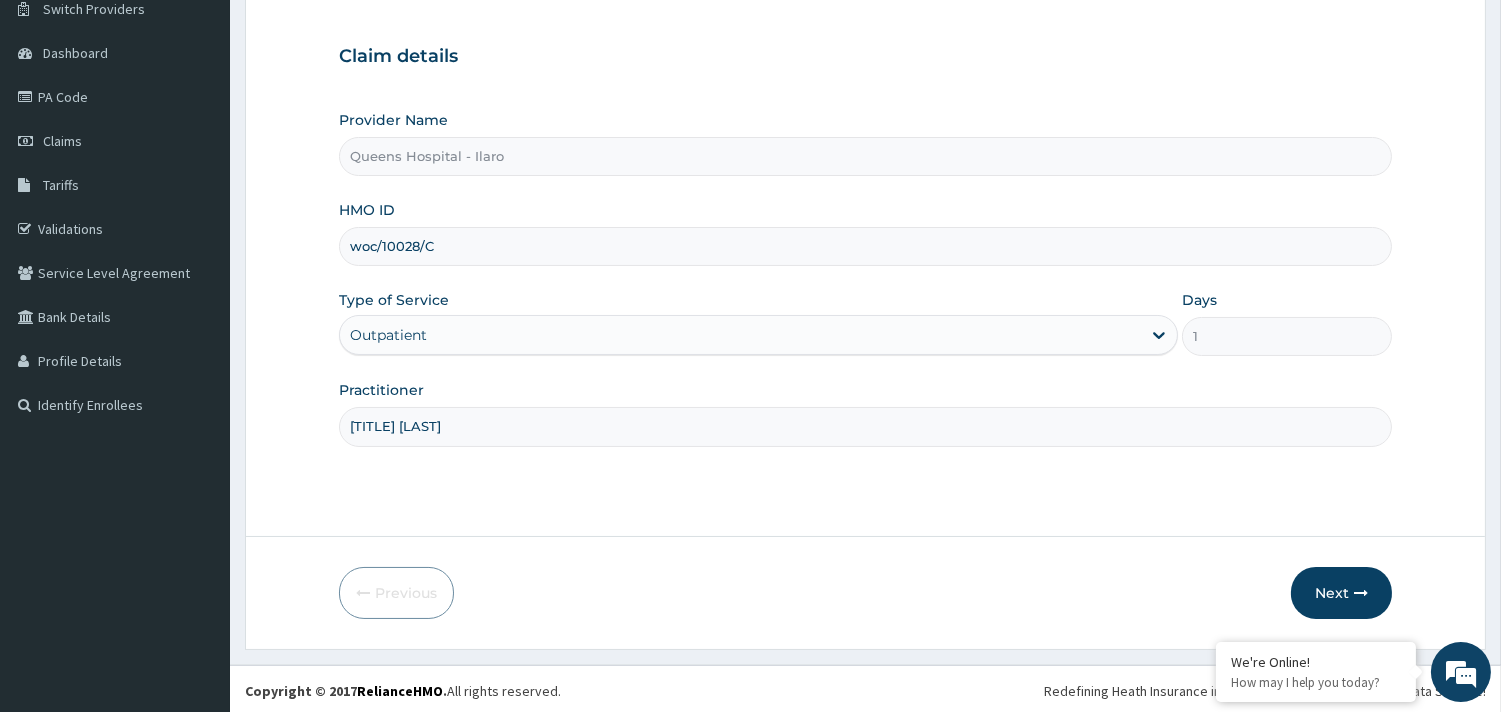 scroll, scrollTop: 170, scrollLeft: 0, axis: vertical 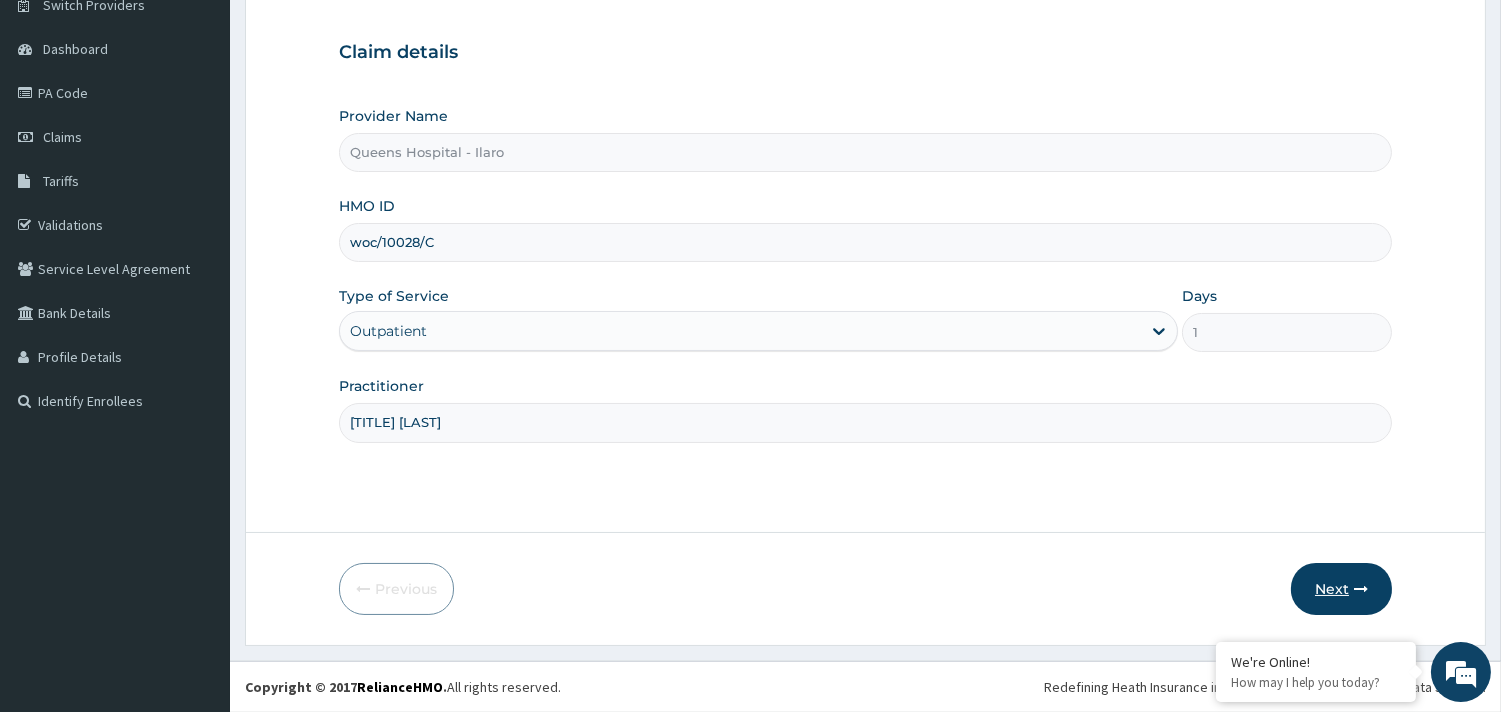click at bounding box center [1361, 589] 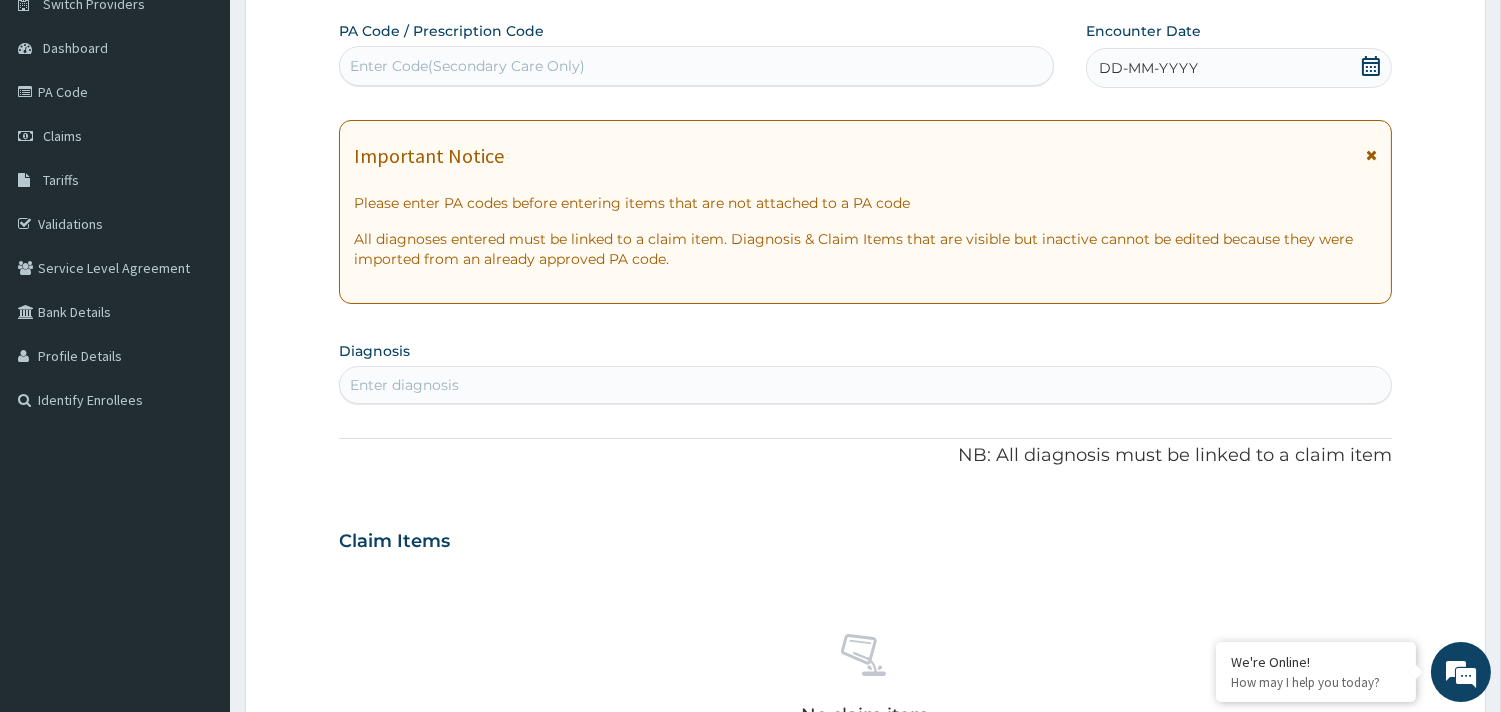 scroll, scrollTop: 0, scrollLeft: 0, axis: both 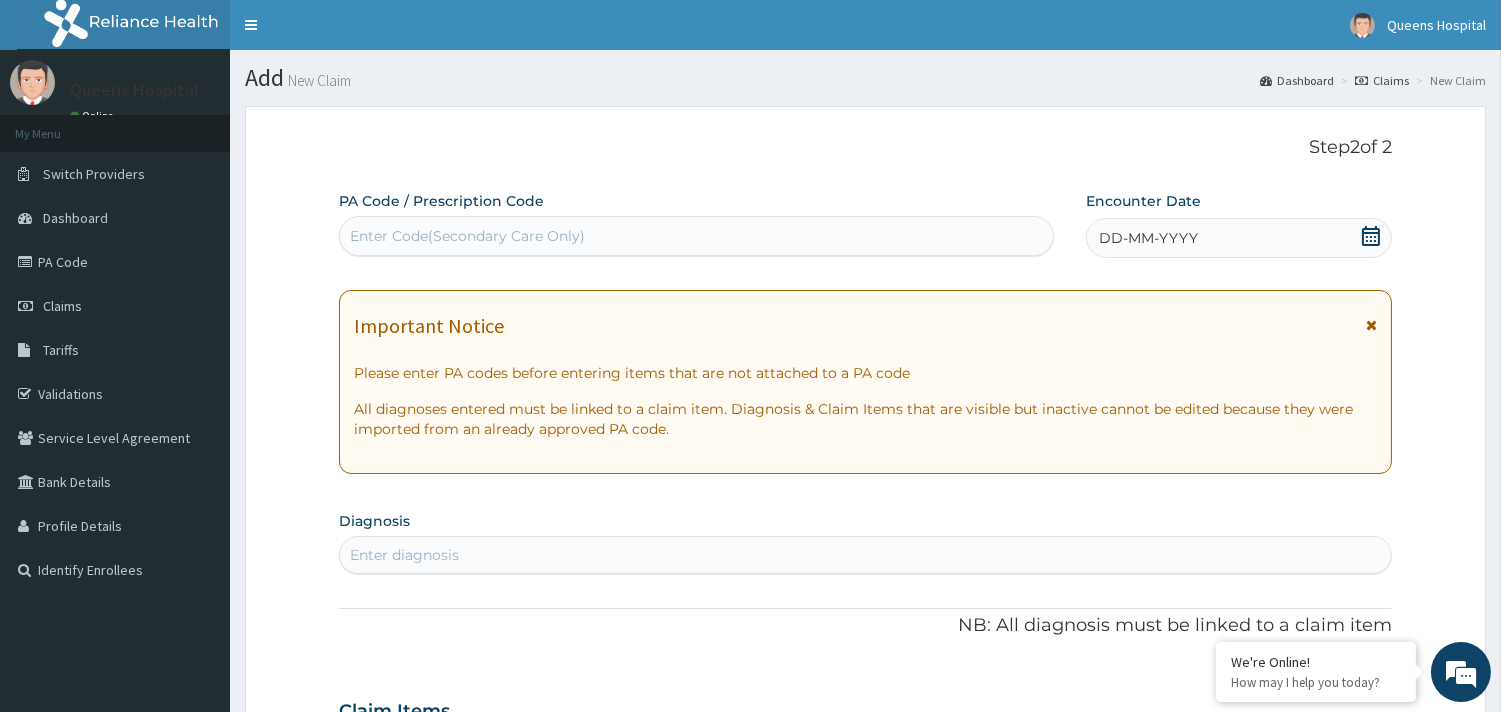 click 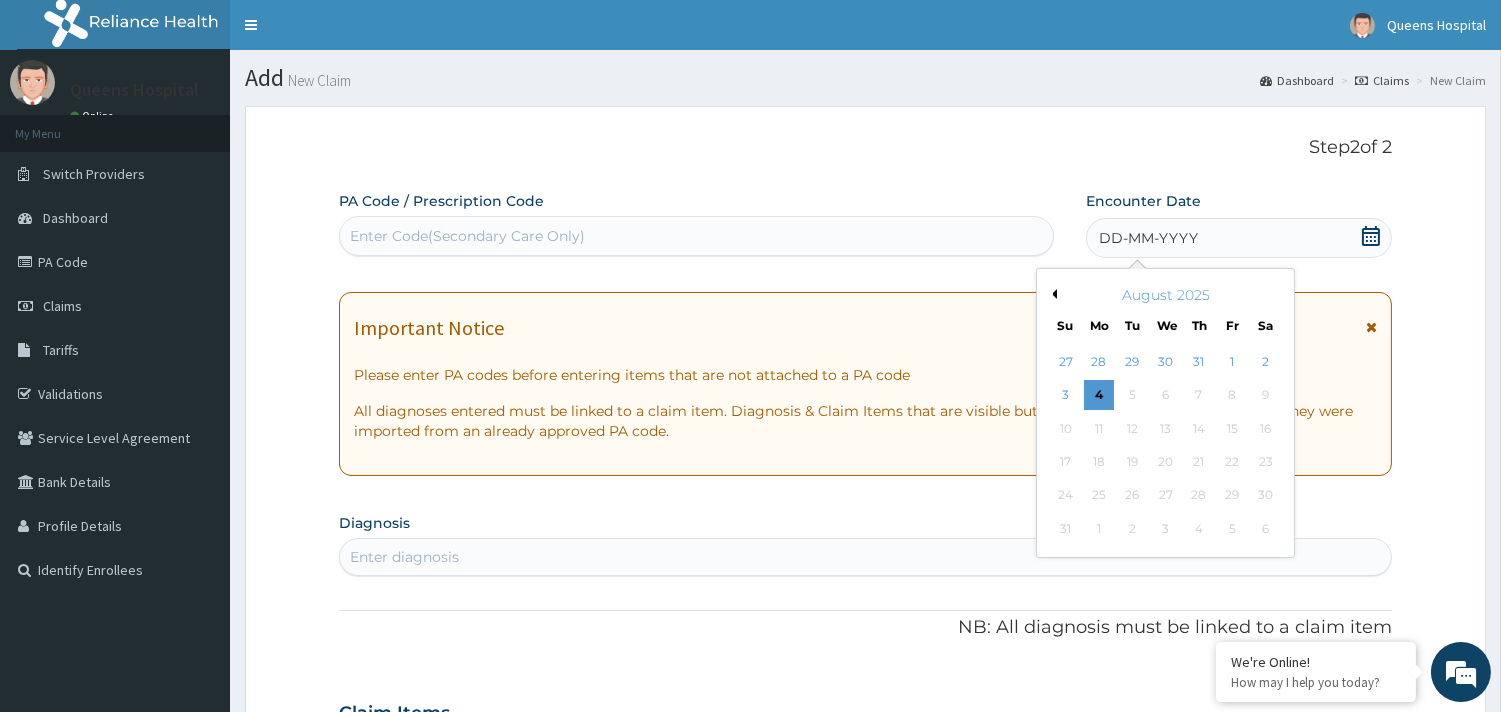 click on "Previous Month" at bounding box center [1052, 294] 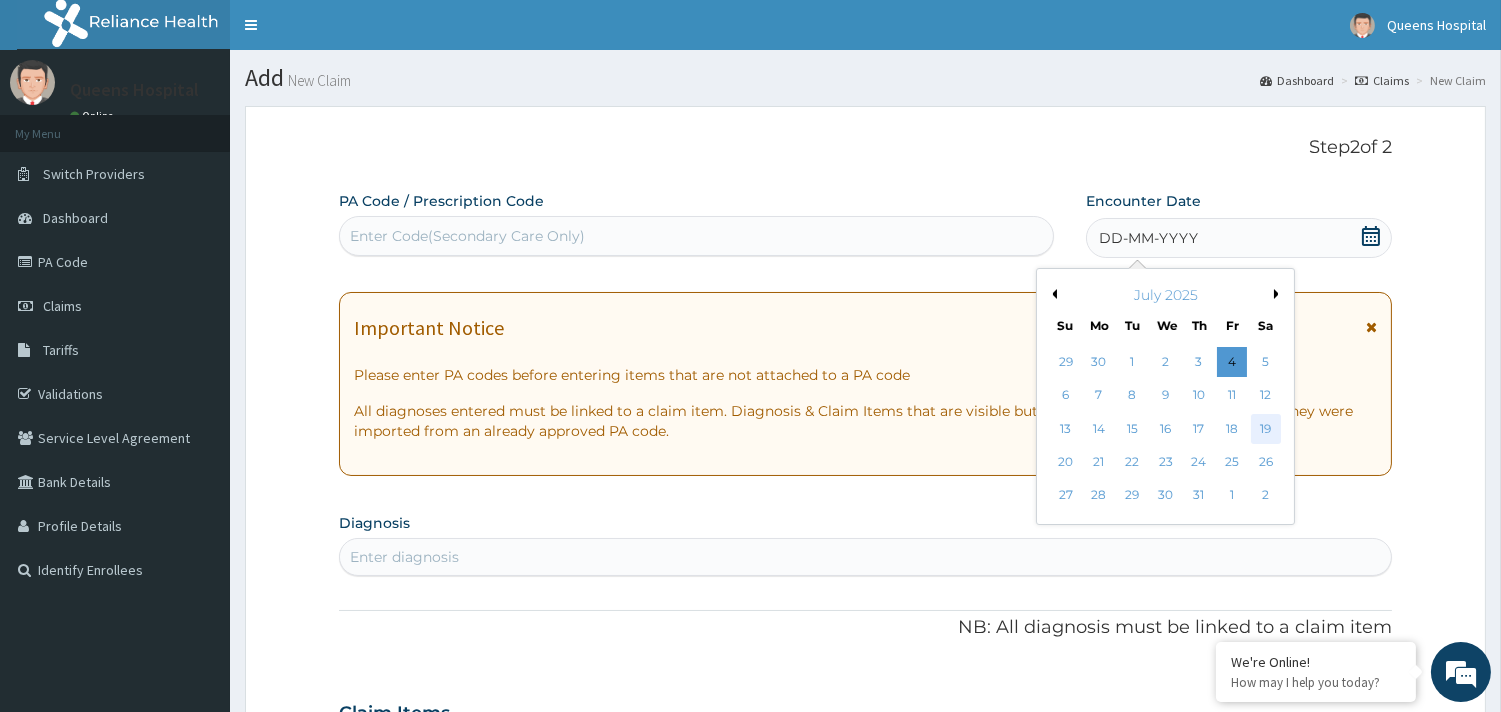 click on "19" at bounding box center (1265, 429) 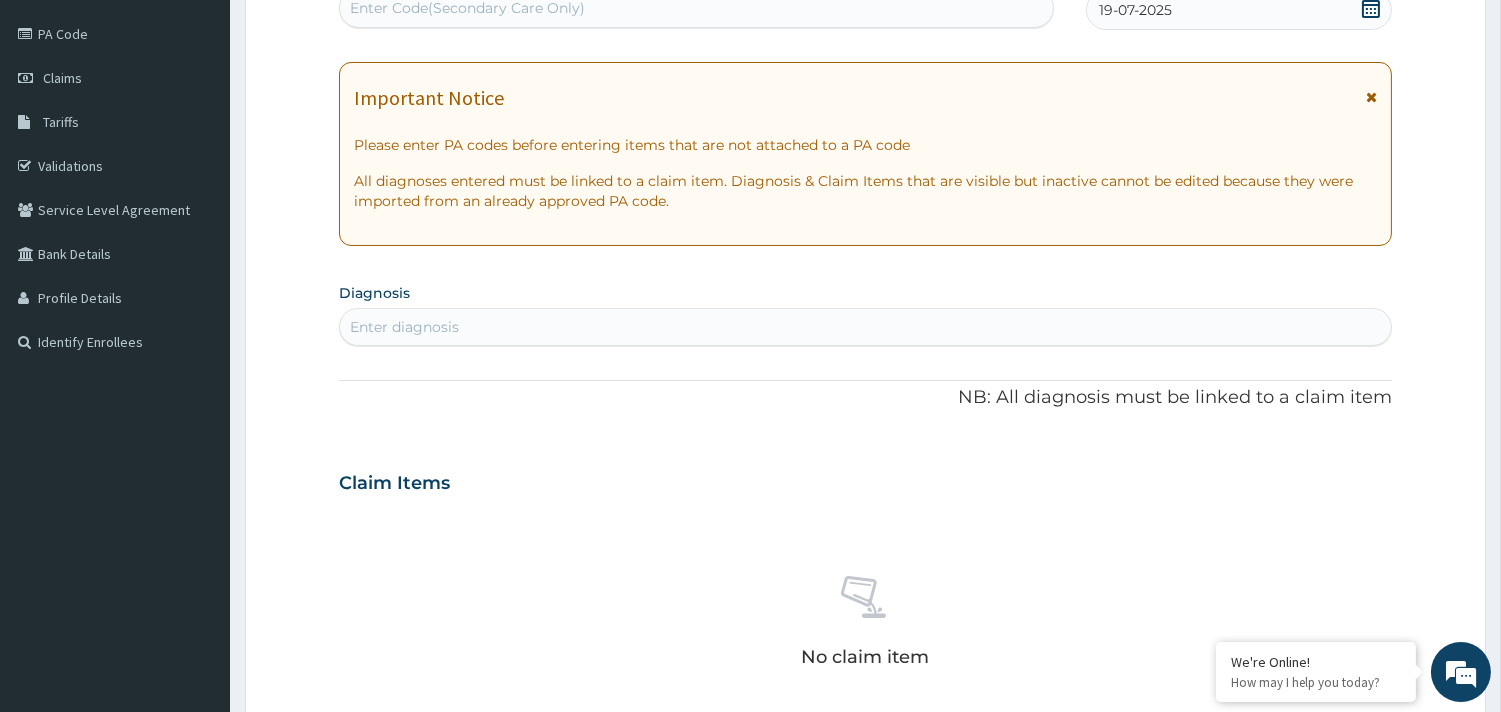 scroll, scrollTop: 222, scrollLeft: 0, axis: vertical 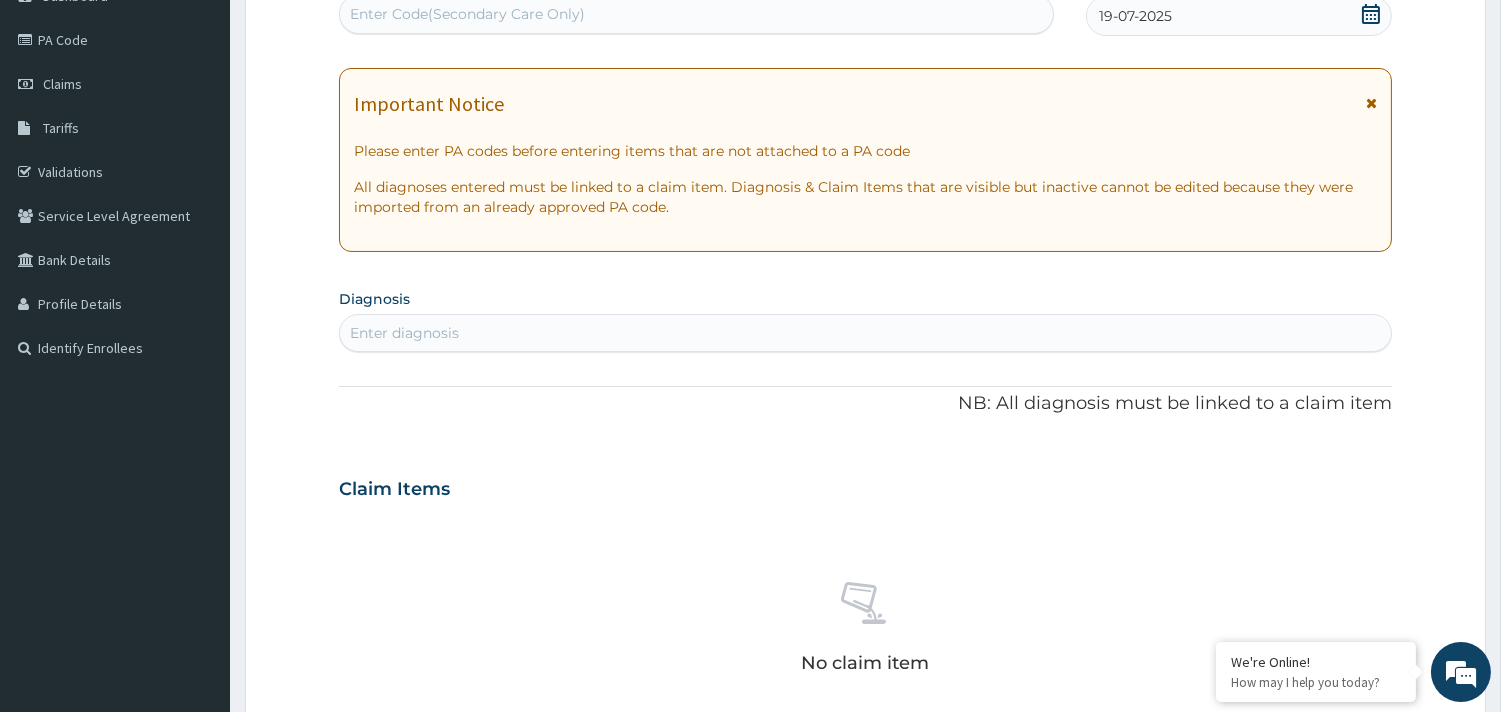 click on "Enter diagnosis" at bounding box center (404, 333) 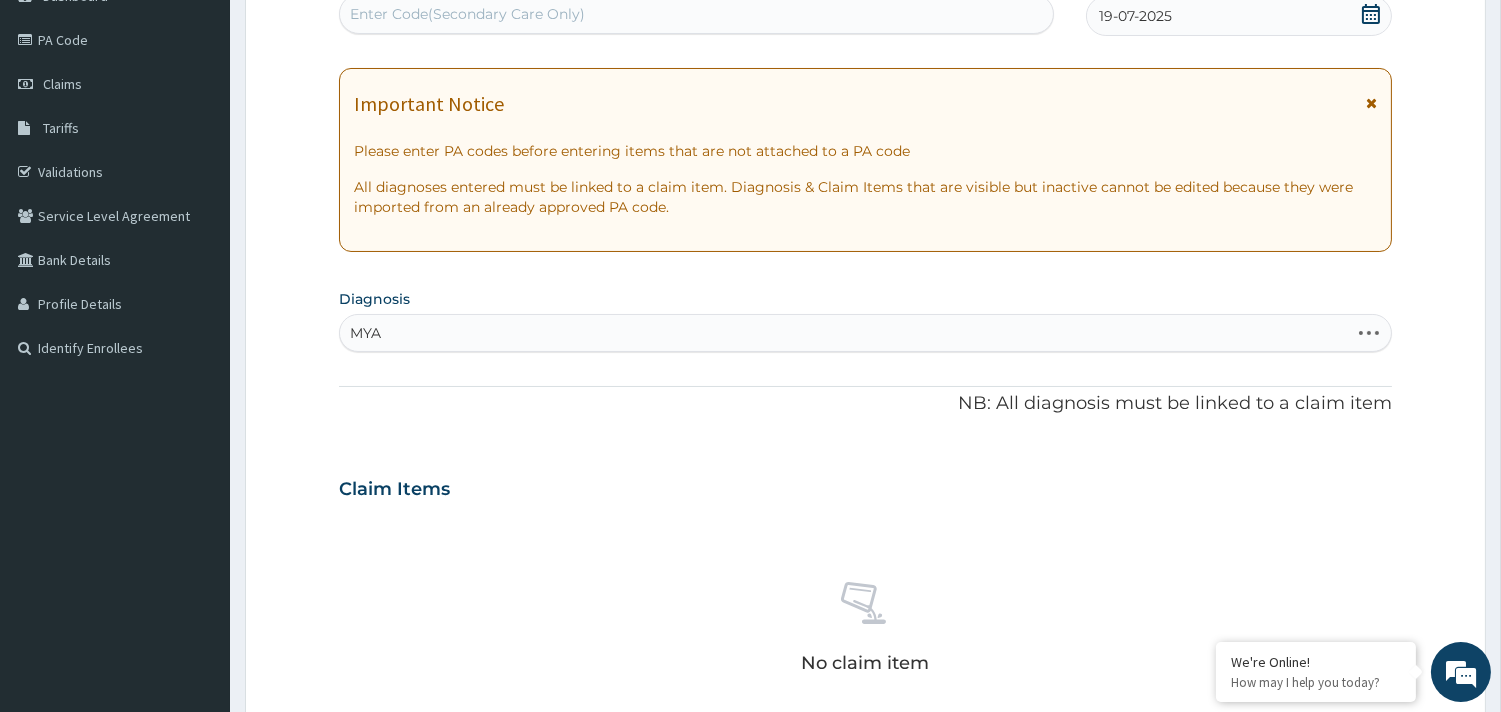 type on "MYAL" 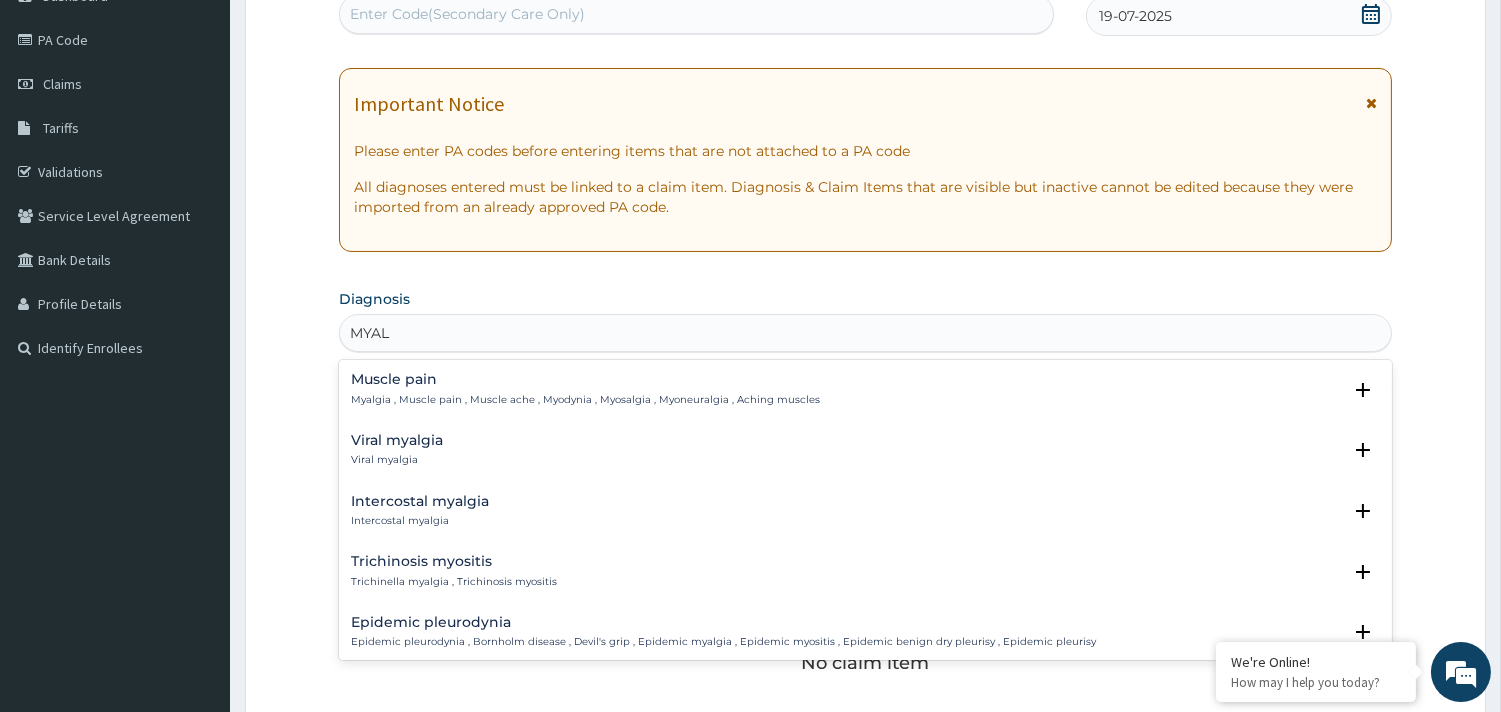 click on "Muscle pain Myalgia , Muscle pain , Muscle ache , Myodynia , Myosalgia , Myoneuralgia , Aching muscles" at bounding box center [585, 389] 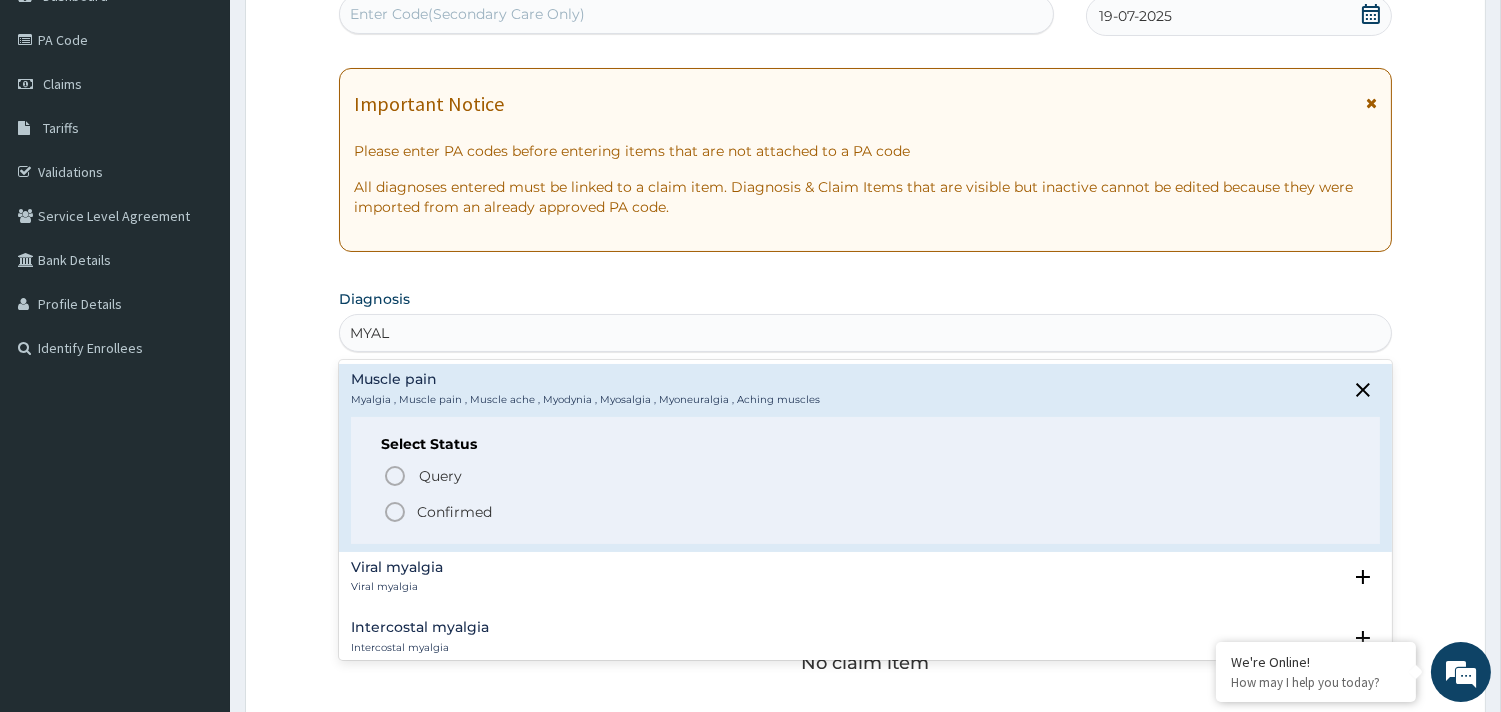 click 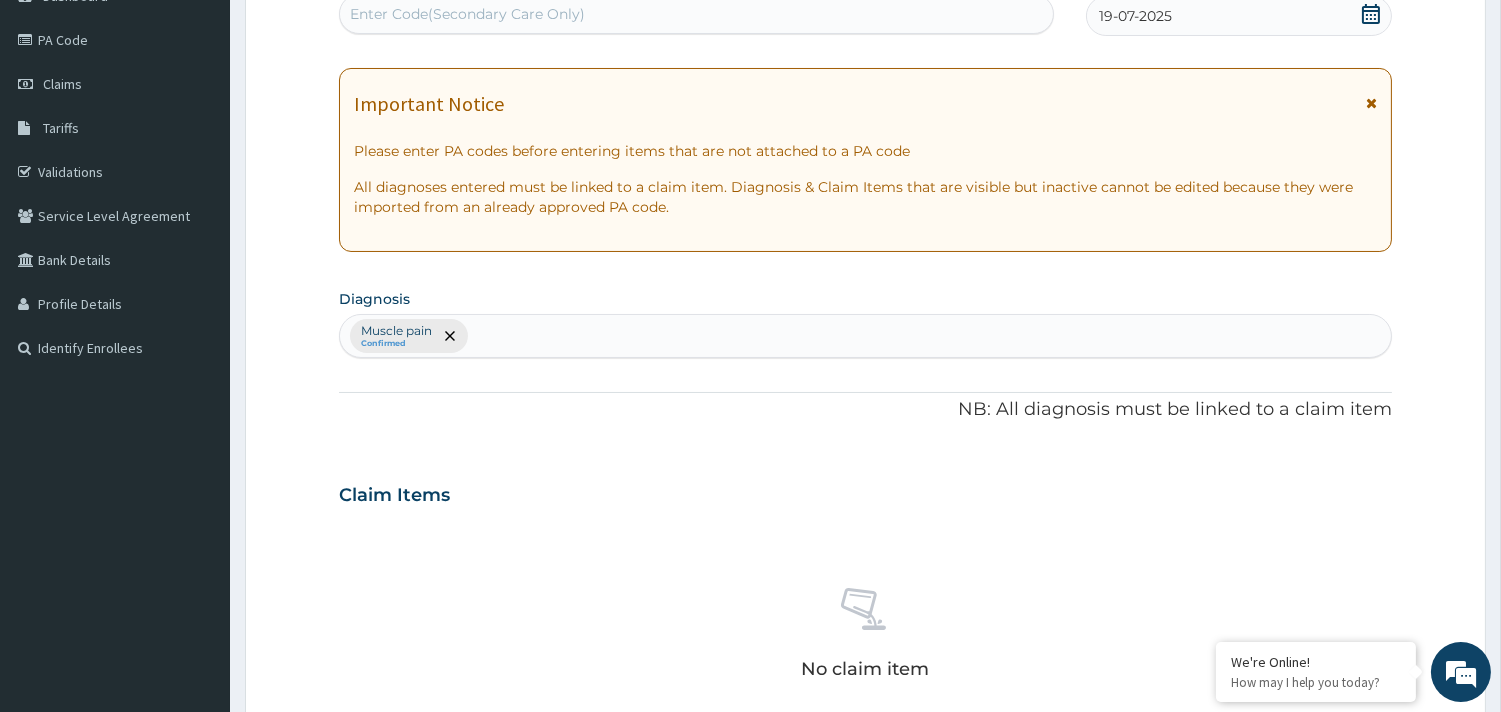 scroll, scrollTop: 555, scrollLeft: 0, axis: vertical 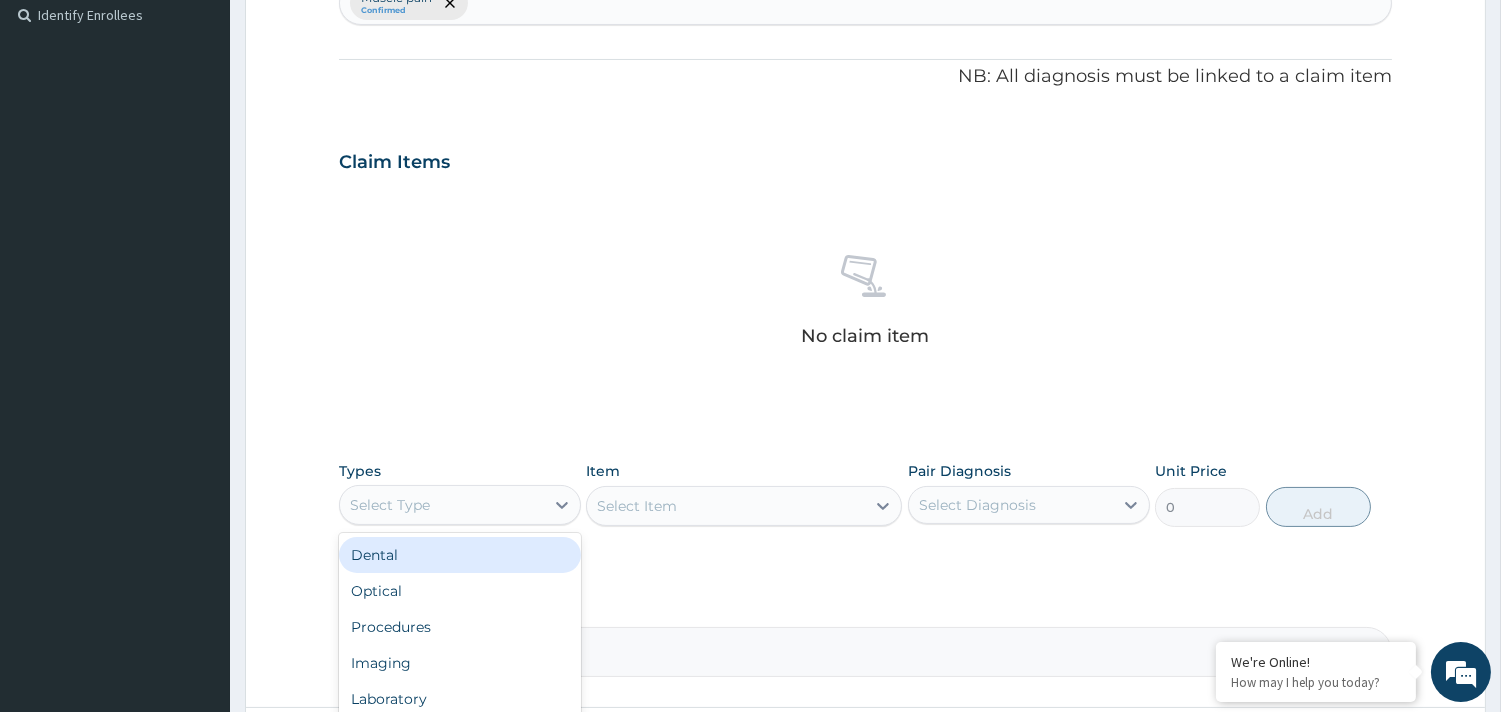 click on "Select Type" at bounding box center [442, 505] 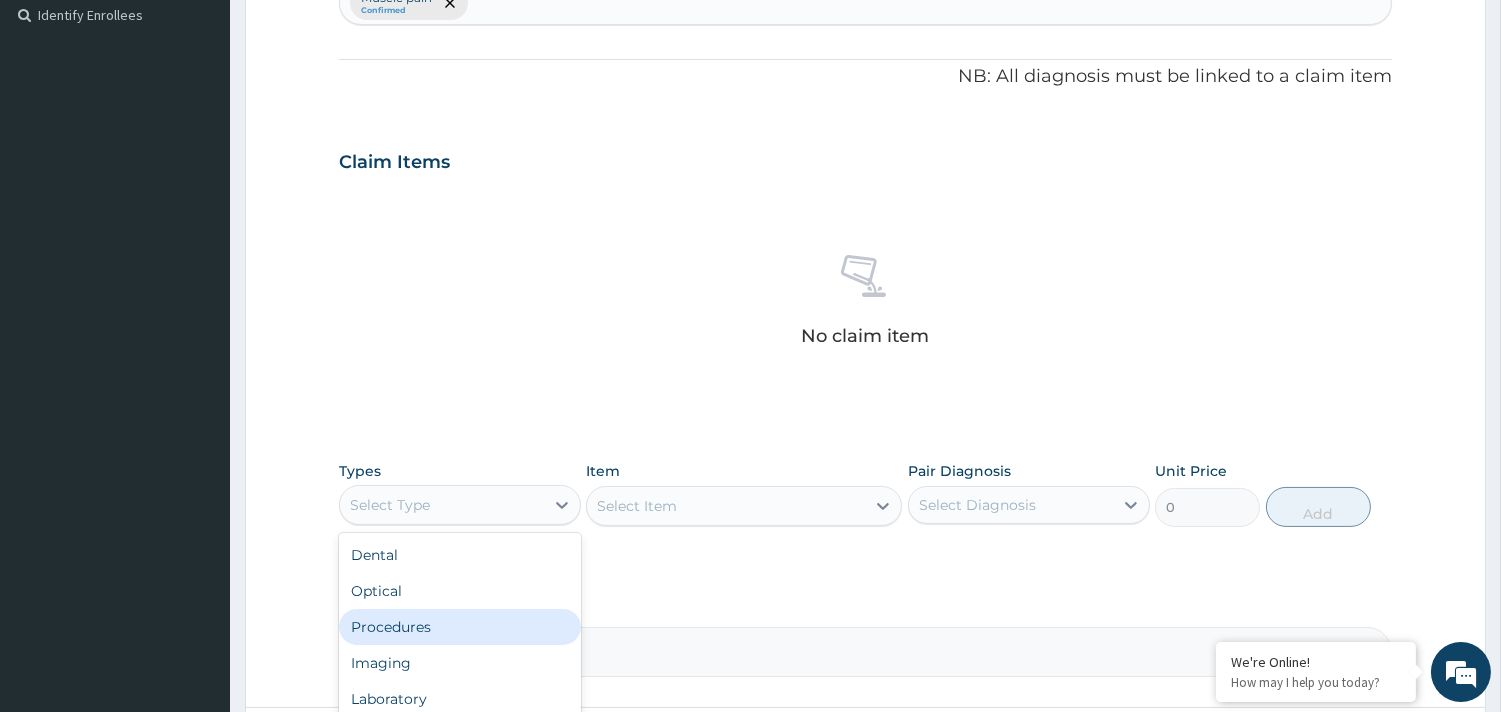 click on "Procedures" at bounding box center (460, 627) 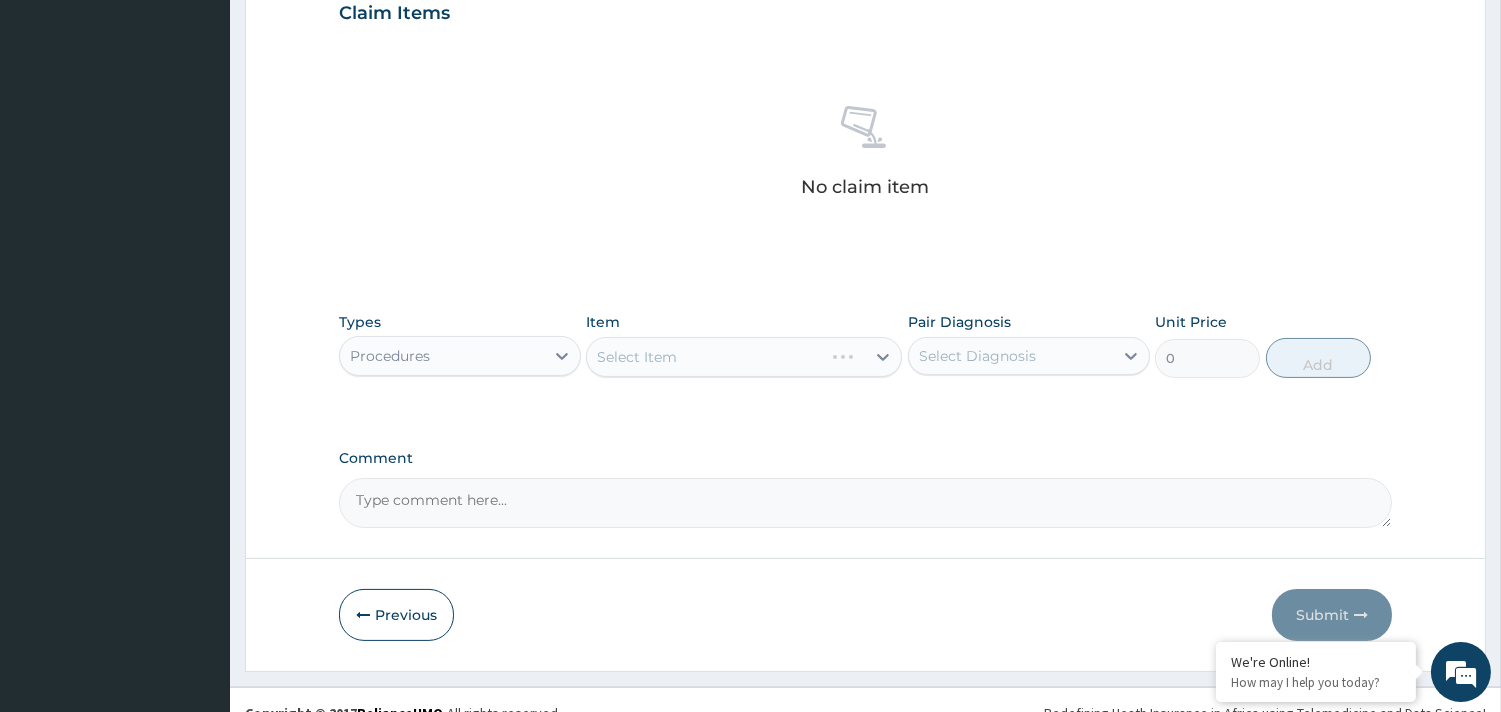 scroll, scrollTop: 730, scrollLeft: 0, axis: vertical 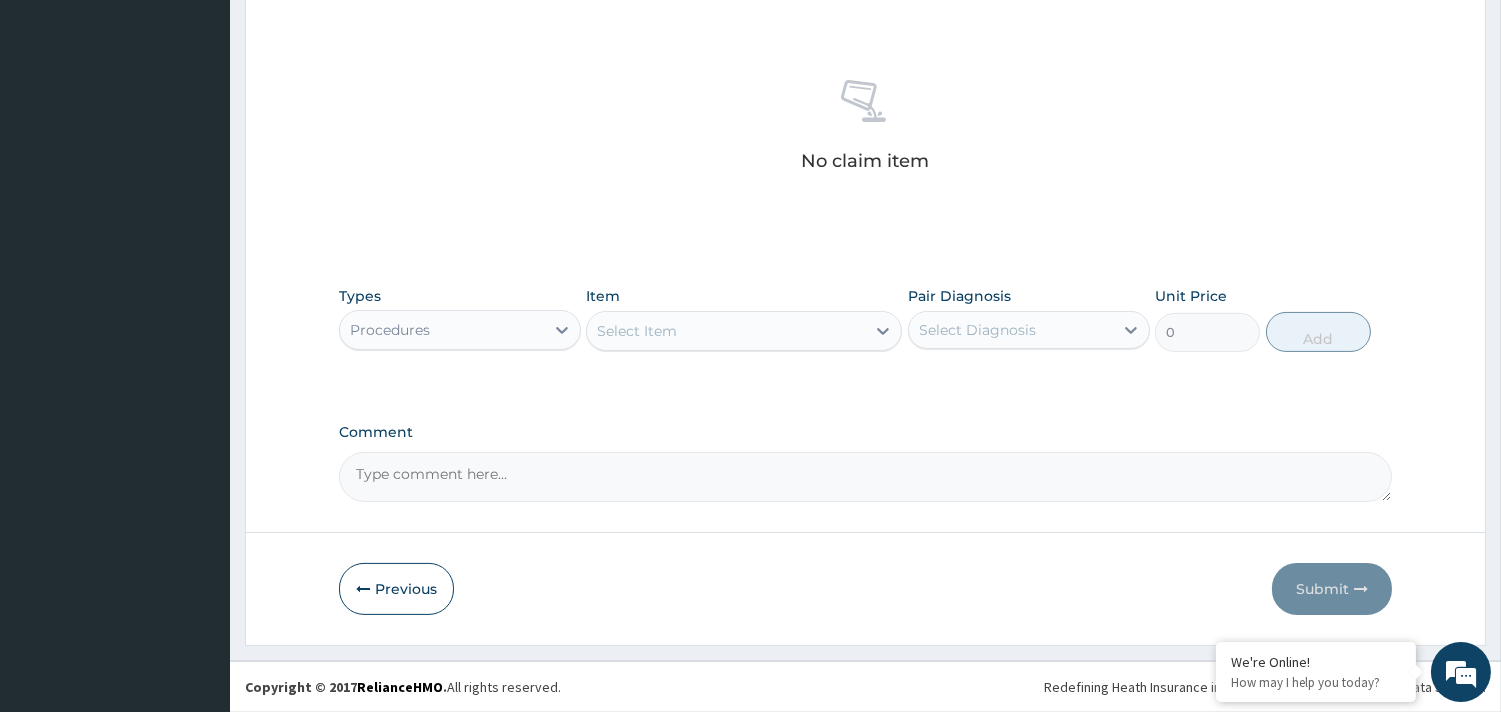 click on "Select Item" at bounding box center [726, 331] 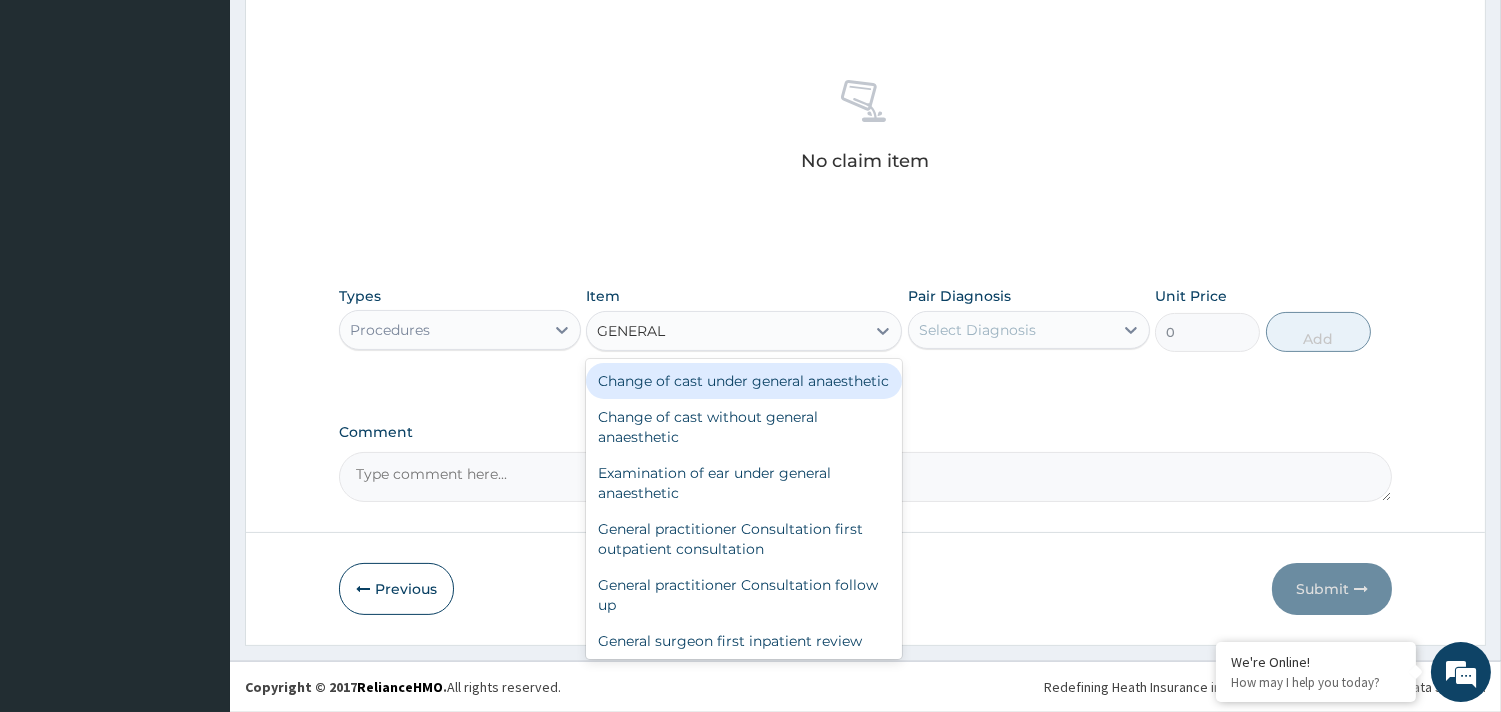 type on "GENERAL P" 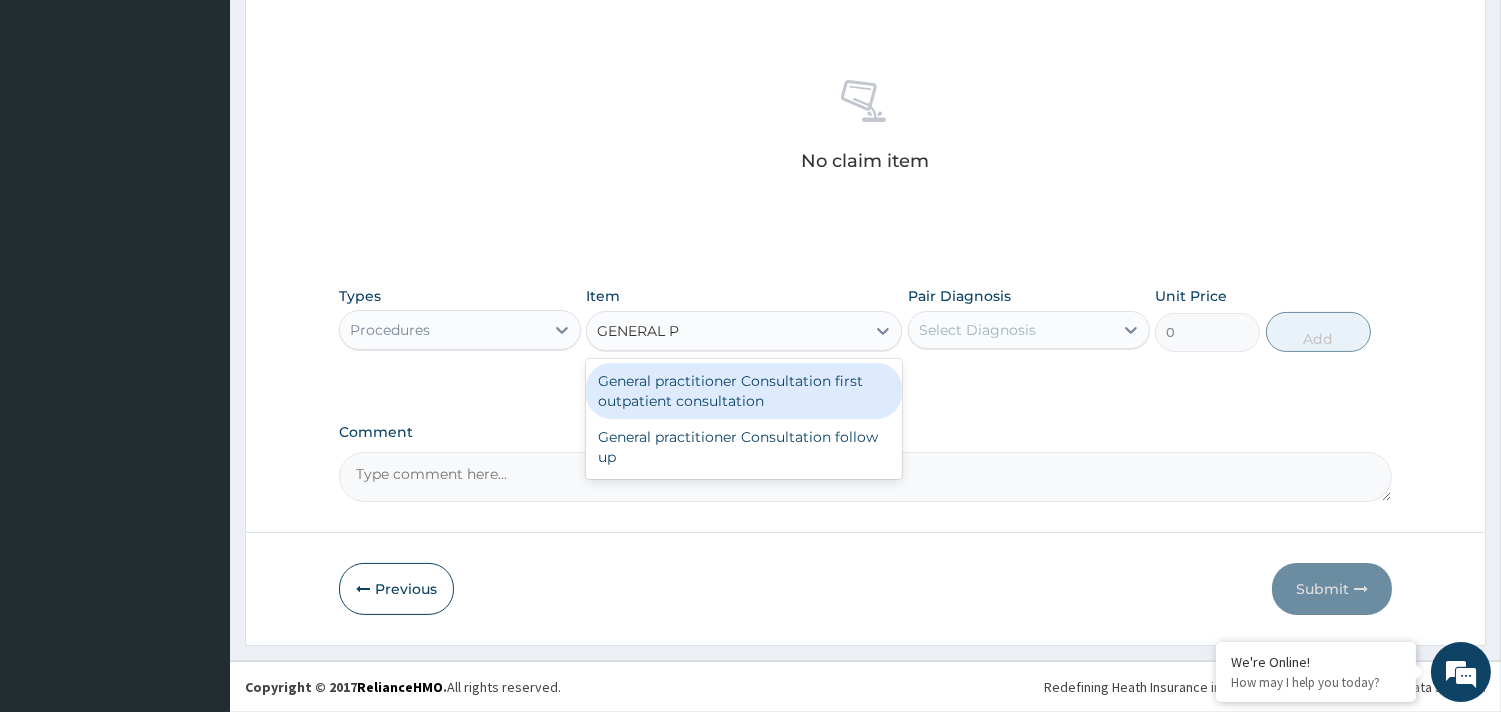 click on "General practitioner Consultation first outpatient consultation" at bounding box center [744, 391] 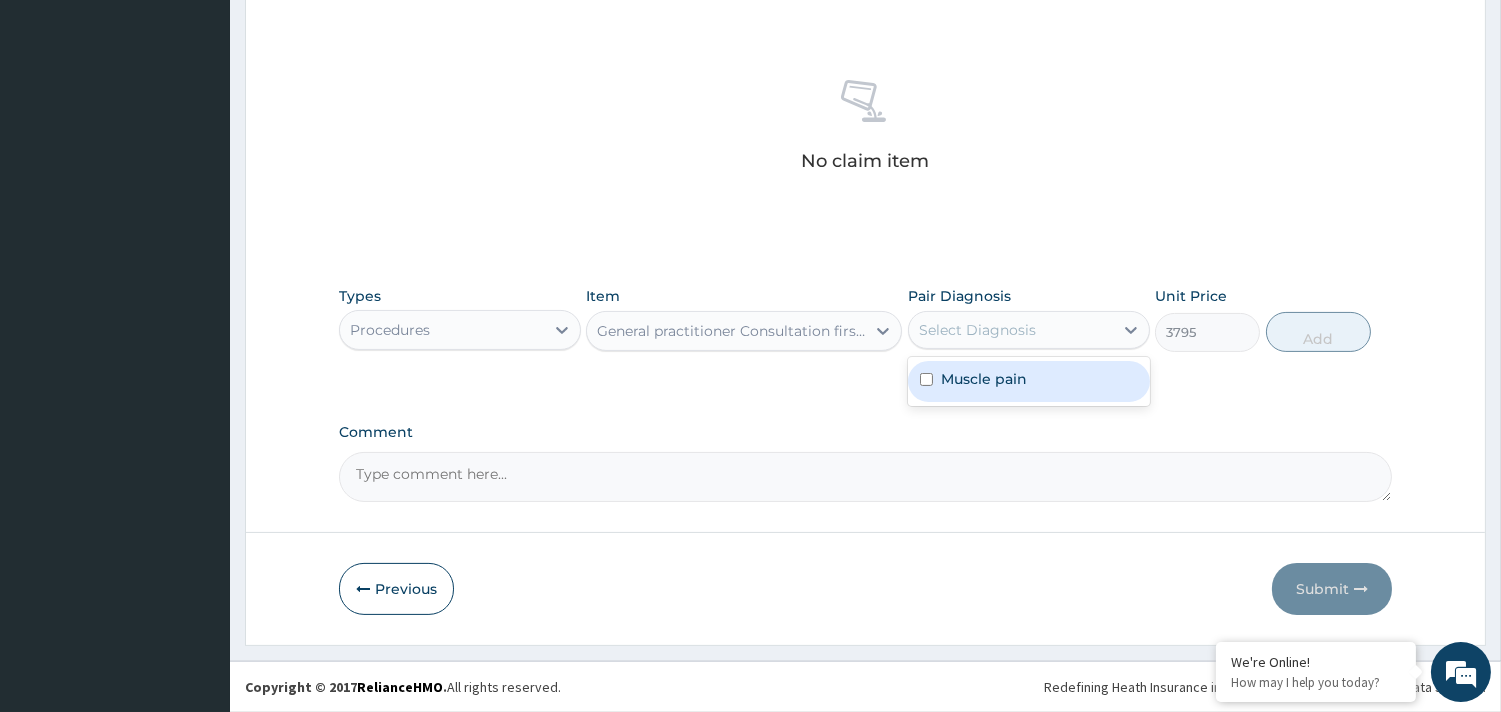 click on "Select Diagnosis" at bounding box center [1011, 330] 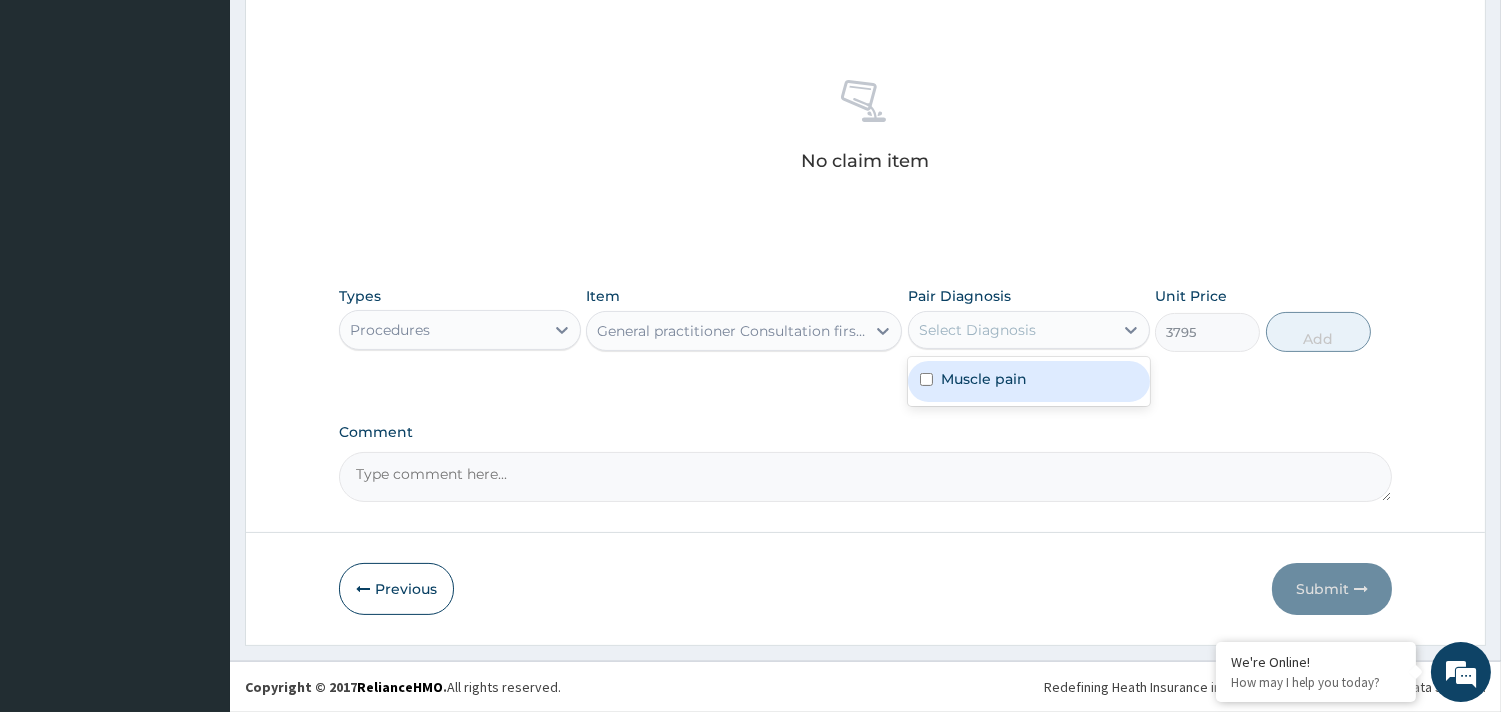 click on "Muscle pain" at bounding box center (984, 379) 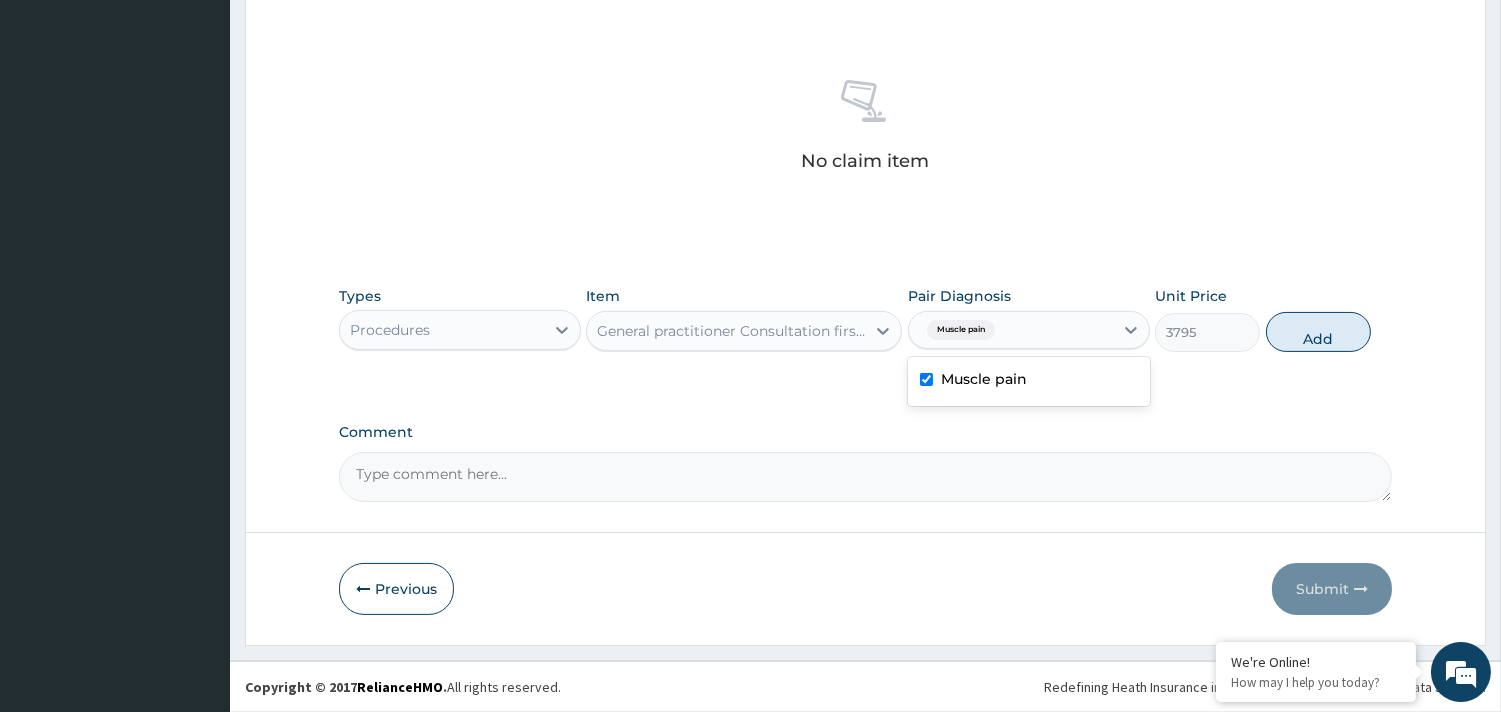 checkbox on "true" 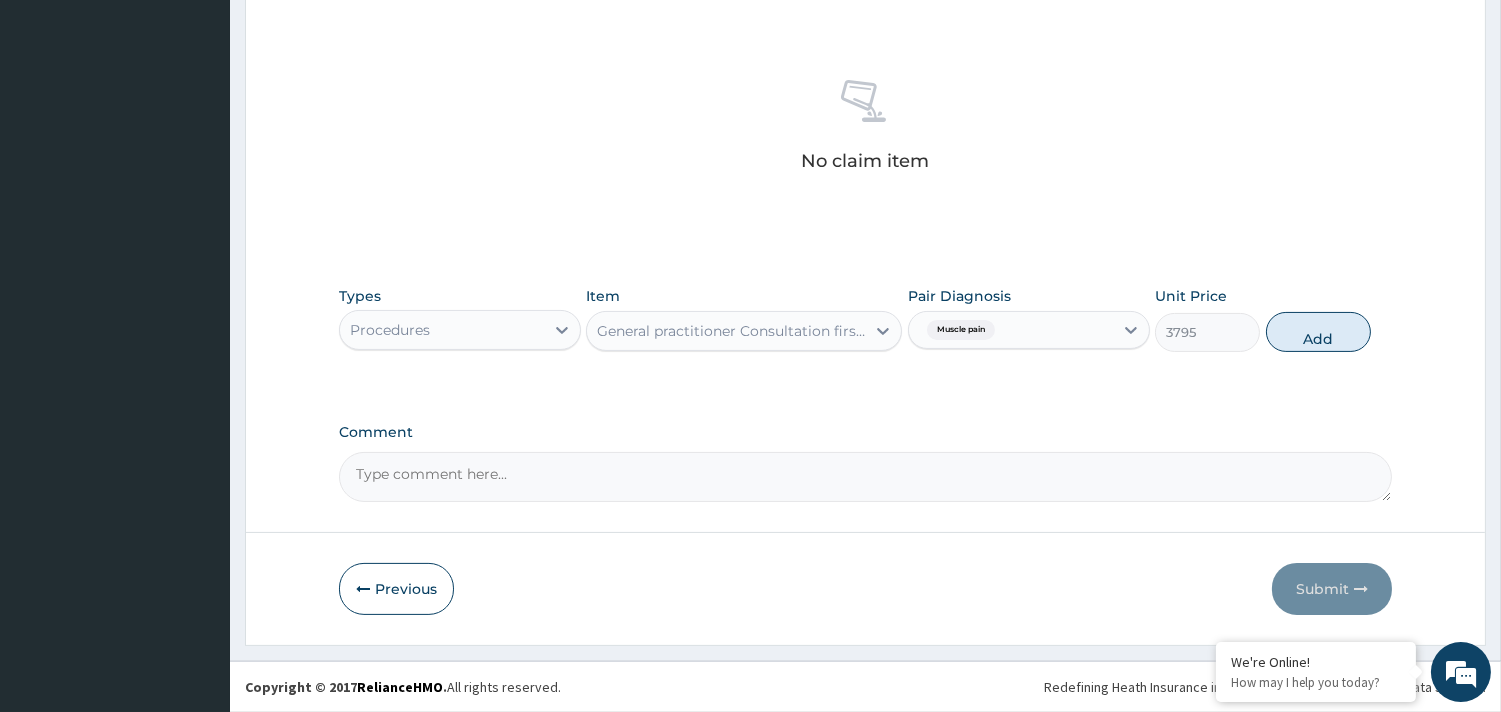 drag, startPoint x: 1305, startPoint y: 333, endPoint x: 1240, endPoint y: 325, distance: 65.490456 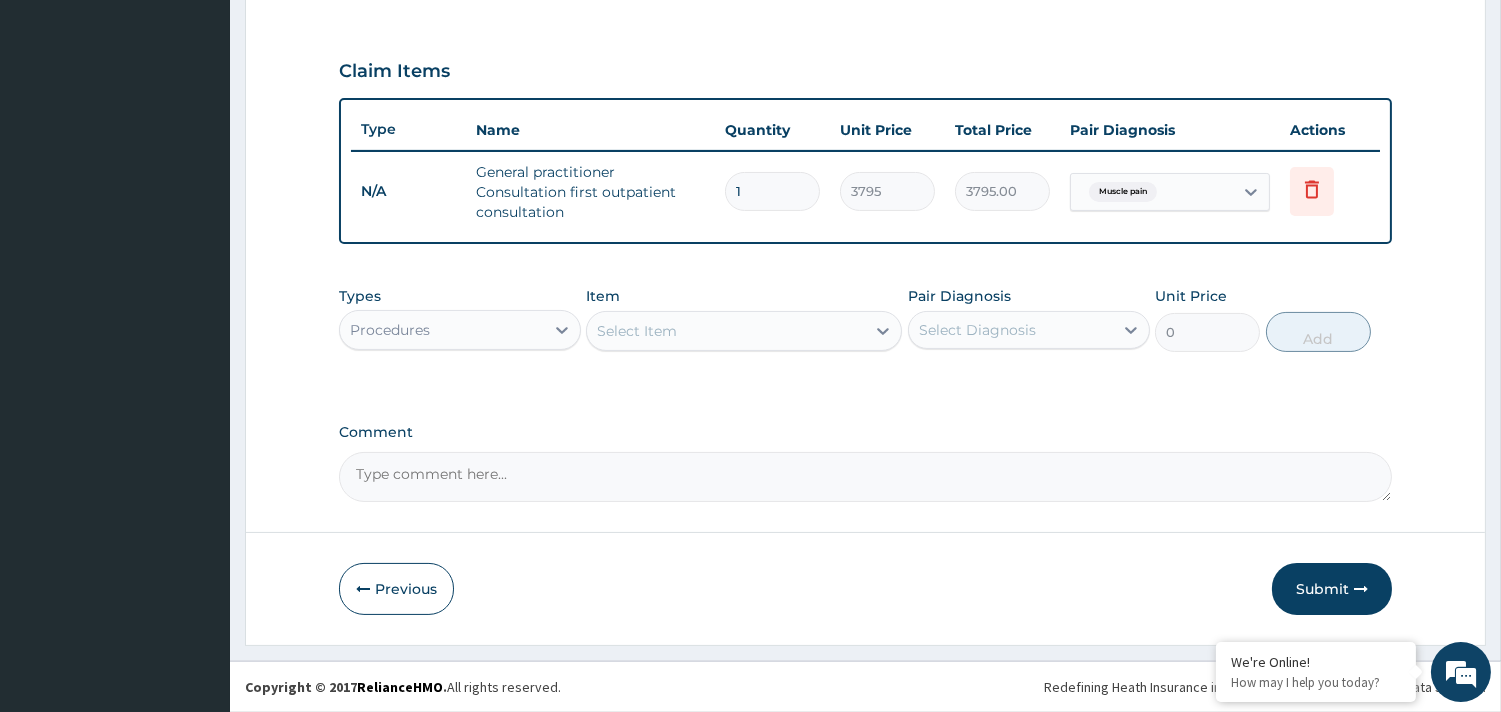 scroll, scrollTop: 643, scrollLeft: 0, axis: vertical 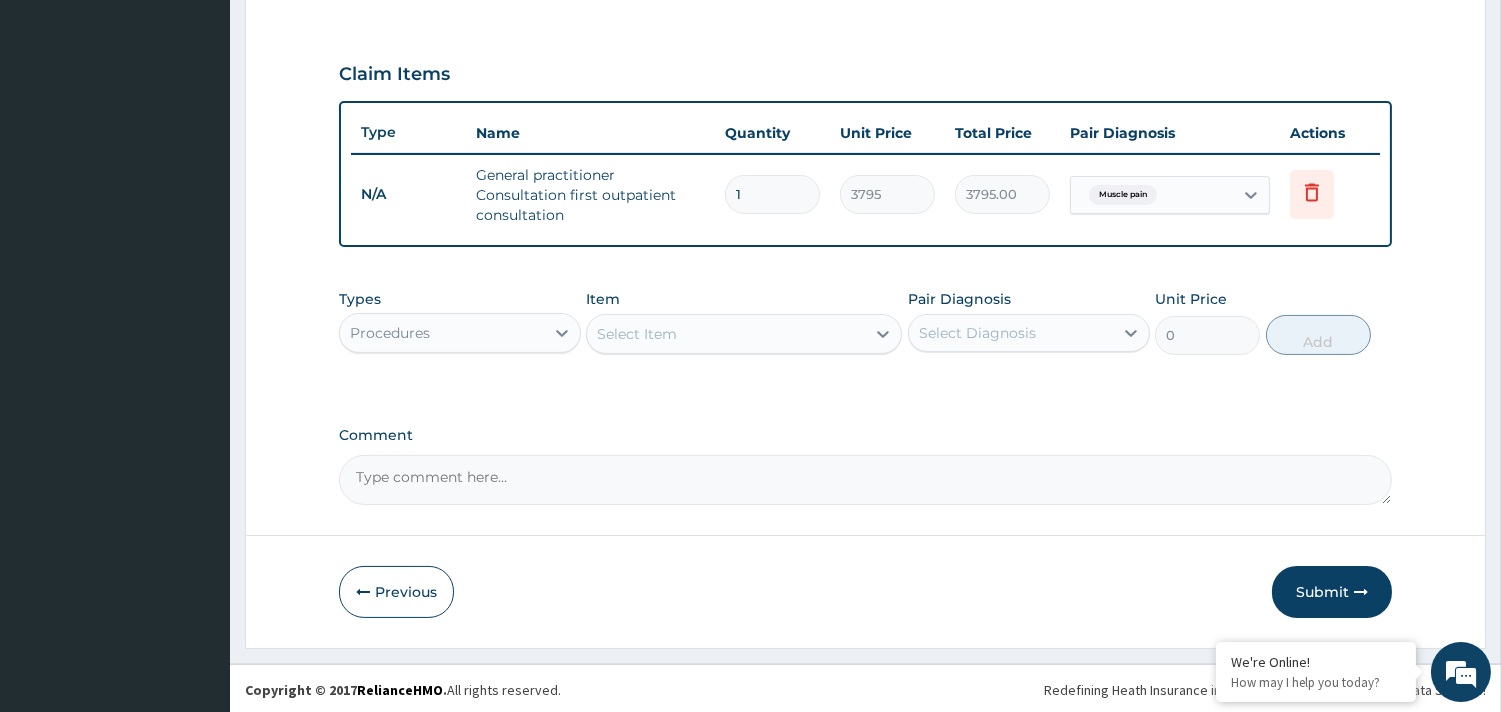 click on "Procedures" at bounding box center [442, 333] 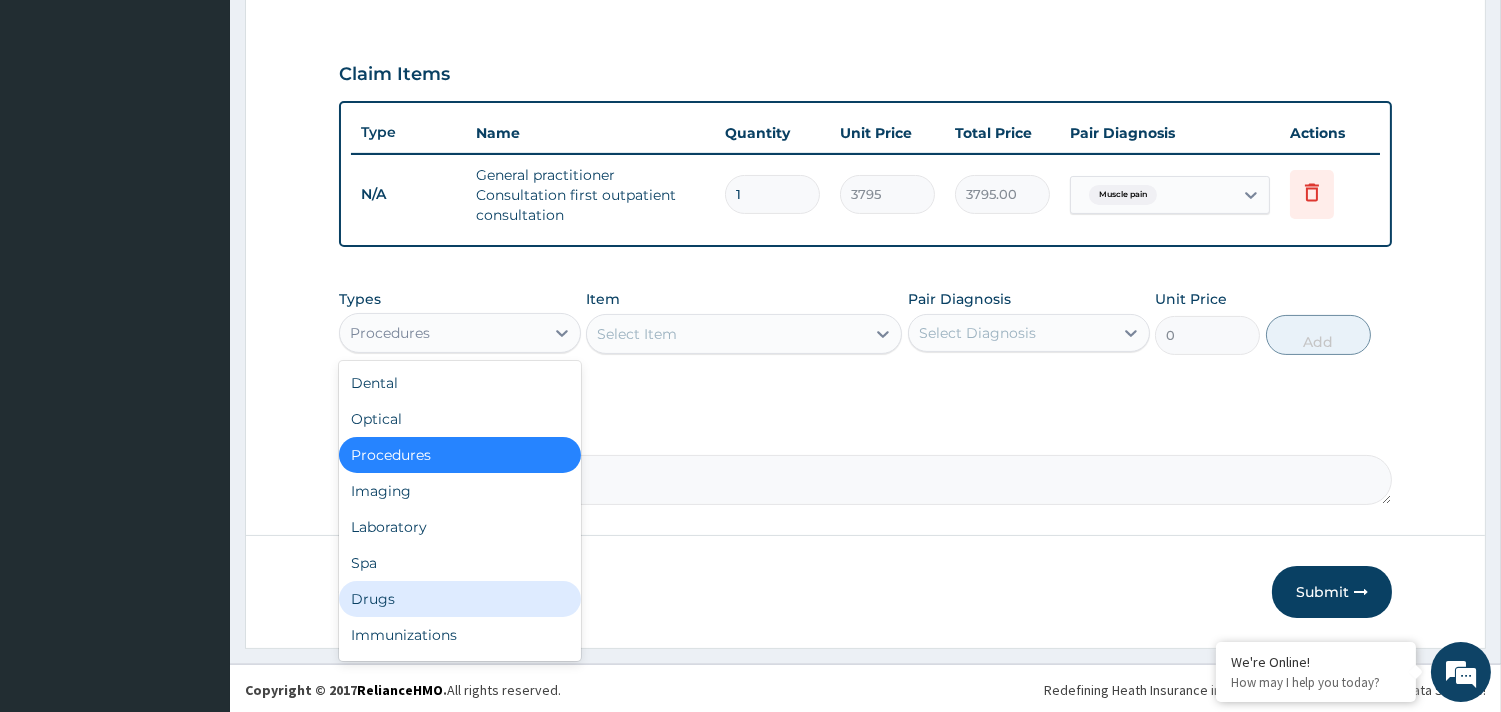 click on "Drugs" at bounding box center (460, 599) 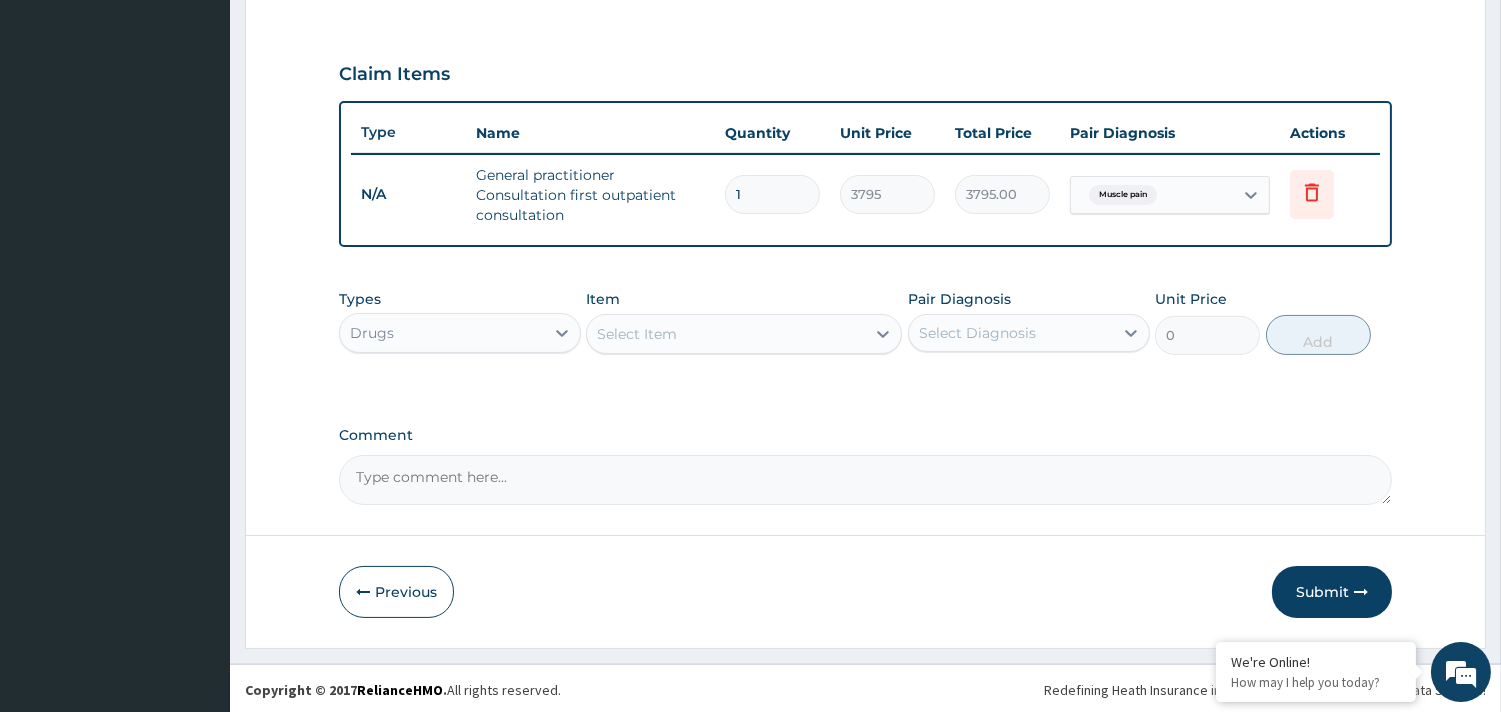 click on "Select Item" at bounding box center (726, 334) 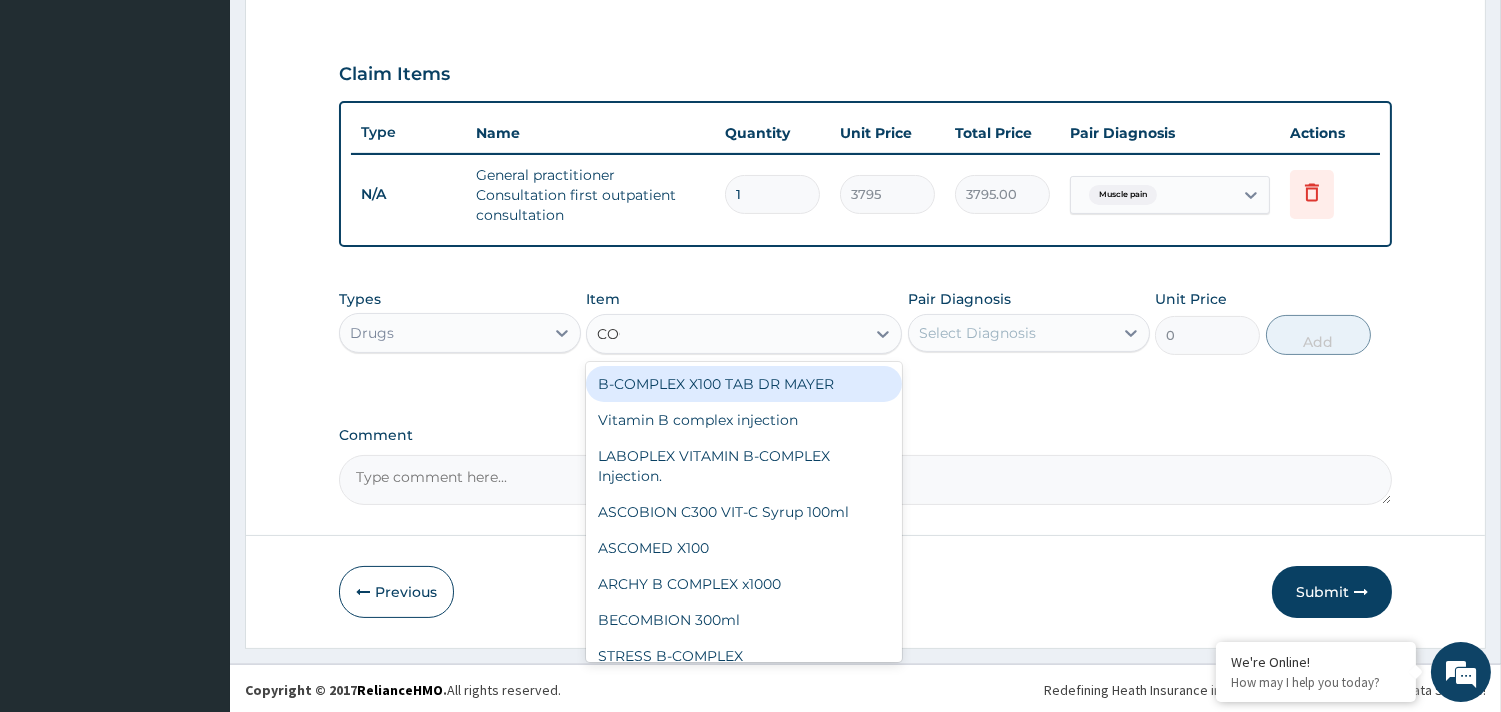 type on "COCOD" 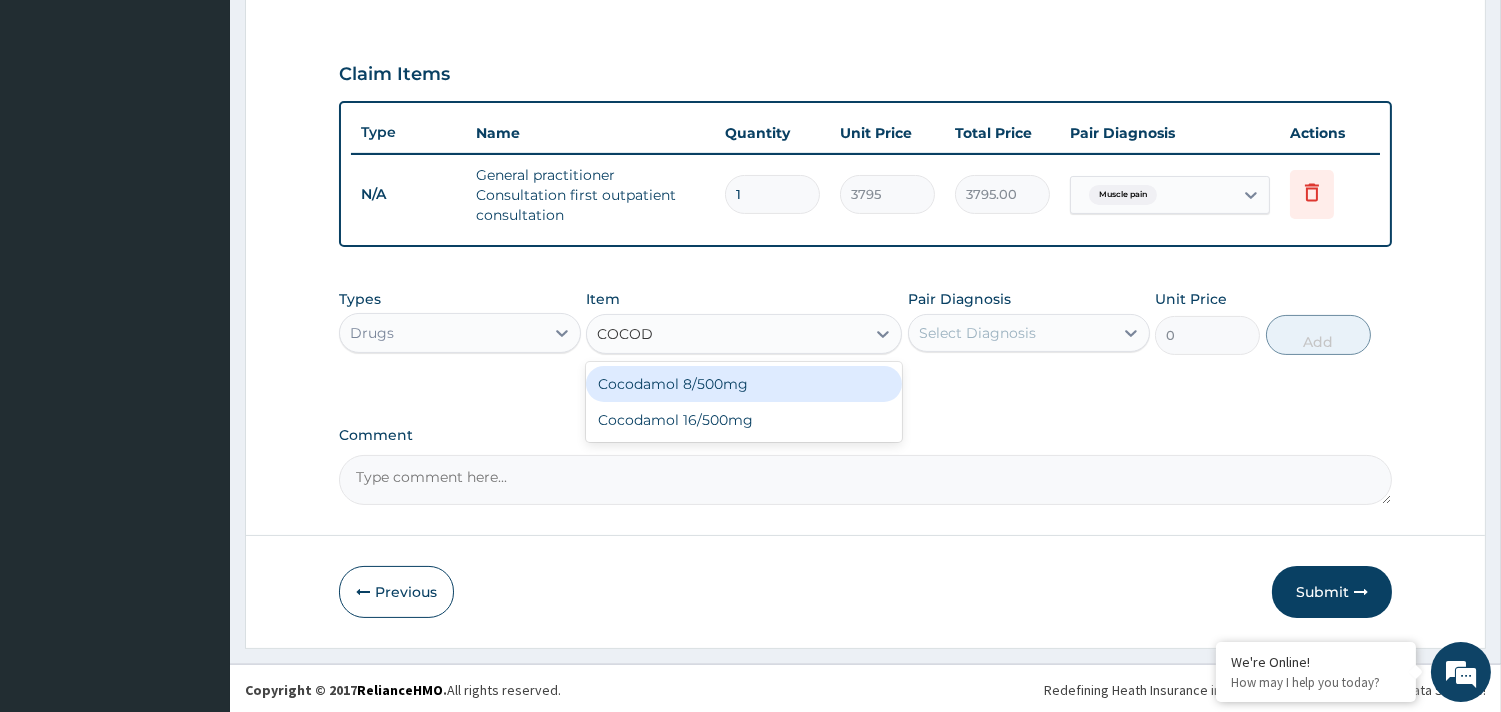 click on "Cocodamol 8/500mg" at bounding box center [744, 384] 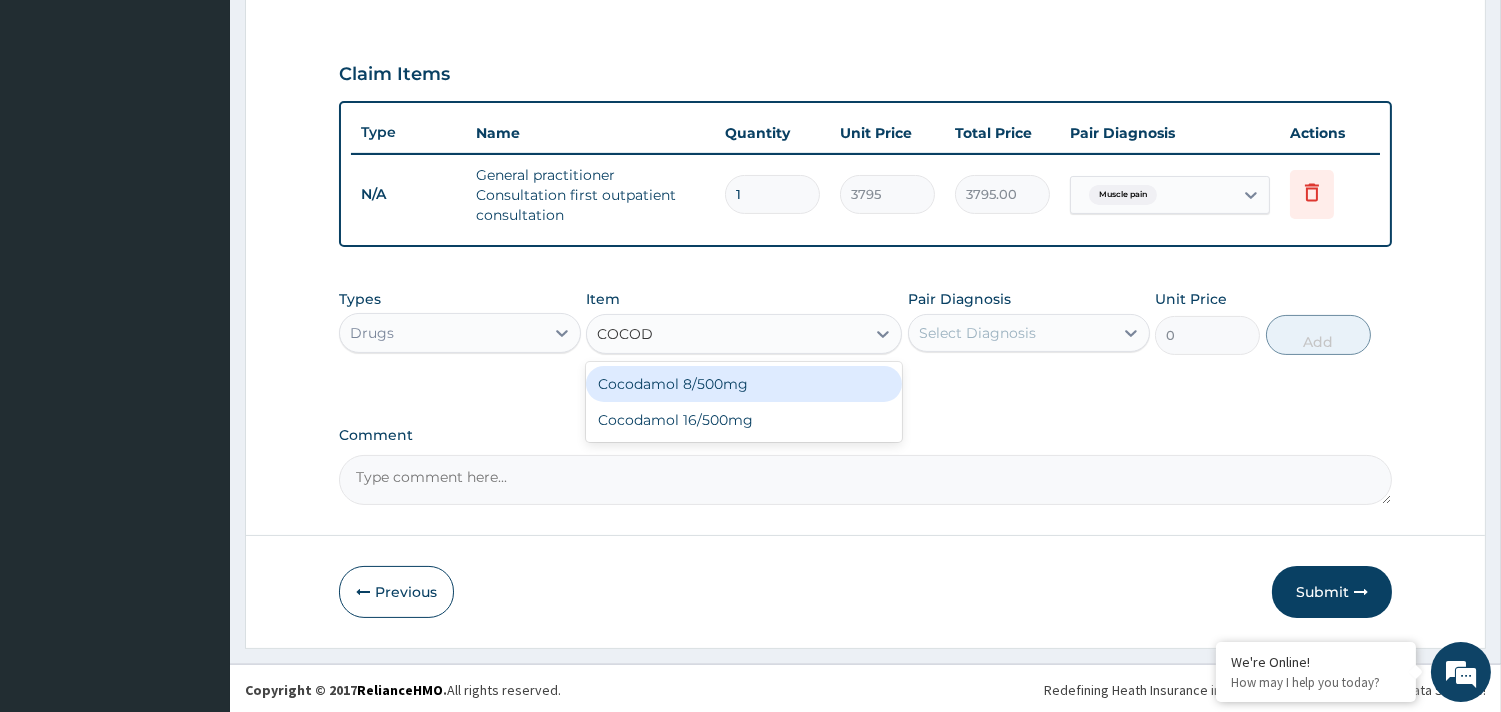 type 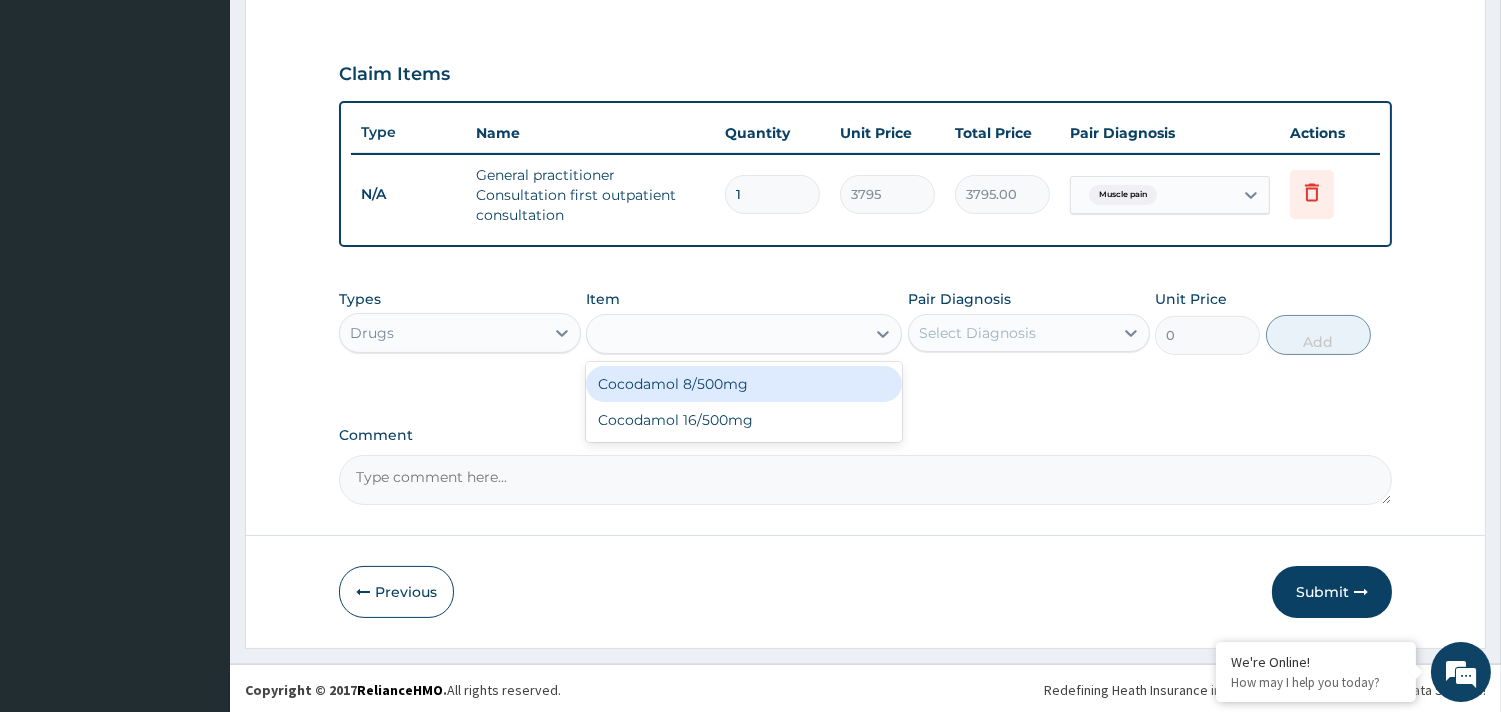 type on "253" 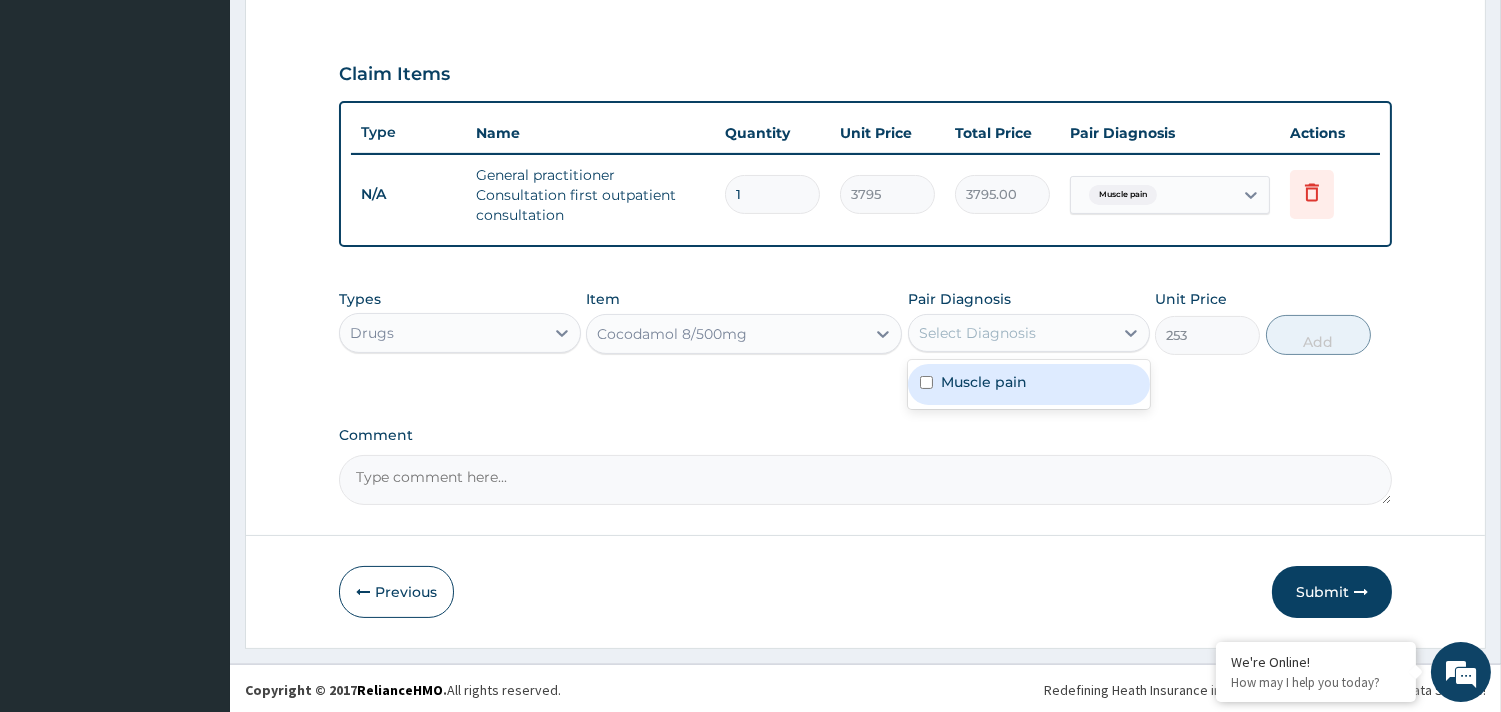 click on "Select Diagnosis" at bounding box center [1011, 333] 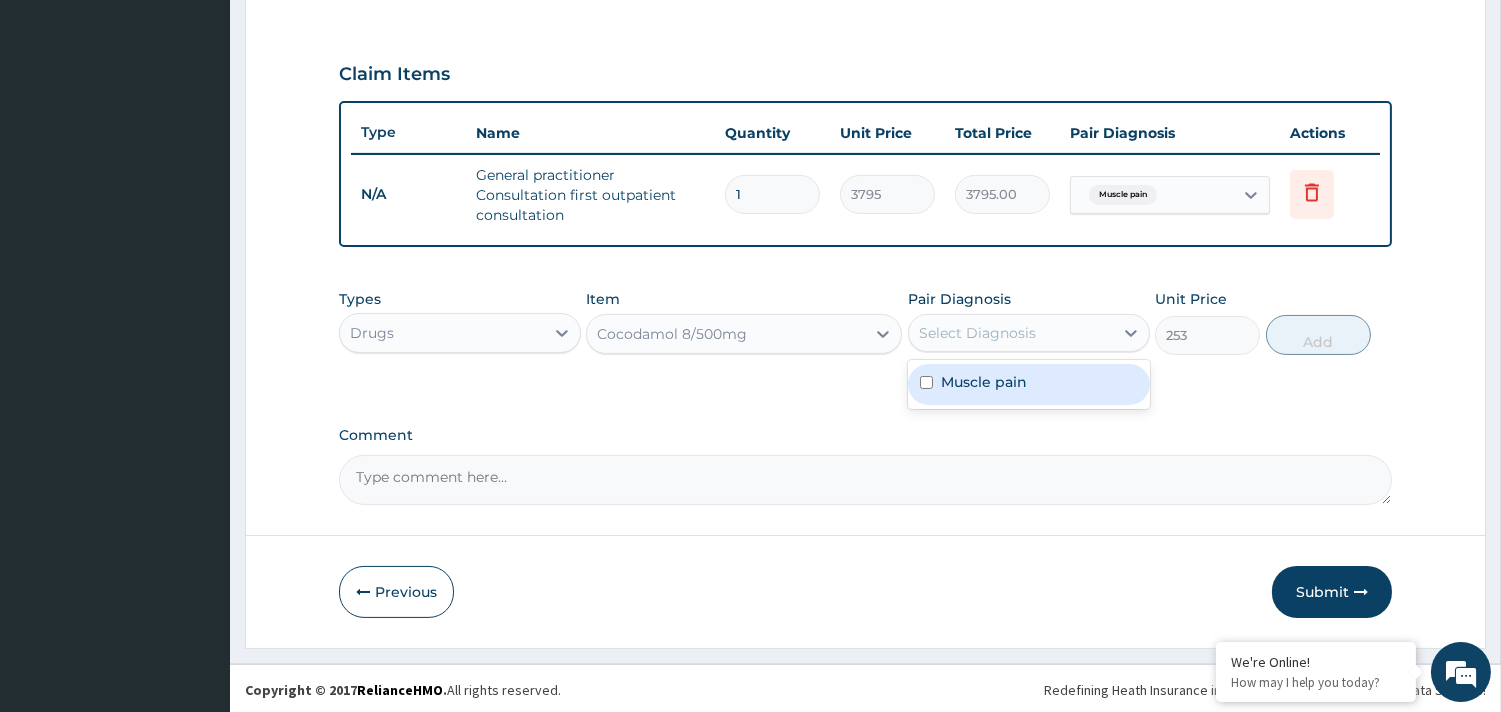 click on "Muscle pain" at bounding box center (984, 382) 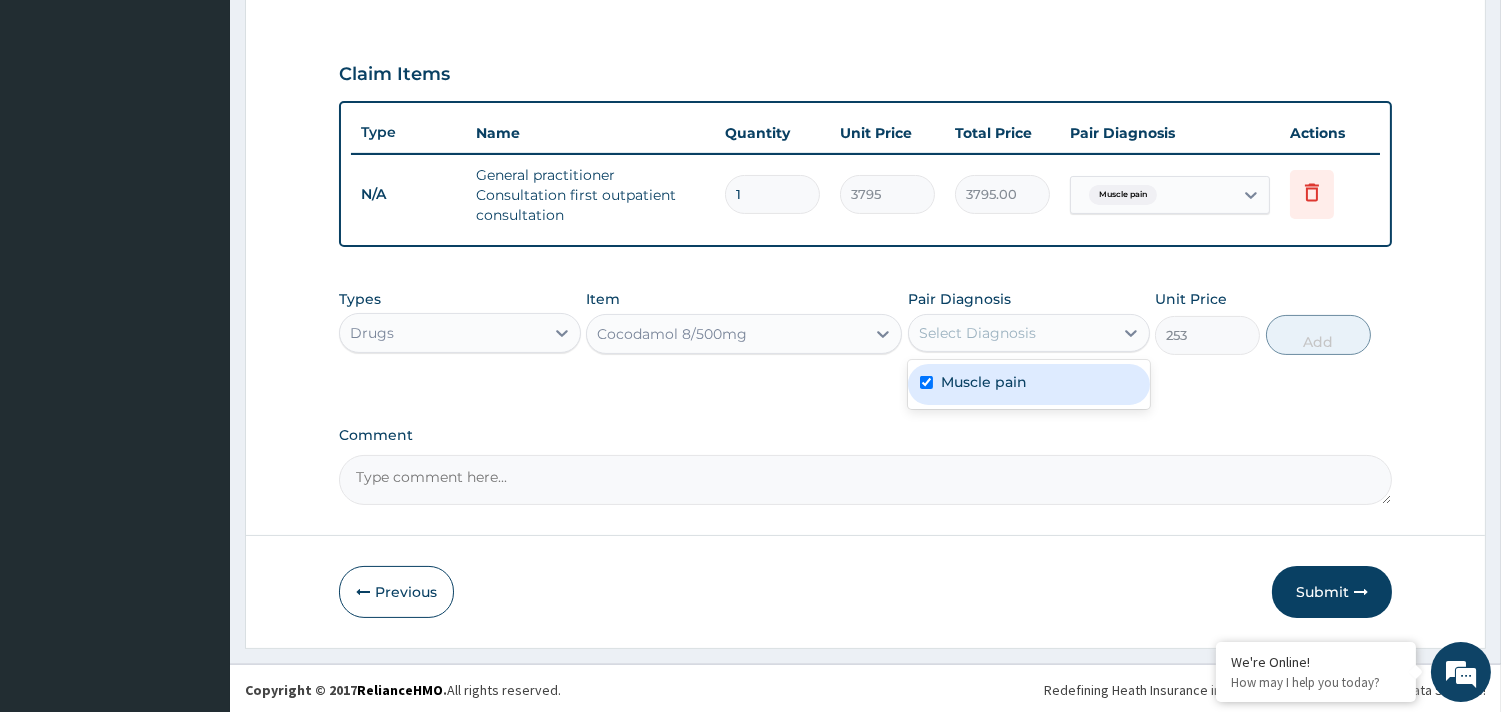 checkbox on "true" 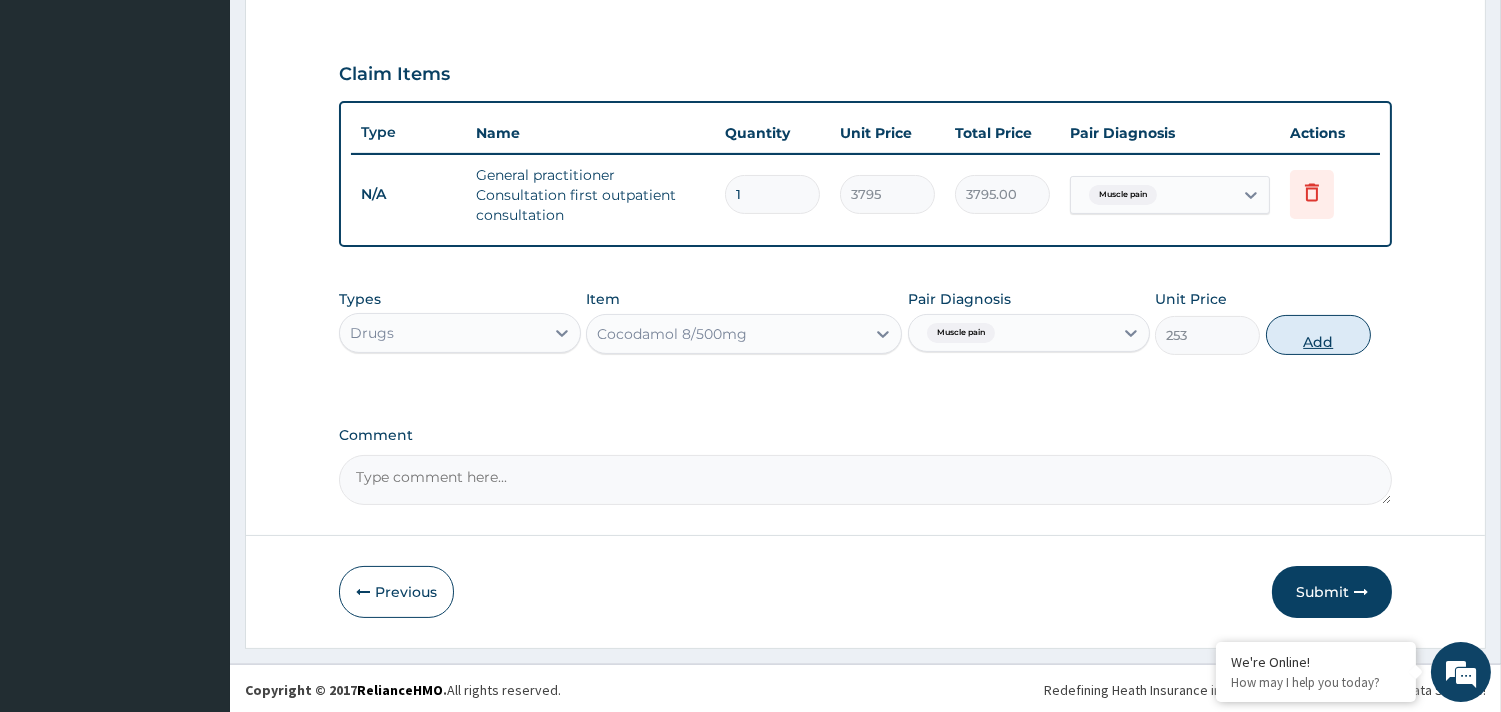 click on "Add" at bounding box center (1318, 335) 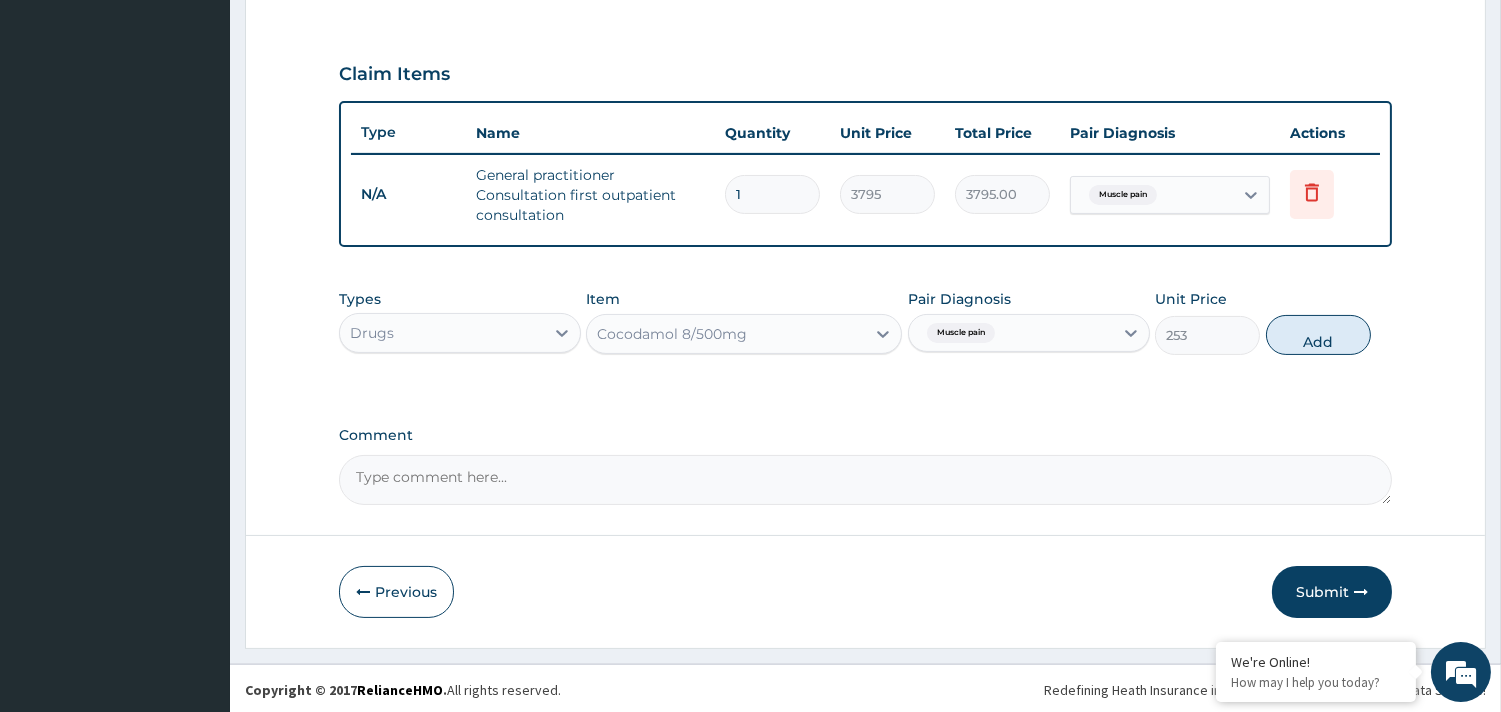 type on "0" 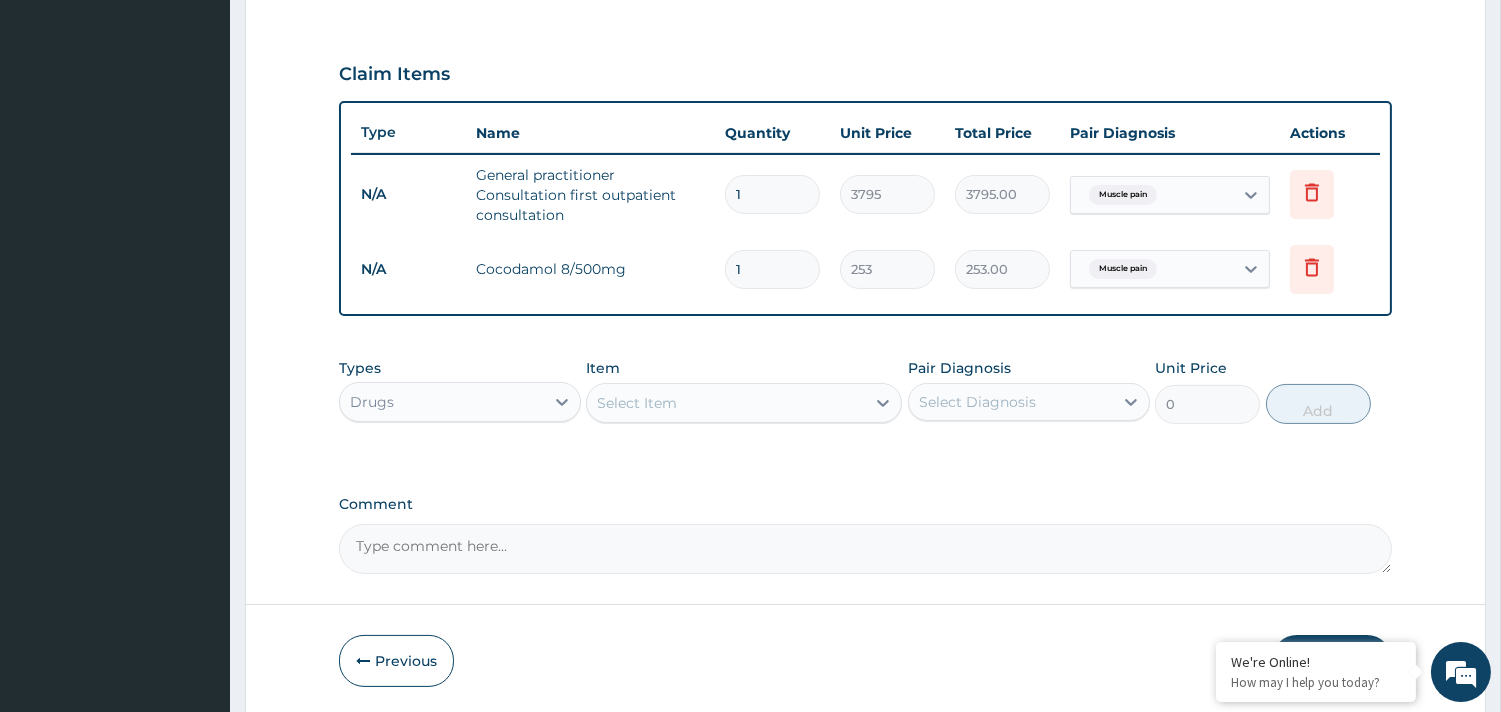 type 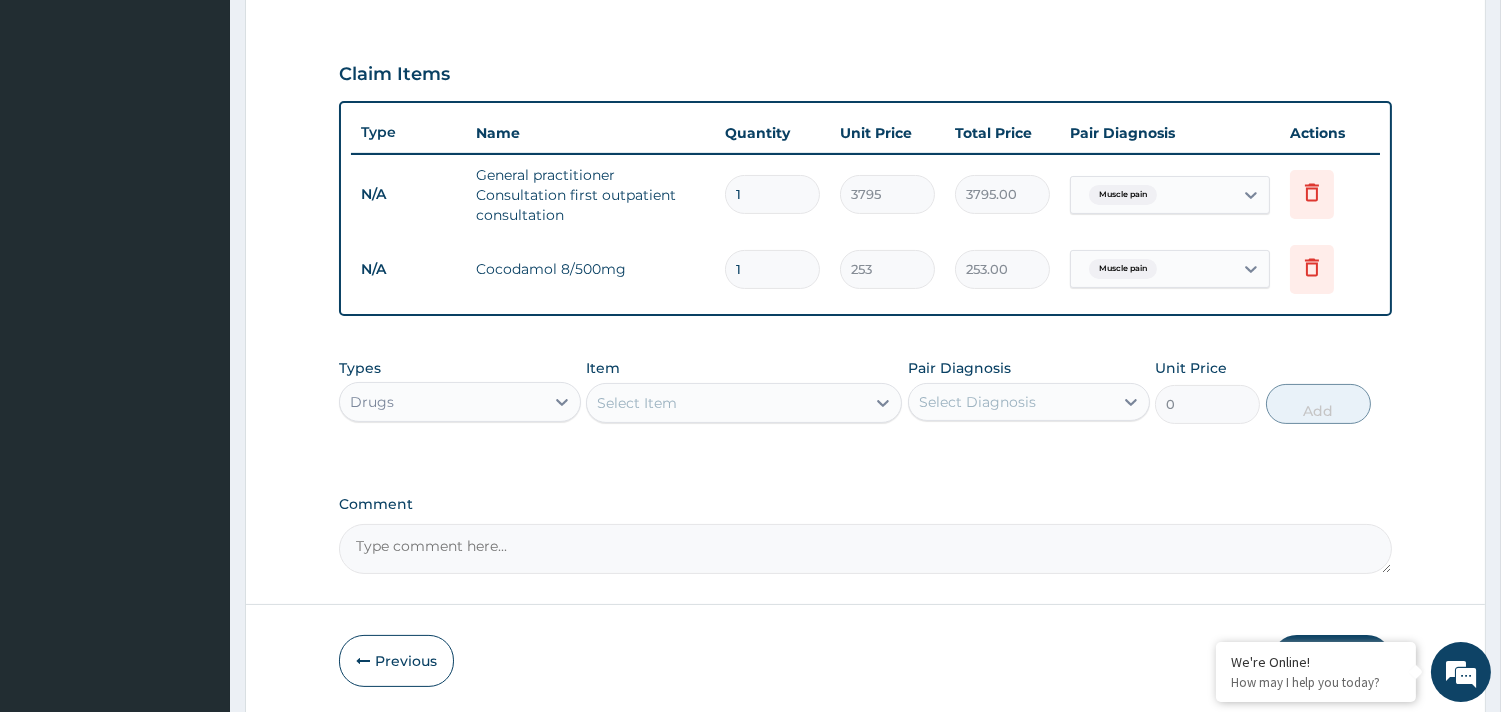 type on "0.00" 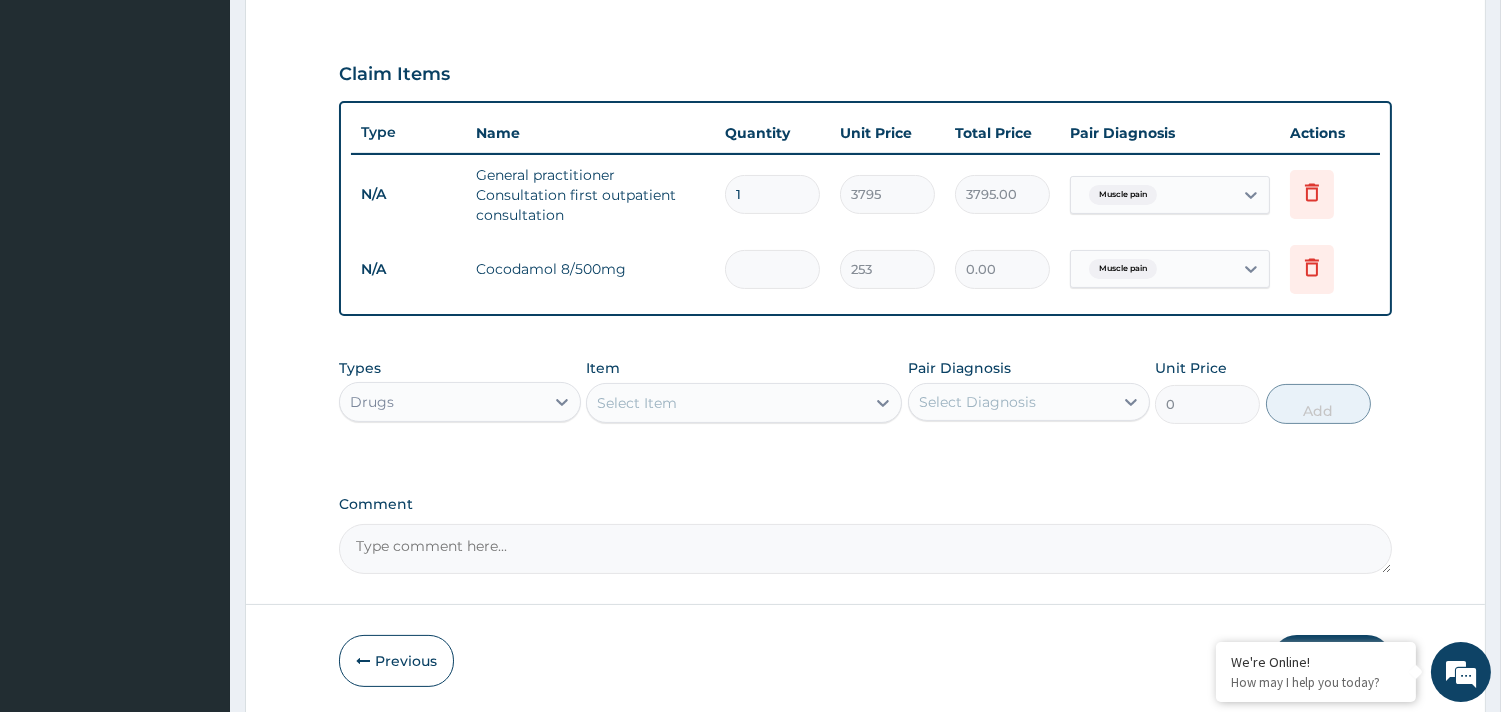 type on "2" 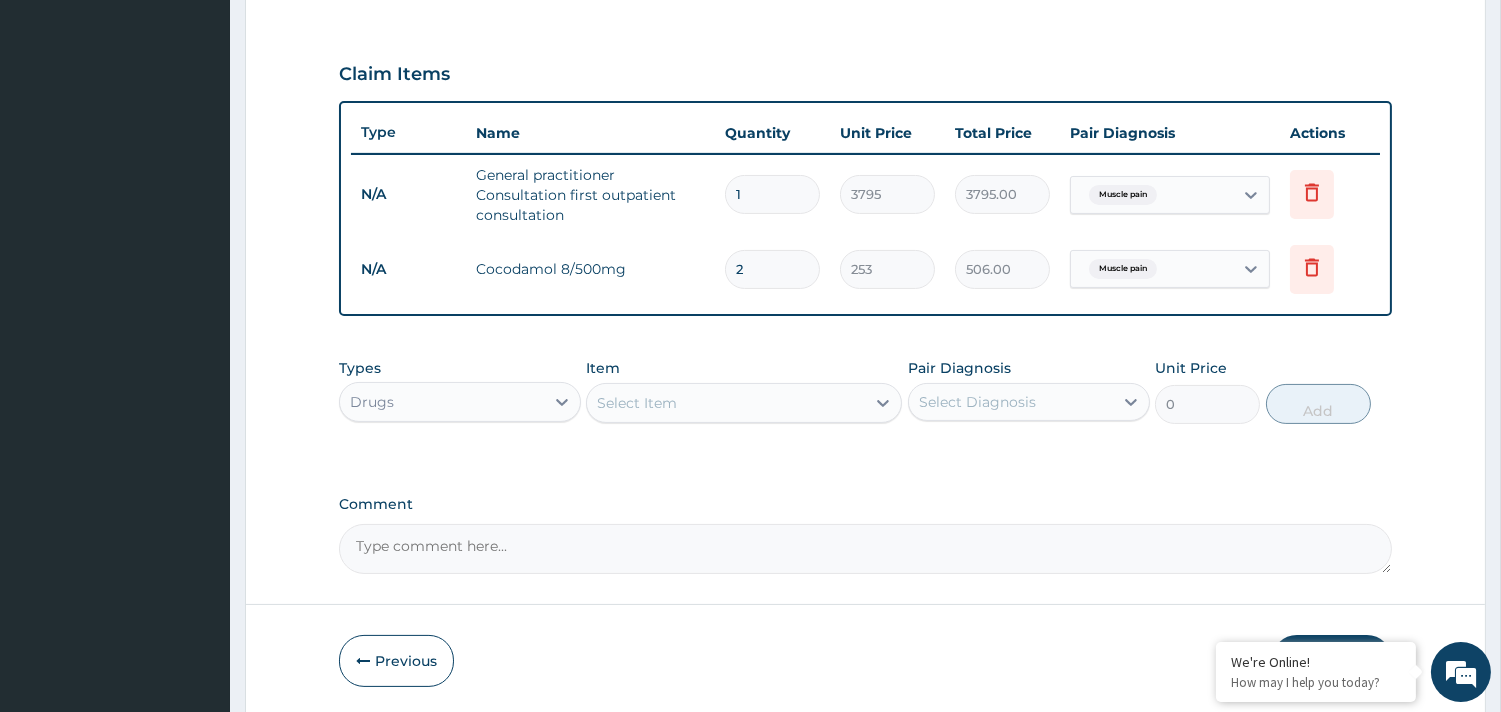 type on "28" 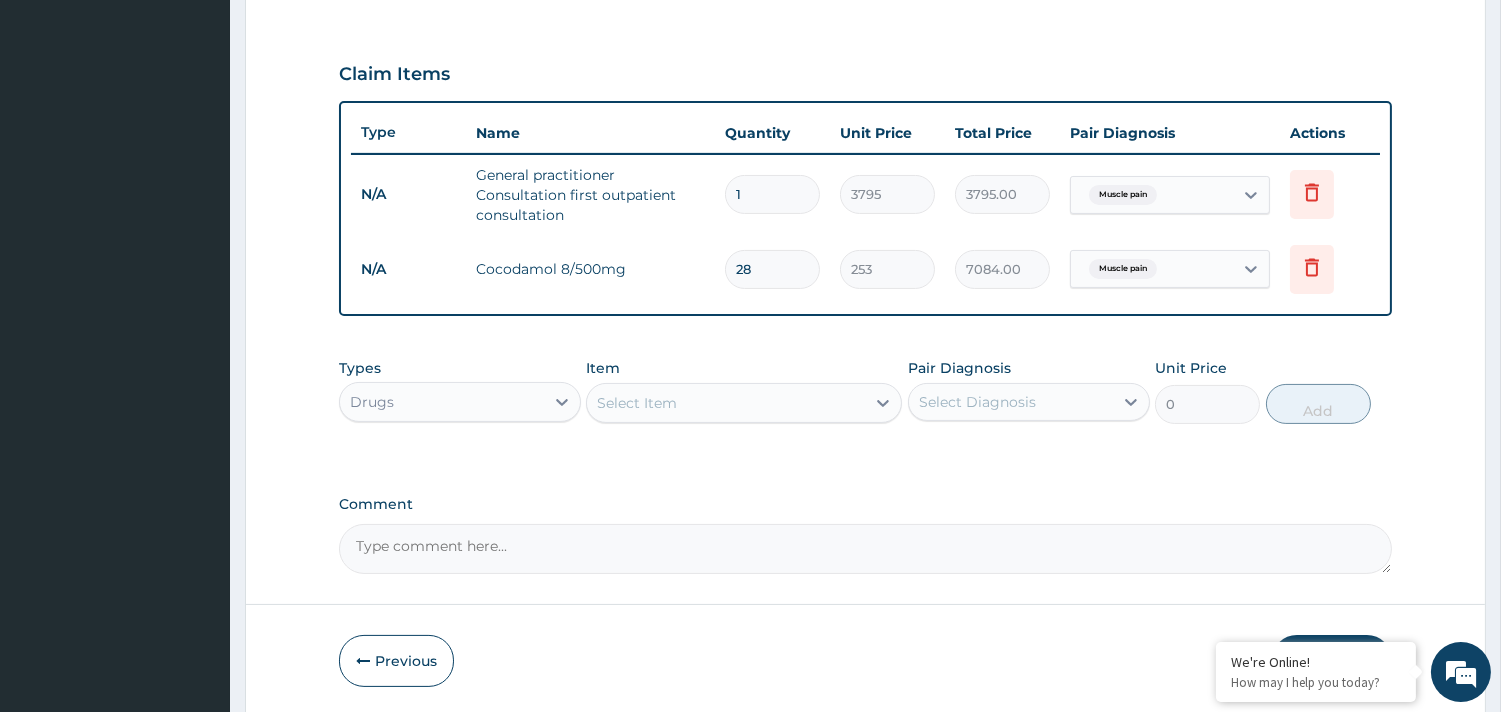 type on "28" 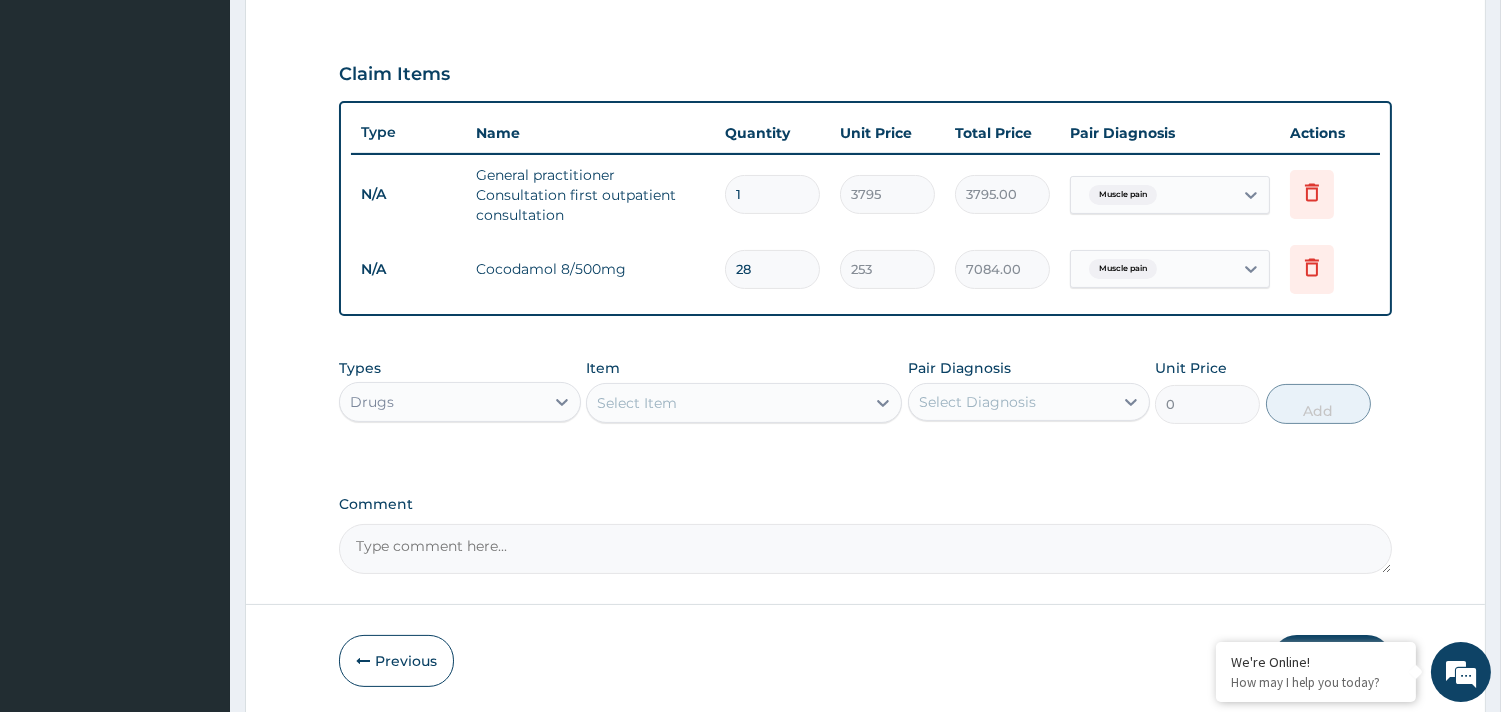 click on "PA Code / Prescription Code Enter Code(Secondary Care Only) Encounter Date 19-07-2025 Important Notice Please enter PA codes before entering items that are not attached to a PA code   All diagnoses entered must be linked to a claim item. Diagnosis & Claim Items that are visible but inactive cannot be edited because they were imported from an already approved PA code. Diagnosis Muscle pain Confirmed NB: All diagnosis must be linked to a claim item Claim Items Type Name Quantity Unit Price Total Price Pair Diagnosis Actions N/A General practitioner Consultation first outpatient consultation 1 3795 3795.00 Muscle pain Delete N/A Cocodamol 8/500mg 28 253 7084.00 Muscle pain Delete Types Drugs Item Select Item Pair Diagnosis Select Diagnosis Unit Price 0 Add Comment" at bounding box center [865, 61] 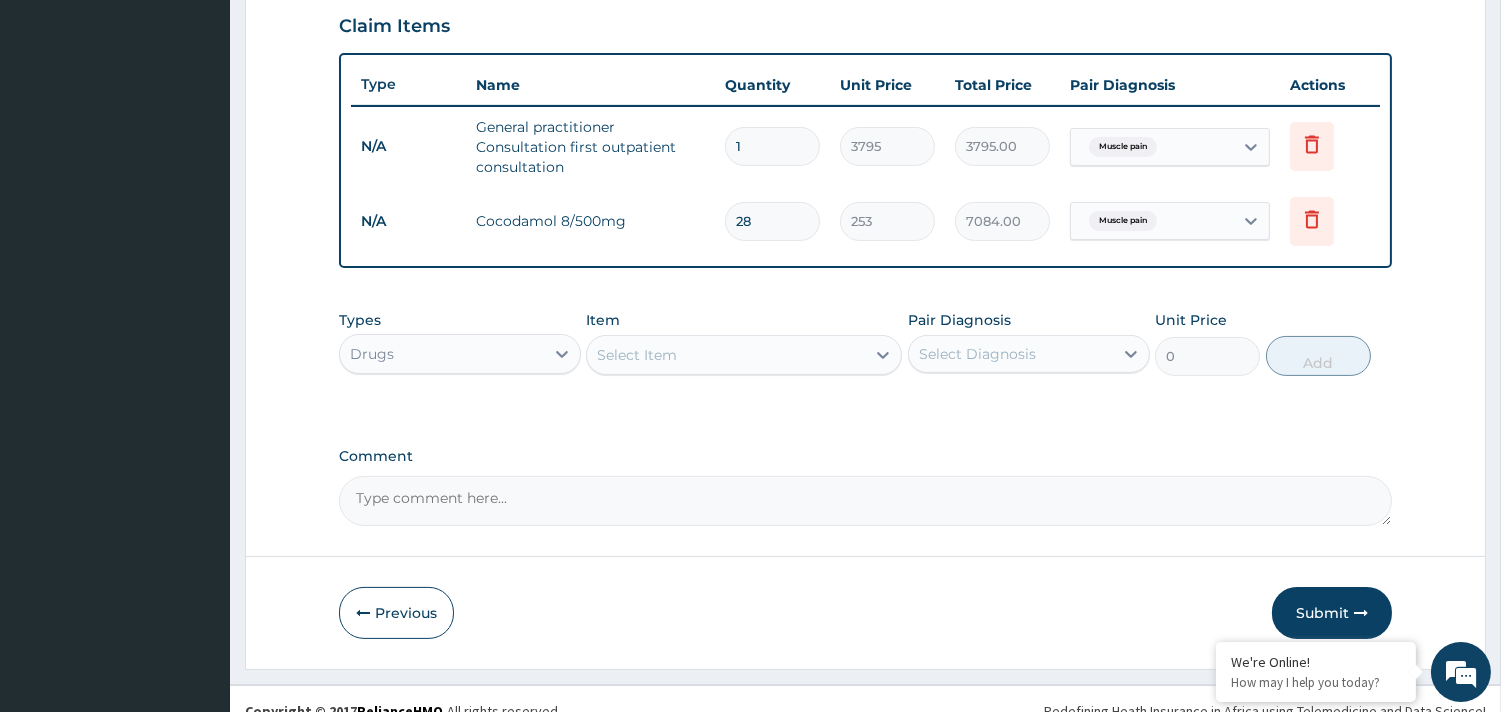 scroll, scrollTop: 713, scrollLeft: 0, axis: vertical 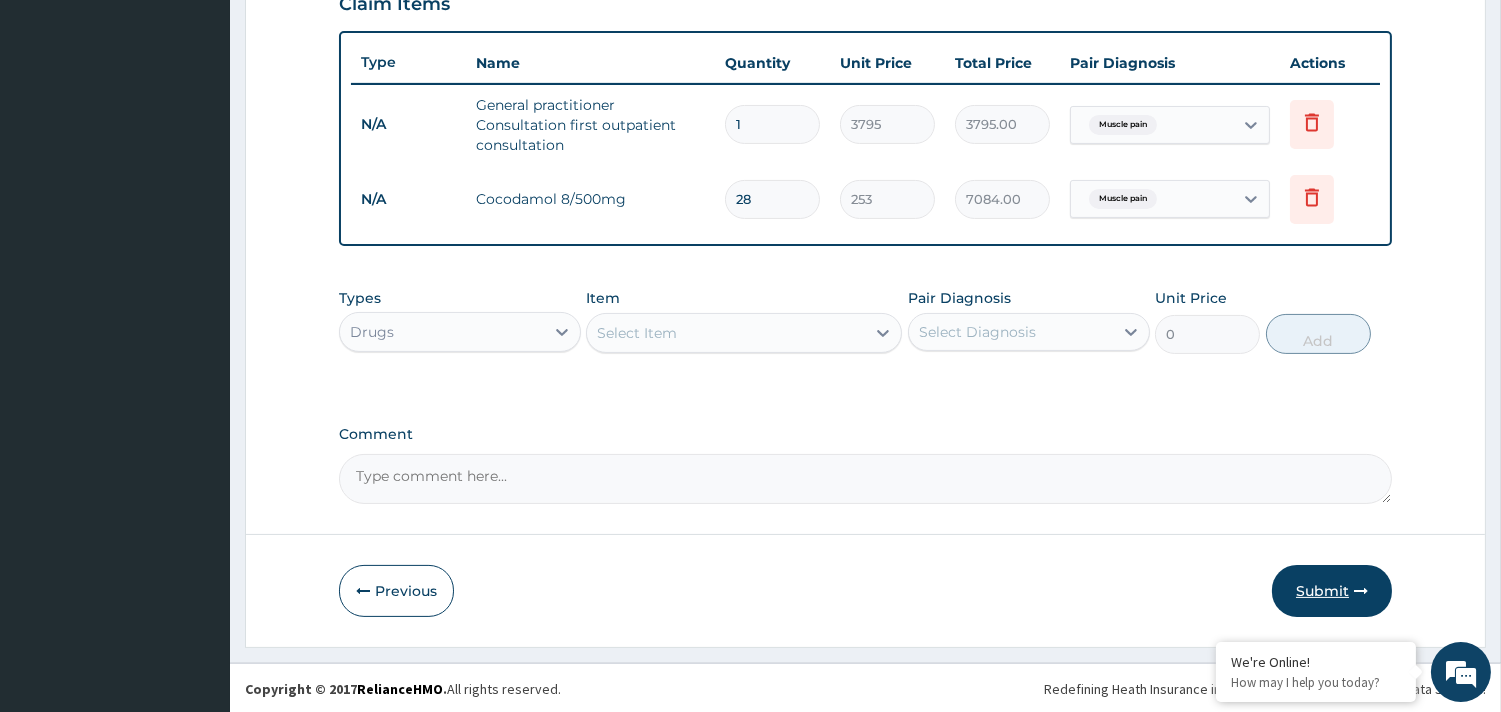 click on "Submit" at bounding box center (1332, 591) 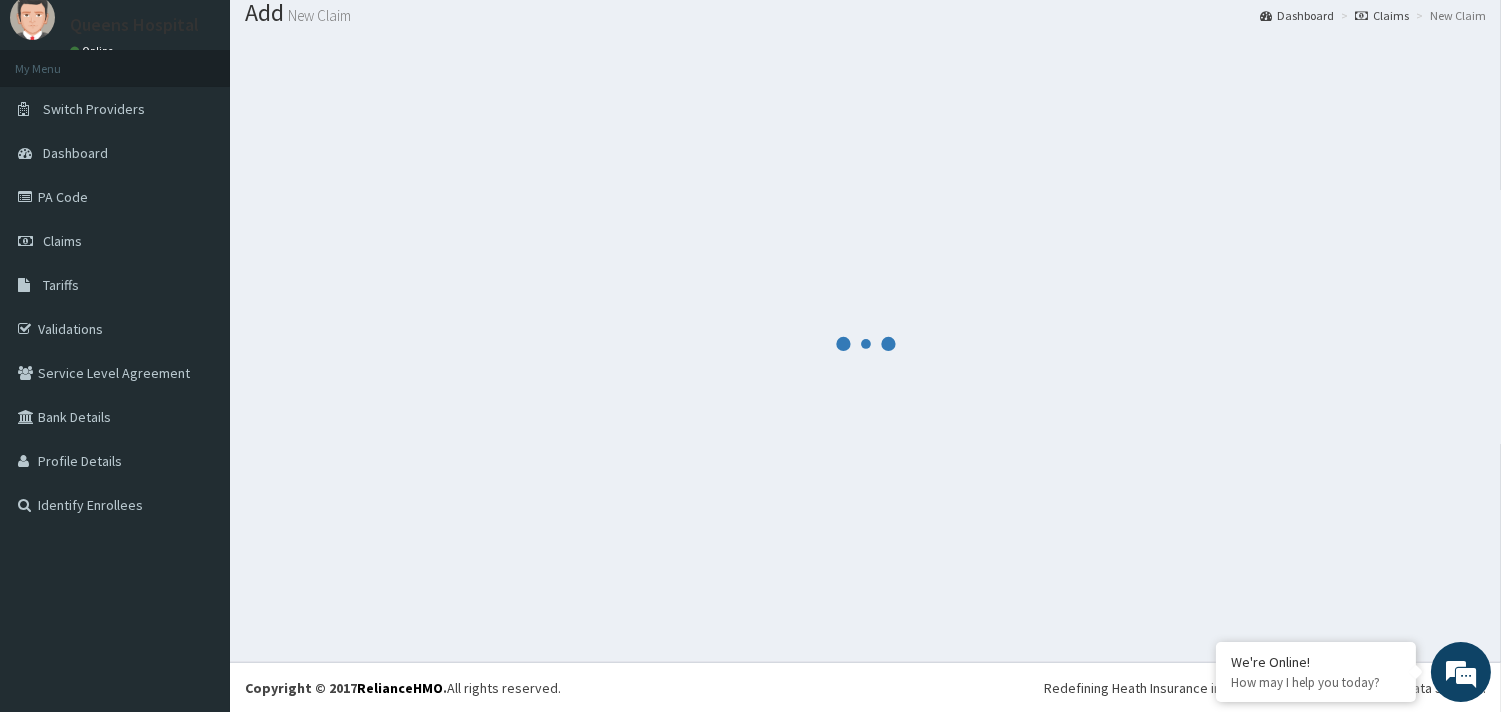 scroll, scrollTop: 713, scrollLeft: 0, axis: vertical 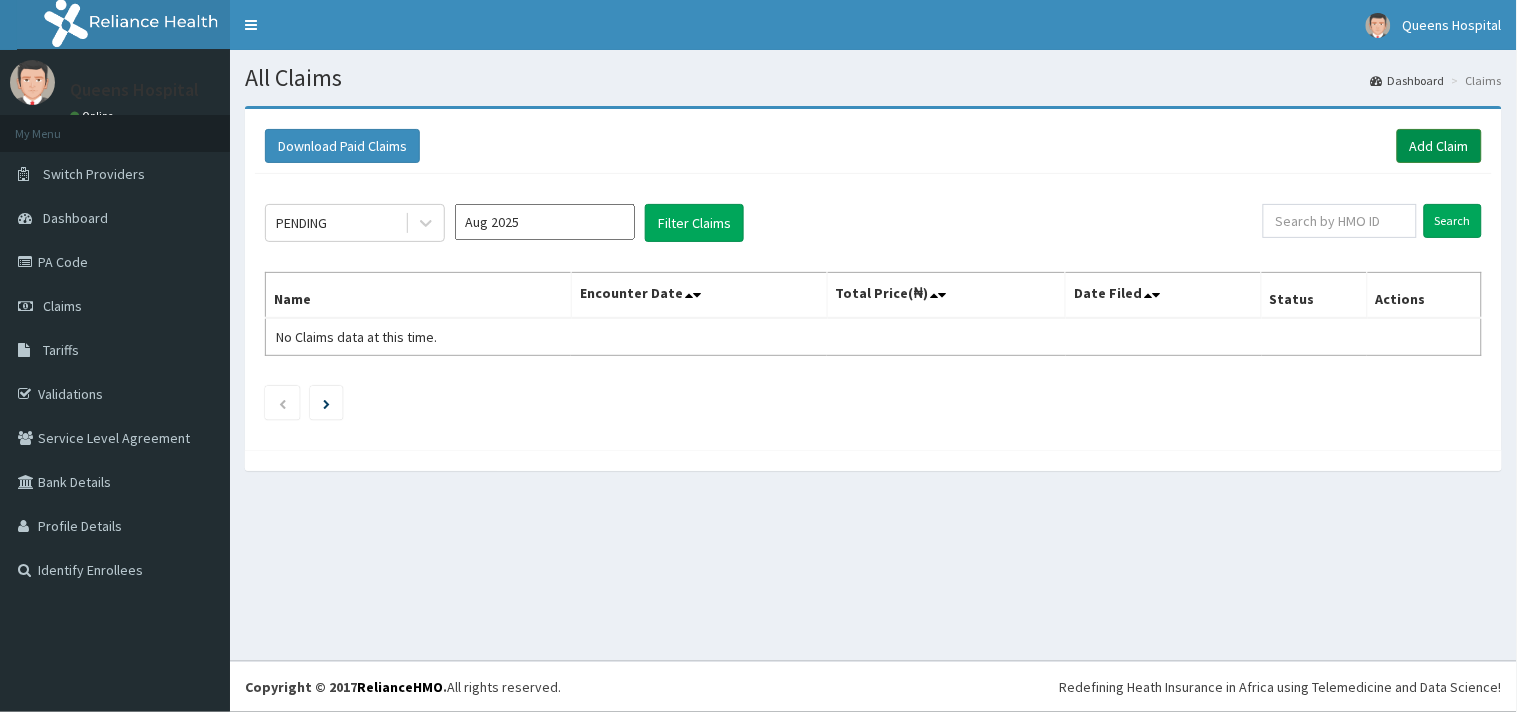 click on "Add Claim" at bounding box center [1439, 146] 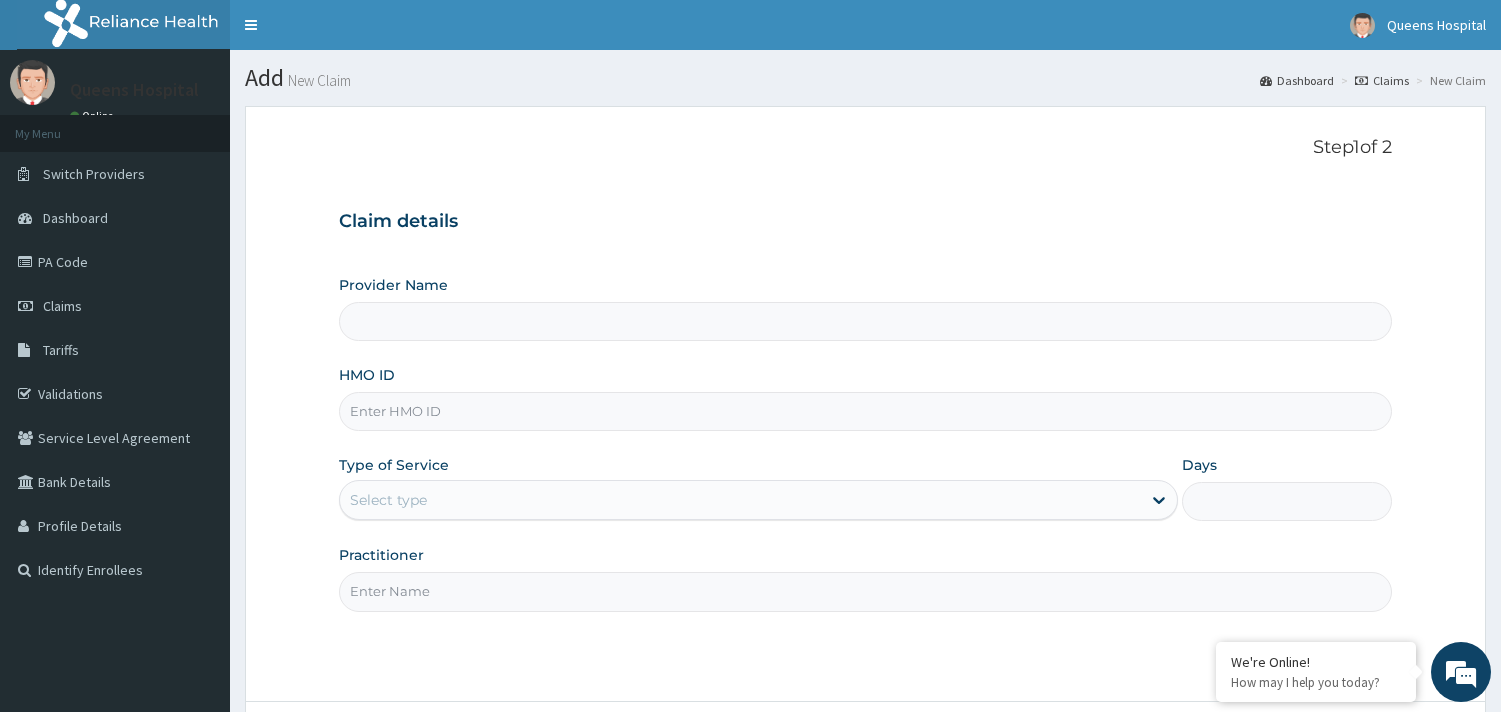 scroll, scrollTop: 0, scrollLeft: 0, axis: both 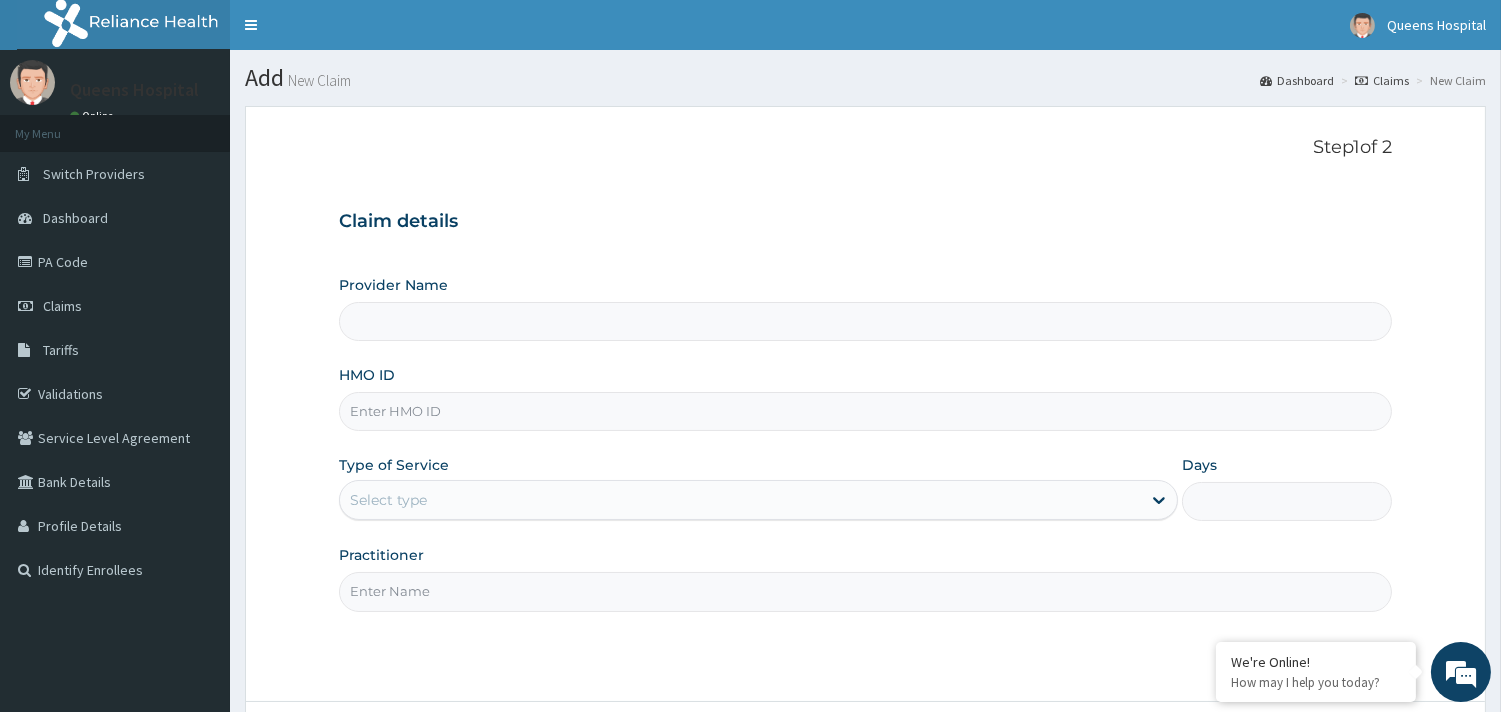 type on "Queens Hospital - Ilaro" 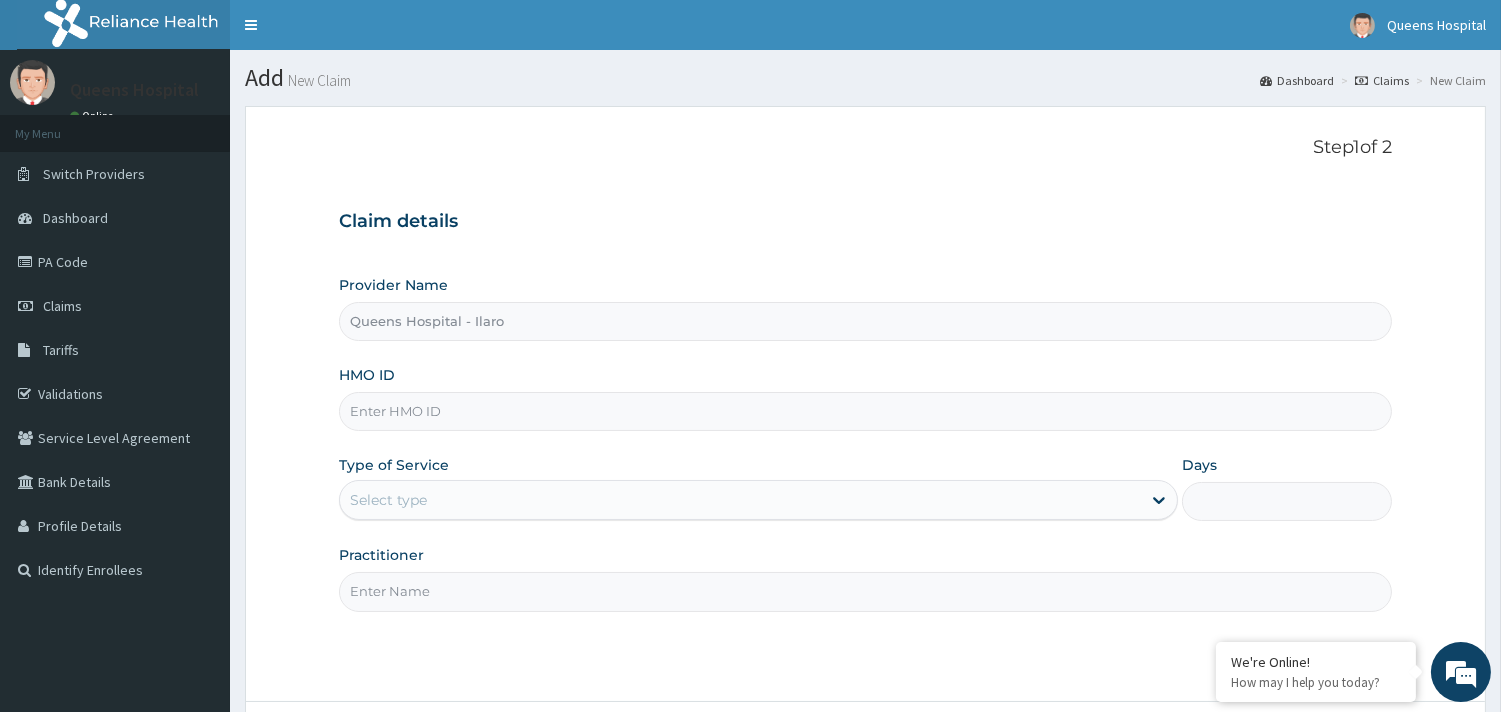 click on "HMO ID" at bounding box center (865, 411) 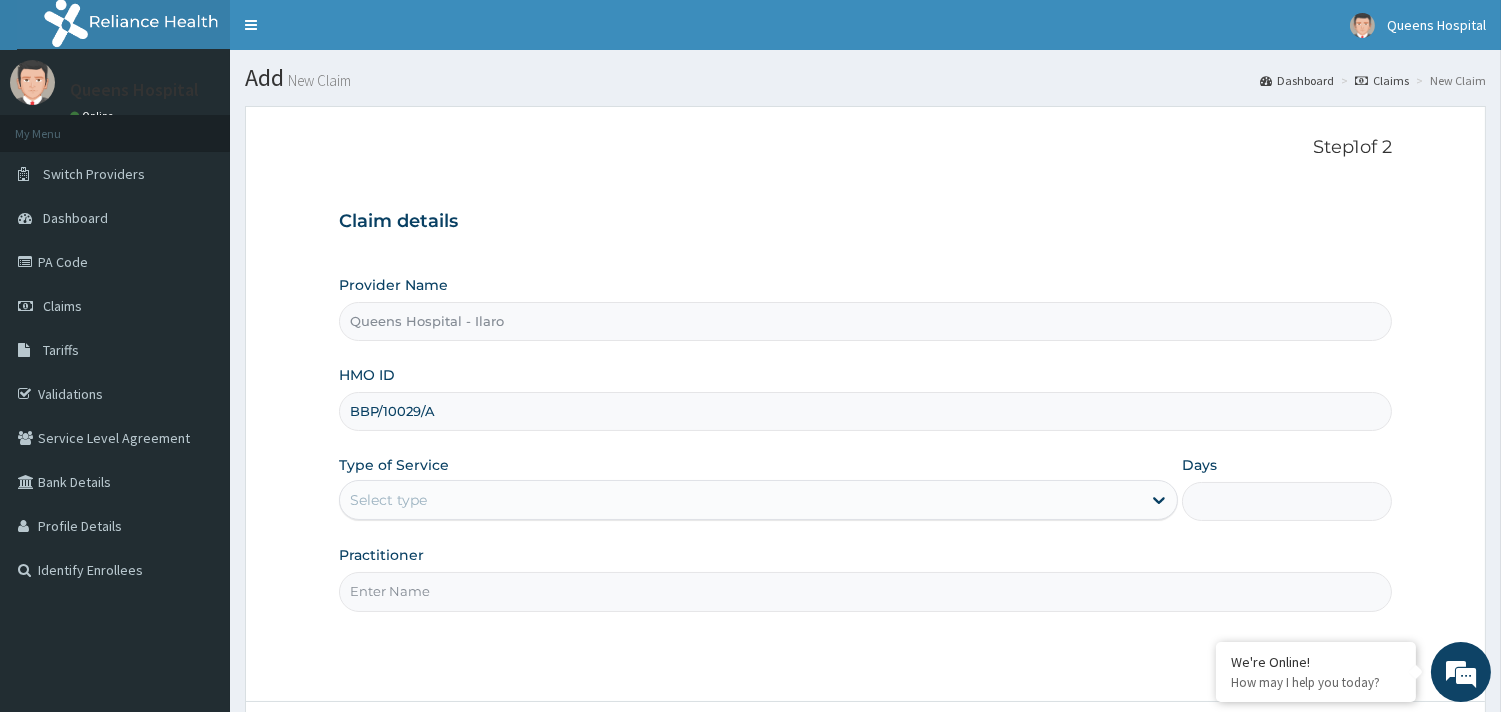 type on "BBP/10029/A" 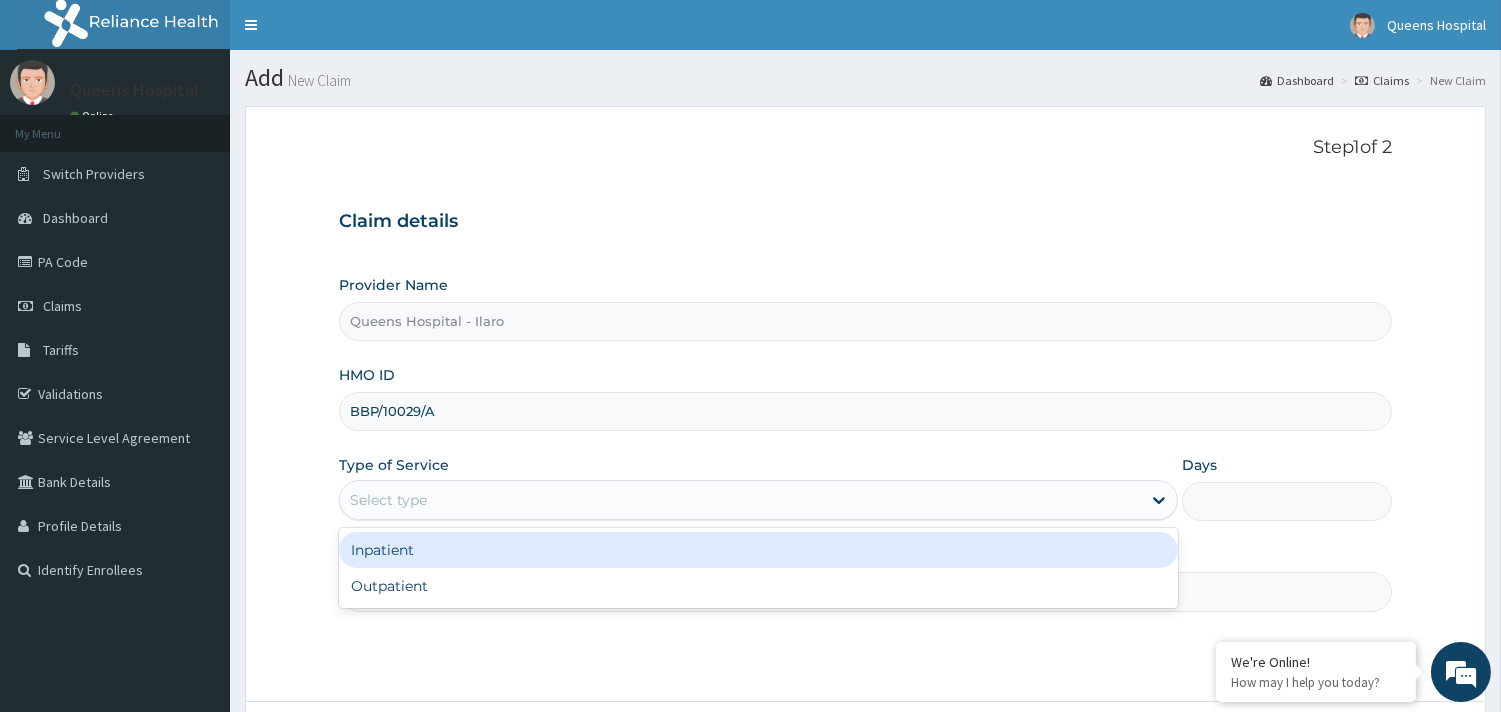 scroll, scrollTop: 0, scrollLeft: 0, axis: both 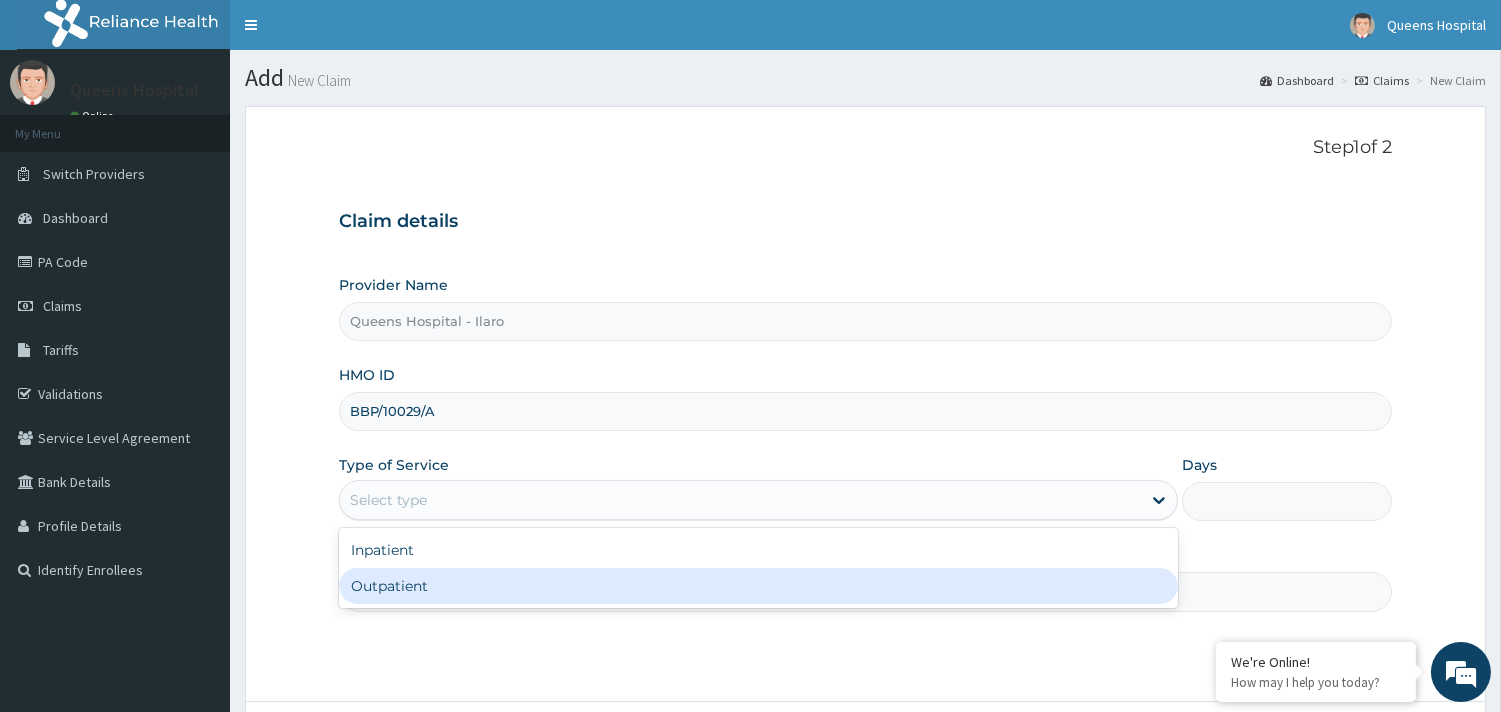 click on "Outpatient" at bounding box center [758, 586] 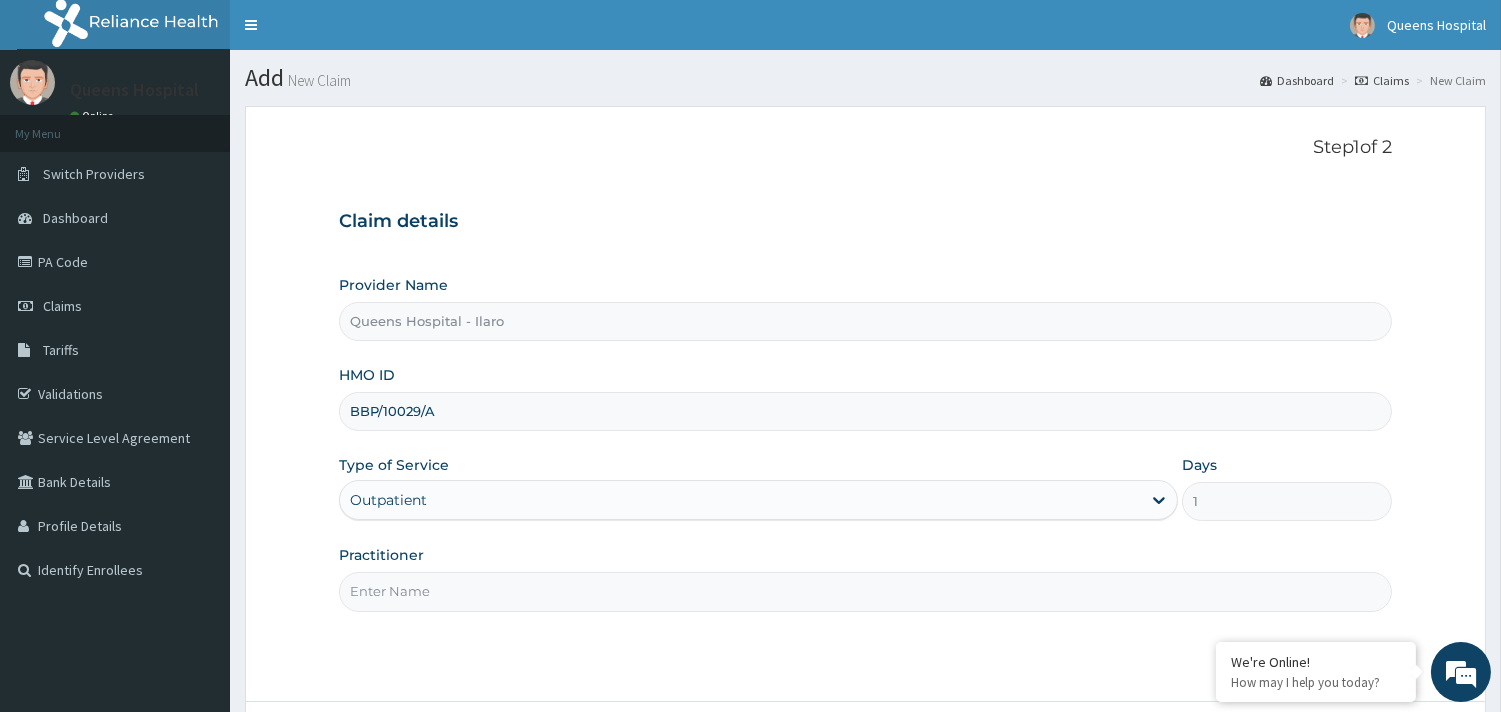 click on "Practitioner" at bounding box center (865, 591) 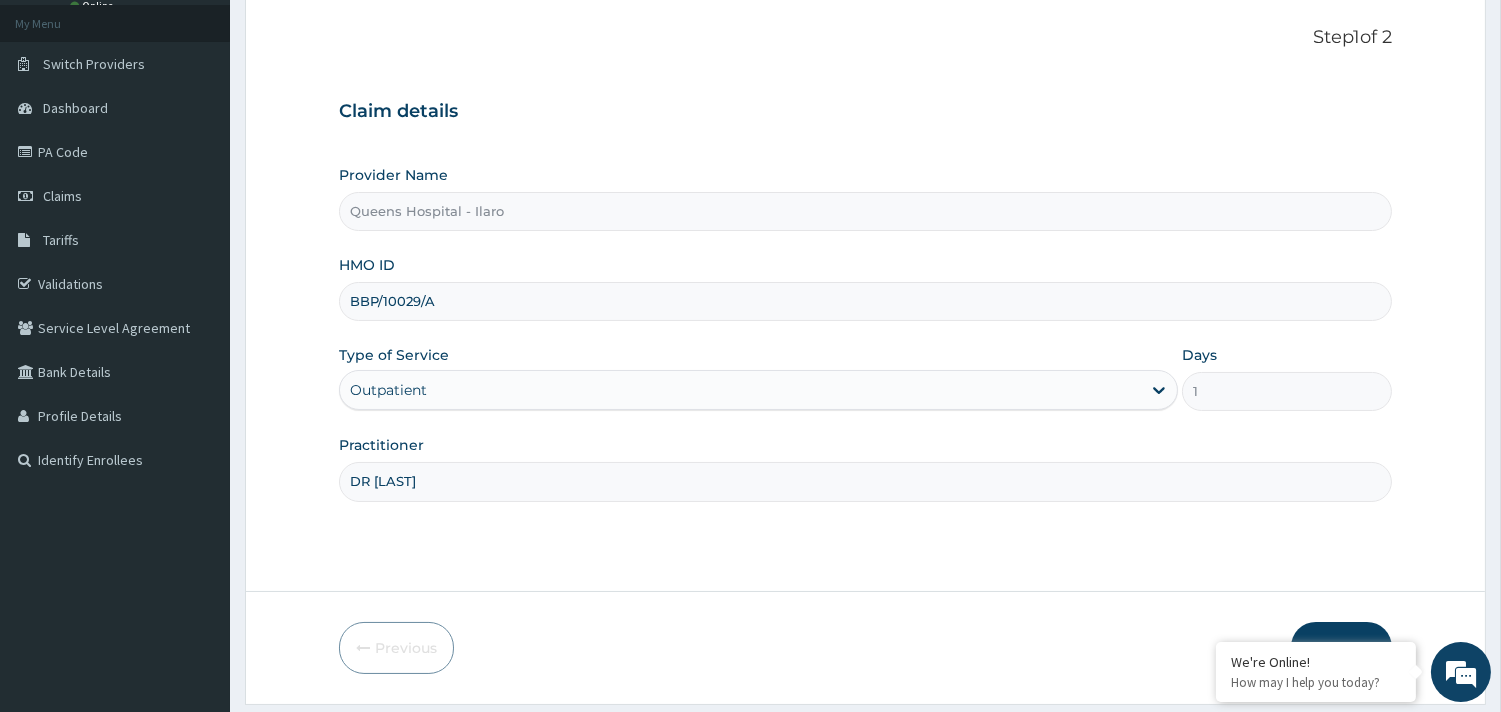 scroll, scrollTop: 170, scrollLeft: 0, axis: vertical 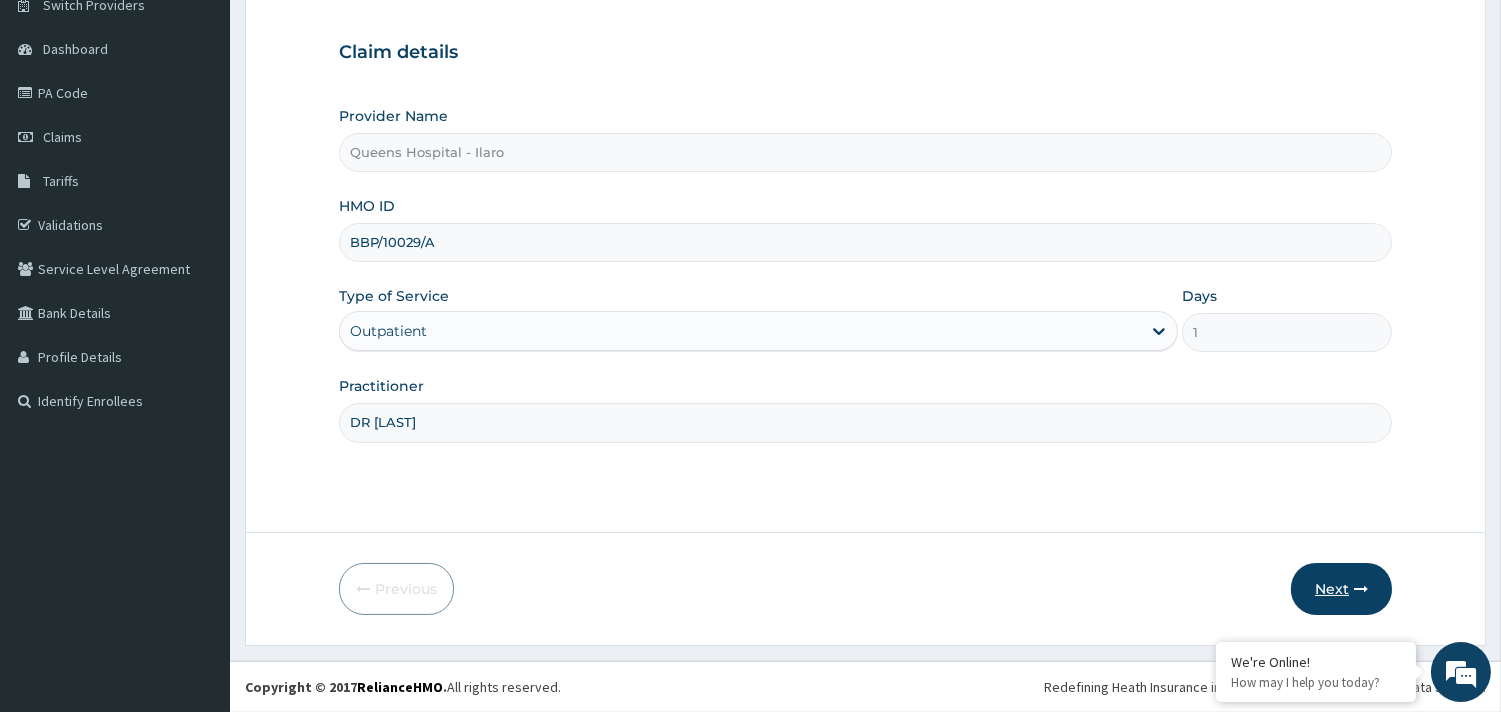 click on "Next" at bounding box center [1341, 589] 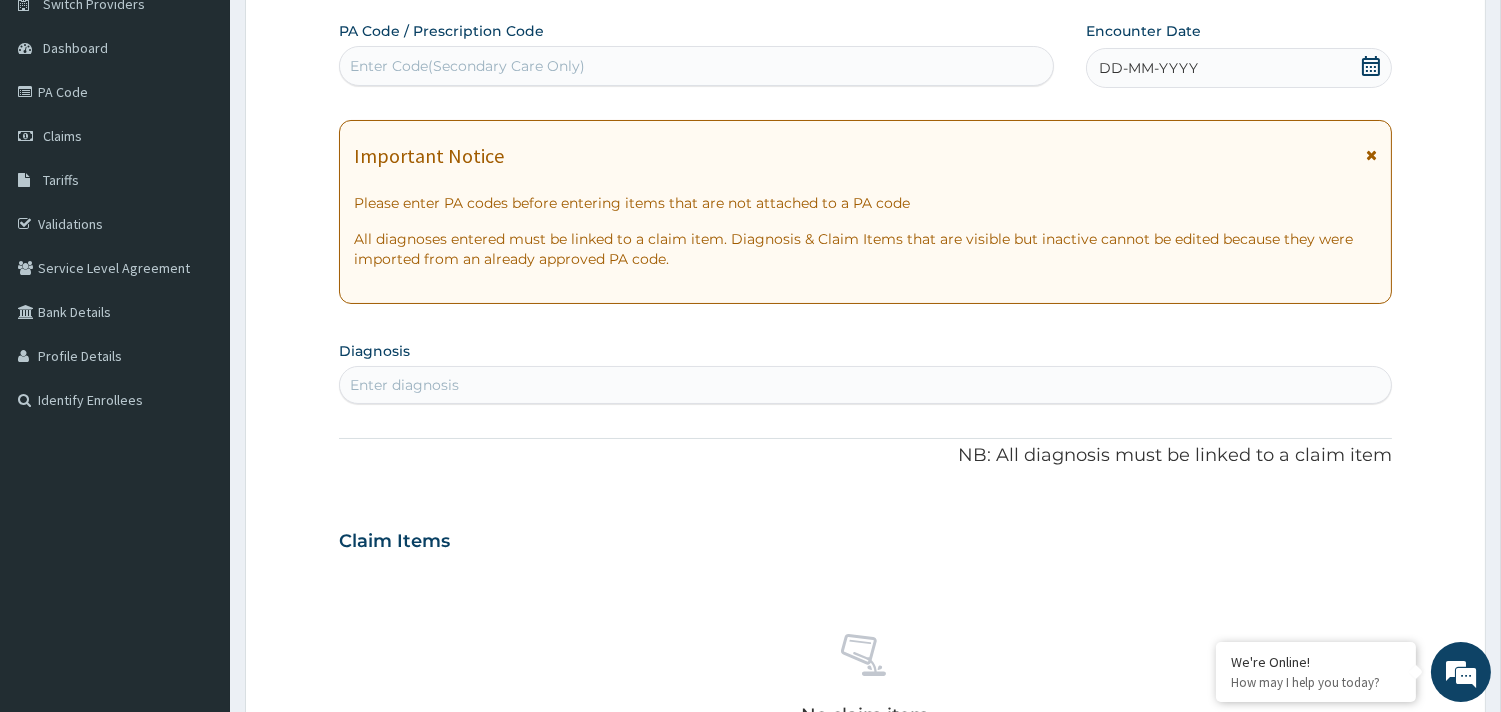 scroll, scrollTop: 0, scrollLeft: 0, axis: both 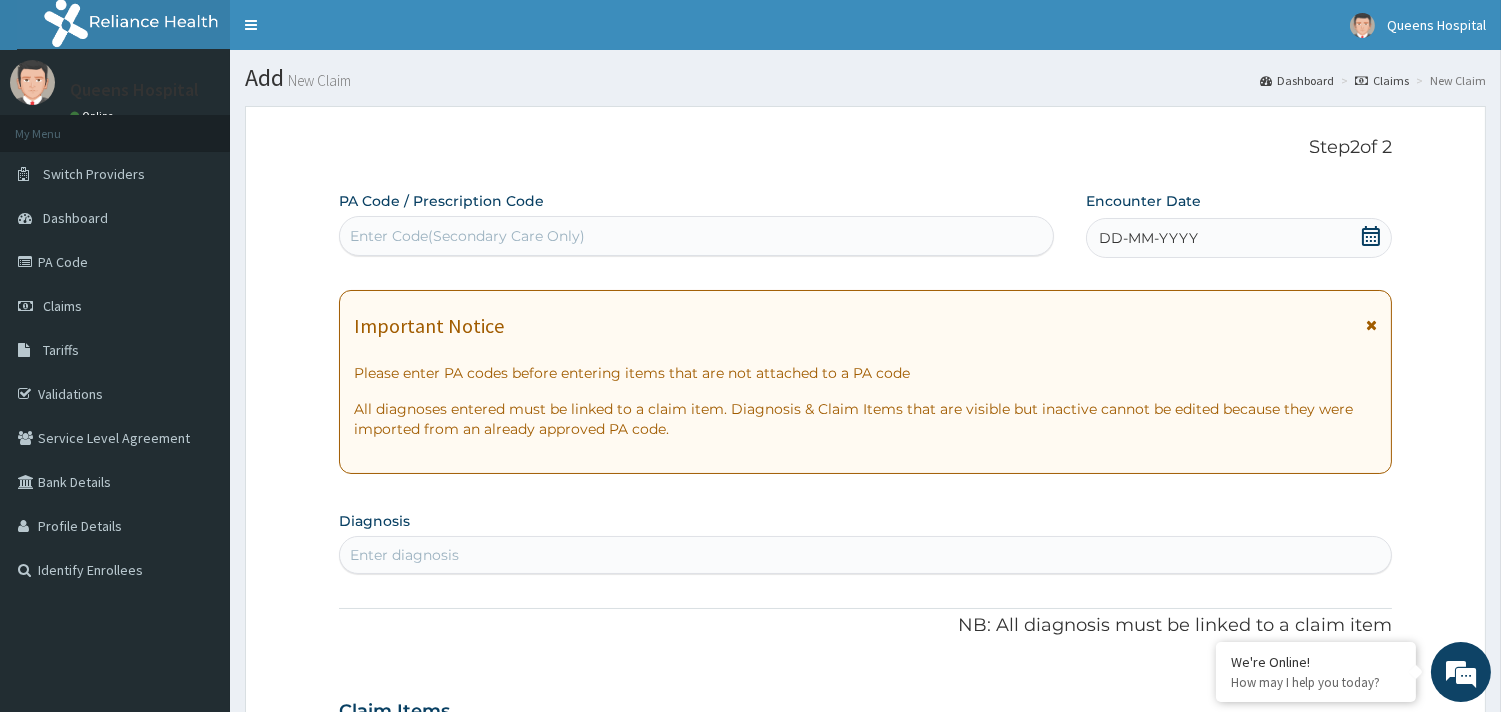 click 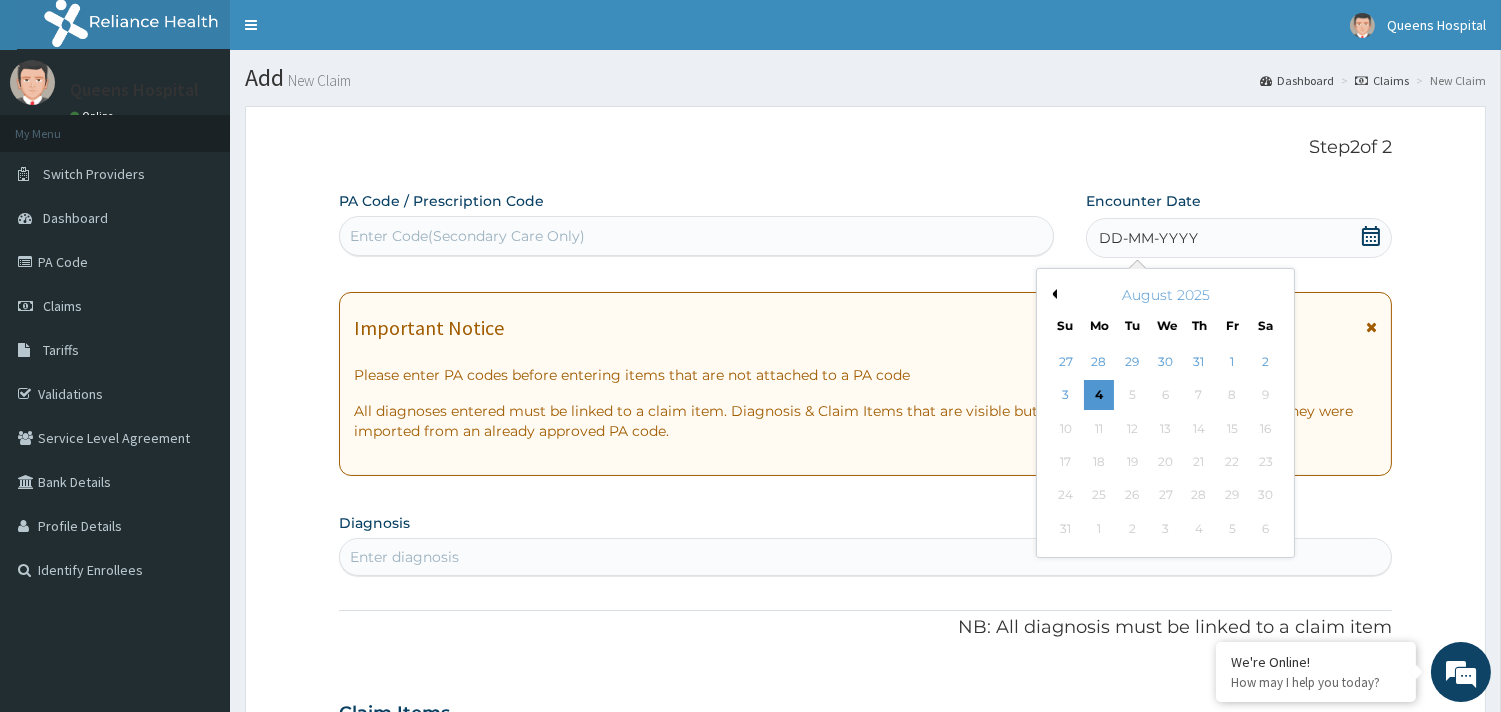 click on "August 2025" at bounding box center (1165, 295) 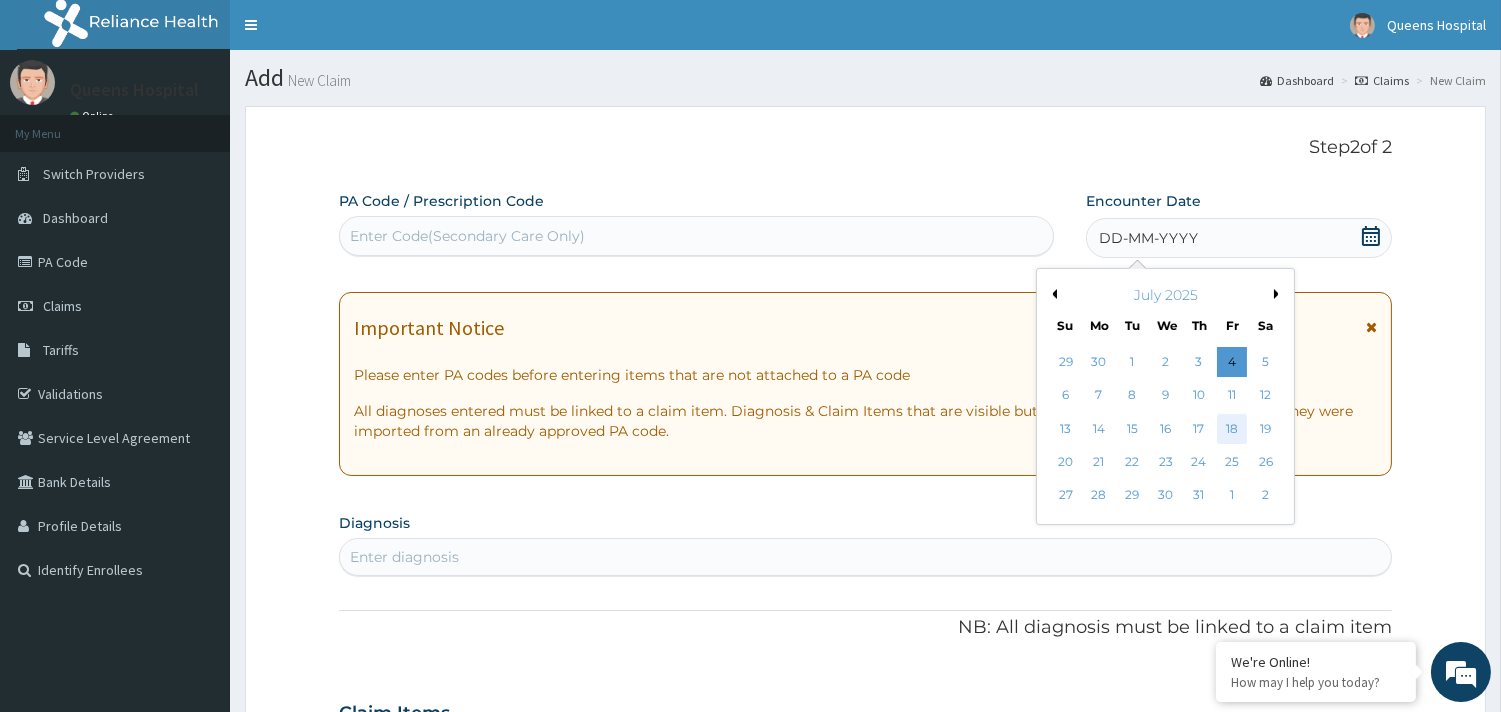 click on "18" at bounding box center (1232, 429) 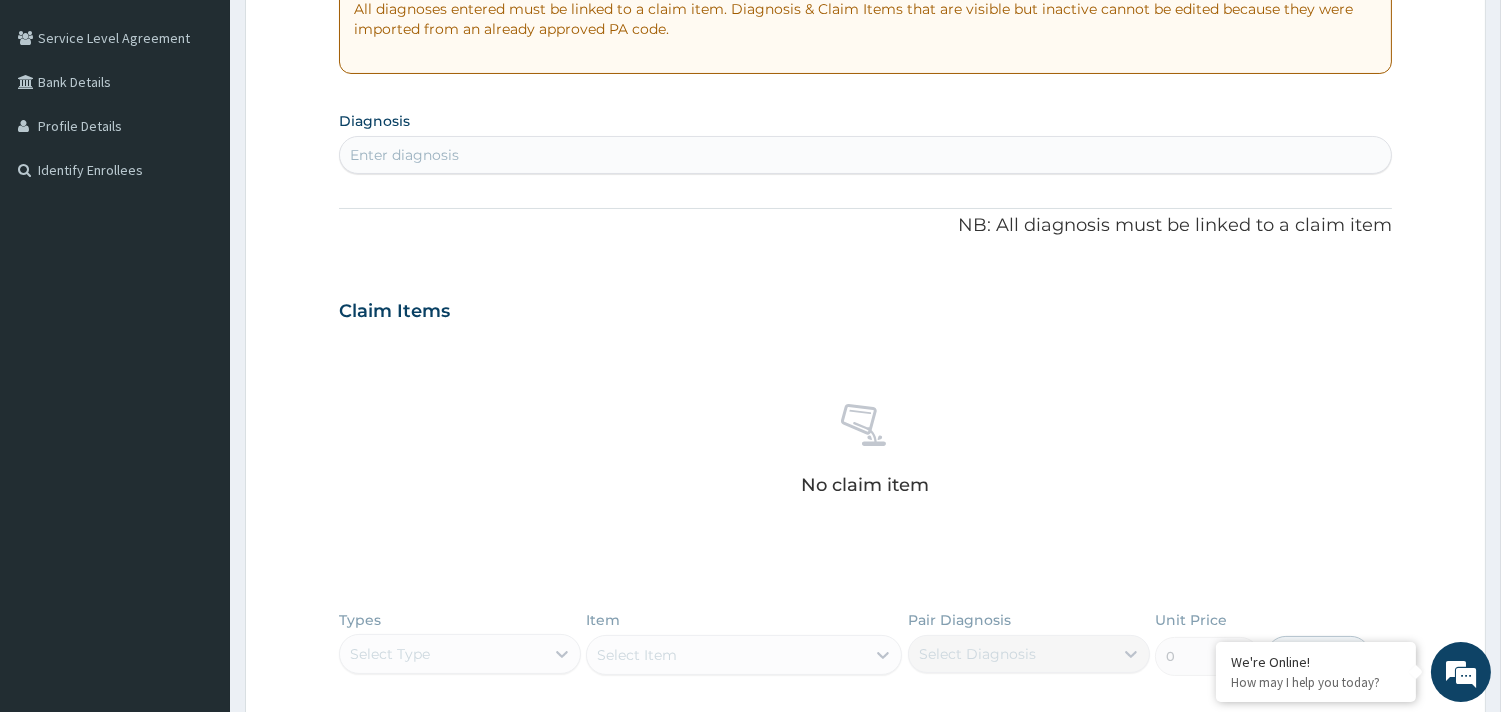 scroll, scrollTop: 444, scrollLeft: 0, axis: vertical 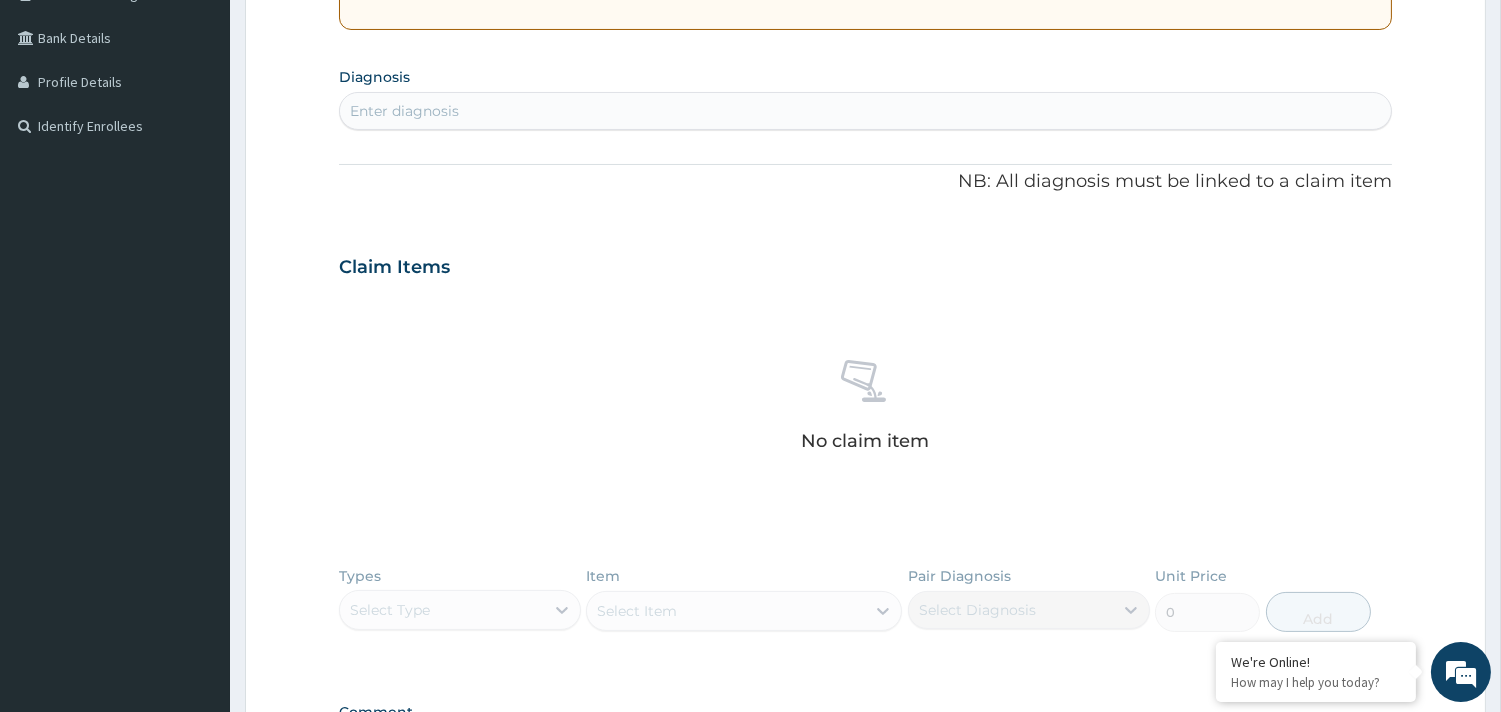 click on "Enter diagnosis" at bounding box center [404, 111] 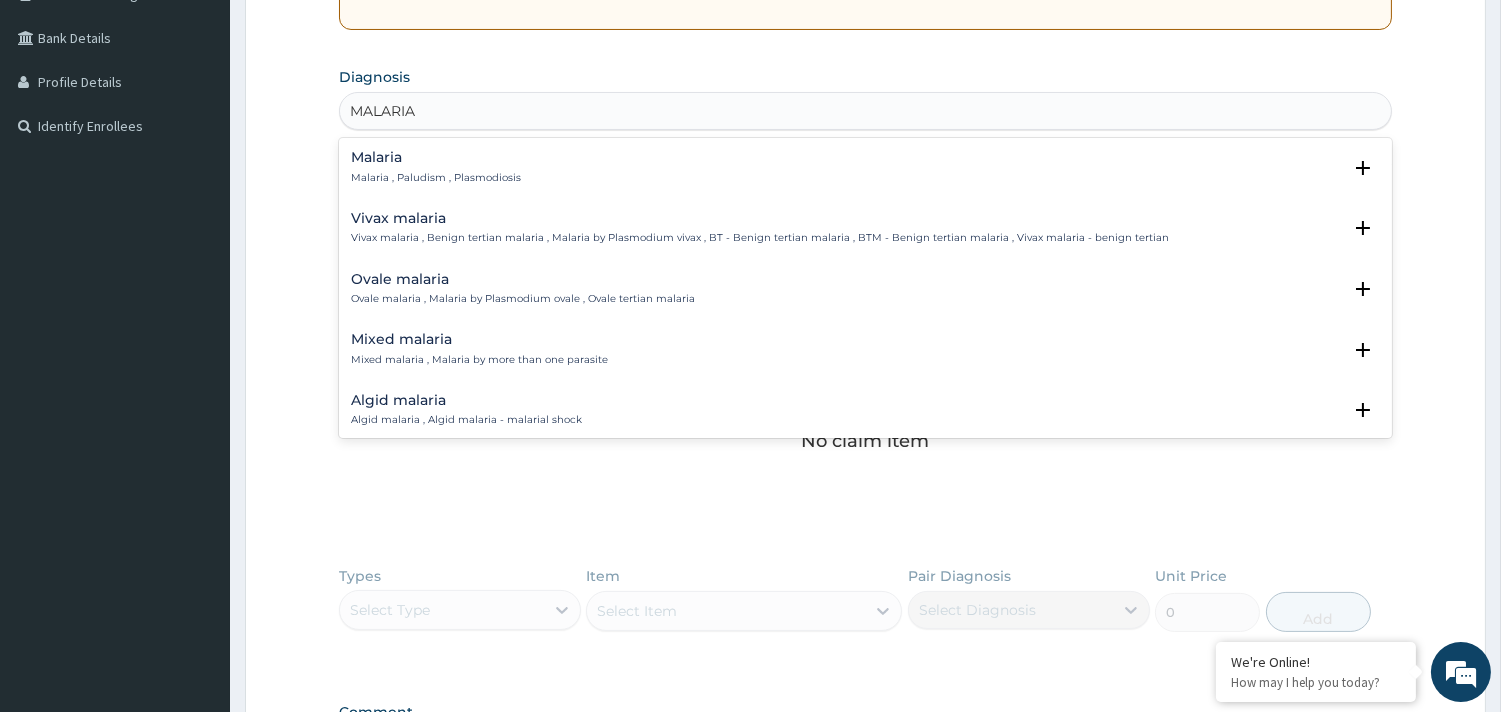 type on "MALARIA P" 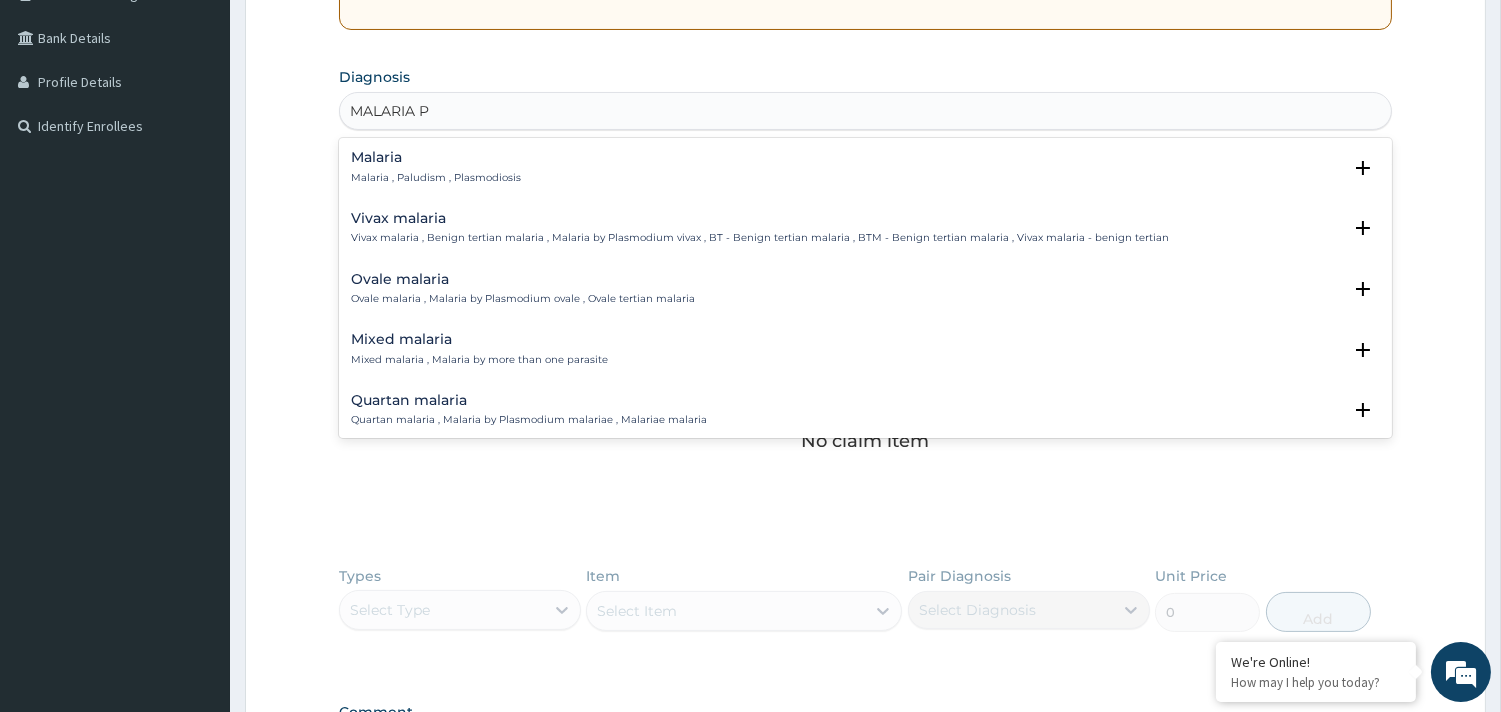 click on "Malaria" at bounding box center (436, 157) 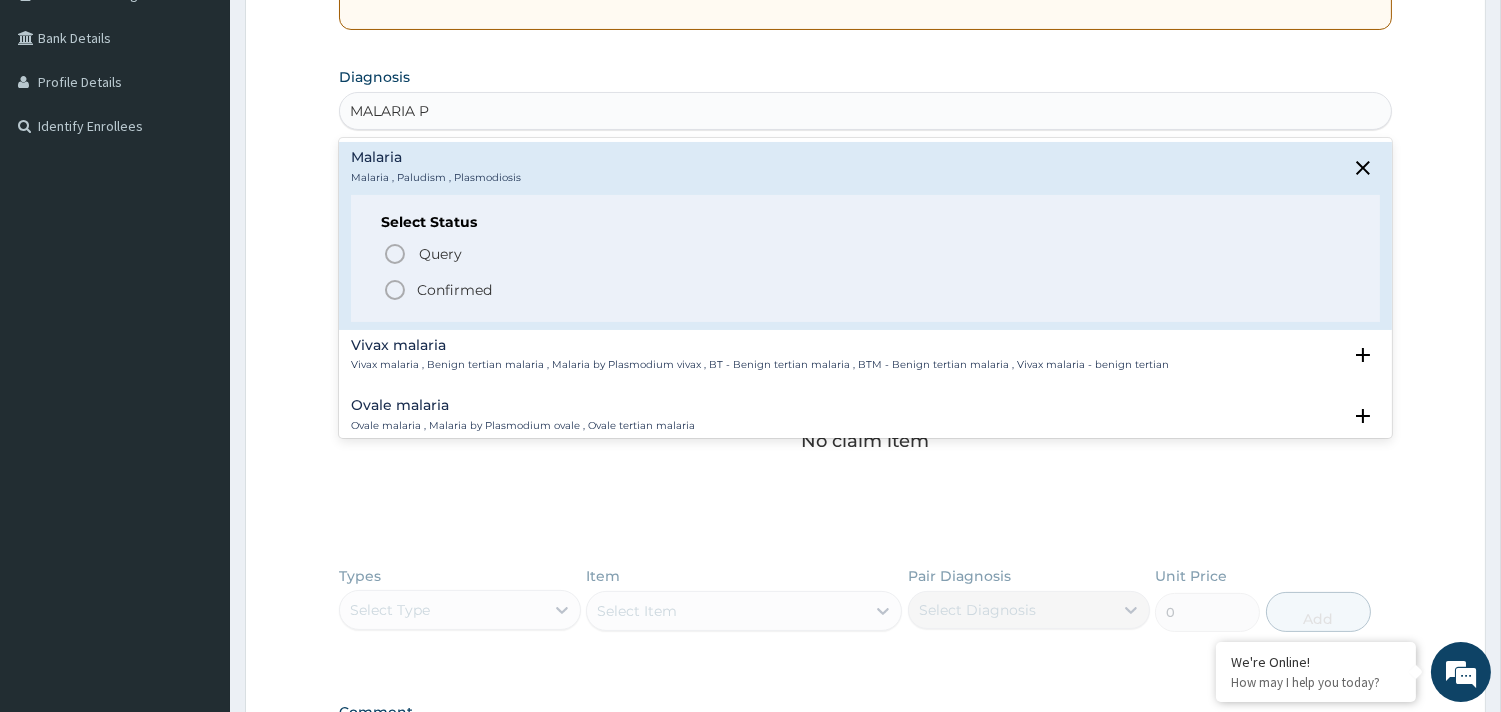 click 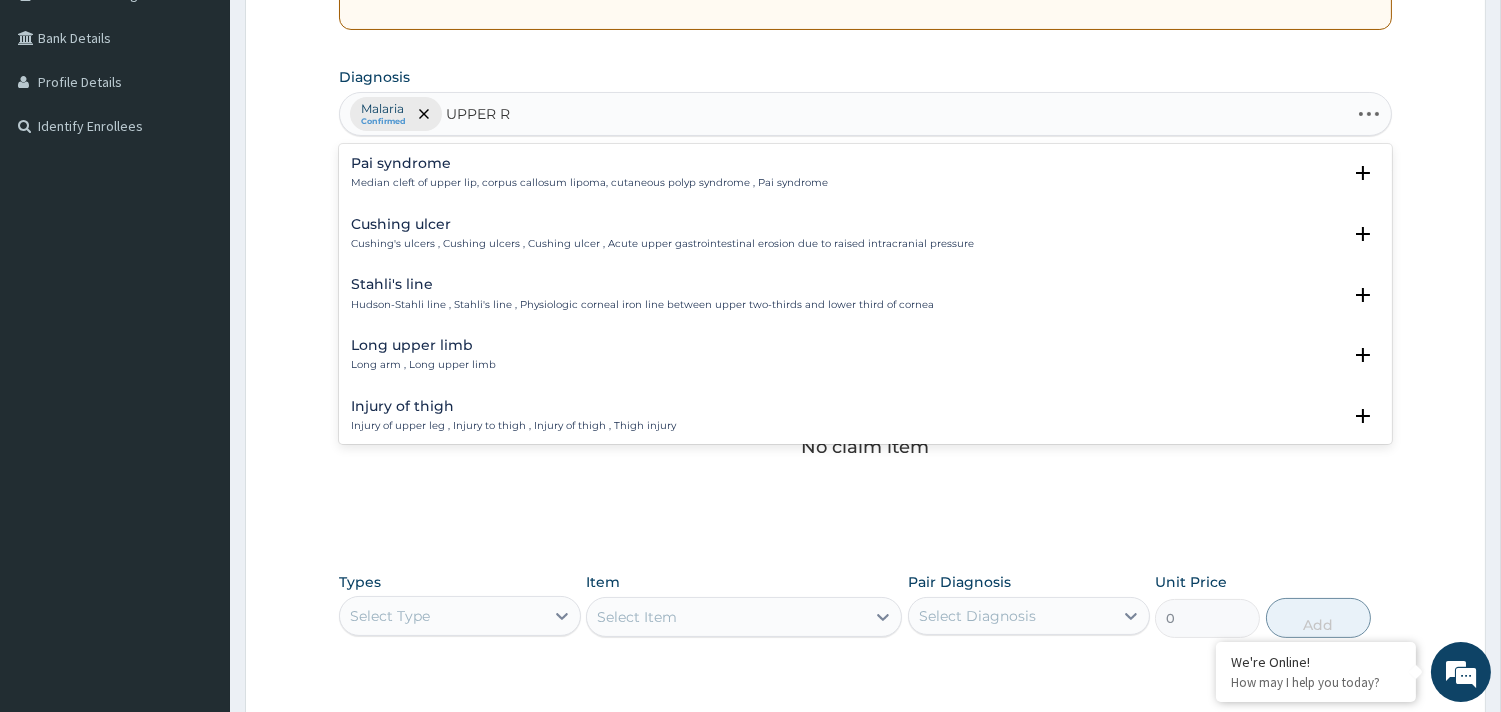 type on "UPPER RE" 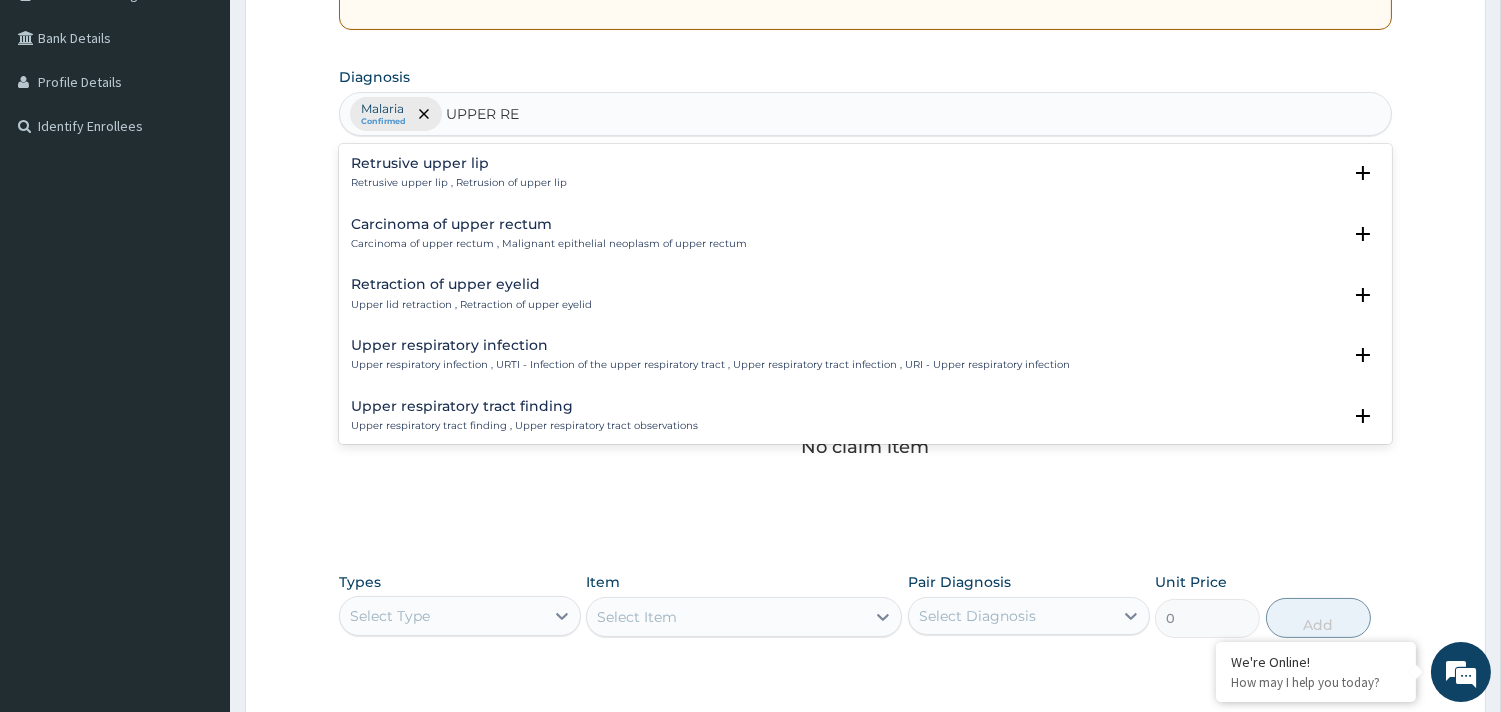 click on "Upper respiratory infection" at bounding box center [710, 345] 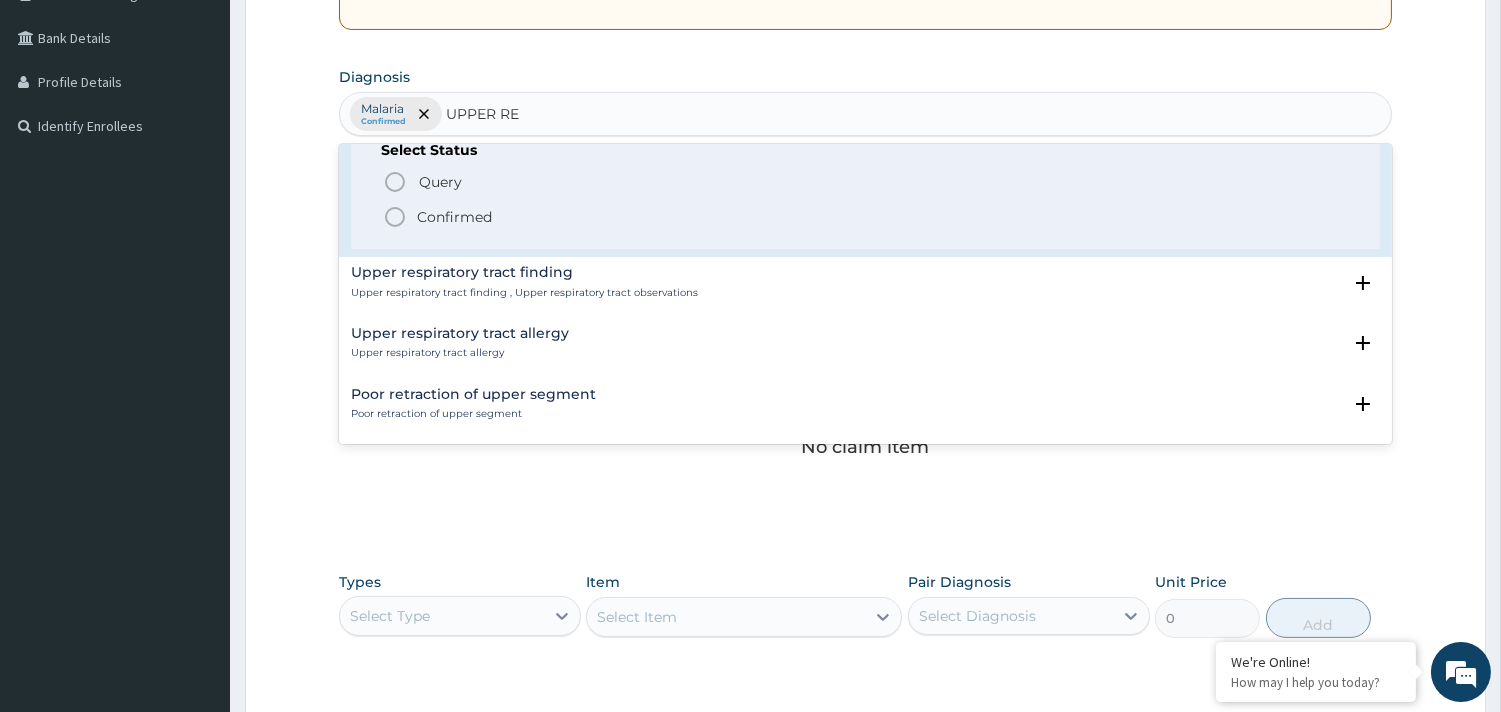 scroll, scrollTop: 222, scrollLeft: 0, axis: vertical 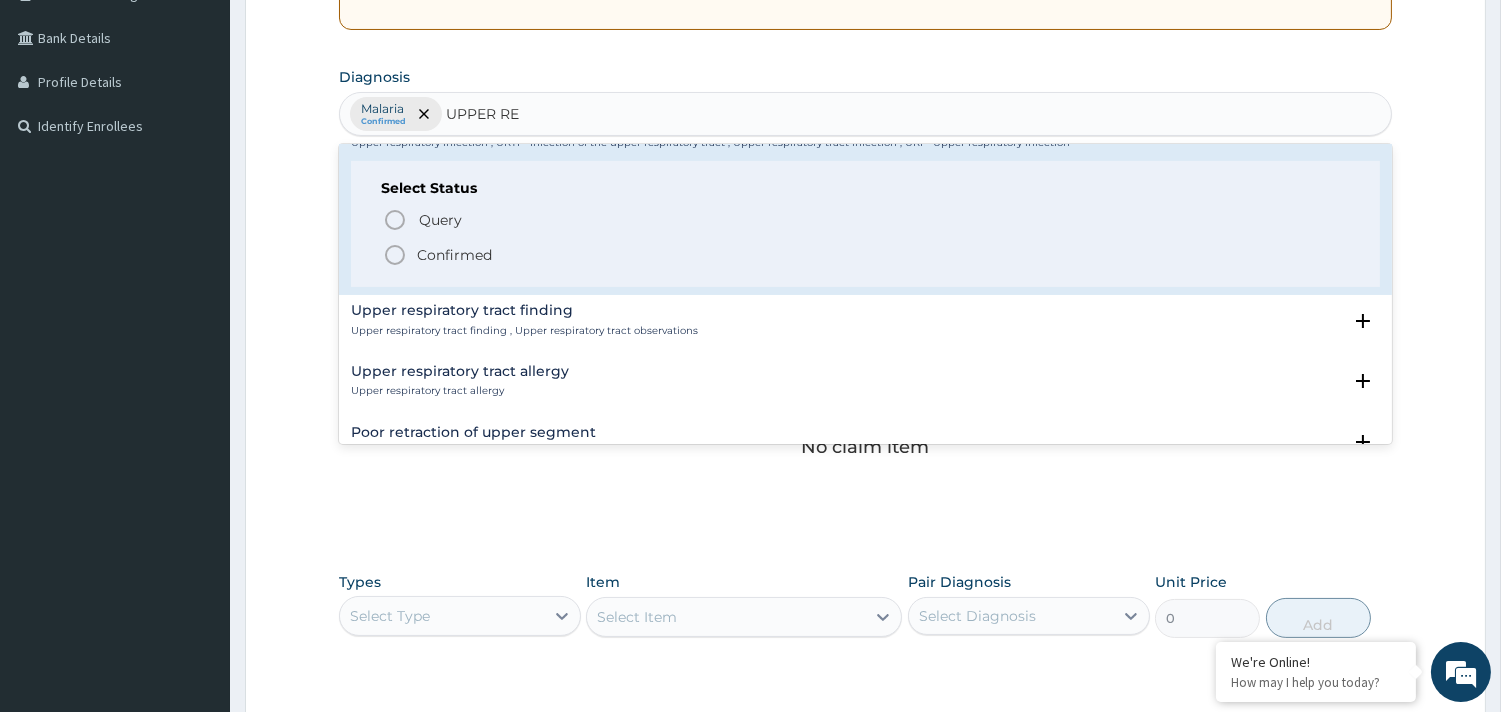 click 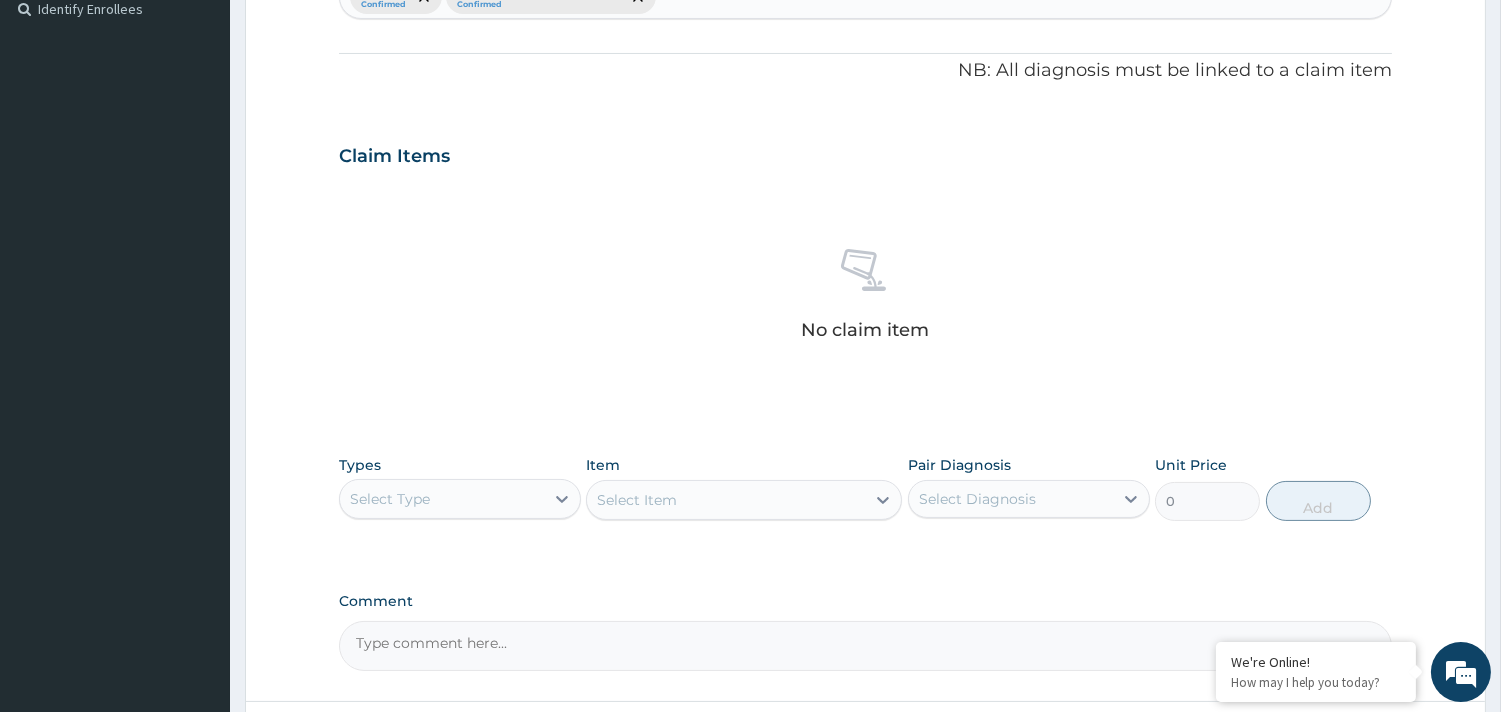 scroll, scrollTop: 666, scrollLeft: 0, axis: vertical 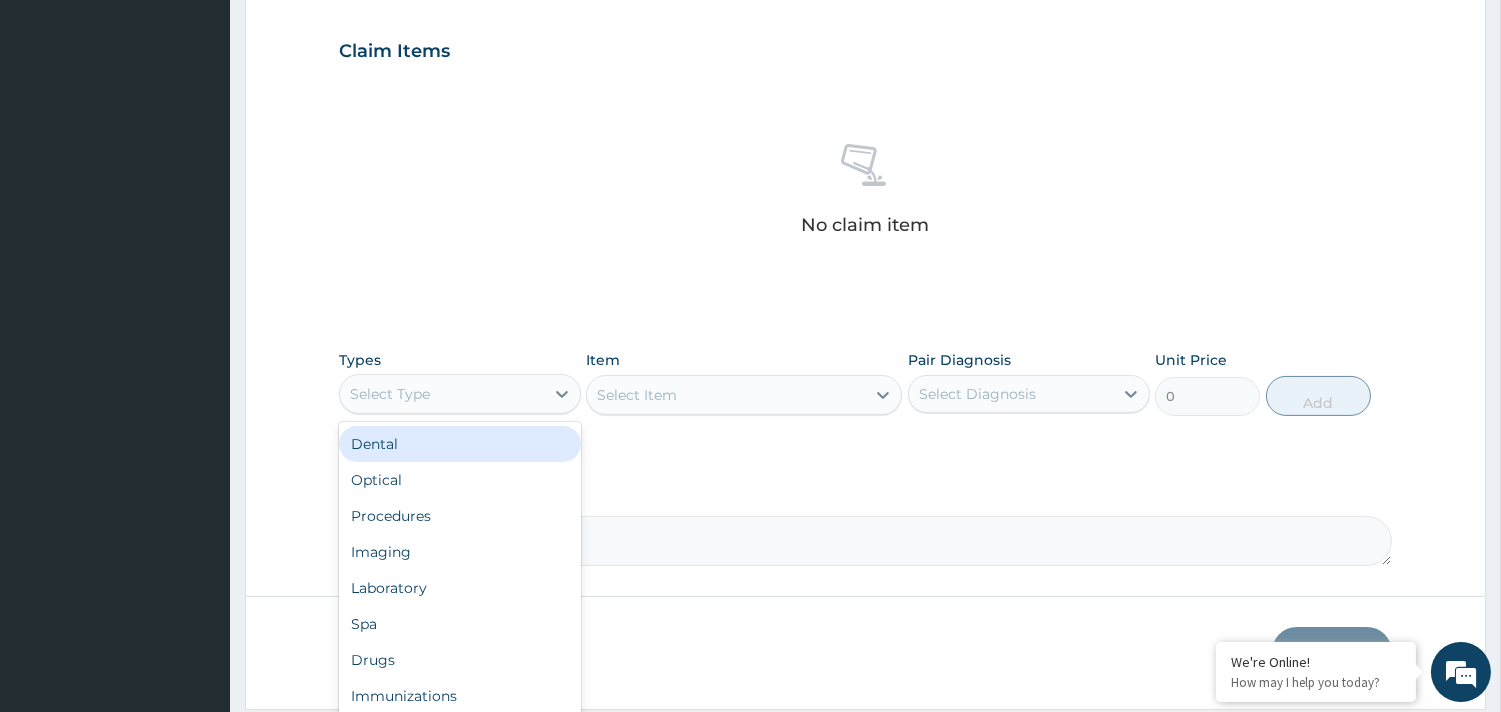 click on "Select Type" at bounding box center (442, 394) 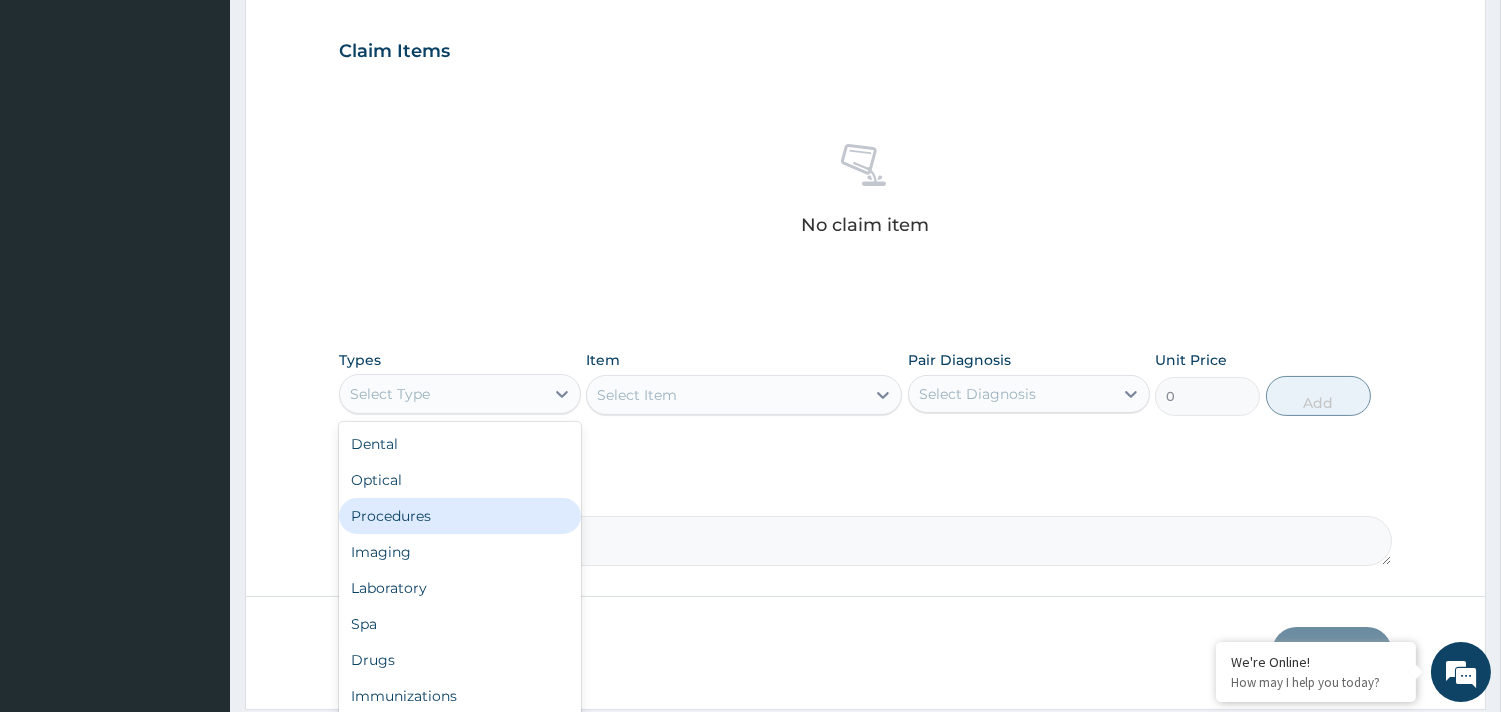 click on "Procedures" at bounding box center (460, 516) 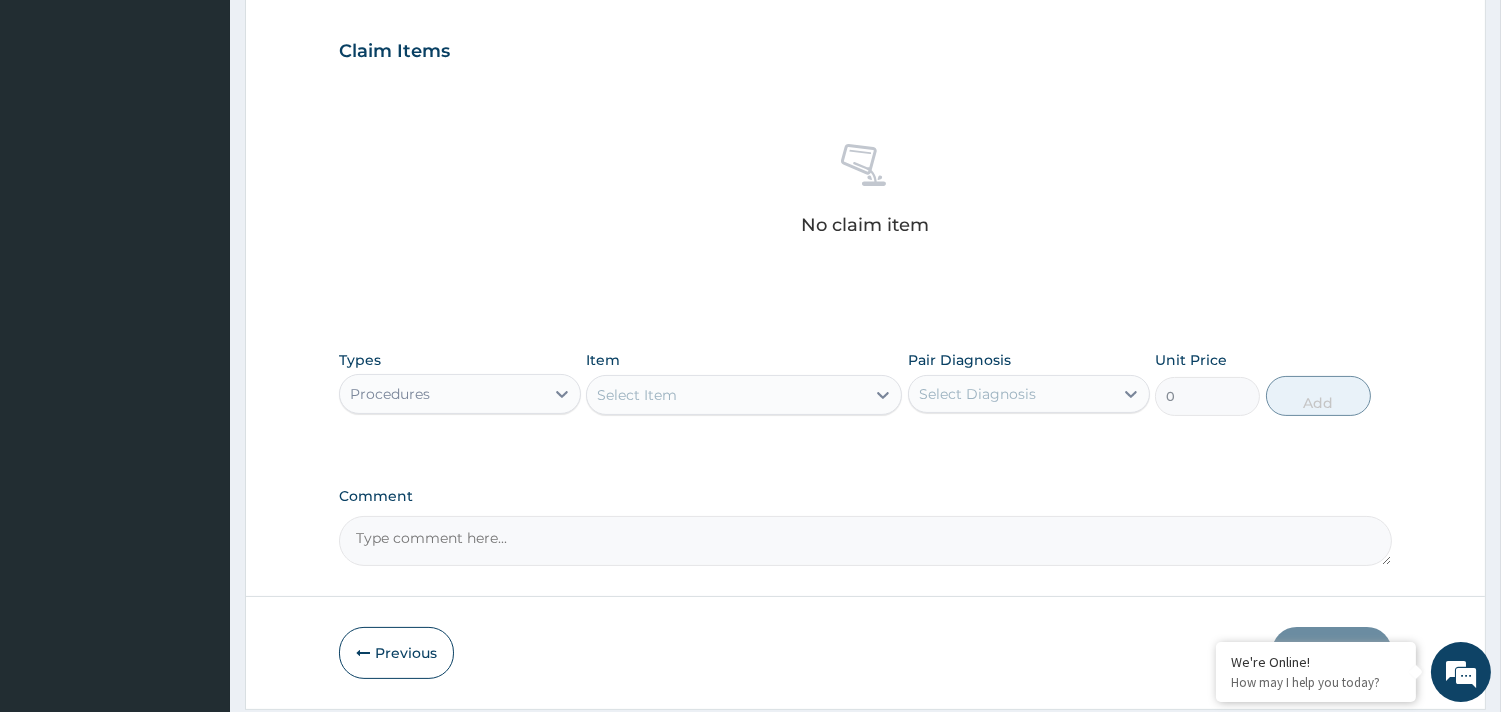 click on "Select Item" at bounding box center [726, 395] 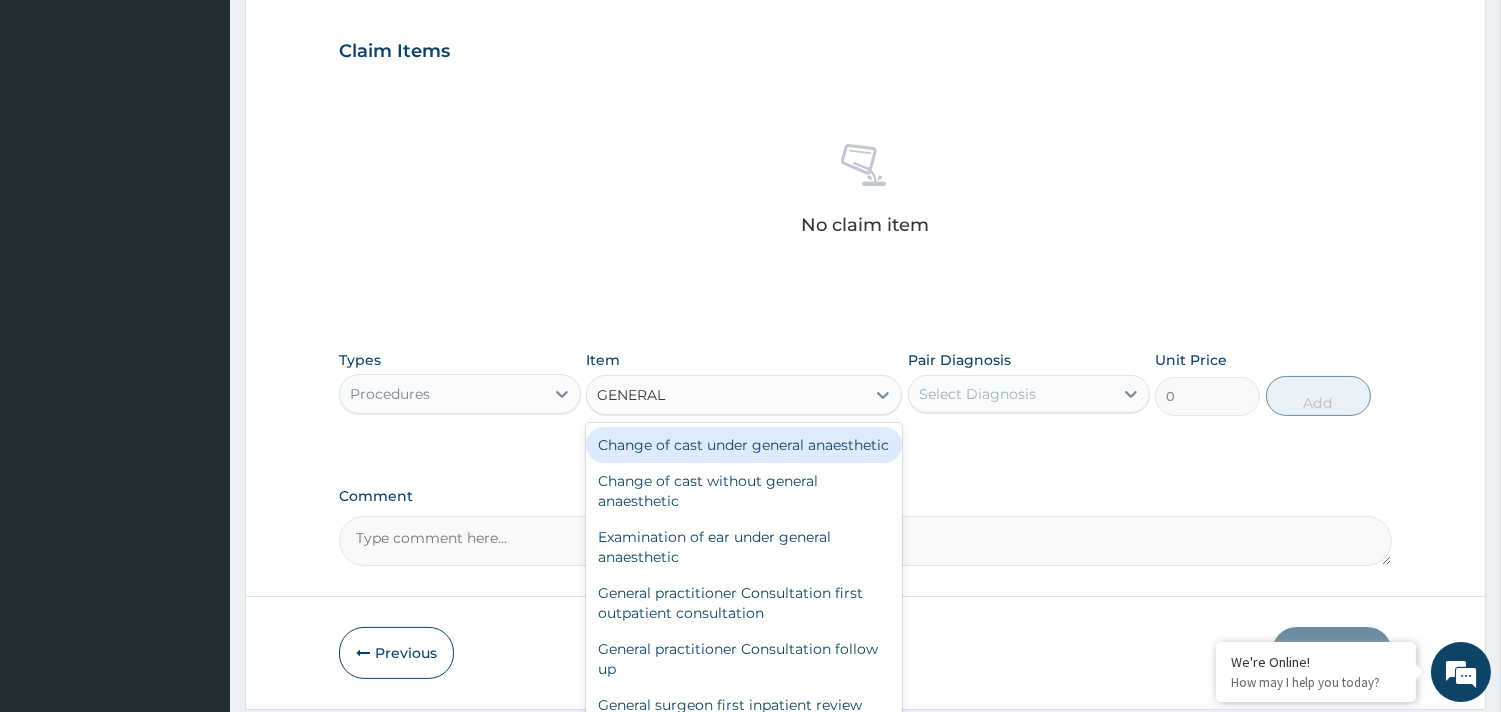 type on "GENERAL P" 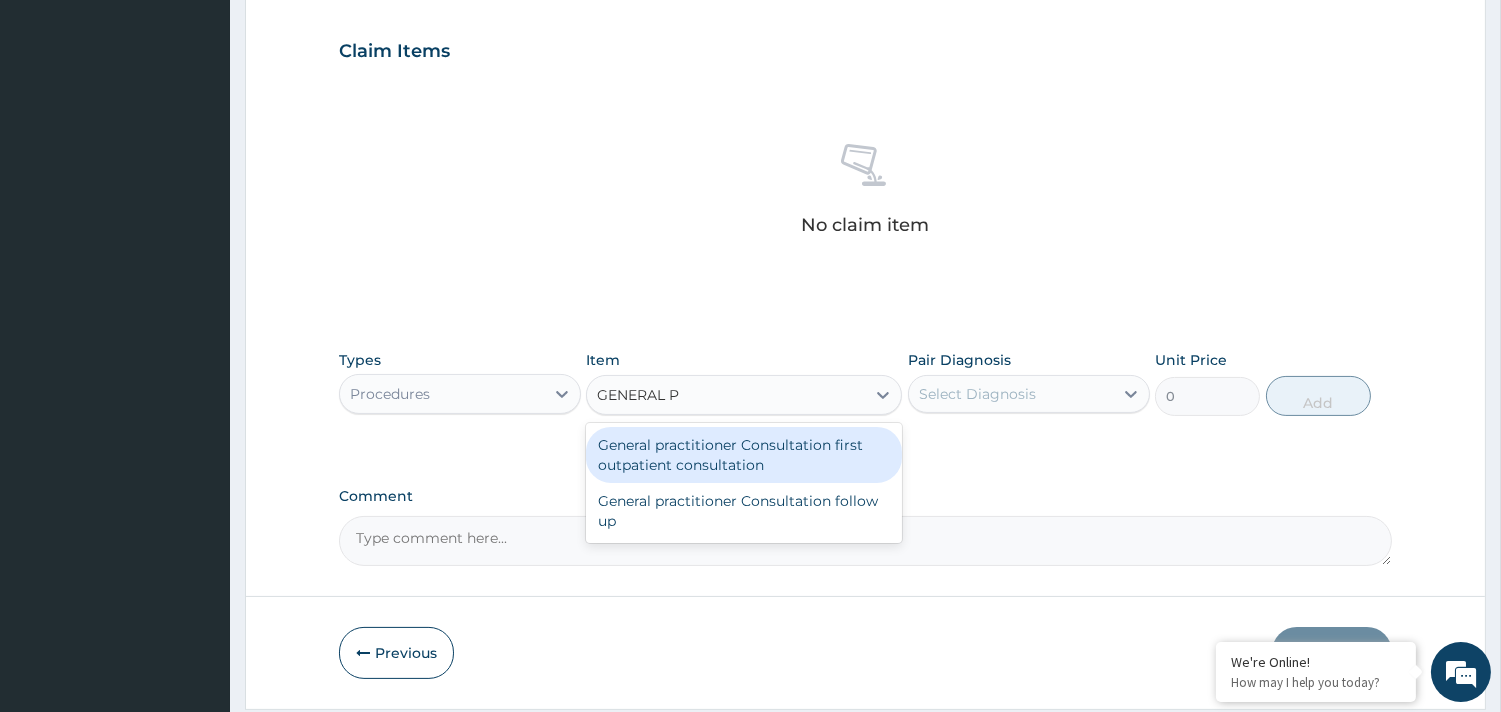 click on "General practitioner Consultation first outpatient consultation" at bounding box center [744, 455] 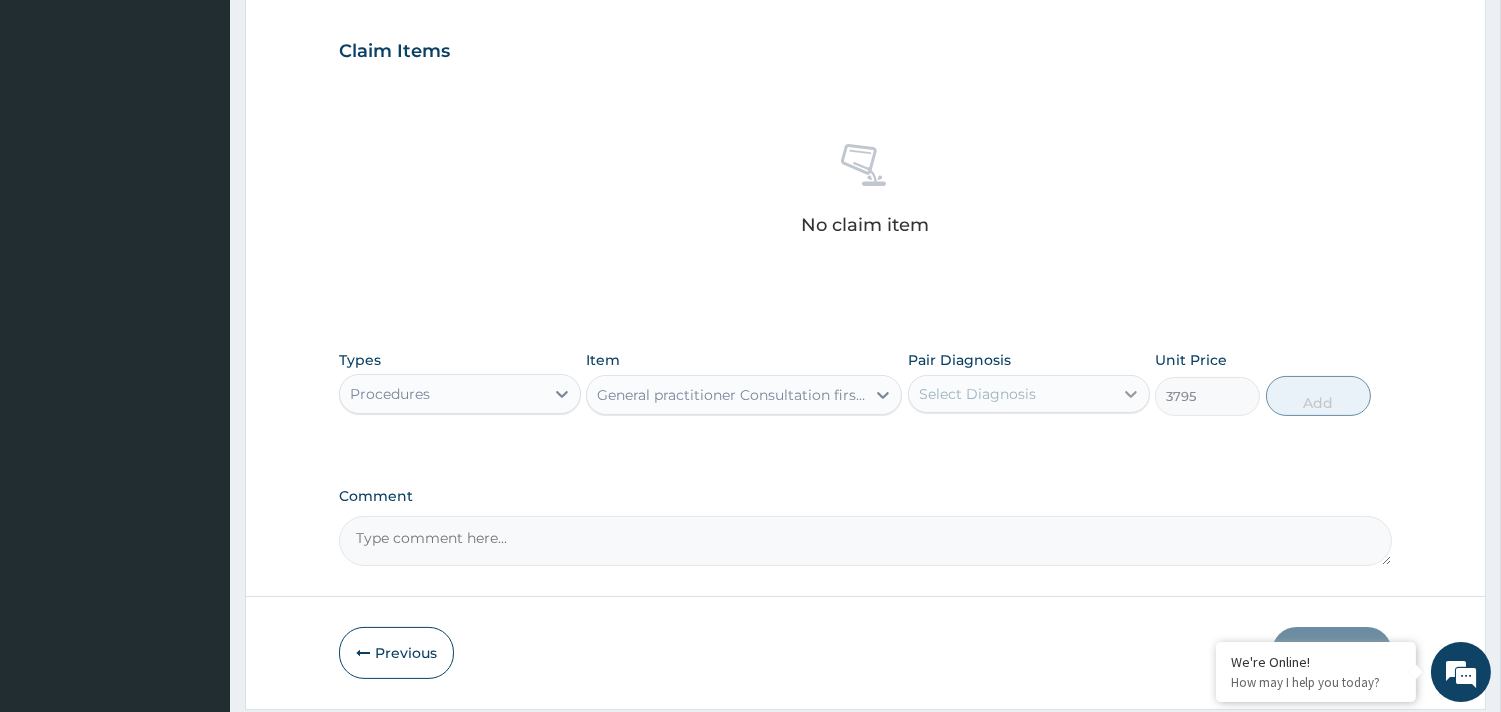 click 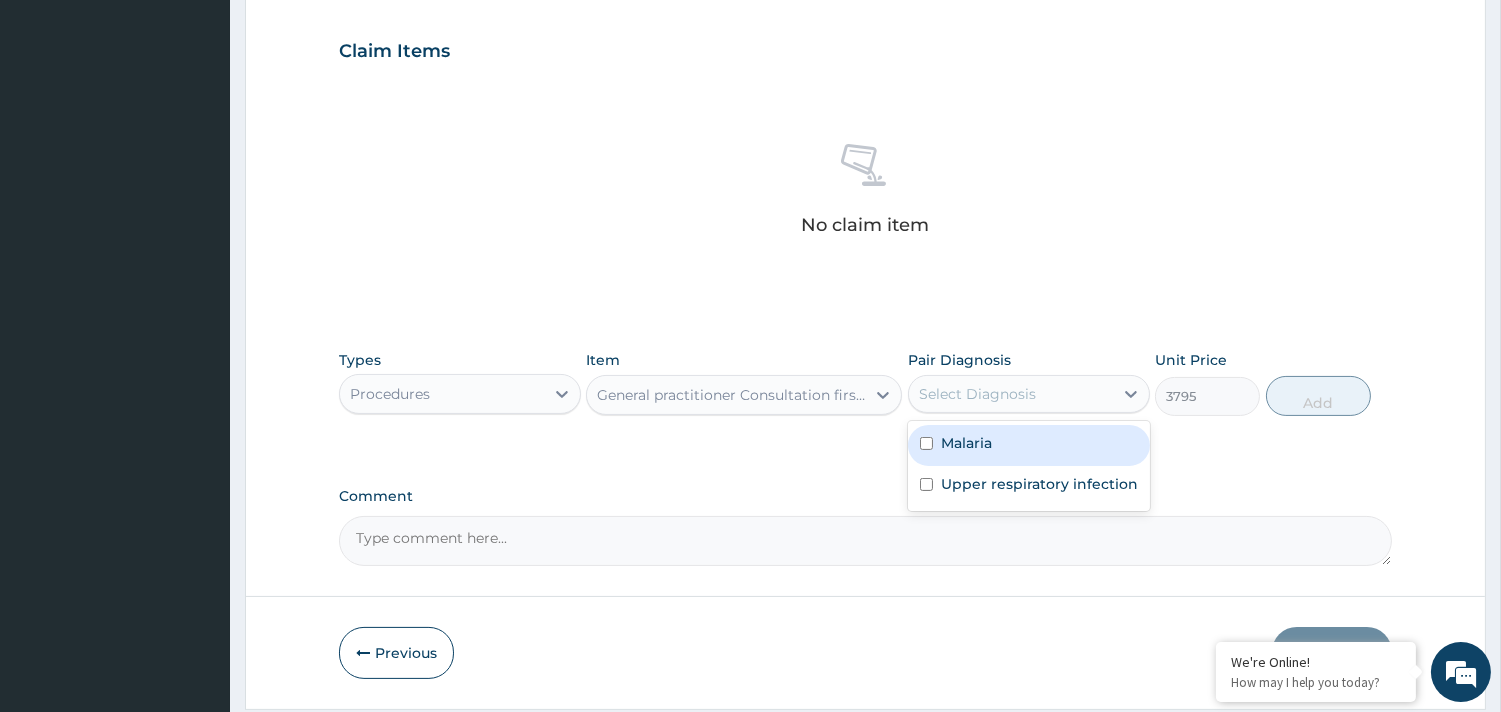 click on "Malaria" at bounding box center [1029, 445] 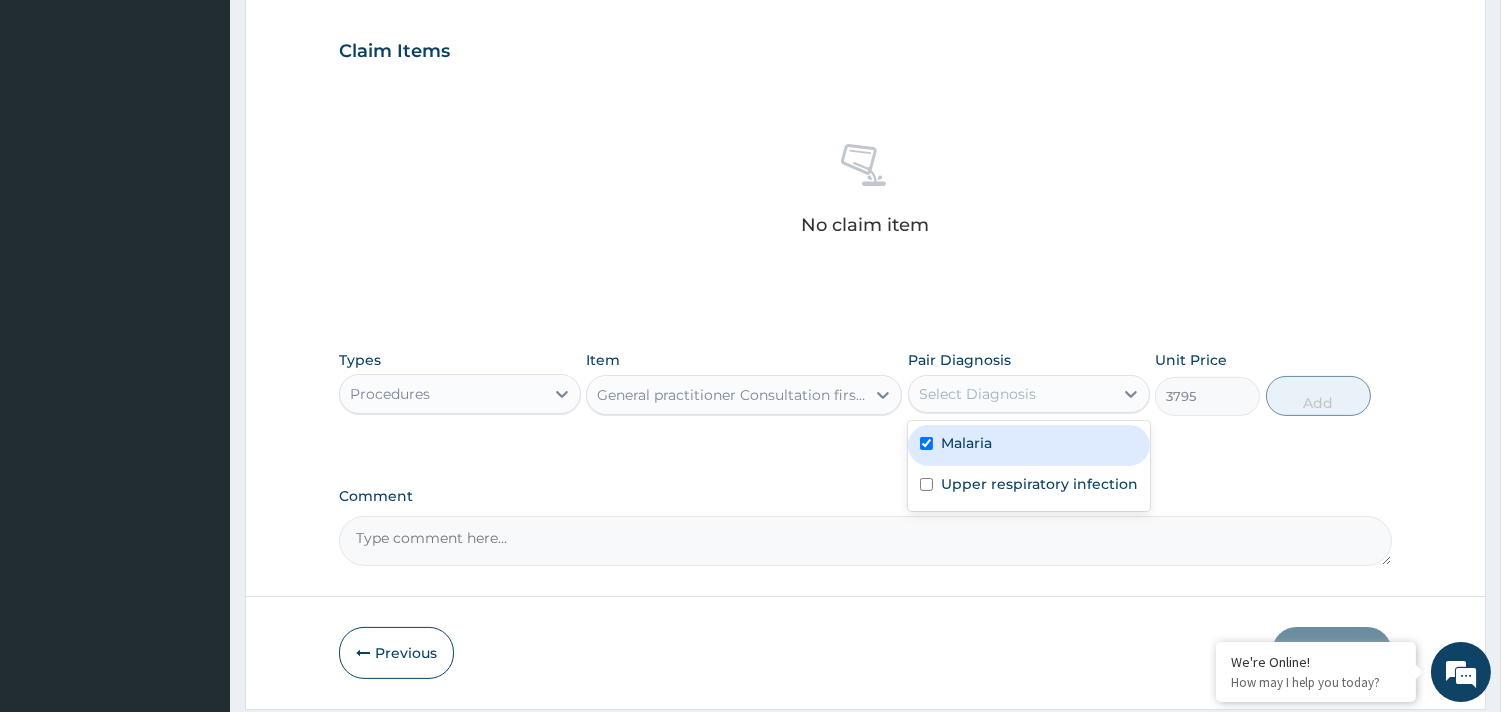 checkbox on "true" 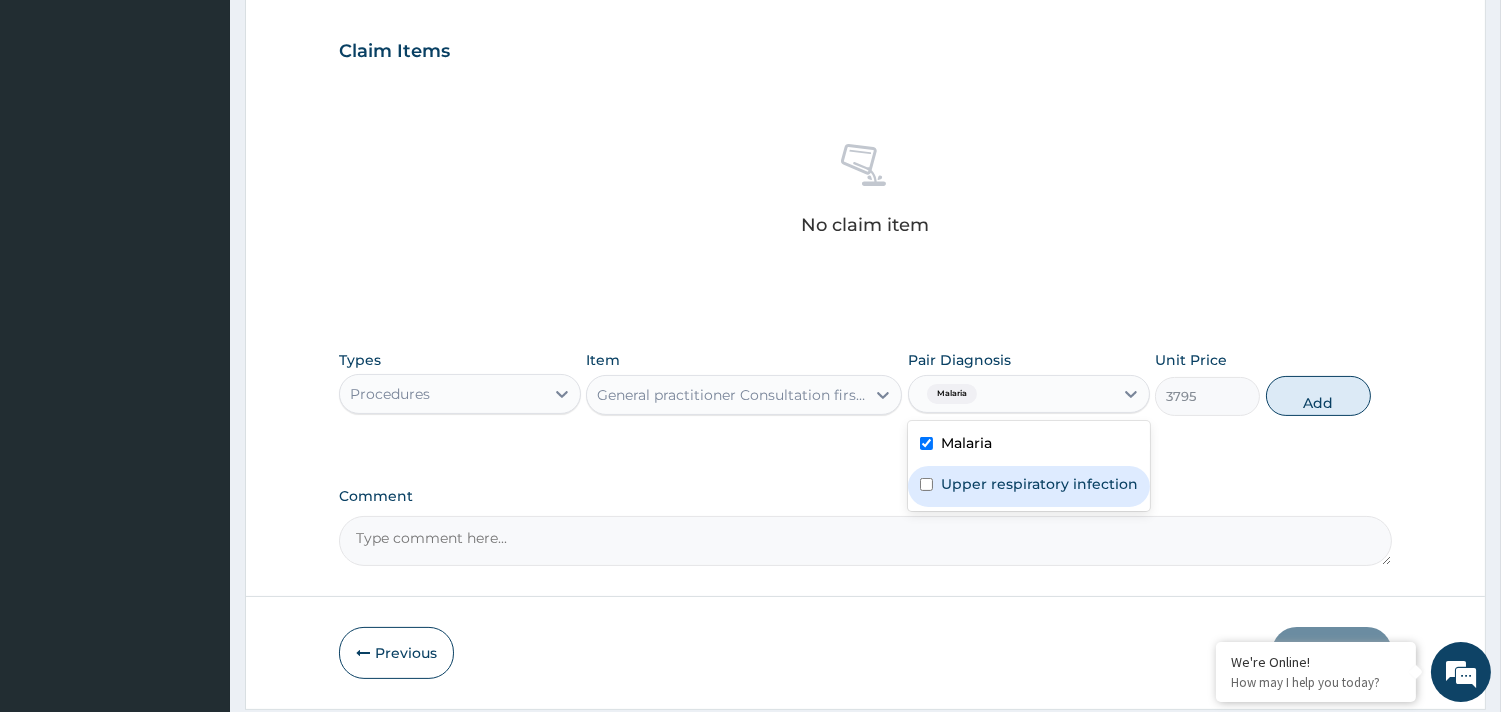 click on "Upper respiratory infection" at bounding box center [1029, 486] 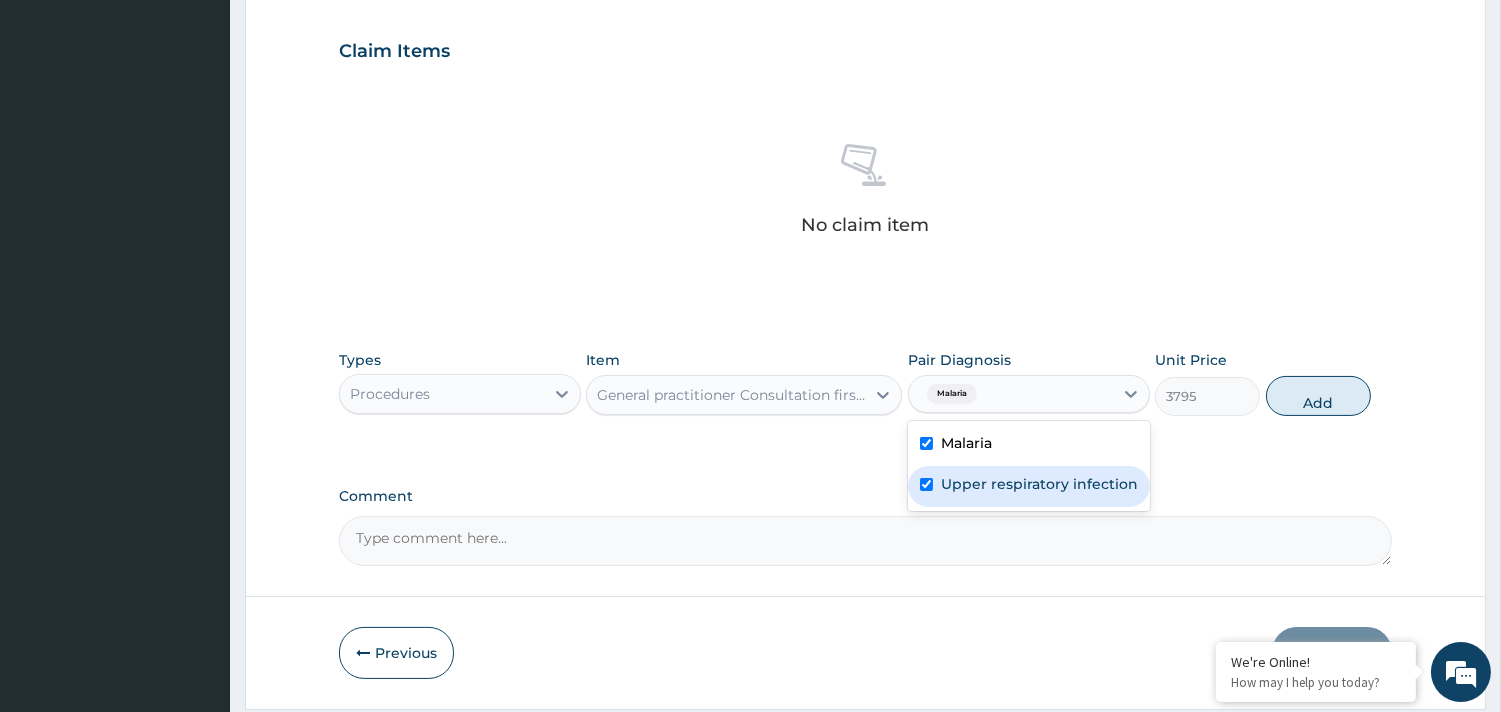 checkbox on "true" 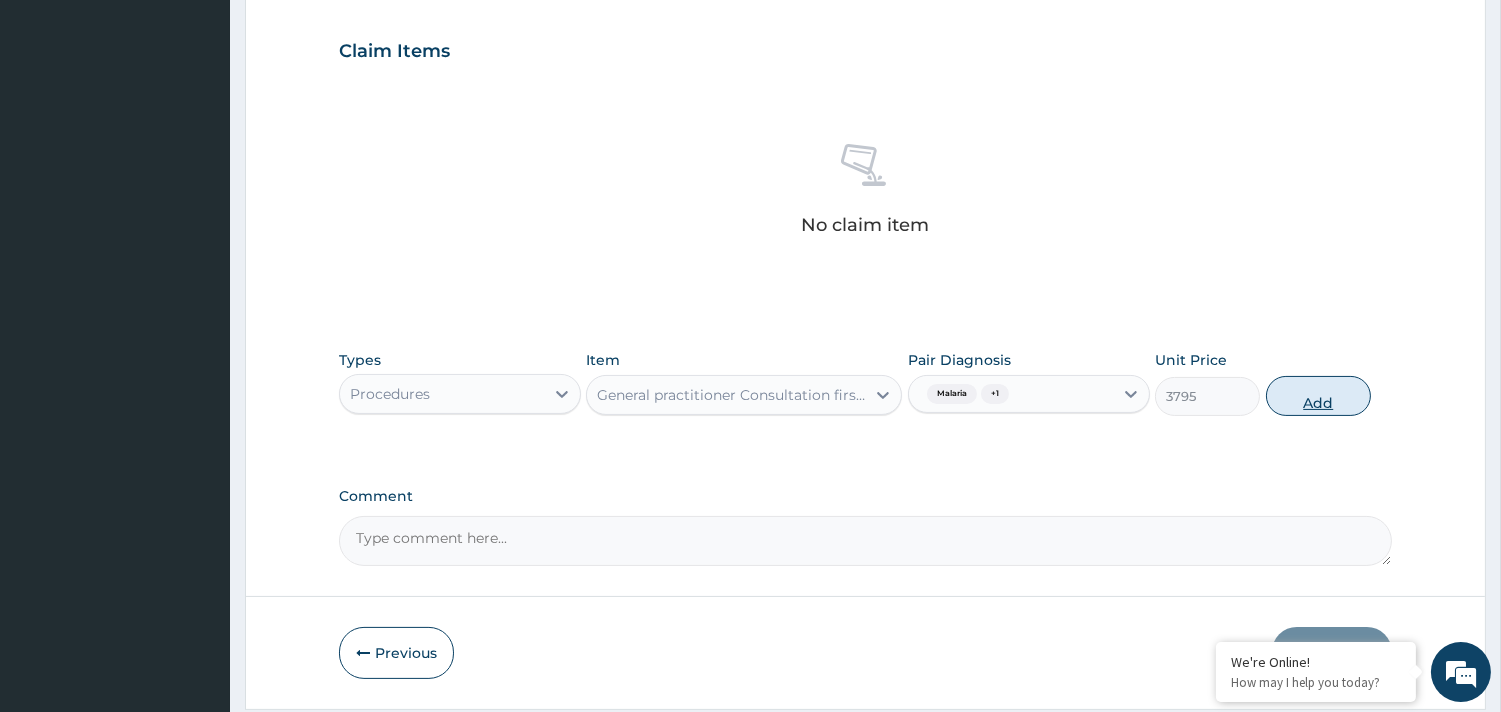 click on "Add" at bounding box center (1318, 396) 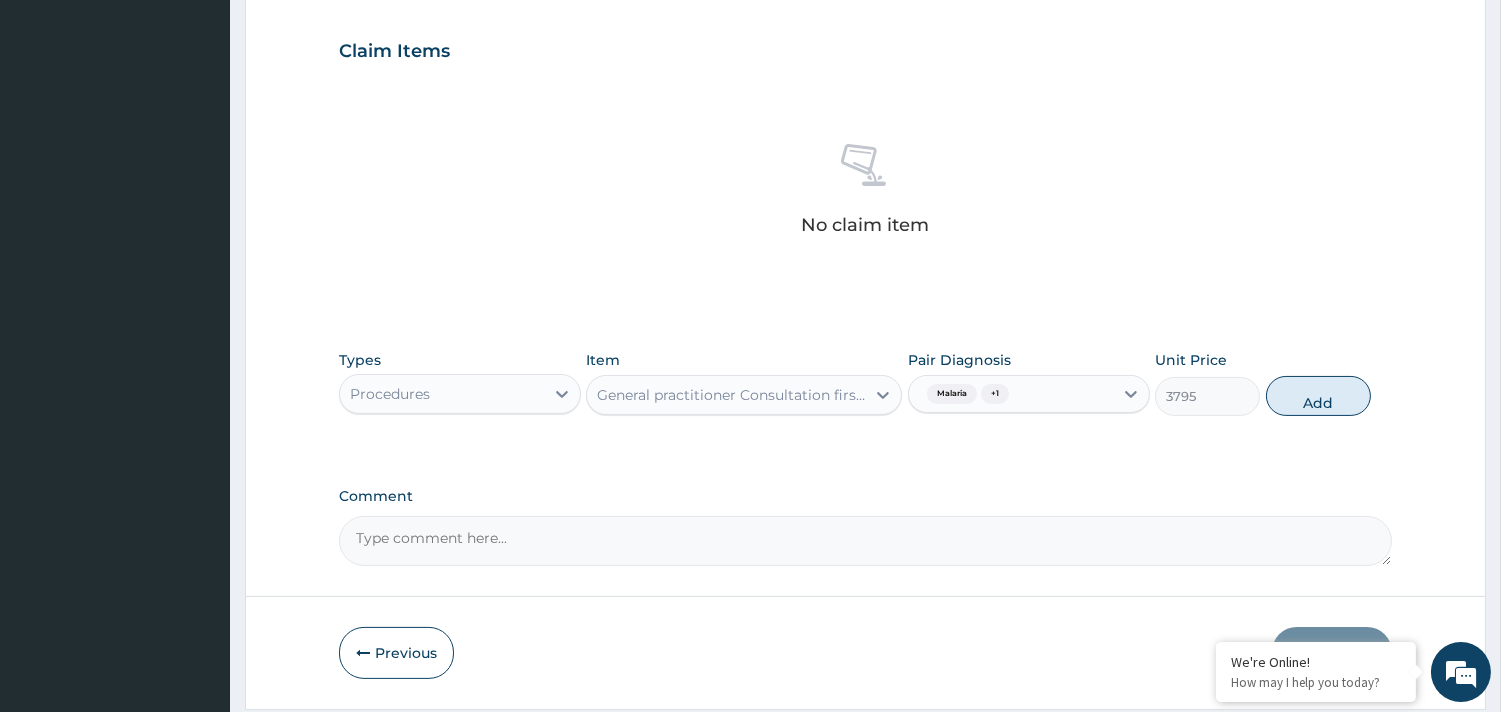type on "0" 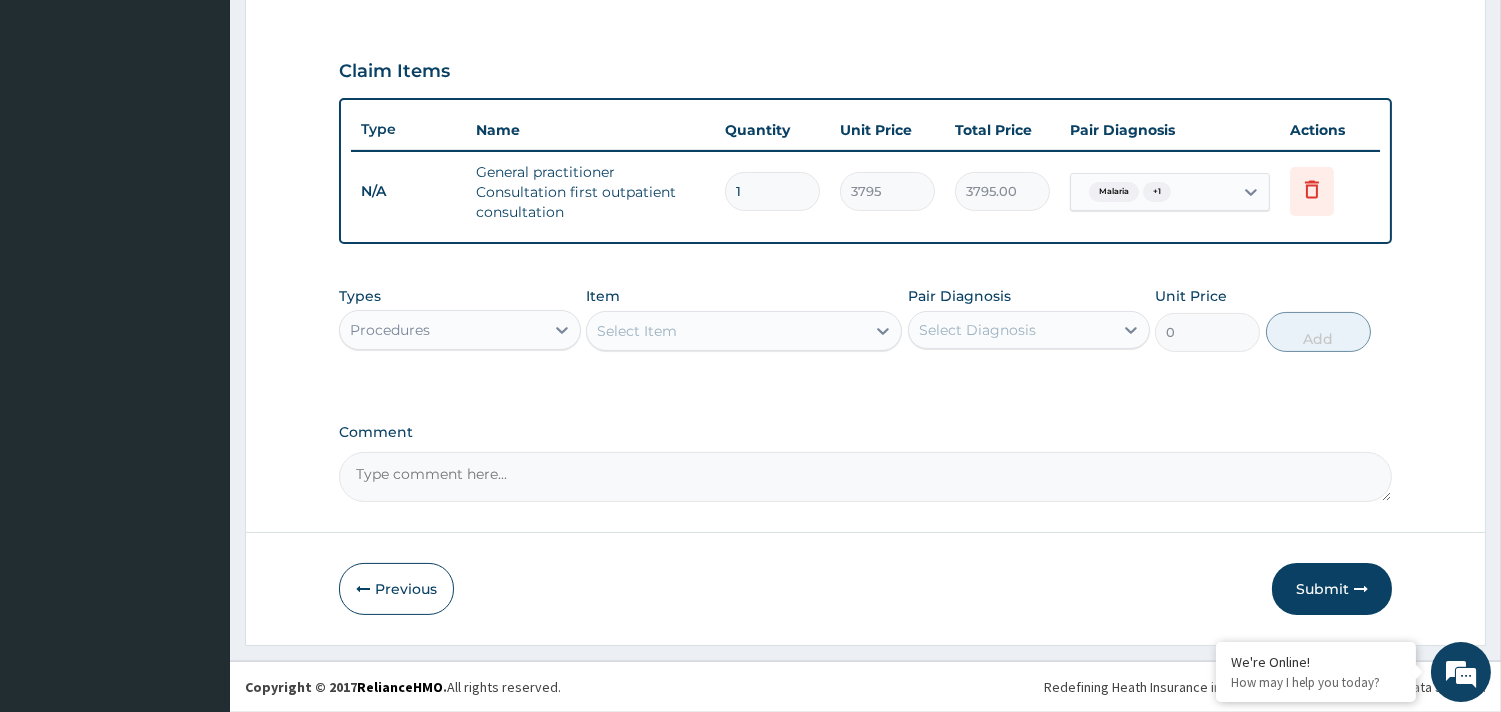 scroll, scrollTop: 643, scrollLeft: 0, axis: vertical 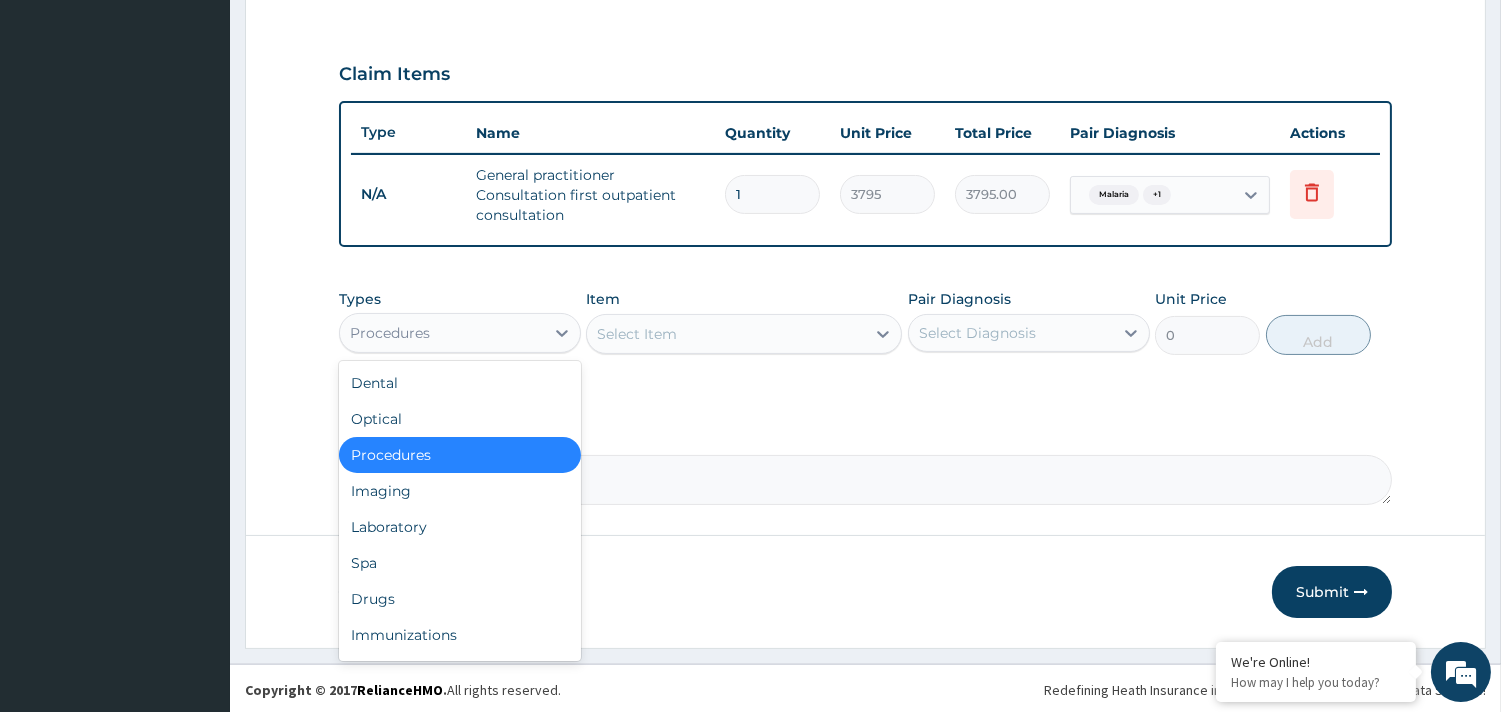 click on "Procedures" at bounding box center [442, 333] 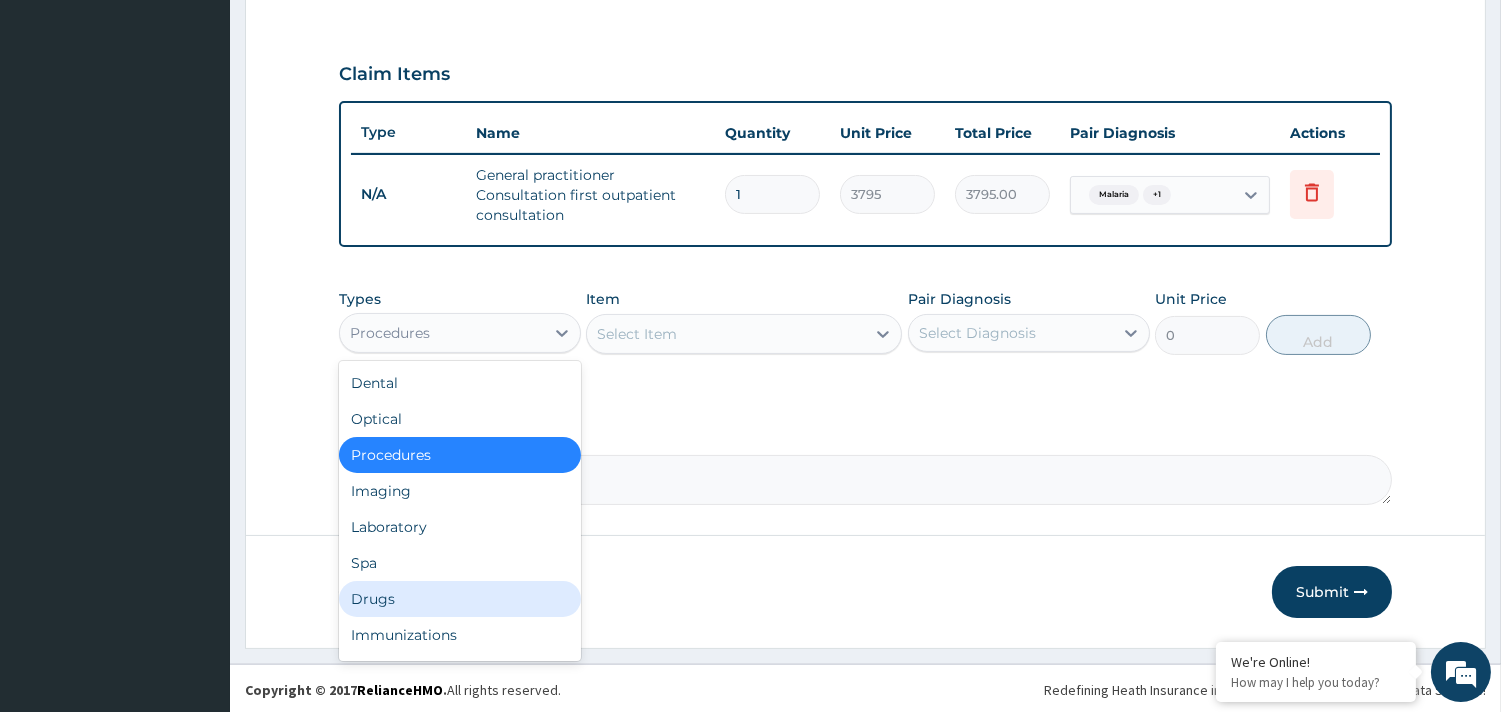click on "Drugs" at bounding box center (460, 599) 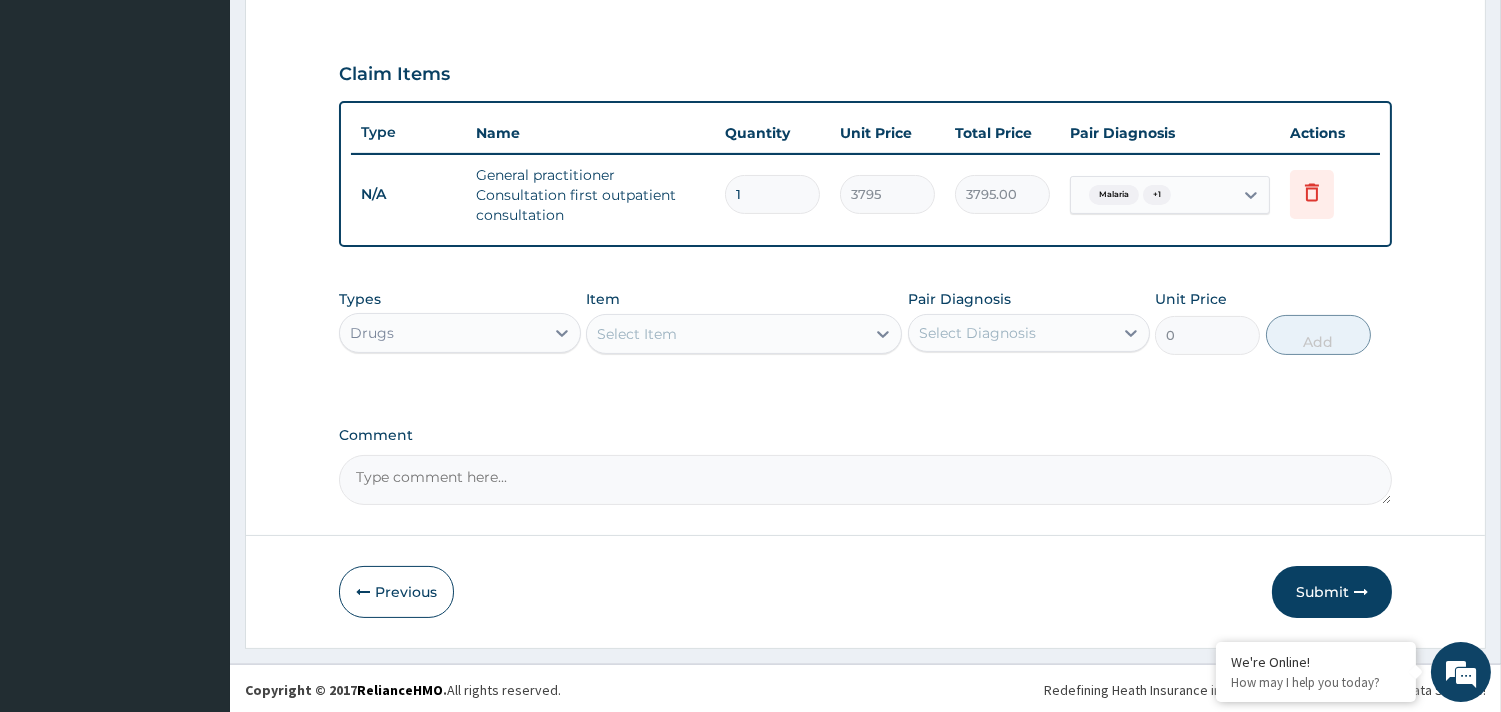 click on "Select Item" at bounding box center [726, 334] 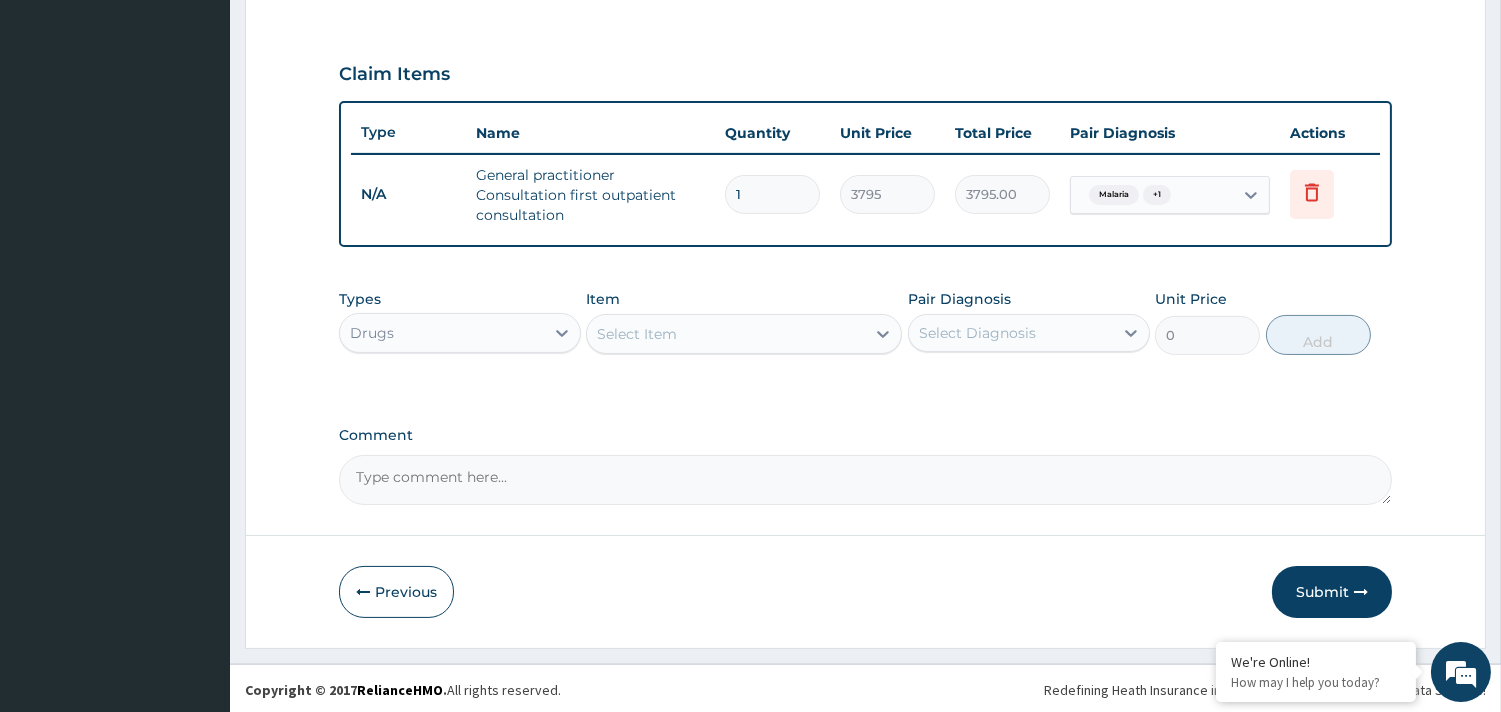 click on "Select Item" at bounding box center (637, 334) 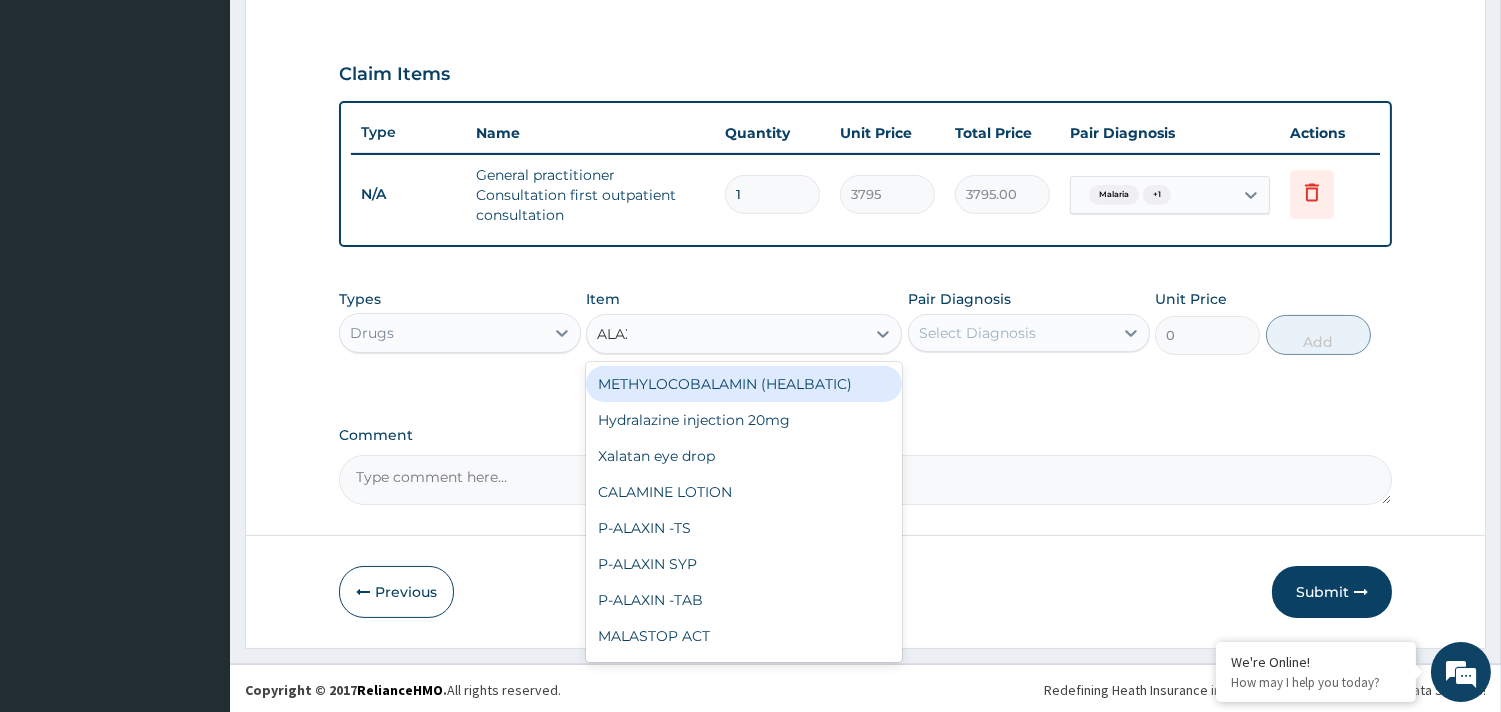 type on "ALAXI" 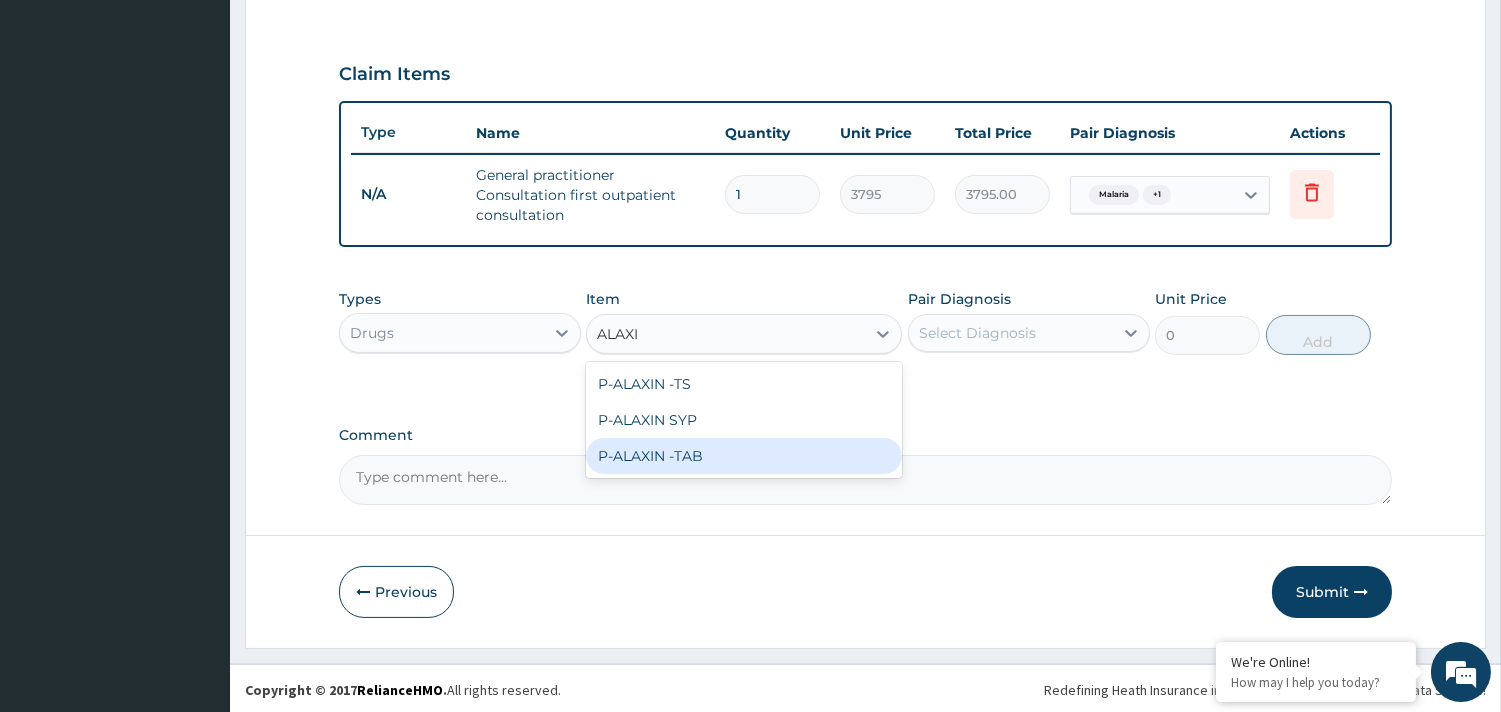 click on "P-ALAXIN -TAB" at bounding box center (744, 456) 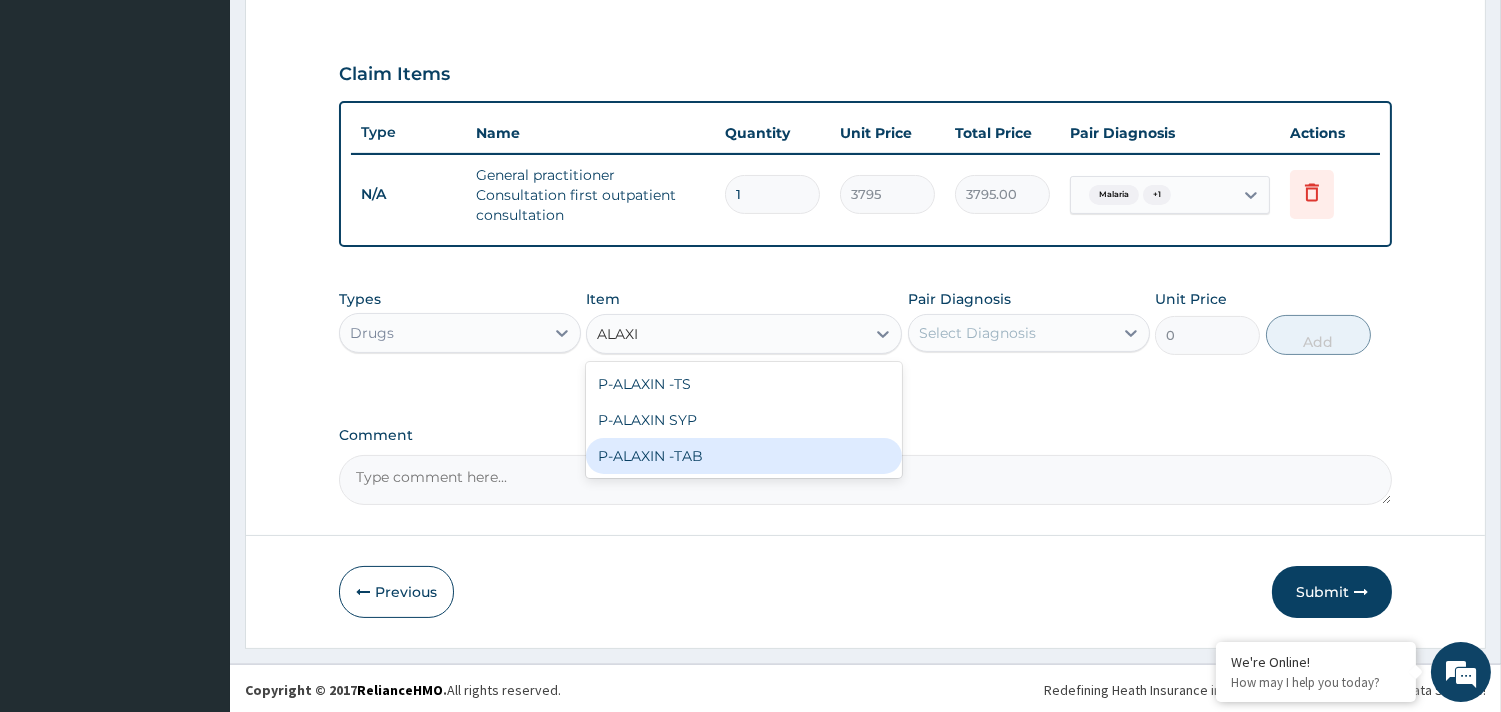 type 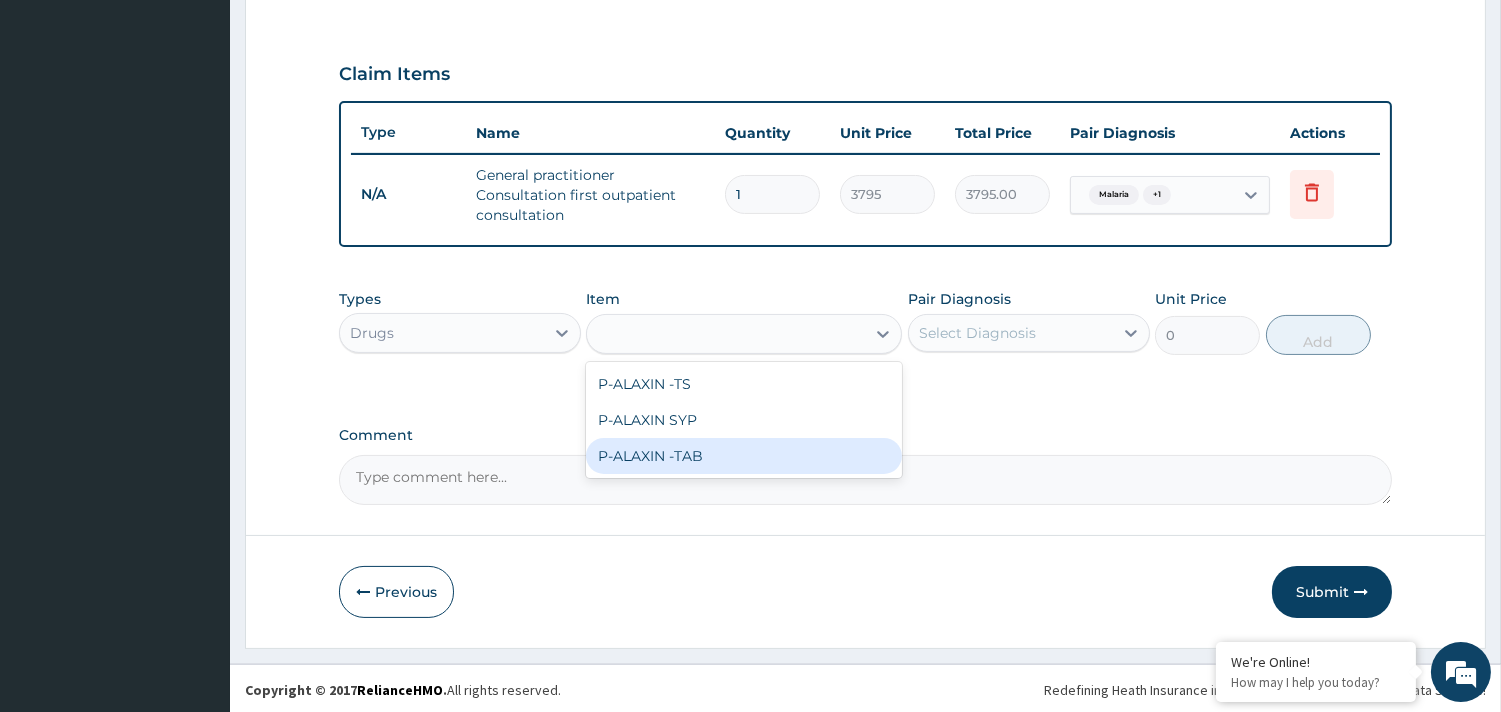 type on "113.85" 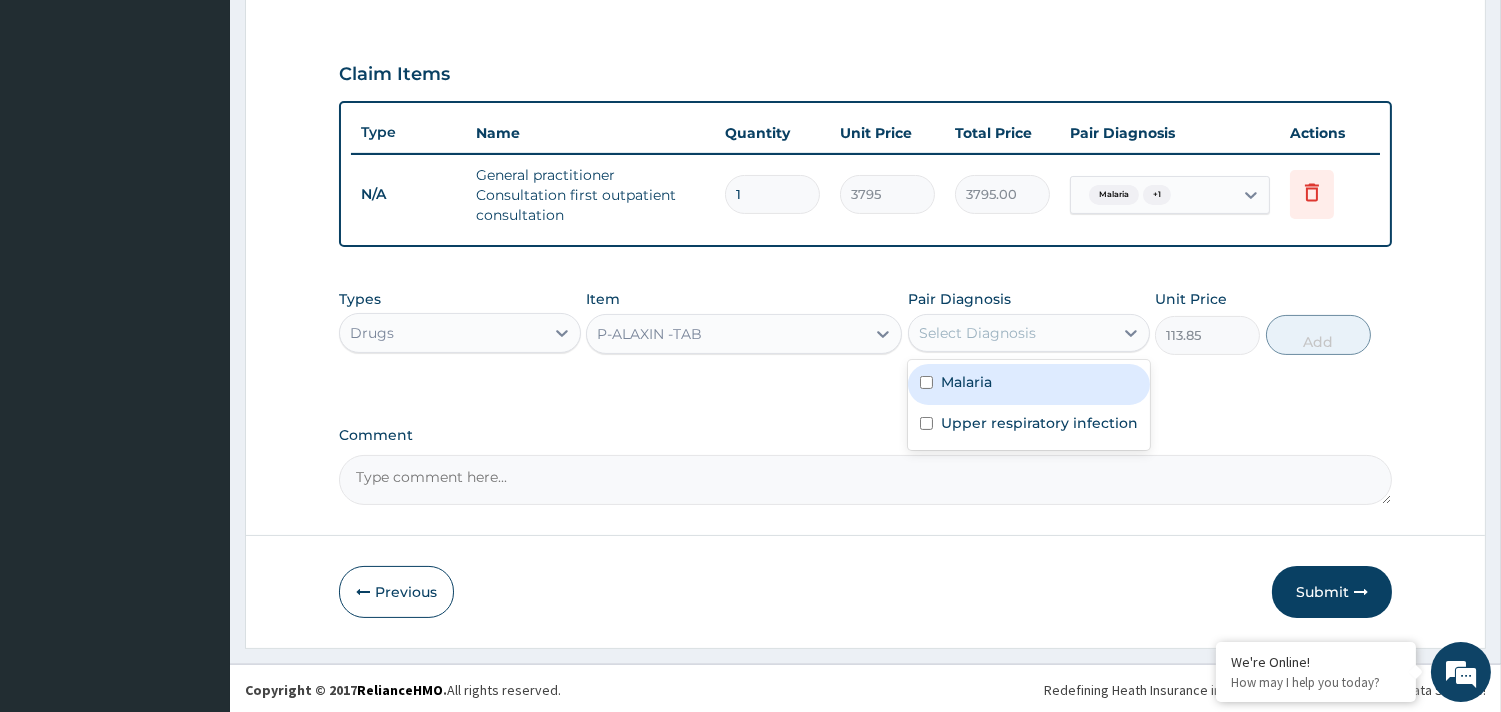 click on "Select Diagnosis" at bounding box center (1011, 333) 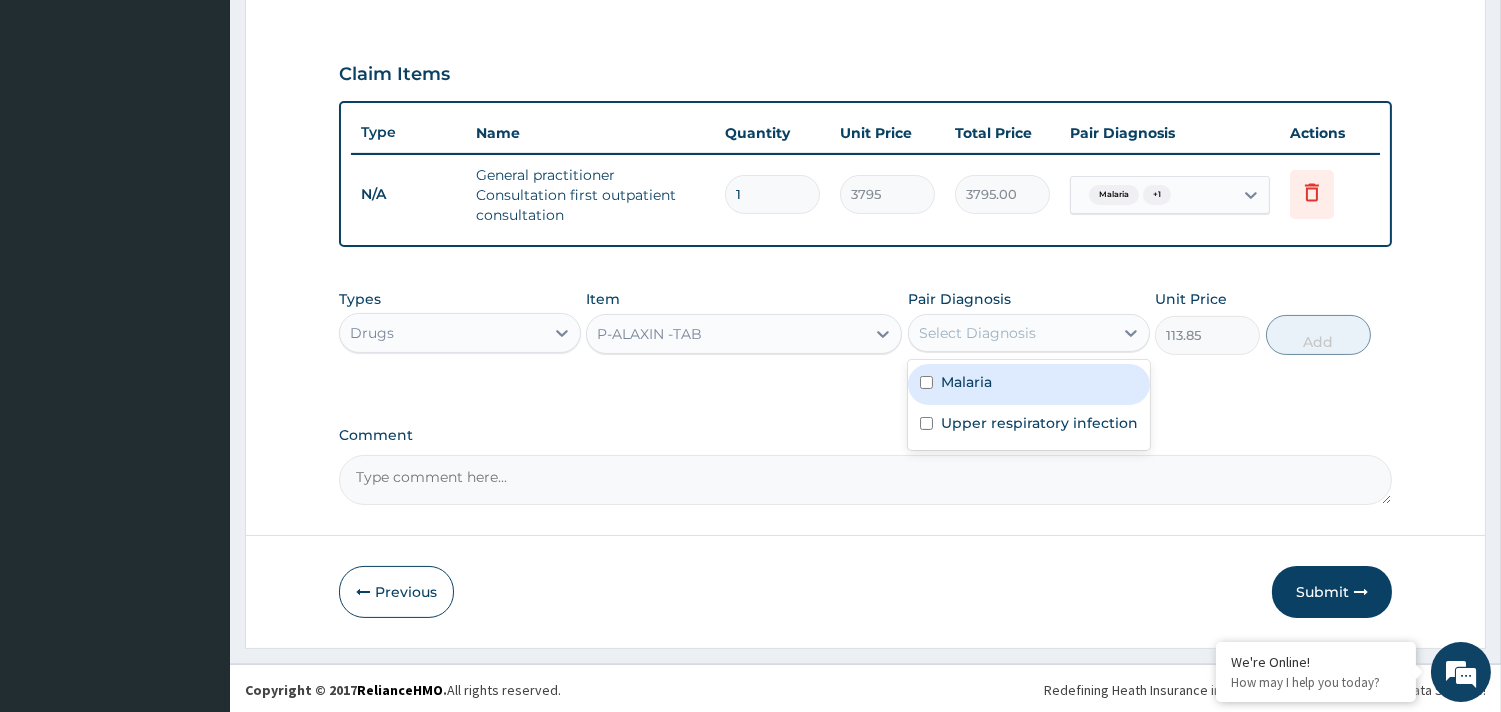 click on "Malaria" at bounding box center (1029, 384) 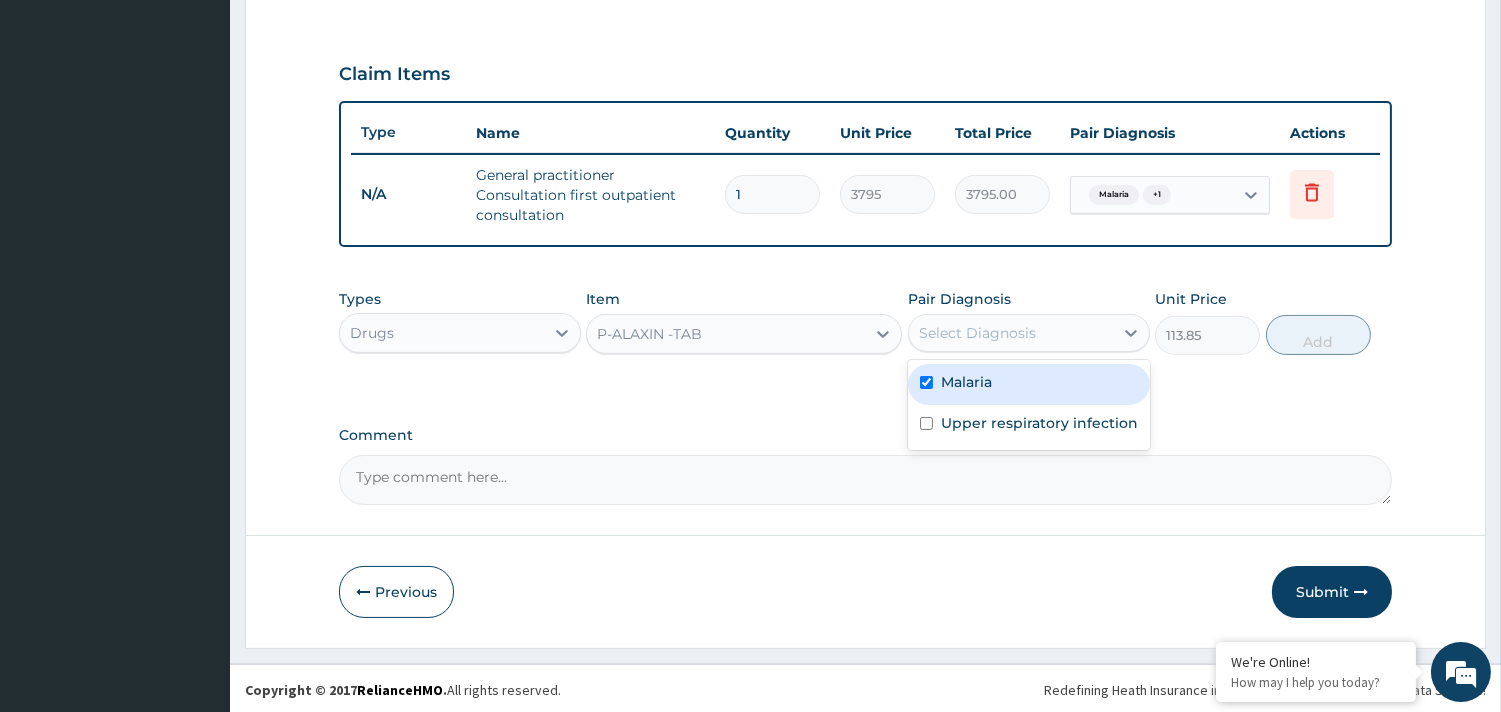 checkbox on "true" 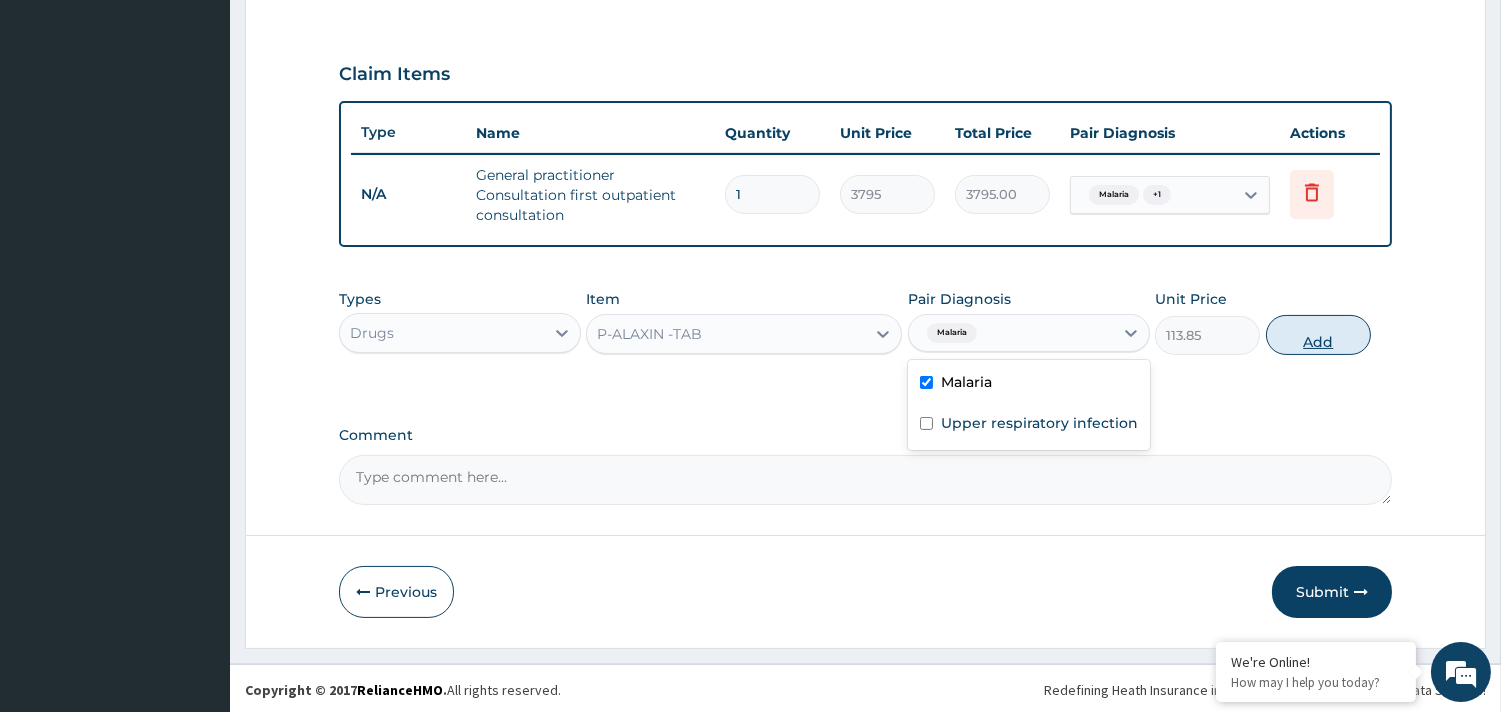 click on "Add" at bounding box center [1318, 335] 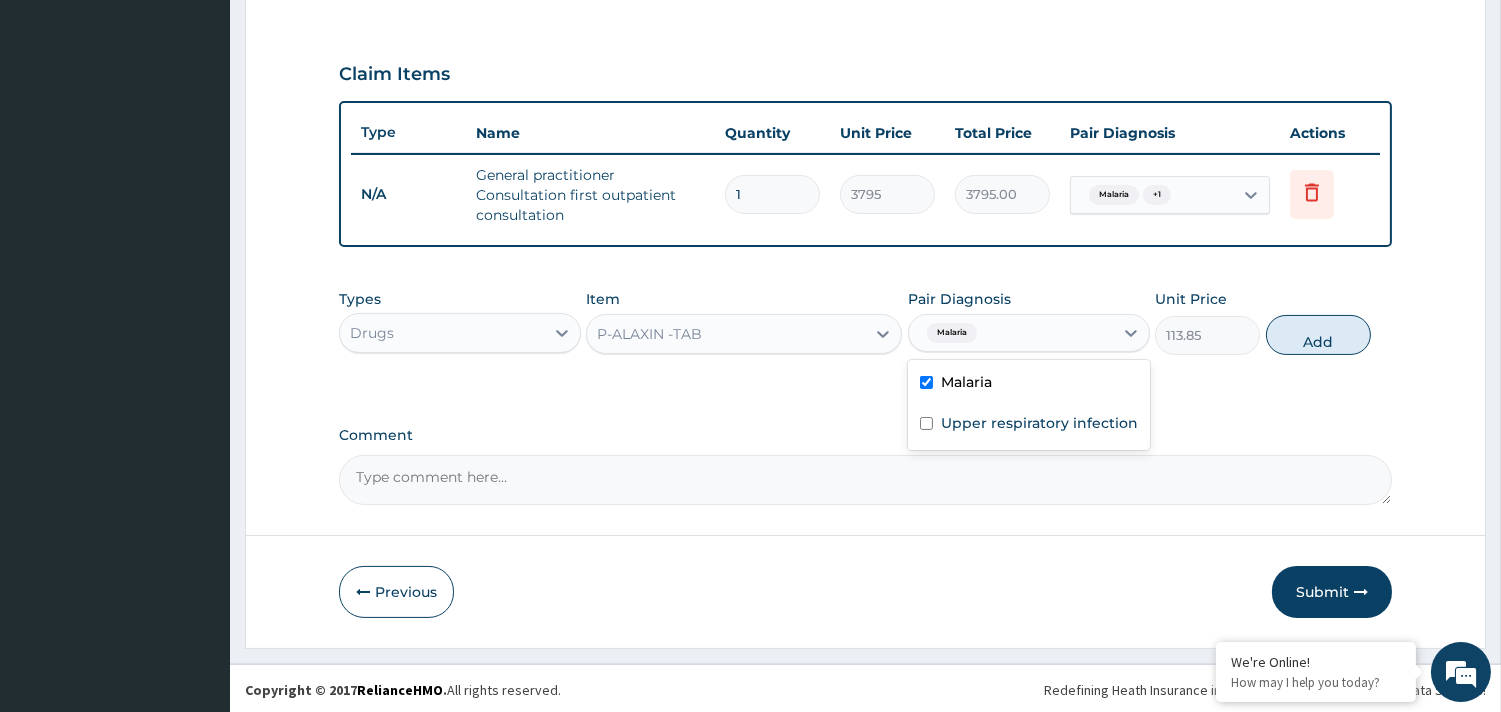 type on "0" 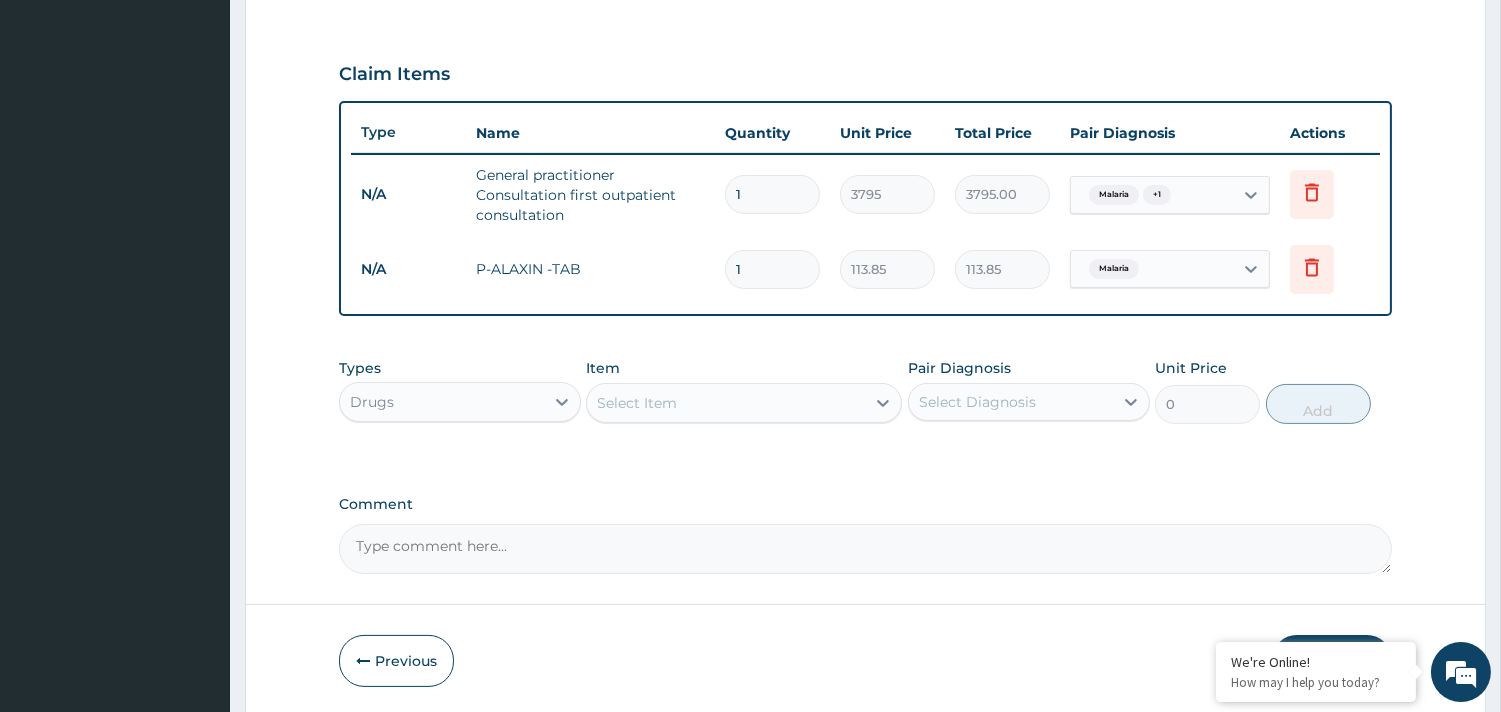 type 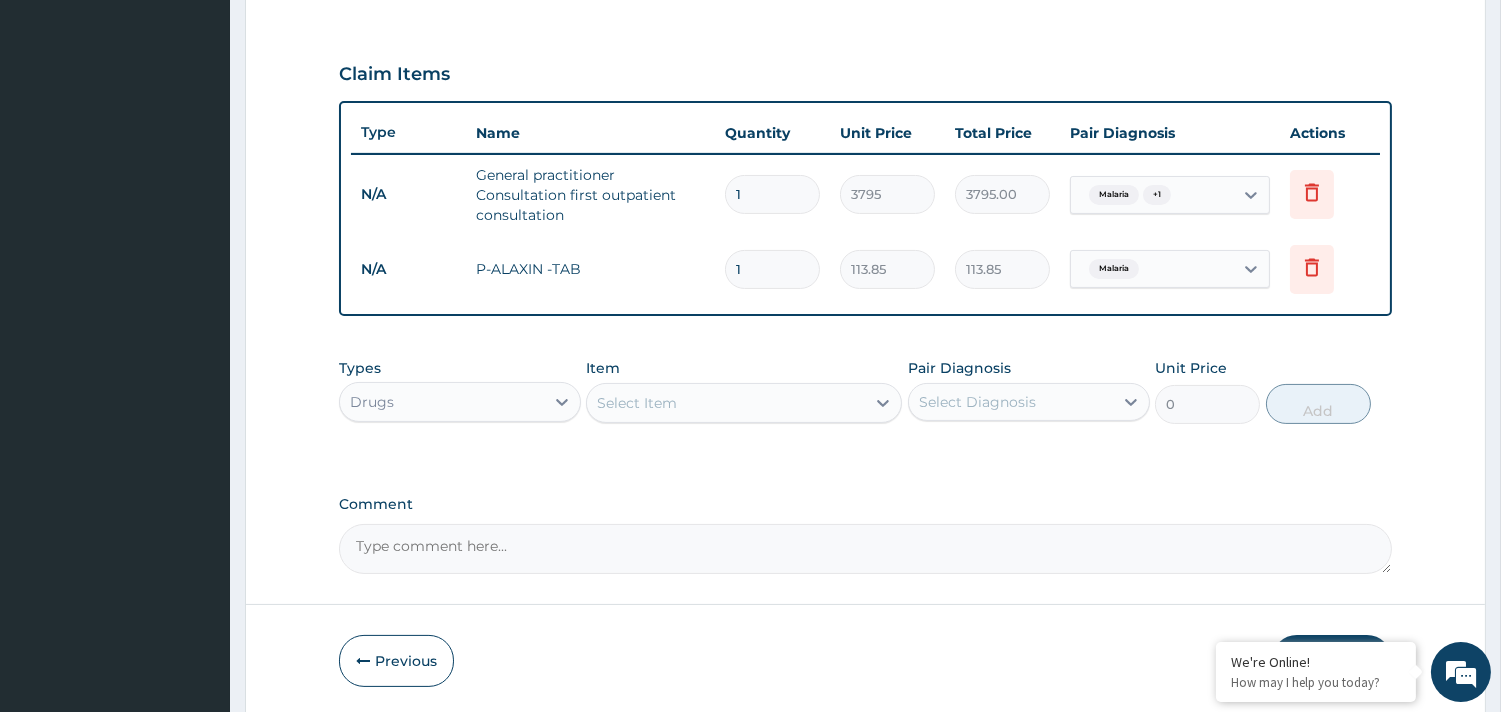 type on "0.00" 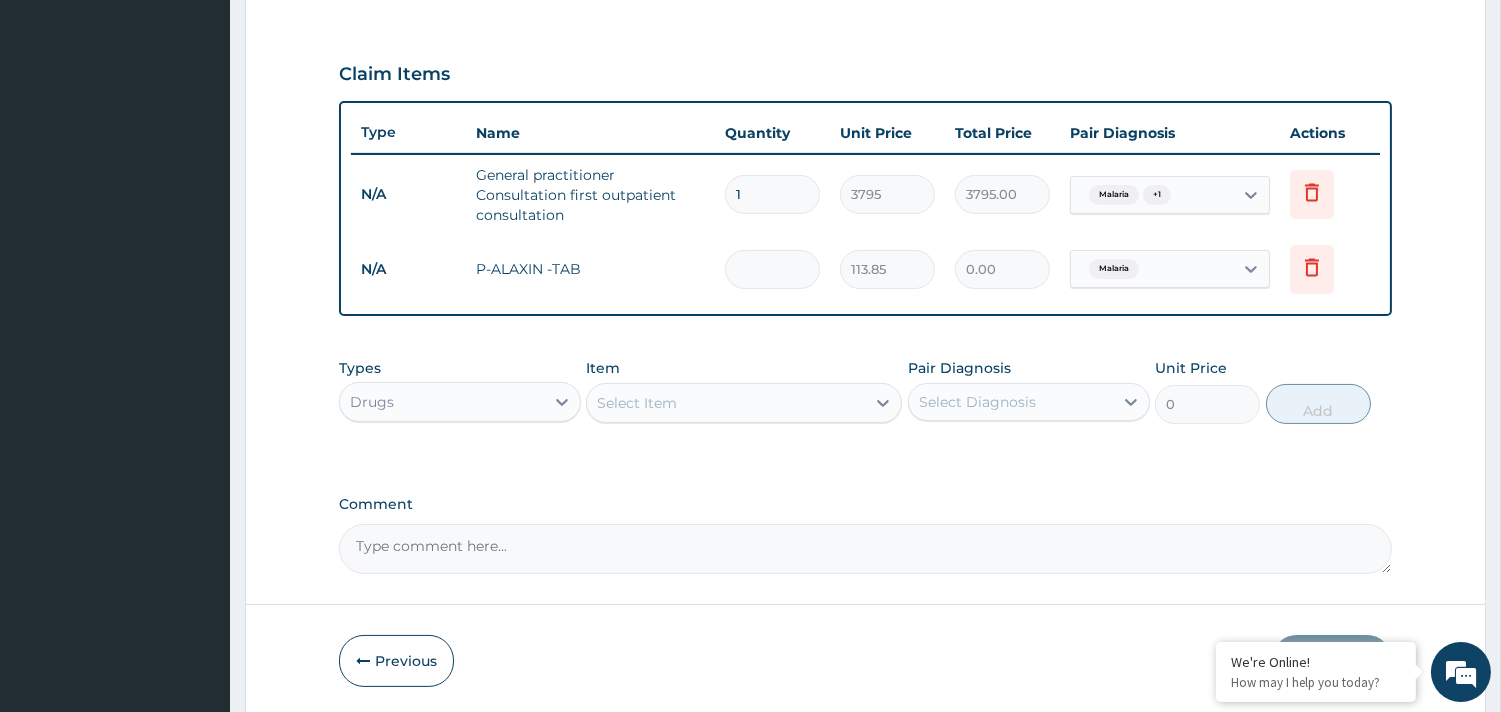 type on "9" 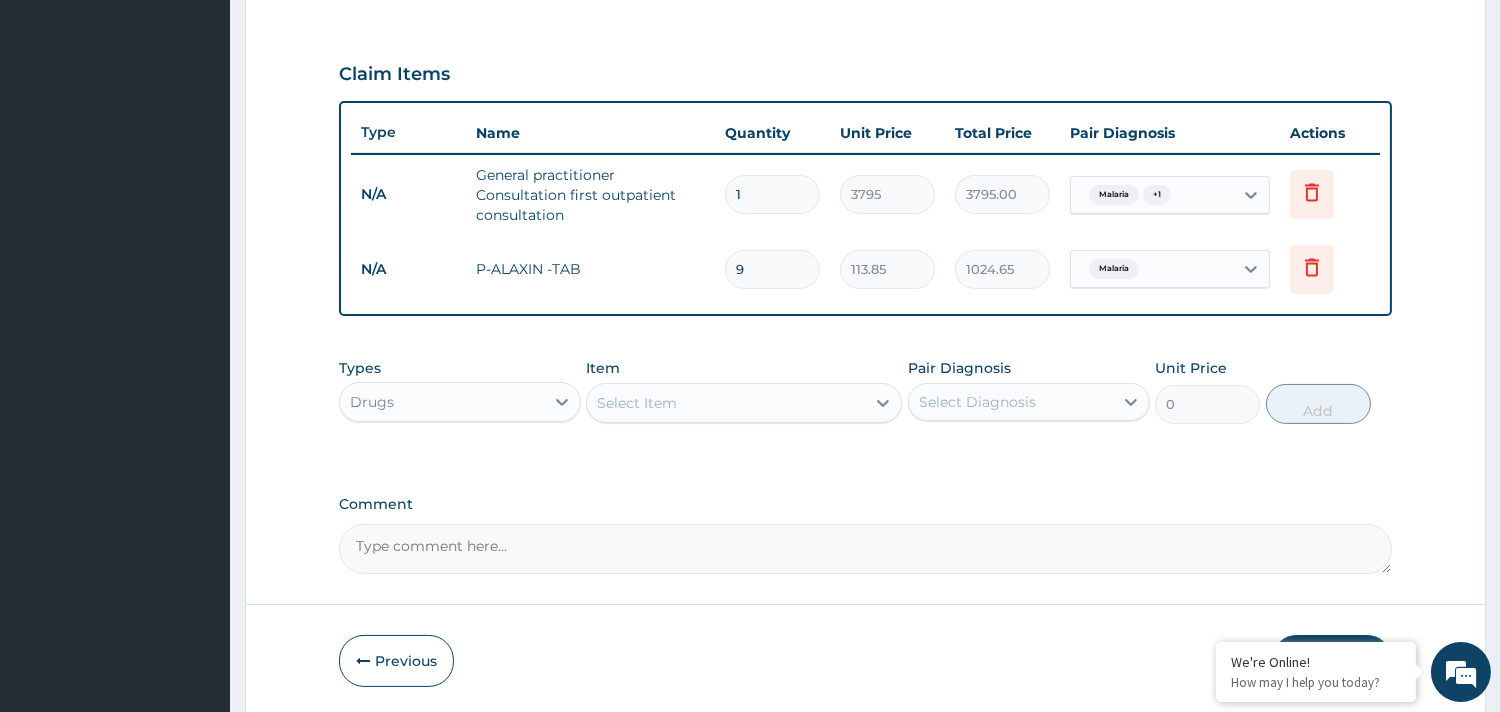 type on "9" 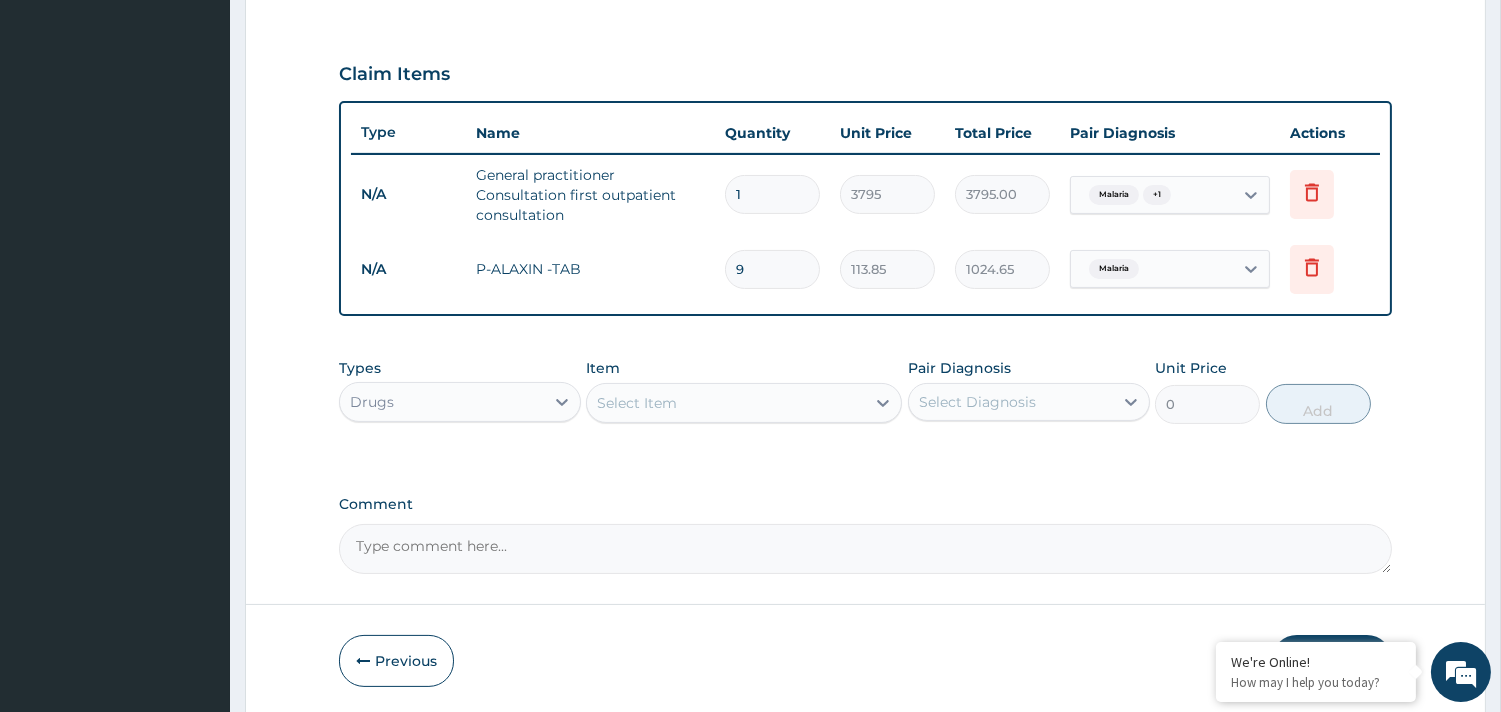 click on "Select Item" at bounding box center (637, 403) 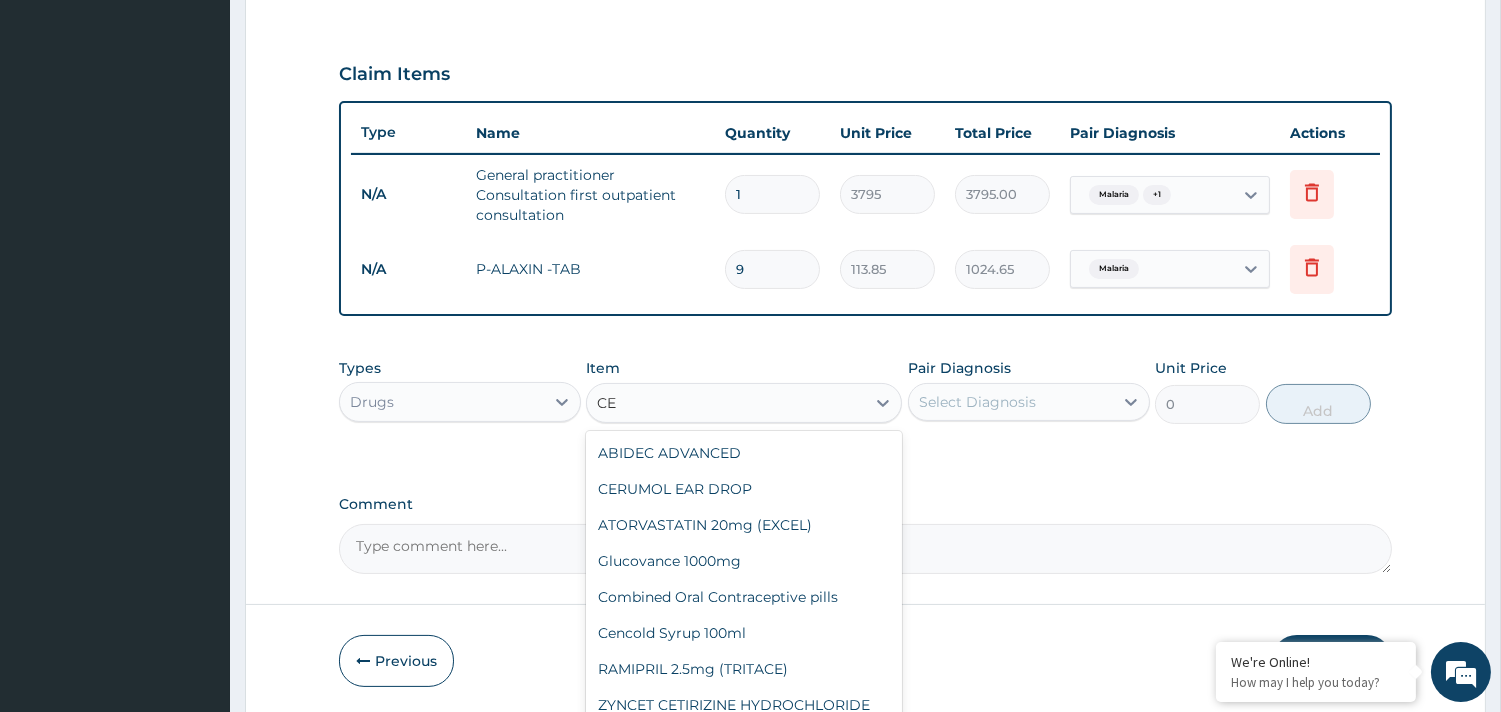 type on "CEP" 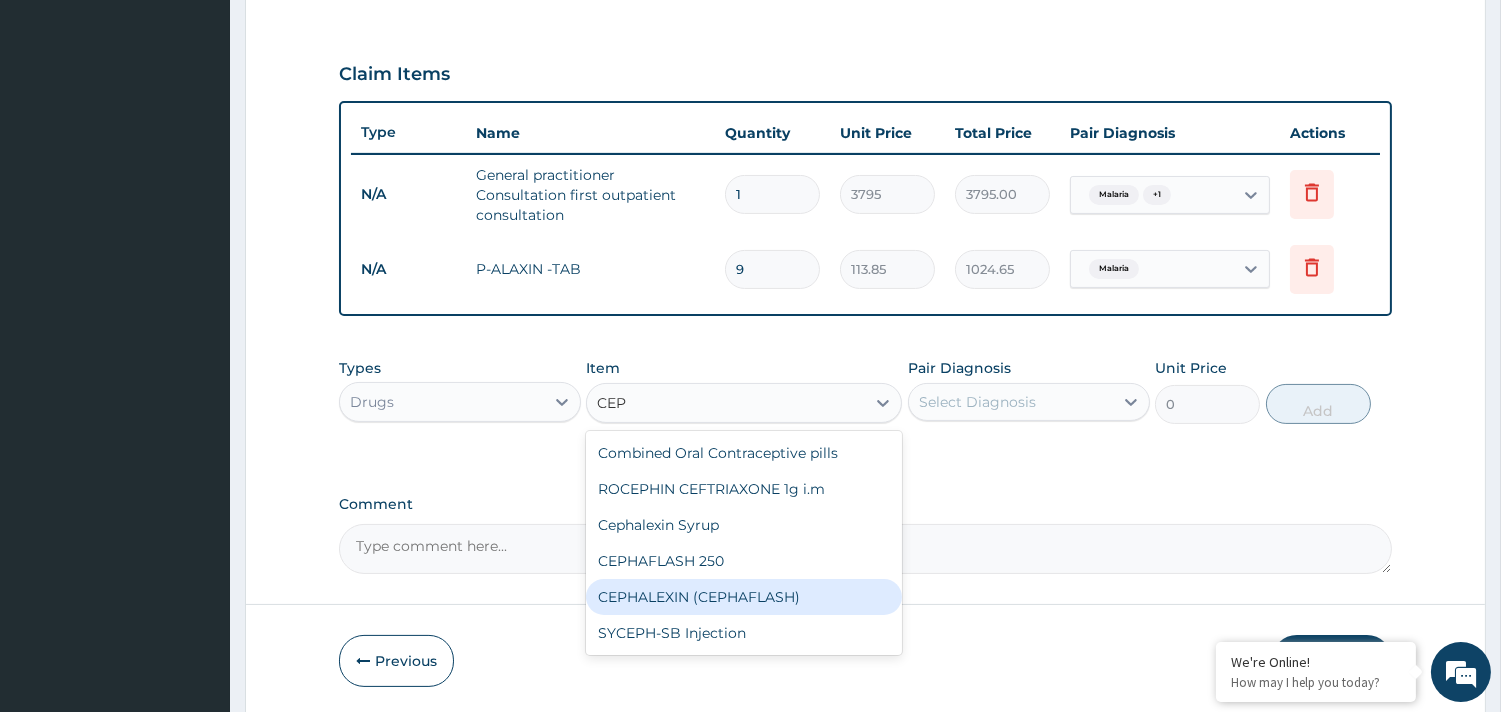 click on "CEPHALEXIN (CEPHAFLASH)" at bounding box center [744, 597] 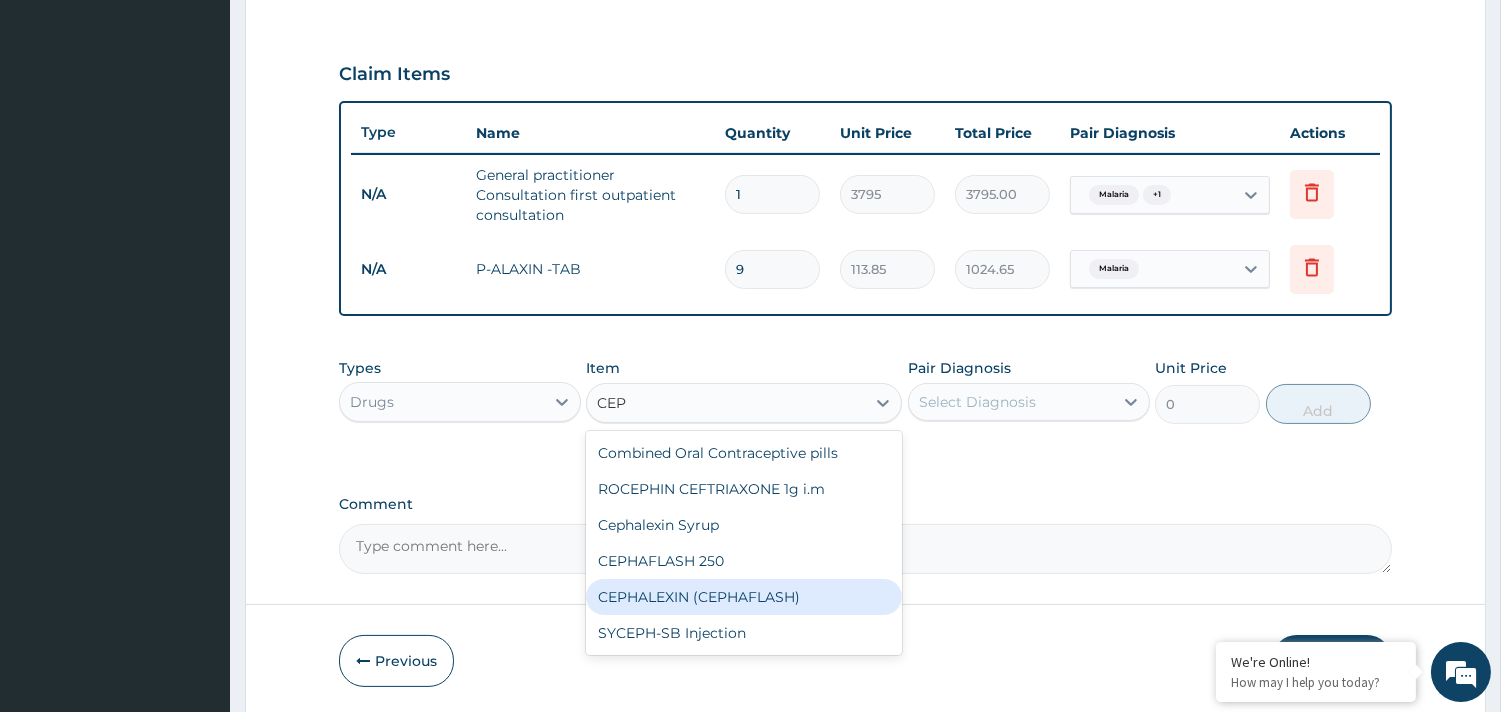 type 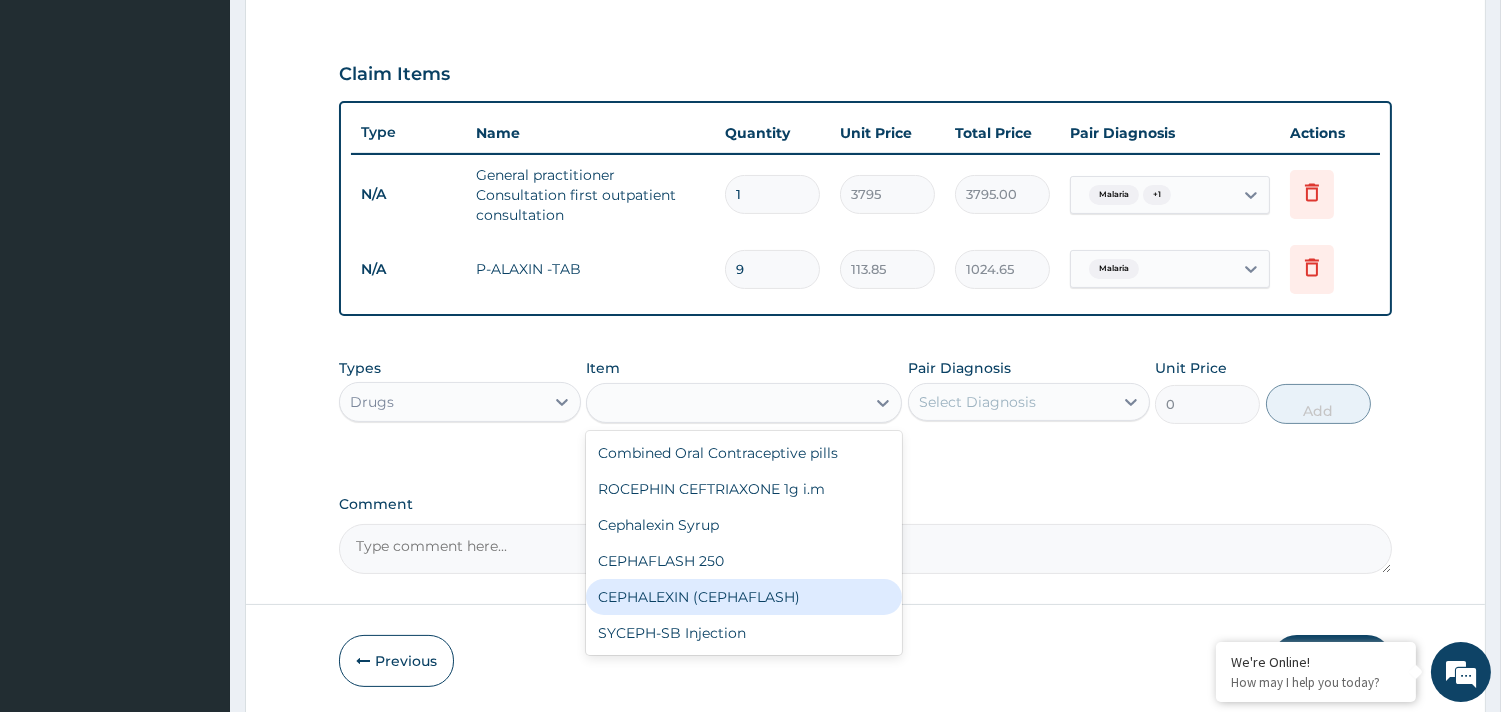 type on "1796.3" 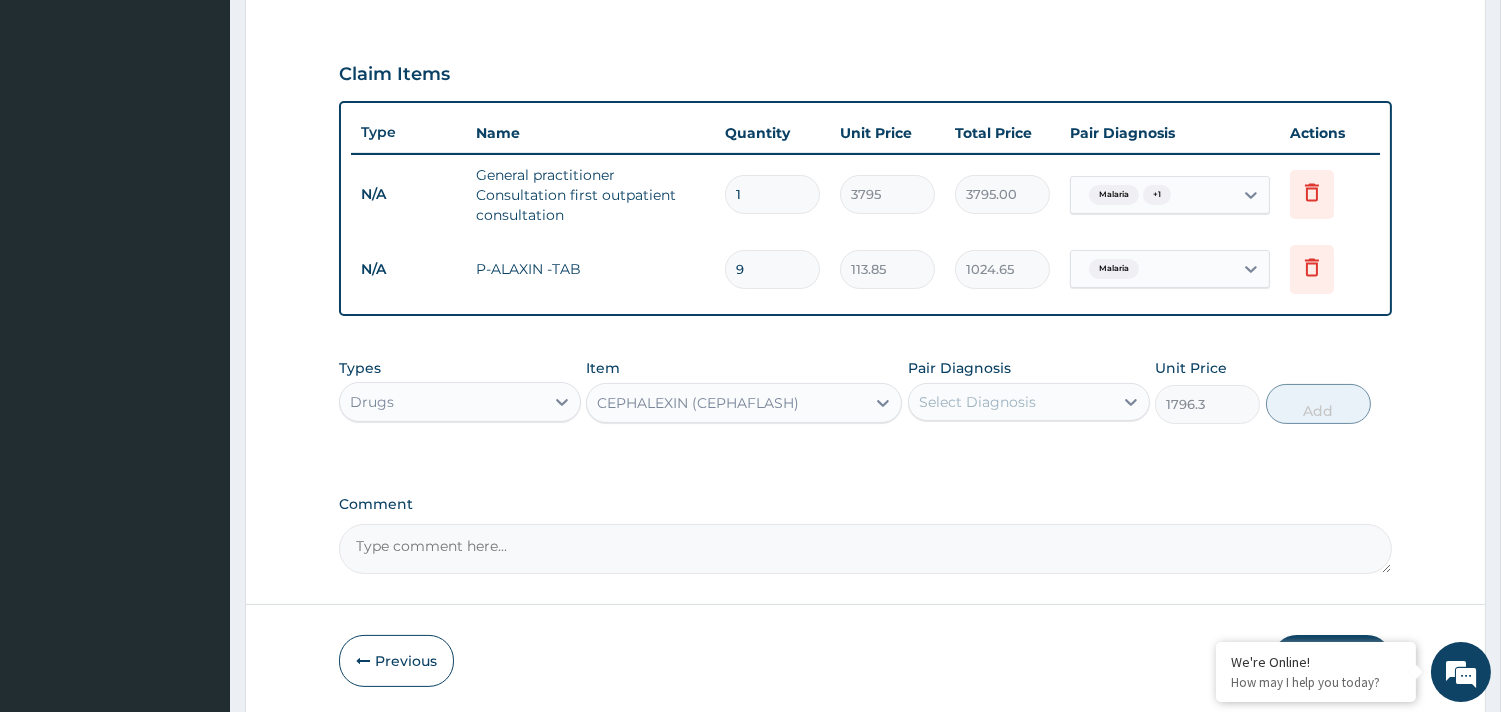 click on "CEPHALEXIN (CEPHAFLASH)" at bounding box center (726, 403) 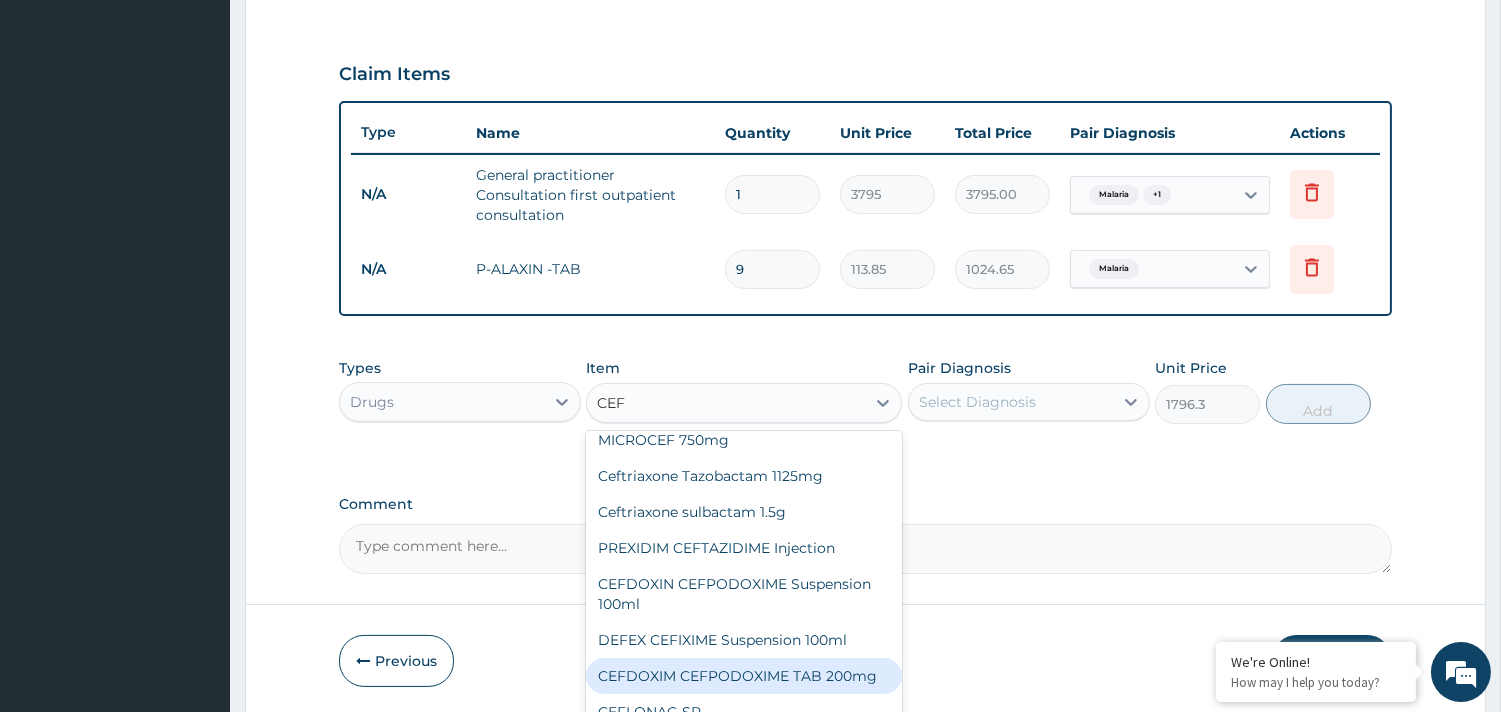 scroll, scrollTop: 340, scrollLeft: 0, axis: vertical 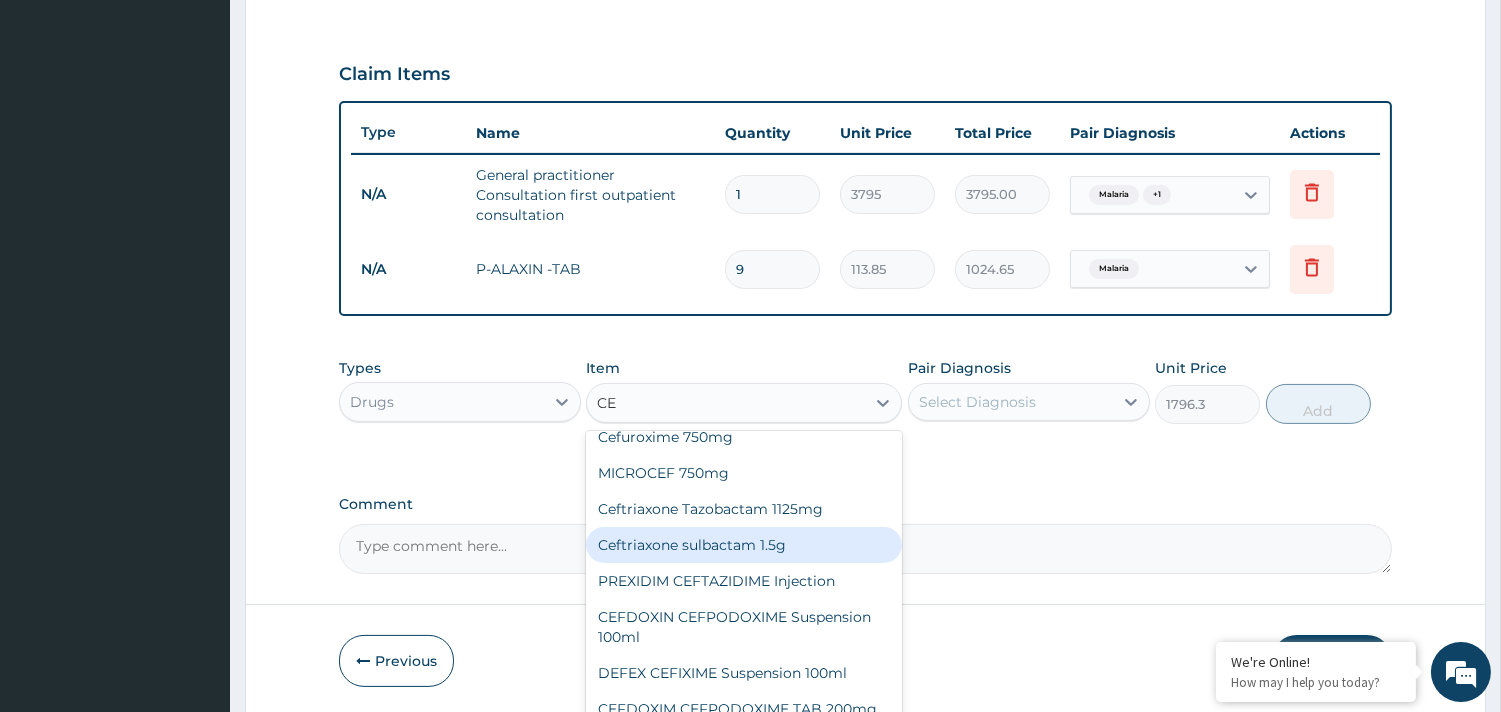 type on "C" 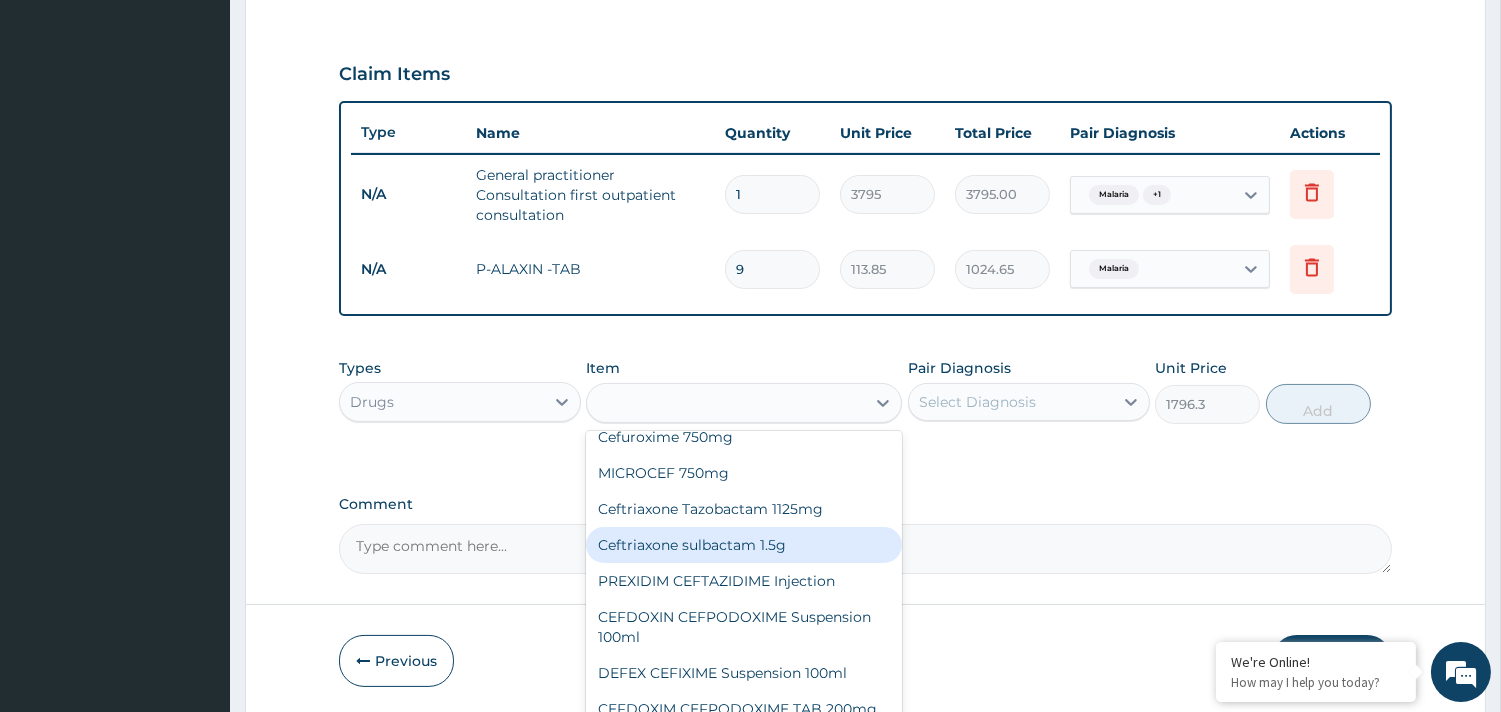 scroll, scrollTop: 22077, scrollLeft: 0, axis: vertical 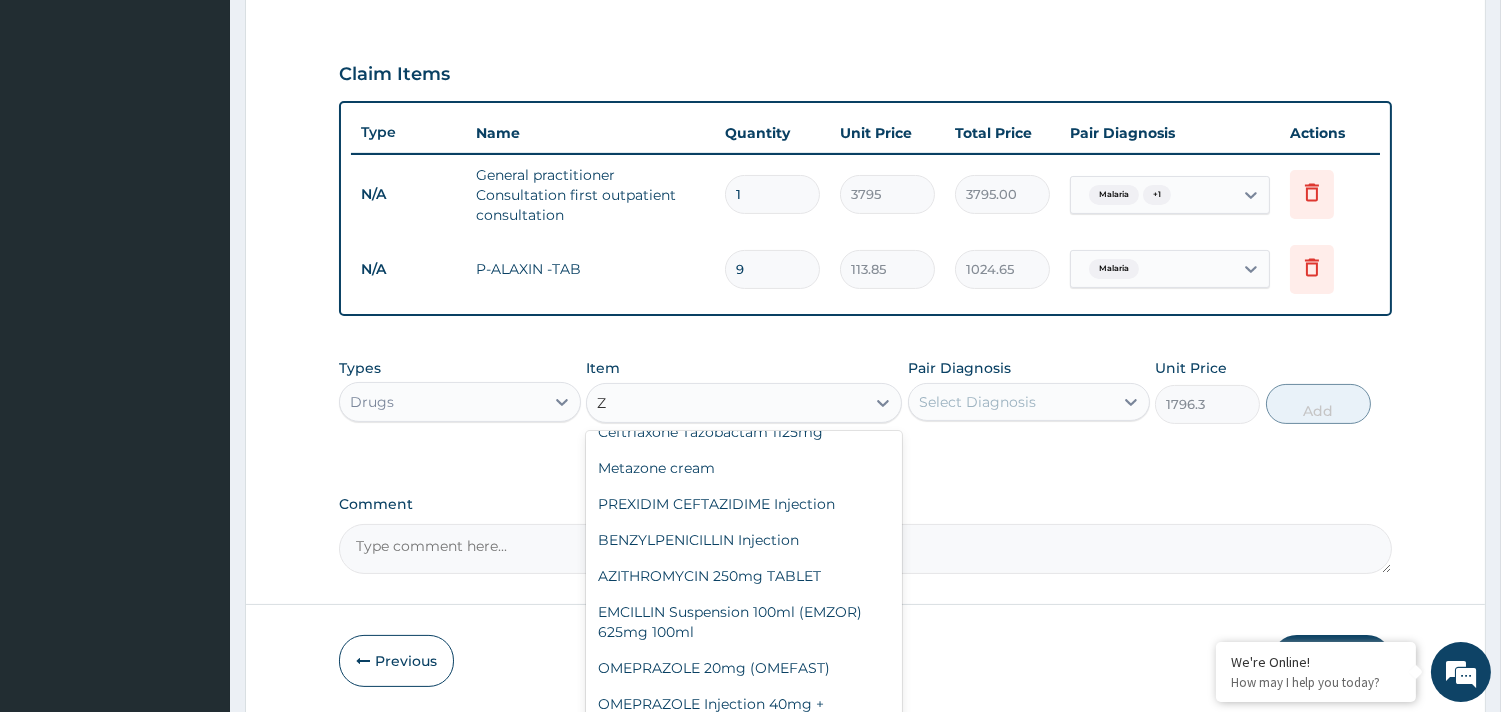type on "ZI" 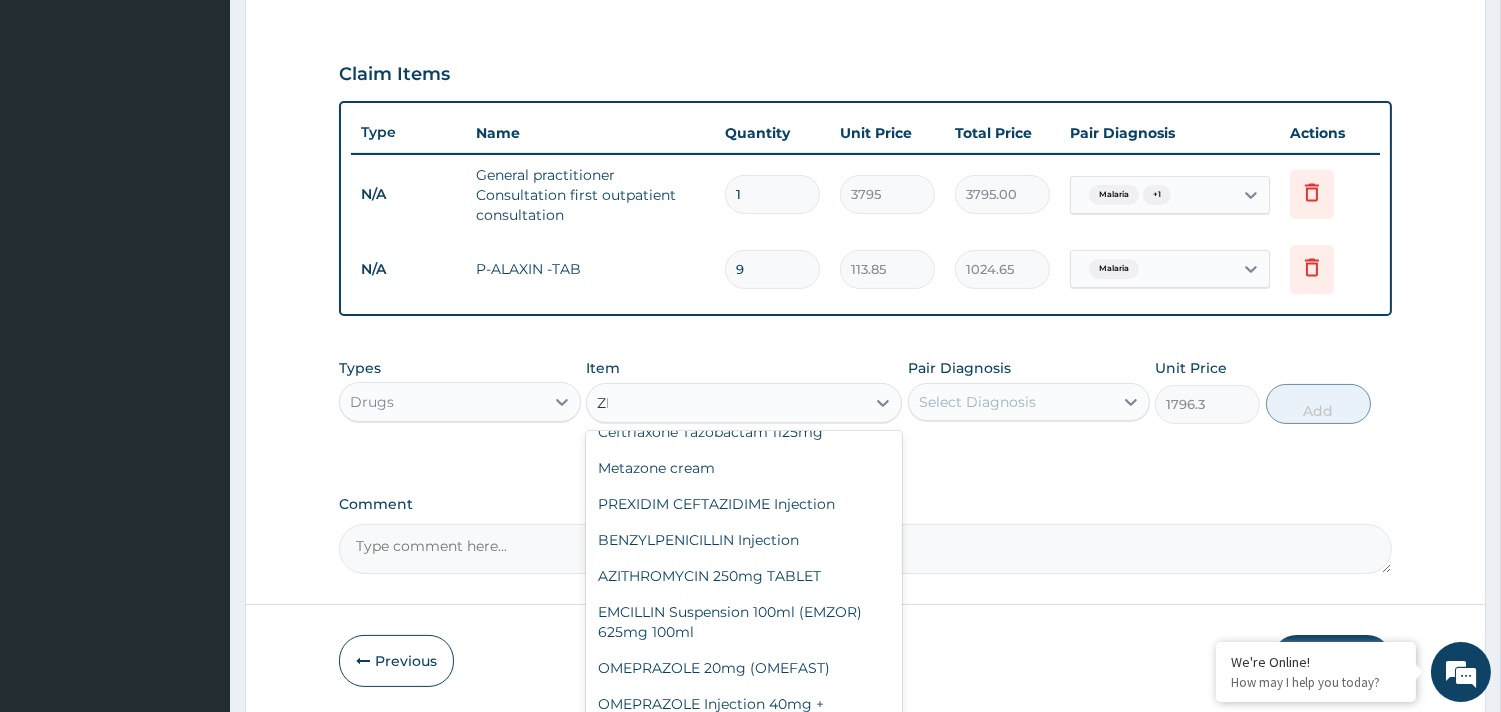scroll, scrollTop: 711, scrollLeft: 0, axis: vertical 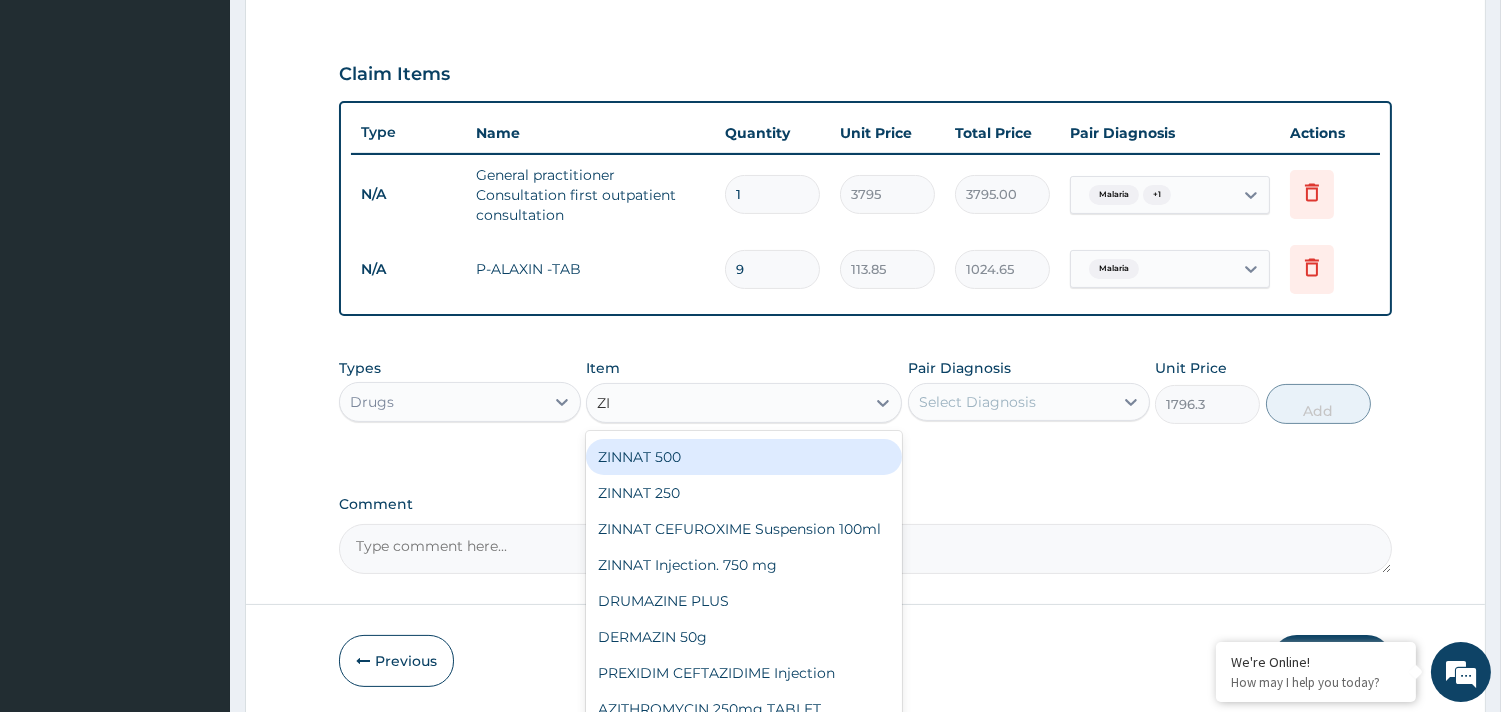 click on "ZINNAT 500" at bounding box center (744, 457) 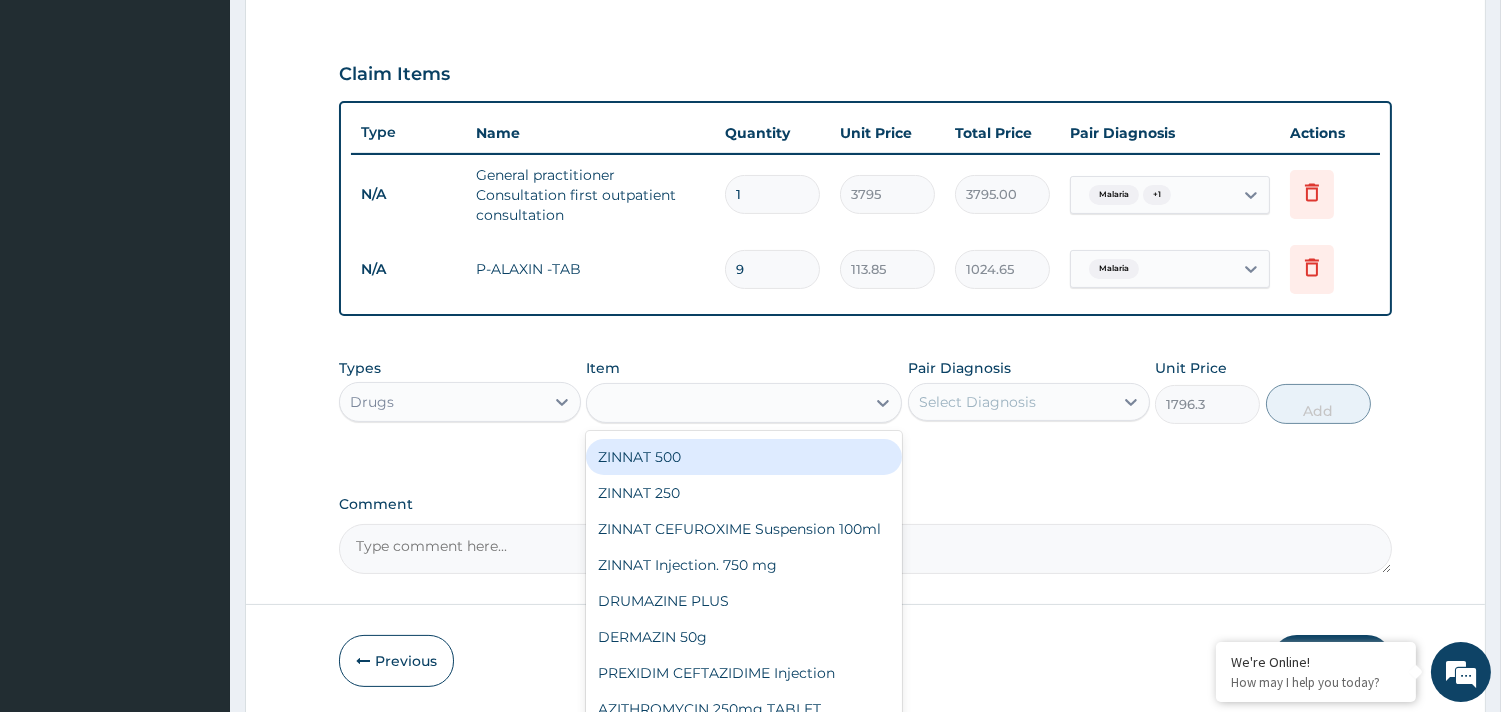 type on "1897.5" 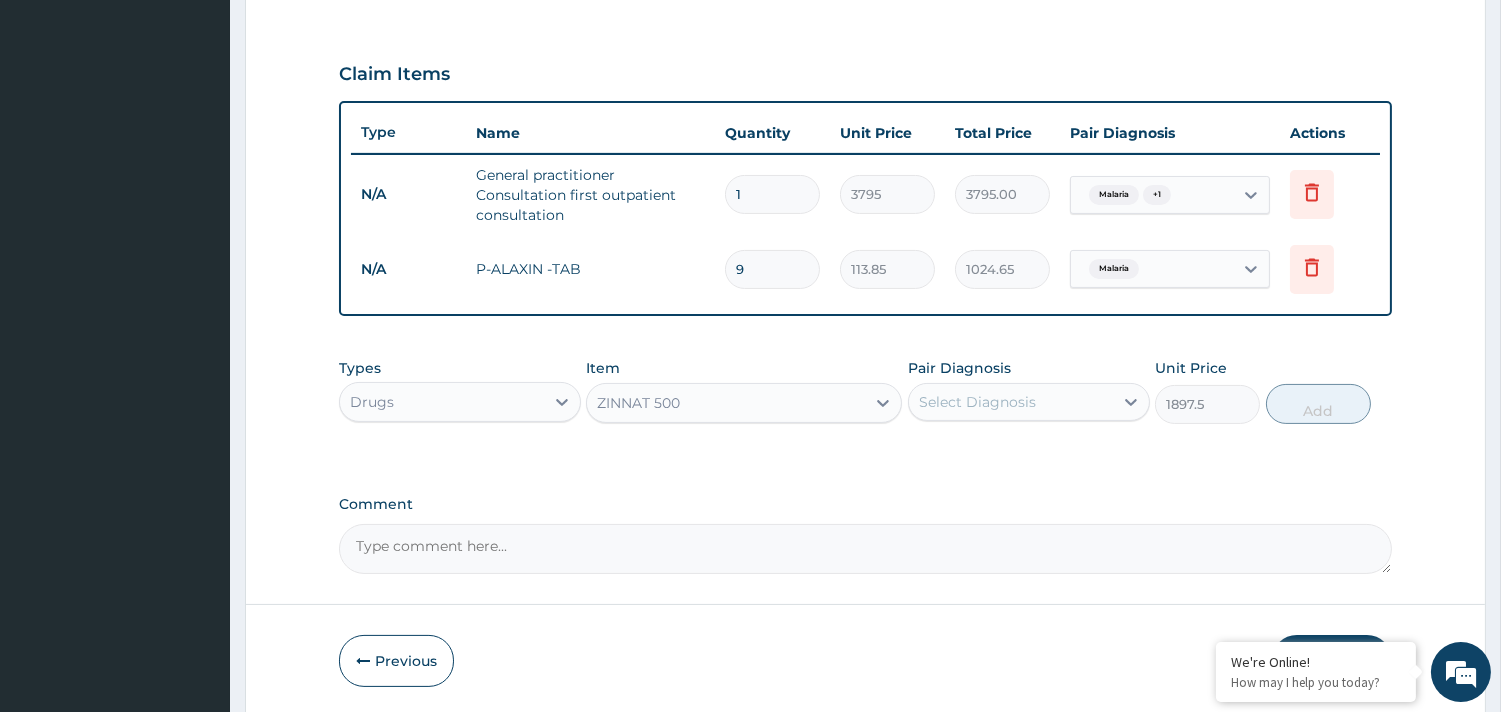 click on "Select Diagnosis" at bounding box center [977, 402] 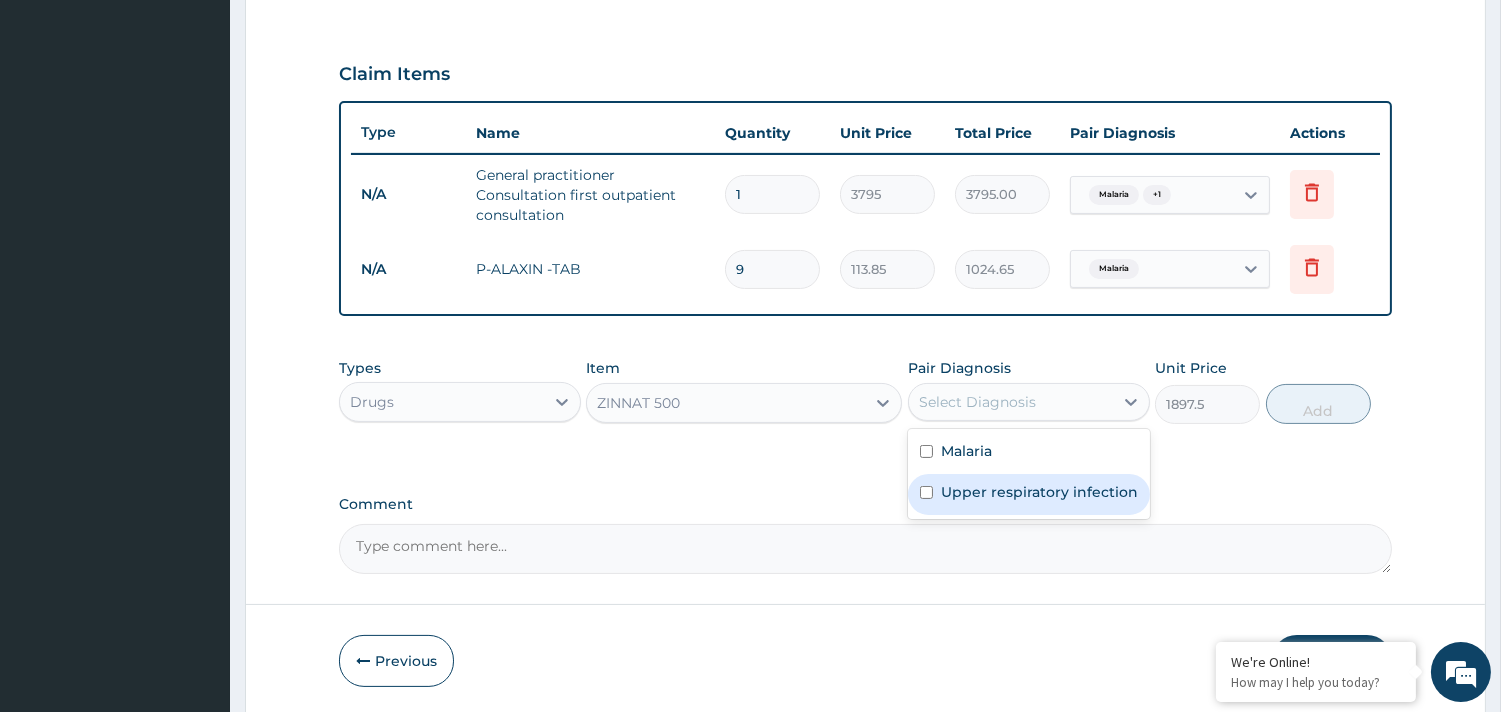 click on "Upper respiratory infection" at bounding box center [1039, 492] 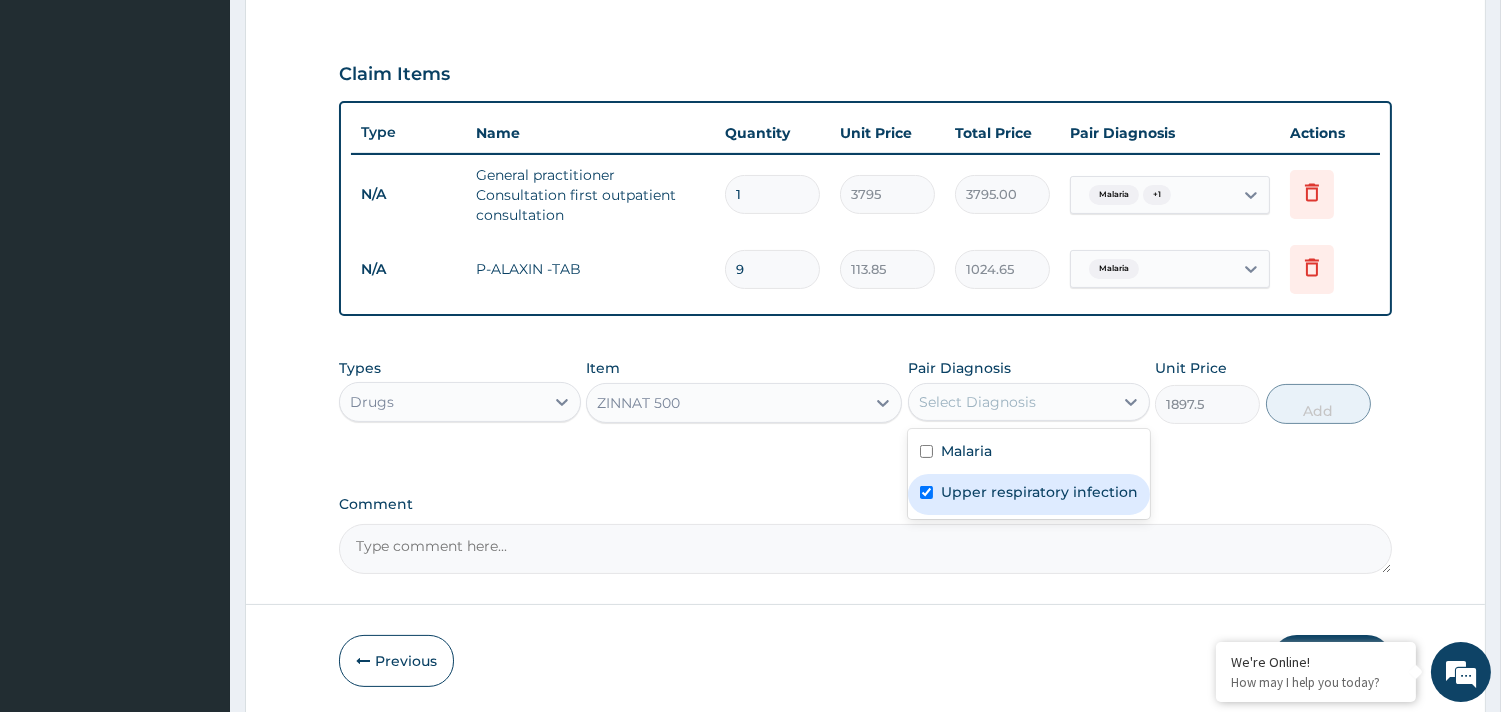 checkbox on "true" 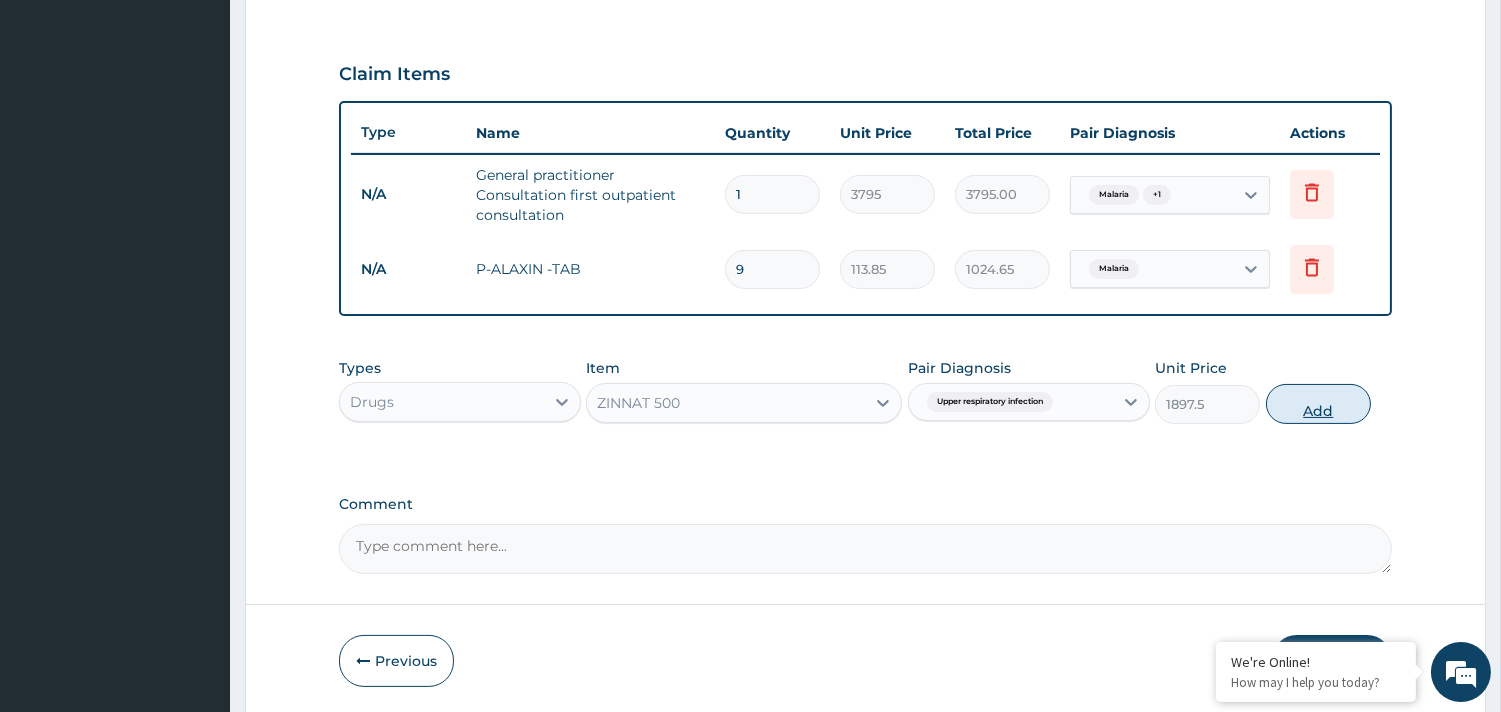 click on "Add" at bounding box center [1318, 404] 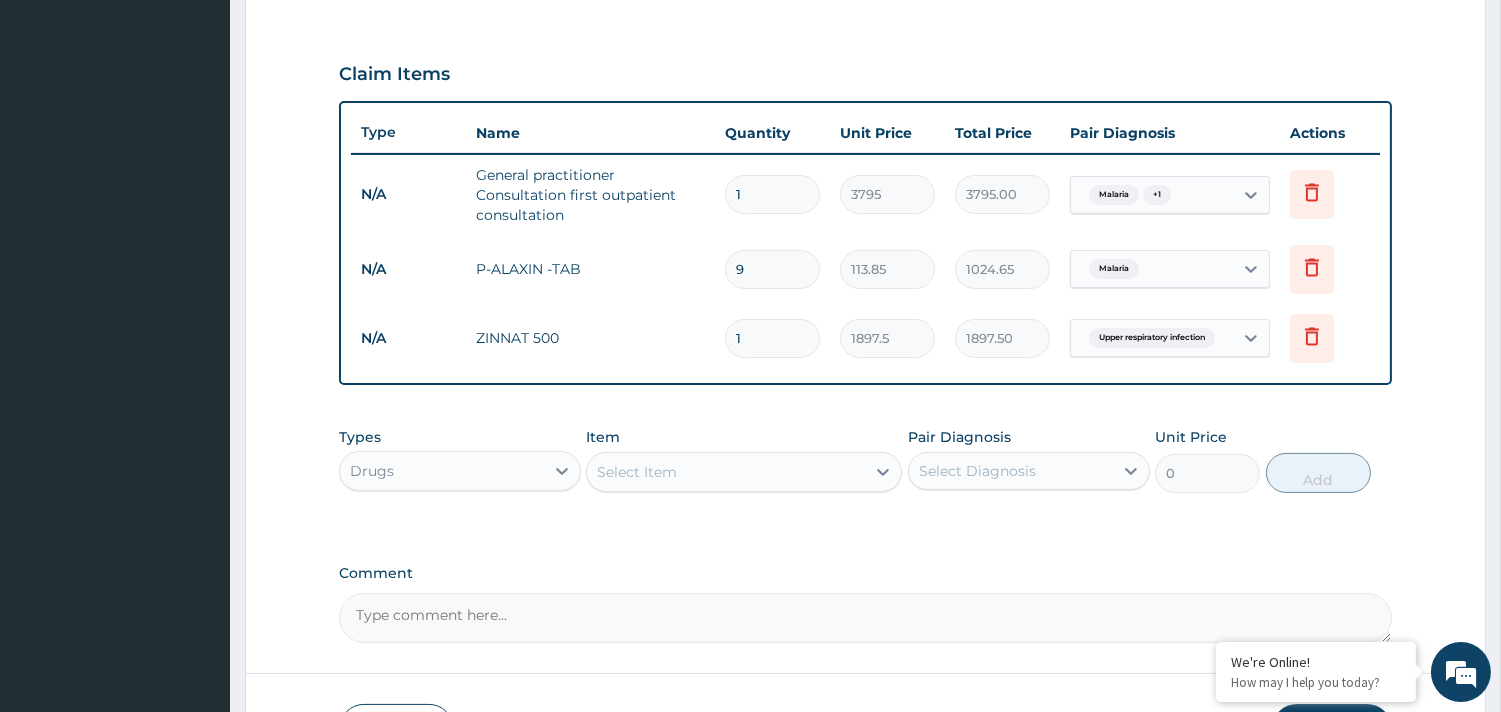 click on "Select Item" at bounding box center (637, 472) 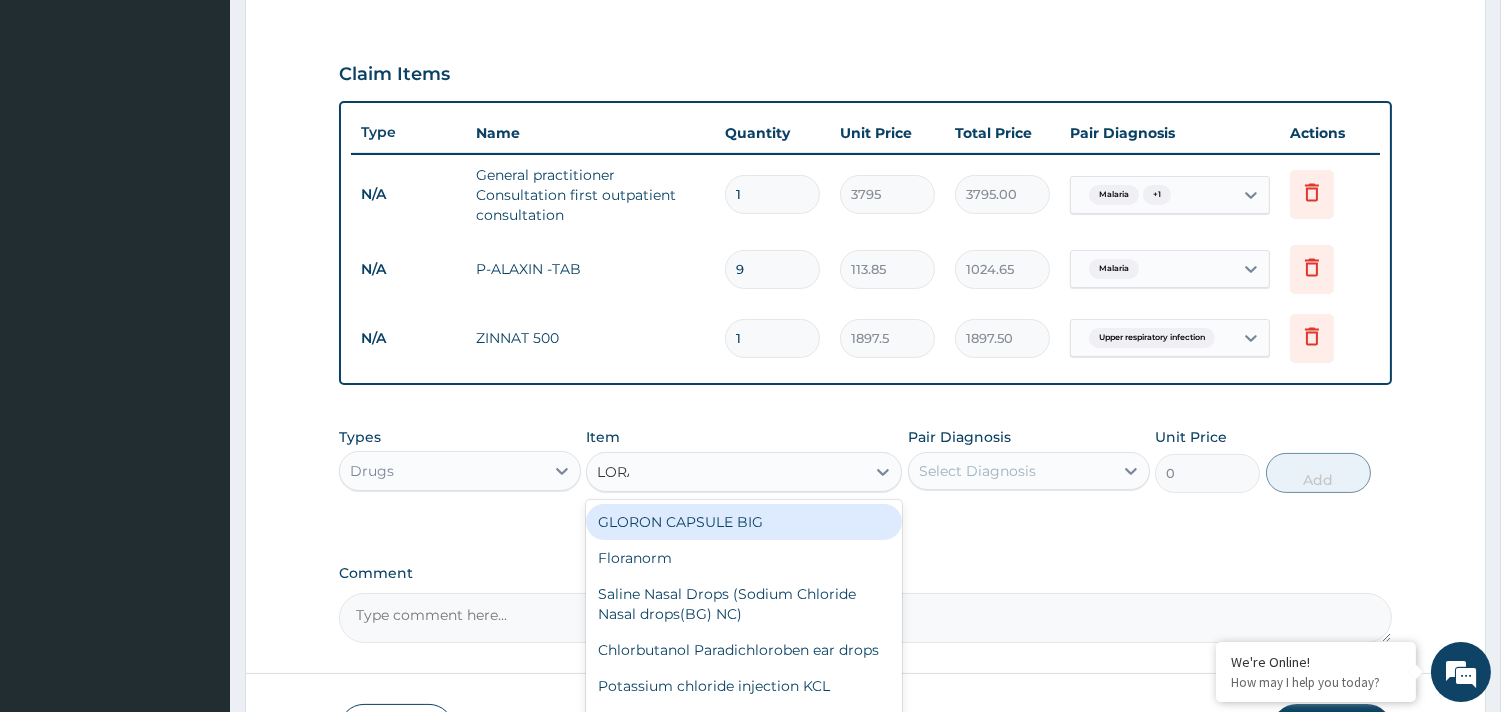 type on "LORATA" 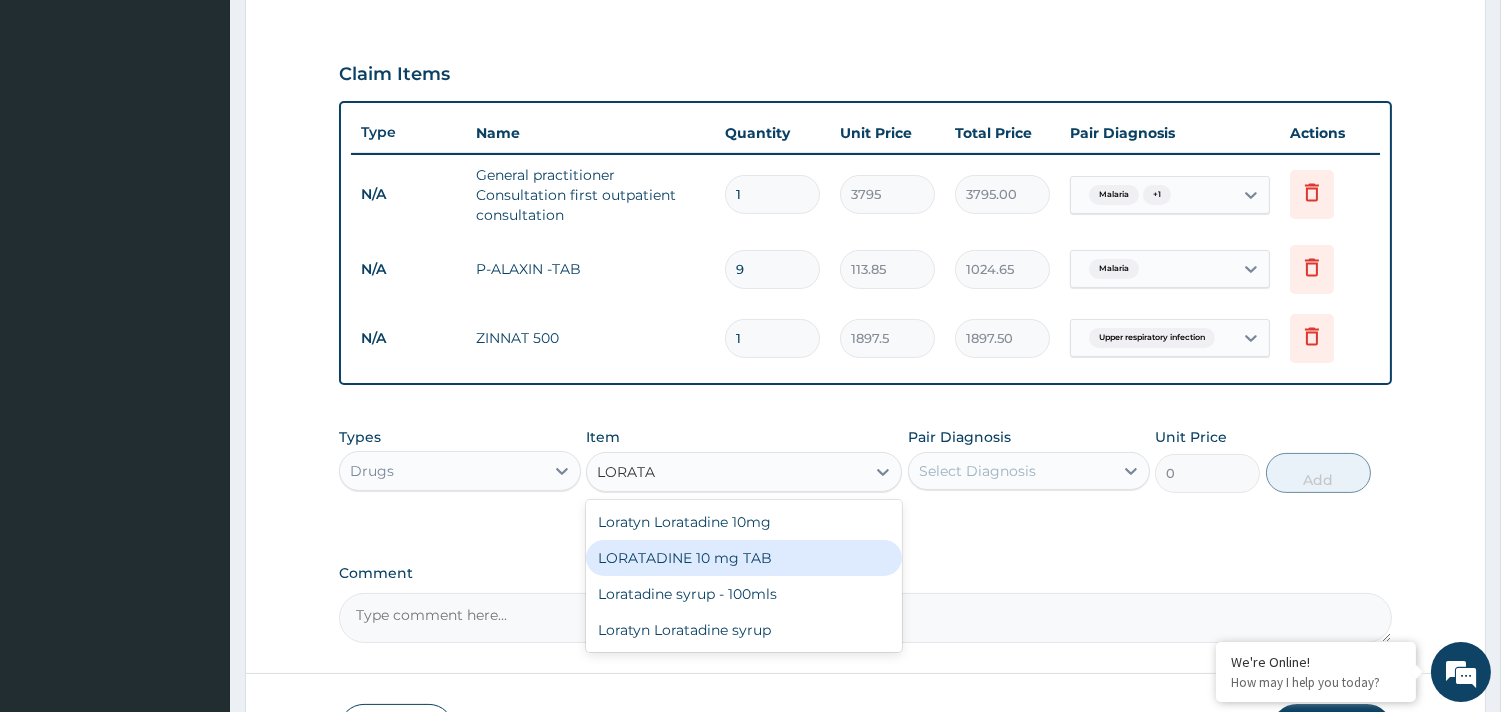 click on "LORATADINE 10 mg TAB" at bounding box center [744, 558] 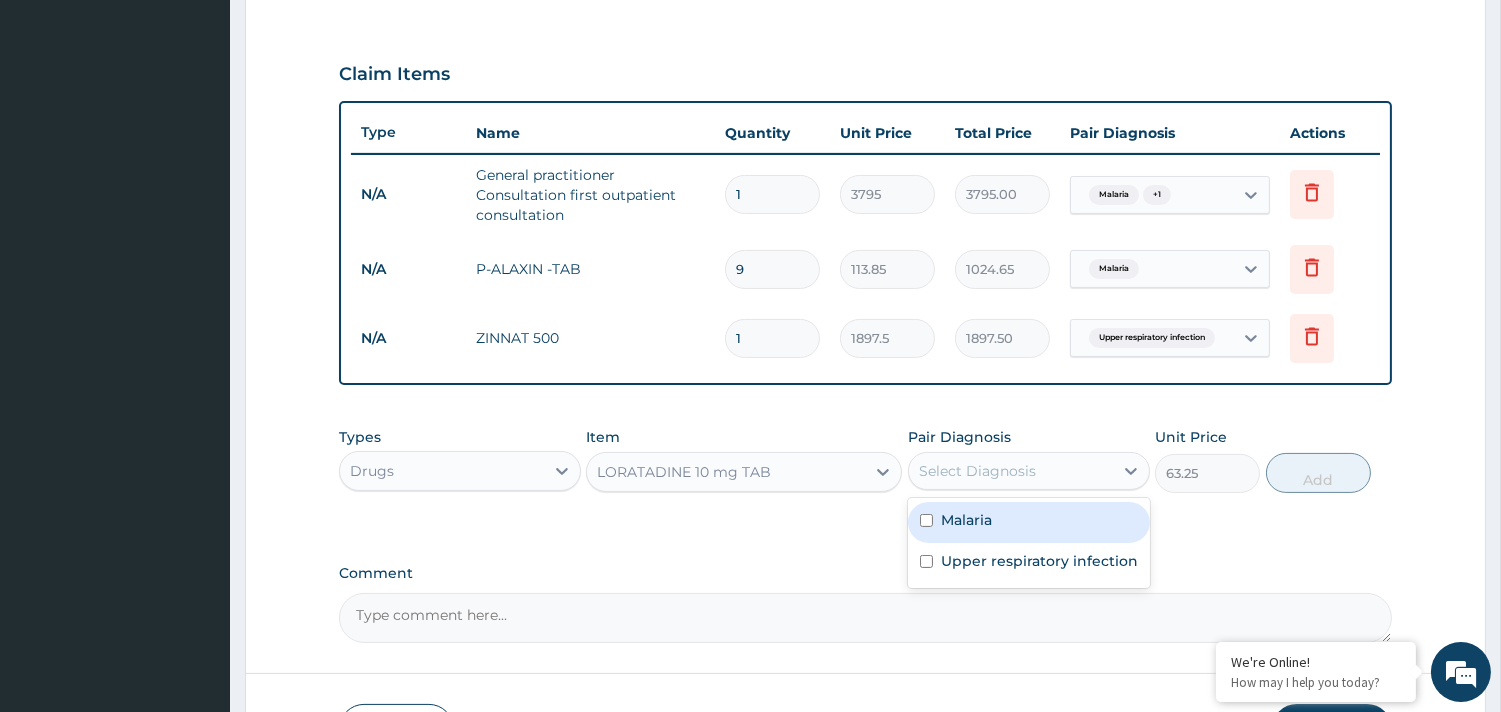 click on "Select Diagnosis" at bounding box center [977, 471] 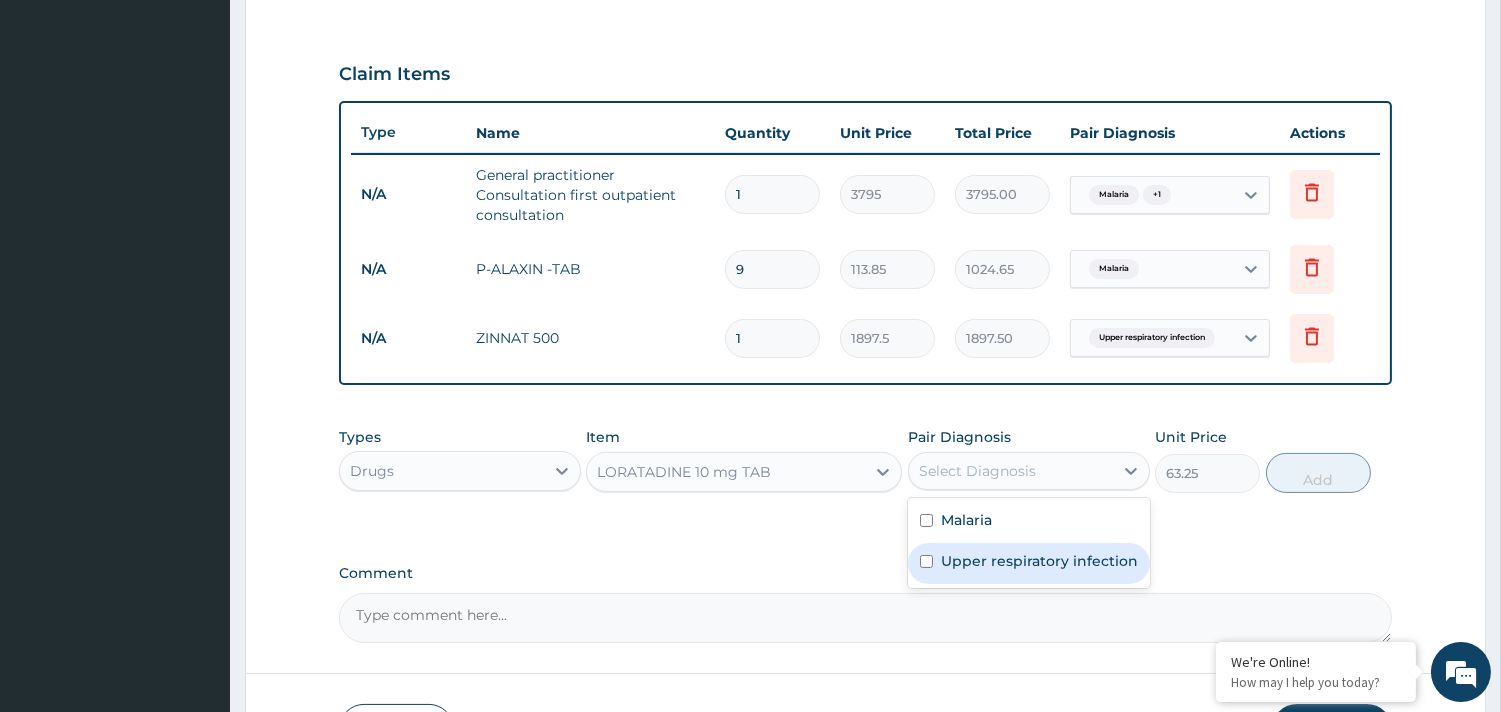click on "Upper respiratory infection" at bounding box center [1039, 561] 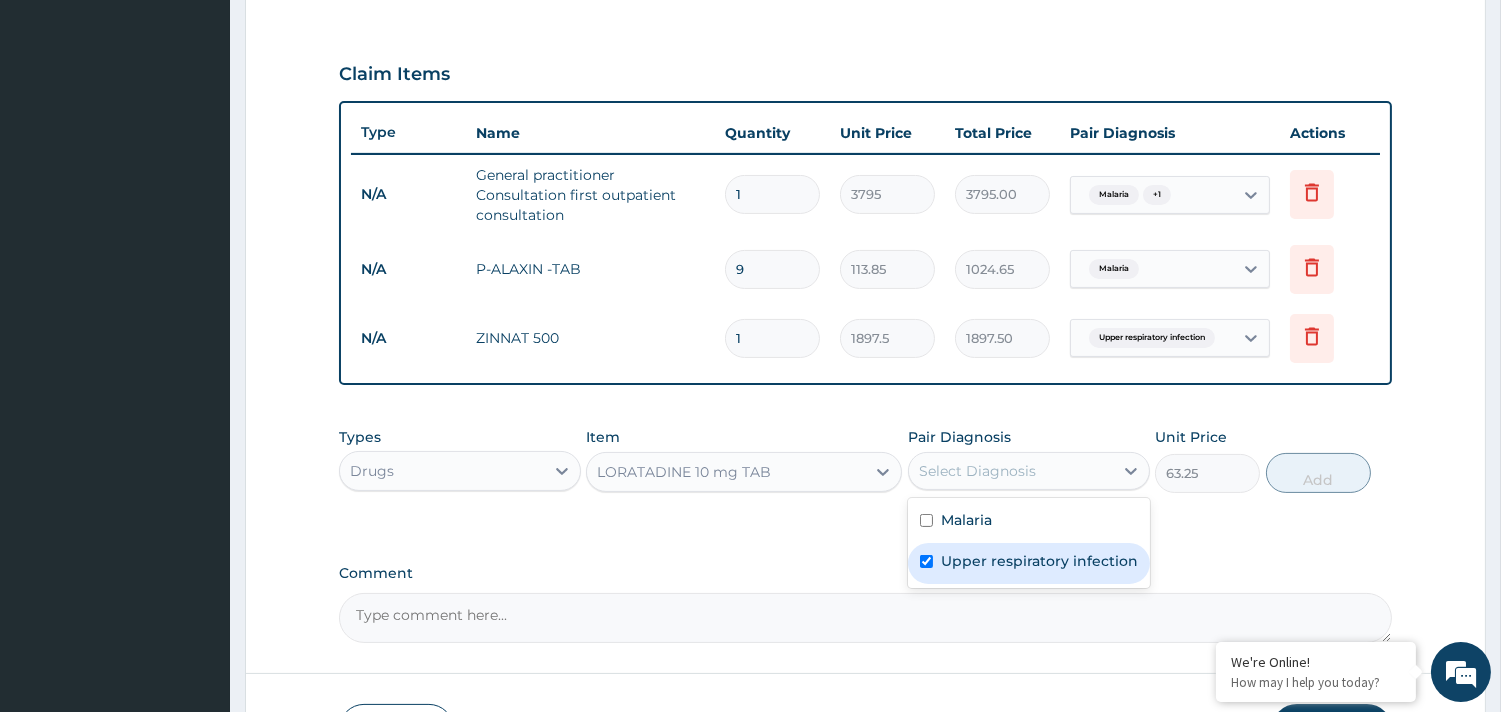 checkbox on "true" 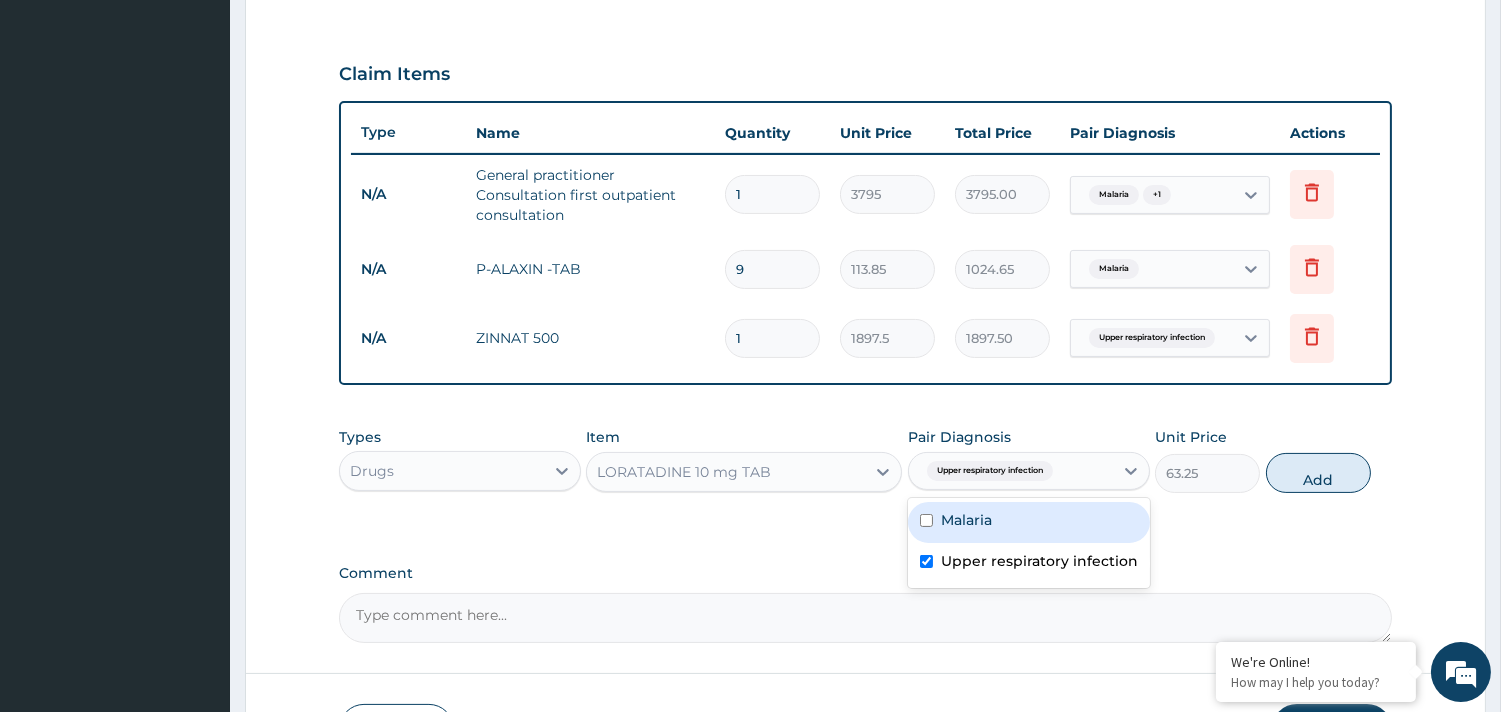 click on "Add" at bounding box center (1318, 473) 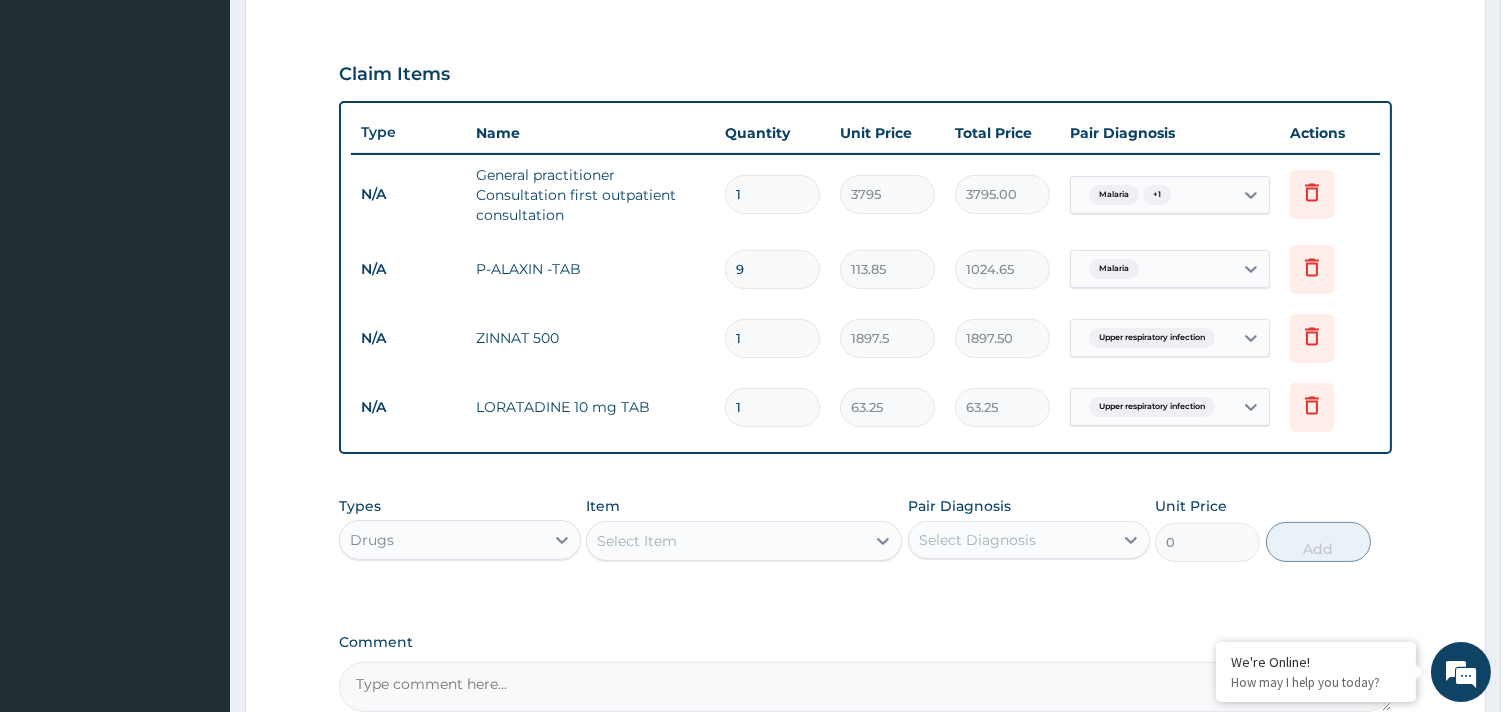 type on "10" 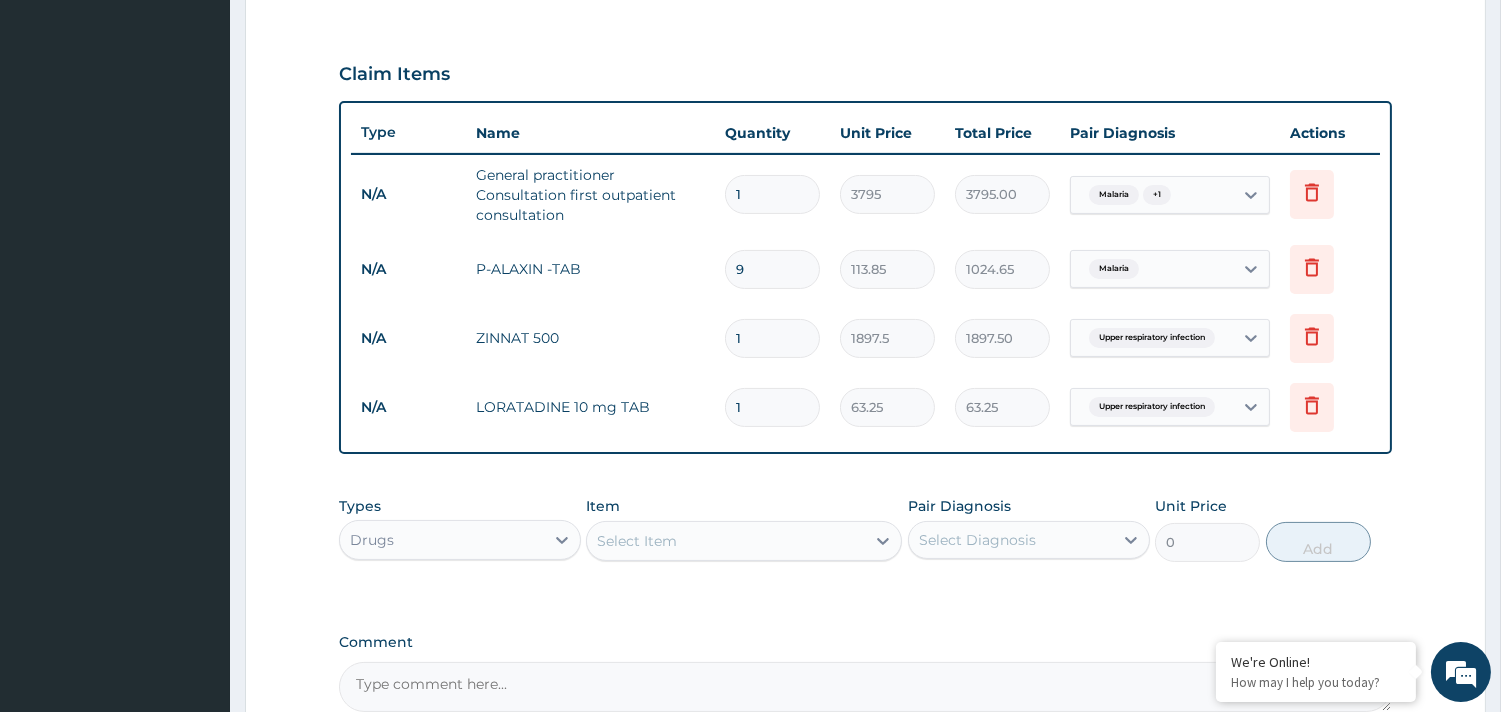type on "632.50" 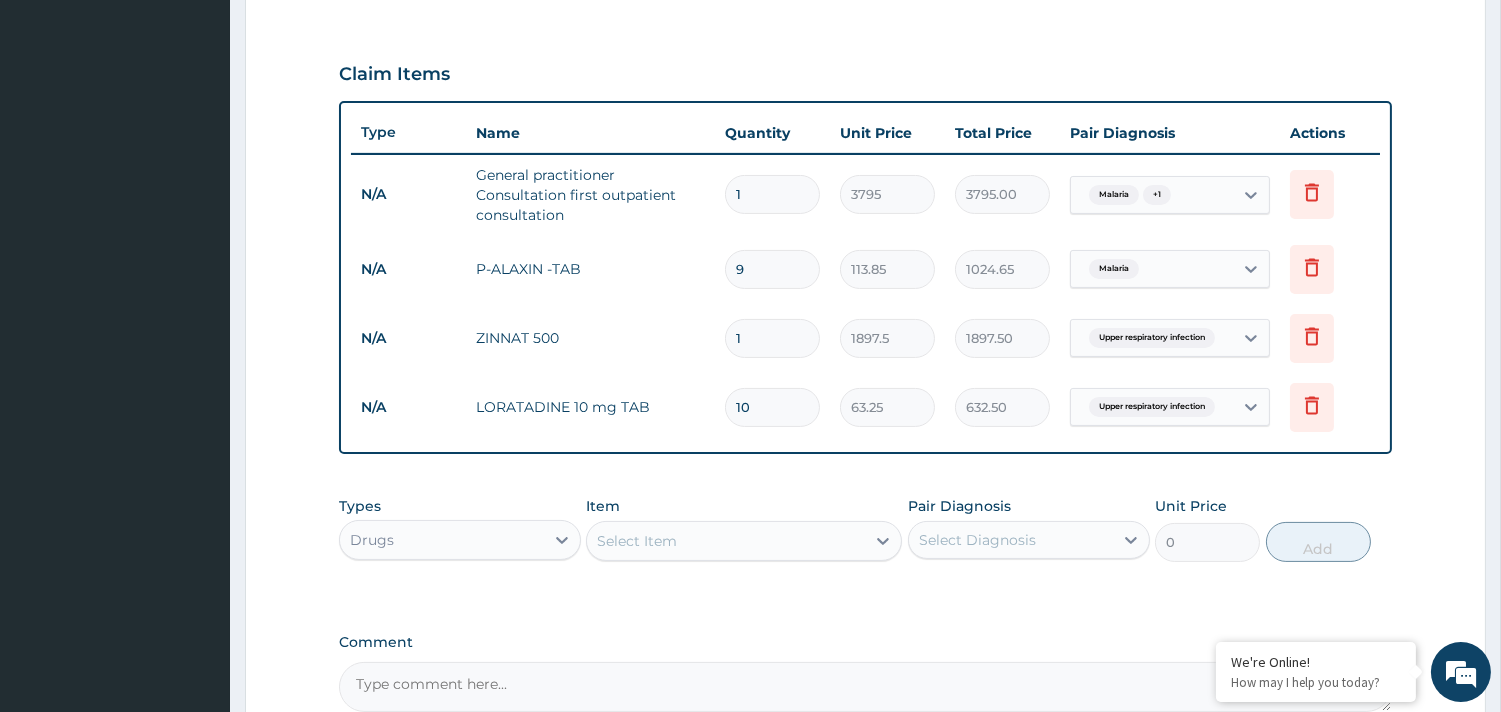 type on "10" 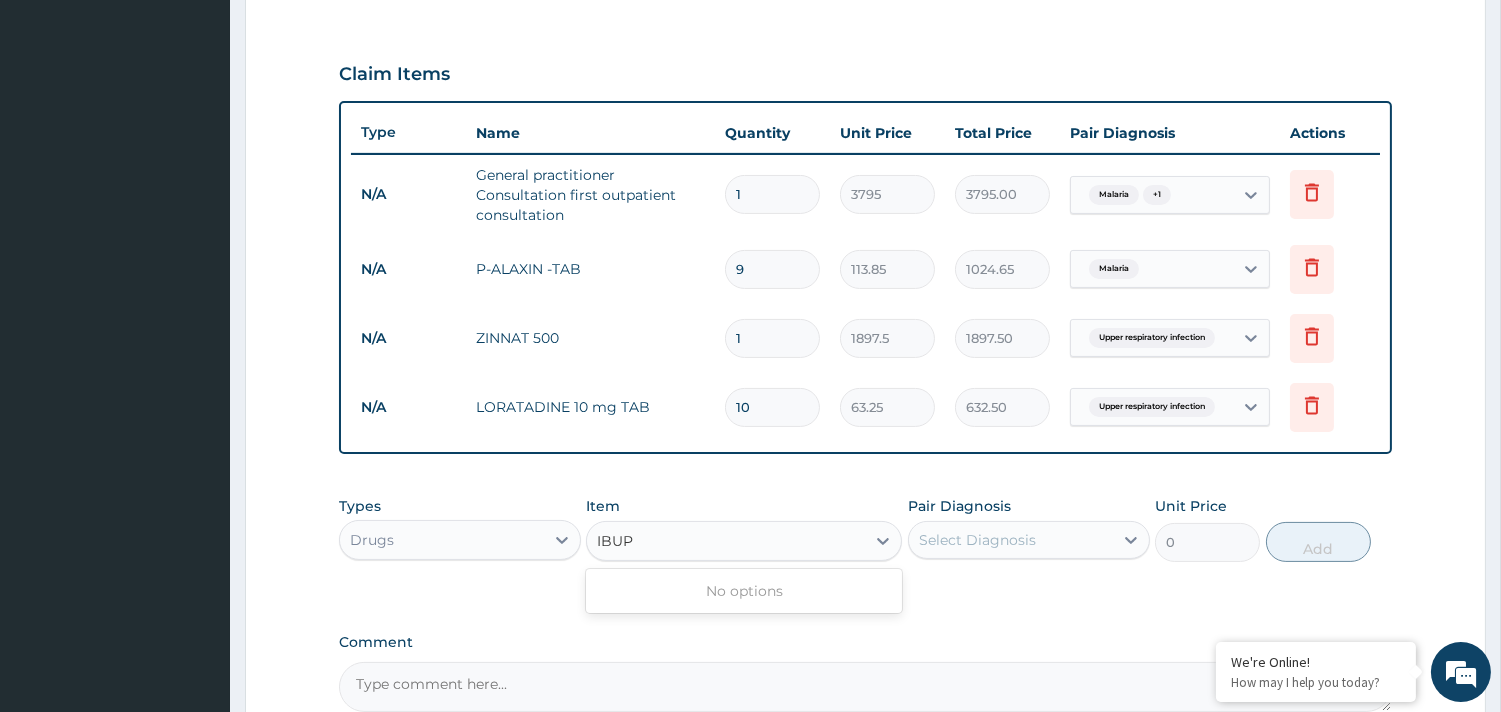 type on "IBU" 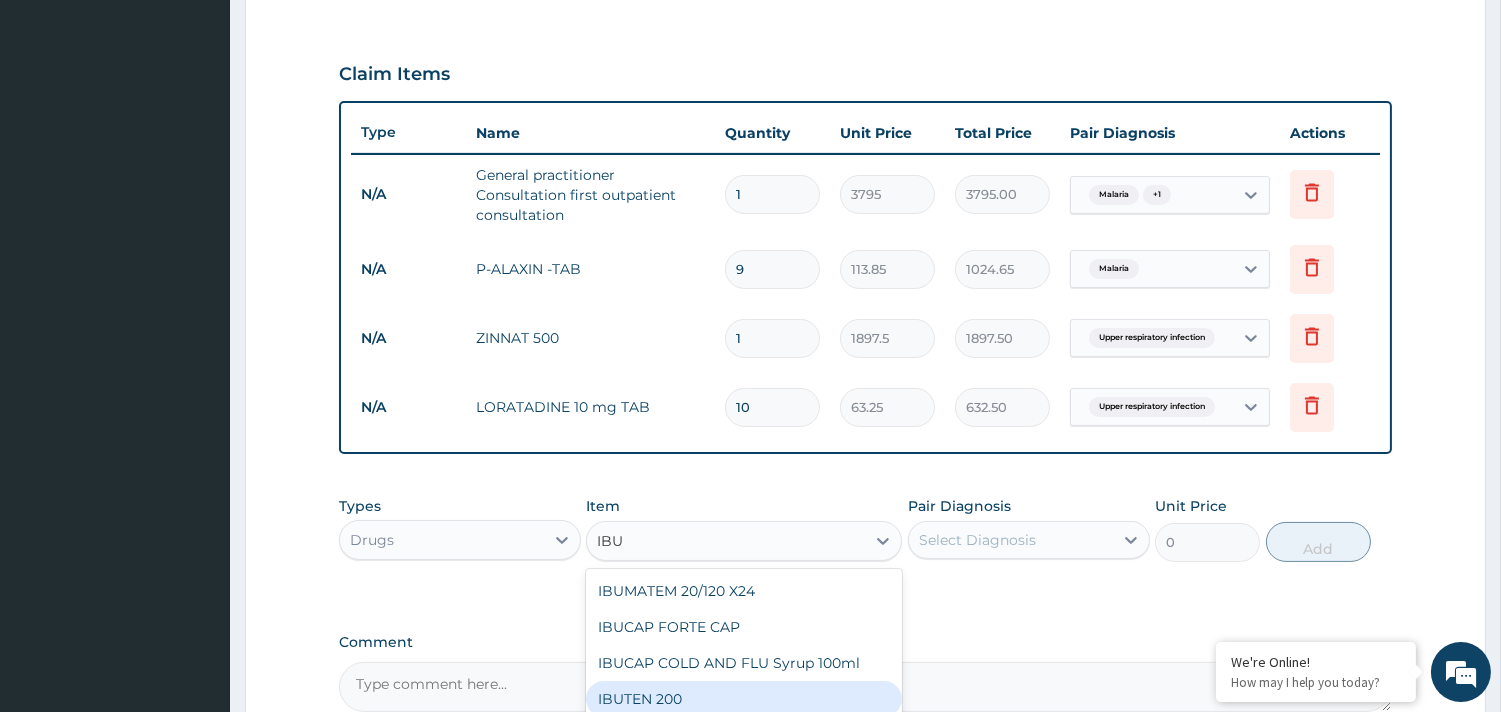 click on "IBUTEN 200" at bounding box center (744, 699) 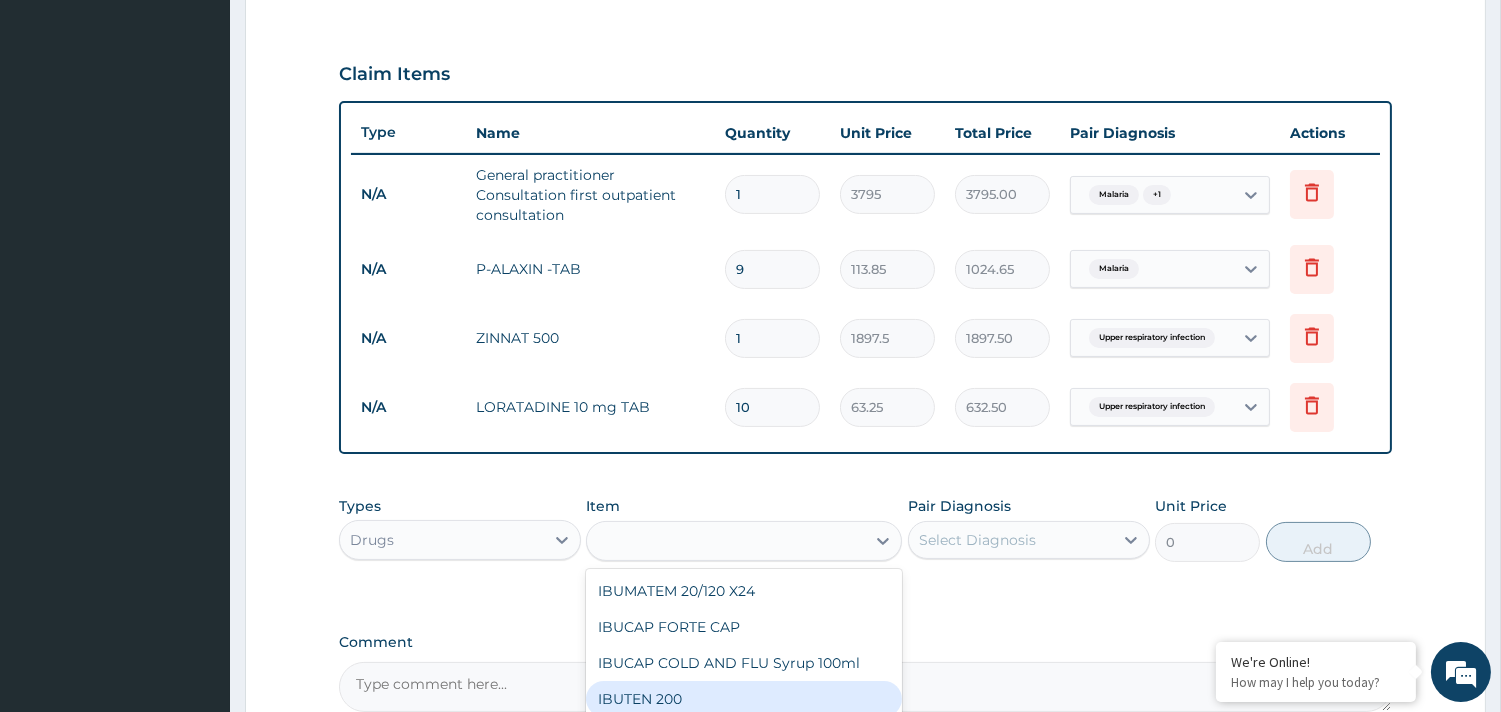 type on "88.55" 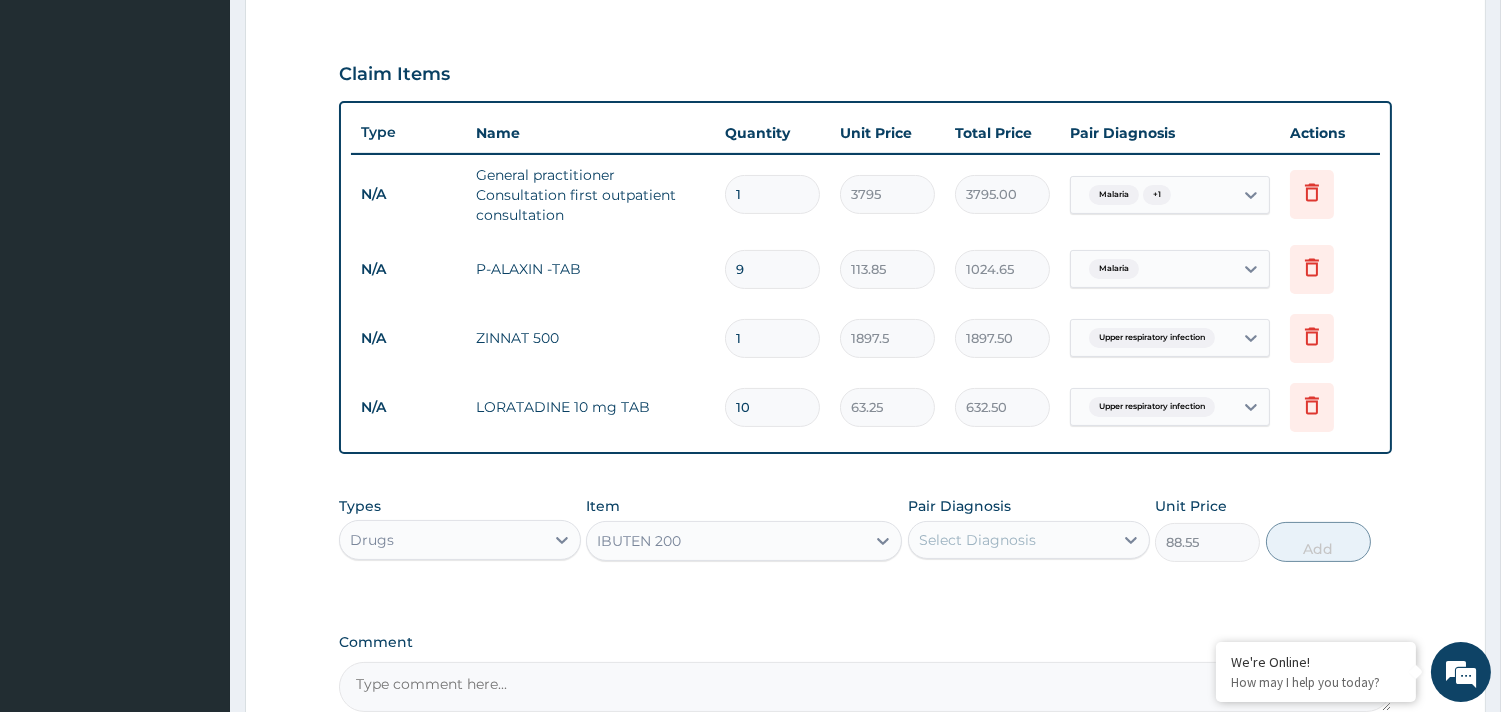 click on "Select Diagnosis" at bounding box center (1011, 540) 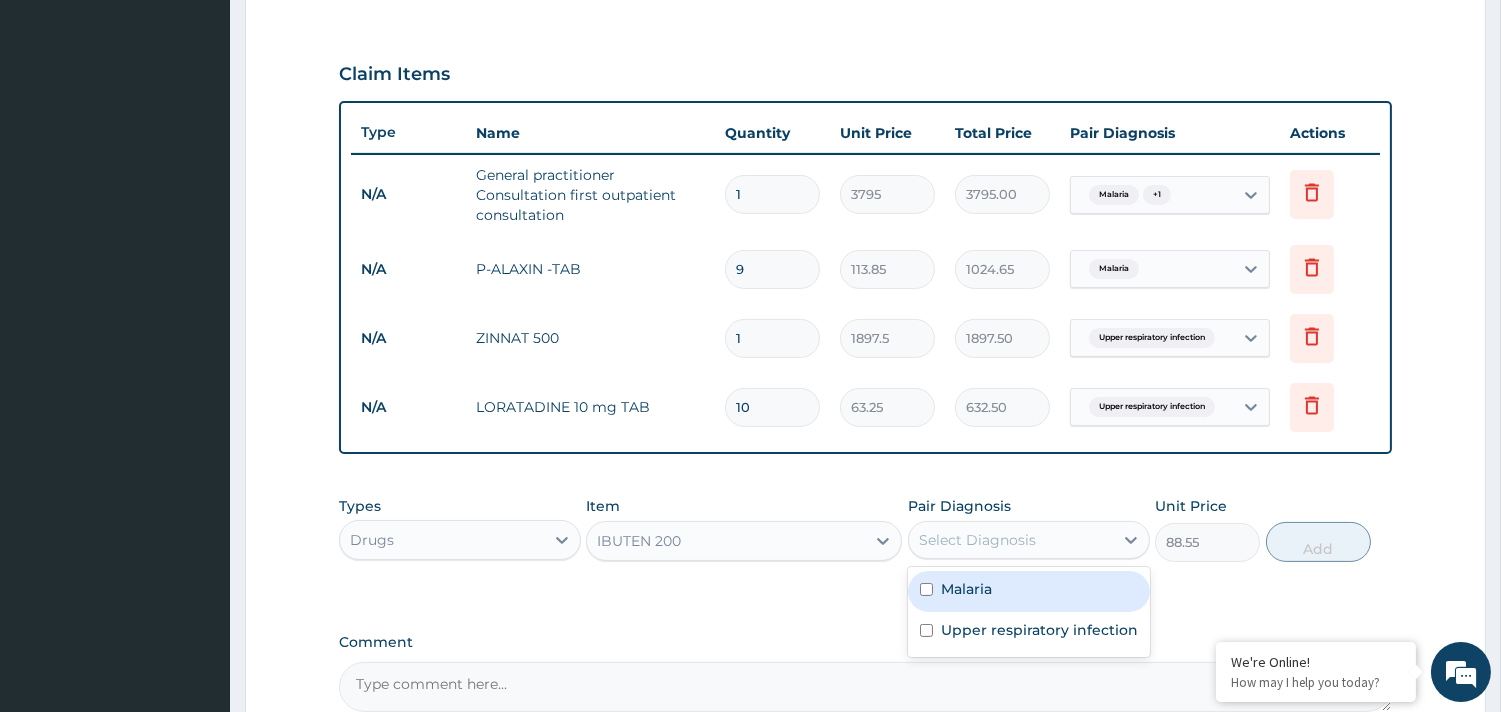 click on "Malaria" at bounding box center [1029, 591] 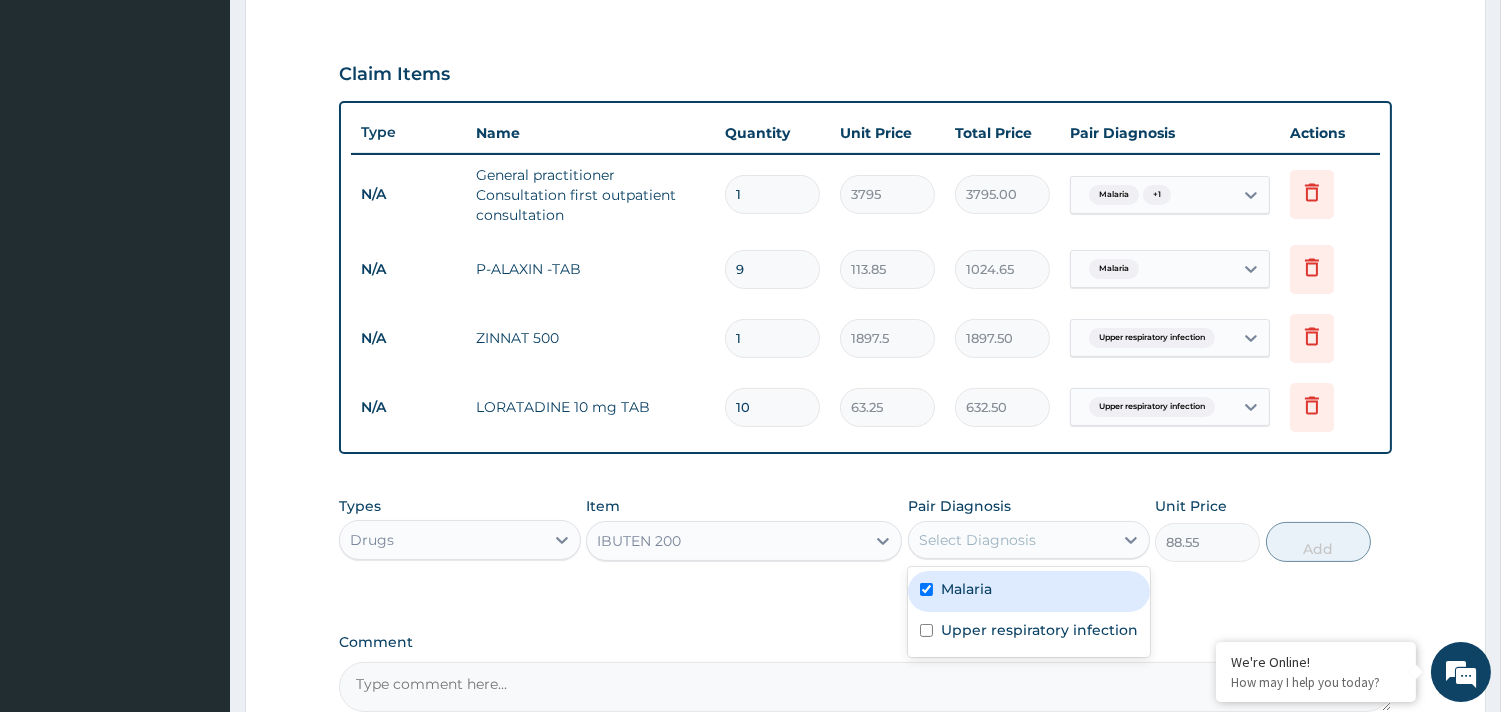 checkbox on "true" 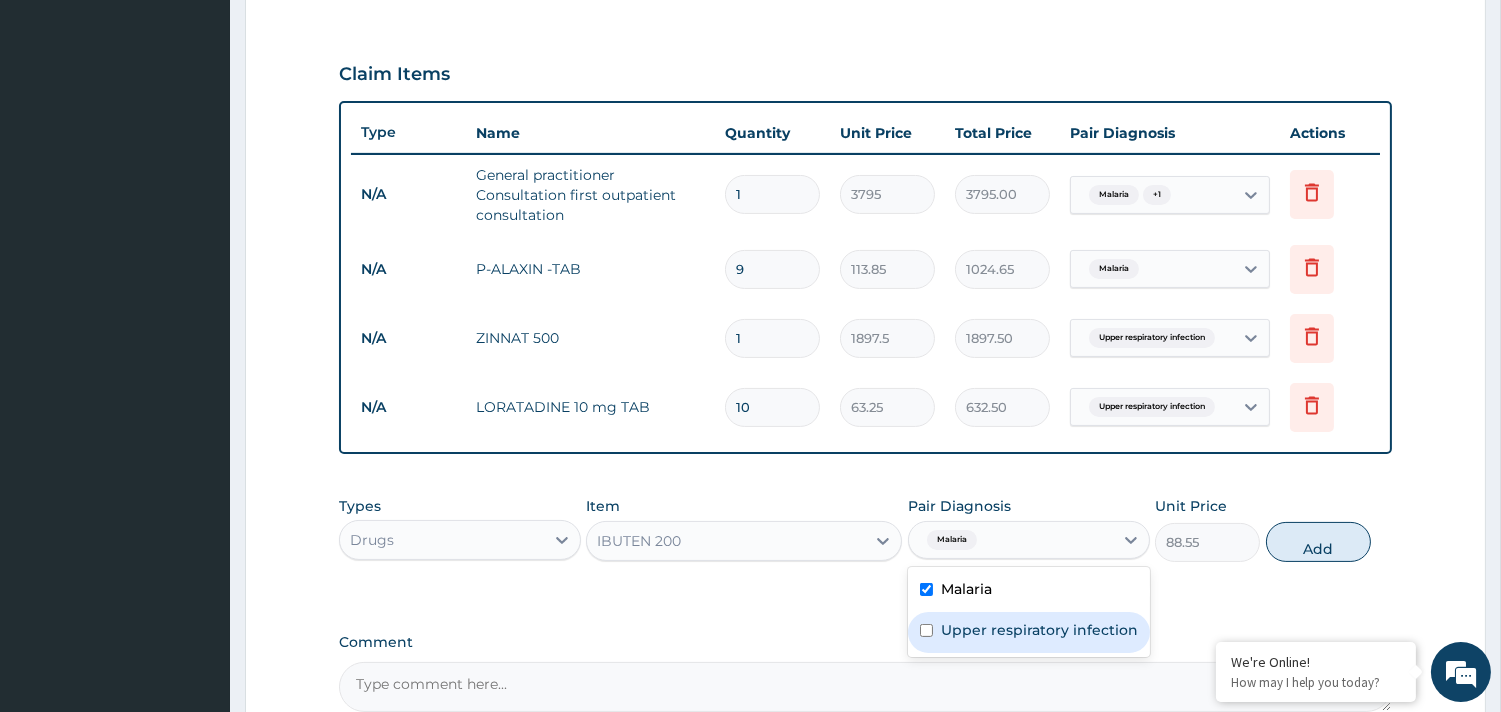 click on "Upper respiratory infection" at bounding box center [1029, 632] 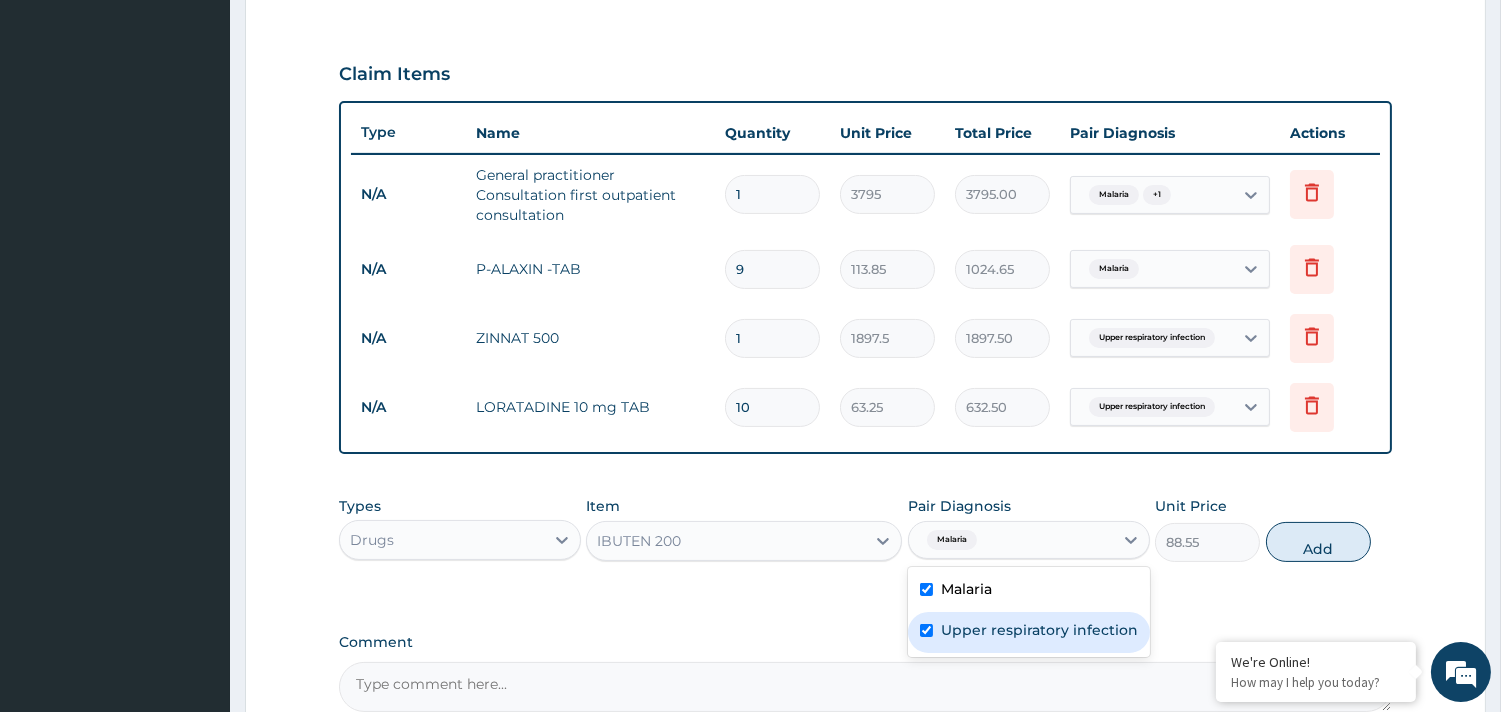 checkbox on "true" 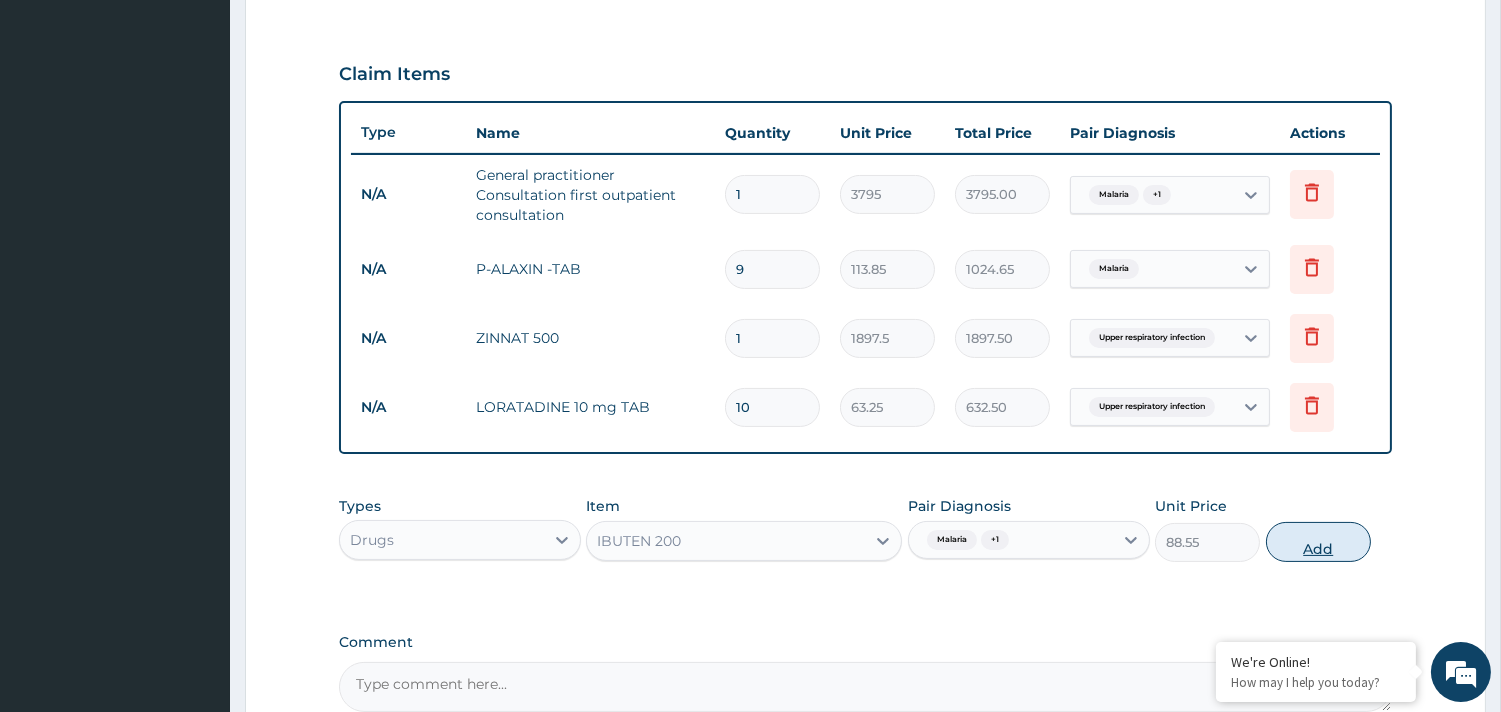 click on "Add" at bounding box center (1318, 542) 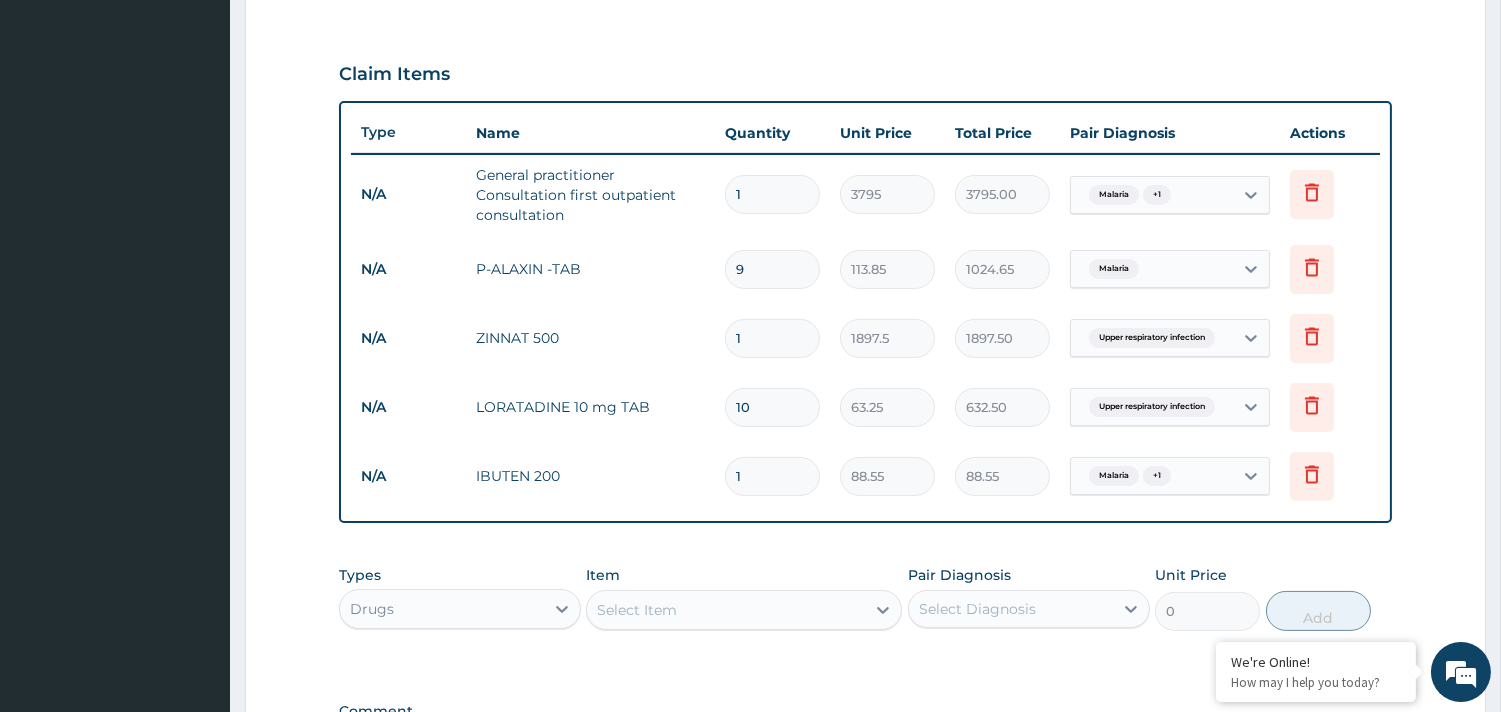 type on "10" 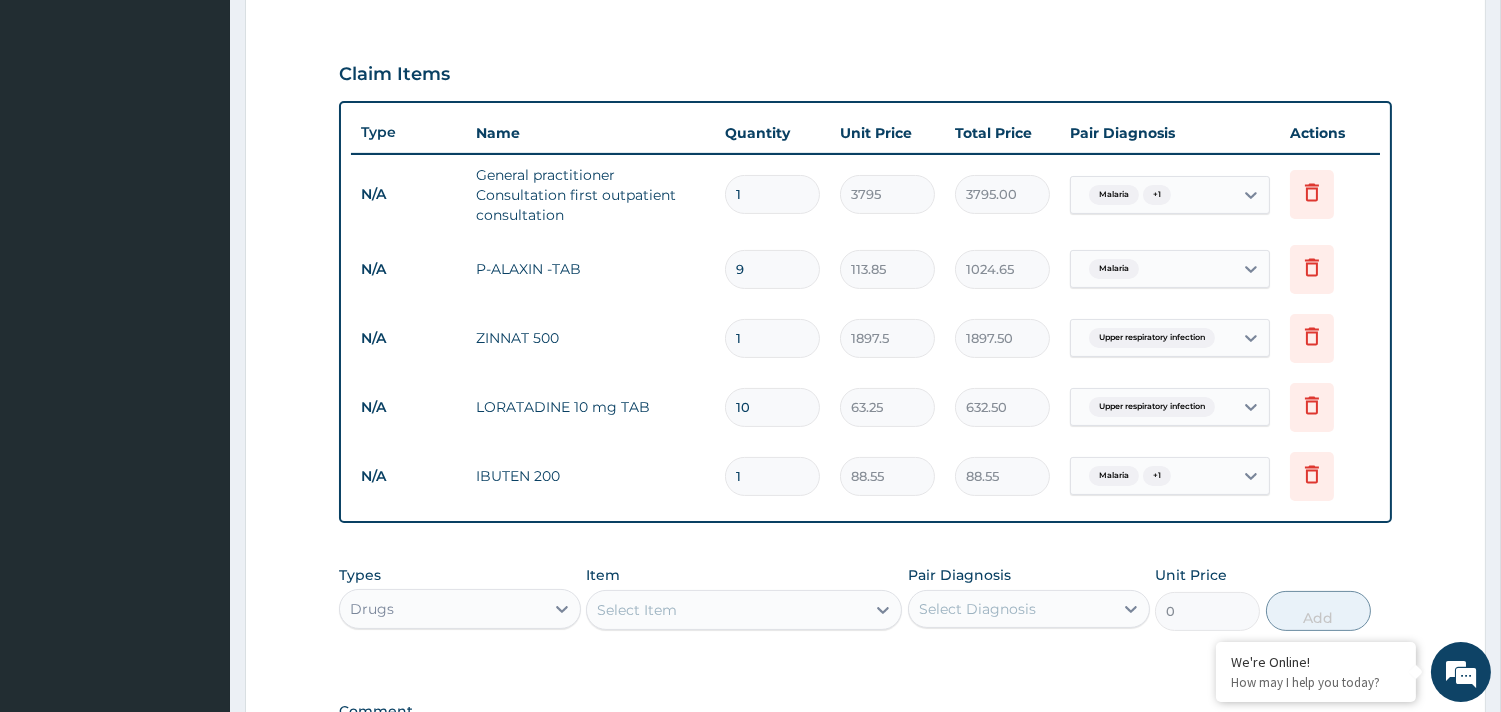 type on "885.50" 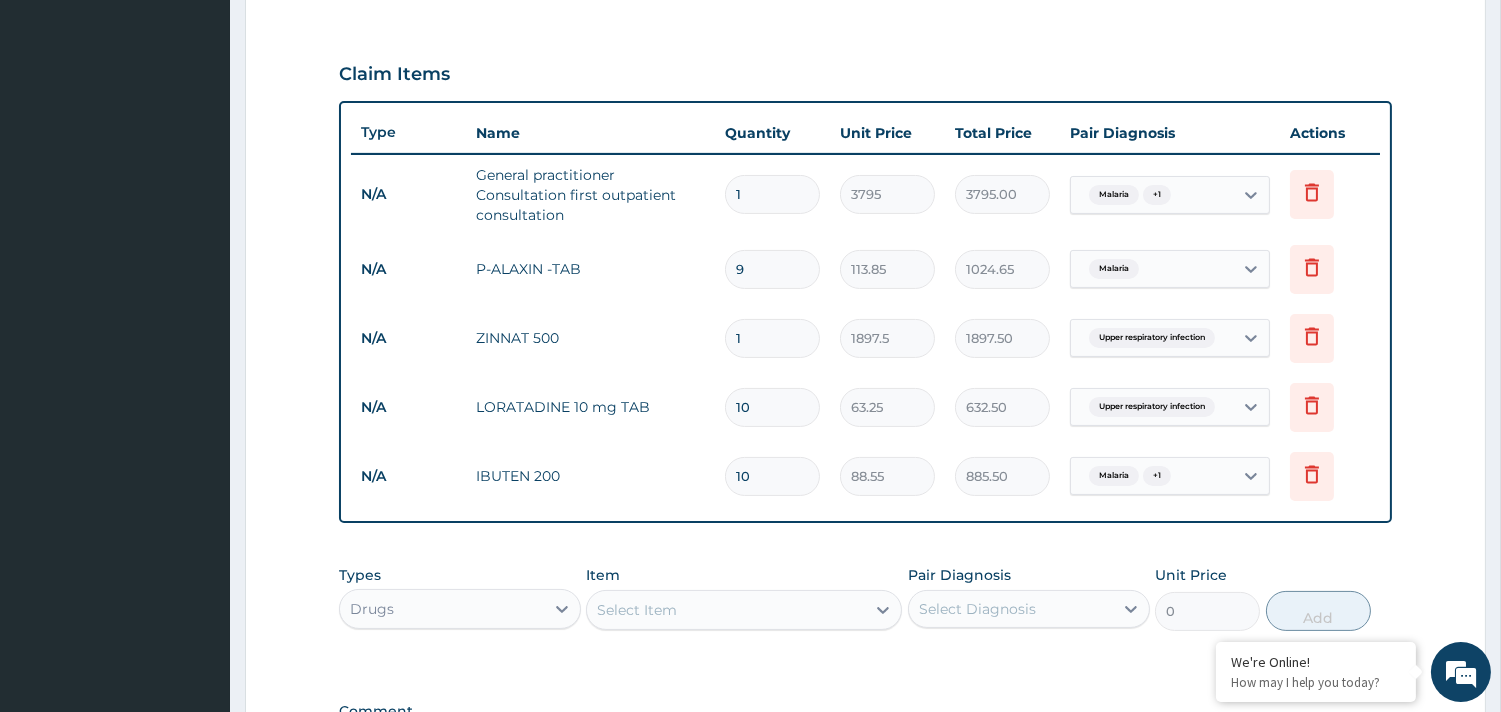 type on "1" 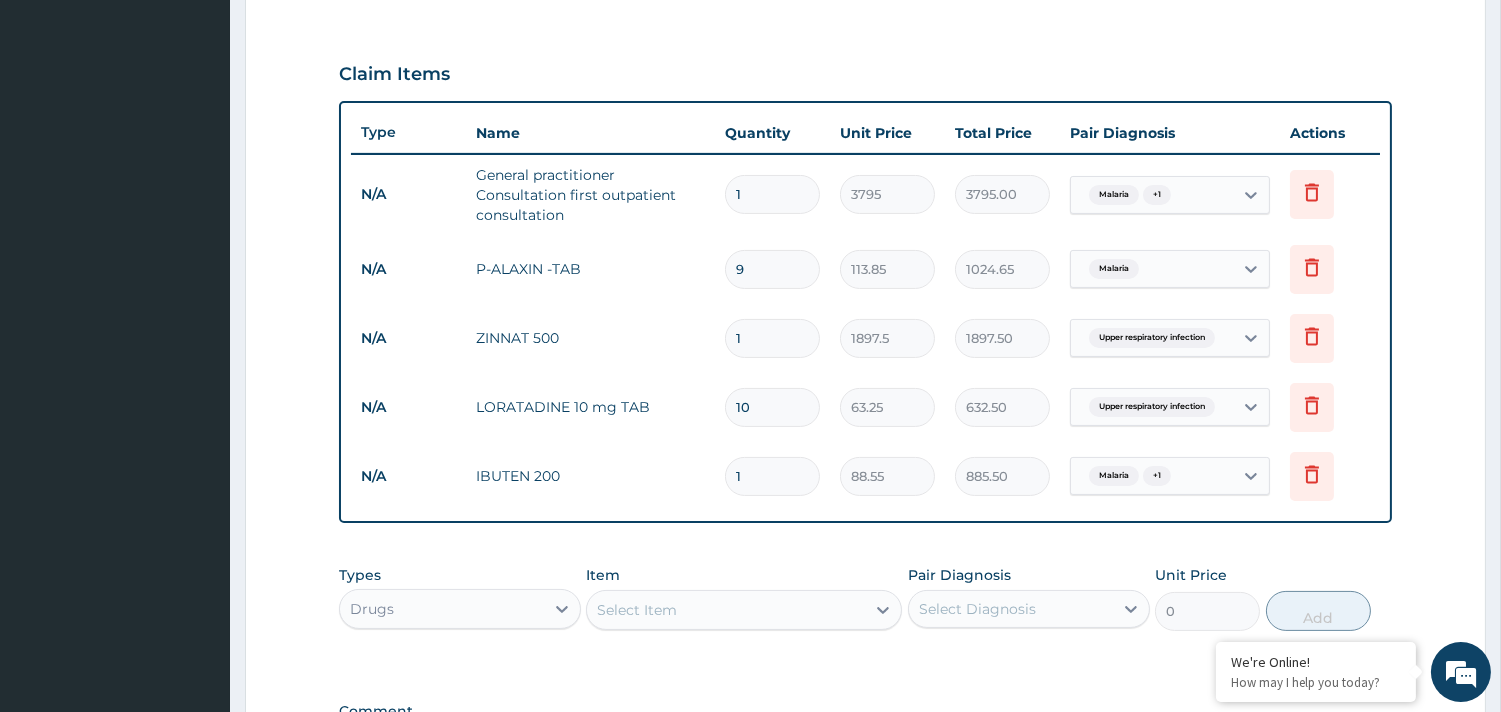 type on "88.55" 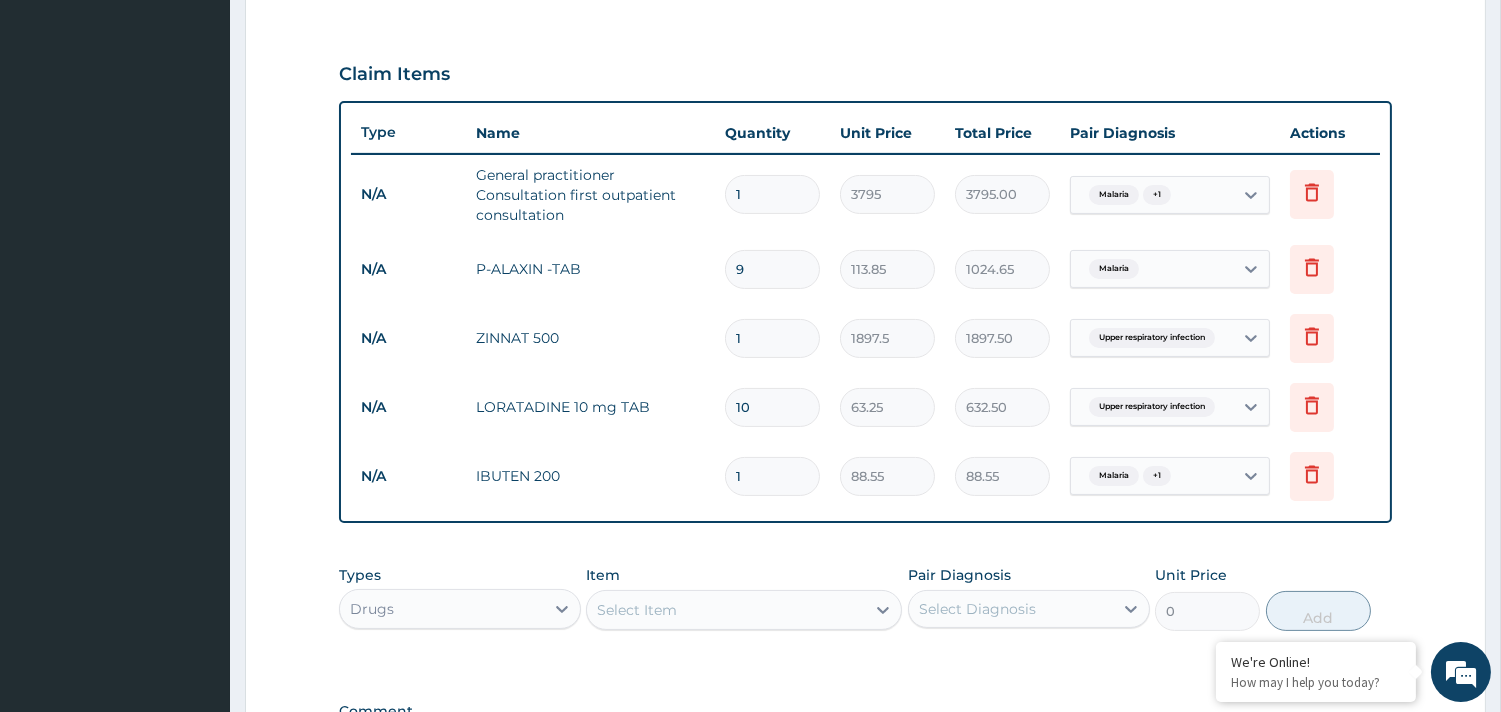 type 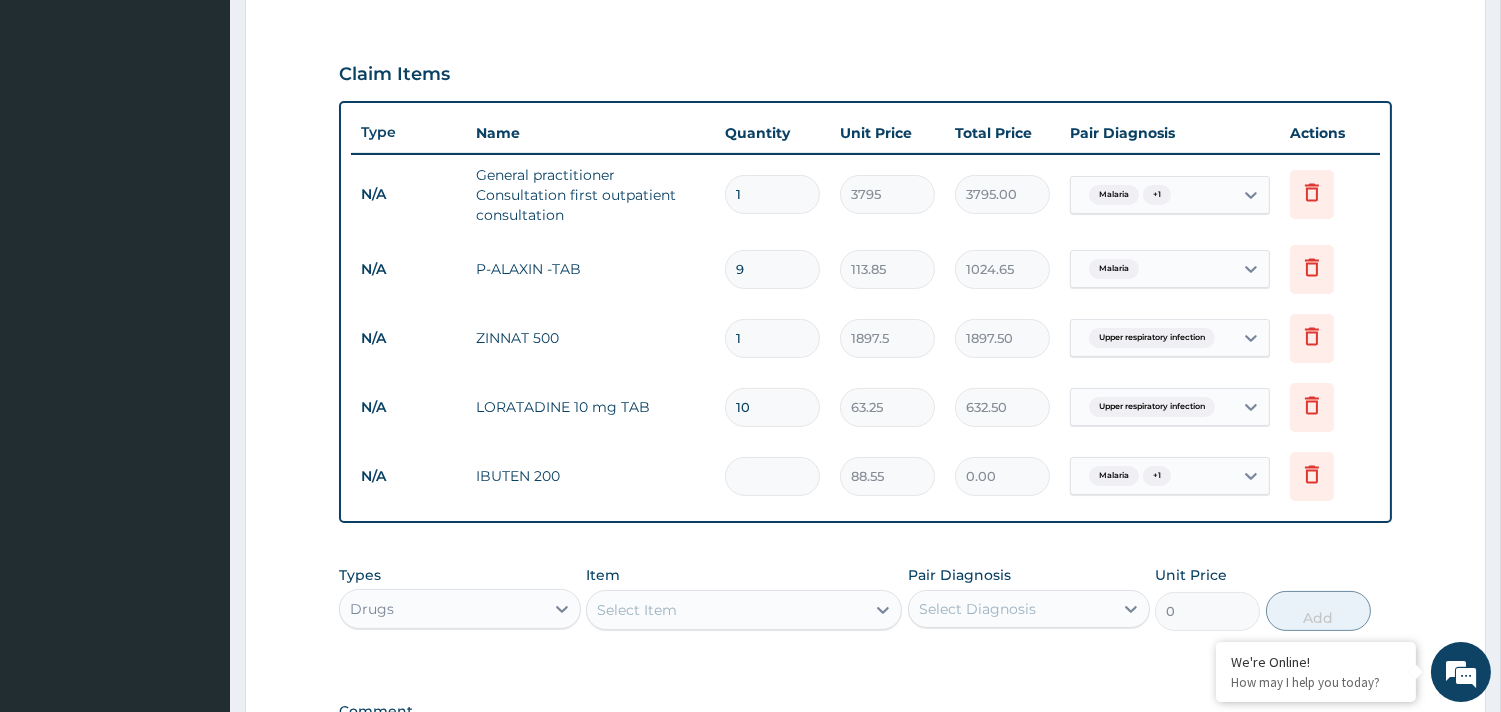 type on "2" 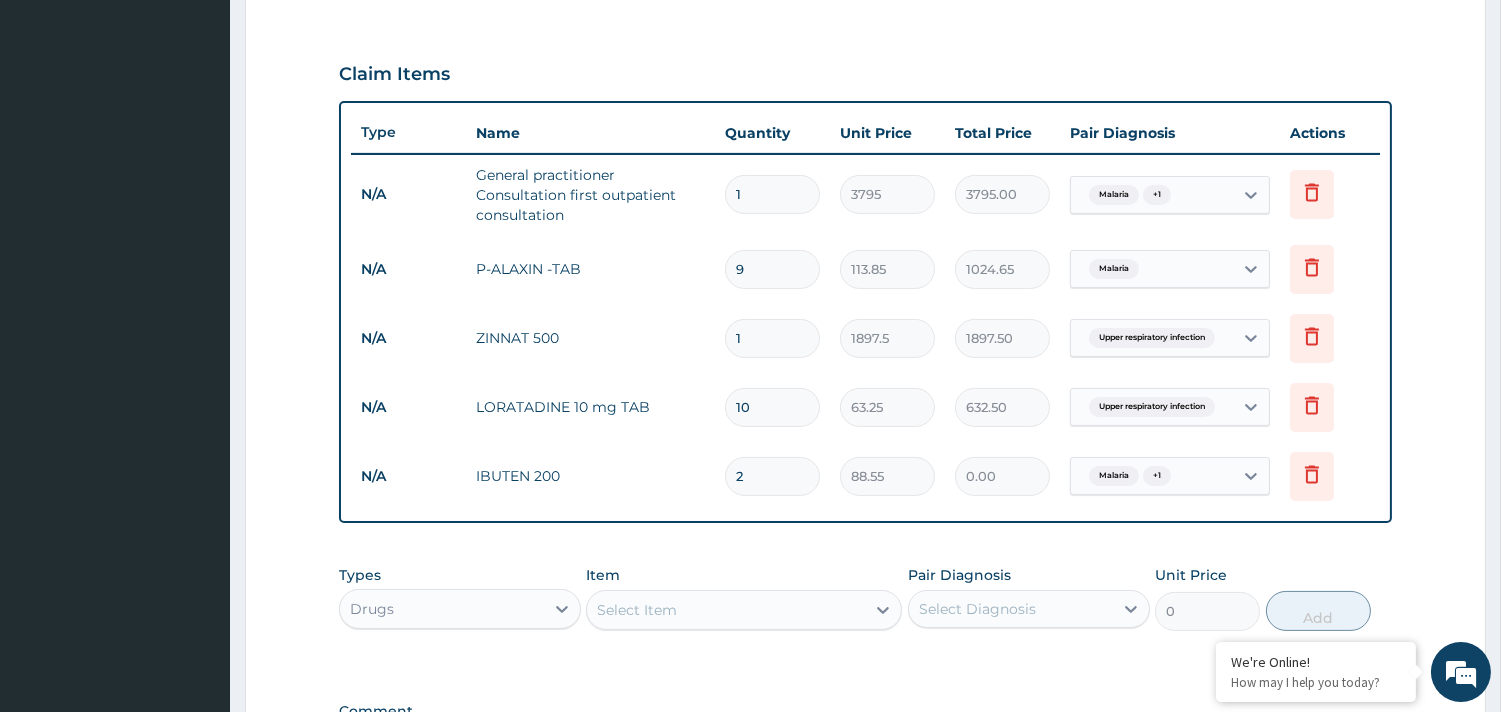 type on "177.10" 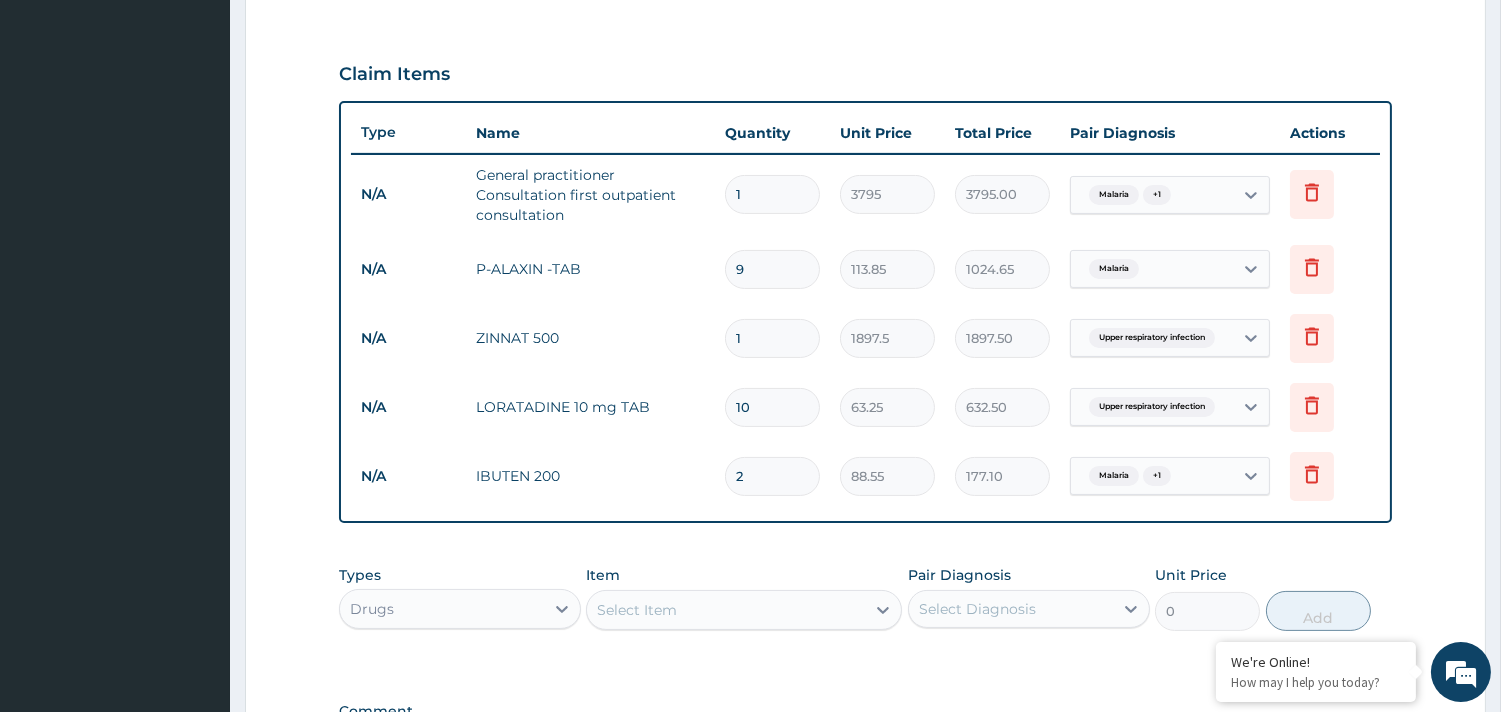 type on "20" 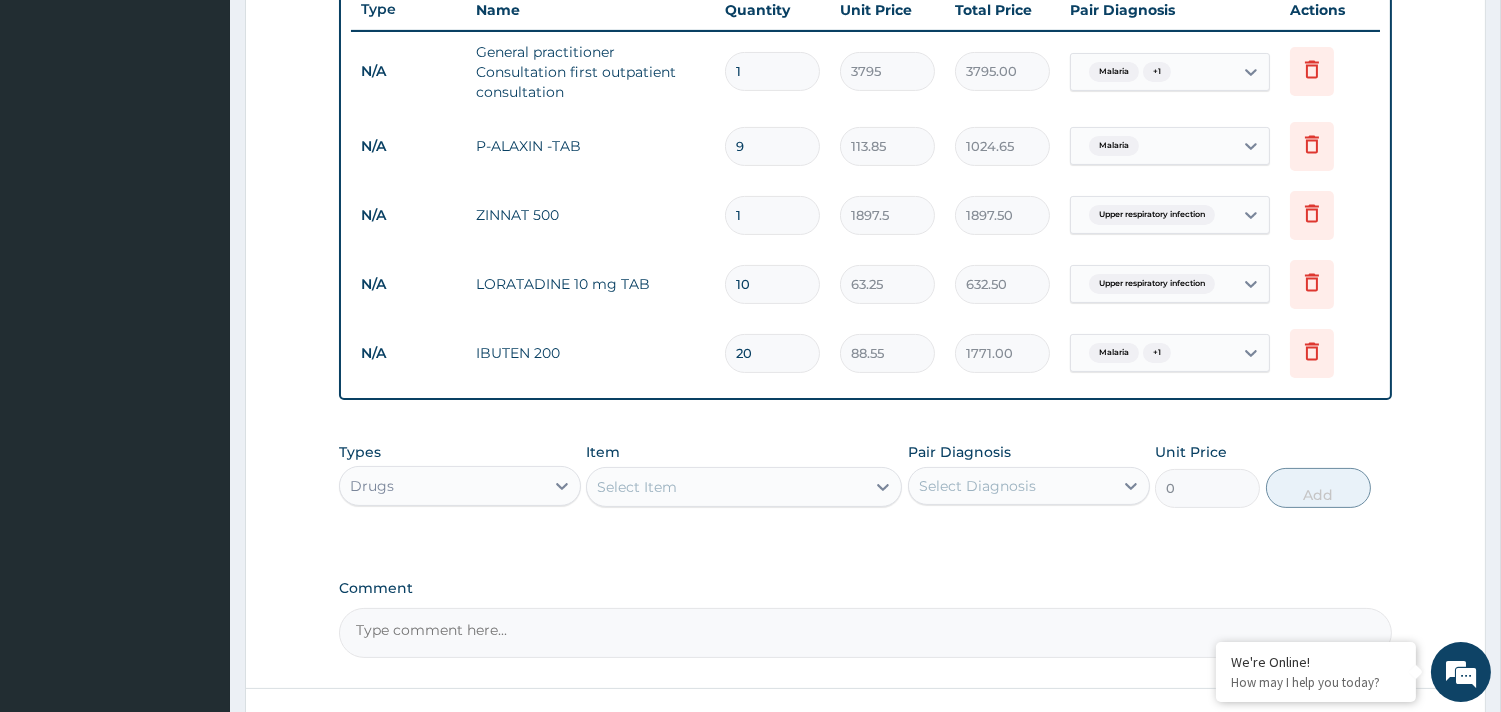 scroll, scrollTop: 922, scrollLeft: 0, axis: vertical 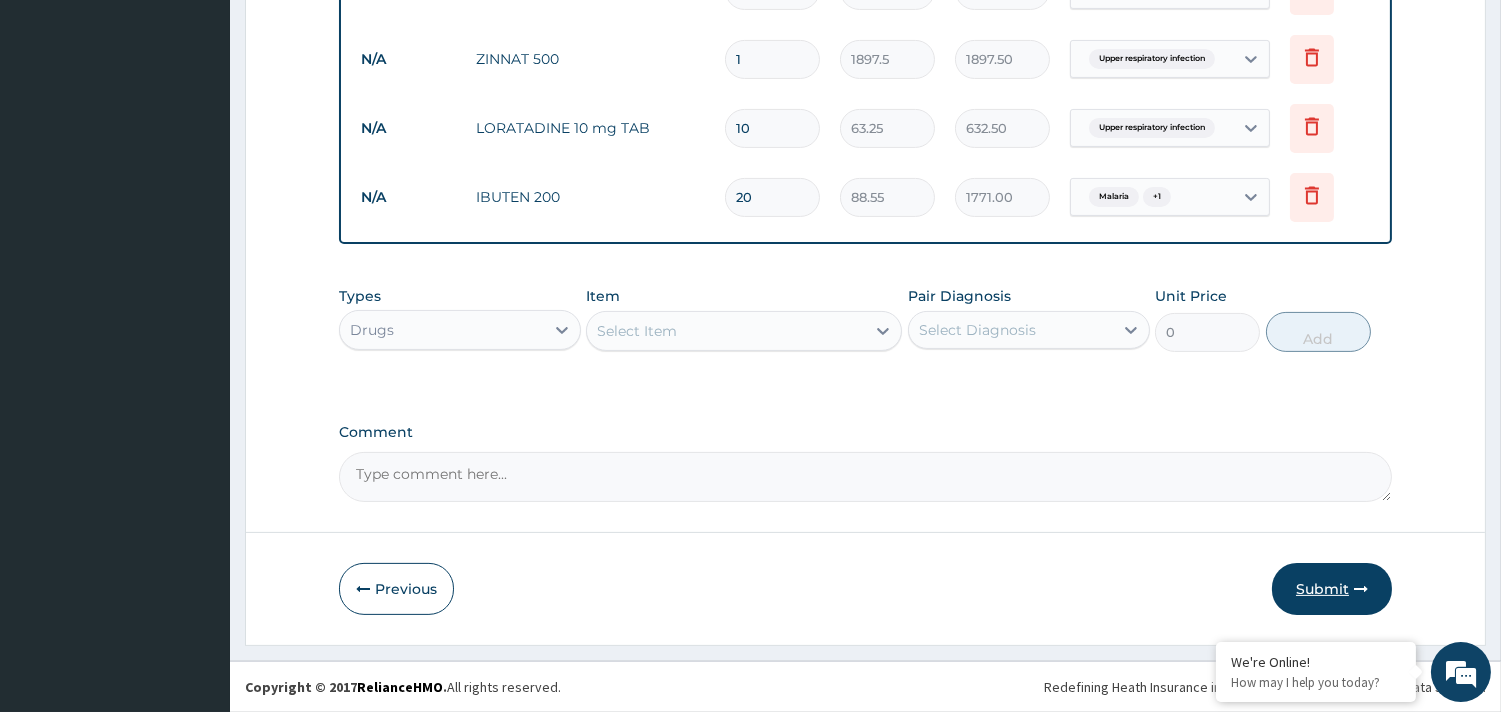type on "20" 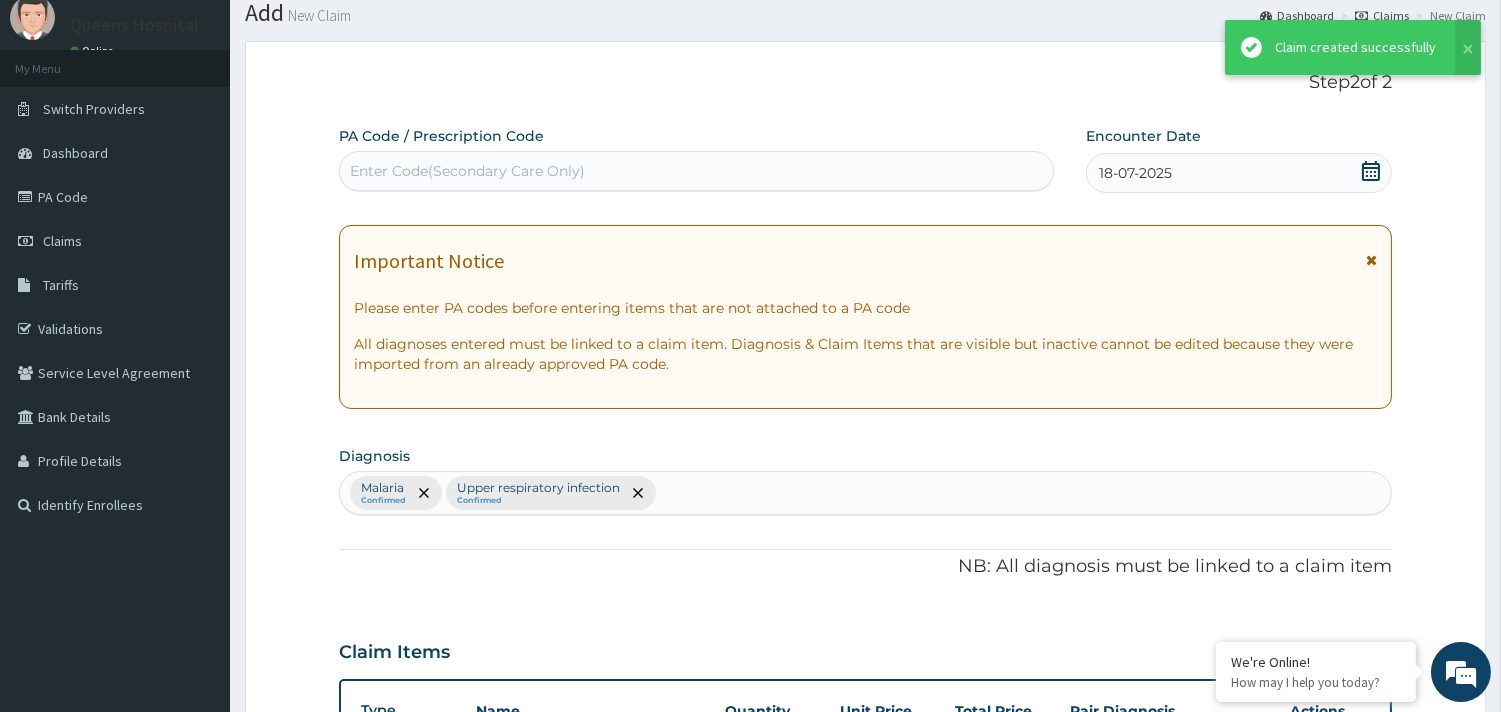scroll, scrollTop: 922, scrollLeft: 0, axis: vertical 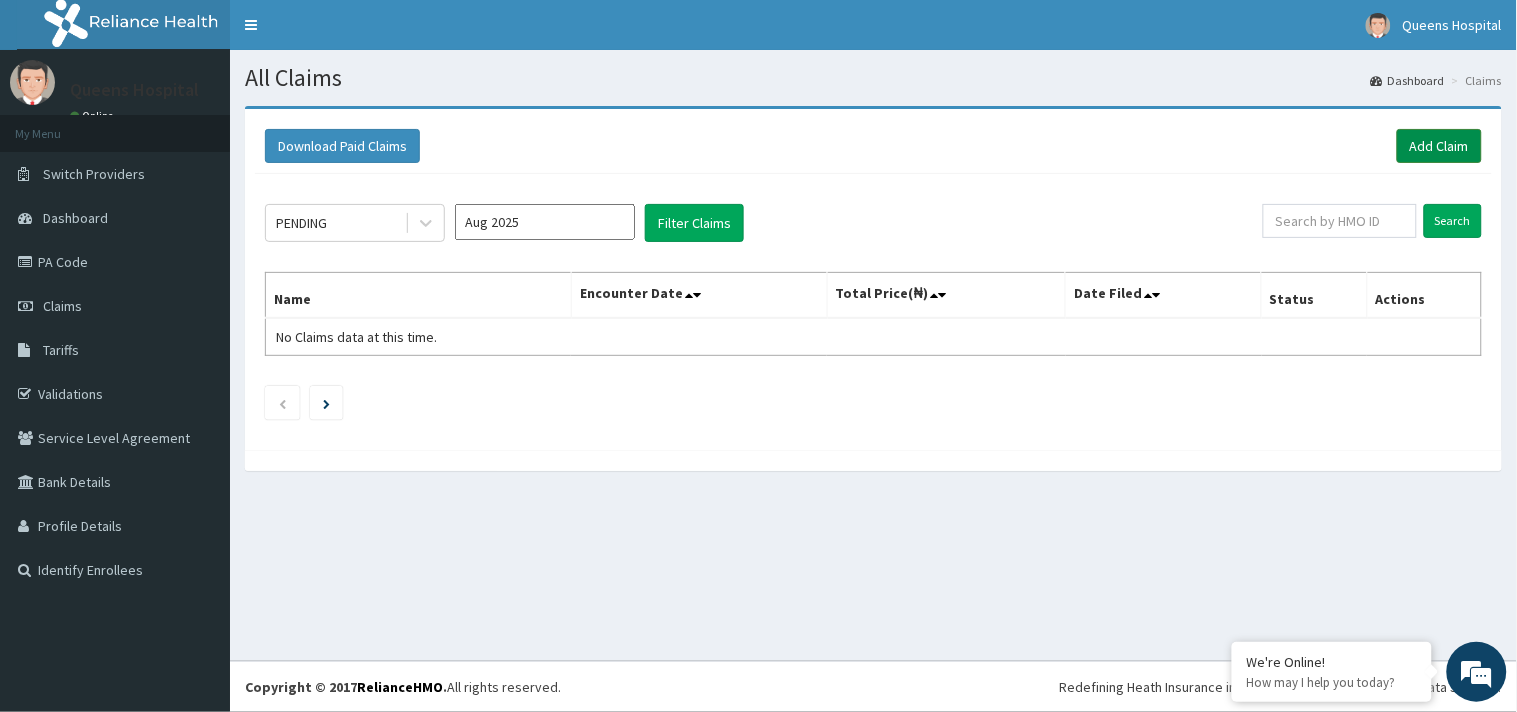 click on "Add Claim" at bounding box center (1439, 146) 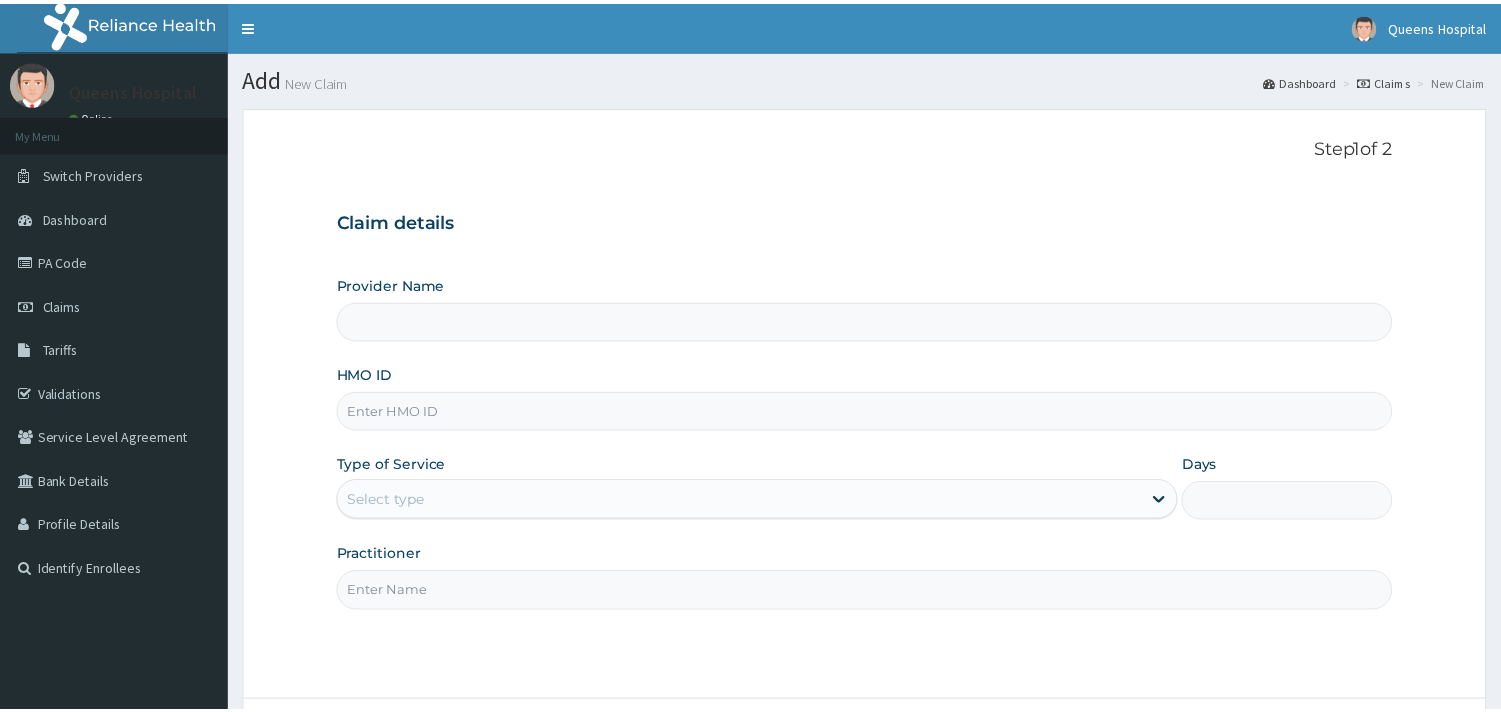 scroll, scrollTop: 0, scrollLeft: 0, axis: both 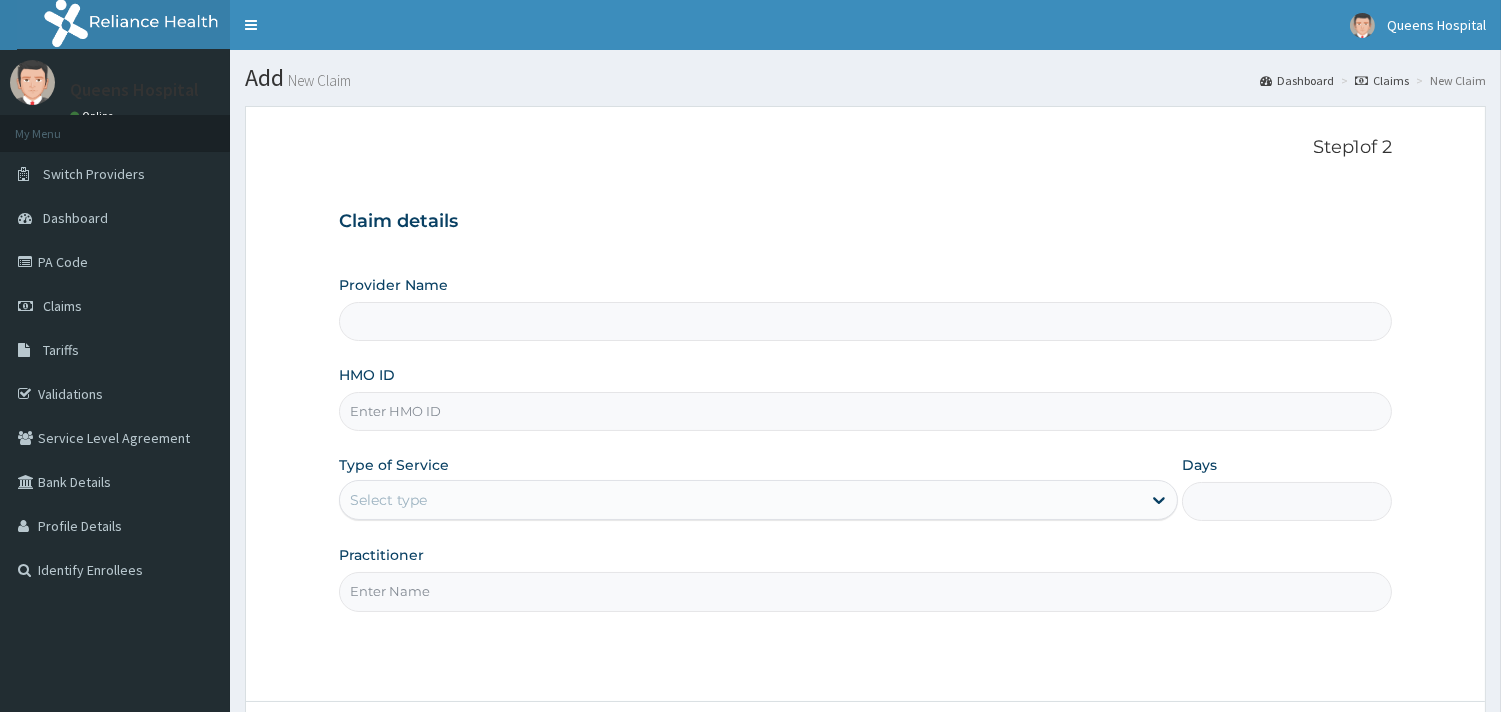type on "Queens Hospital - Ilaro" 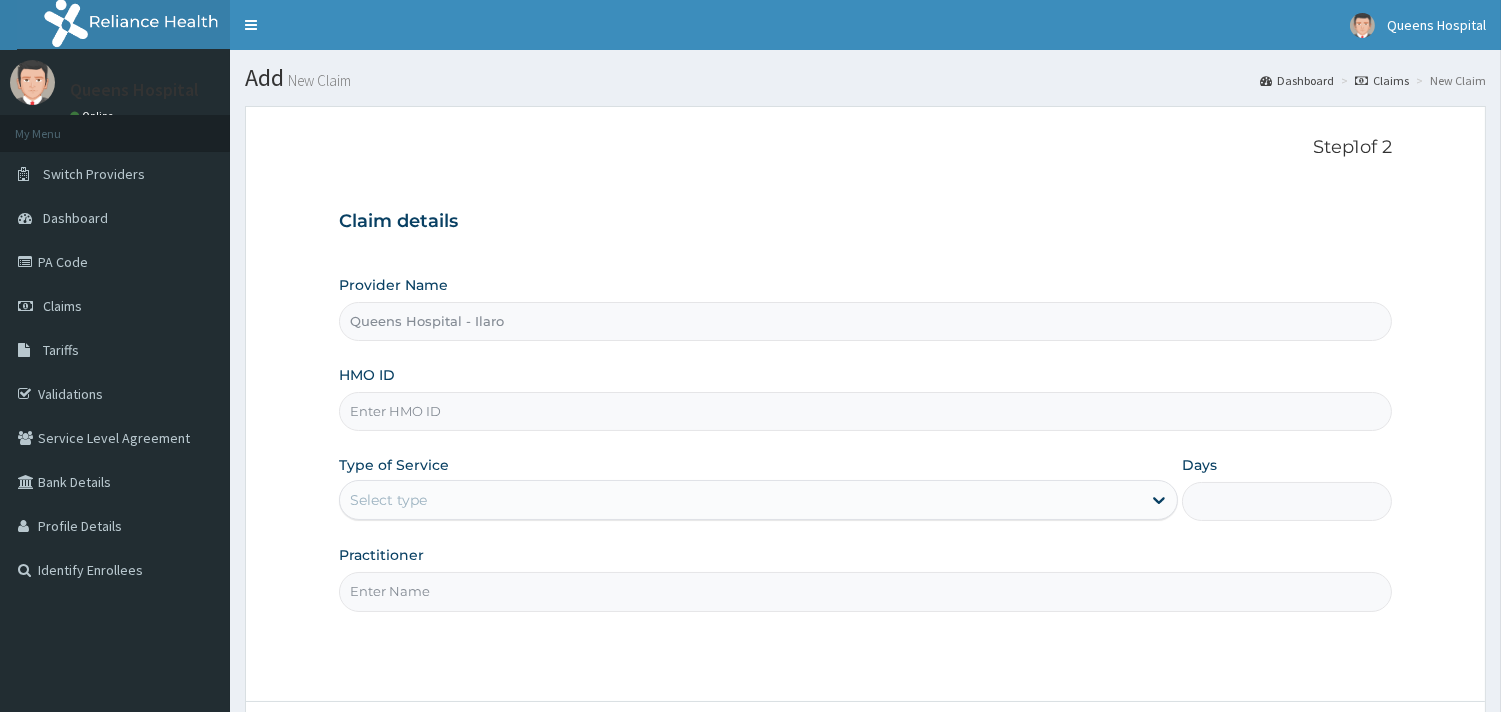 scroll, scrollTop: 0, scrollLeft: 0, axis: both 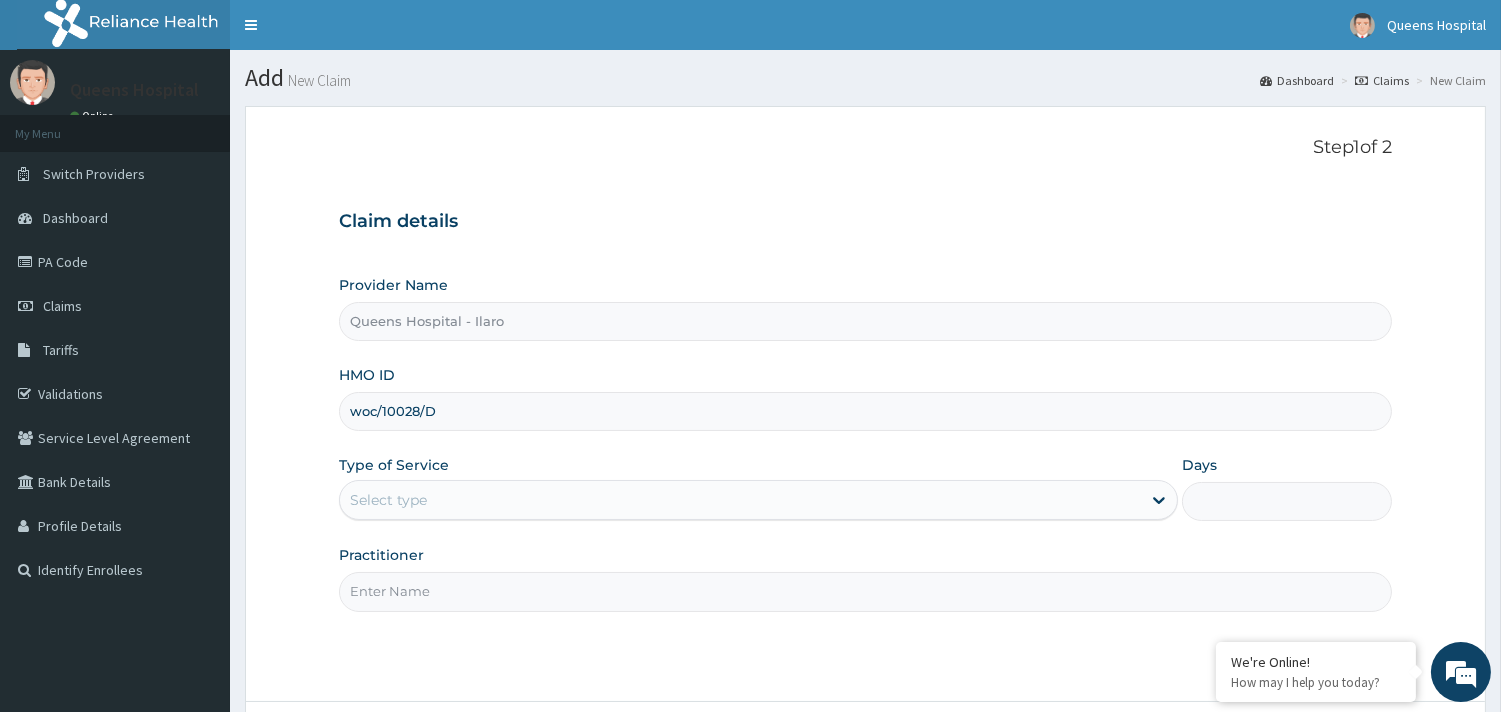 type on "woc/10028/D" 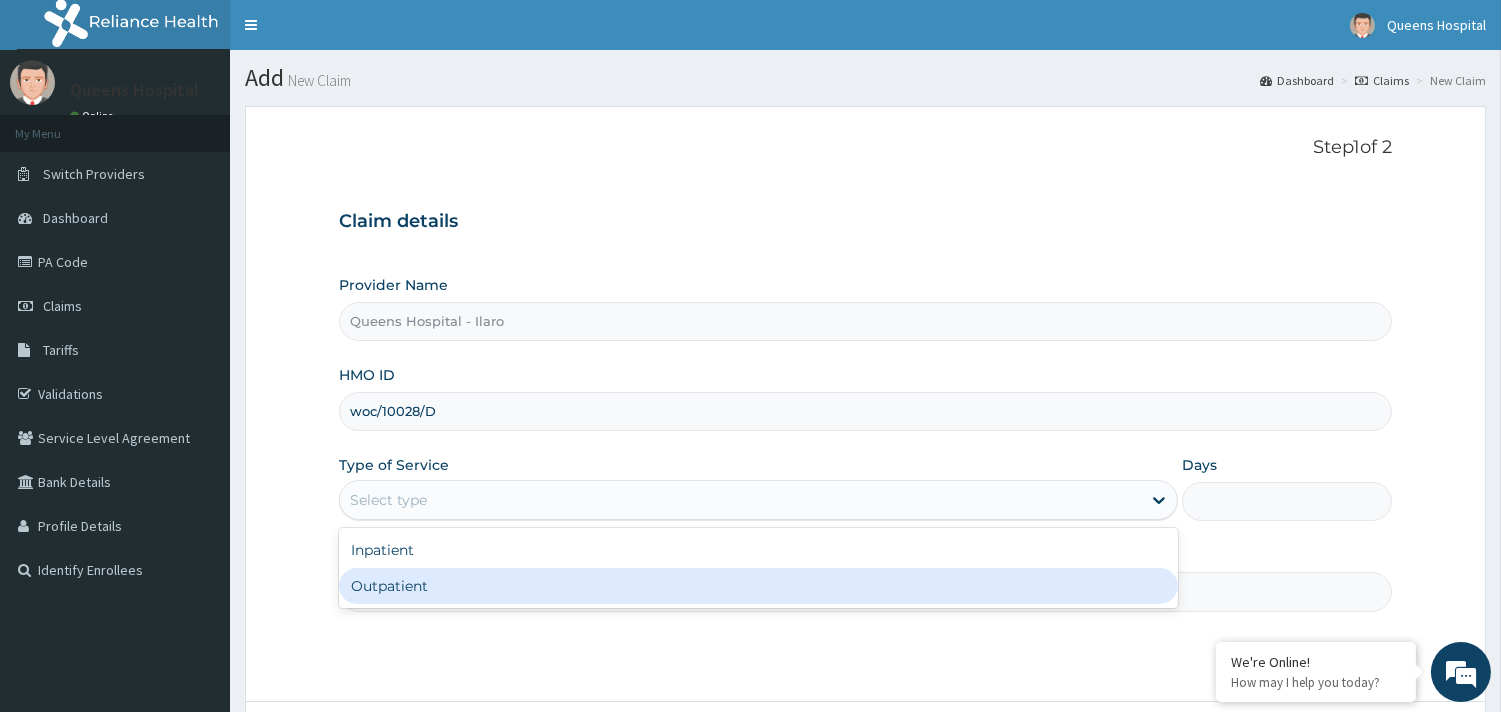 click on "Outpatient" at bounding box center [758, 586] 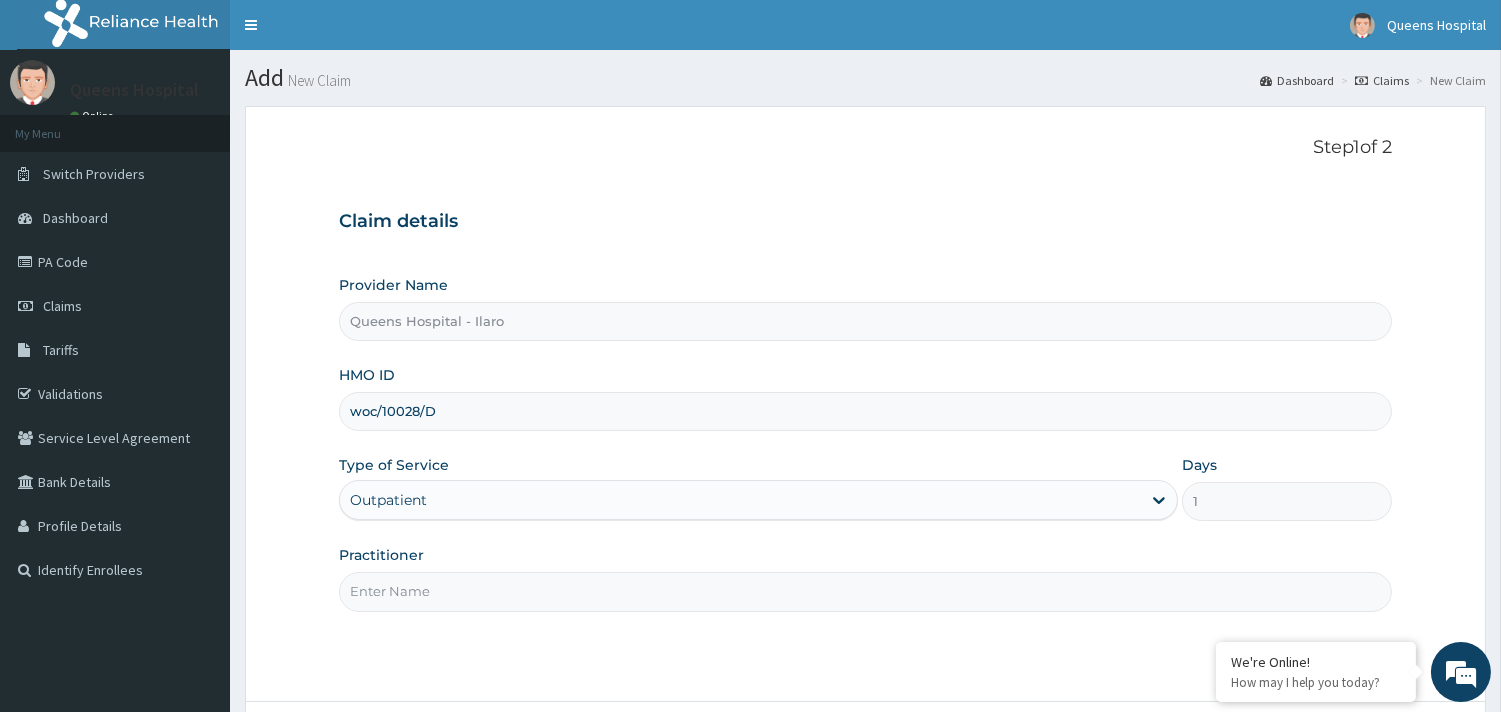 click on "Practitioner" at bounding box center [865, 591] 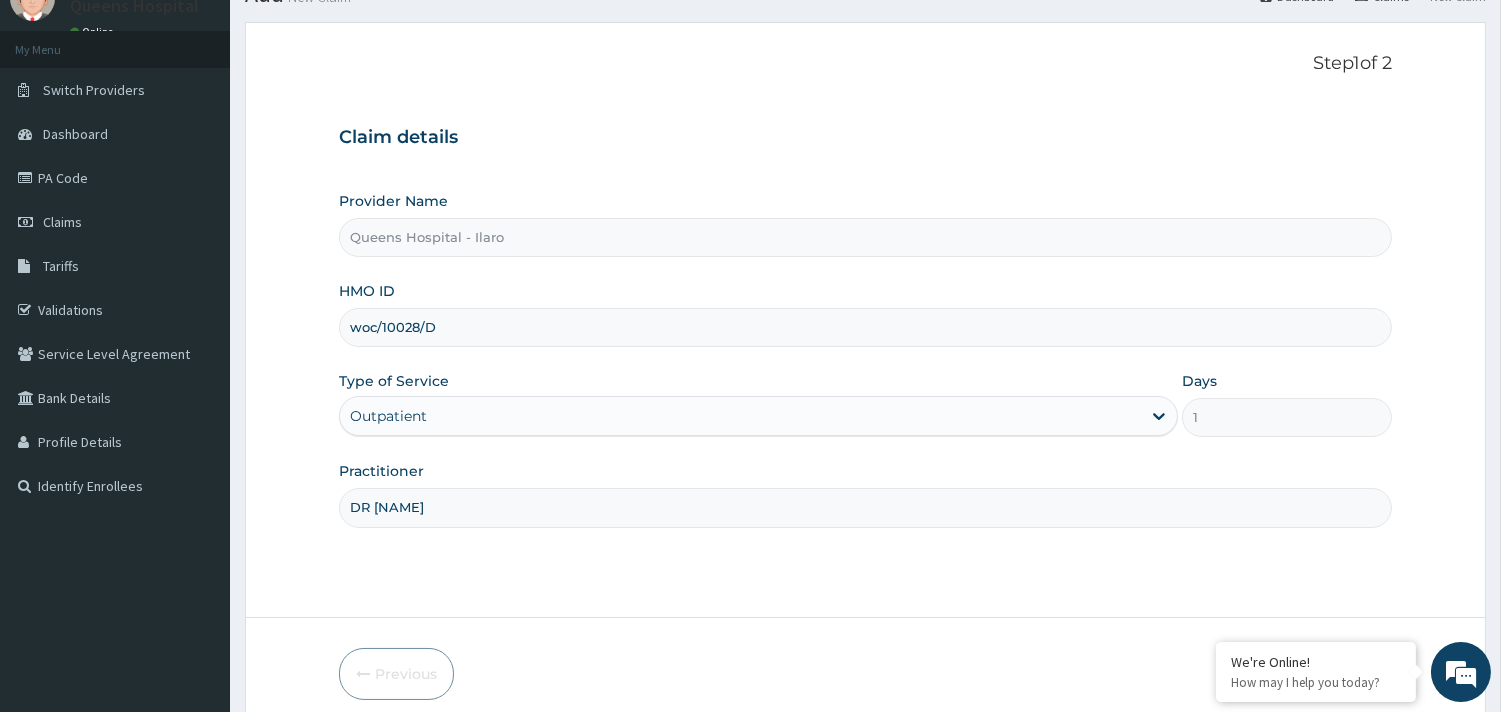 scroll, scrollTop: 170, scrollLeft: 0, axis: vertical 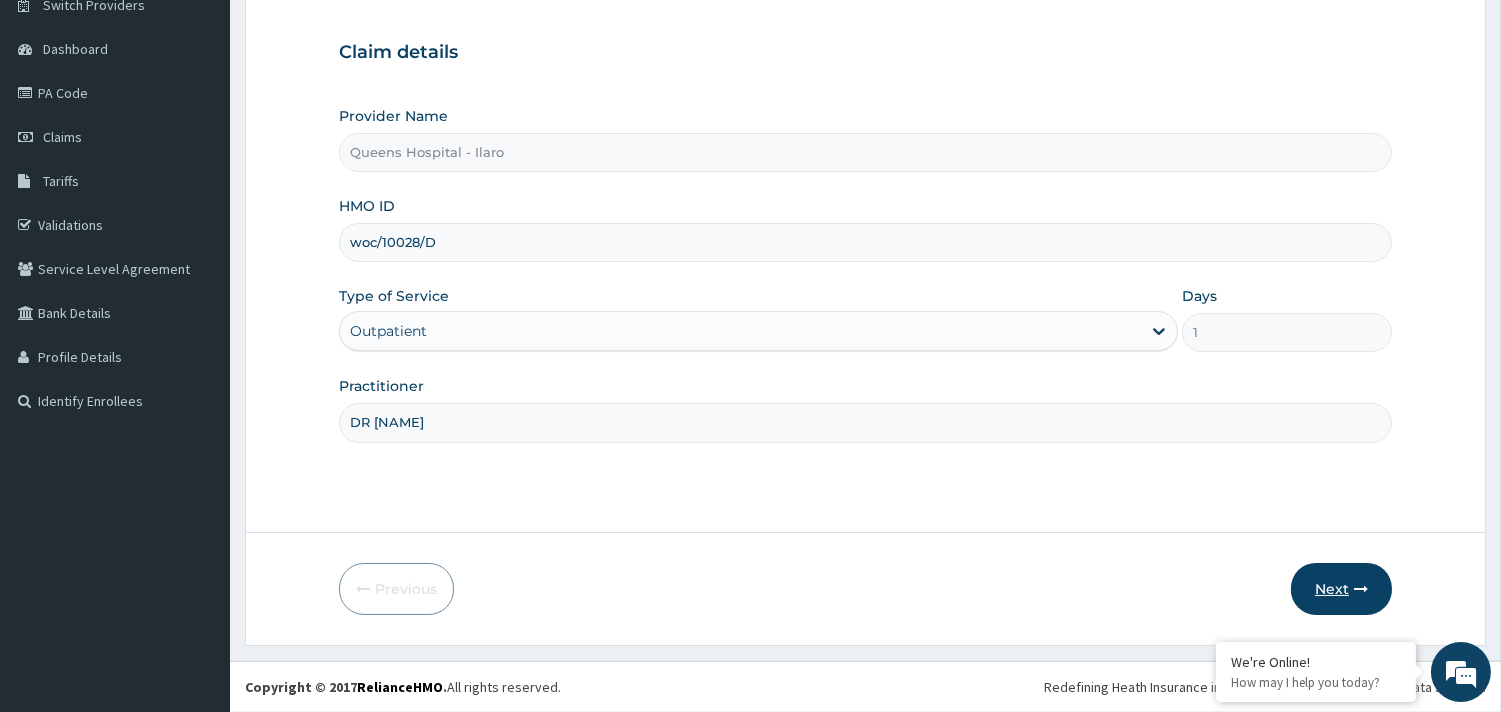 click on "Next" at bounding box center [1341, 589] 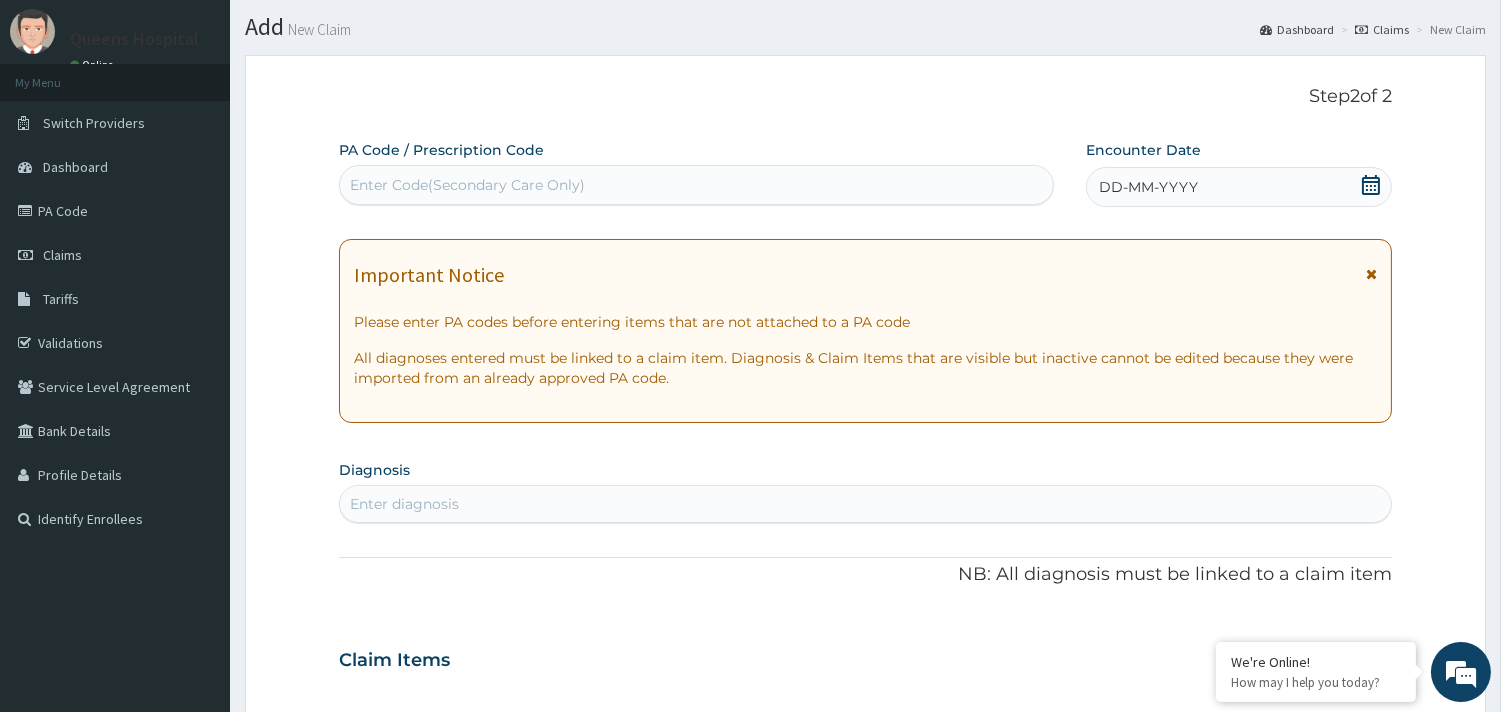 scroll, scrollTop: 0, scrollLeft: 0, axis: both 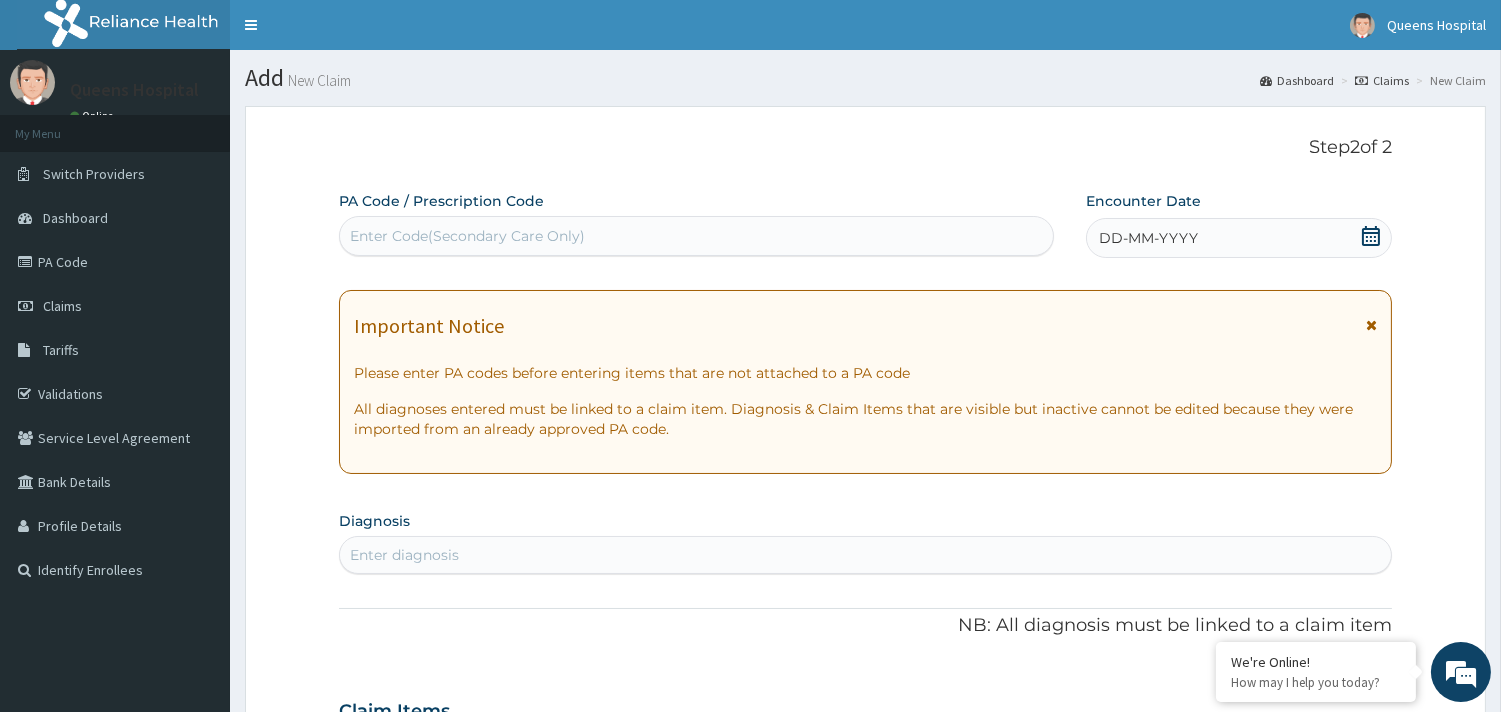 click 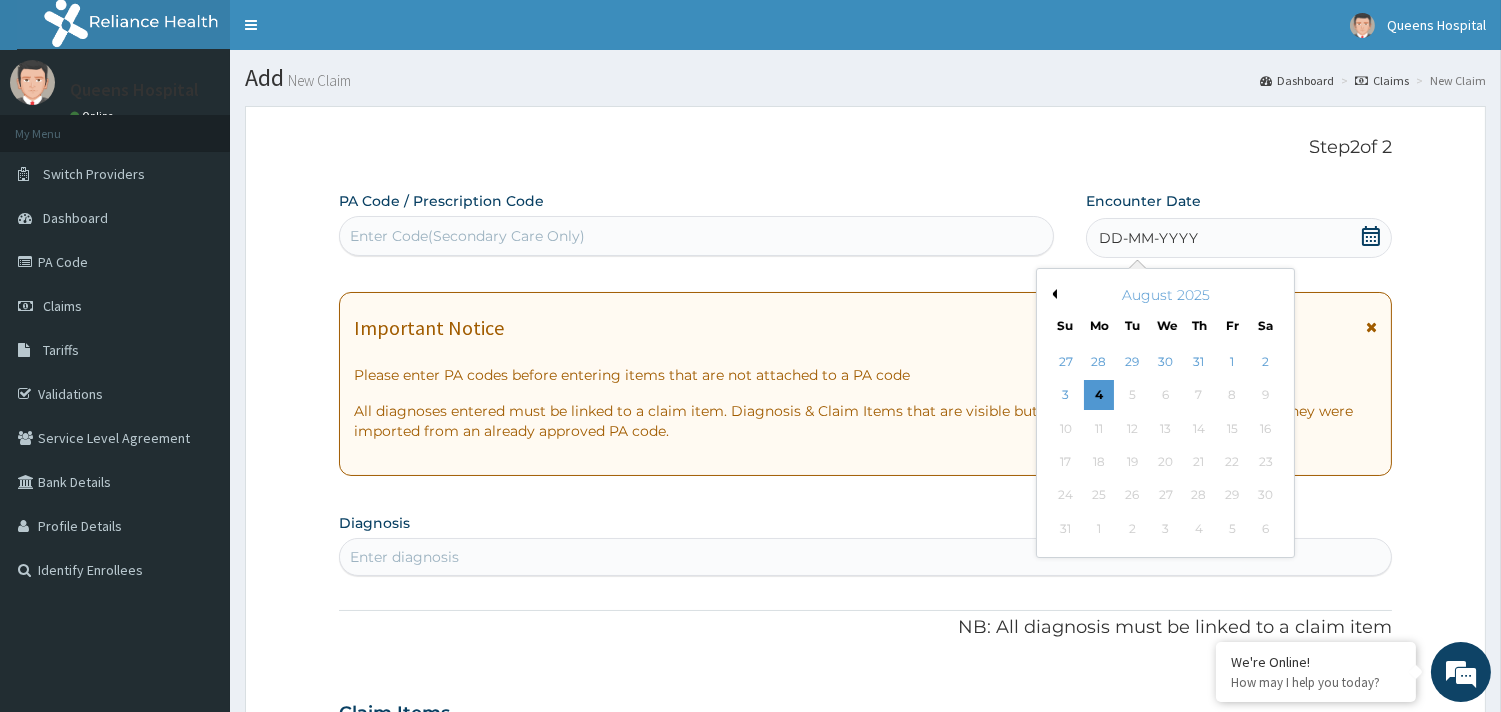 click on "Previous Month" at bounding box center [1052, 294] 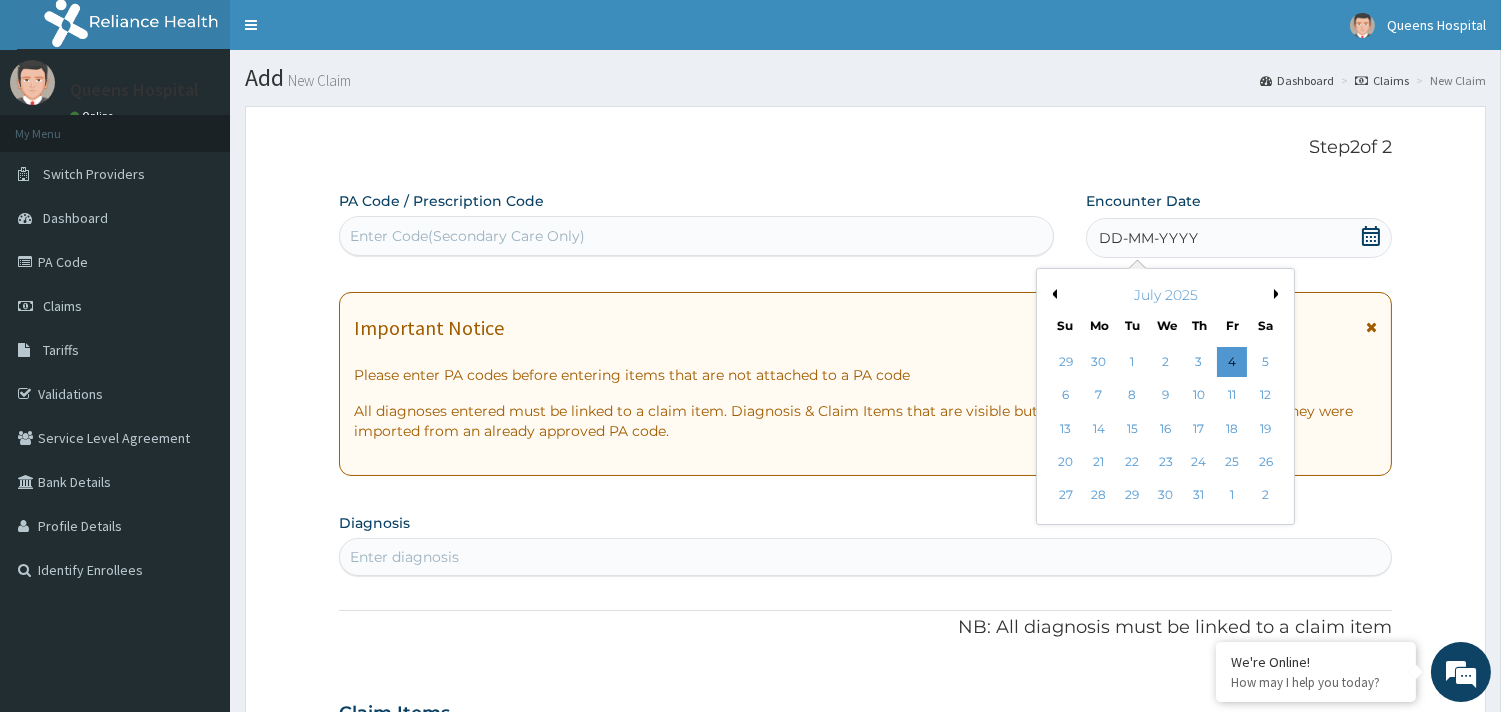 click on "22" at bounding box center [1132, 462] 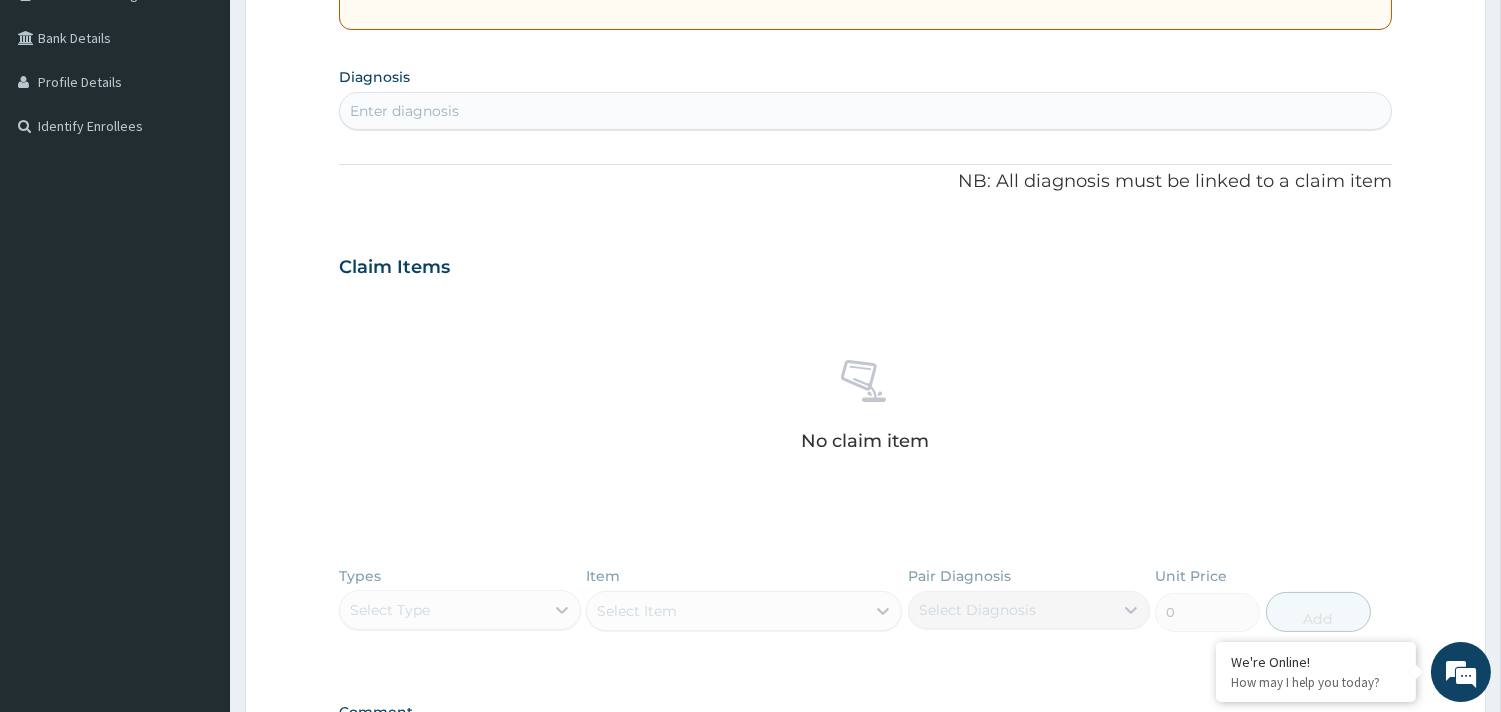 scroll, scrollTop: 333, scrollLeft: 0, axis: vertical 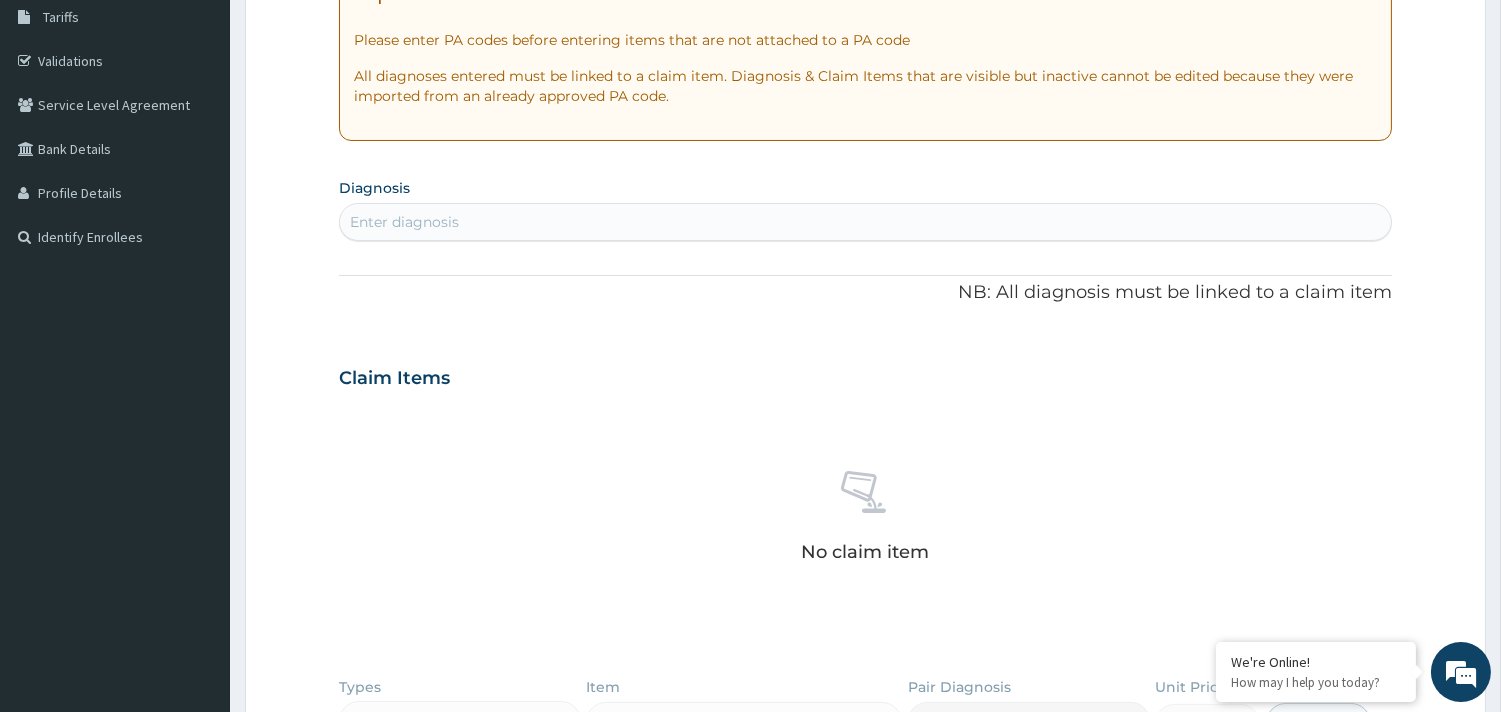 click on "Enter diagnosis" at bounding box center [865, 222] 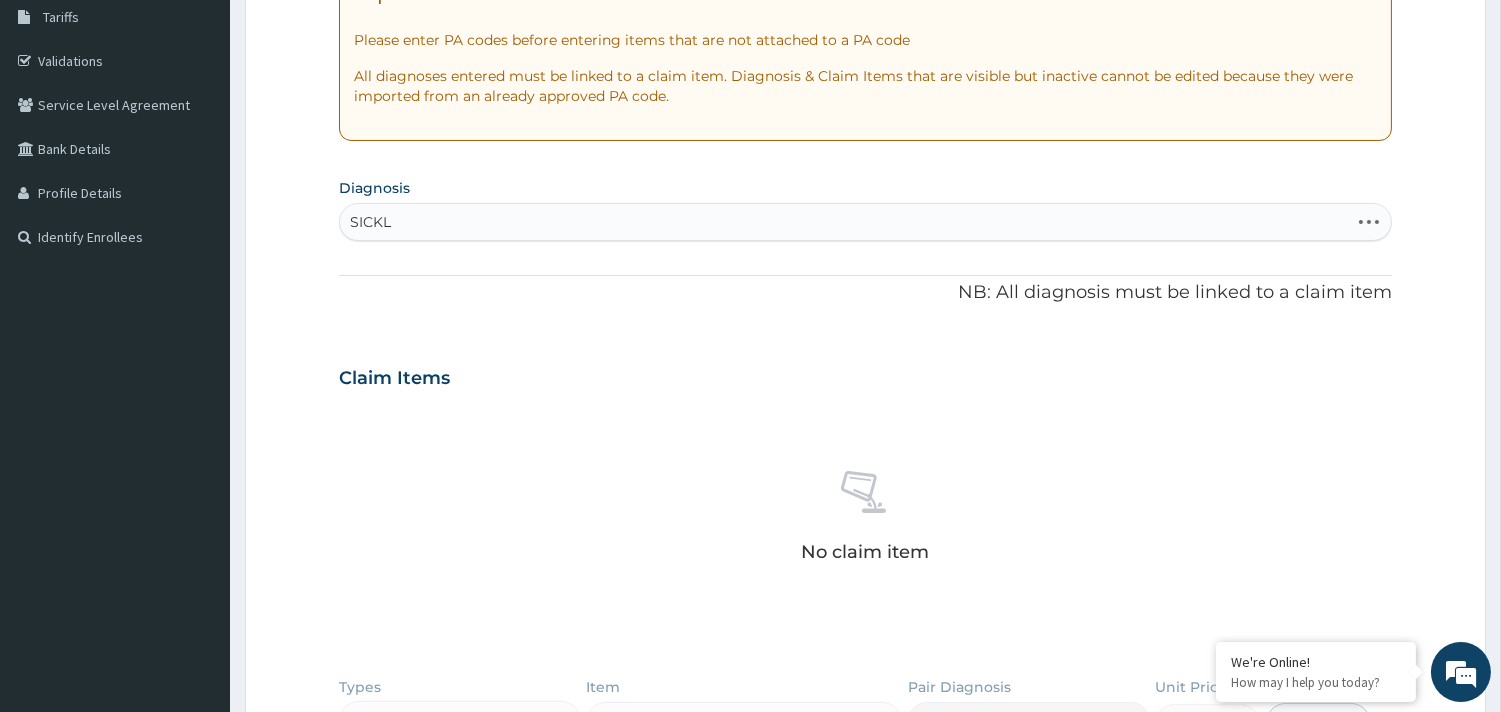type on "SICKLE" 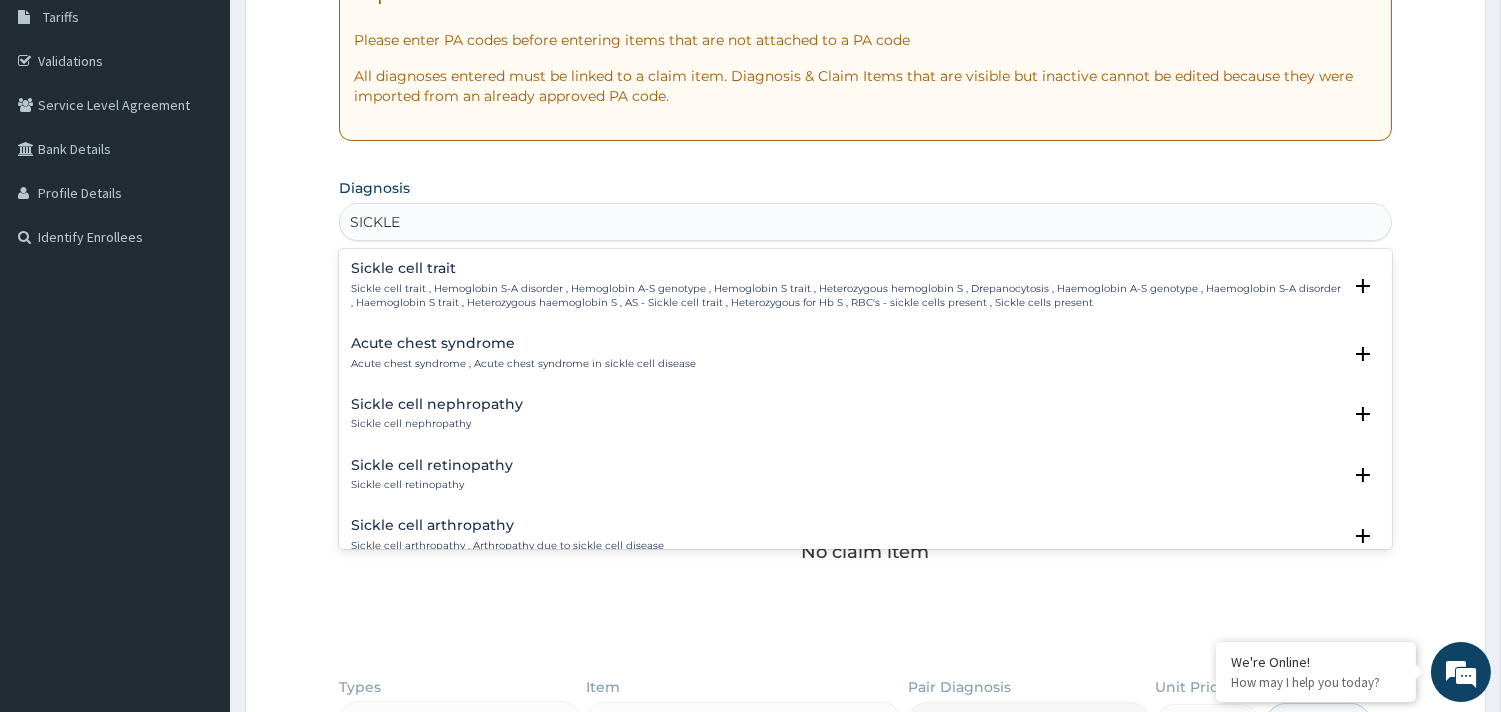 click on "Sickle cell trait Sickle cell trait , Hemoglobin S-A disorder , Hemoglobin A-S genotype , Hemoglobin S trait , Heterozygous hemoglobin S , Drepanocytosis , Haemoglobin A-S genotype , Haemoglobin S-A disorder , Haemoglobin S trait , Heterozygous haemoglobin S , AS - Sickle cell trait , Heterozygous for Hb S , RBC's - sickle cells present , Sickle cells present" at bounding box center (846, 285) 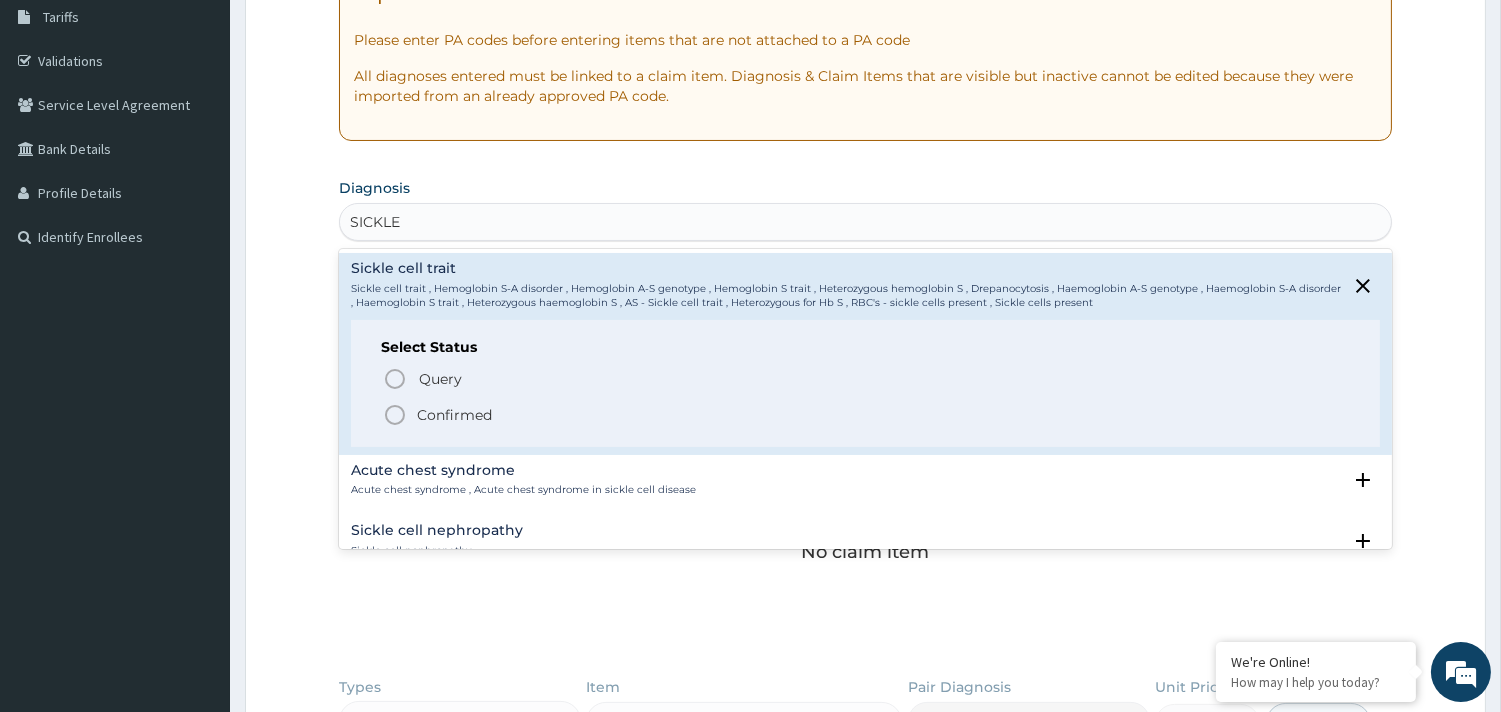 drag, startPoint x: 397, startPoint y: 417, endPoint x: 406, endPoint y: 422, distance: 10.29563 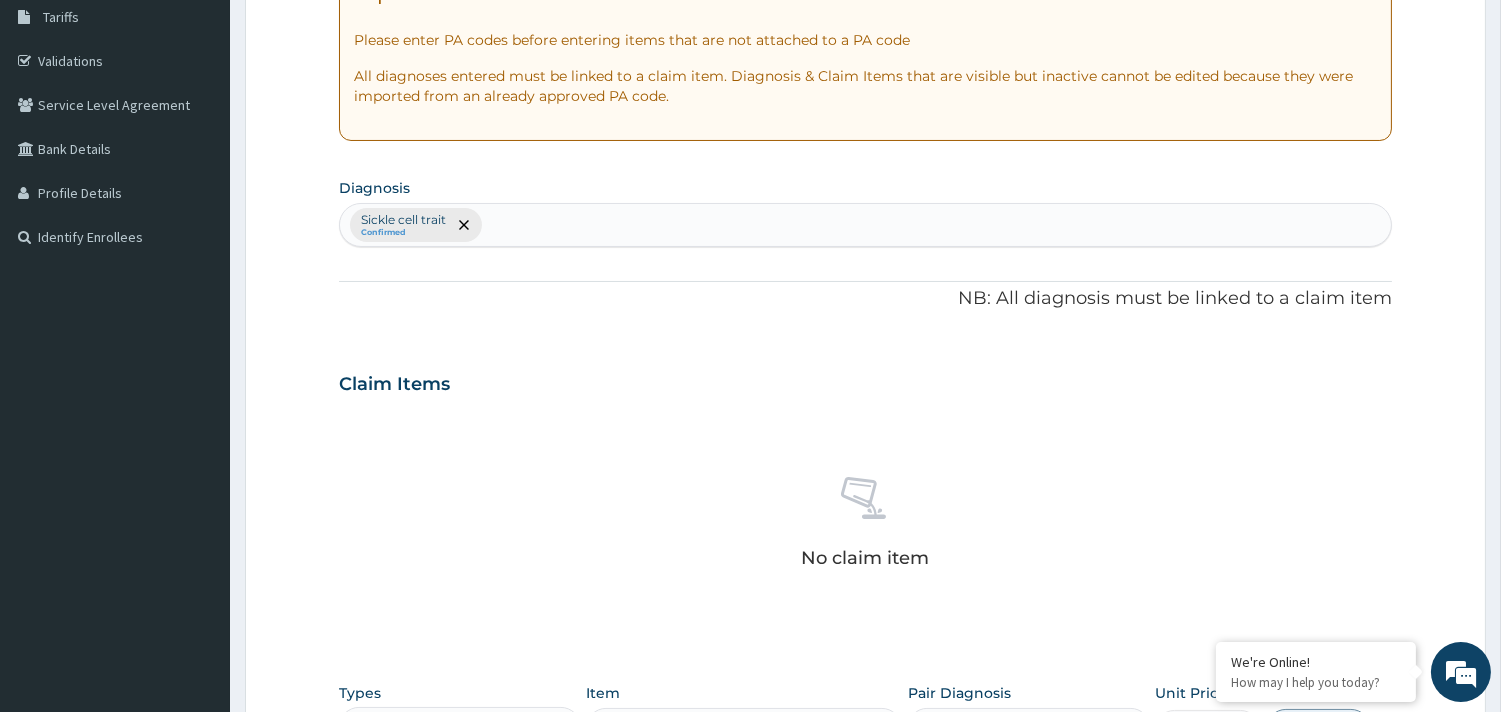 scroll, scrollTop: 555, scrollLeft: 0, axis: vertical 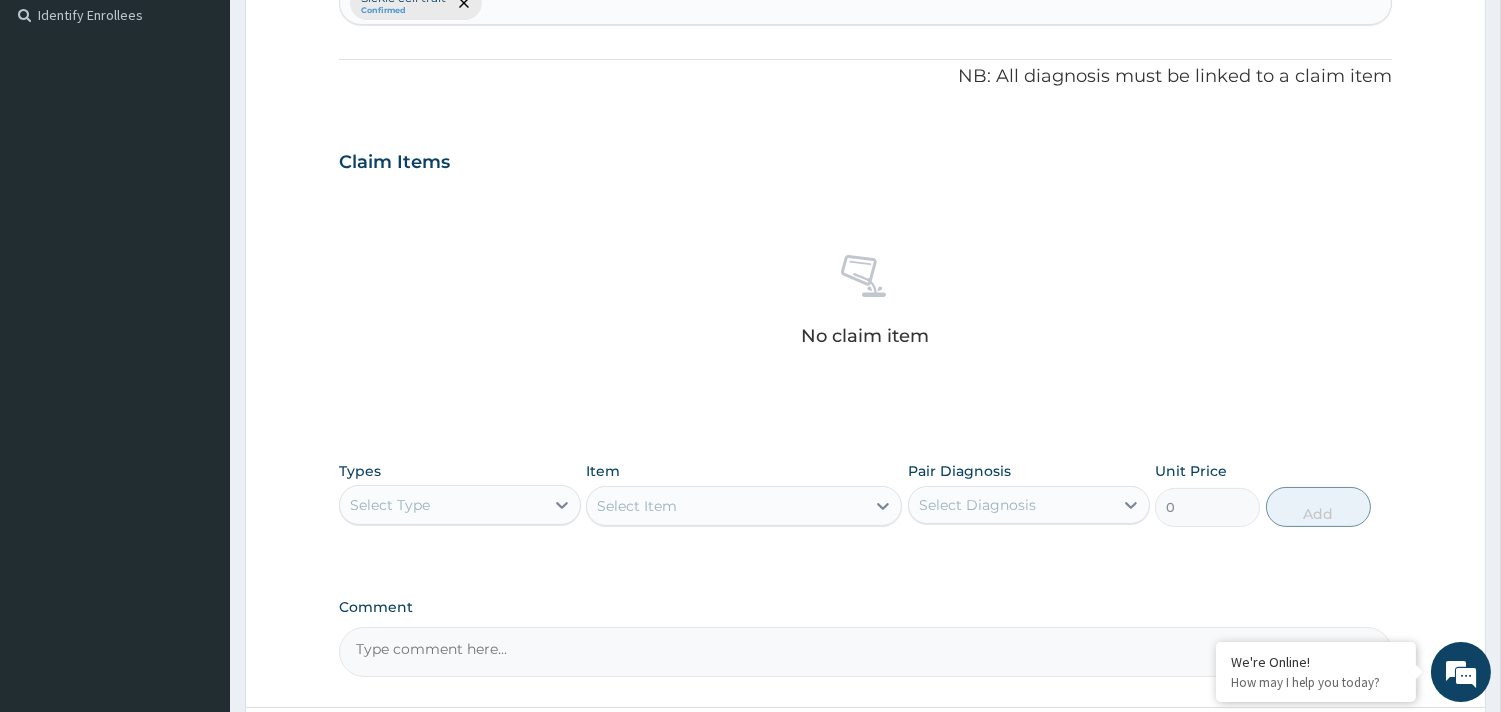 click on "Select Type" at bounding box center [442, 505] 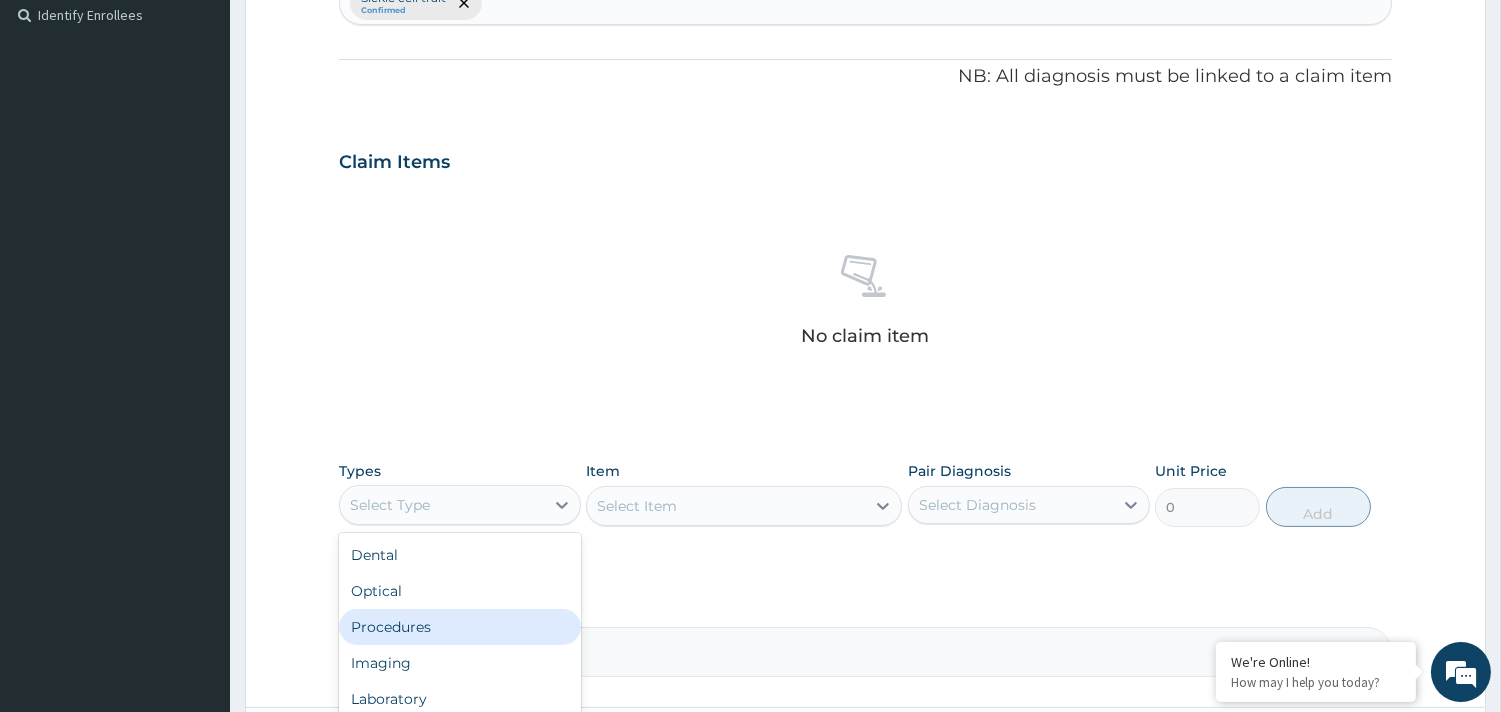 drag, startPoint x: 395, startPoint y: 628, endPoint x: 477, endPoint y: 584, distance: 93.05912 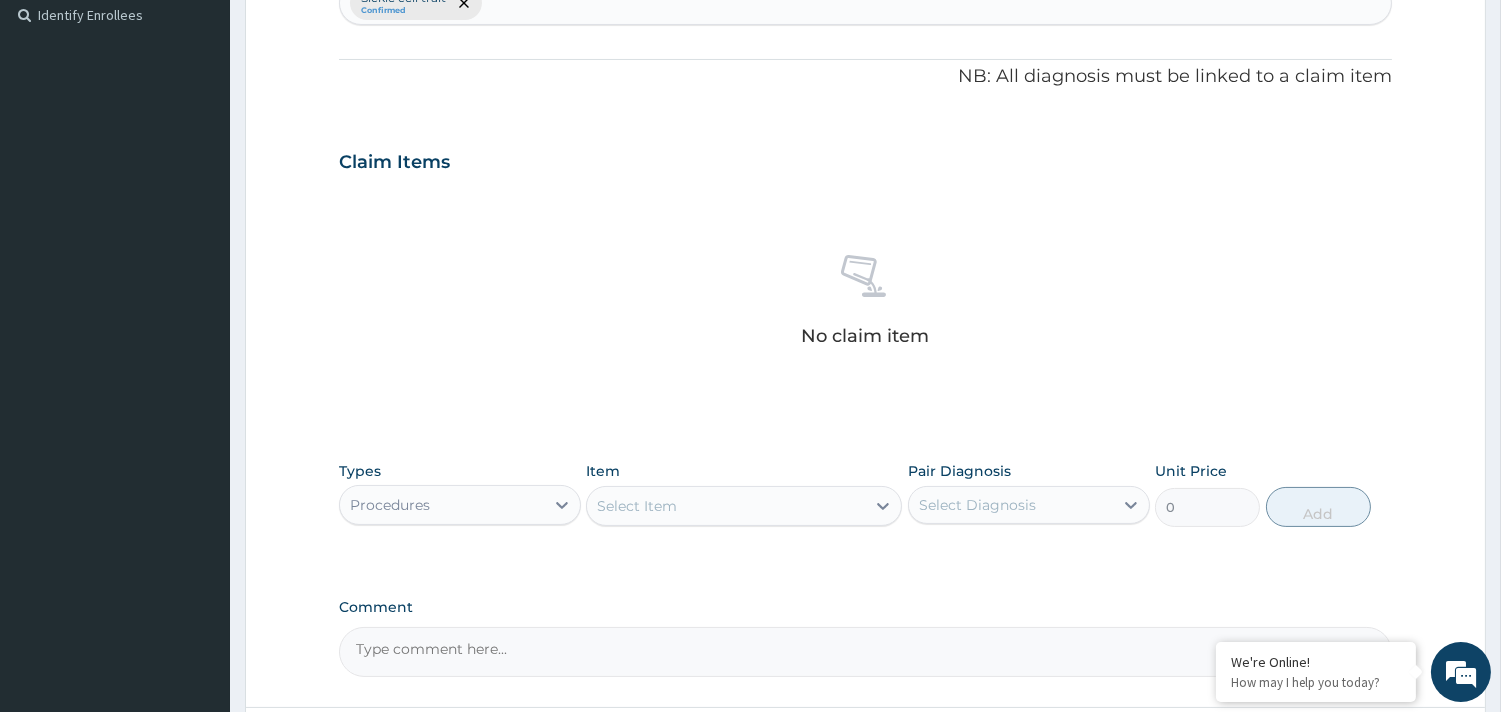click on "Select Item" at bounding box center (726, 506) 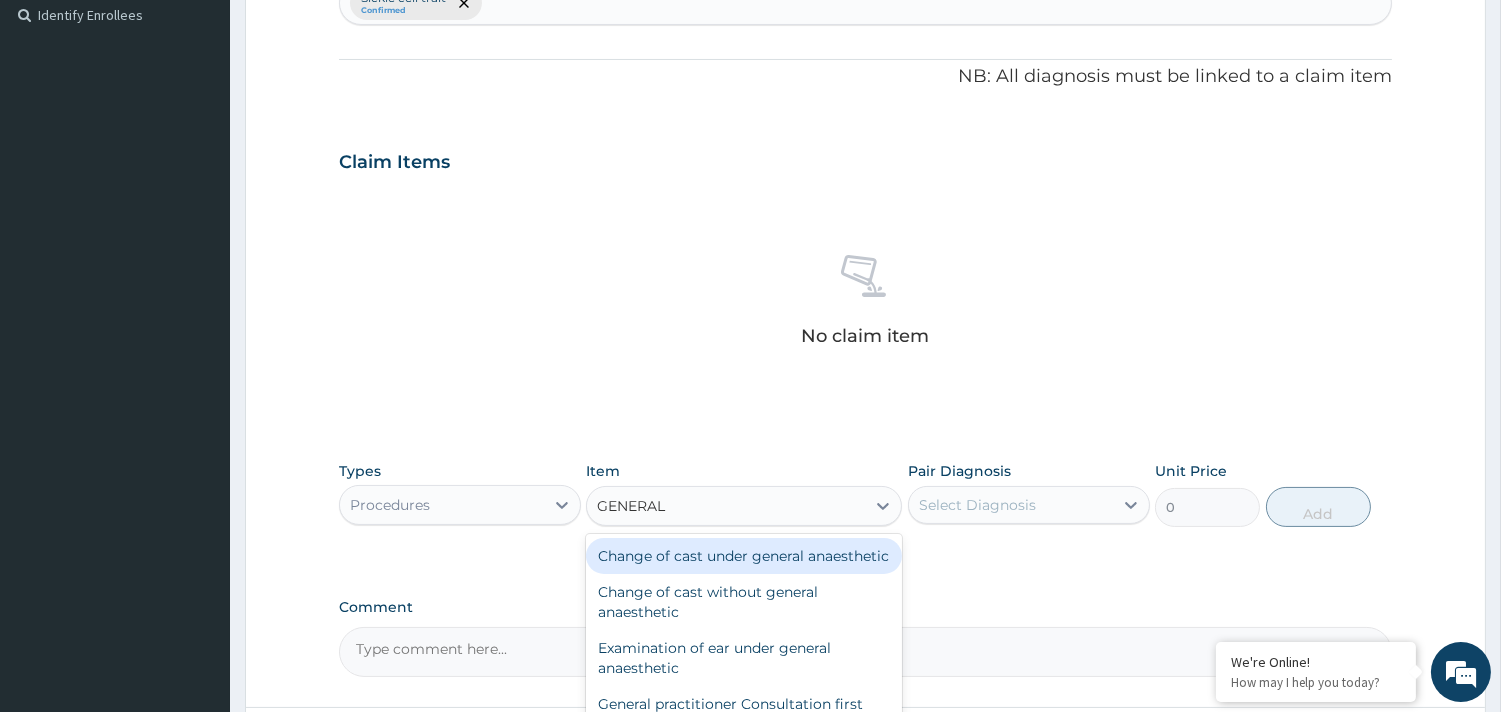 type on "GENERAL P" 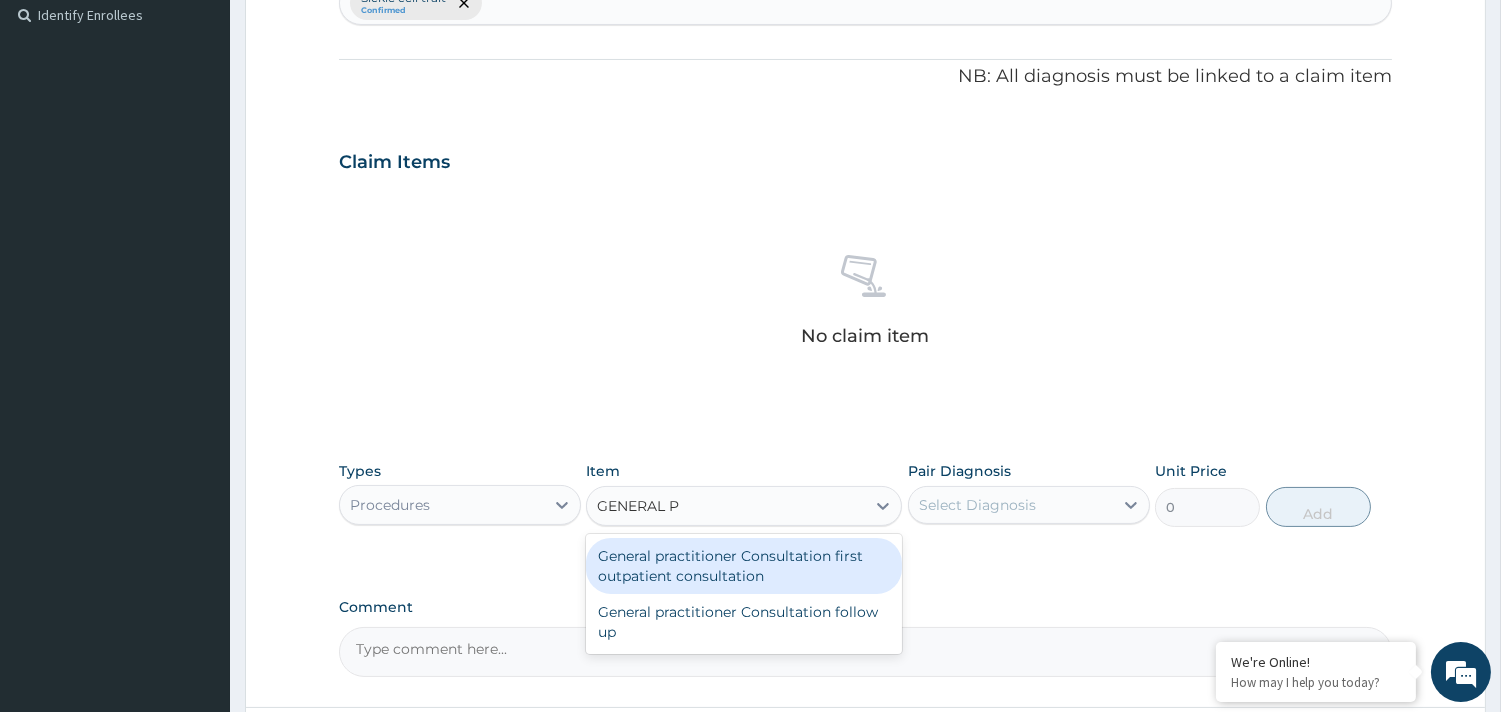 click on "General practitioner Consultation first outpatient consultation" at bounding box center (744, 566) 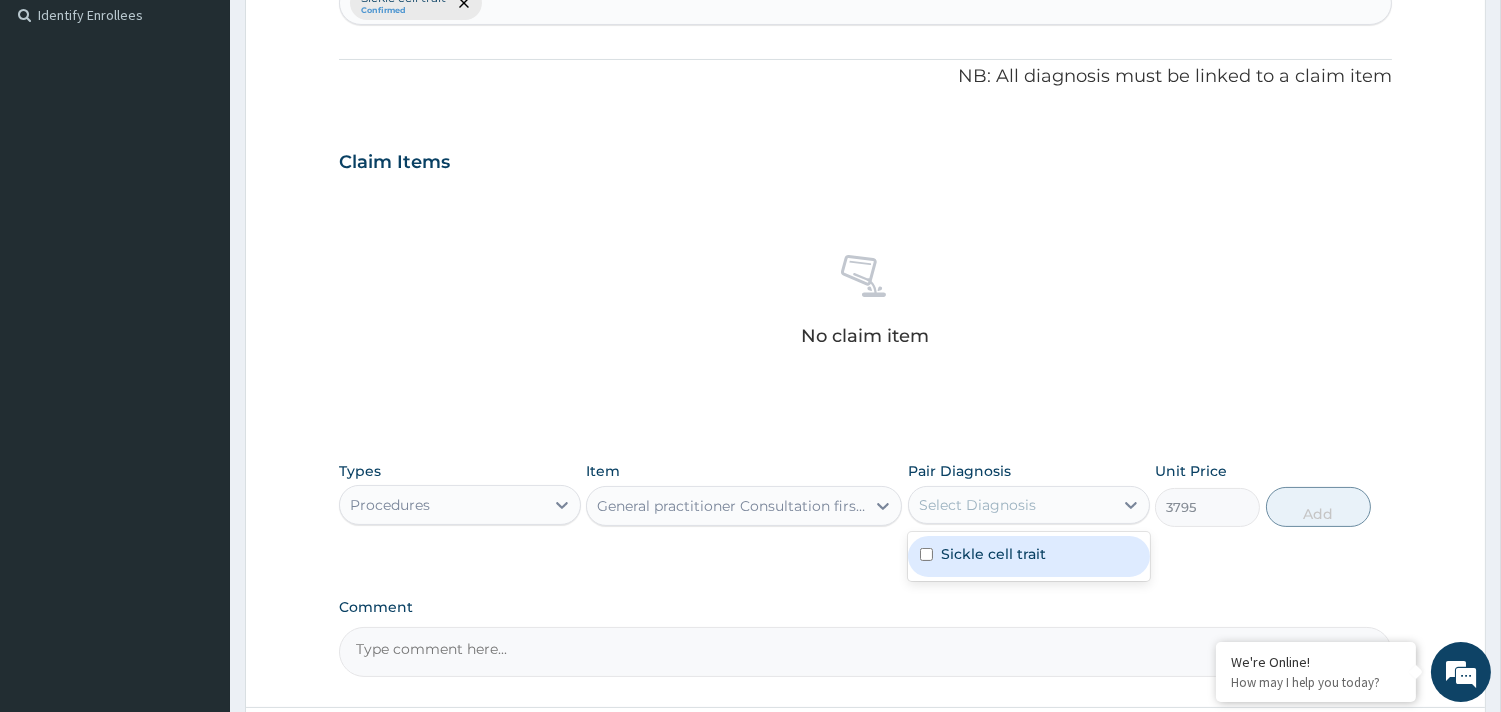 click on "Select Diagnosis" at bounding box center (1011, 505) 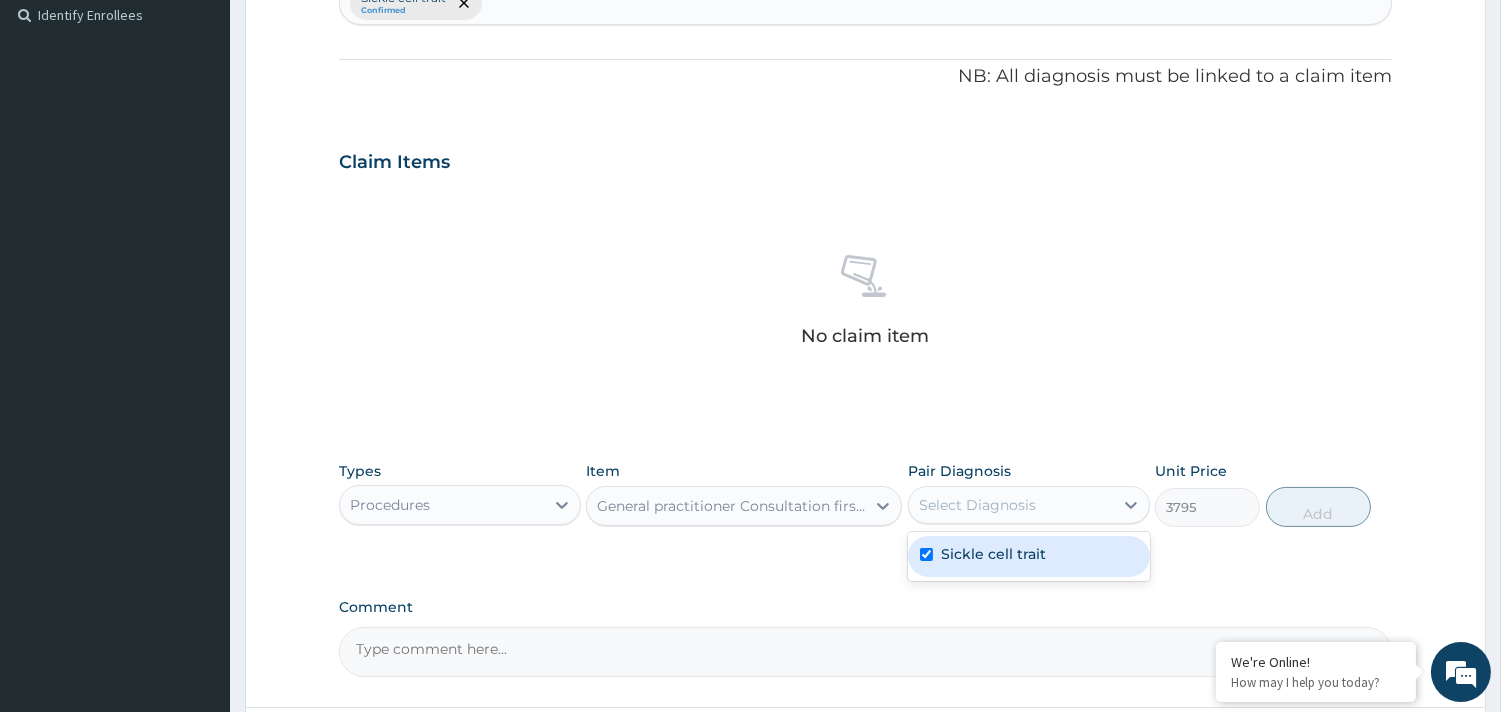 checkbox on "true" 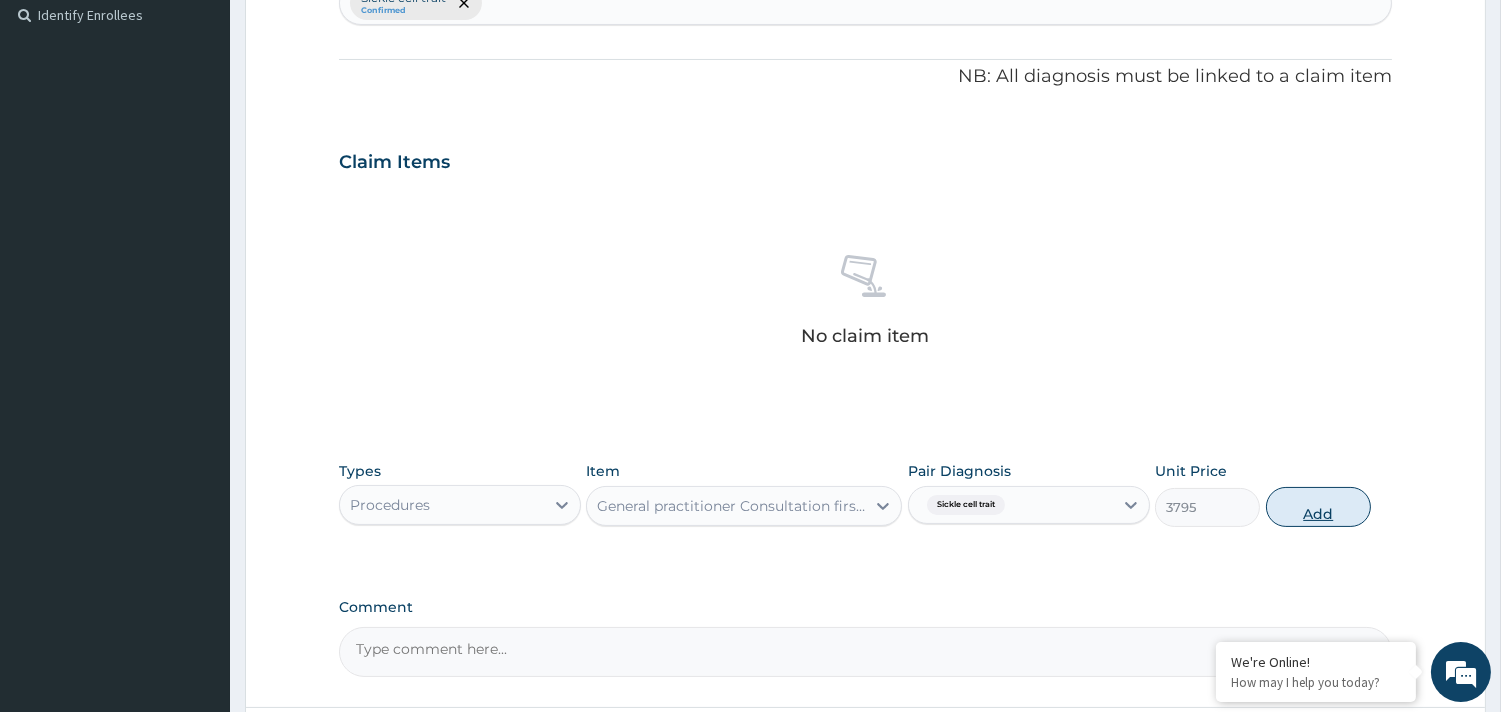 click on "Add" at bounding box center (1318, 507) 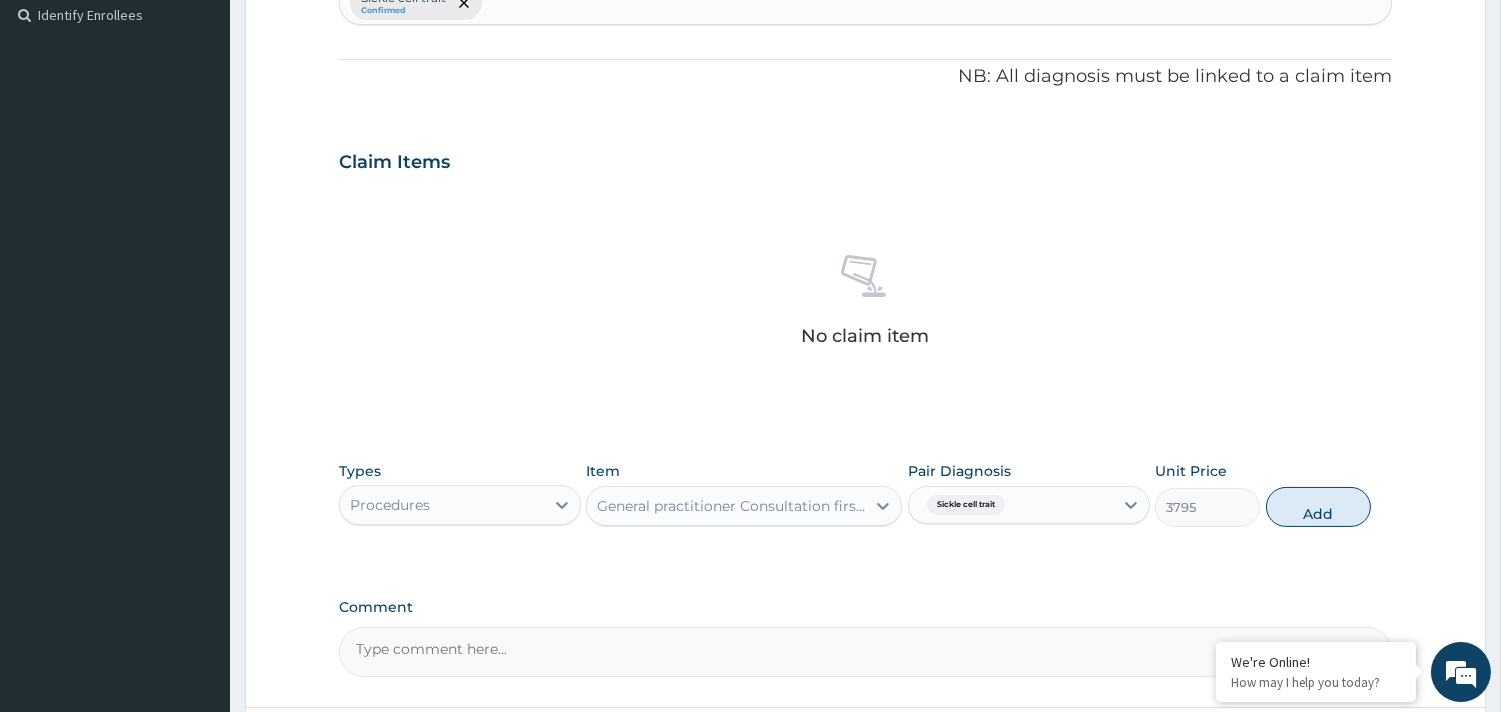 type on "0" 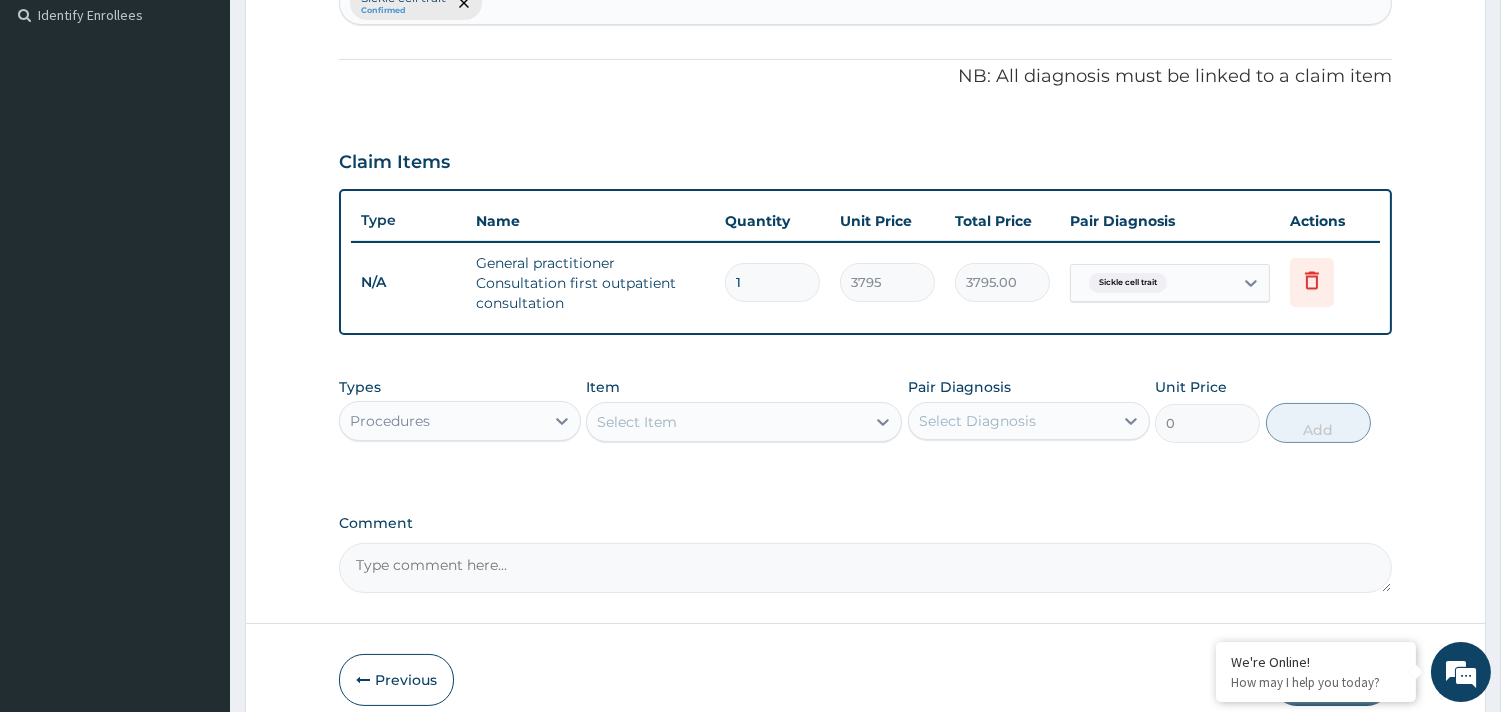 click on "Procedures" at bounding box center [442, 421] 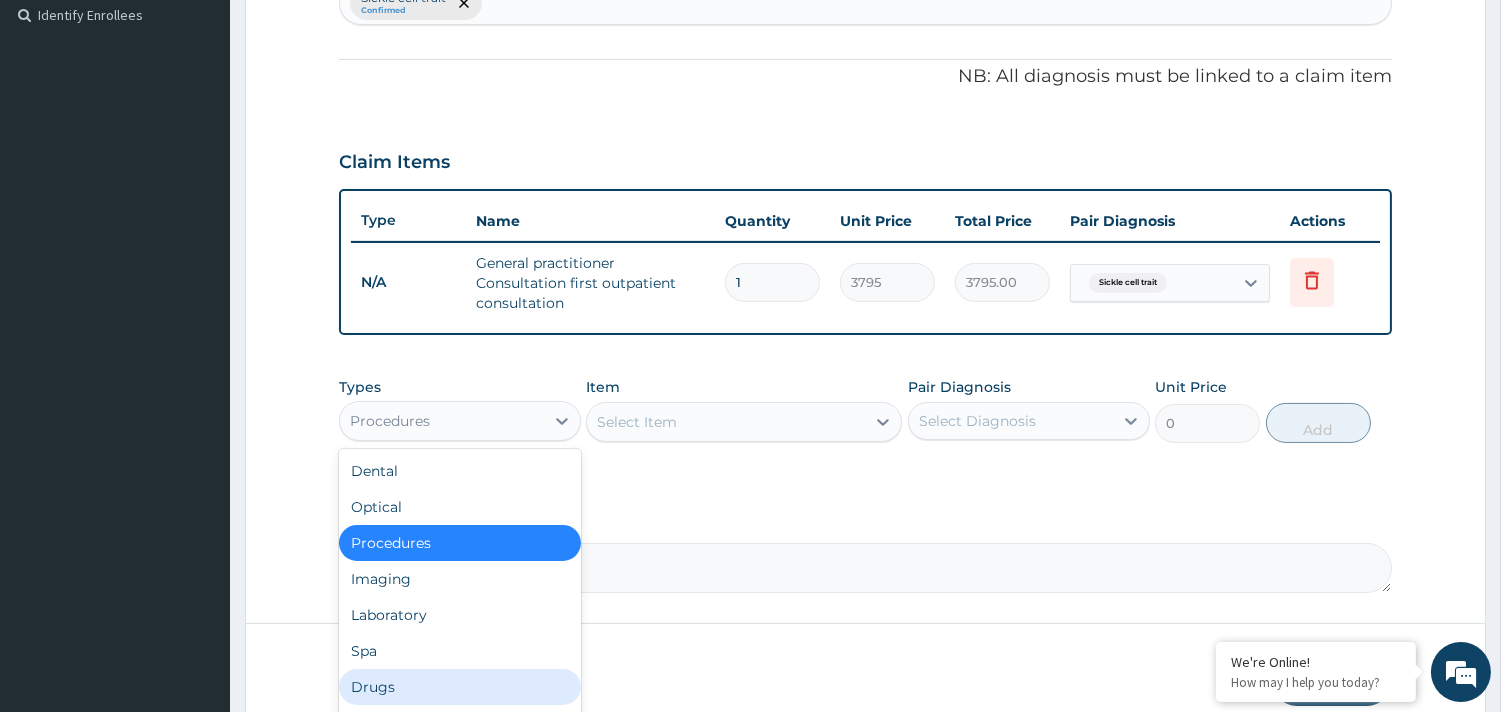 click on "Drugs" at bounding box center (460, 687) 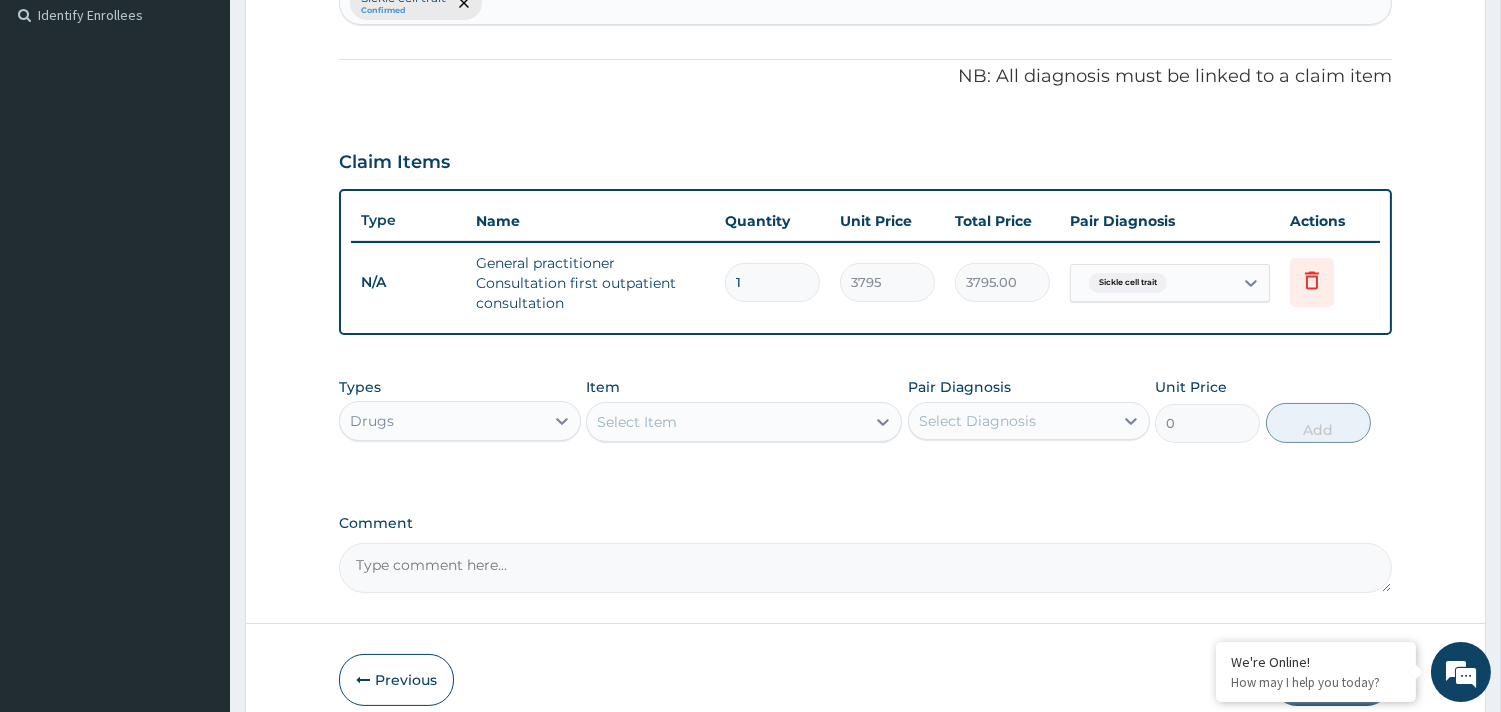 click on "Select Item" at bounding box center (726, 422) 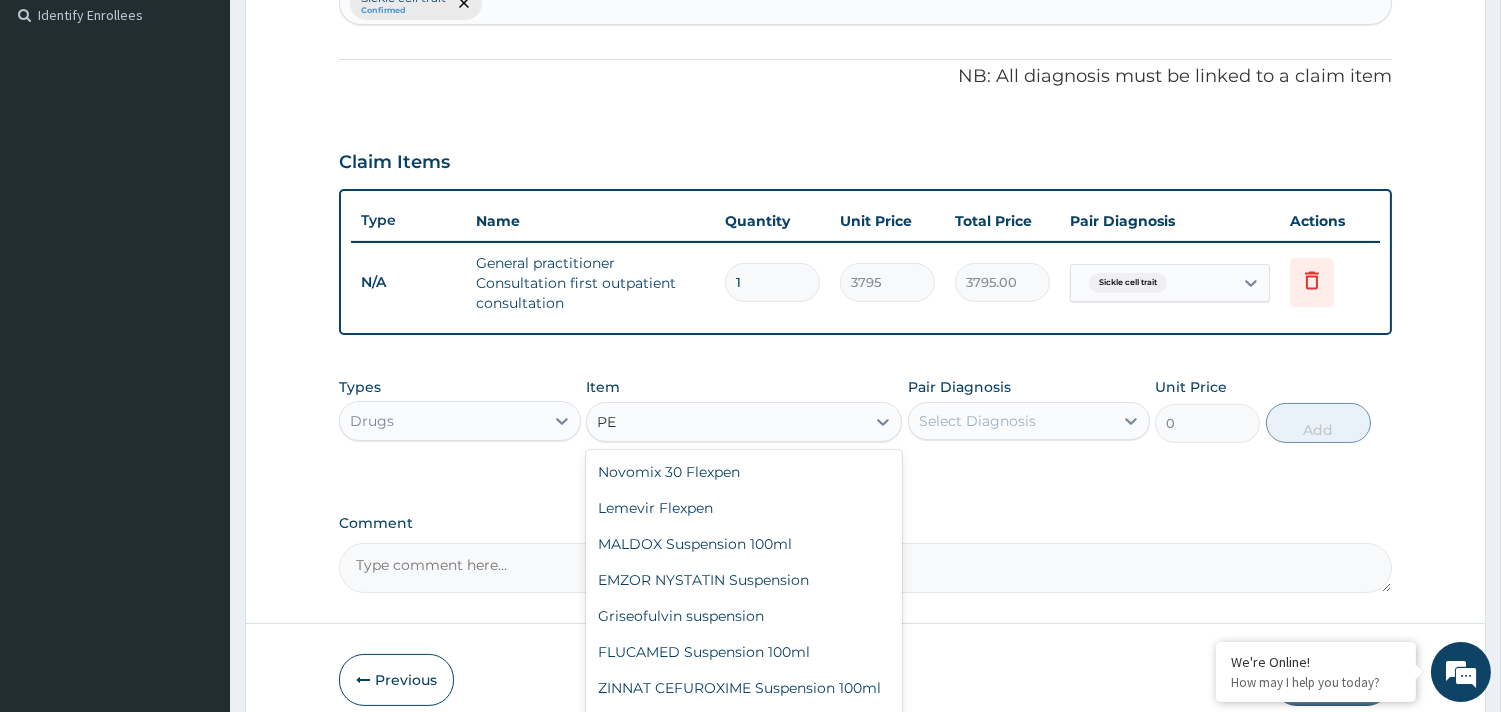 type on "P" 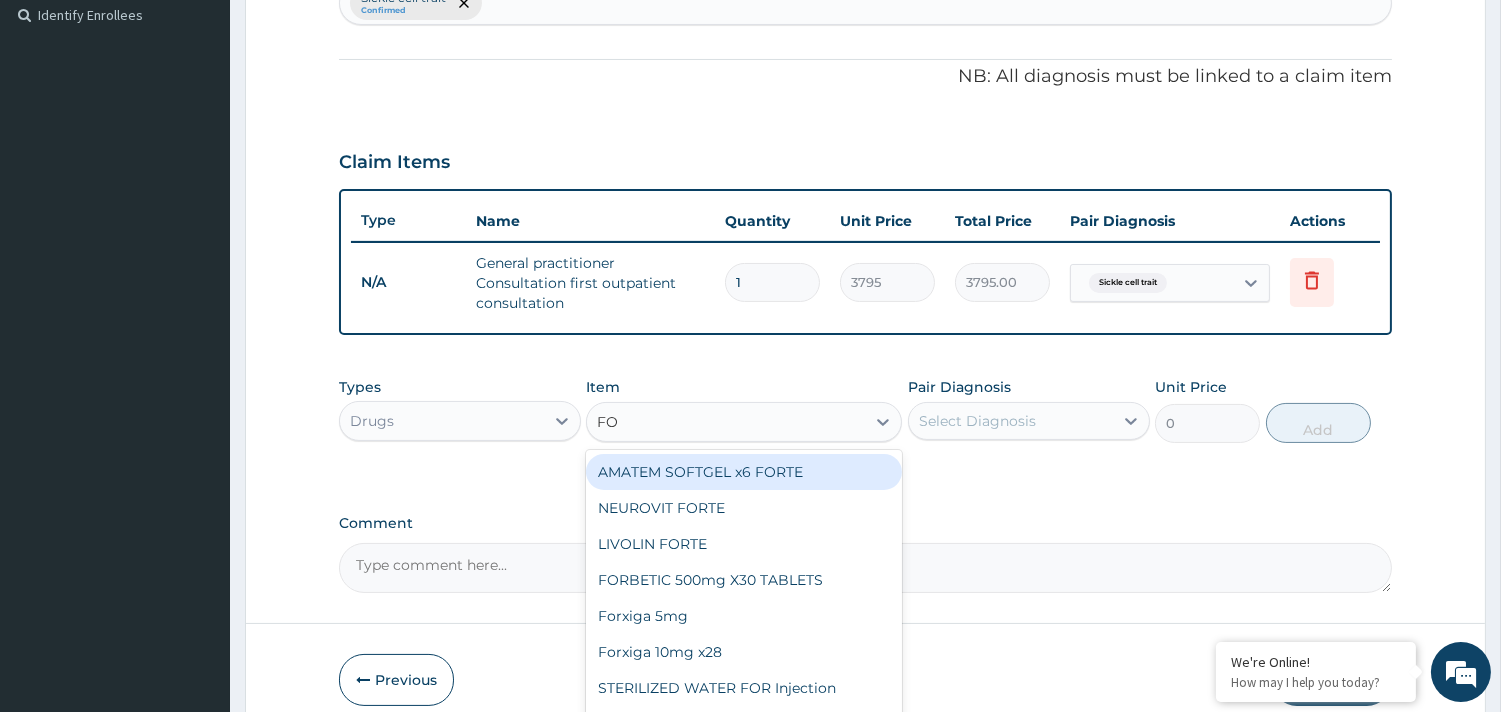 type on "F" 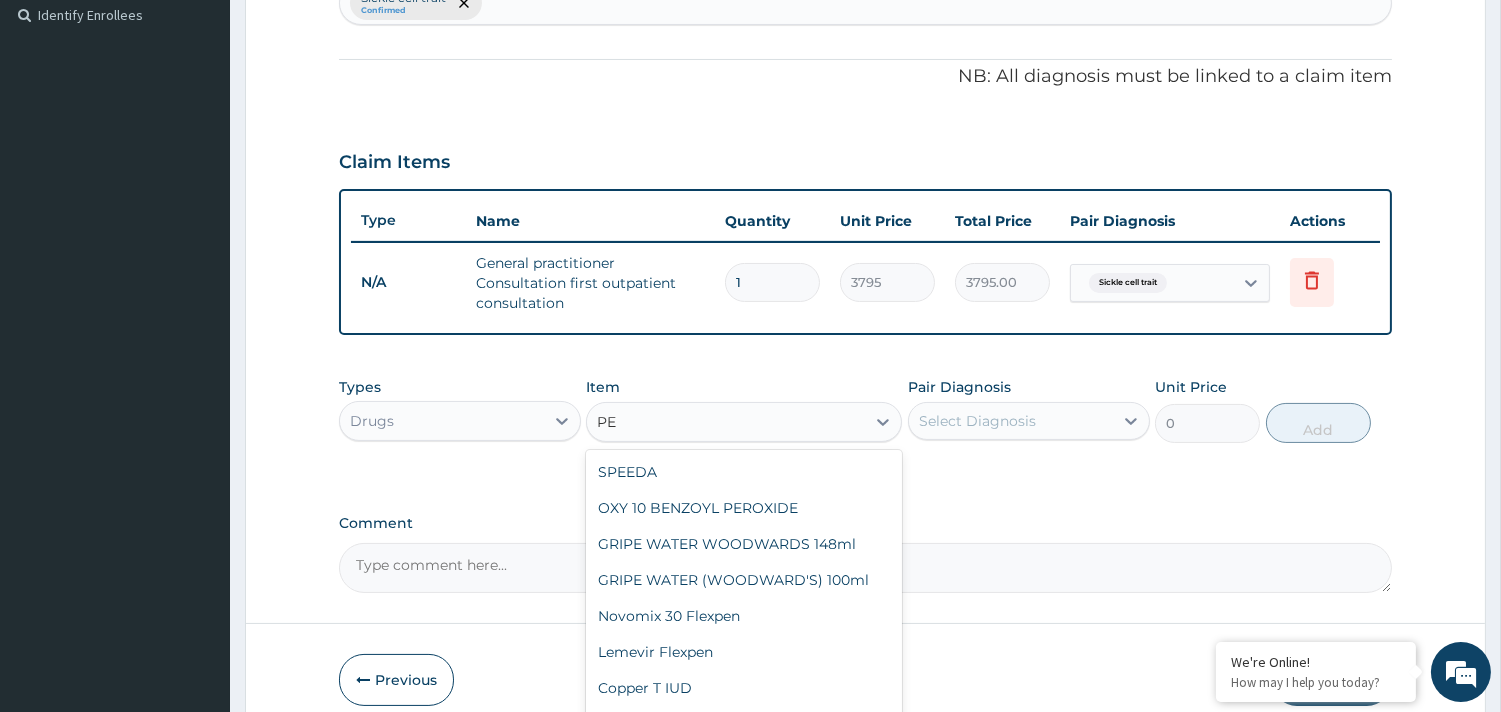 type on "P" 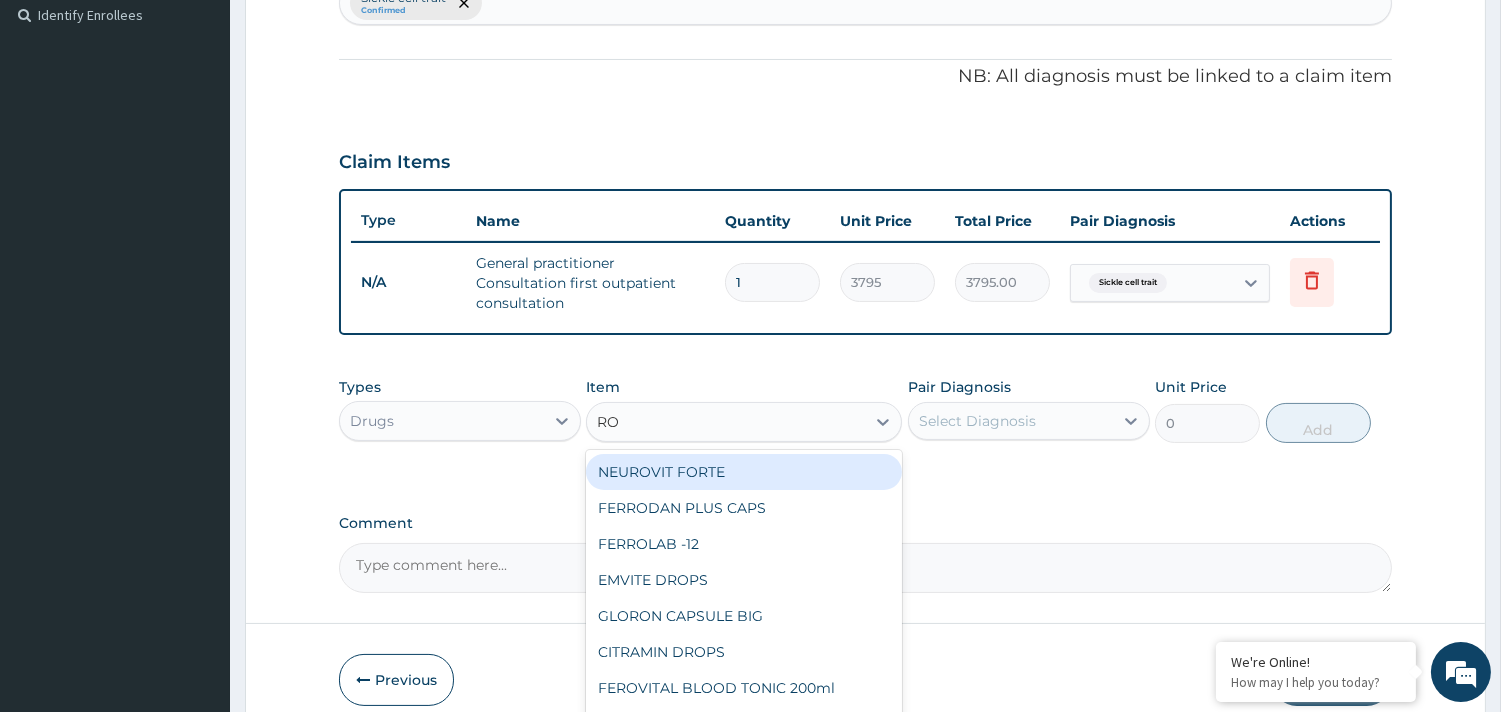 type on "R" 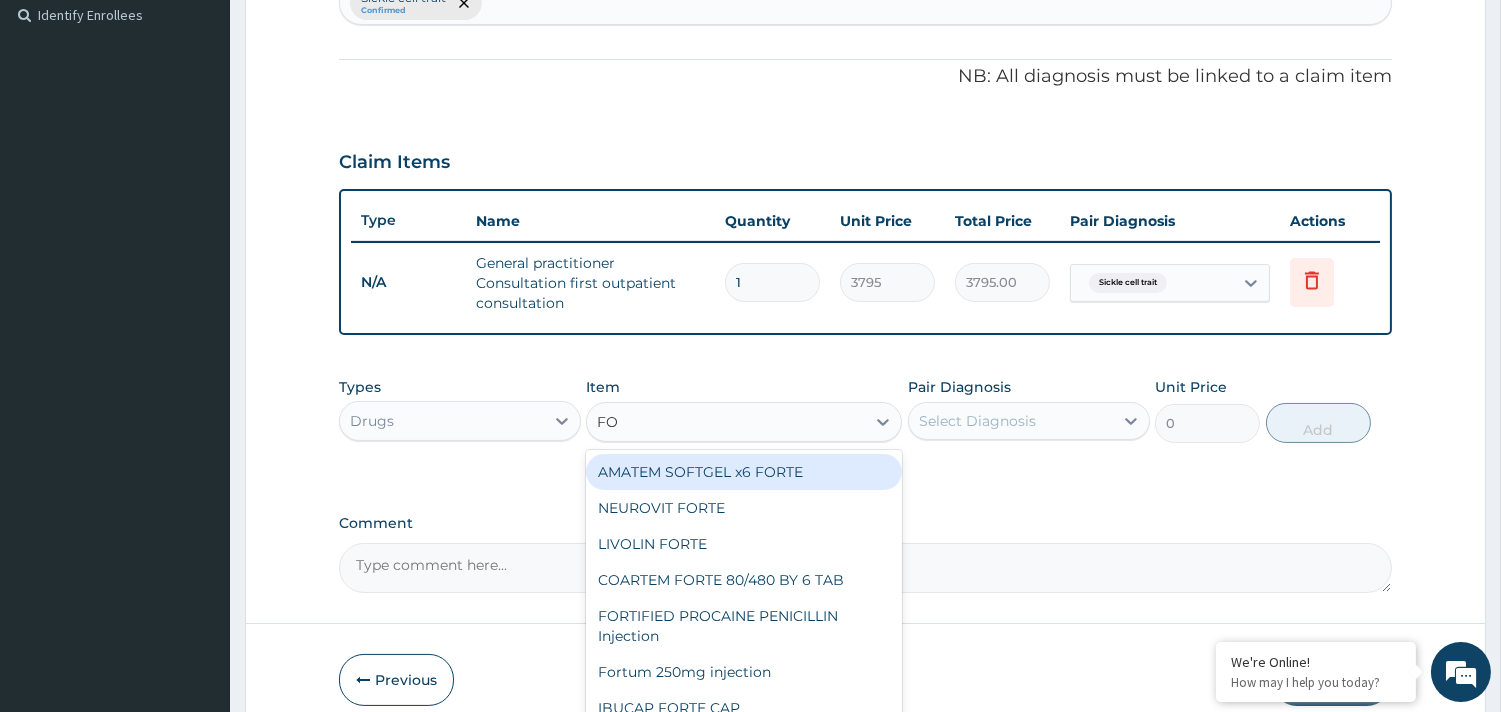 type on "F" 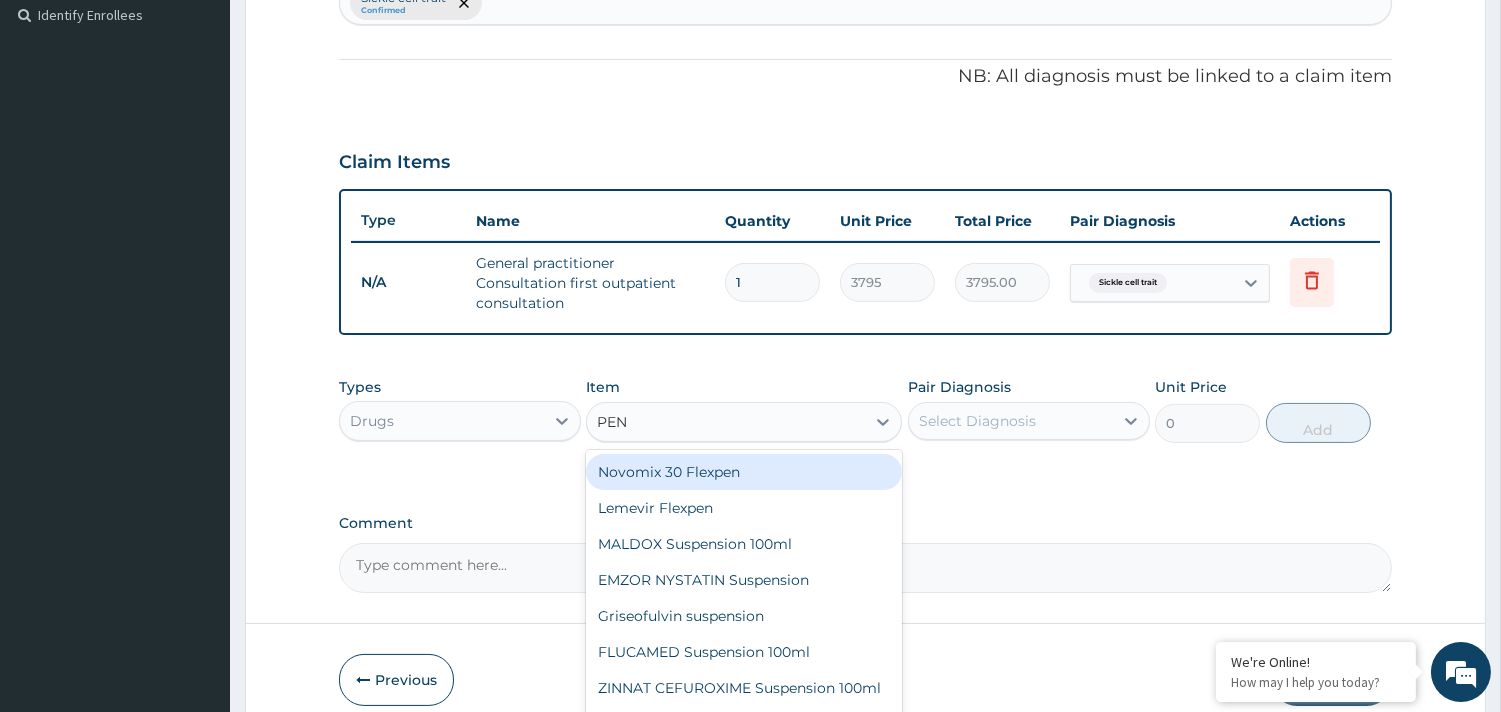 type on "PENT" 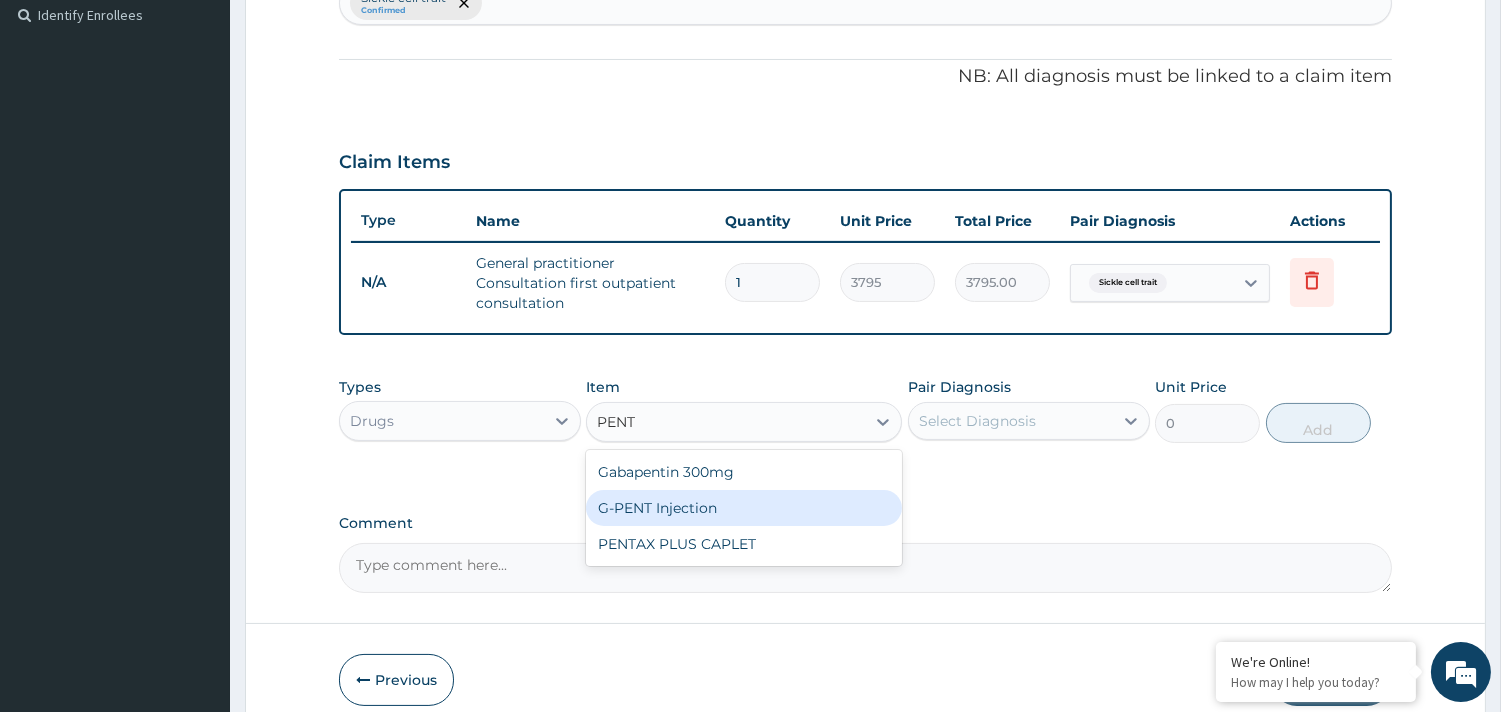 click on "G-PENT Injection" at bounding box center (744, 508) 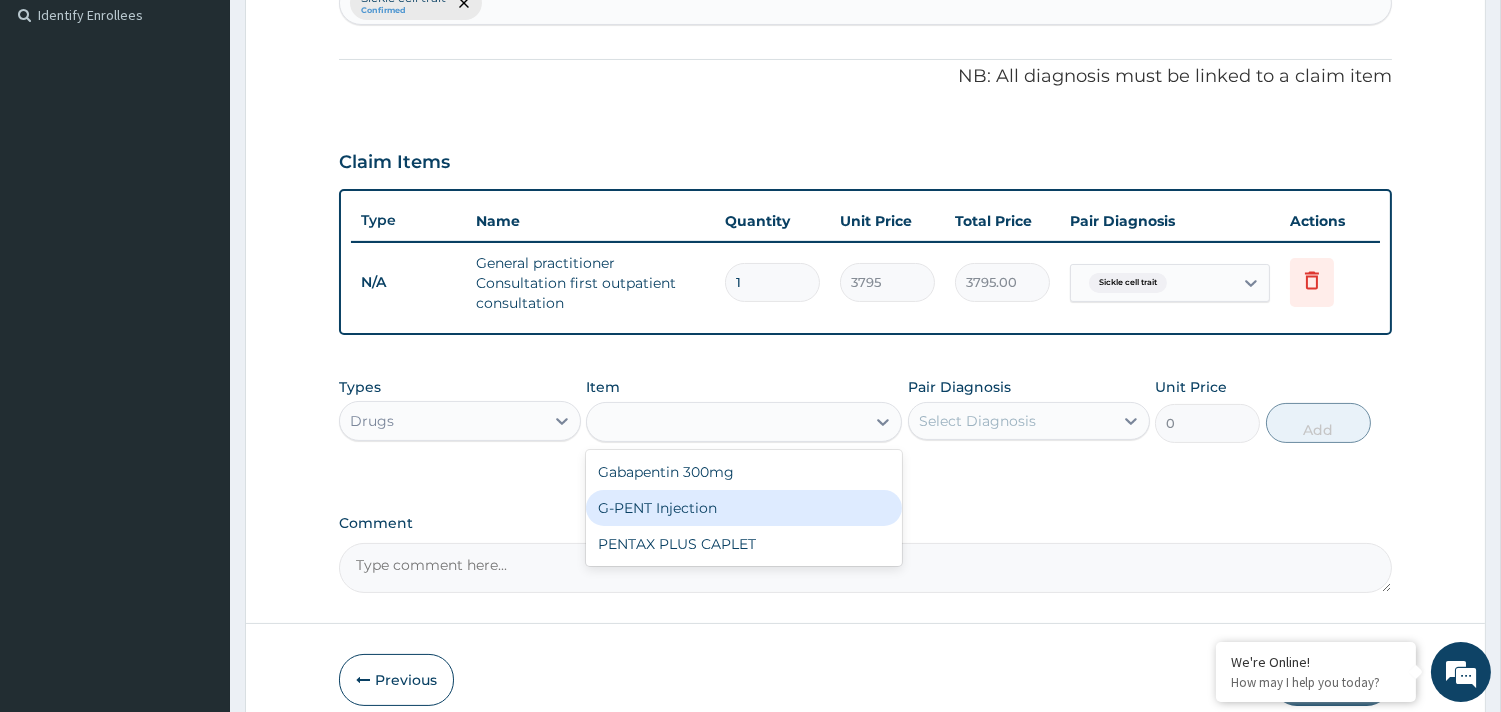type on "487.025" 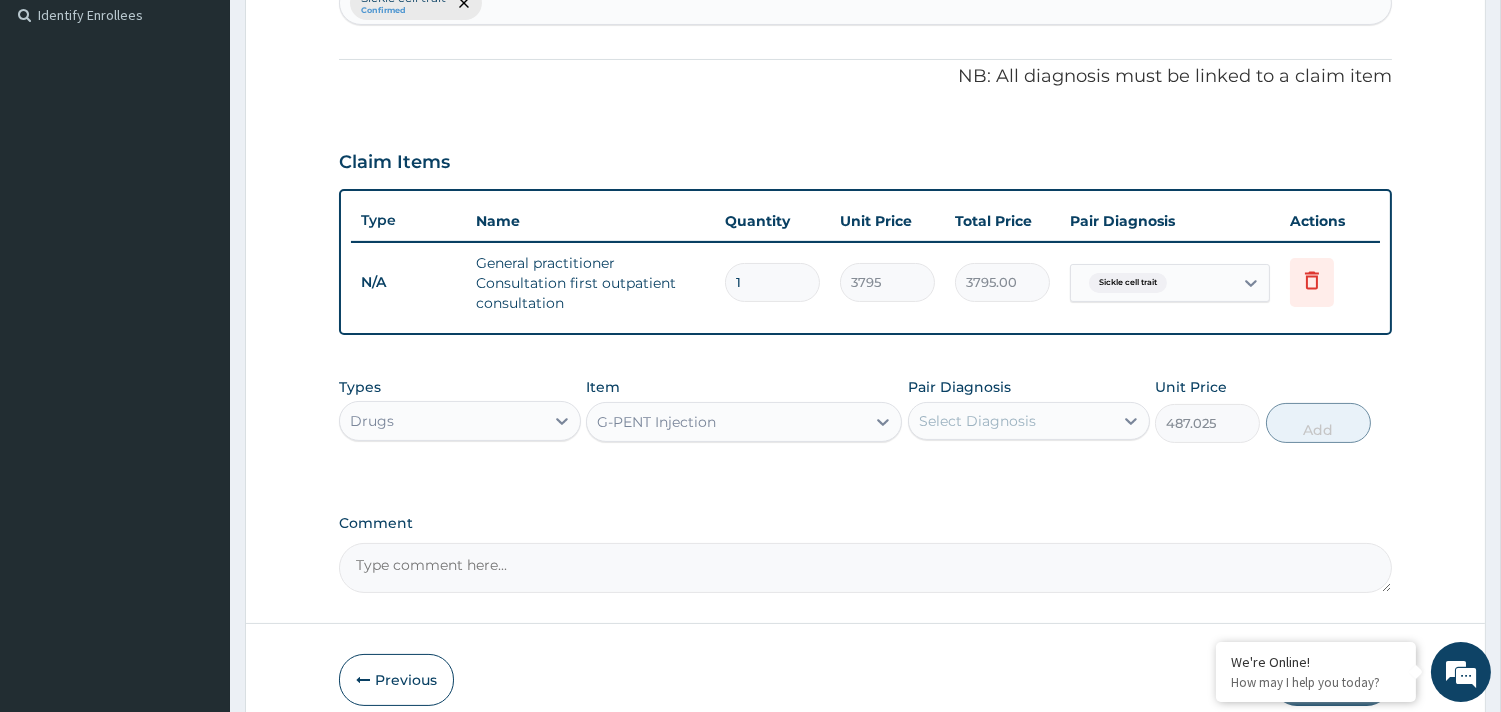 click on "Select Diagnosis" at bounding box center [977, 421] 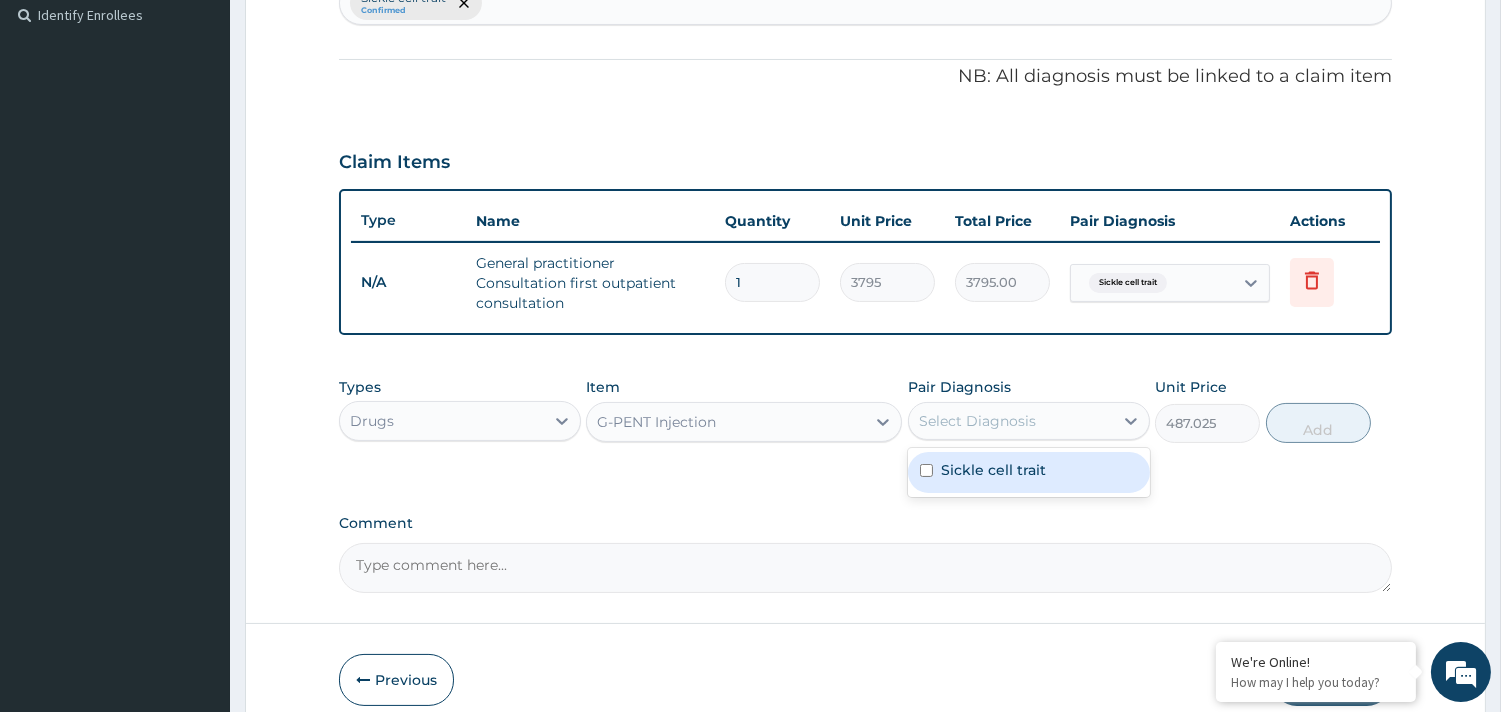 click on "Sickle cell trait" at bounding box center (993, 470) 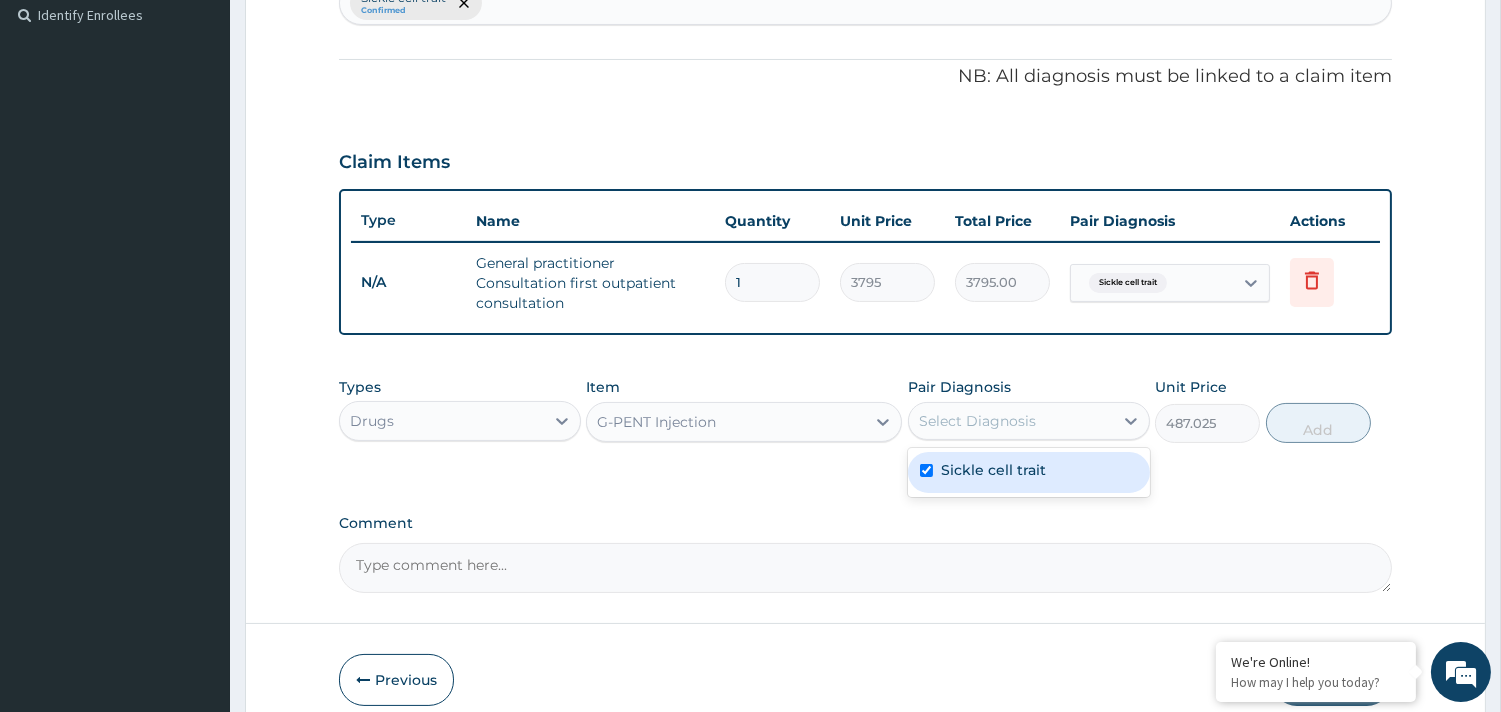 checkbox on "true" 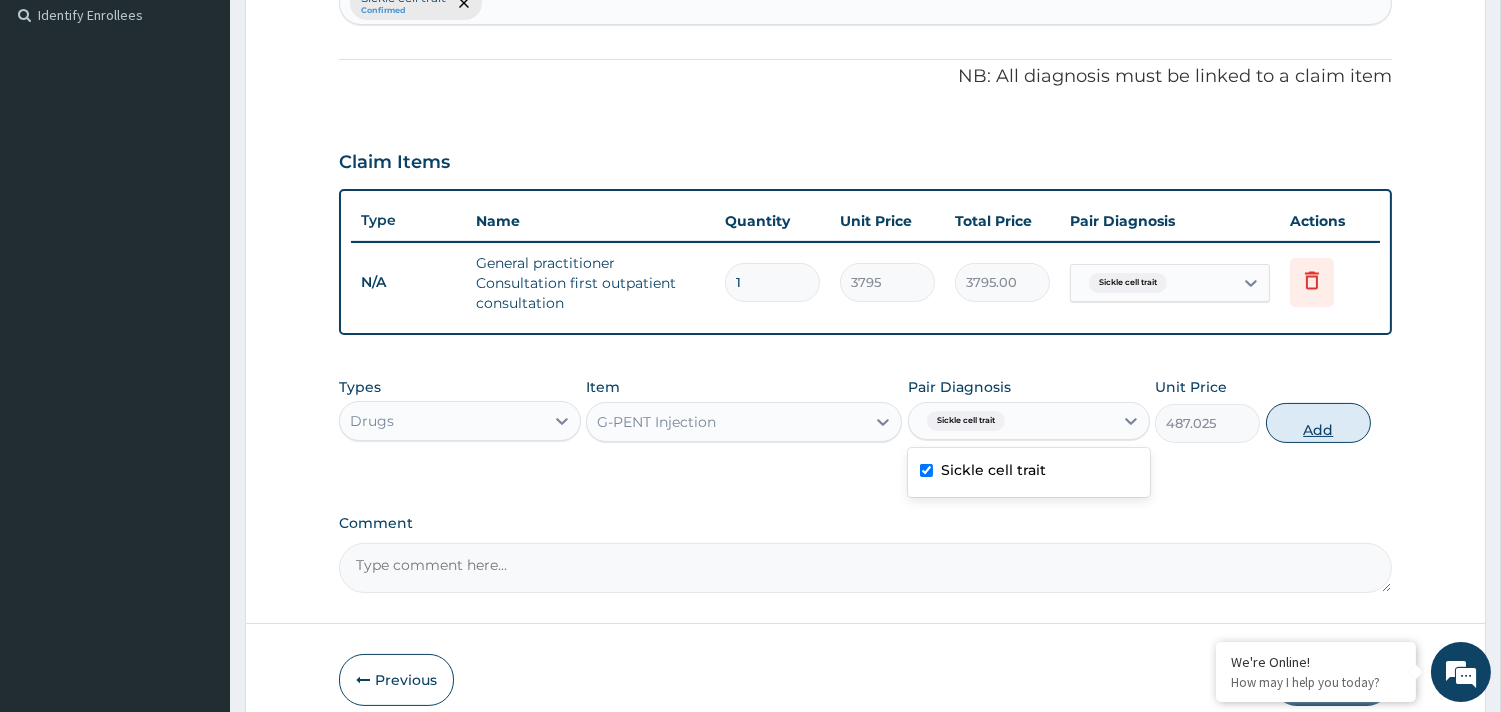 click on "Add" at bounding box center [1318, 423] 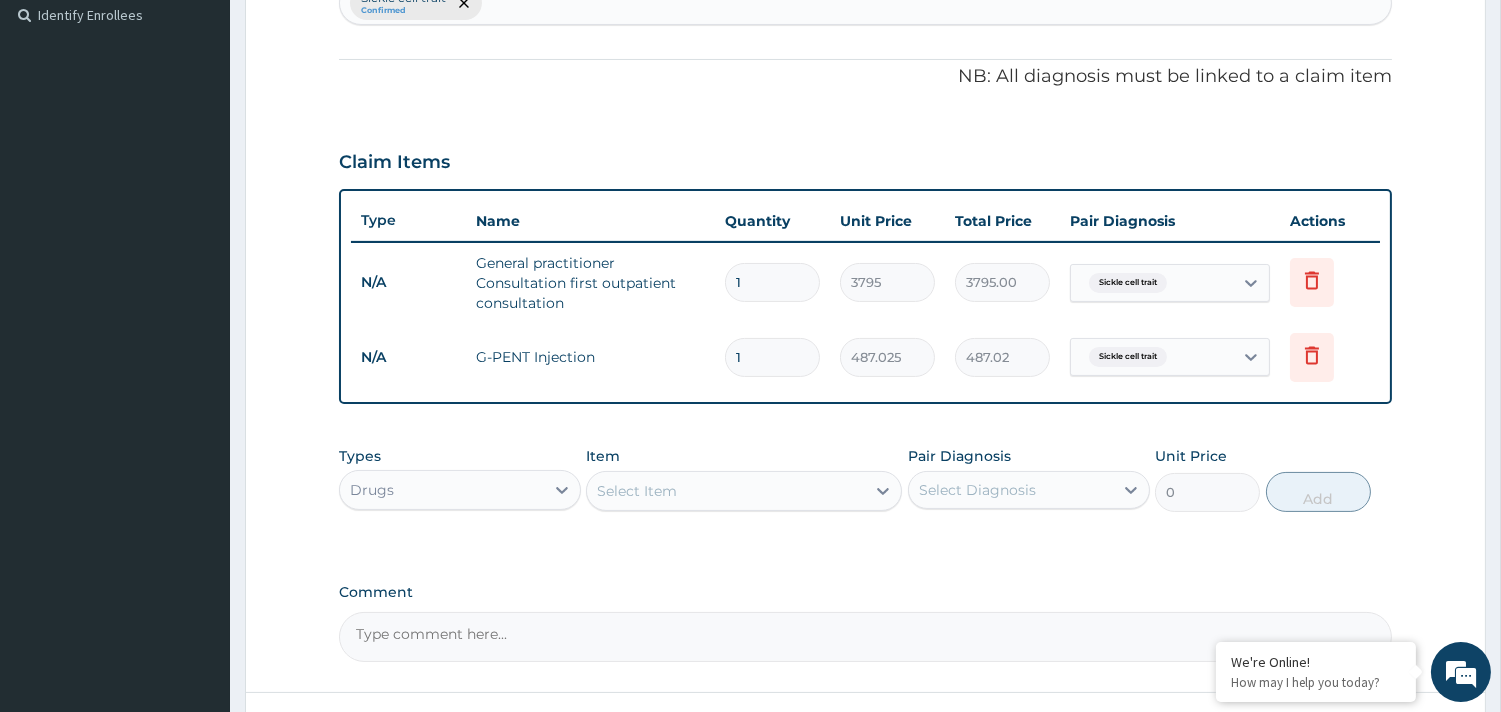 click on "Select Item" at bounding box center [637, 491] 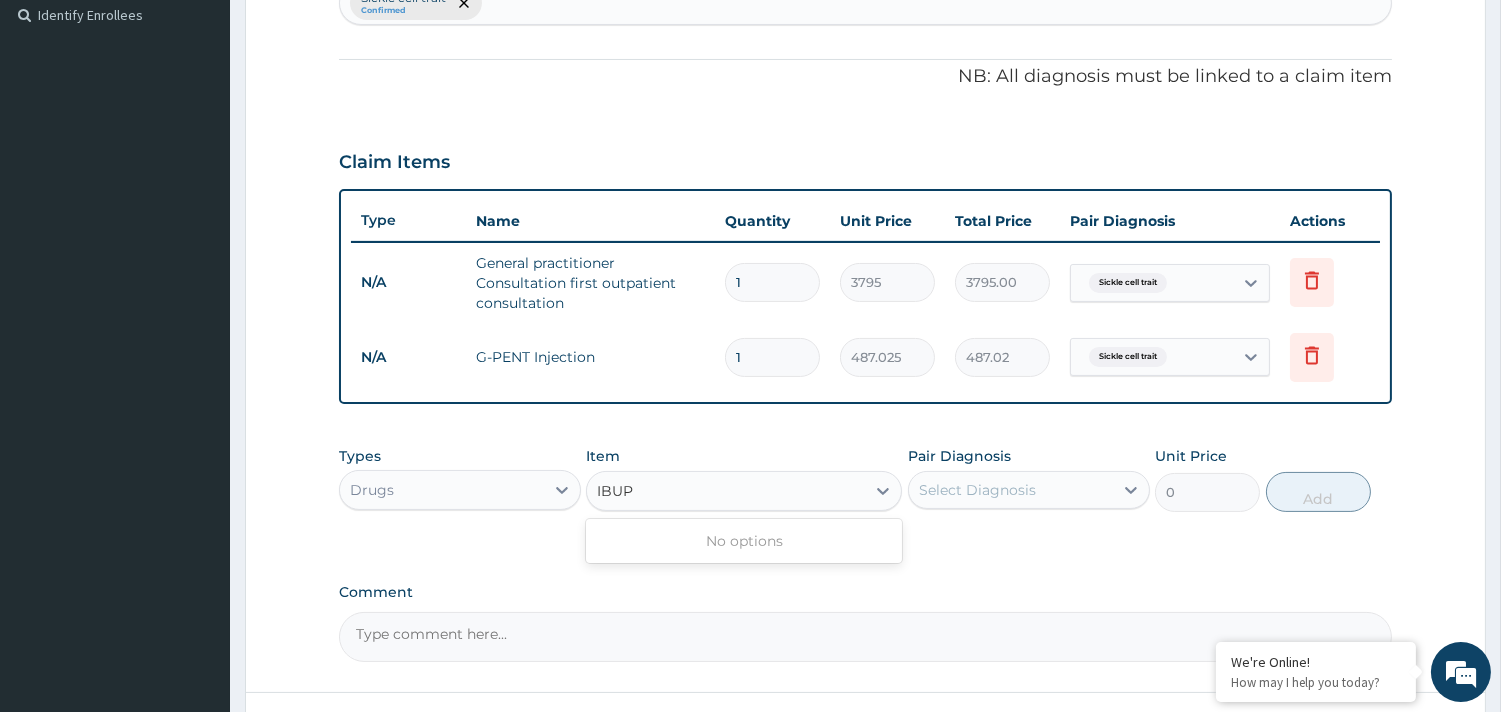 type on "IBU" 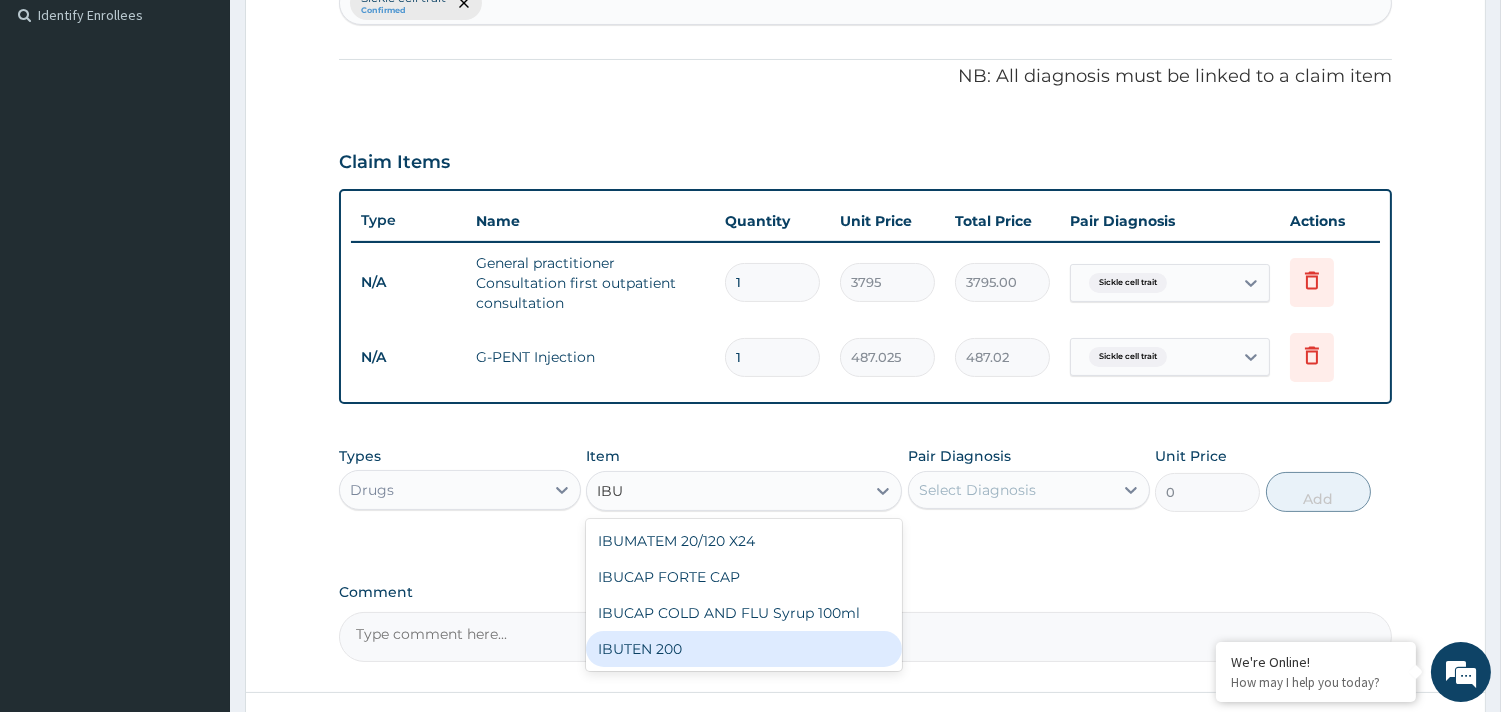 click on "IBUTEN 200" at bounding box center [744, 649] 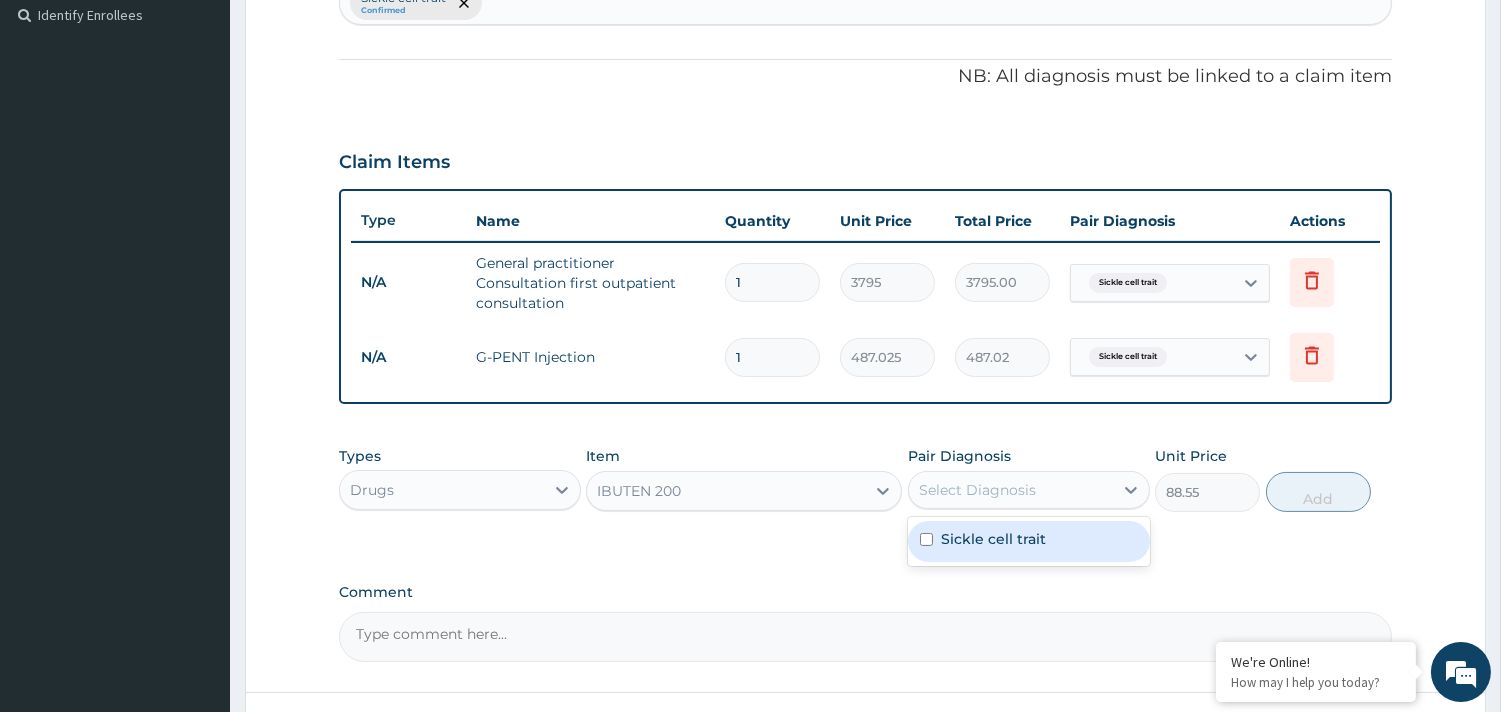 drag, startPoint x: 1001, startPoint y: 490, endPoint x: 1000, endPoint y: 504, distance: 14.035668 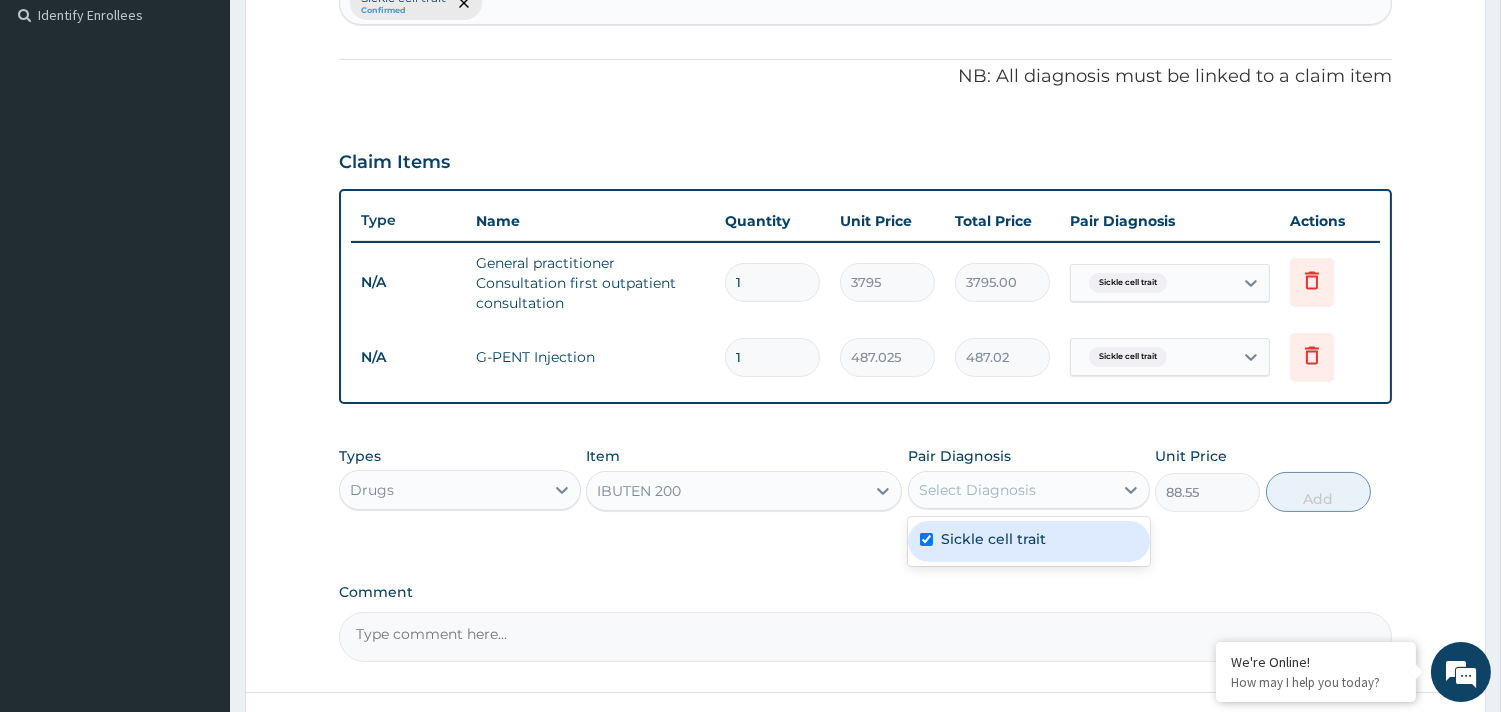 checkbox on "true" 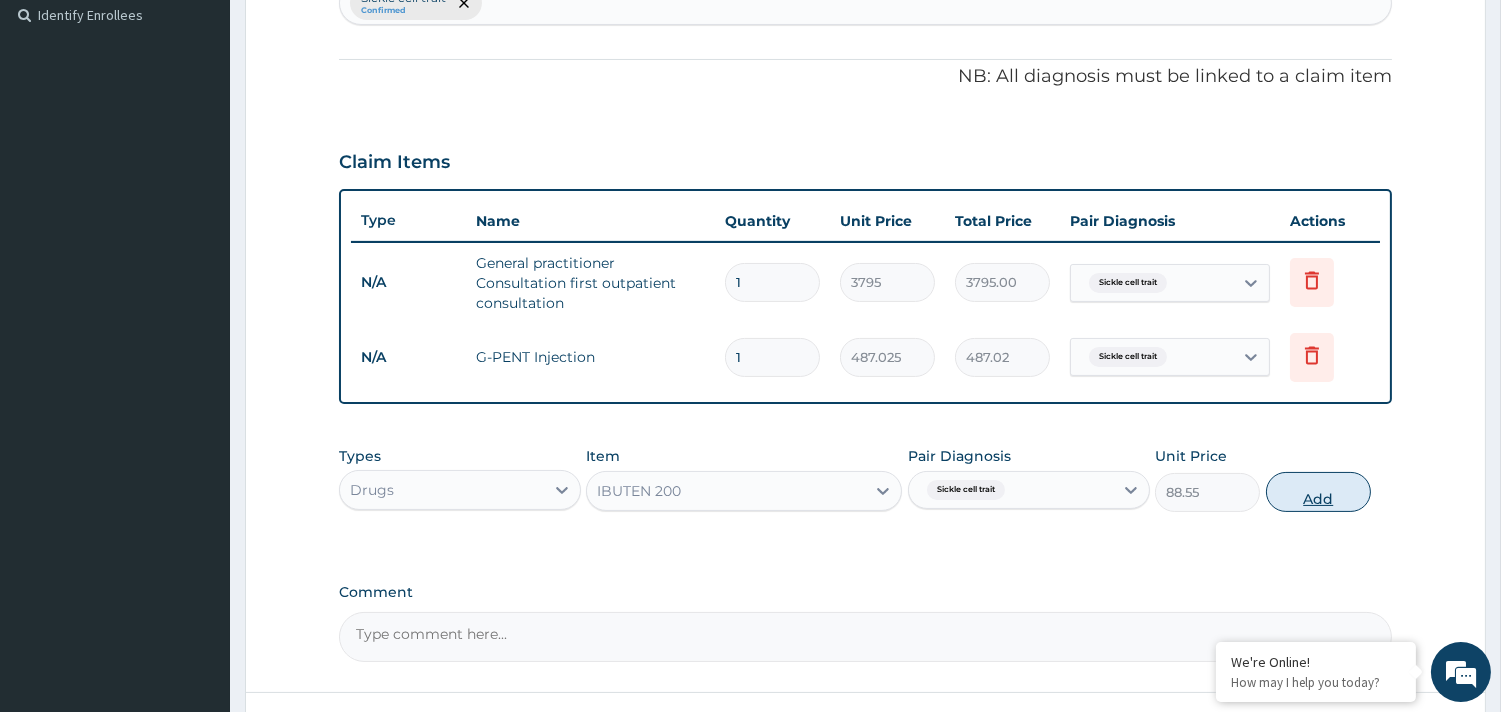 click on "Add" at bounding box center (1318, 492) 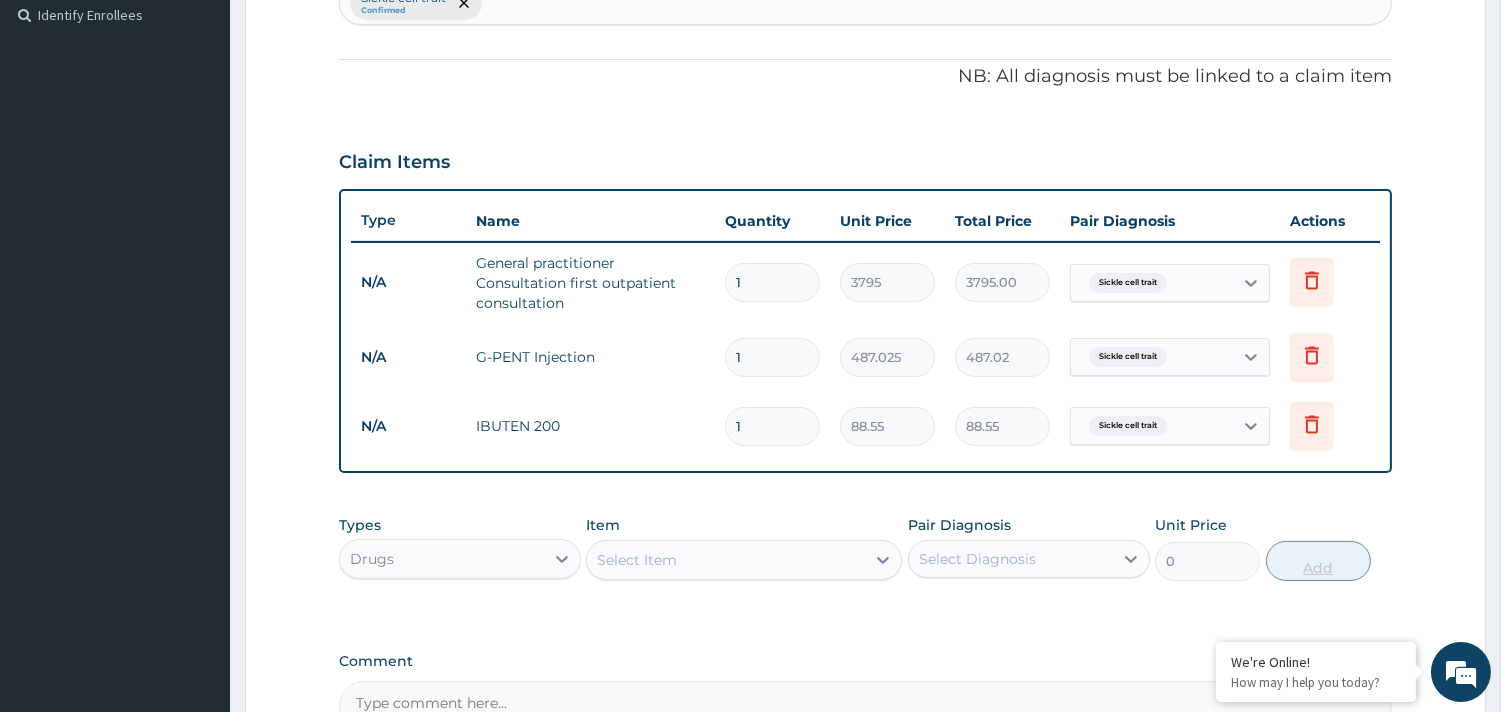 type 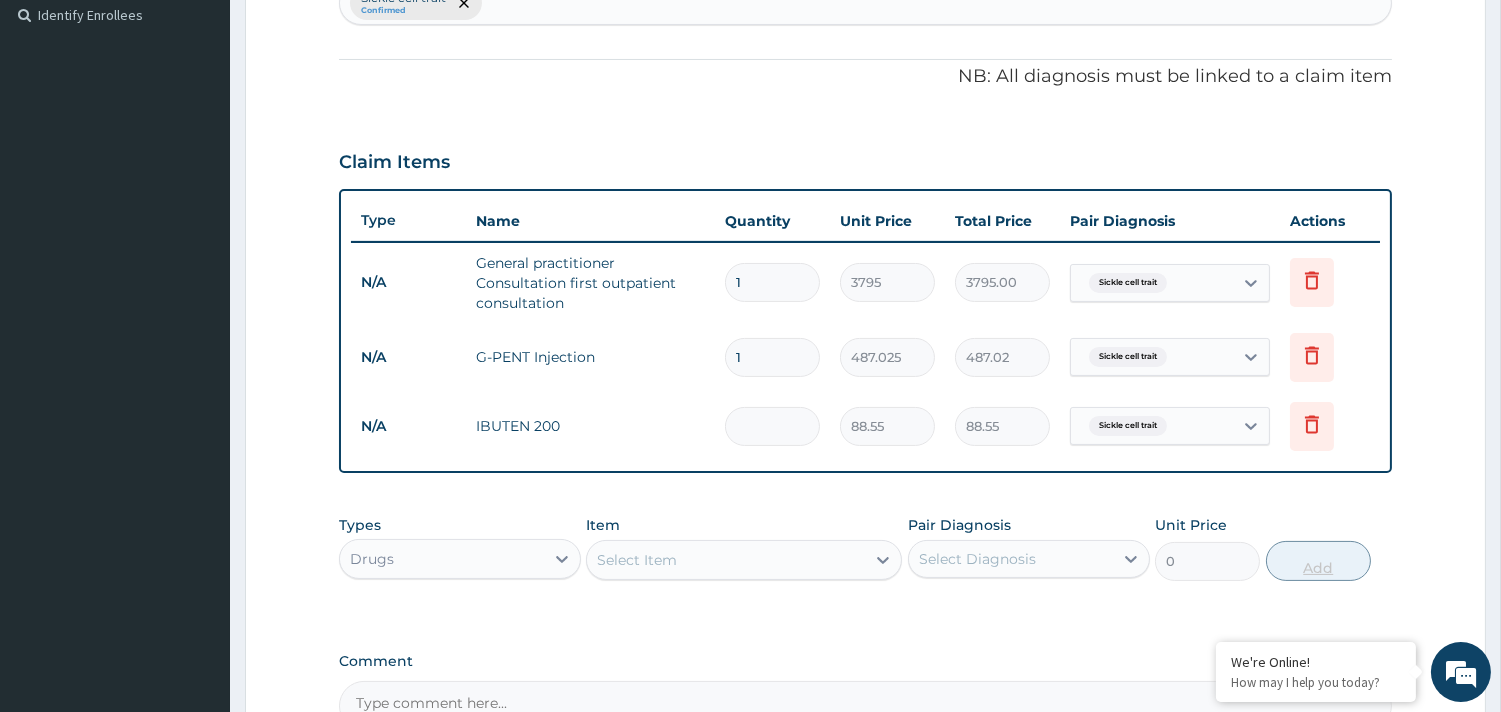 type on "0.00" 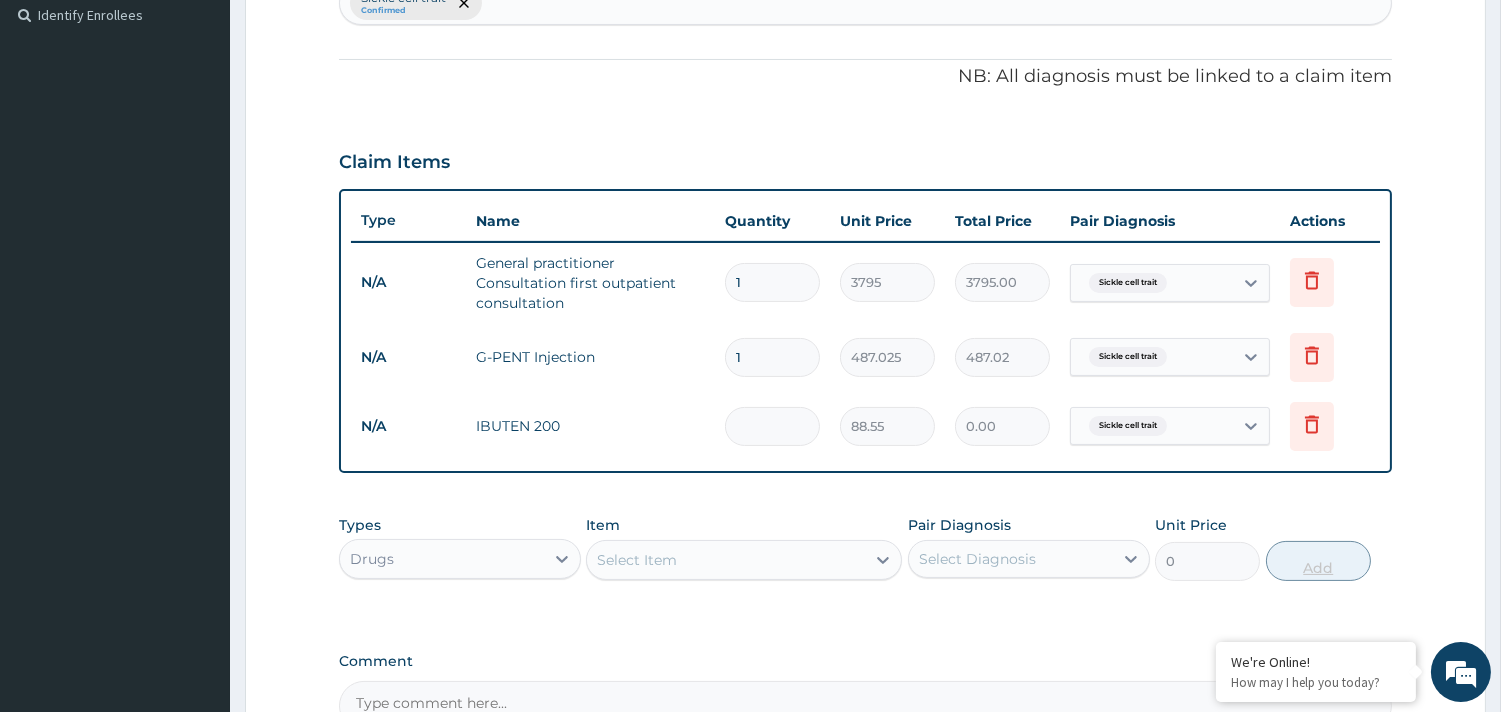 type on "2" 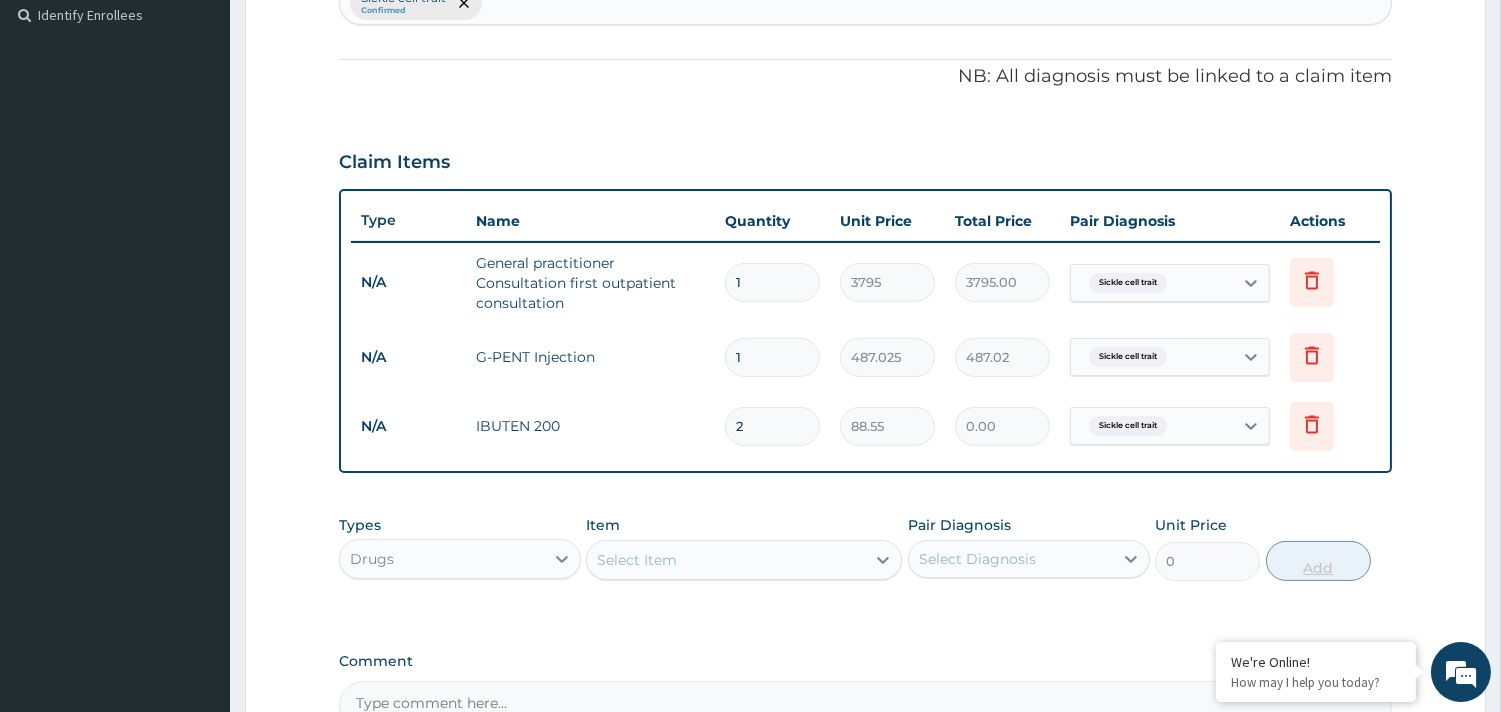type on "177.10" 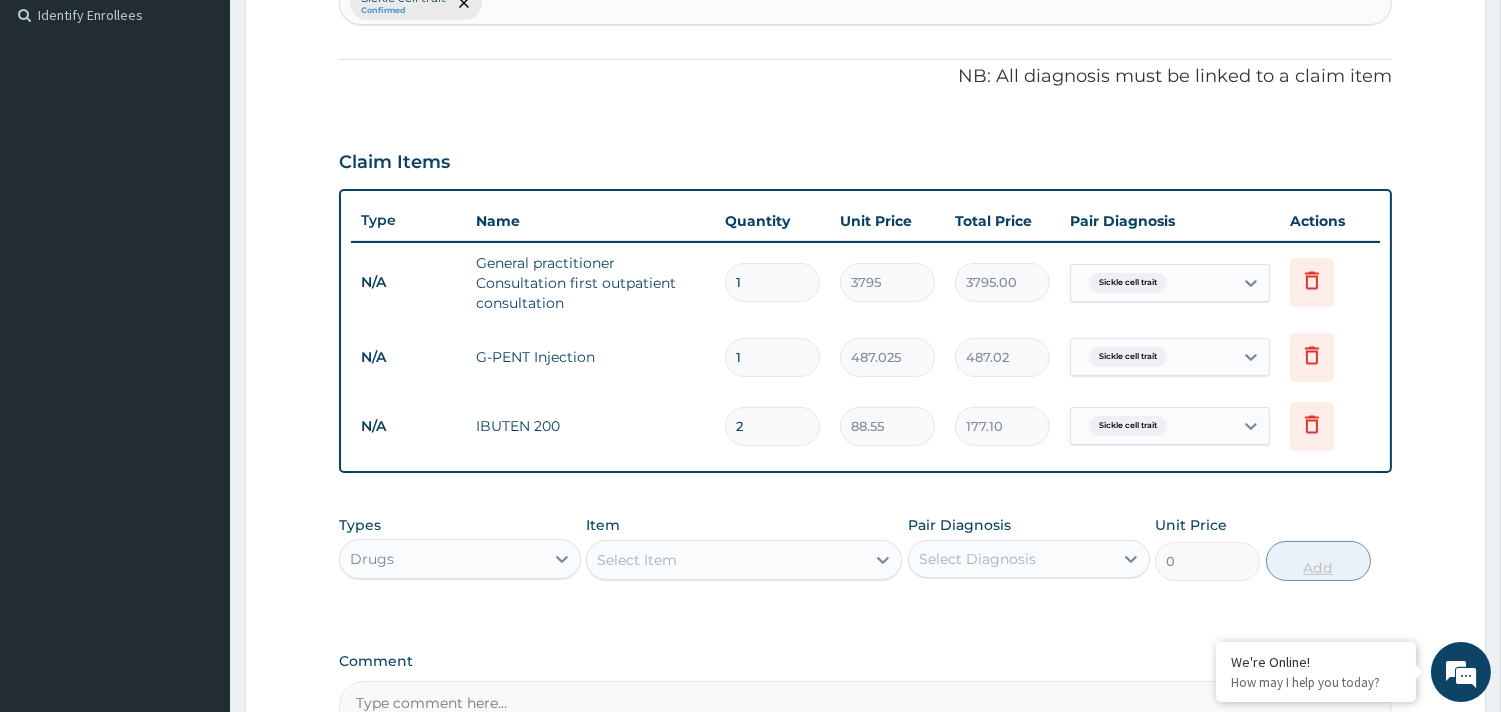 type on "20" 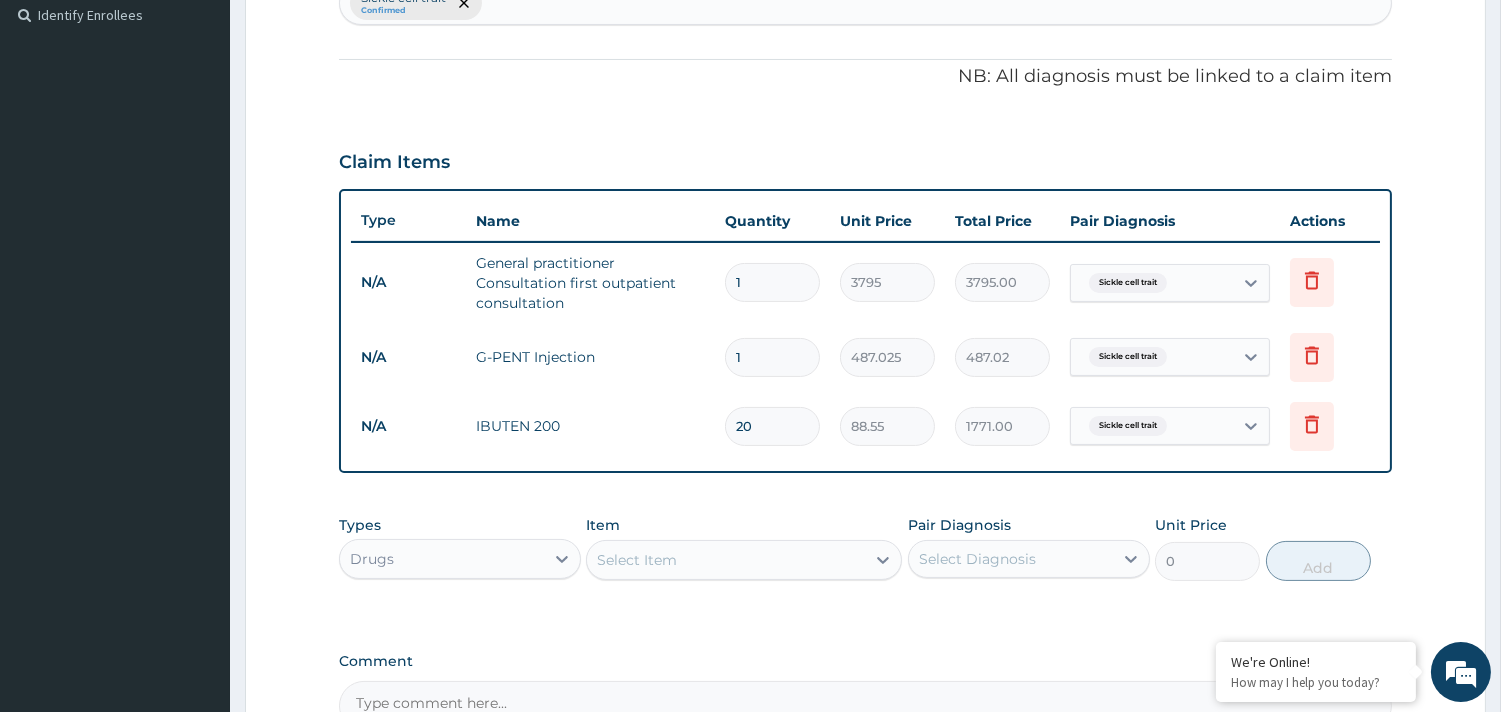 type on "20" 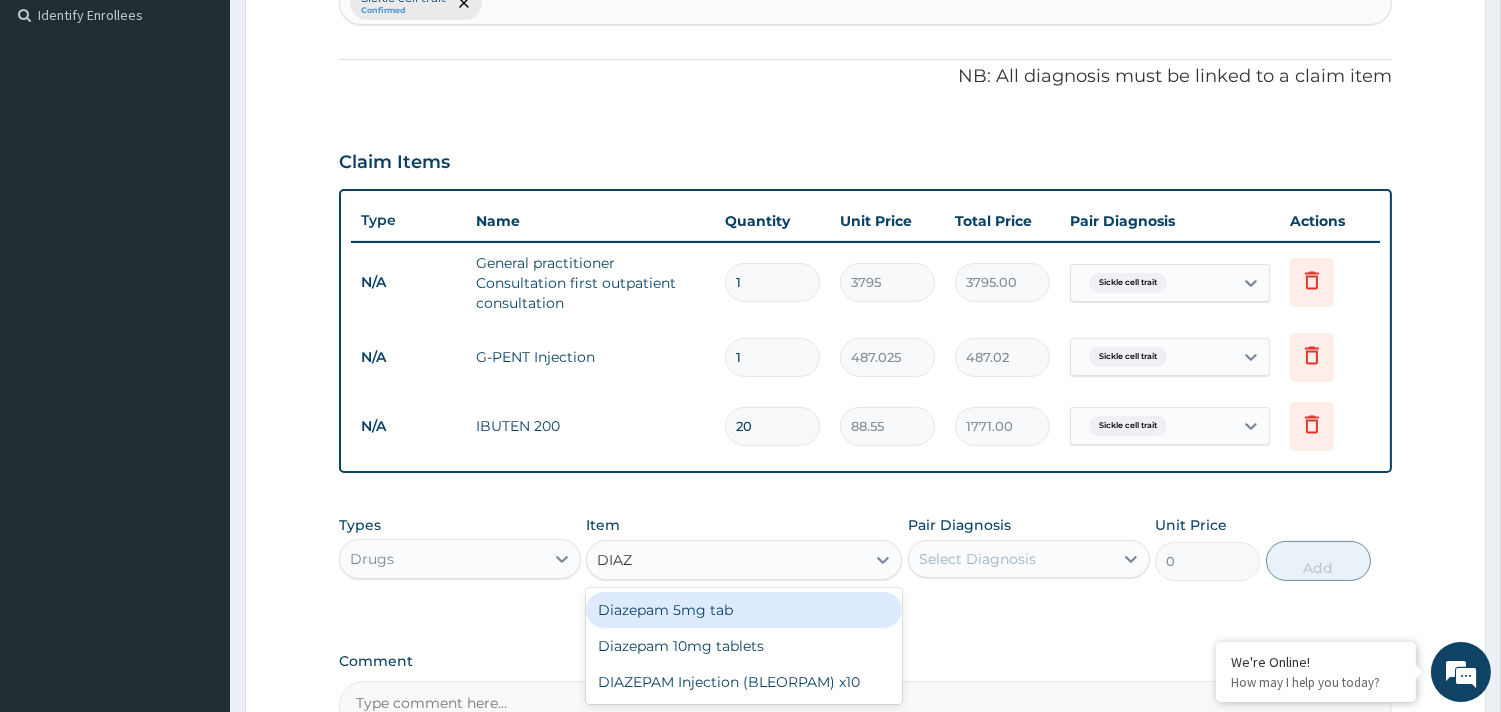 type on "DIAZE" 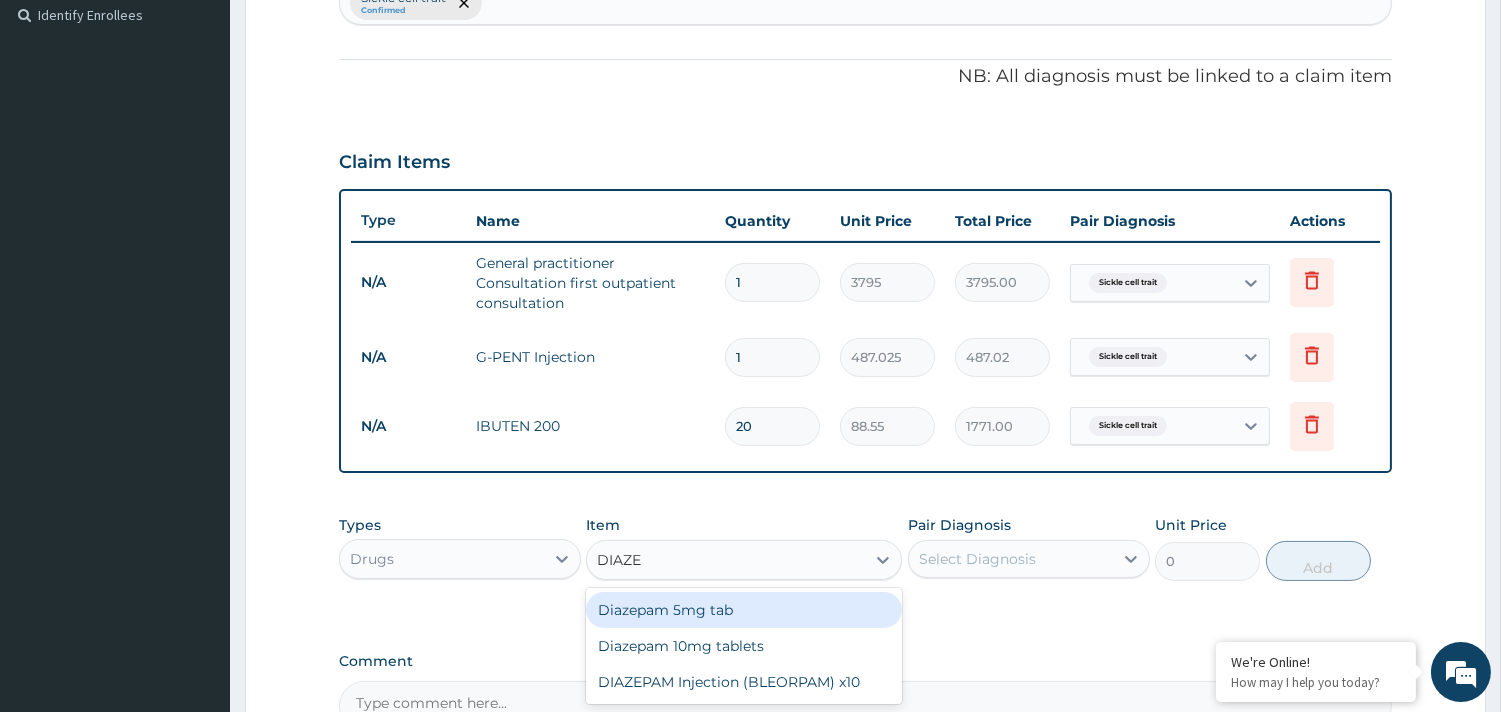 click on "Diazepam 5mg tab" at bounding box center [744, 610] 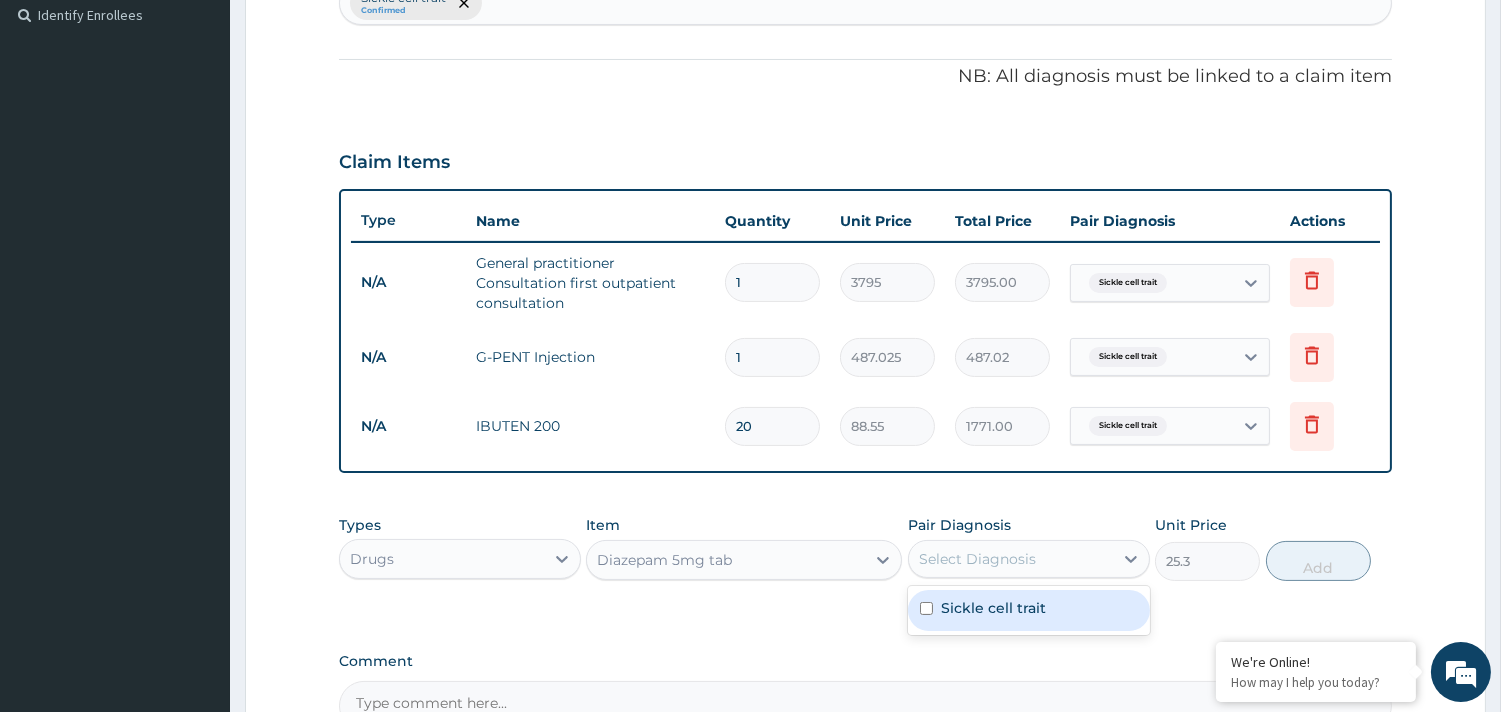 click on "Select Diagnosis" at bounding box center [1011, 559] 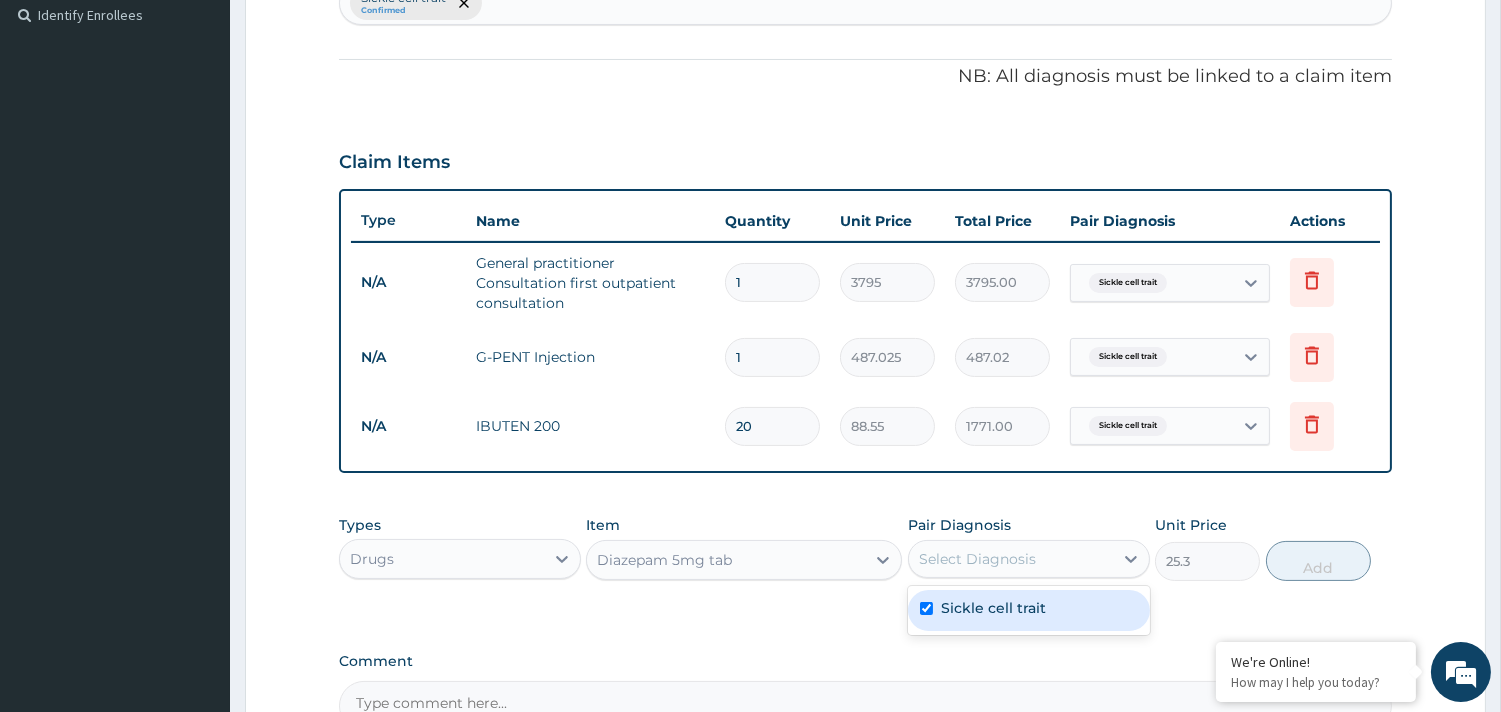 checkbox on "true" 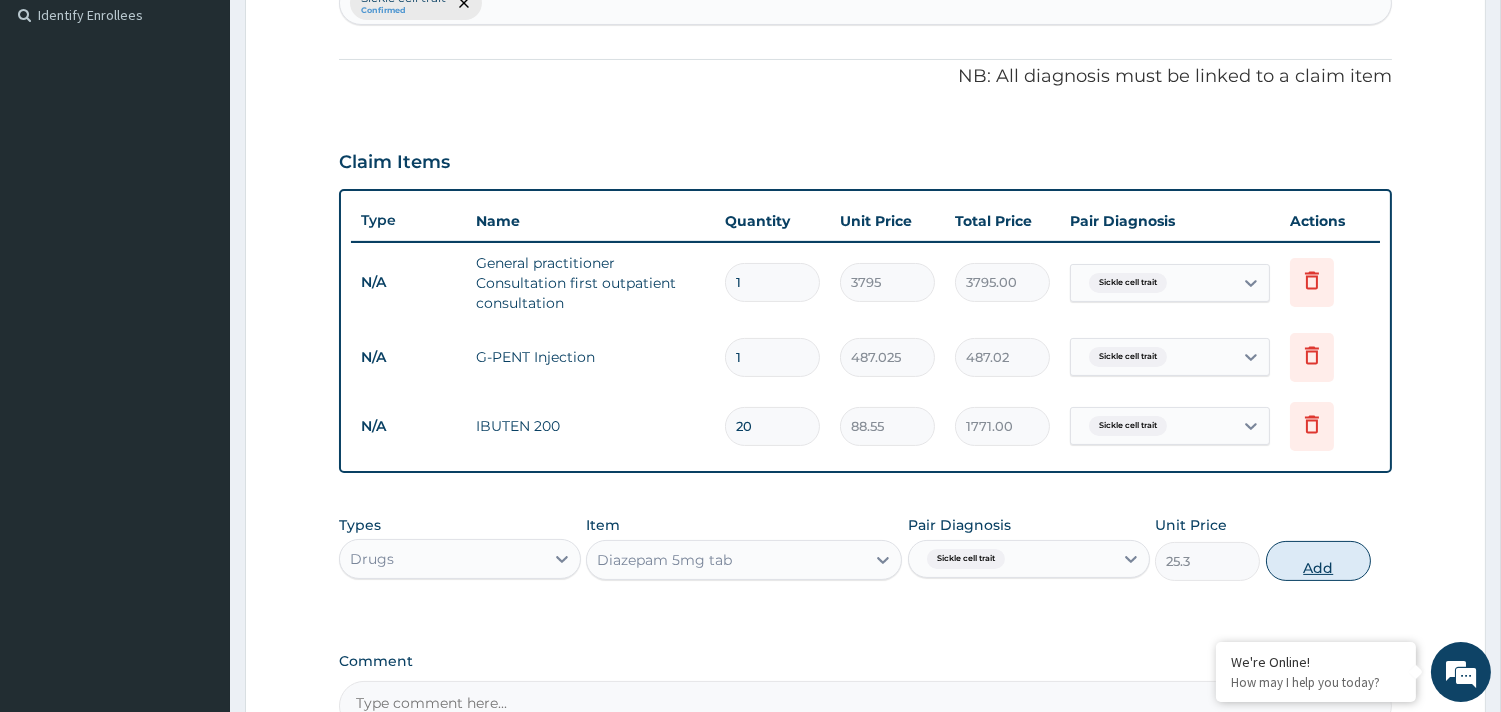 click on "Add" at bounding box center (1318, 561) 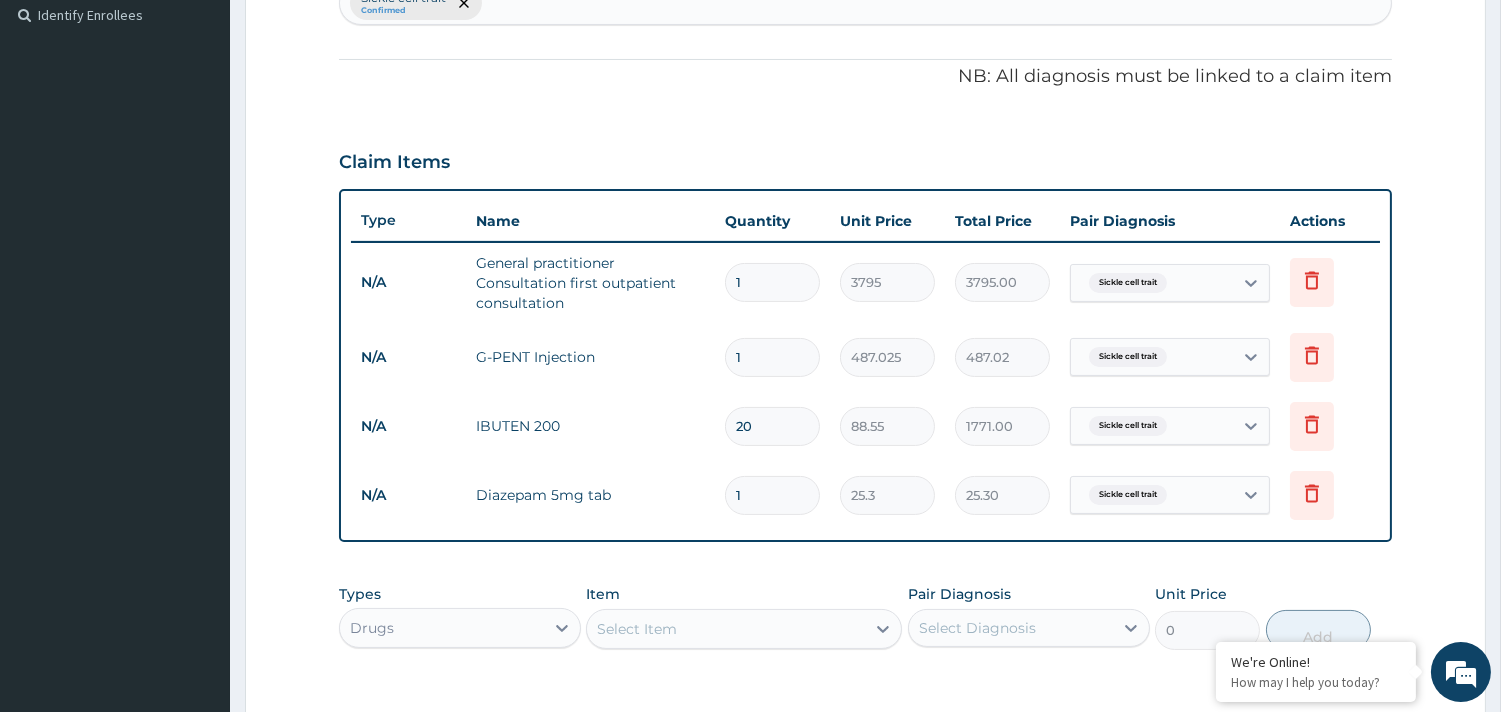 type 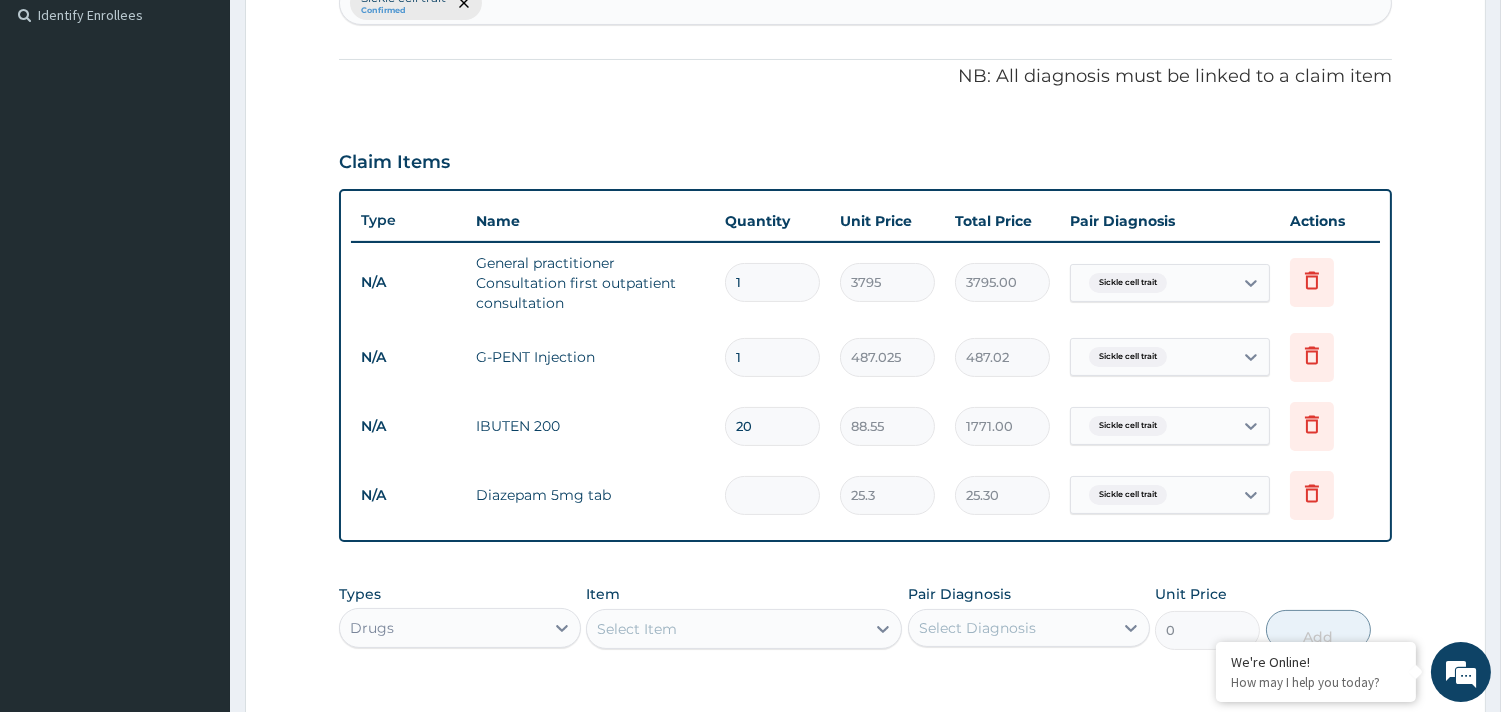 type on "0.00" 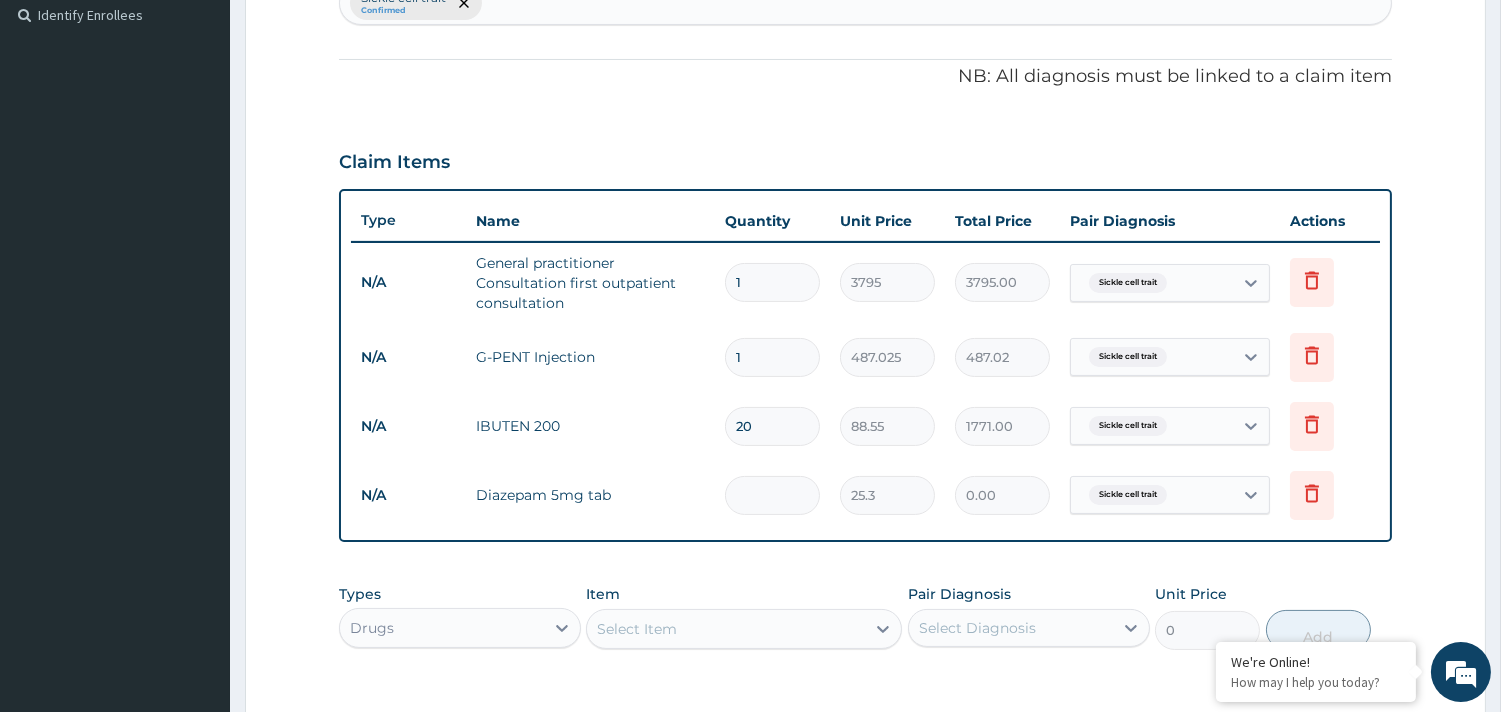 type on "5" 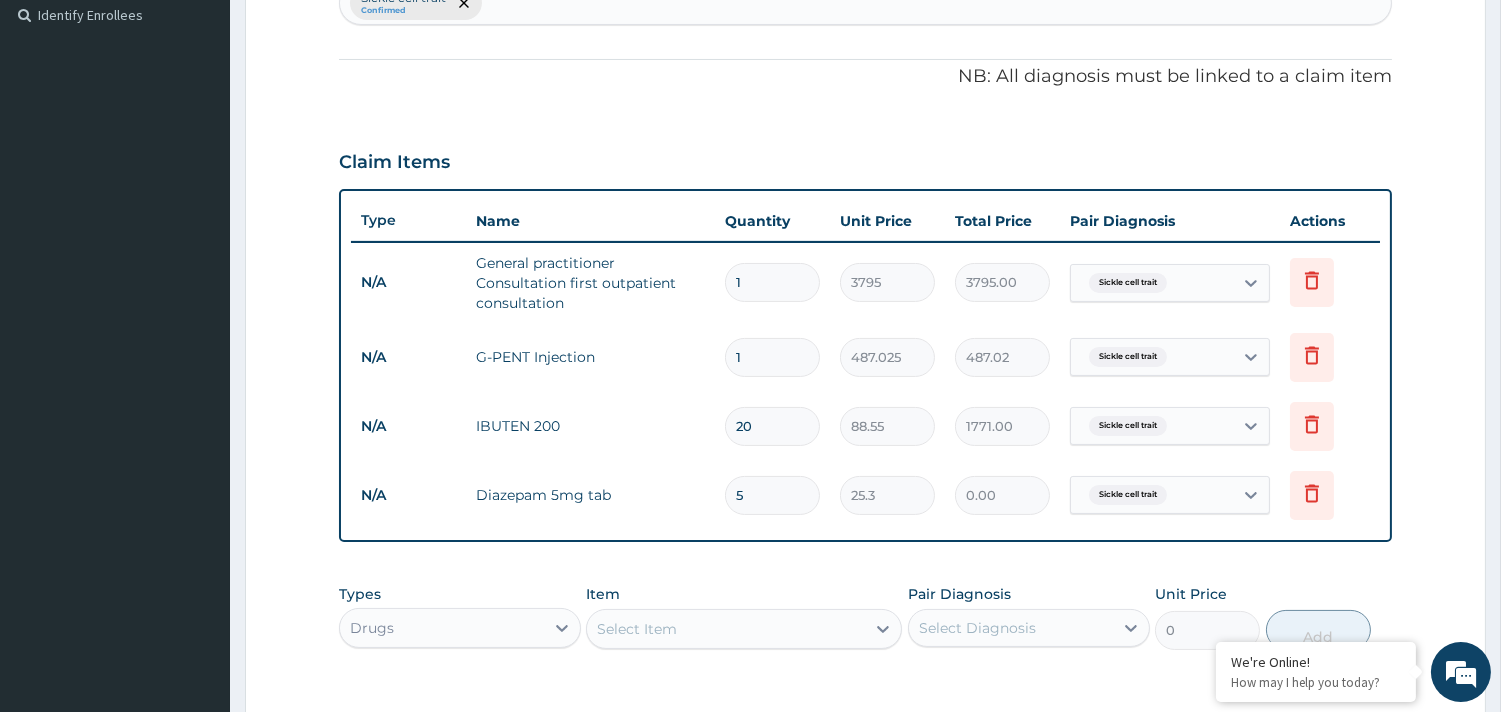 type on "126.50" 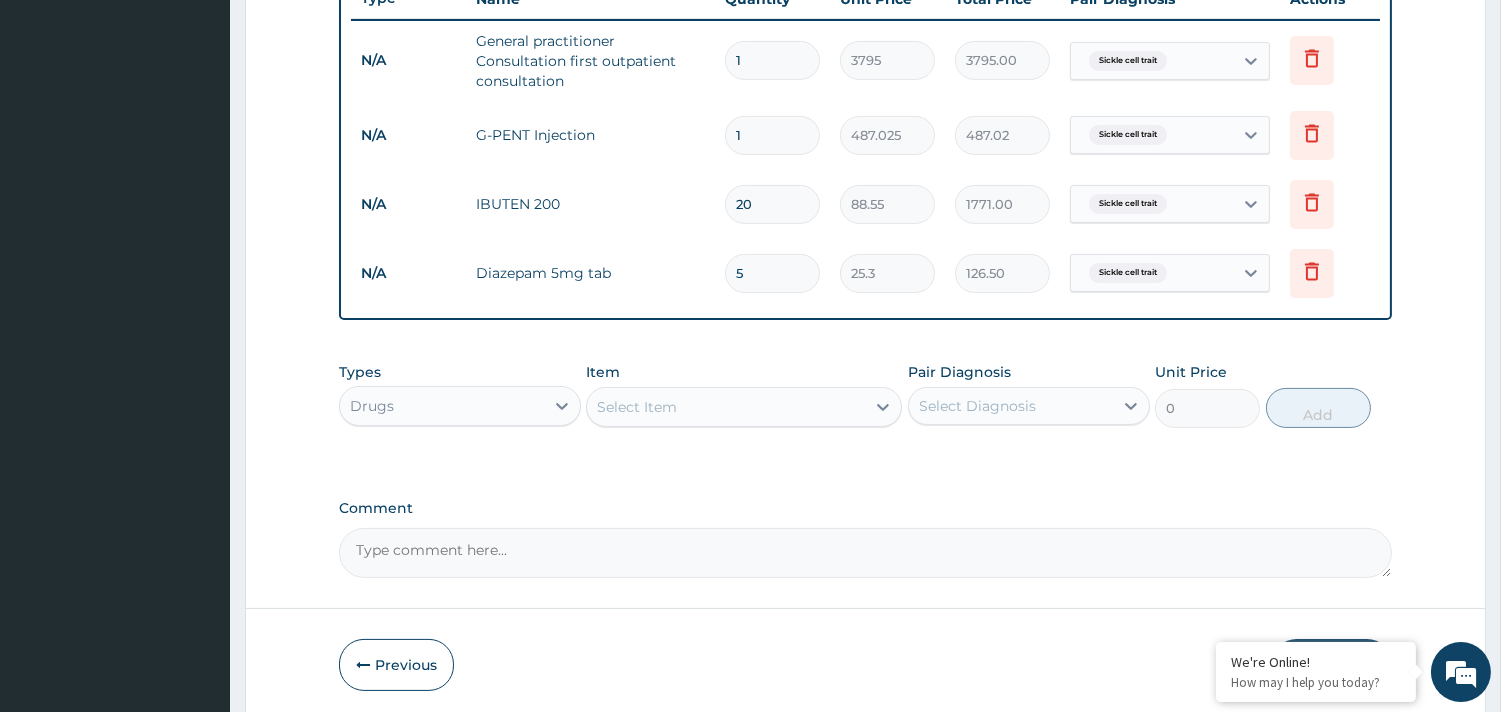 scroll, scrollTop: 852, scrollLeft: 0, axis: vertical 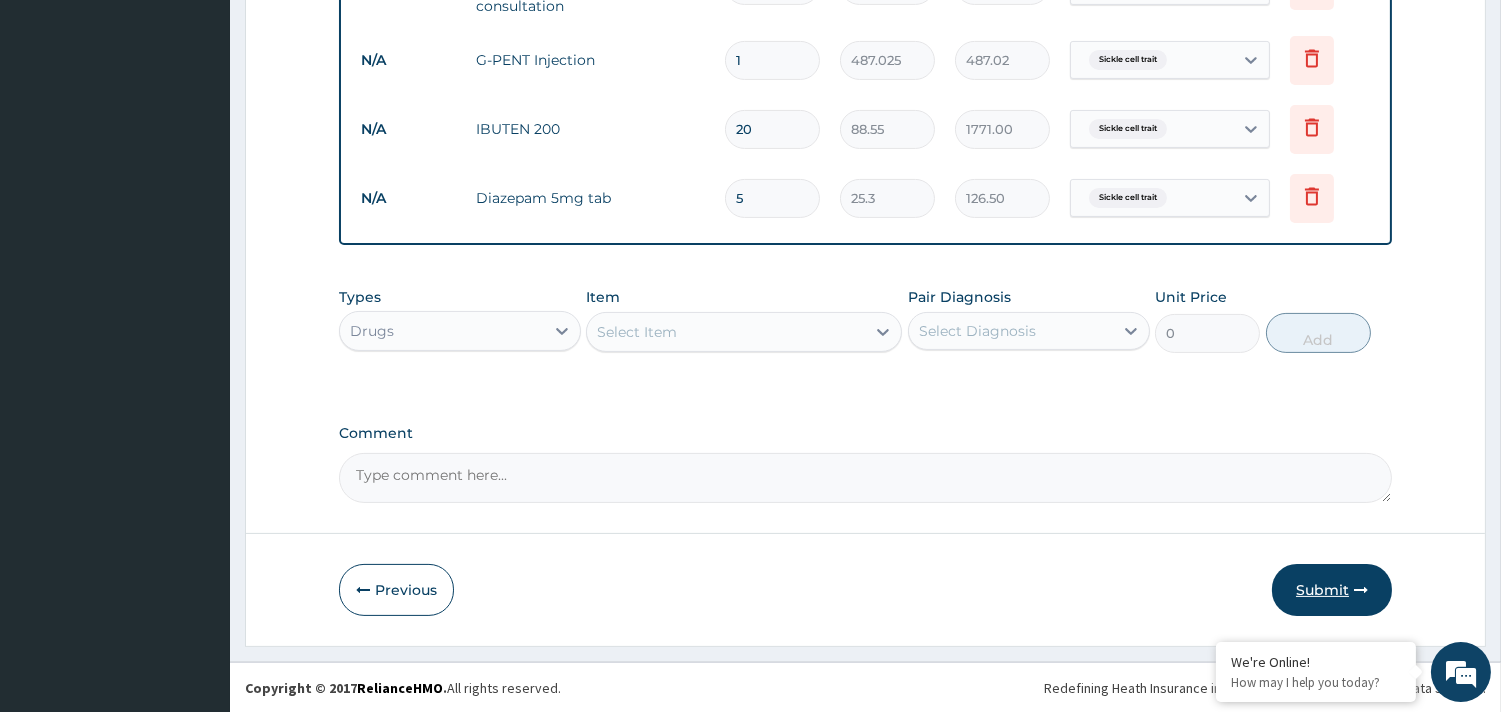 type on "5" 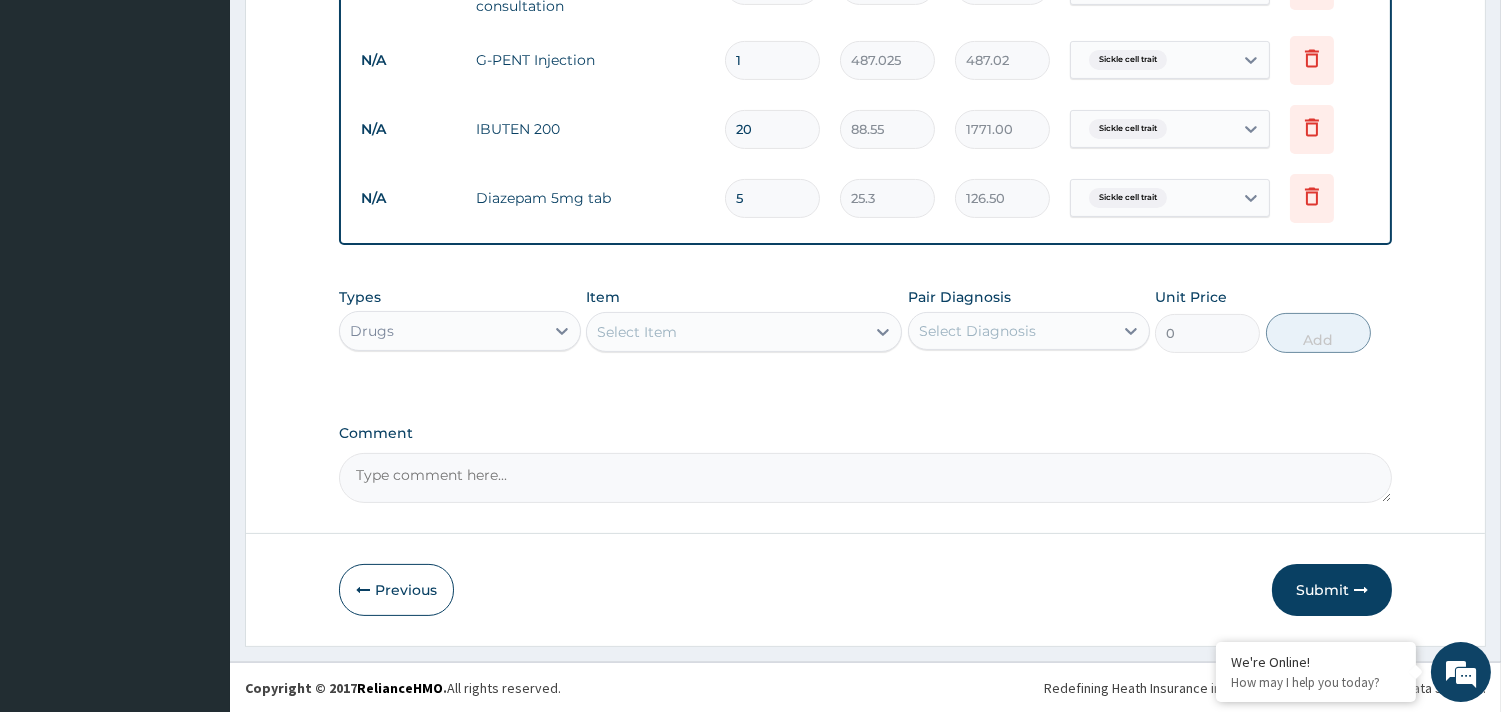 click on "Submit" at bounding box center (1332, 590) 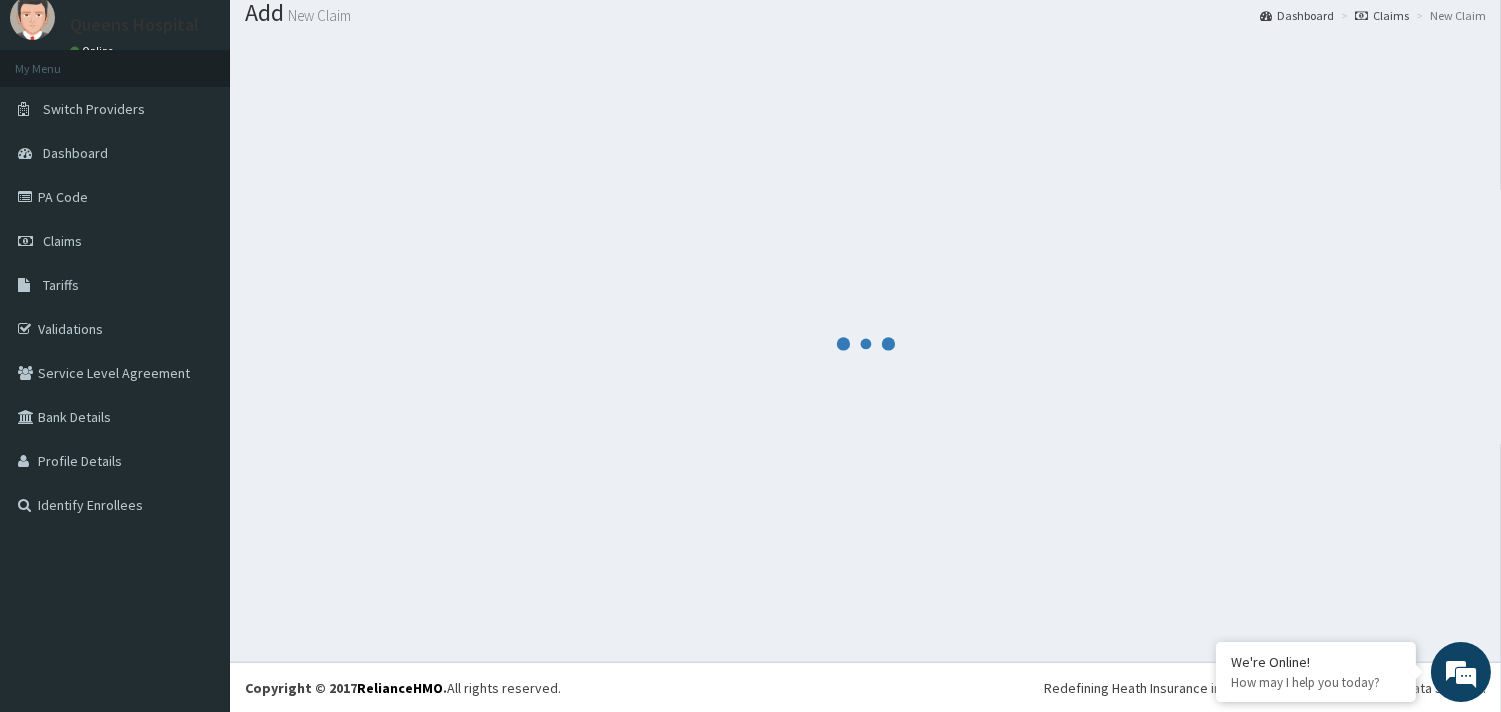 scroll, scrollTop: 852, scrollLeft: 0, axis: vertical 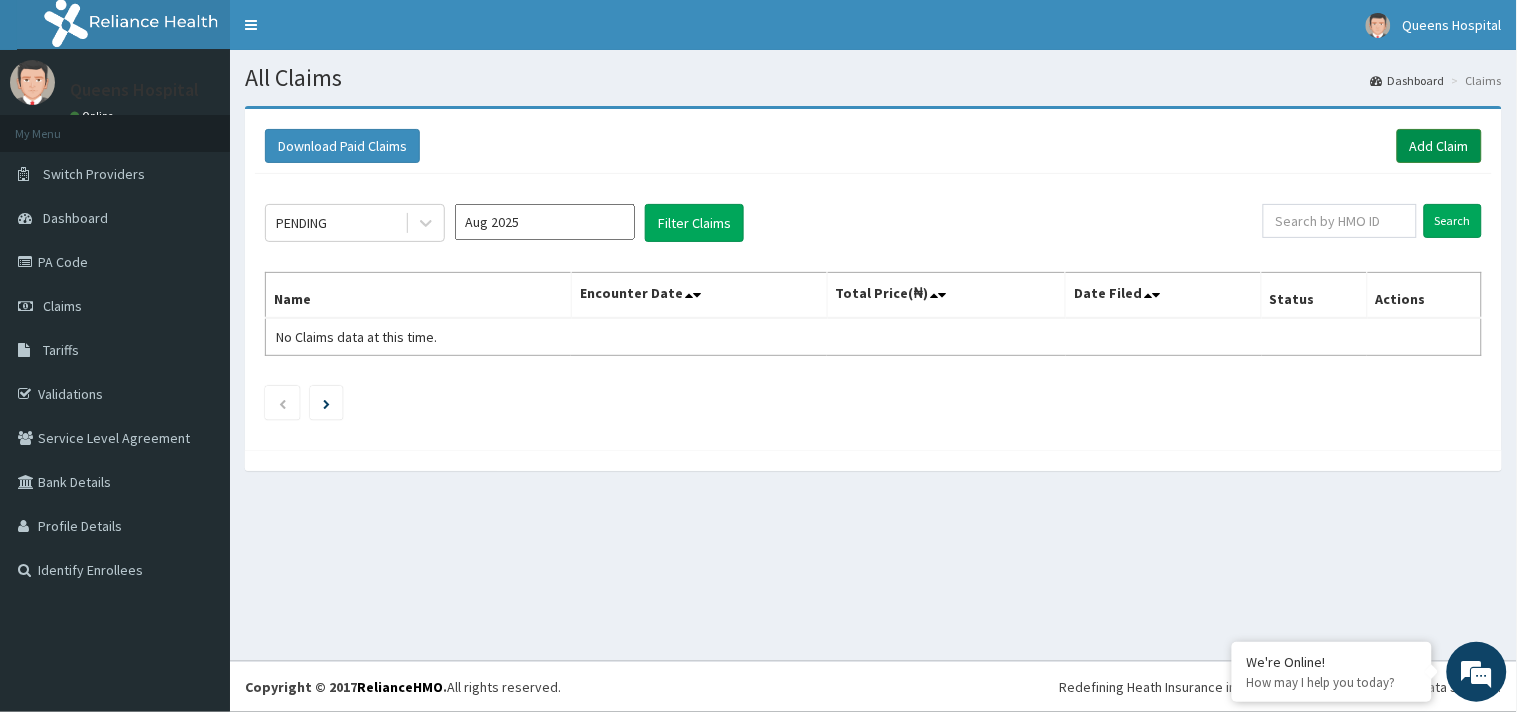 click on "Add Claim" at bounding box center [1439, 146] 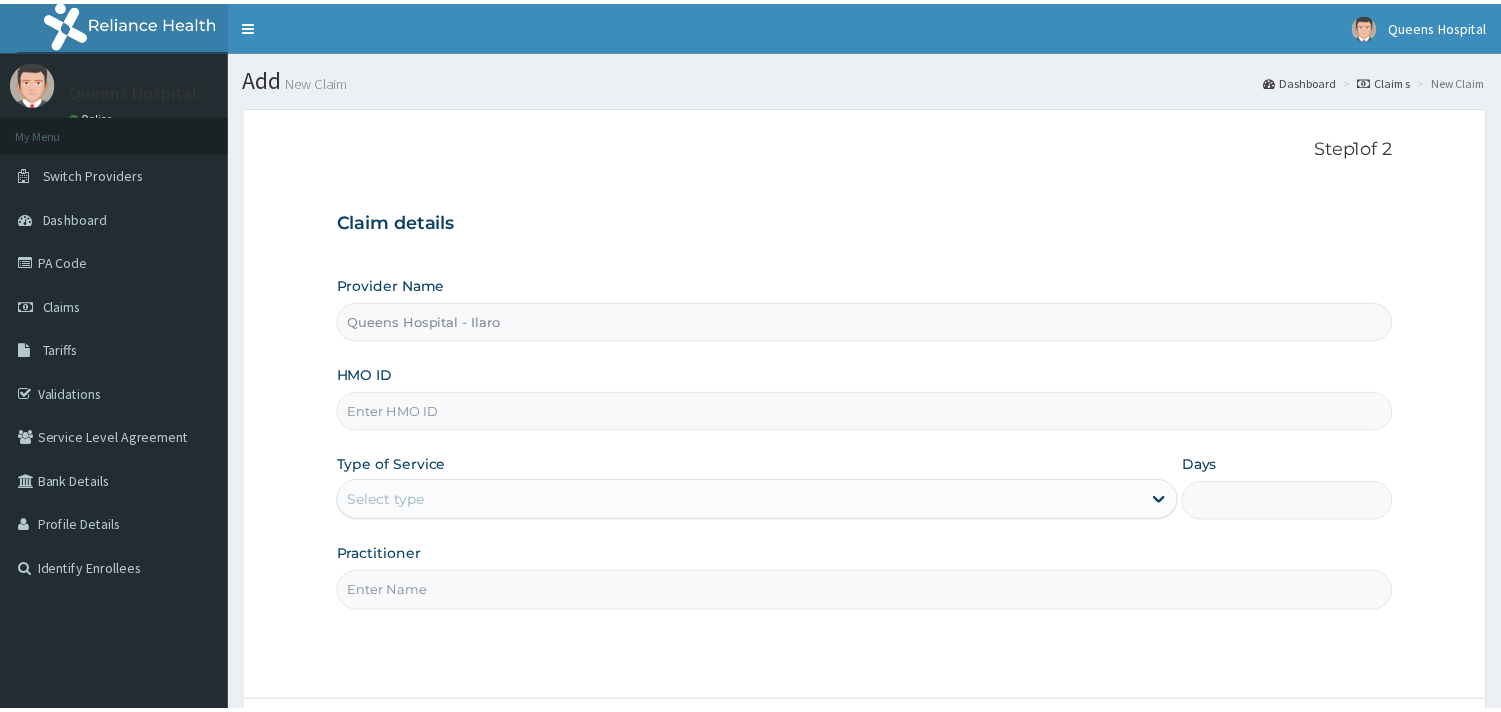 scroll, scrollTop: 0, scrollLeft: 0, axis: both 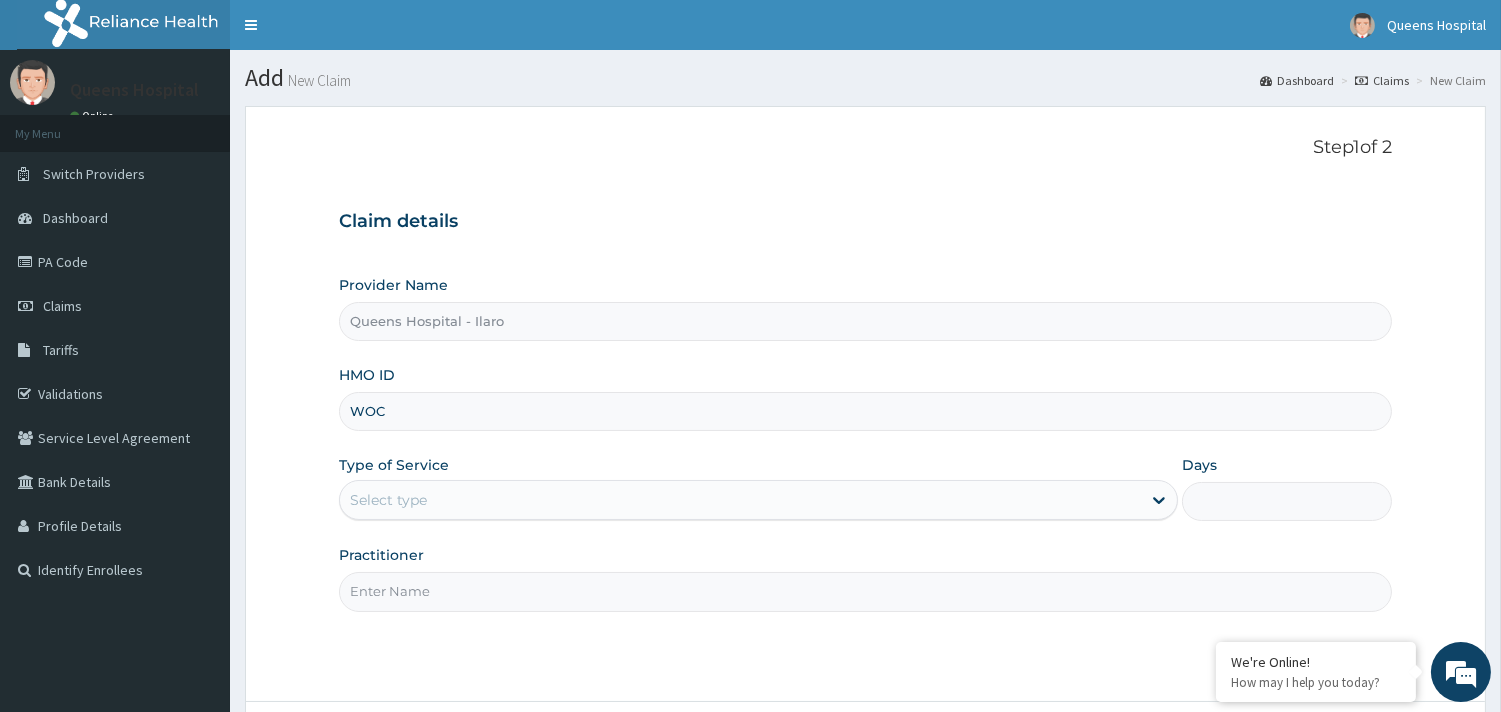 type on "woc/10028/d" 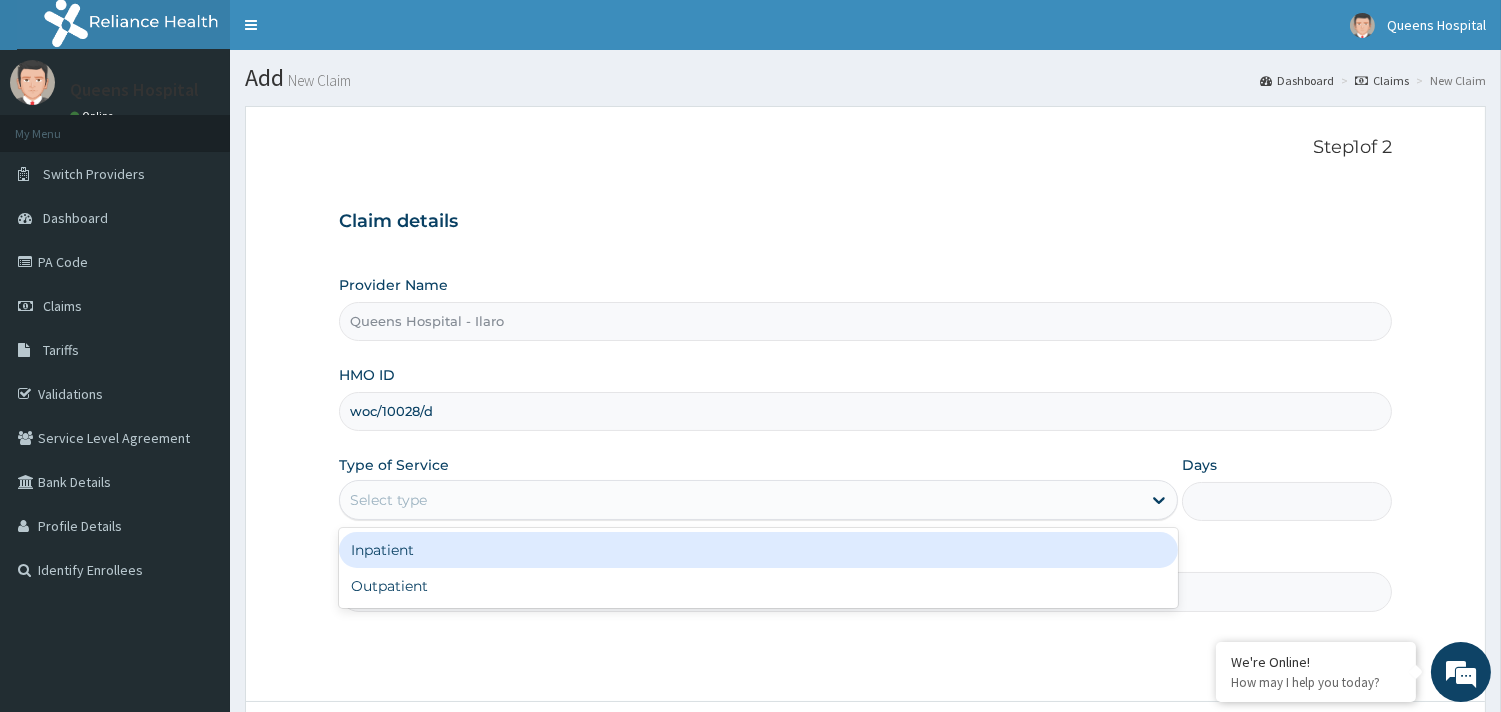 click on "Select type" at bounding box center [740, 500] 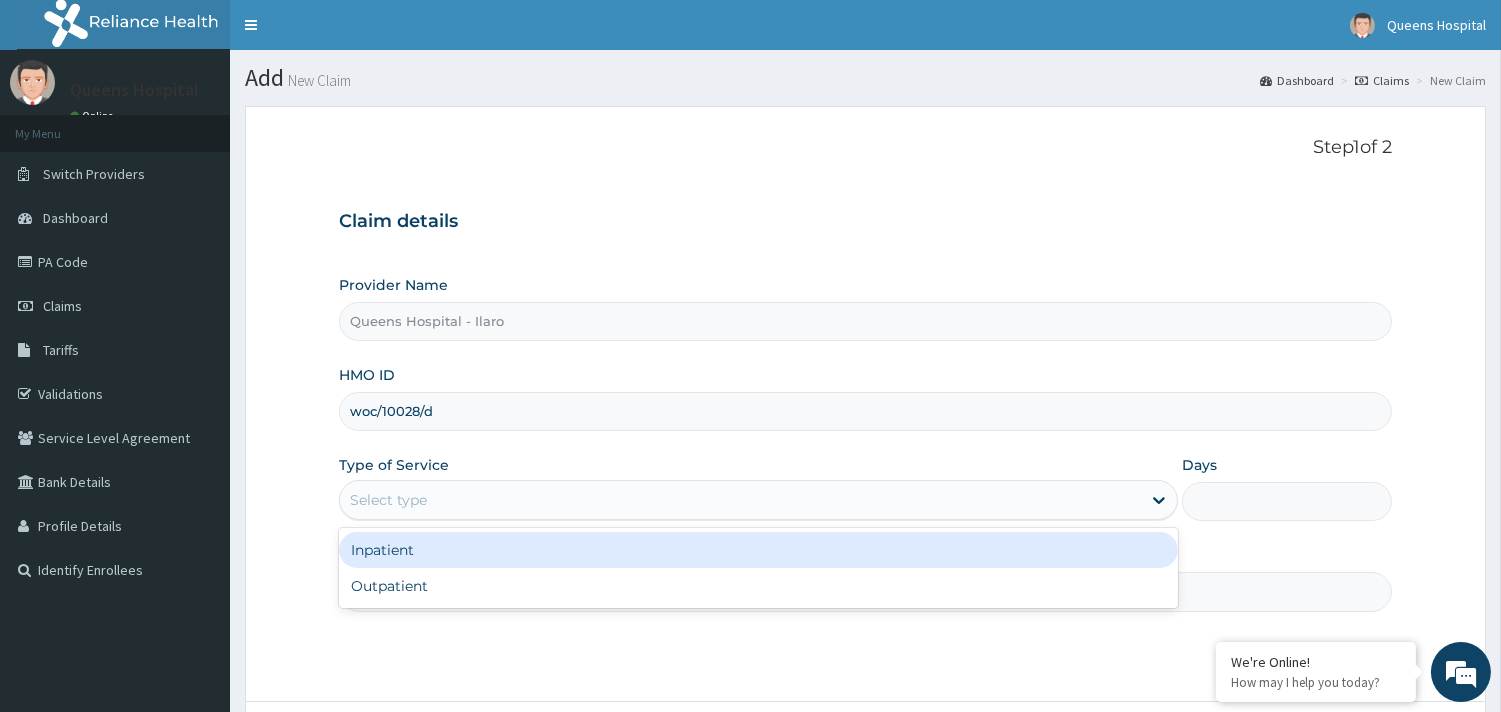 click on "Inpatient" at bounding box center (758, 550) 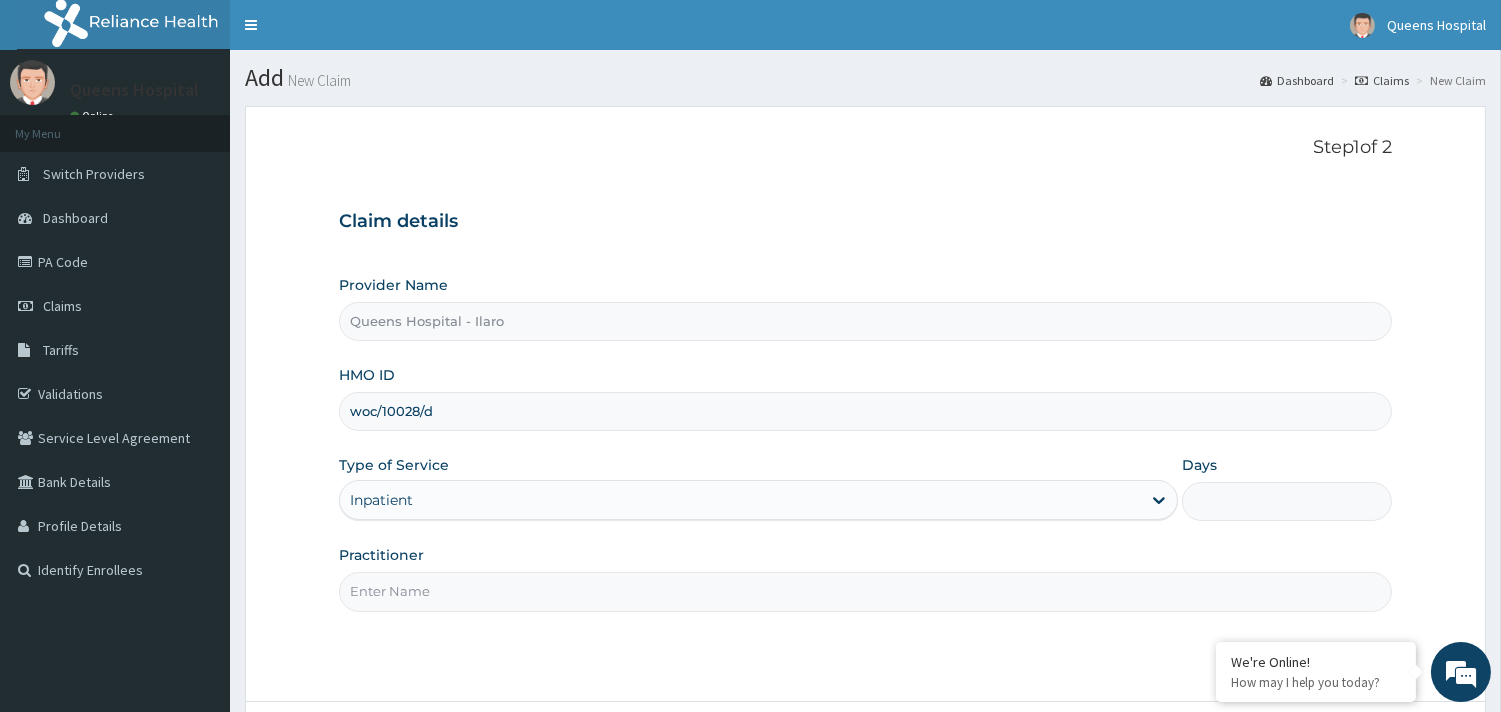 click on "Days" at bounding box center (1287, 501) 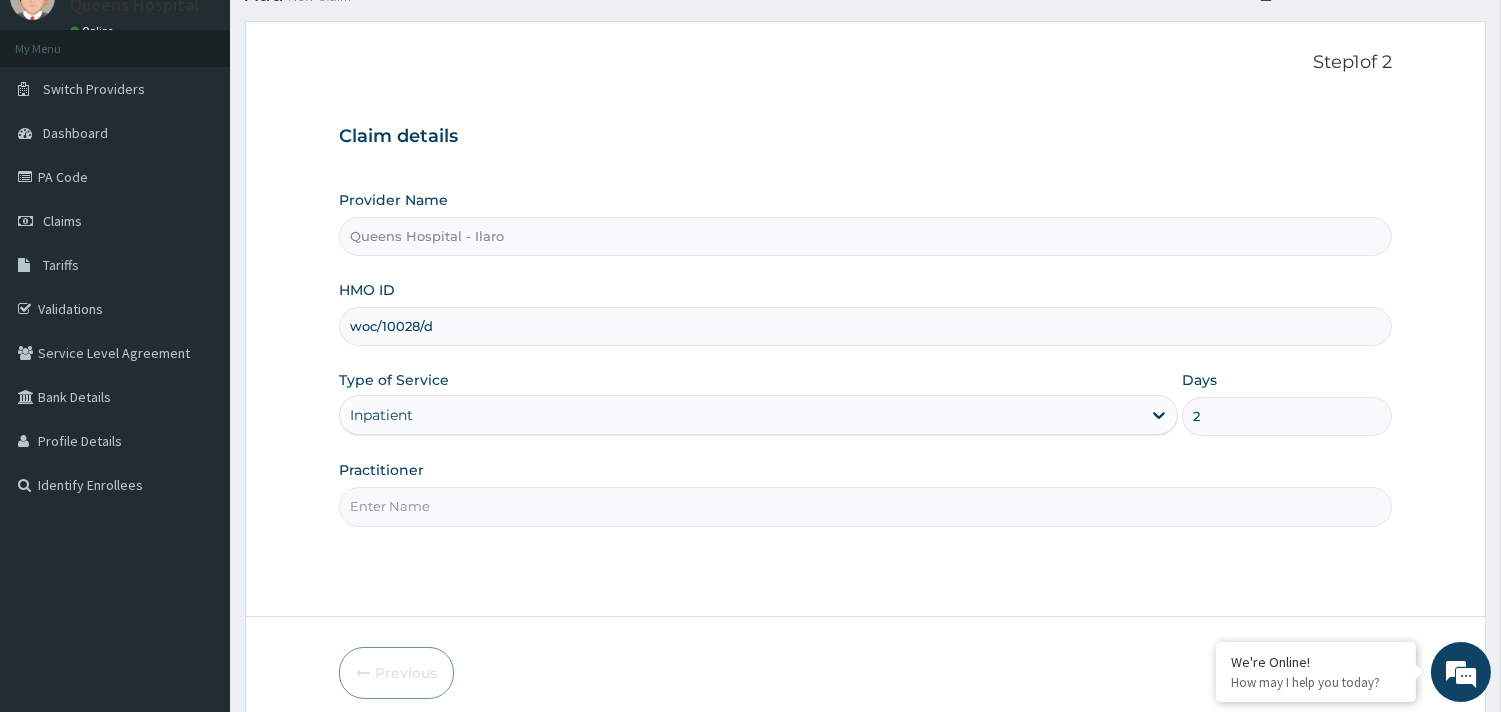scroll, scrollTop: 170, scrollLeft: 0, axis: vertical 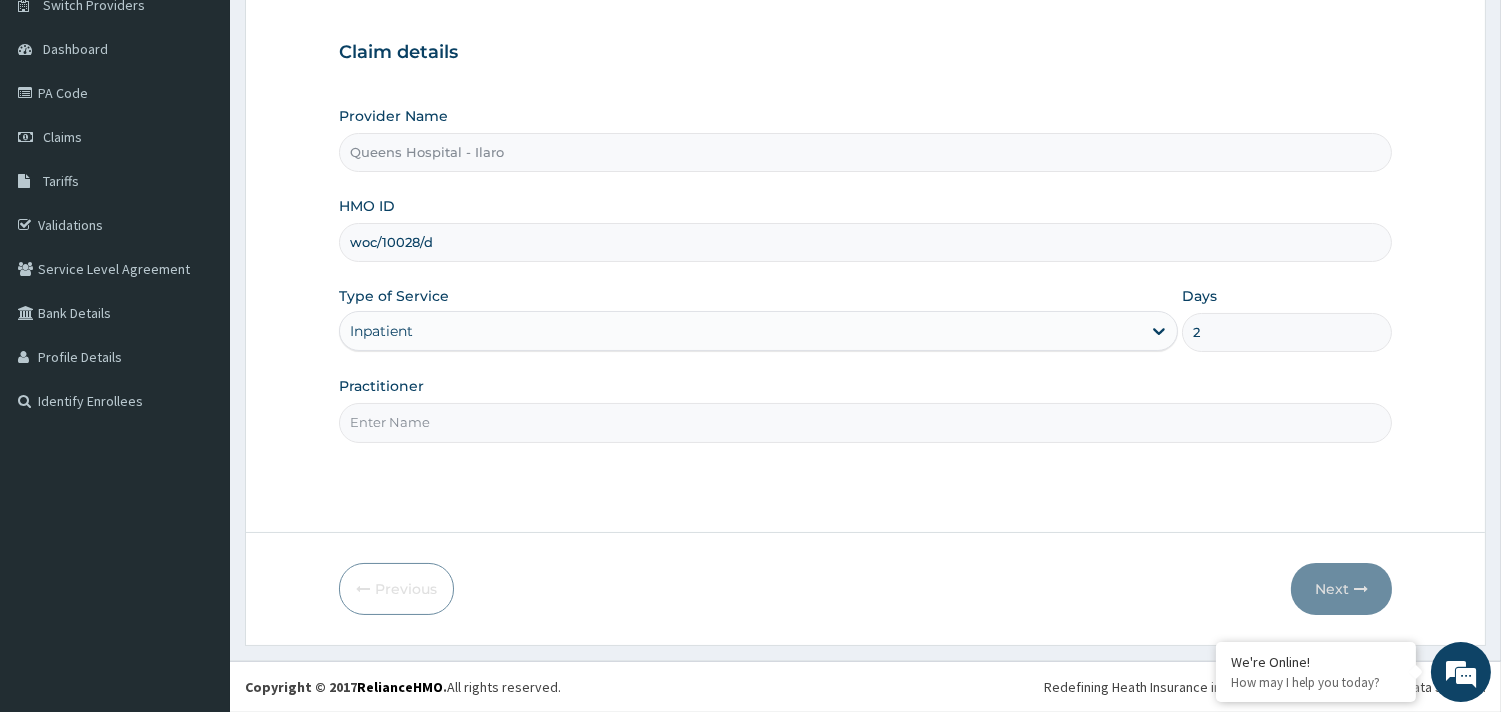 click on "Practitioner" at bounding box center [865, 422] 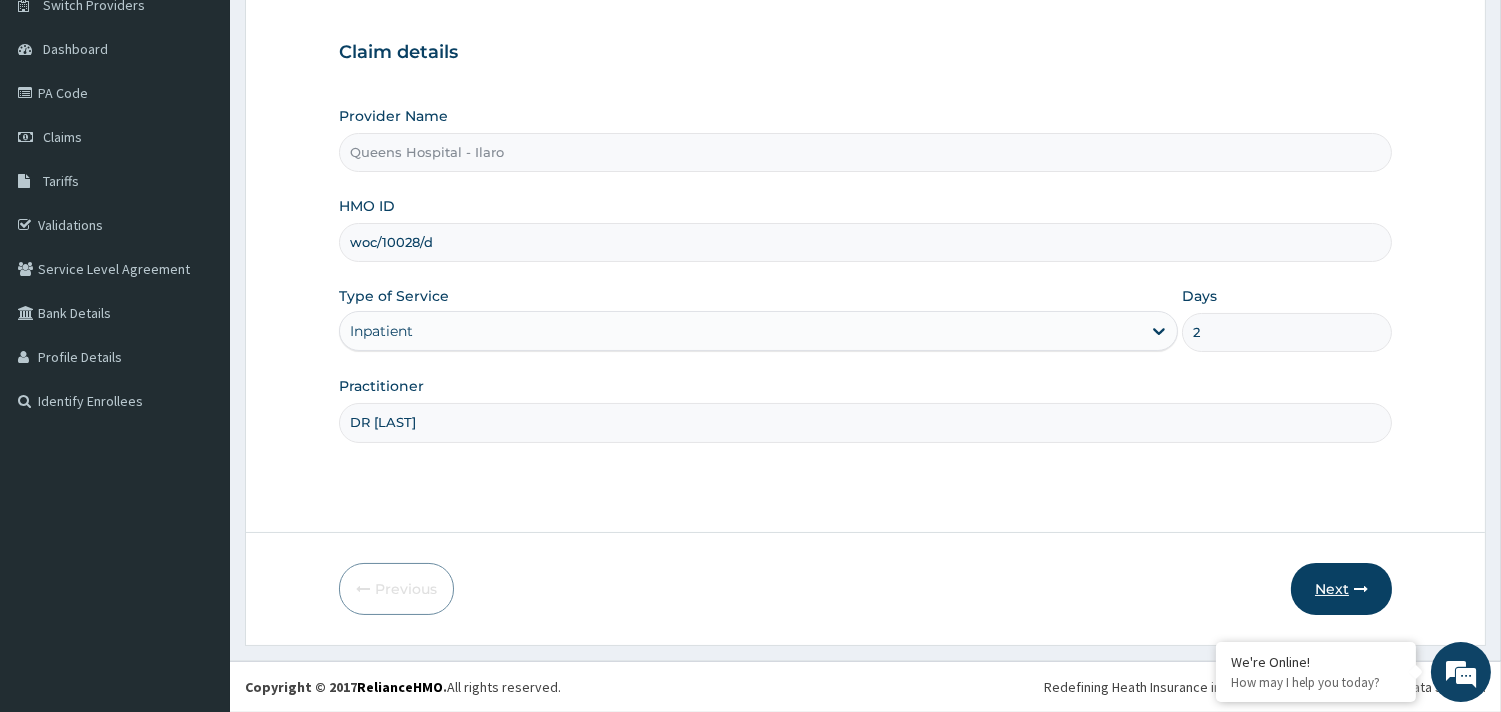 click on "Next" at bounding box center [1341, 589] 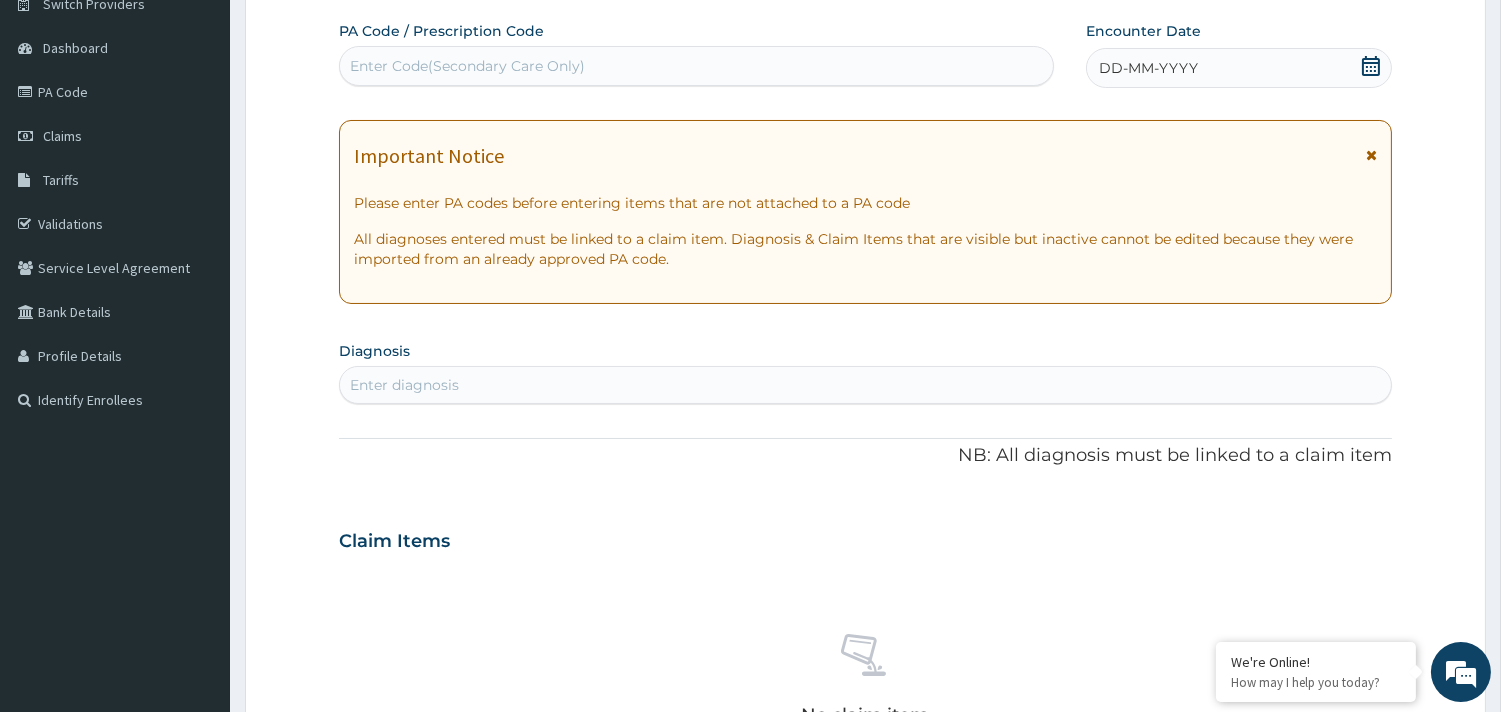 scroll, scrollTop: 0, scrollLeft: 0, axis: both 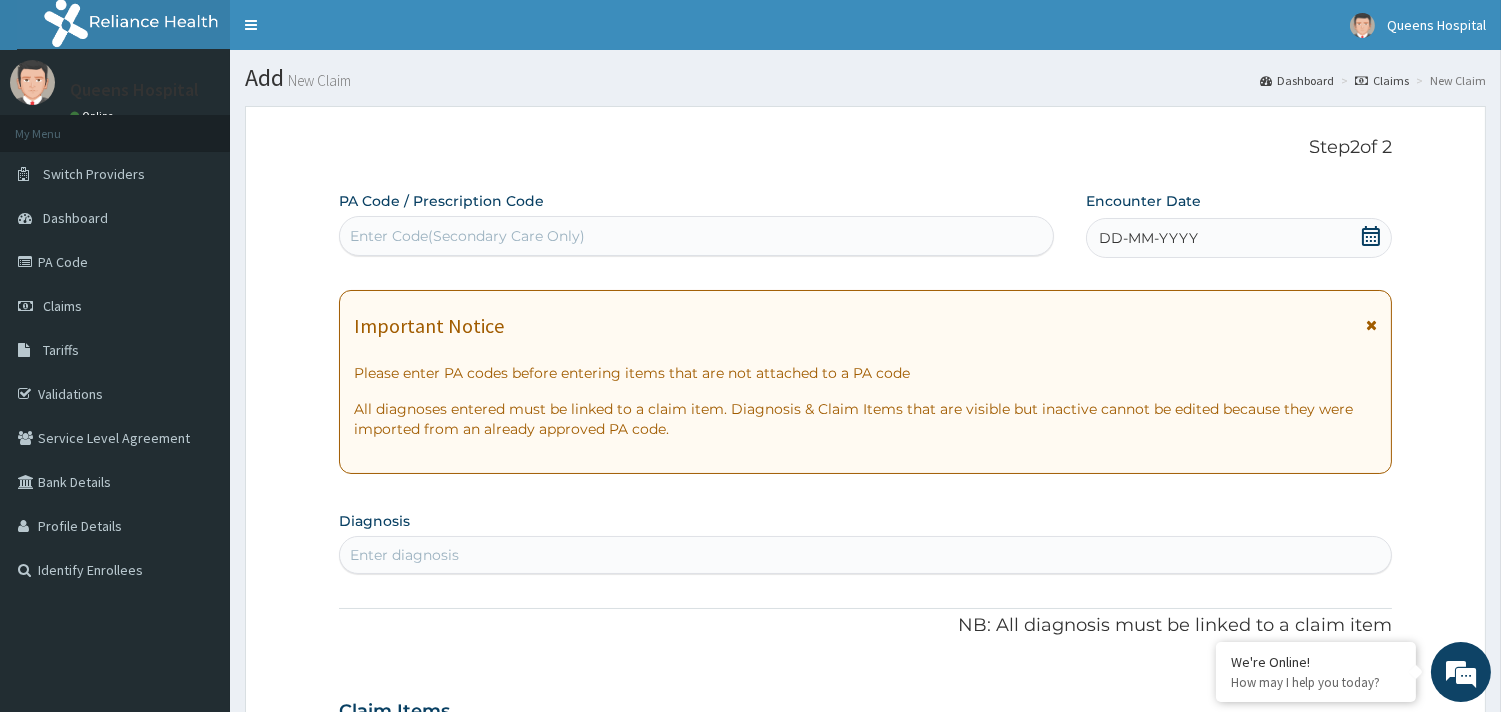 click 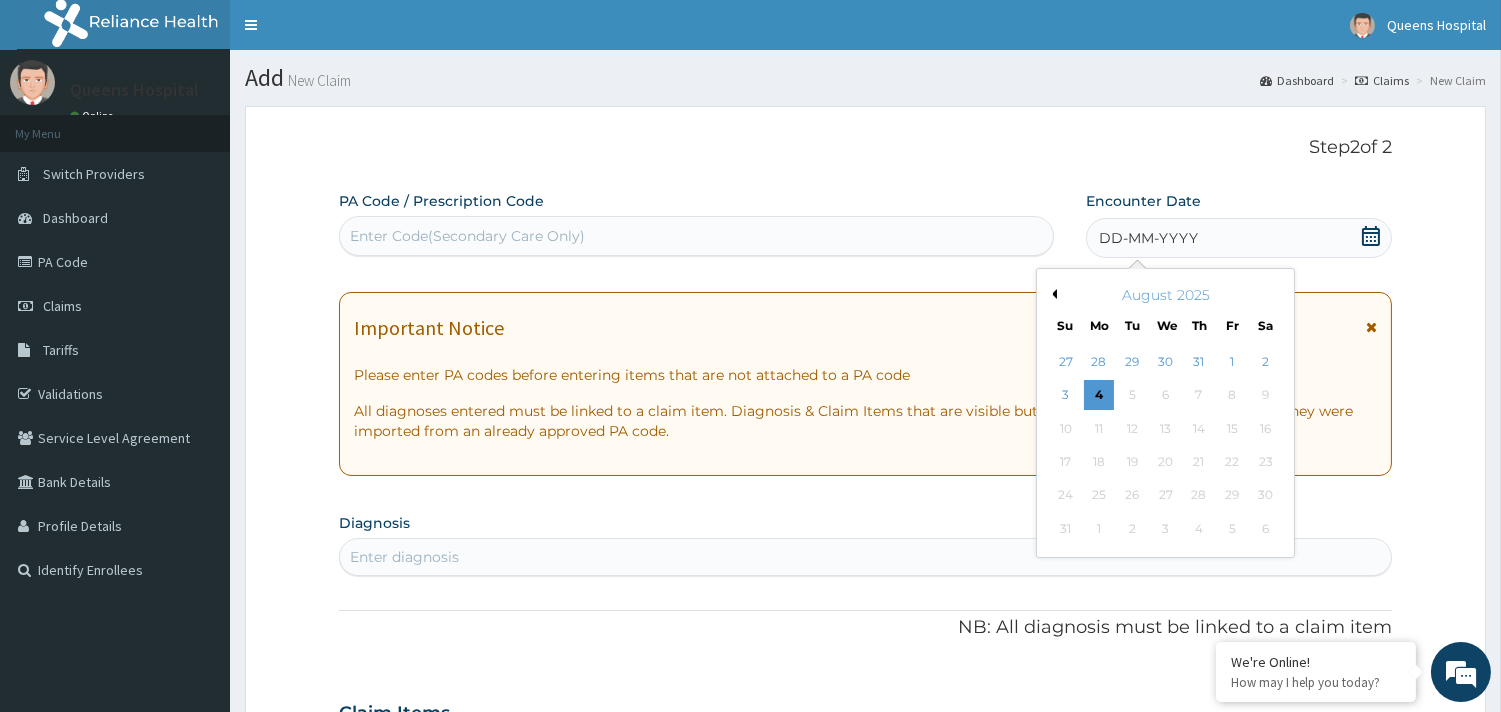 click on "Previous Month" at bounding box center (1052, 294) 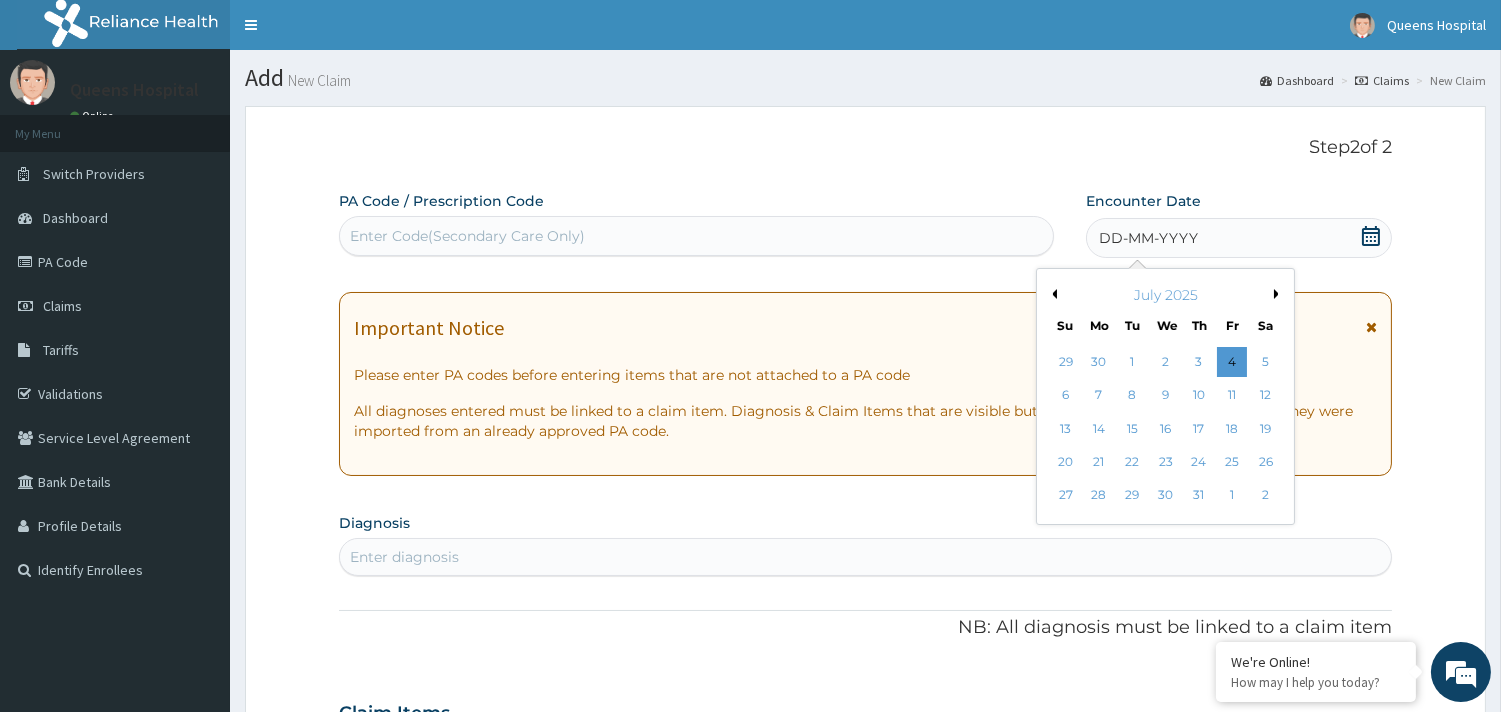 click on "25" at bounding box center [1232, 462] 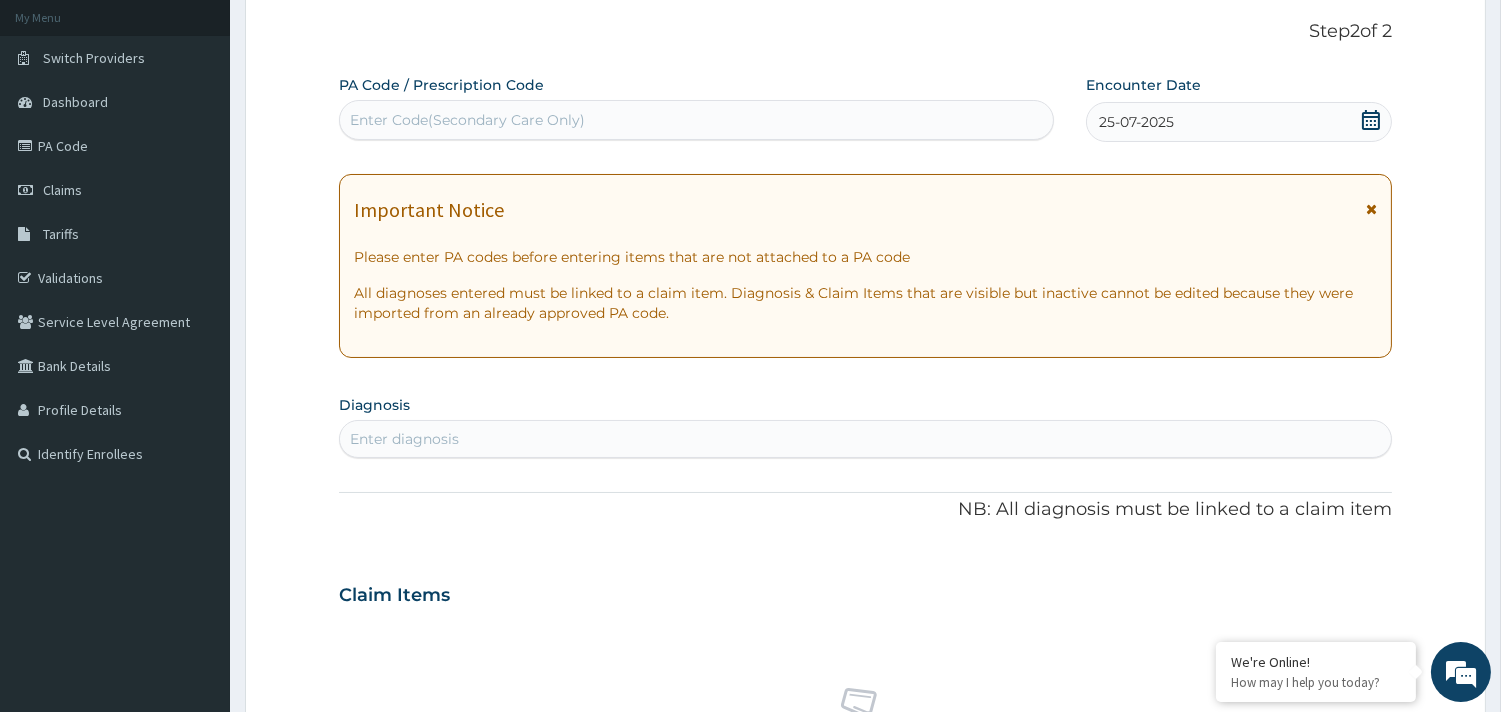 scroll, scrollTop: 222, scrollLeft: 0, axis: vertical 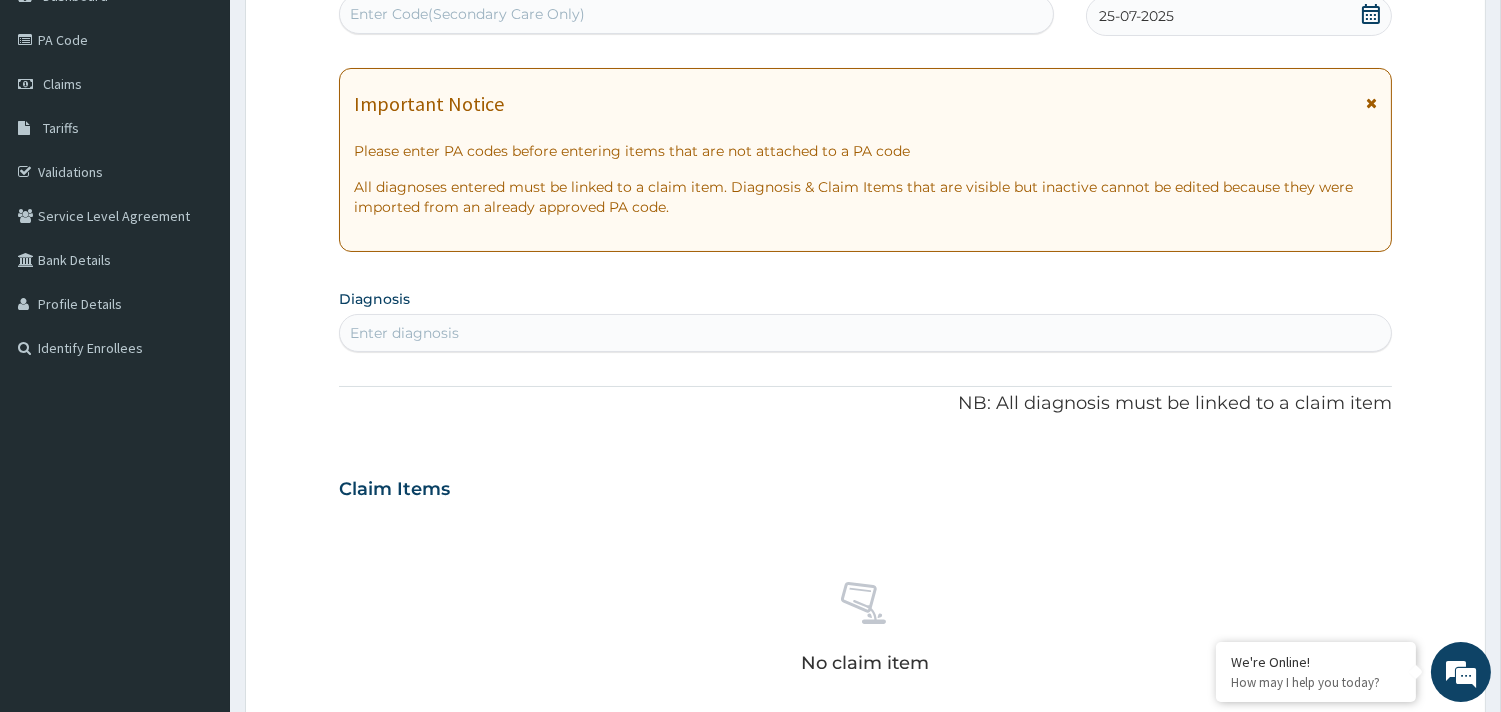 click on "Enter diagnosis" at bounding box center [865, 333] 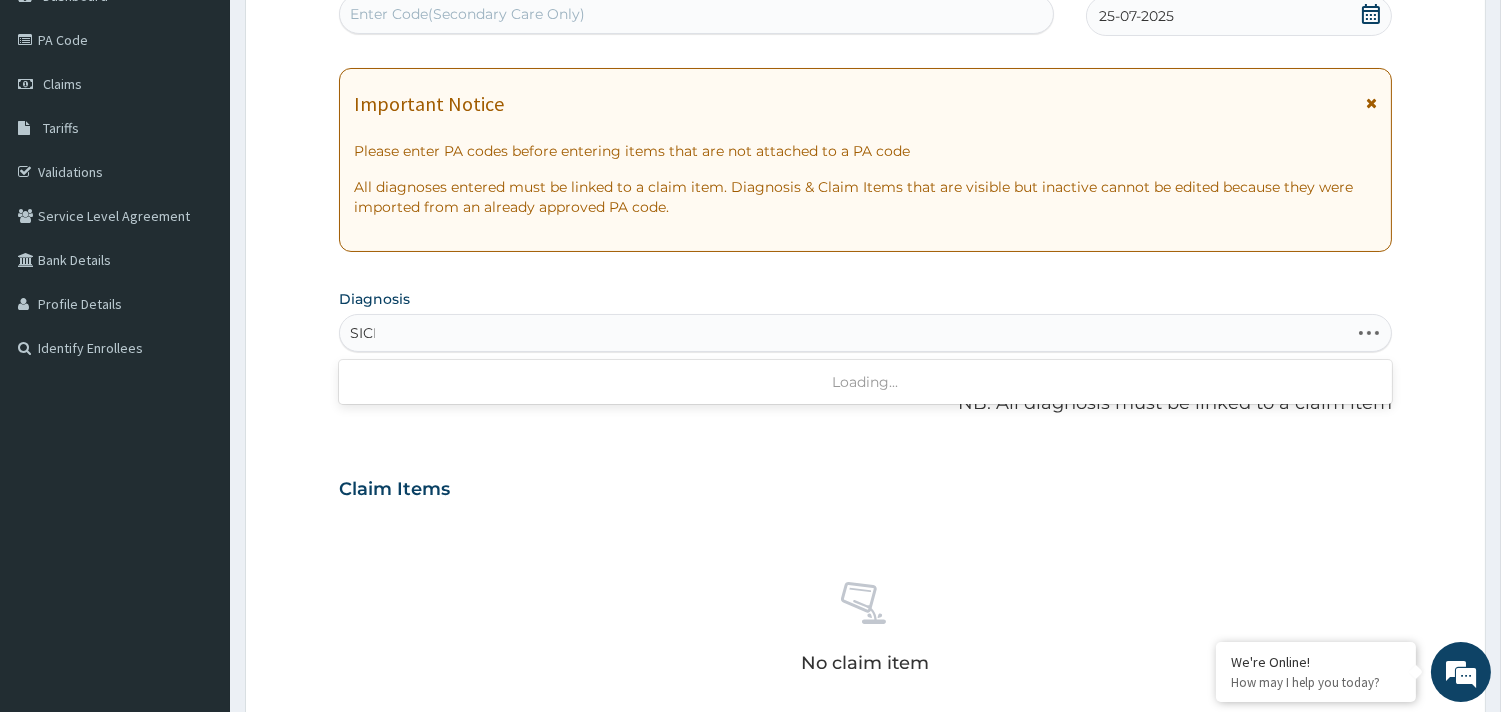 type on "SICKL" 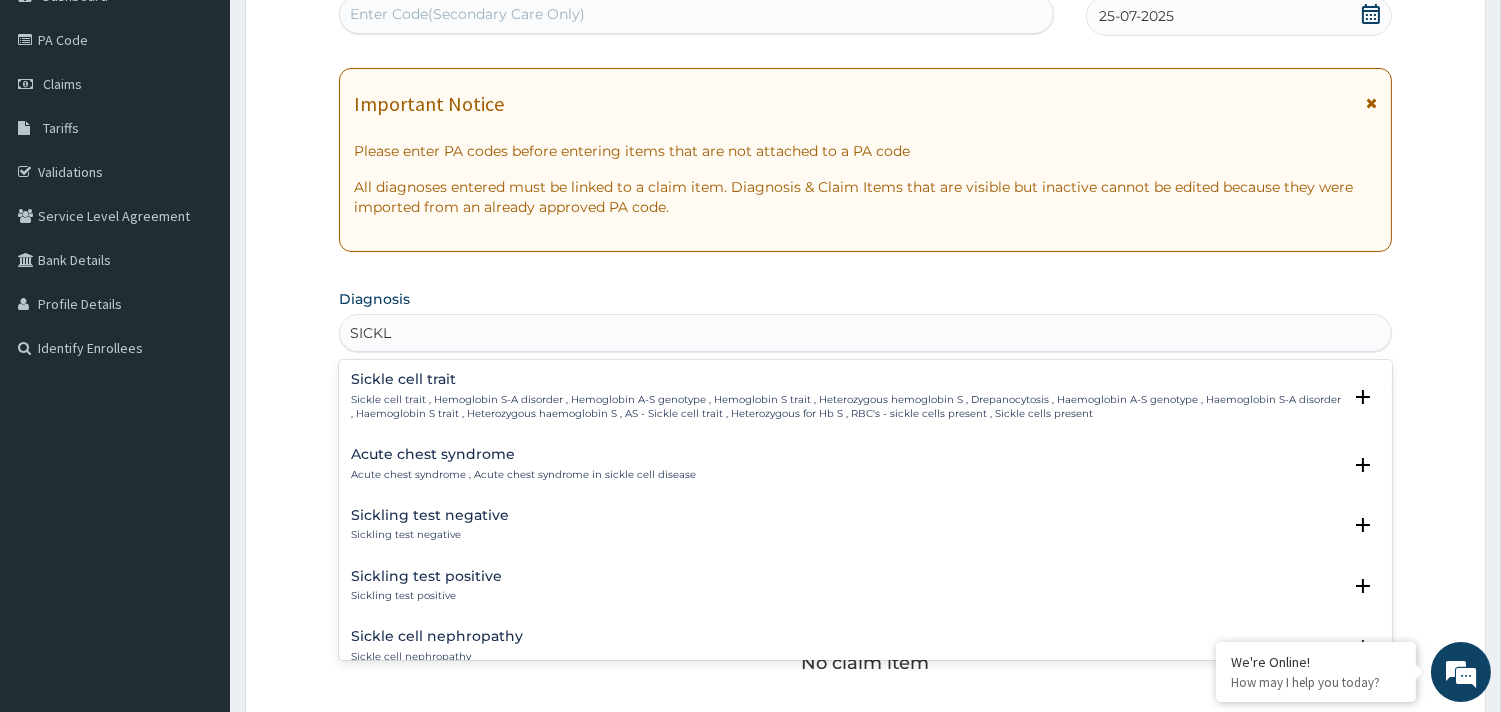 click on "Sickle cell trait" at bounding box center (846, 379) 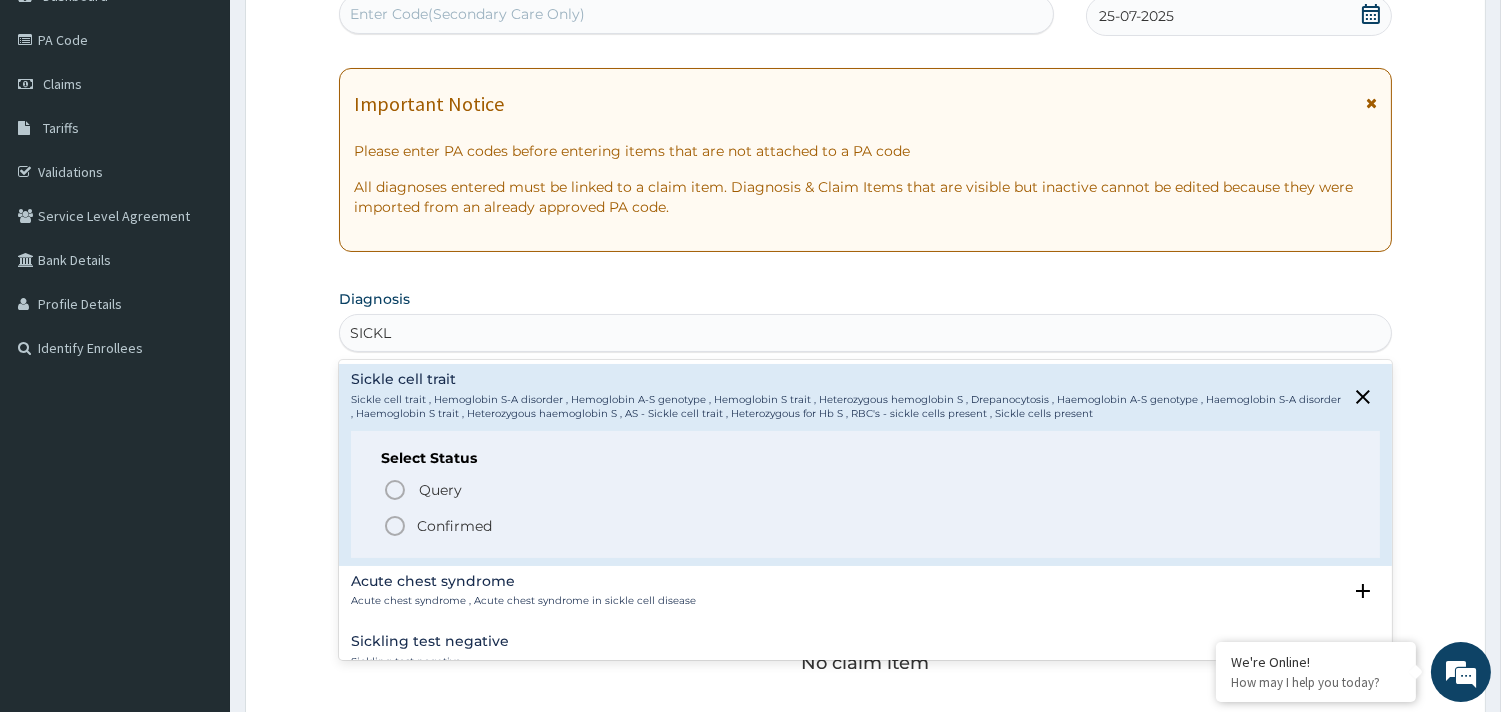 click 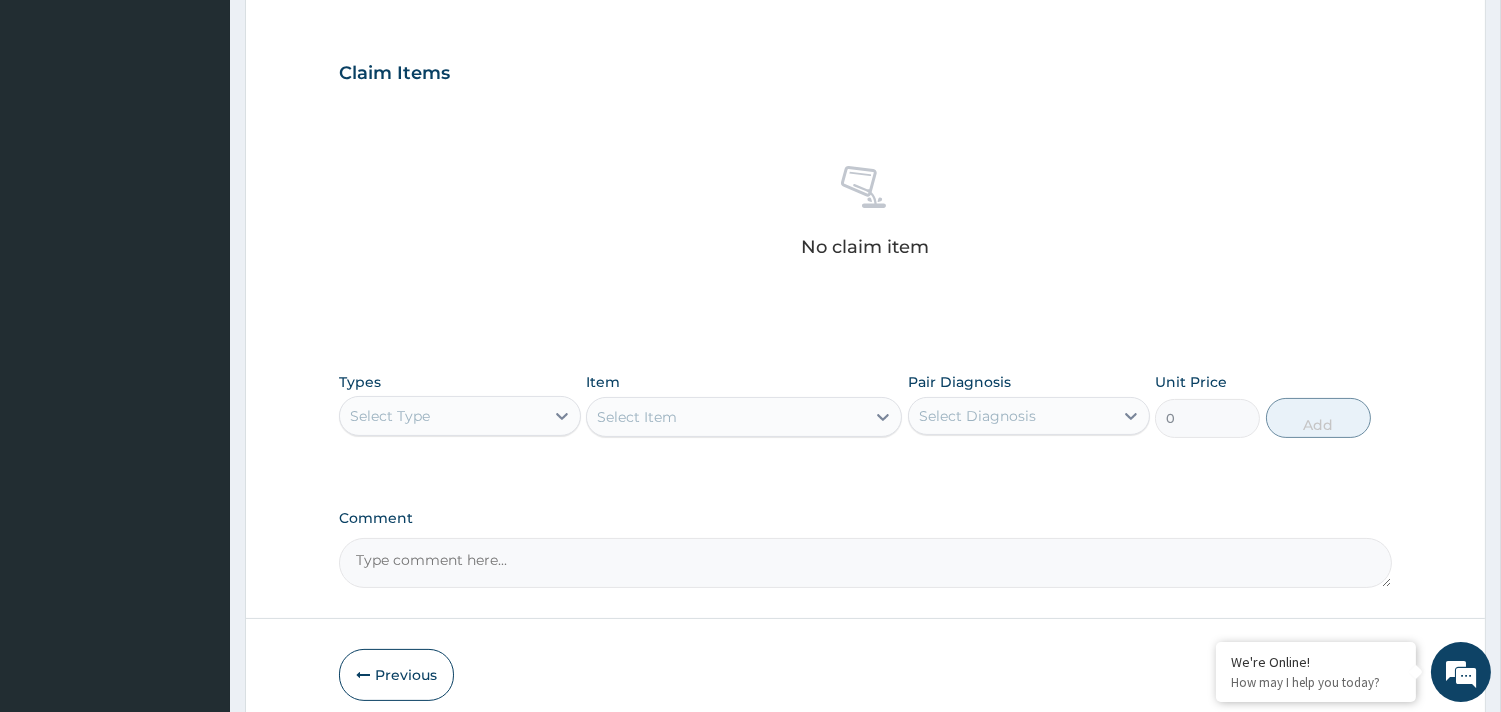 scroll, scrollTop: 666, scrollLeft: 0, axis: vertical 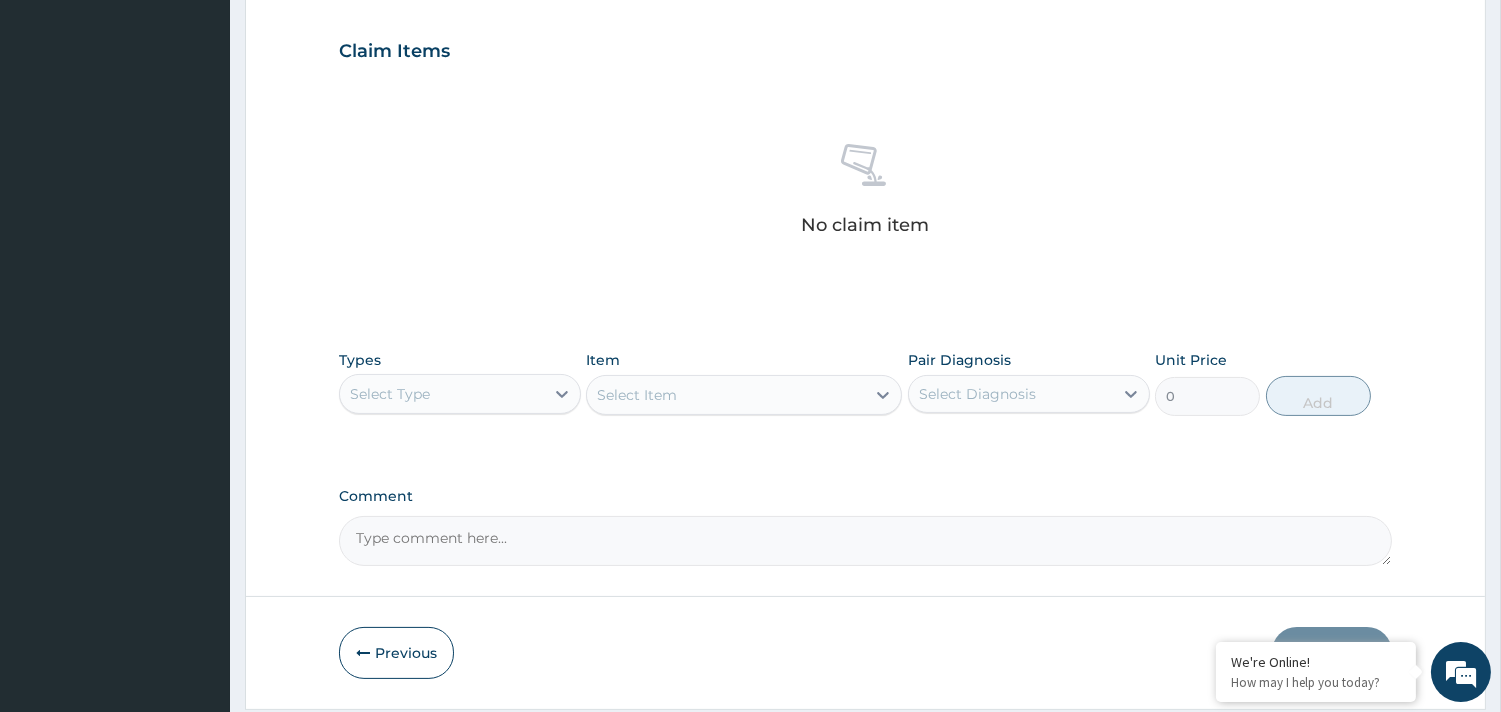 click on "Select Type" at bounding box center [442, 394] 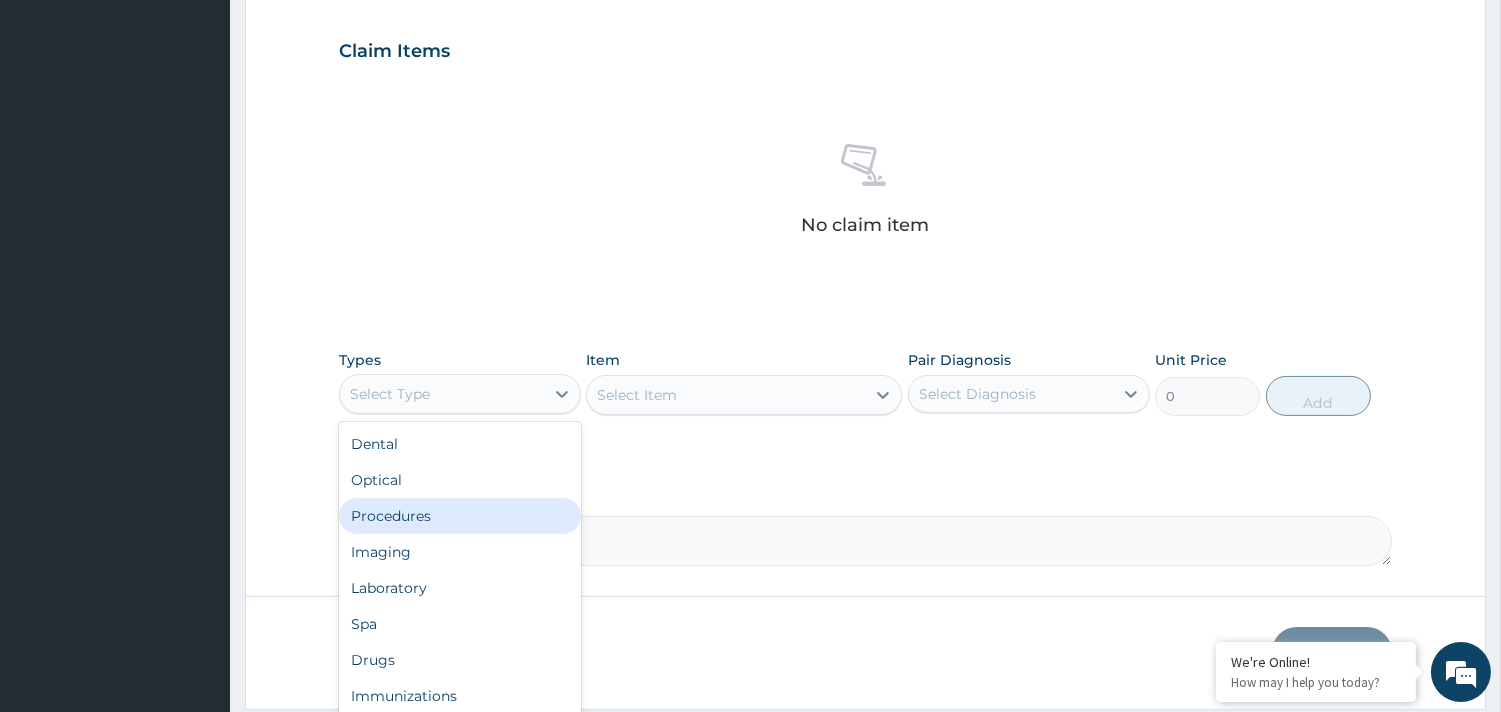 click on "Procedures" at bounding box center (460, 516) 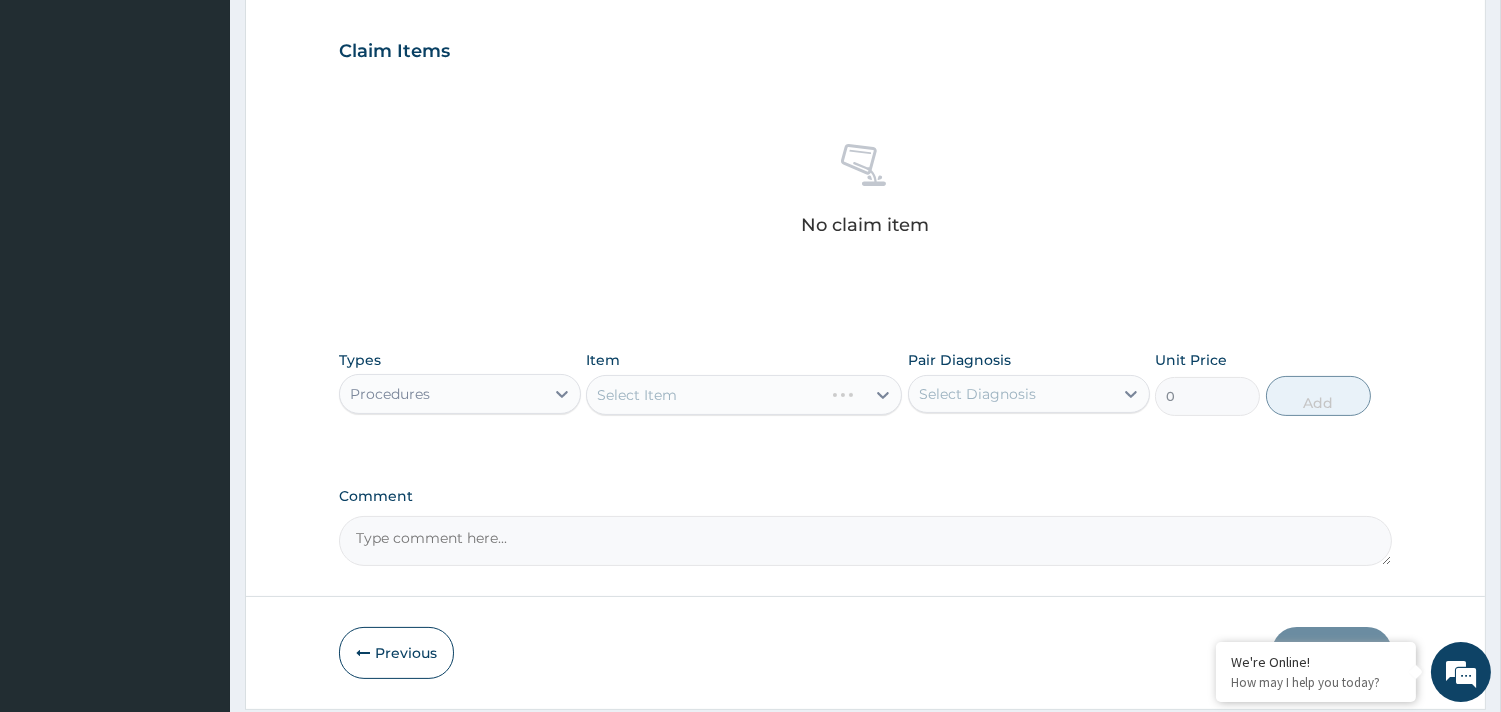 click on "Select Item" at bounding box center (705, 395) 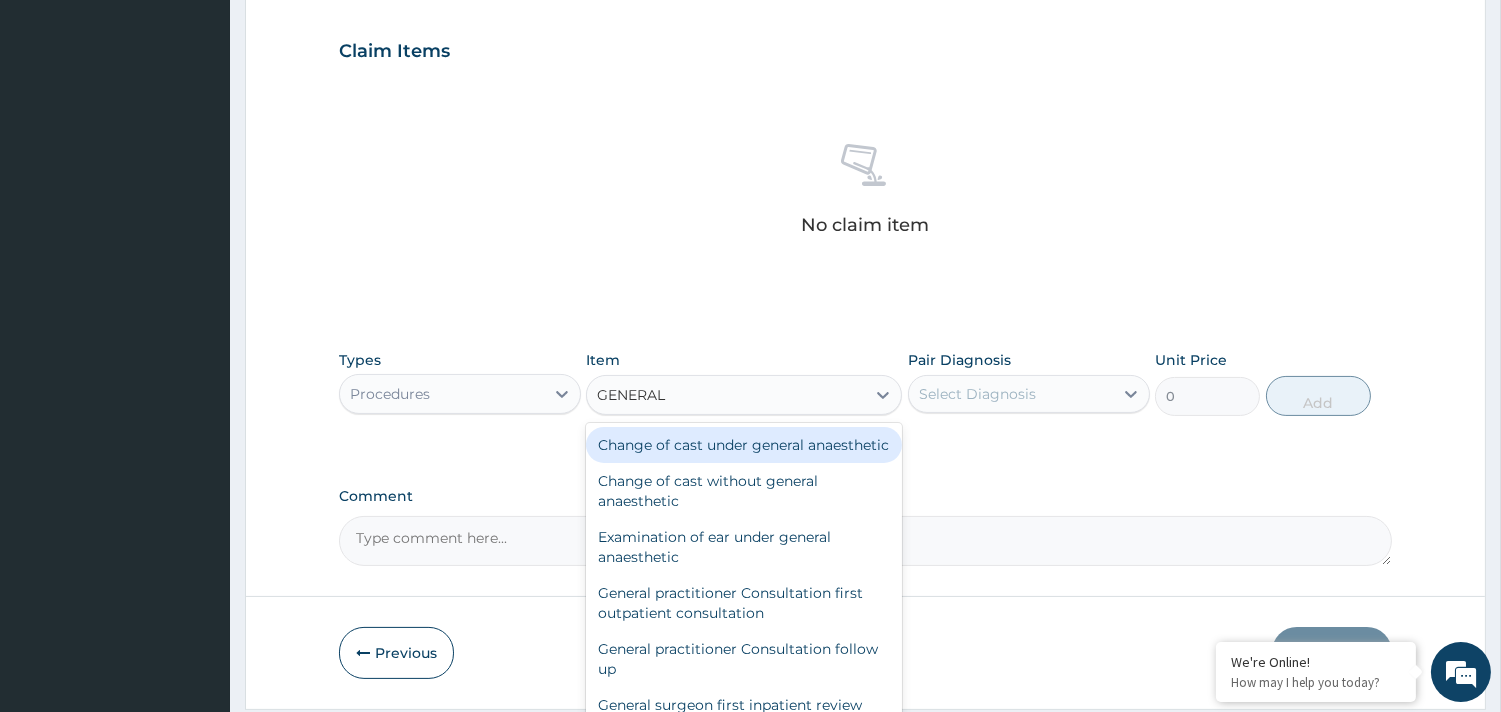 type on "GENERAL P" 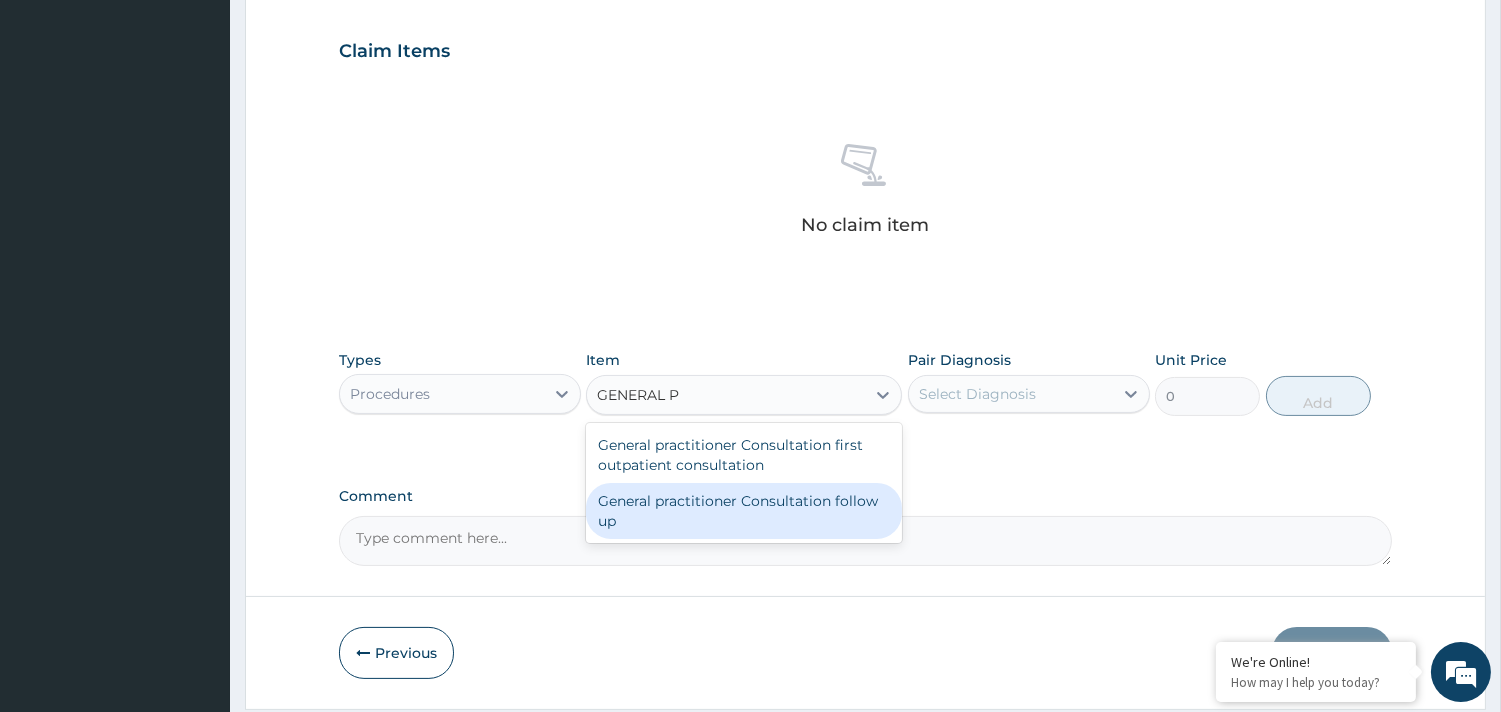click on "General practitioner Consultation follow up" at bounding box center [744, 511] 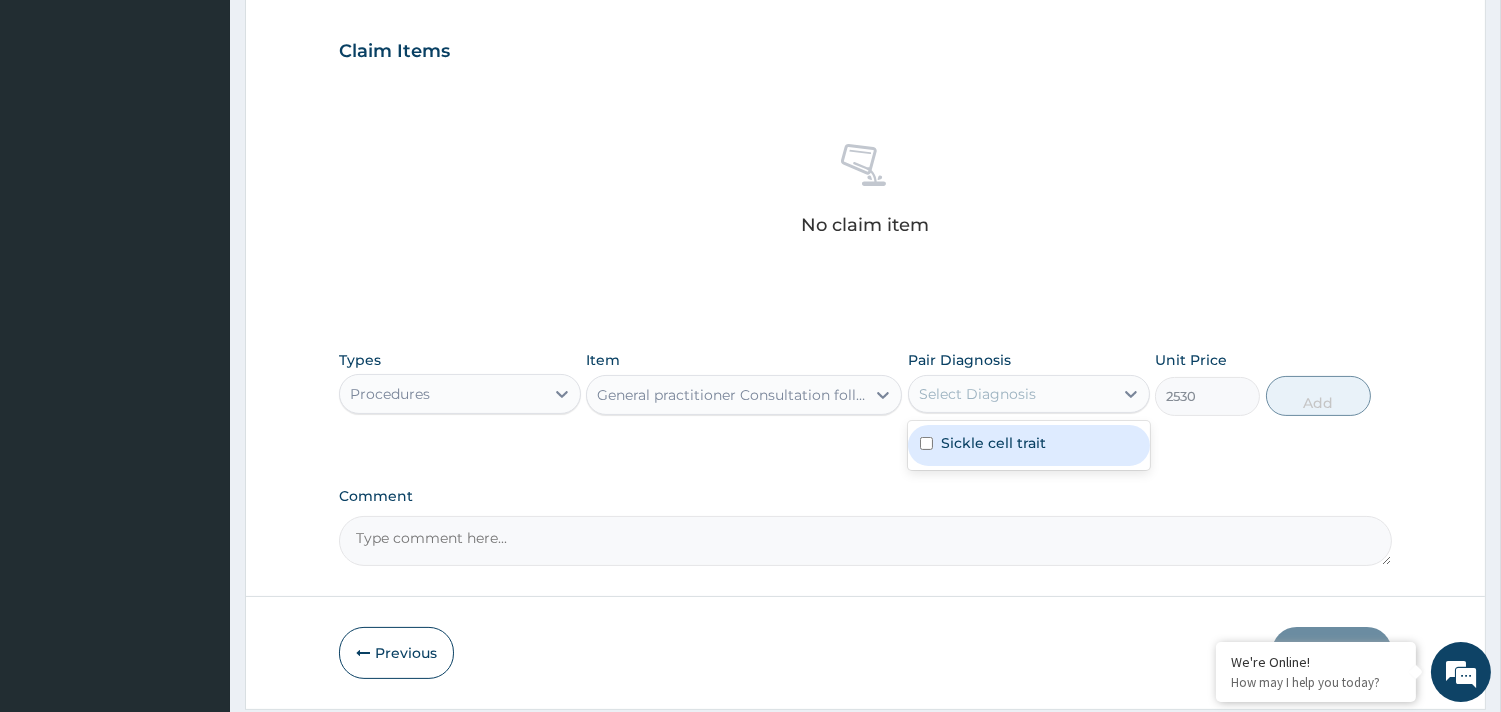 click on "Select Diagnosis" at bounding box center [1011, 394] 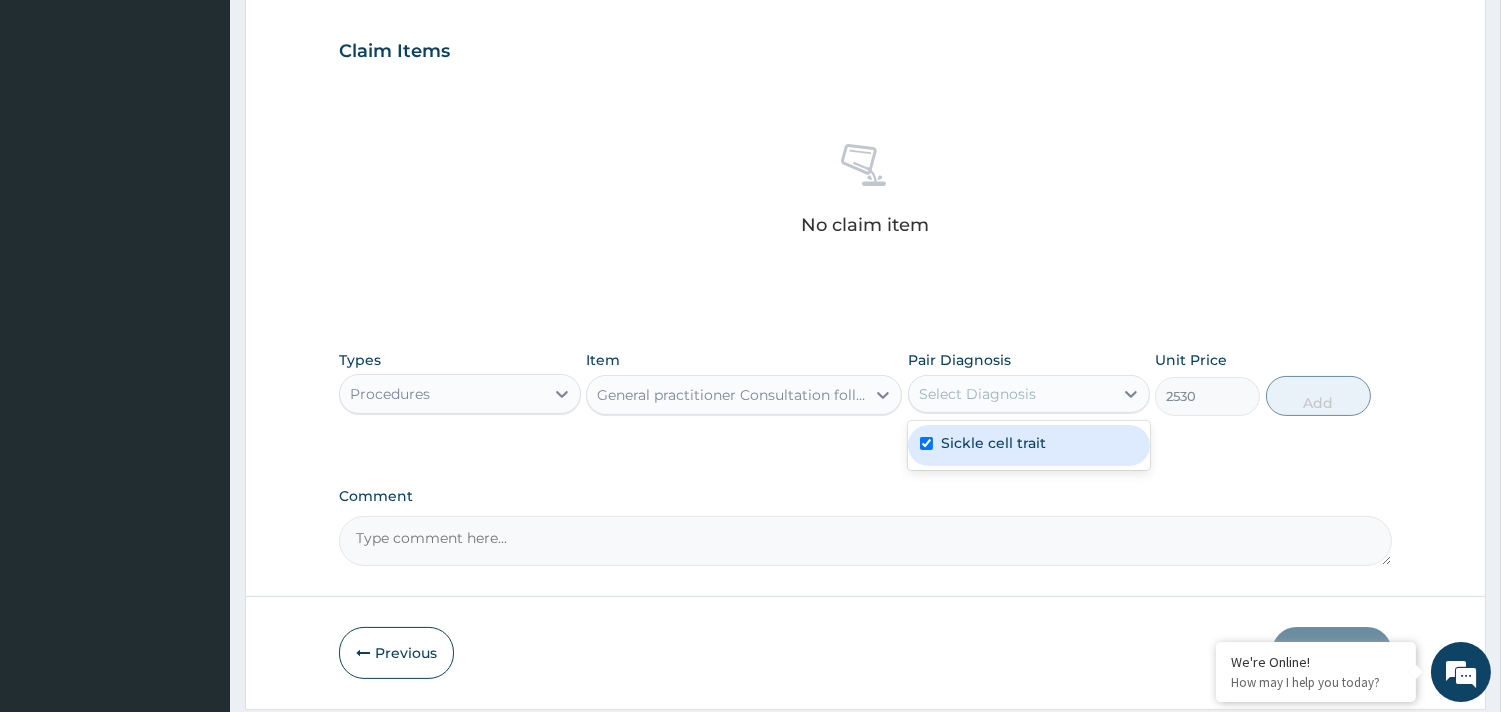 checkbox on "true" 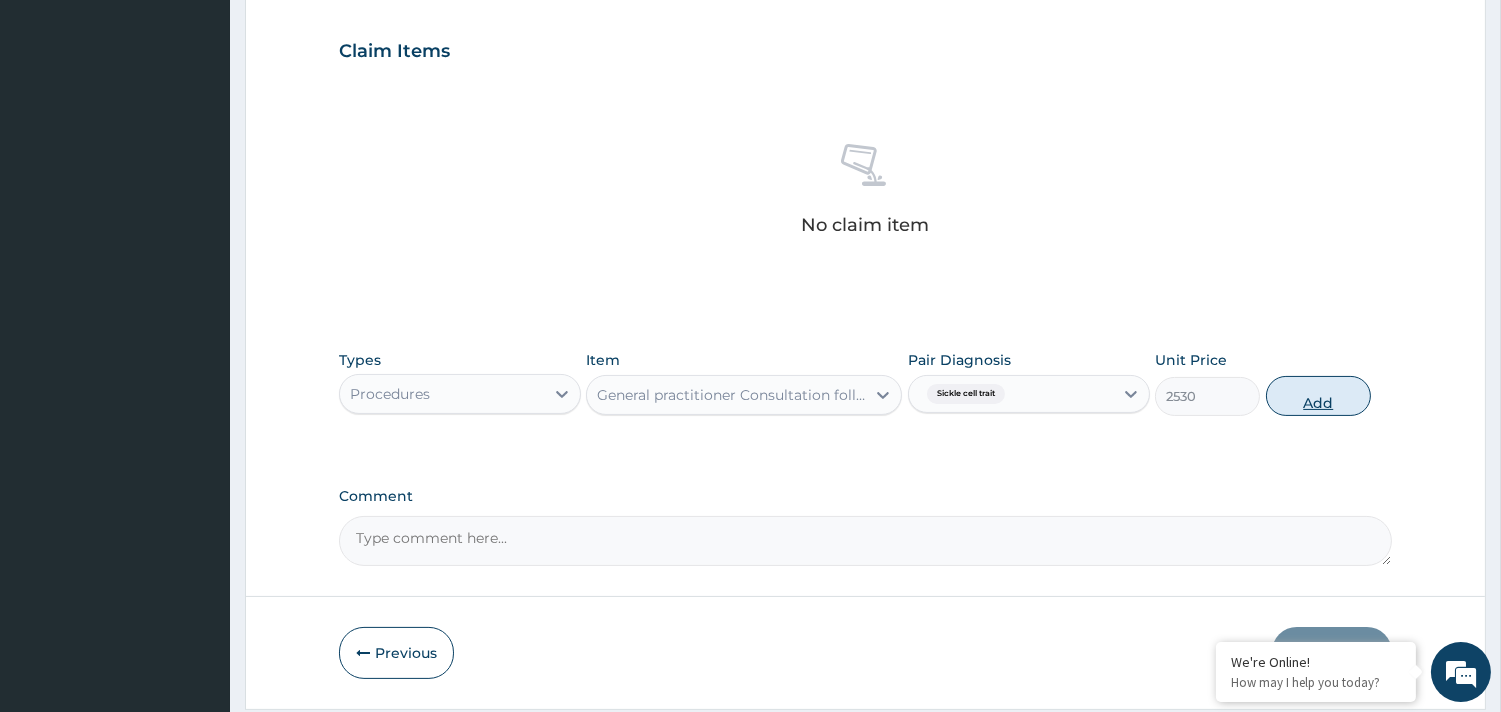 click on "Add" at bounding box center (1318, 396) 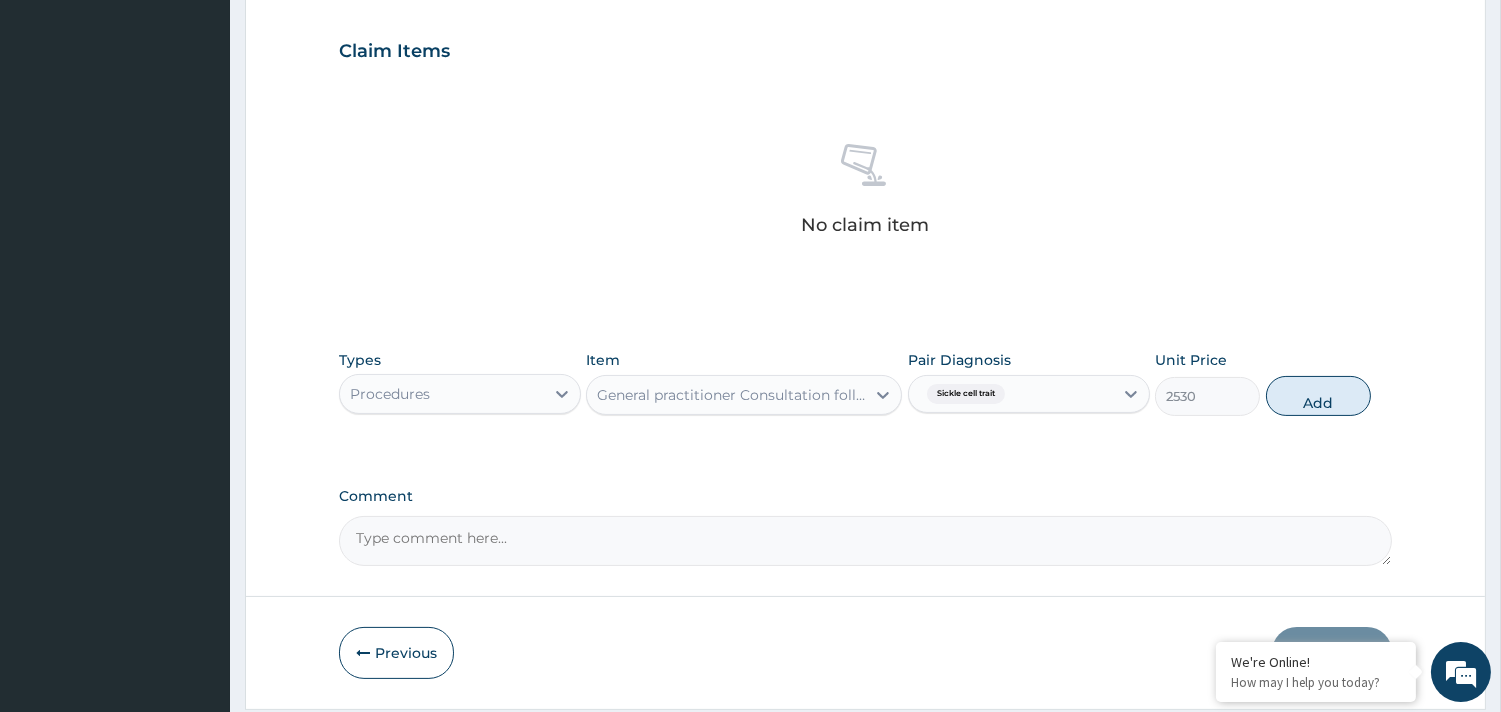 type on "0" 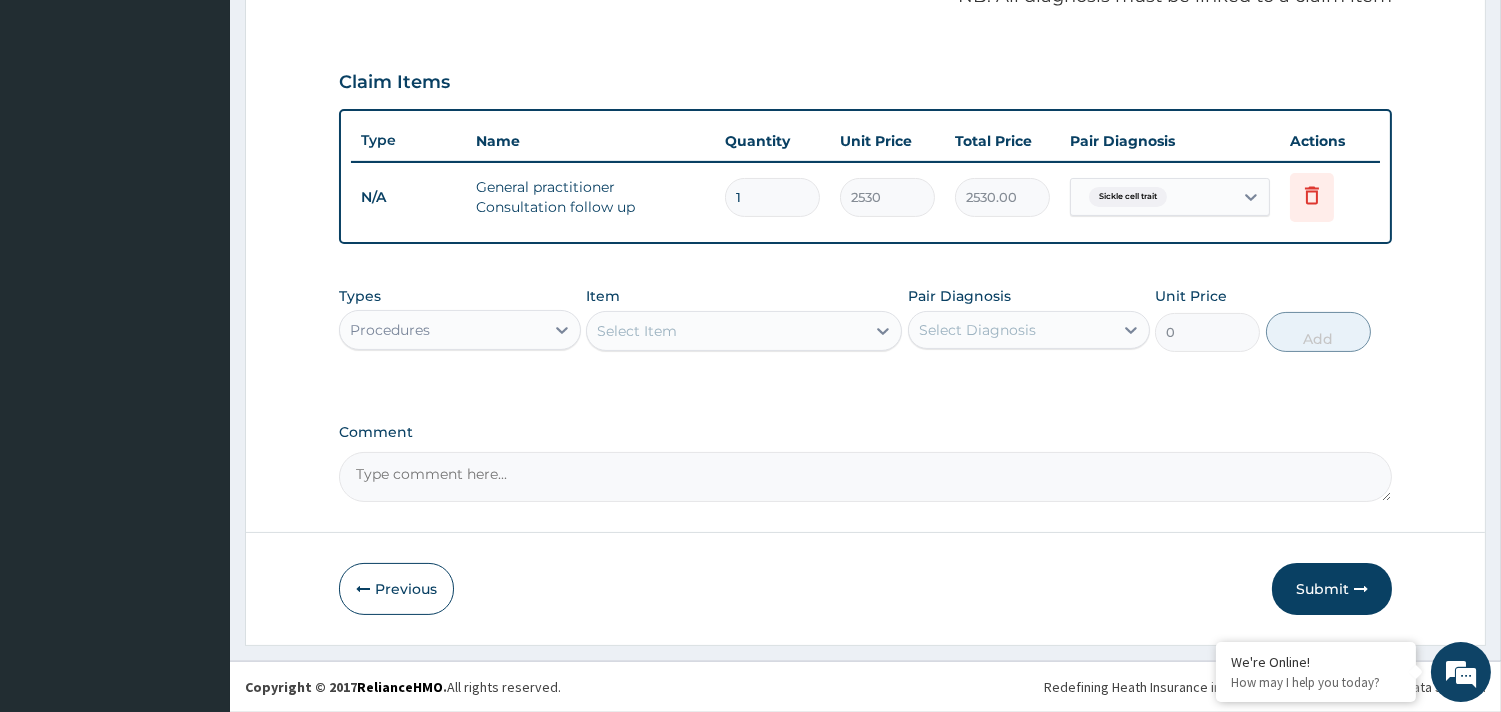 scroll, scrollTop: 633, scrollLeft: 0, axis: vertical 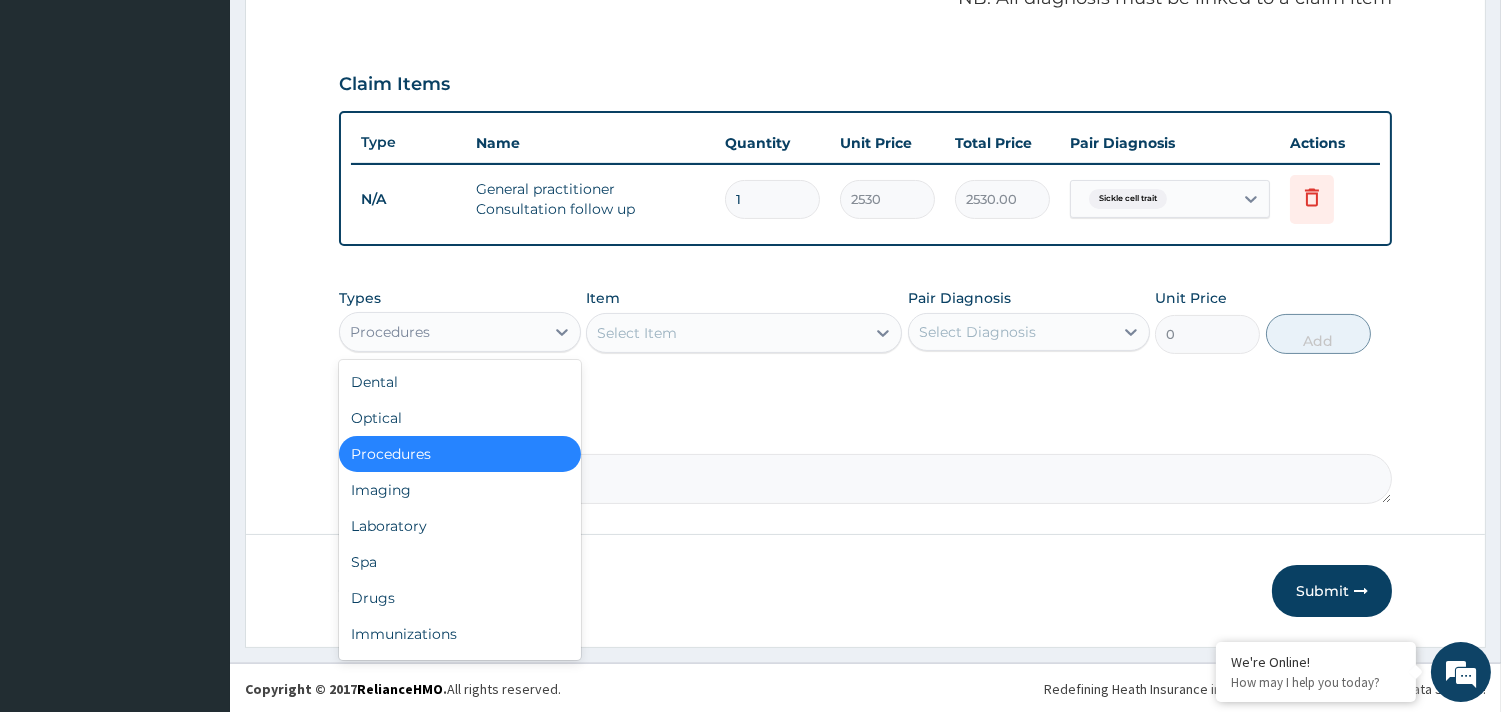 click on "Procedures" at bounding box center [442, 332] 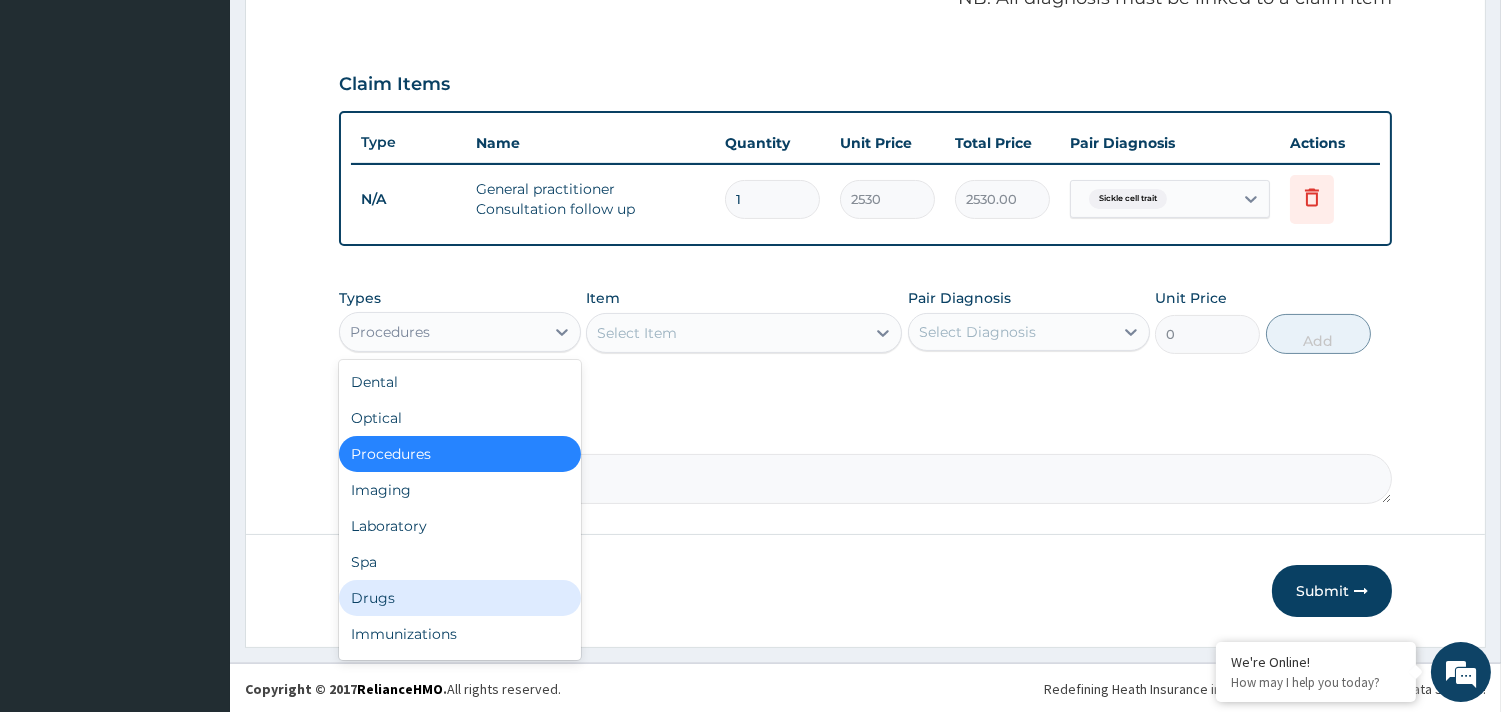click on "Drugs" at bounding box center (460, 598) 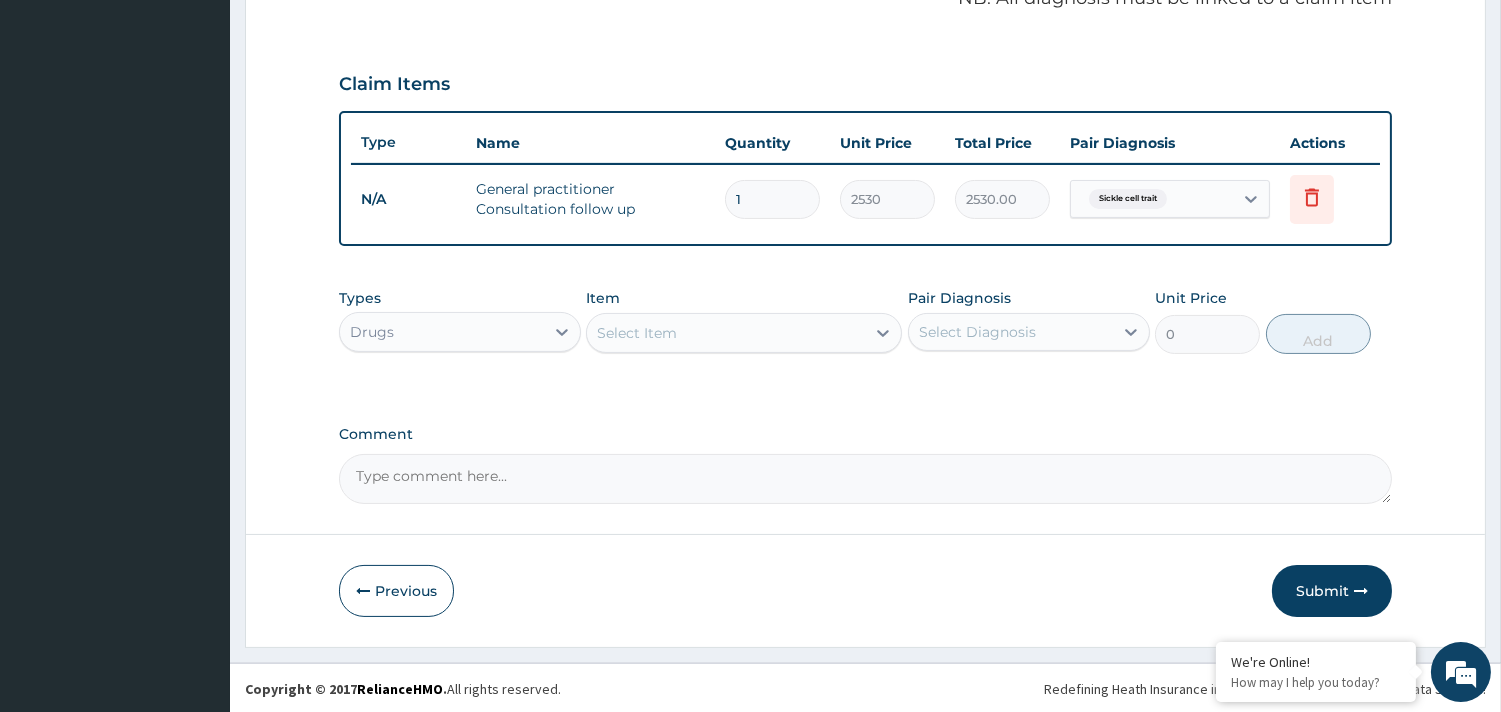 click on "Select Item" at bounding box center (726, 333) 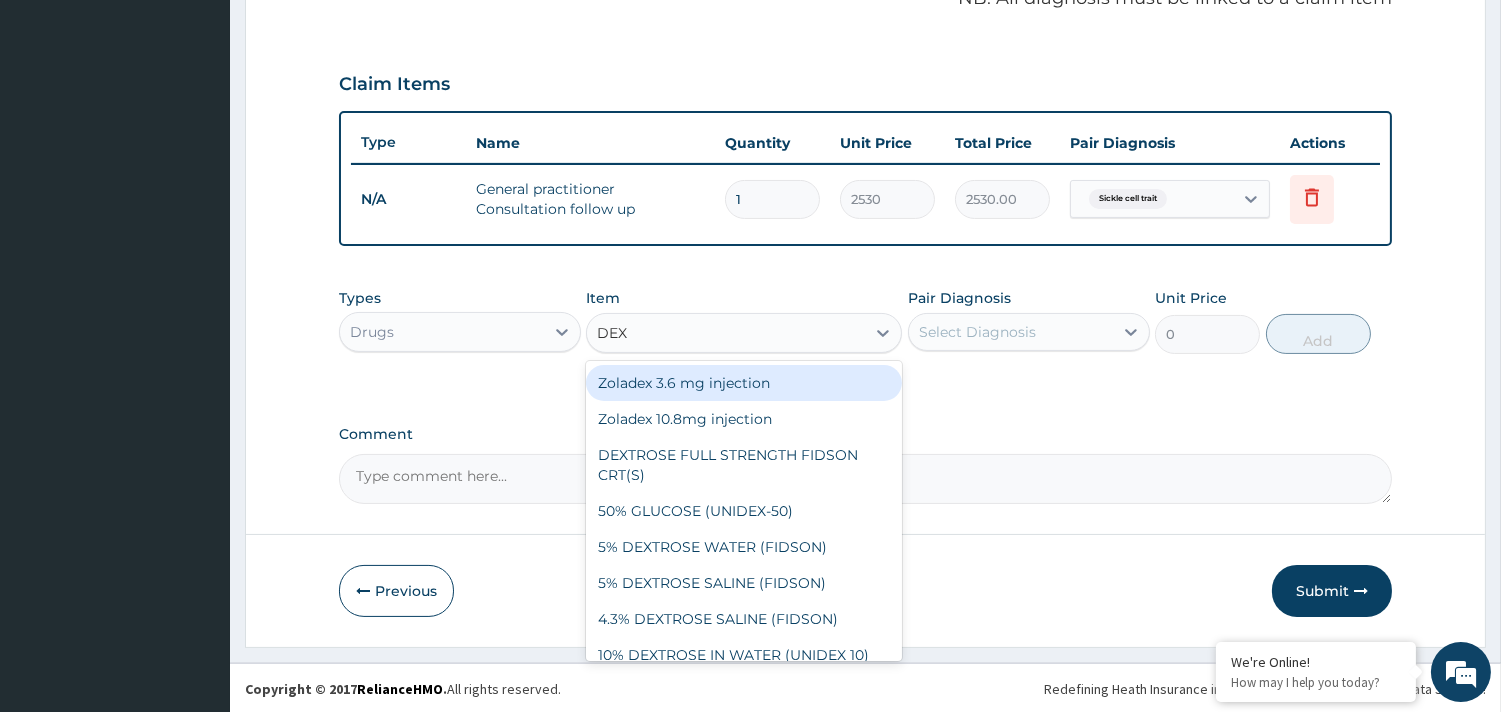 type on "DEXT" 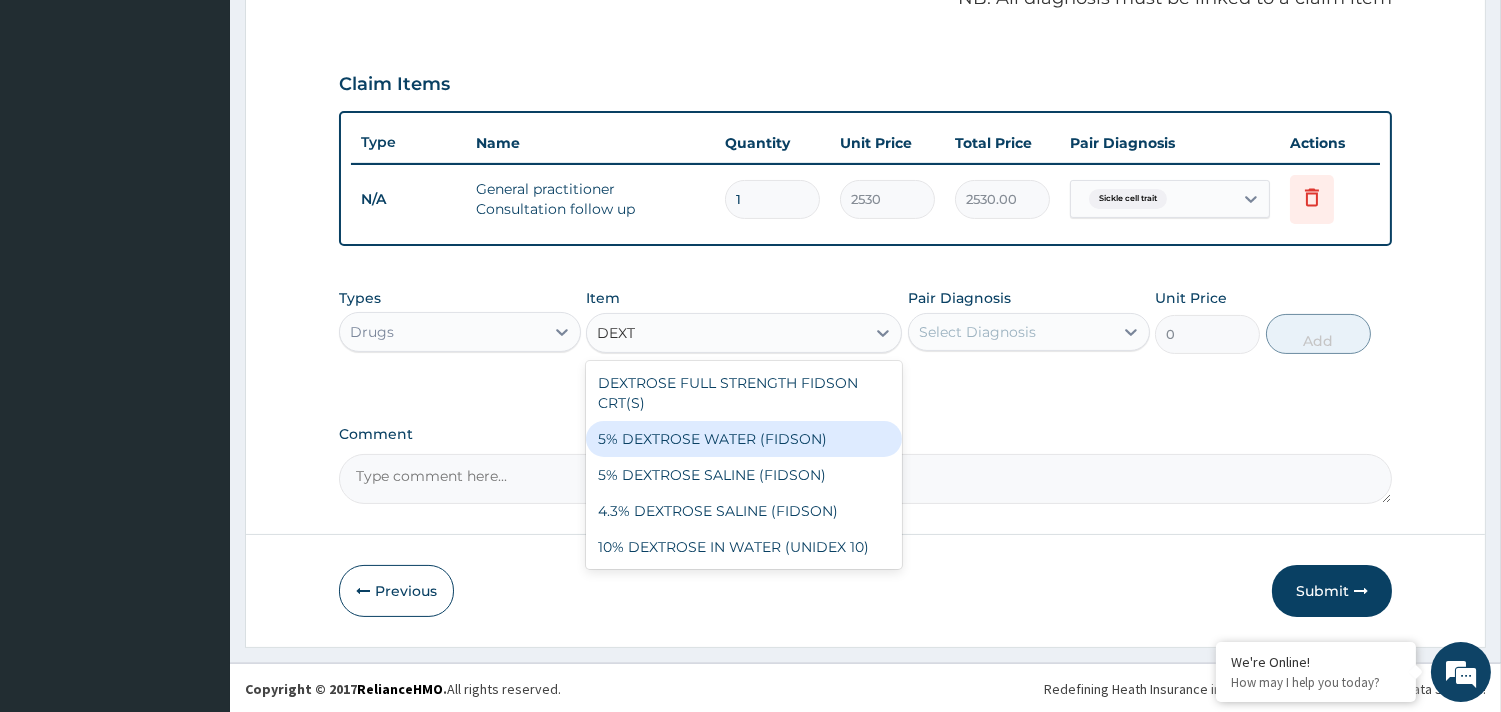 click on "5% DEXTROSE WATER (FIDSON)" at bounding box center (744, 439) 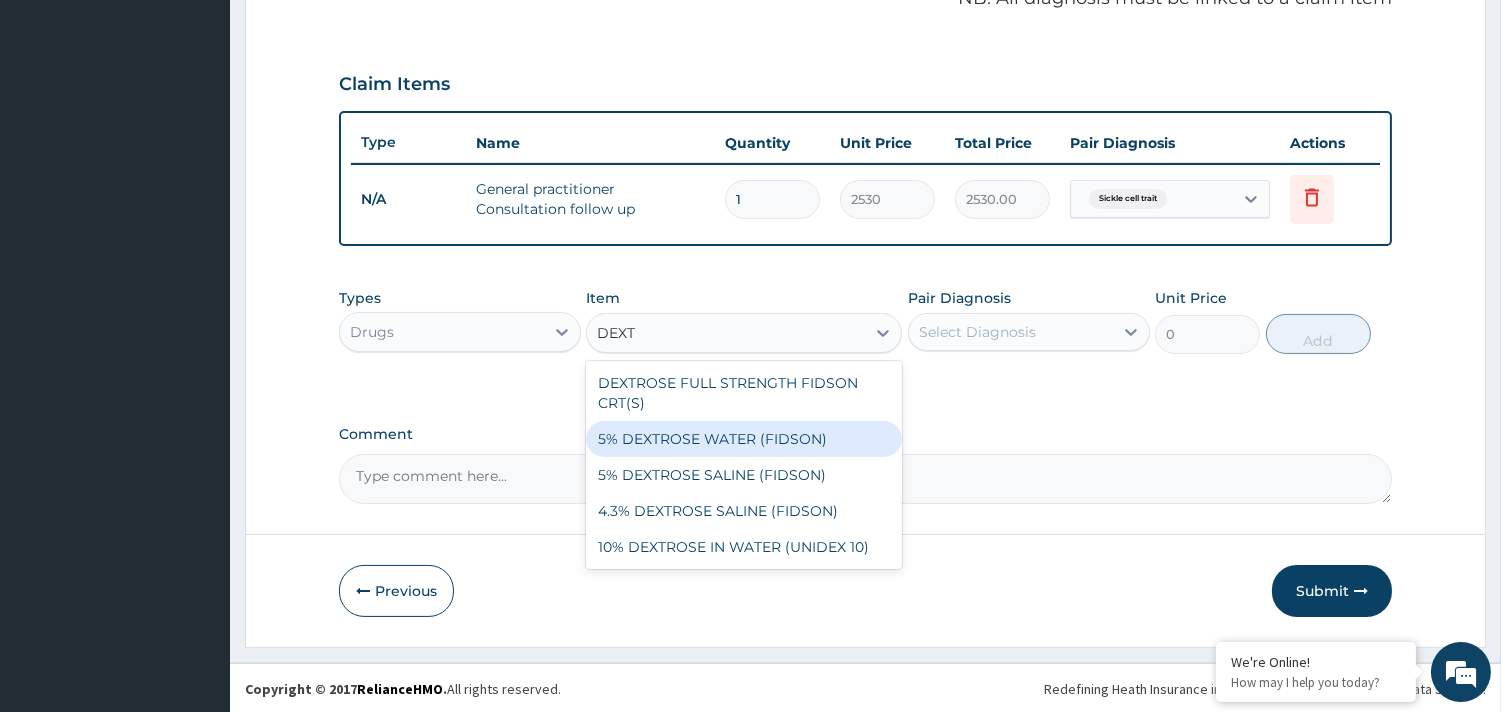 type 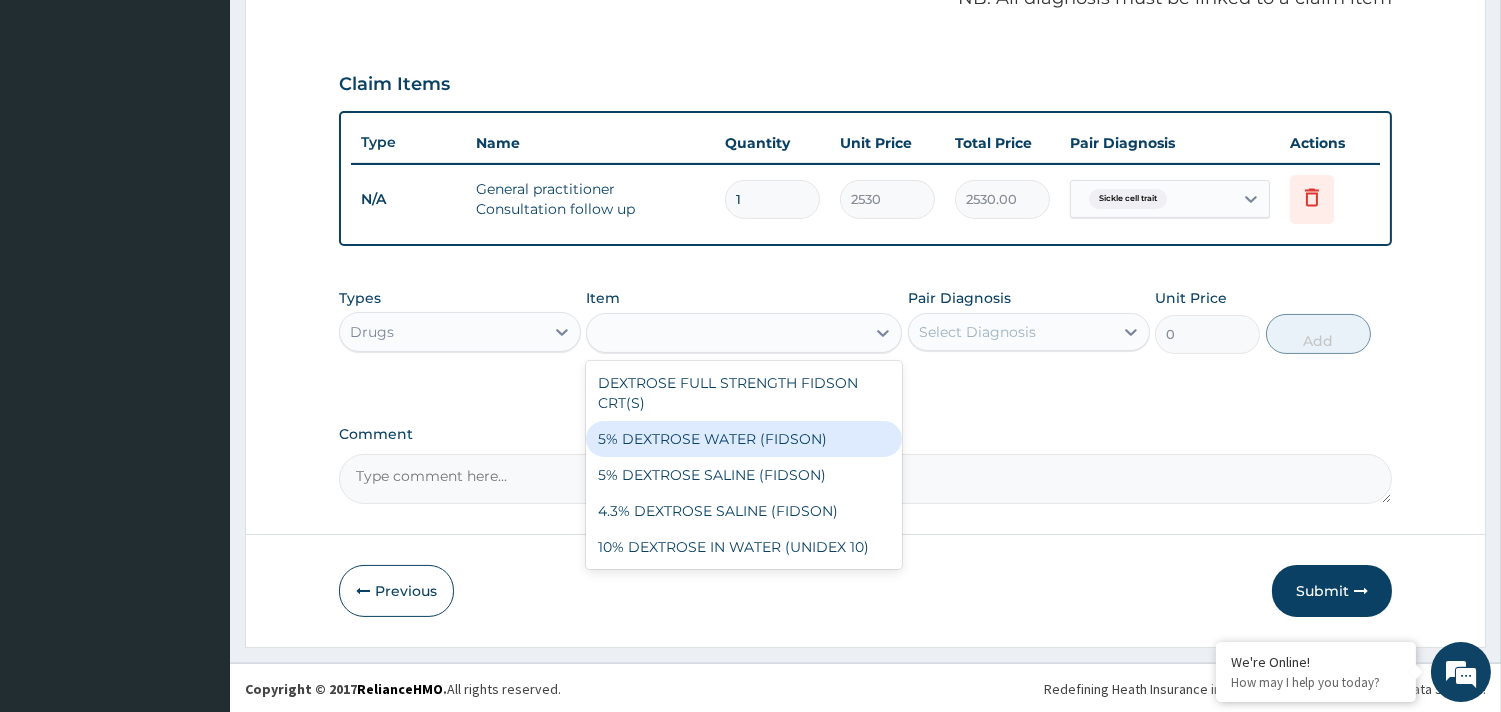type on "1897.5" 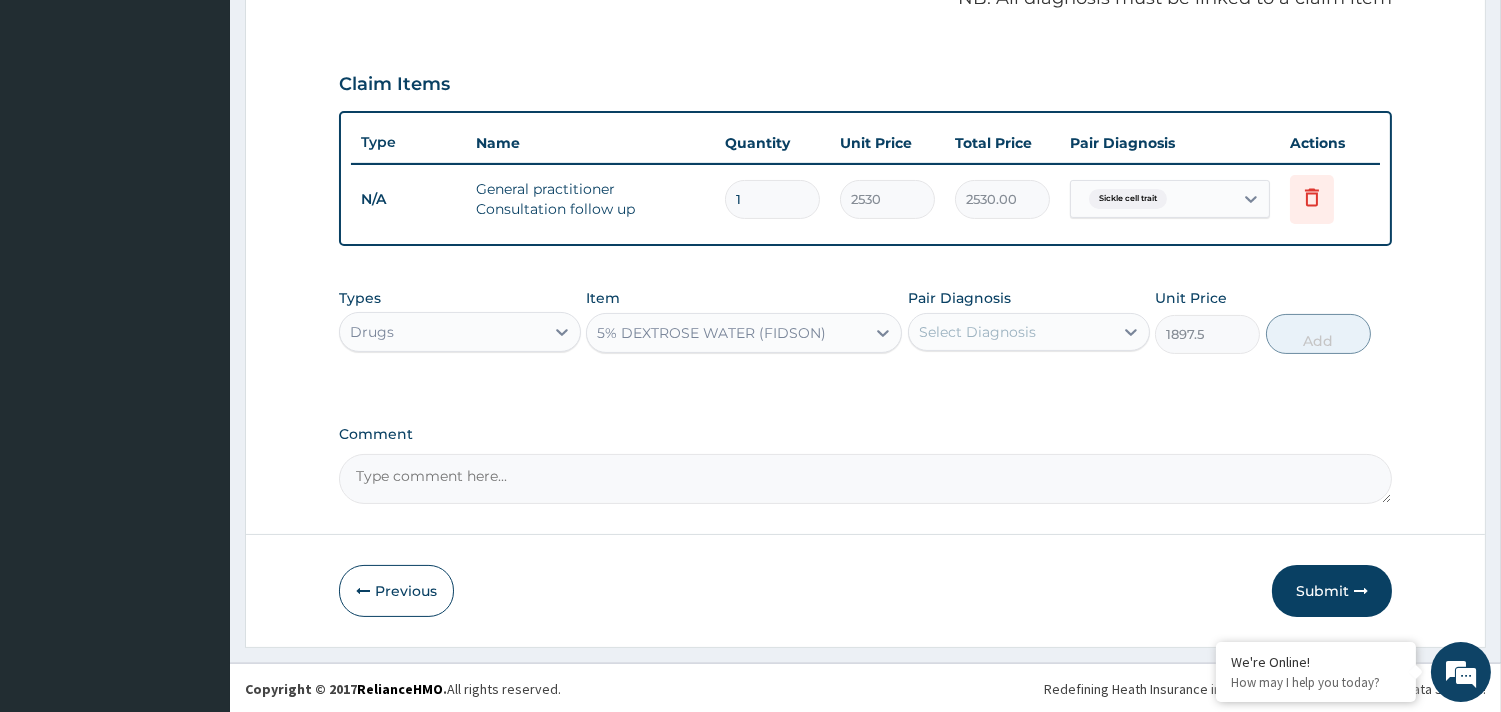 click on "Select Diagnosis" at bounding box center [1011, 332] 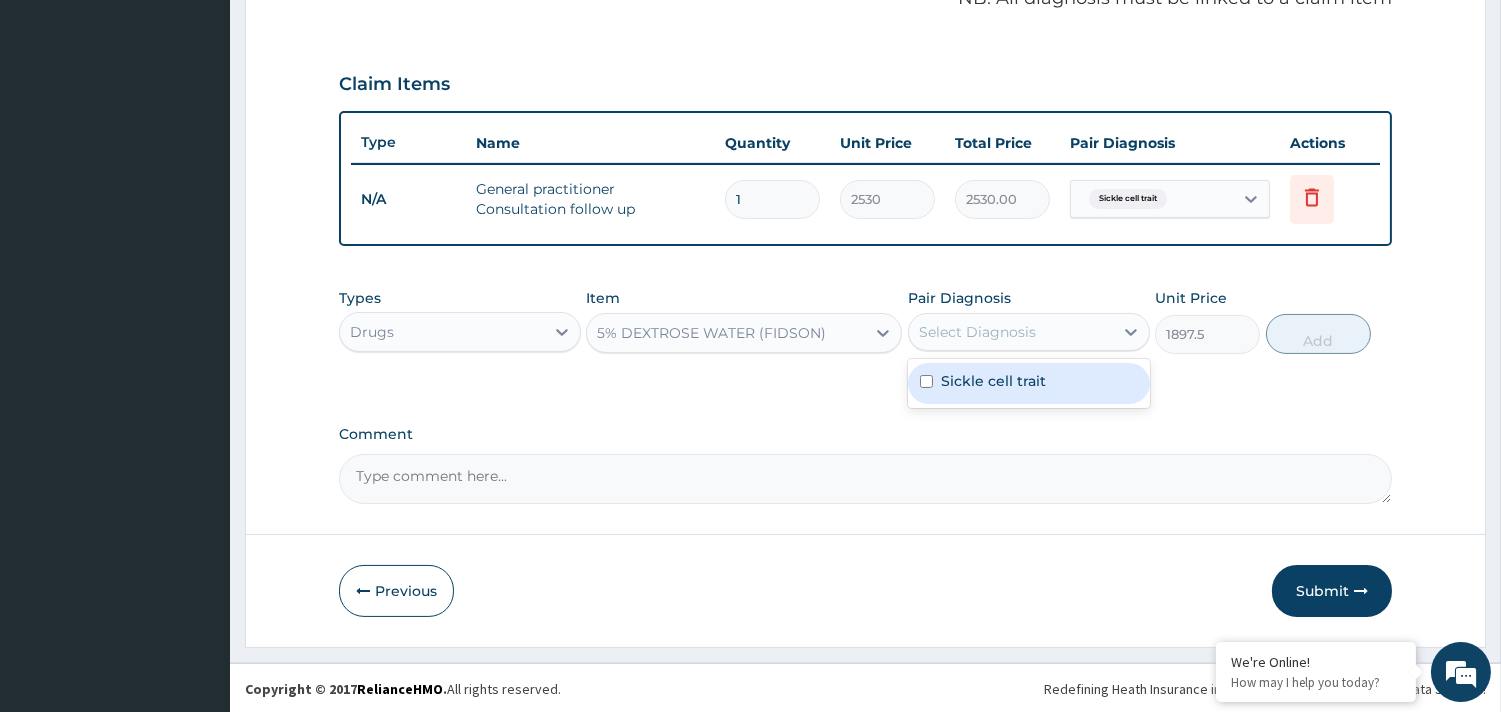 click on "Sickle cell trait" at bounding box center [993, 381] 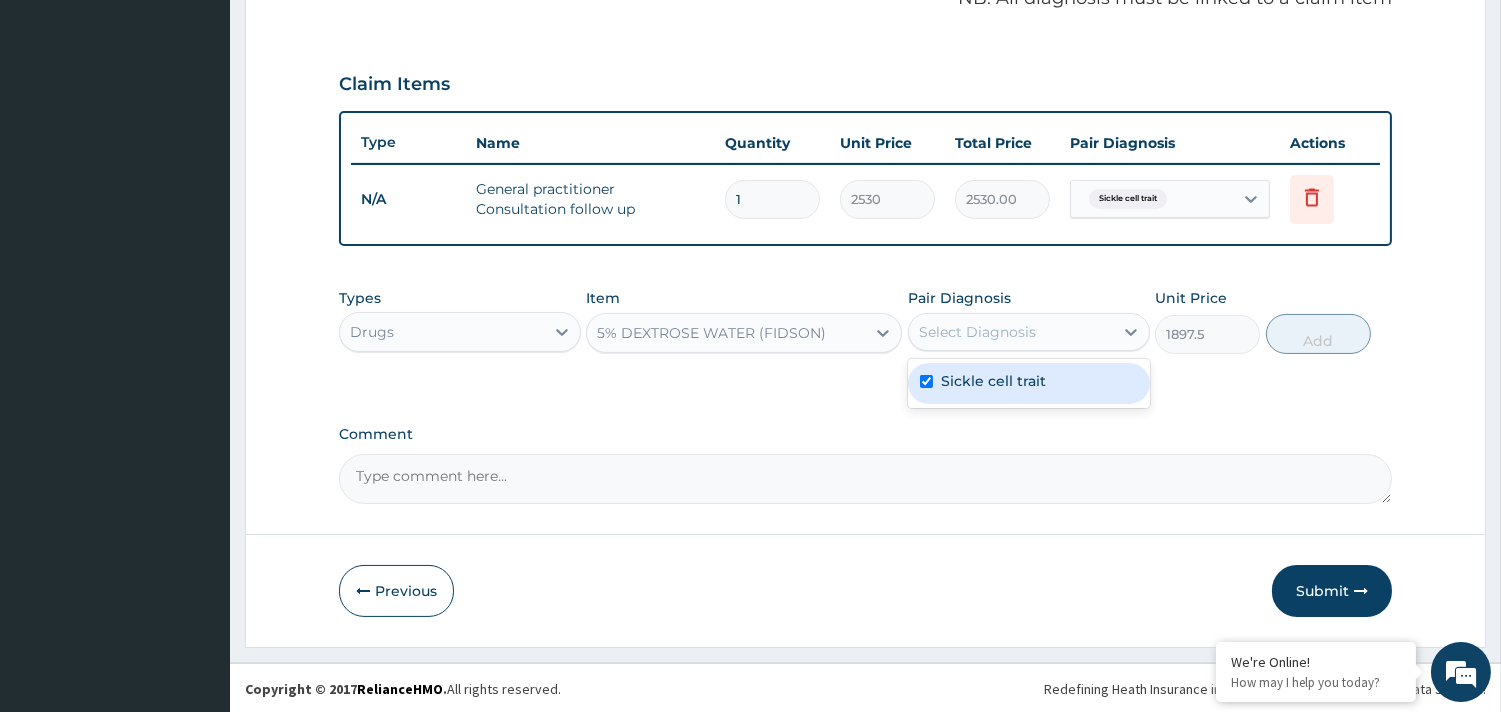 checkbox on "true" 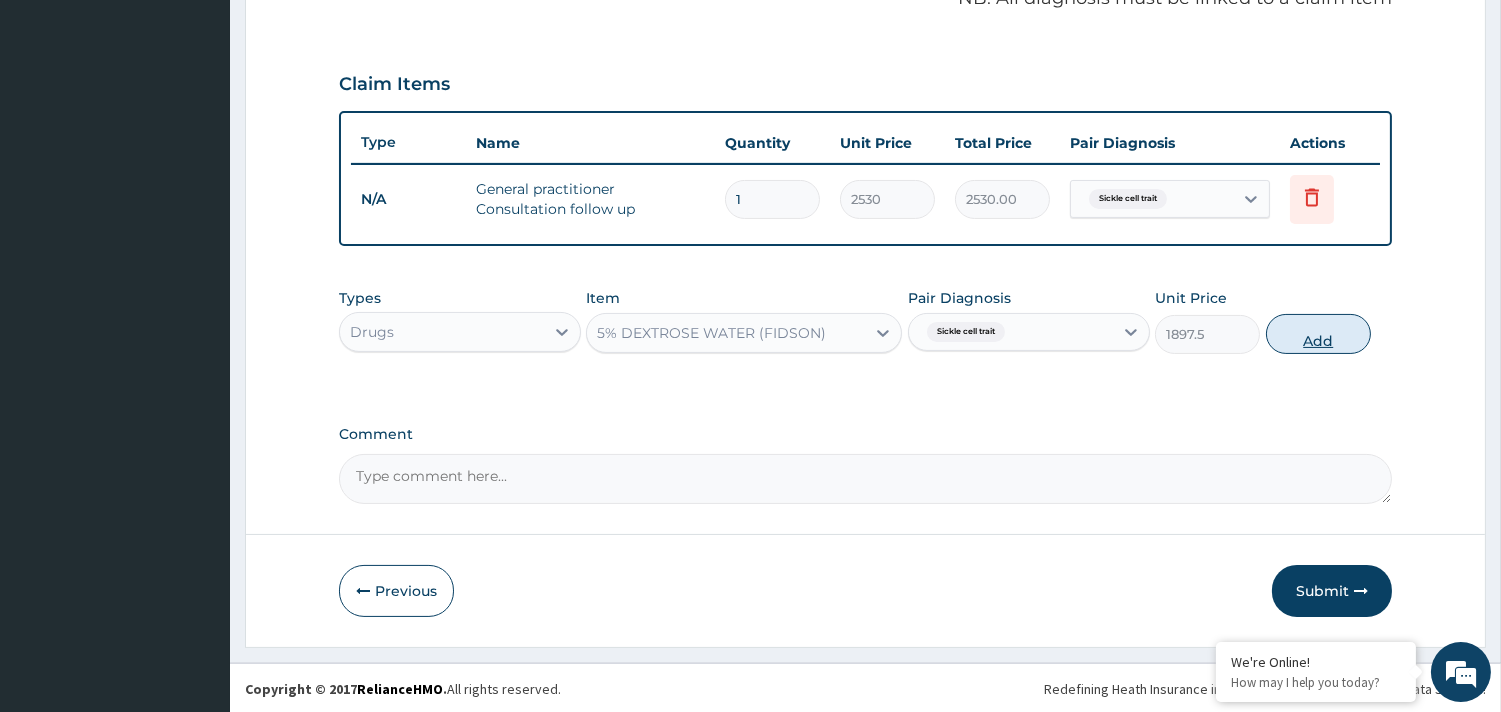 click on "Add" at bounding box center [1318, 334] 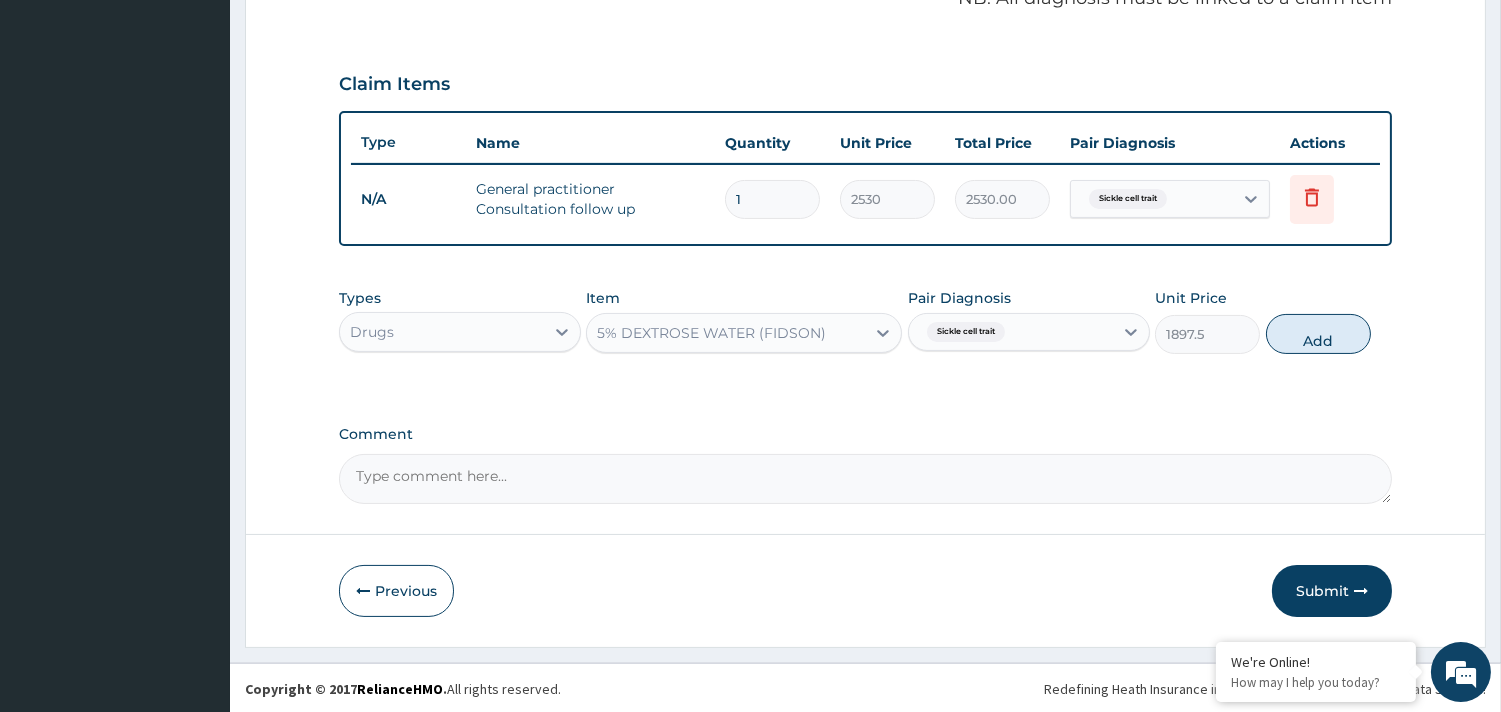 type on "0" 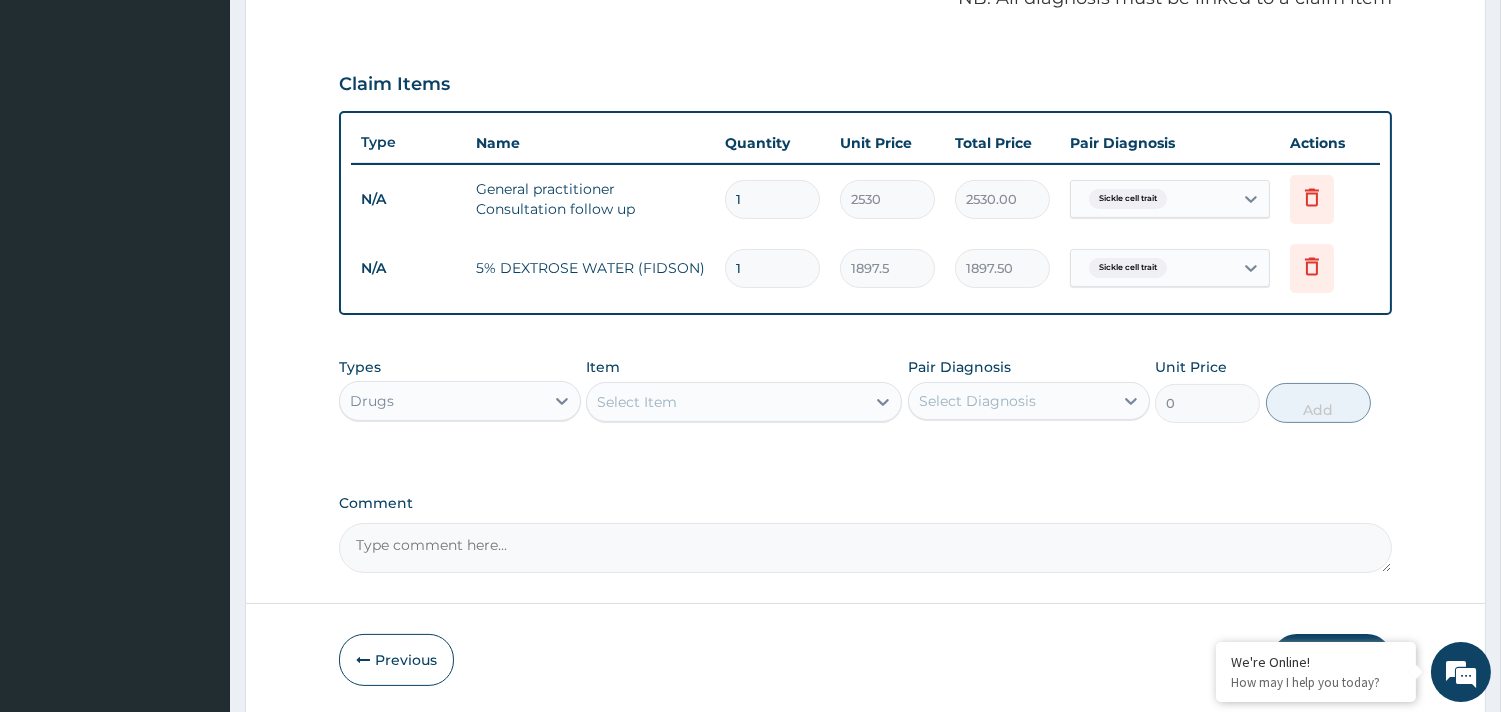 type 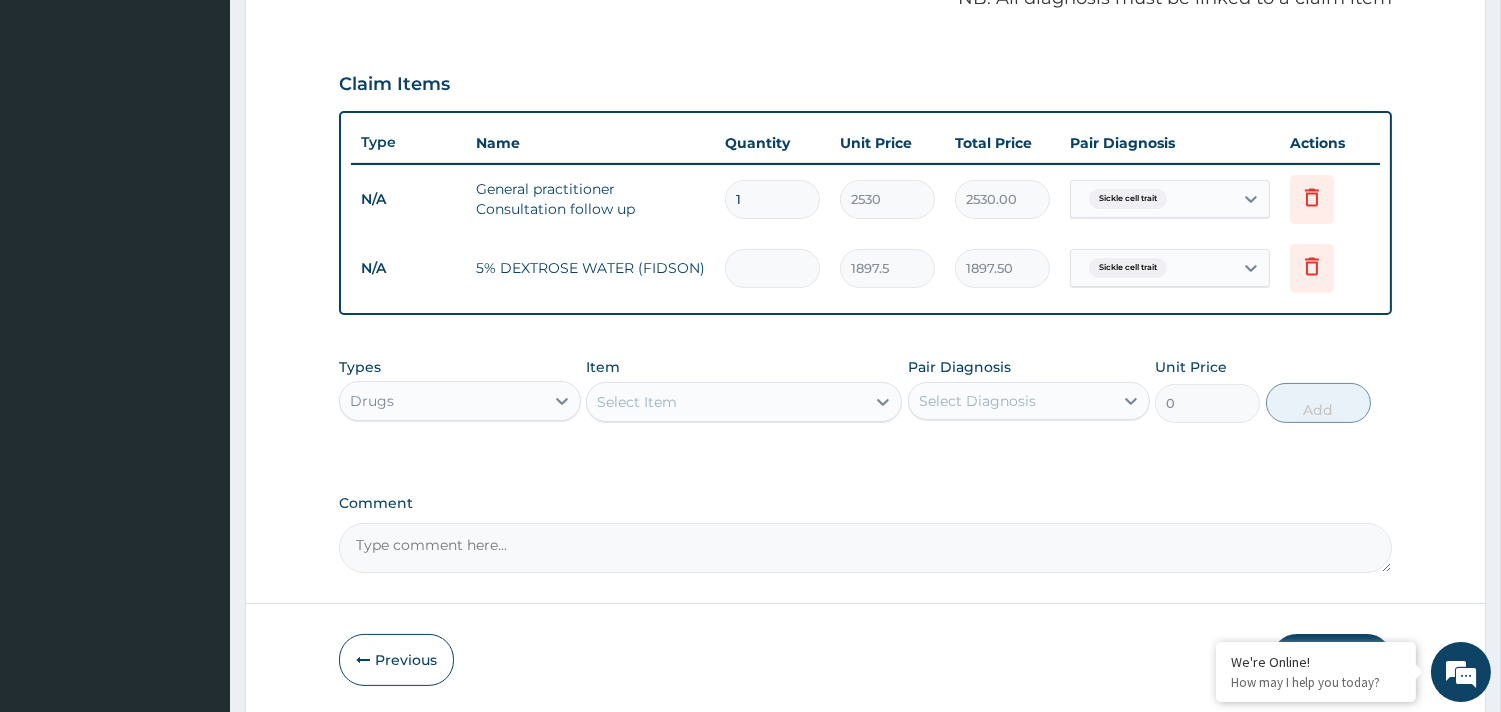 type on "0.00" 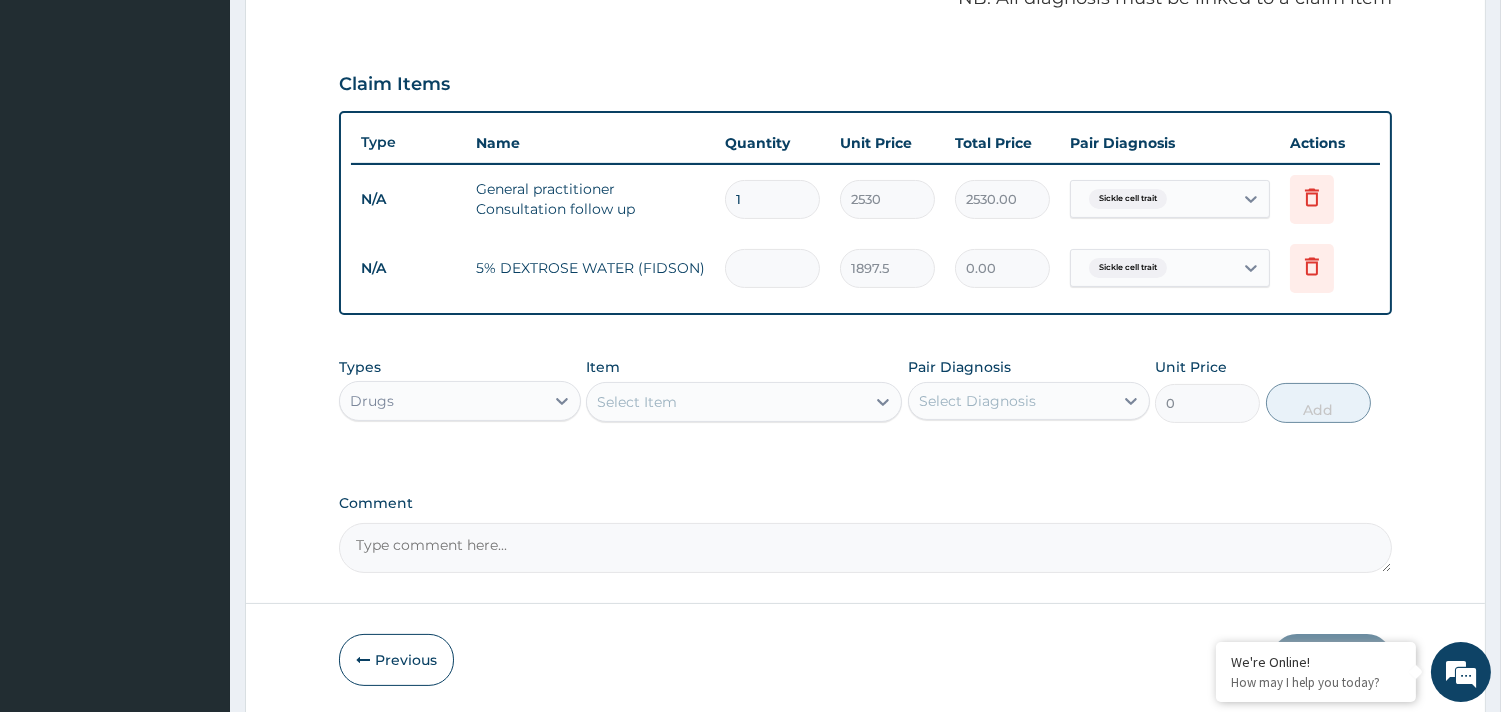 type on "3" 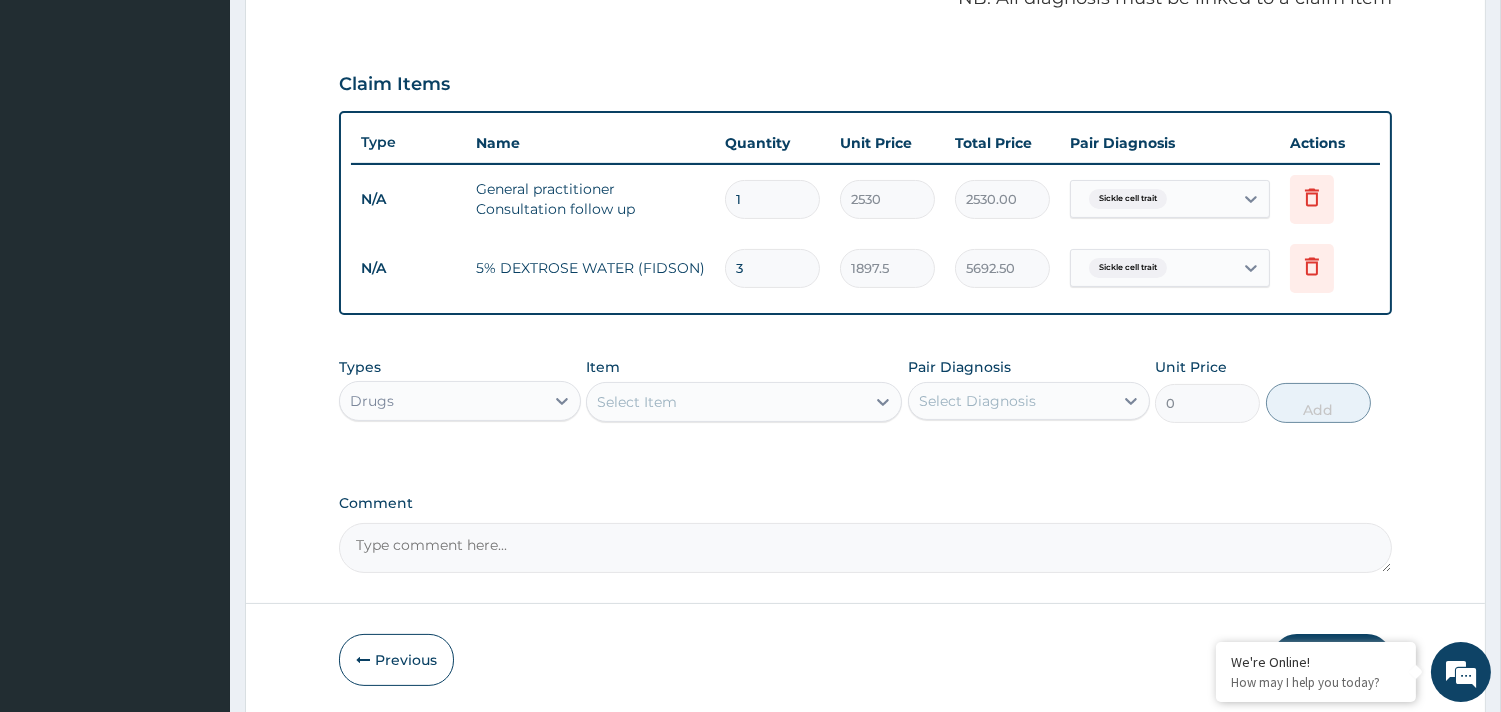 type on "3" 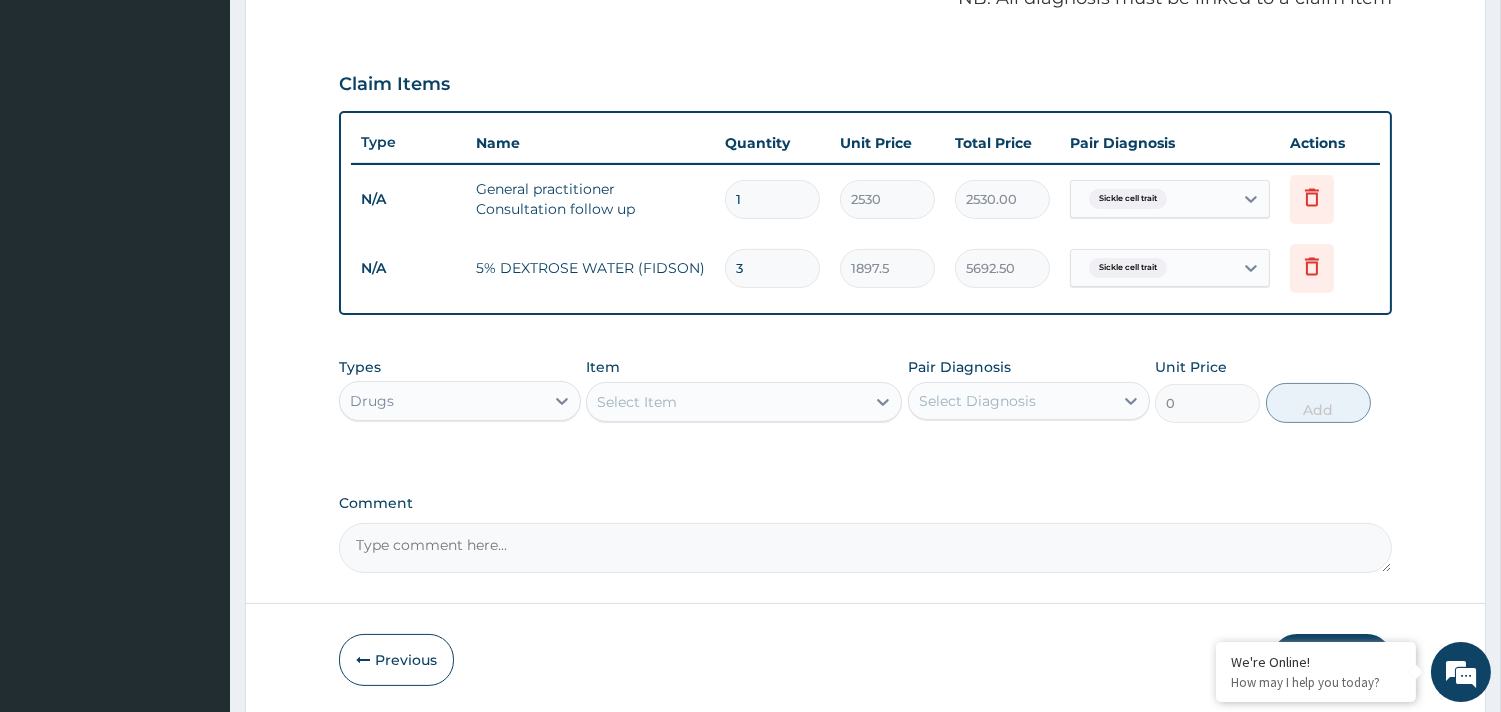 click on "Select Item" at bounding box center (726, 402) 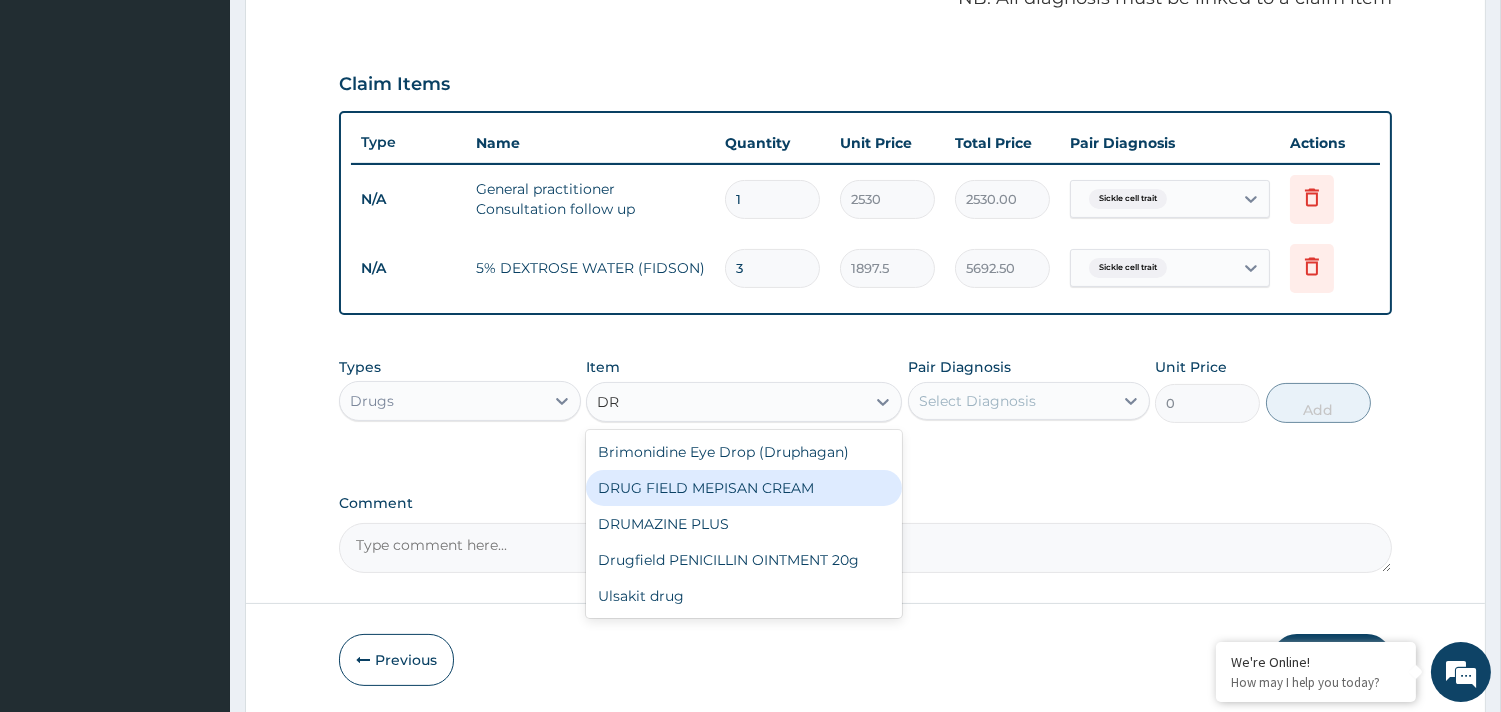 type on "D" 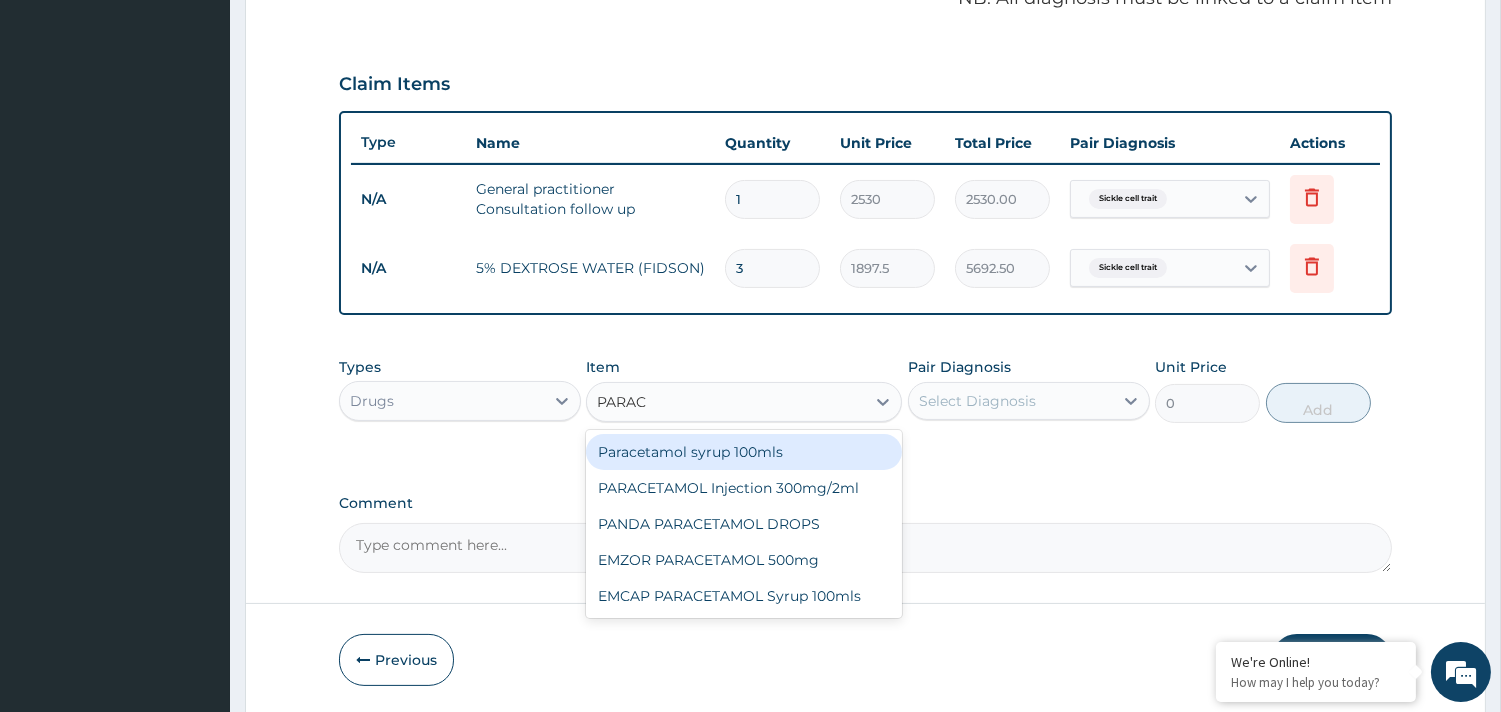 type on "PARACE" 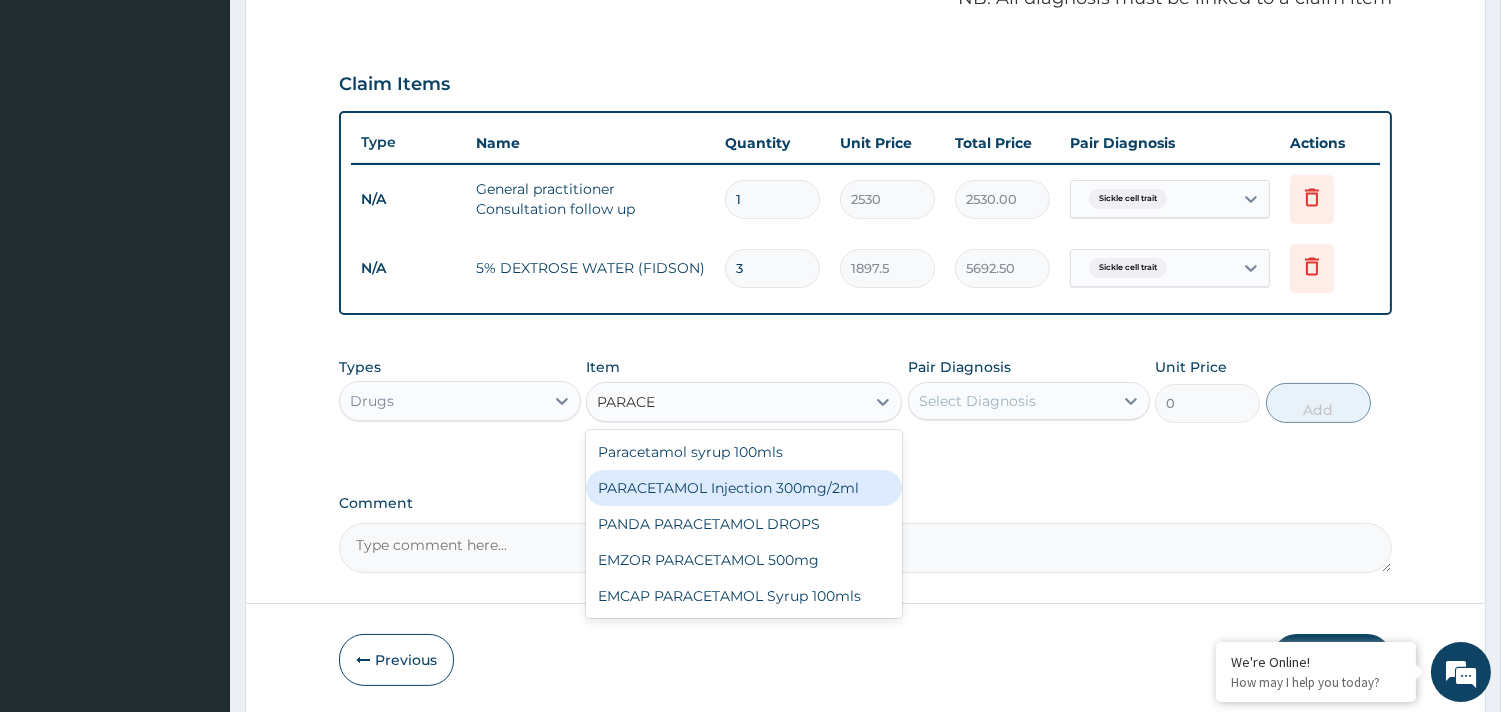 click on "PARACETAMOL Injection 300mg/2ml" at bounding box center [744, 488] 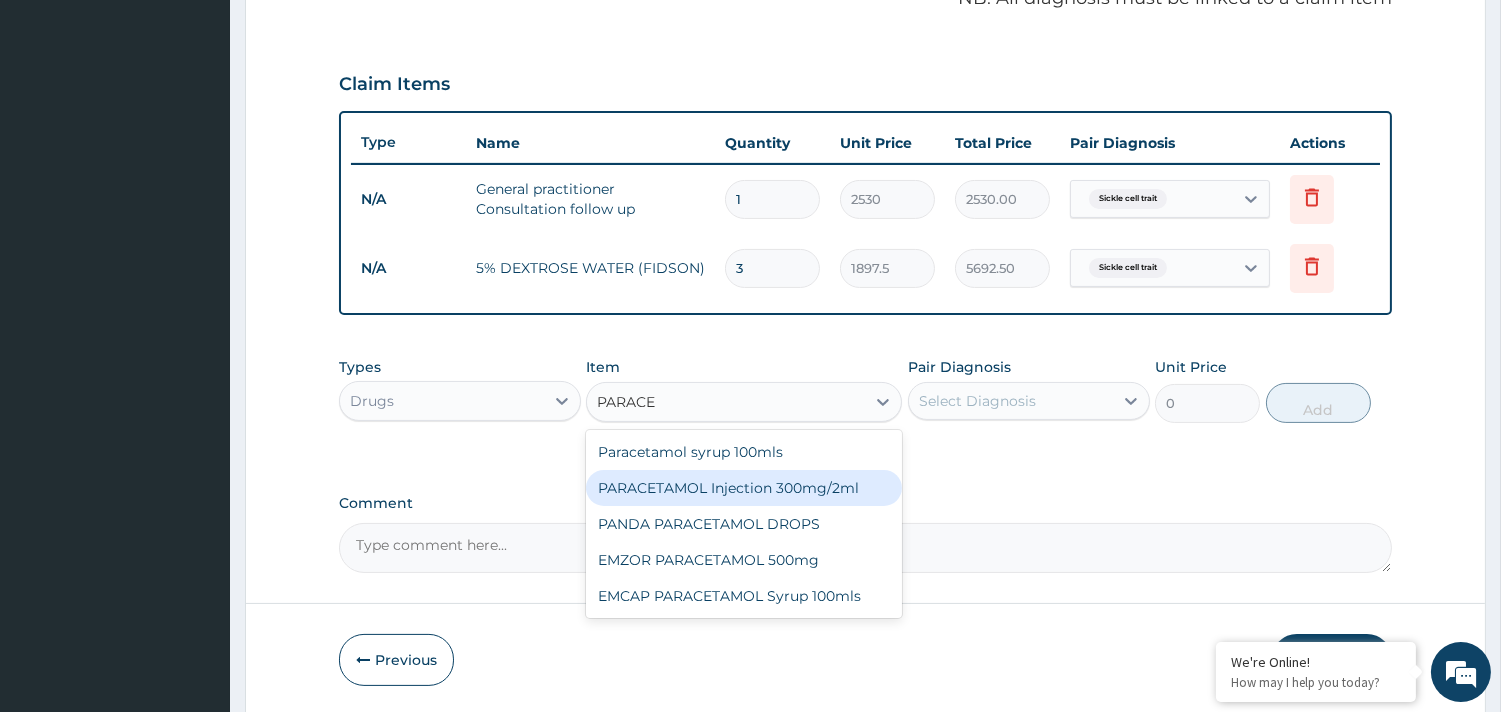 type 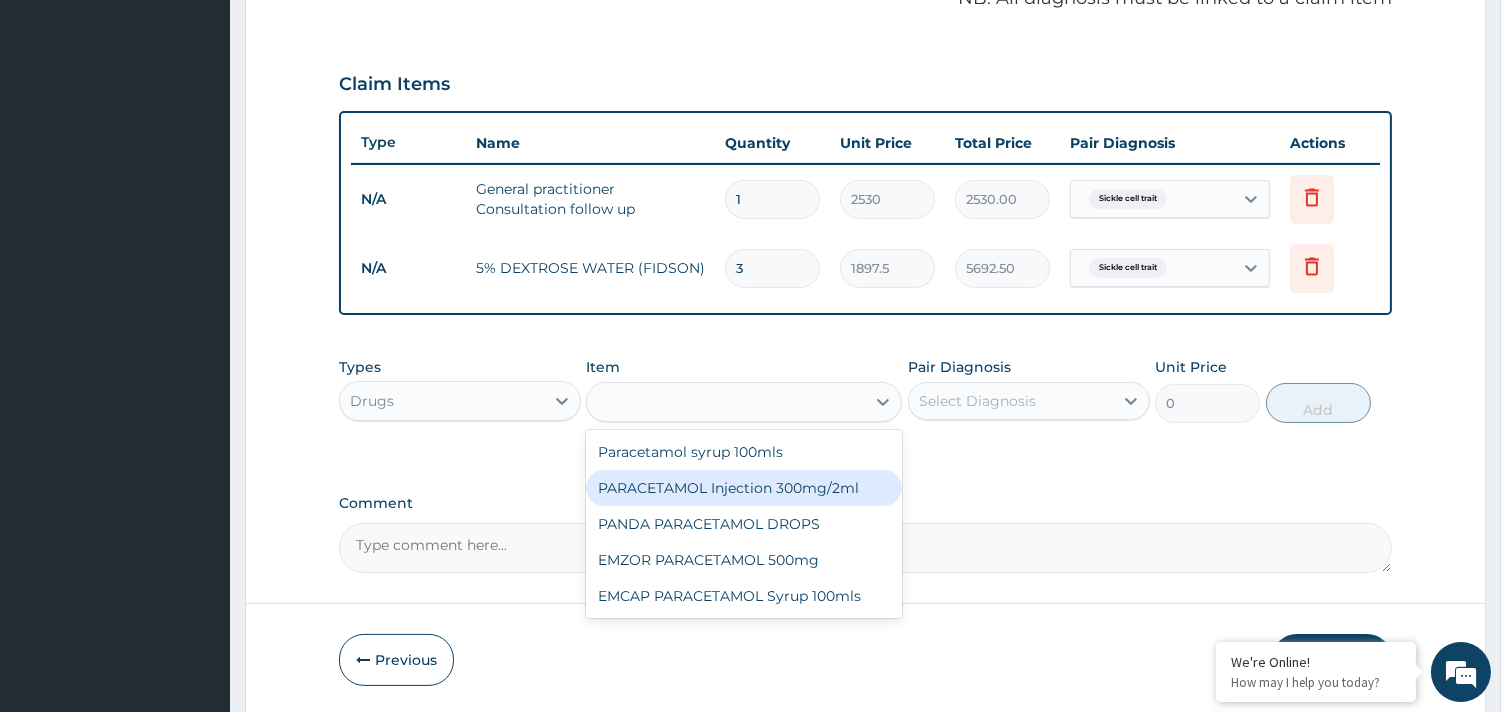 type on "278.3" 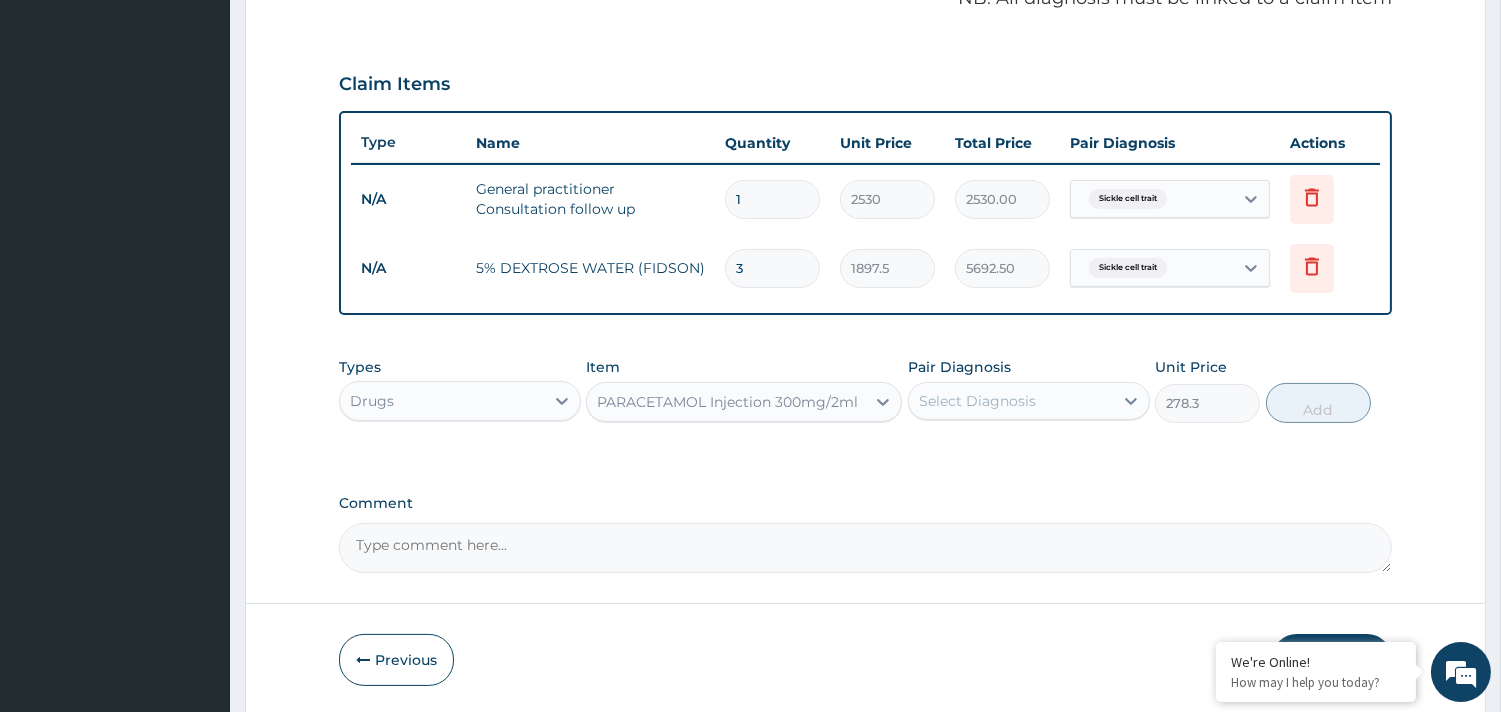 click on "Select Diagnosis" at bounding box center [977, 401] 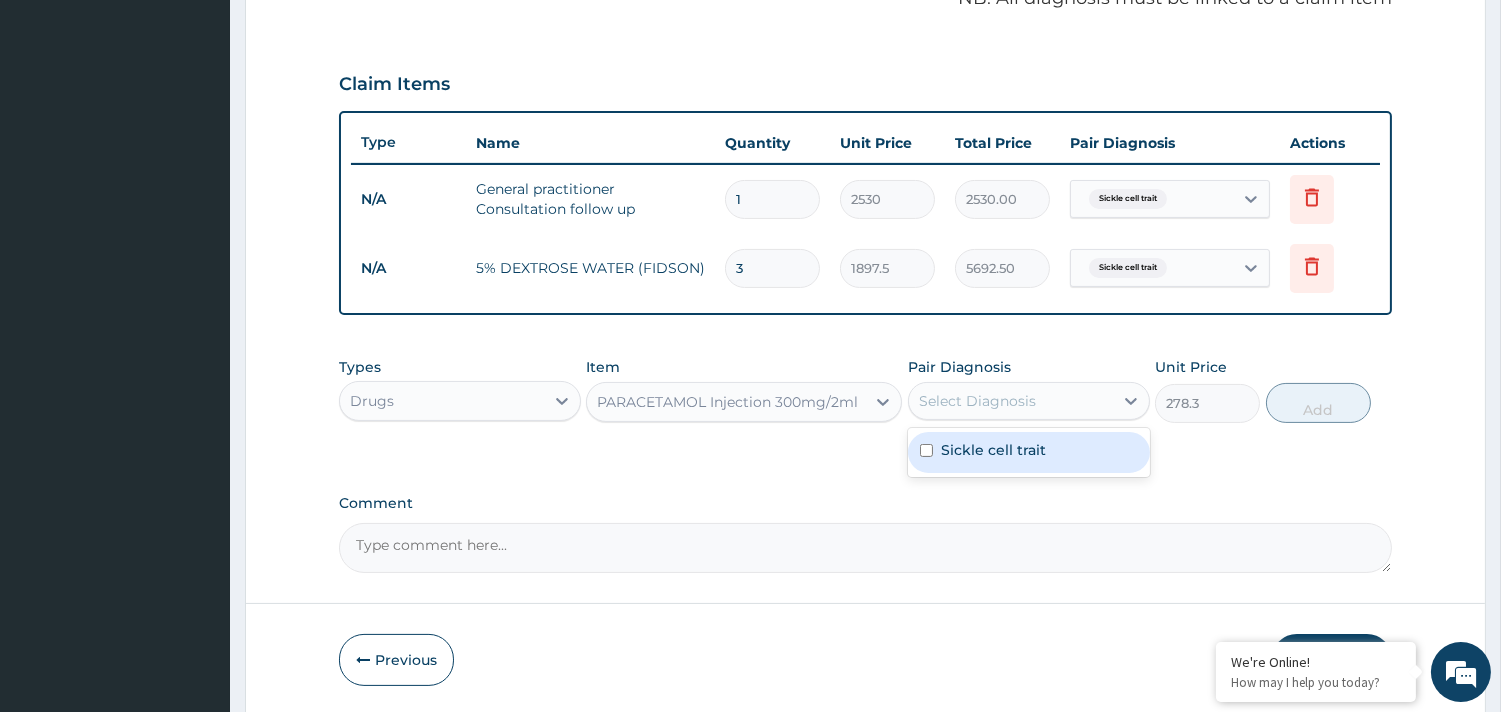 click on "Sickle cell trait" at bounding box center (993, 450) 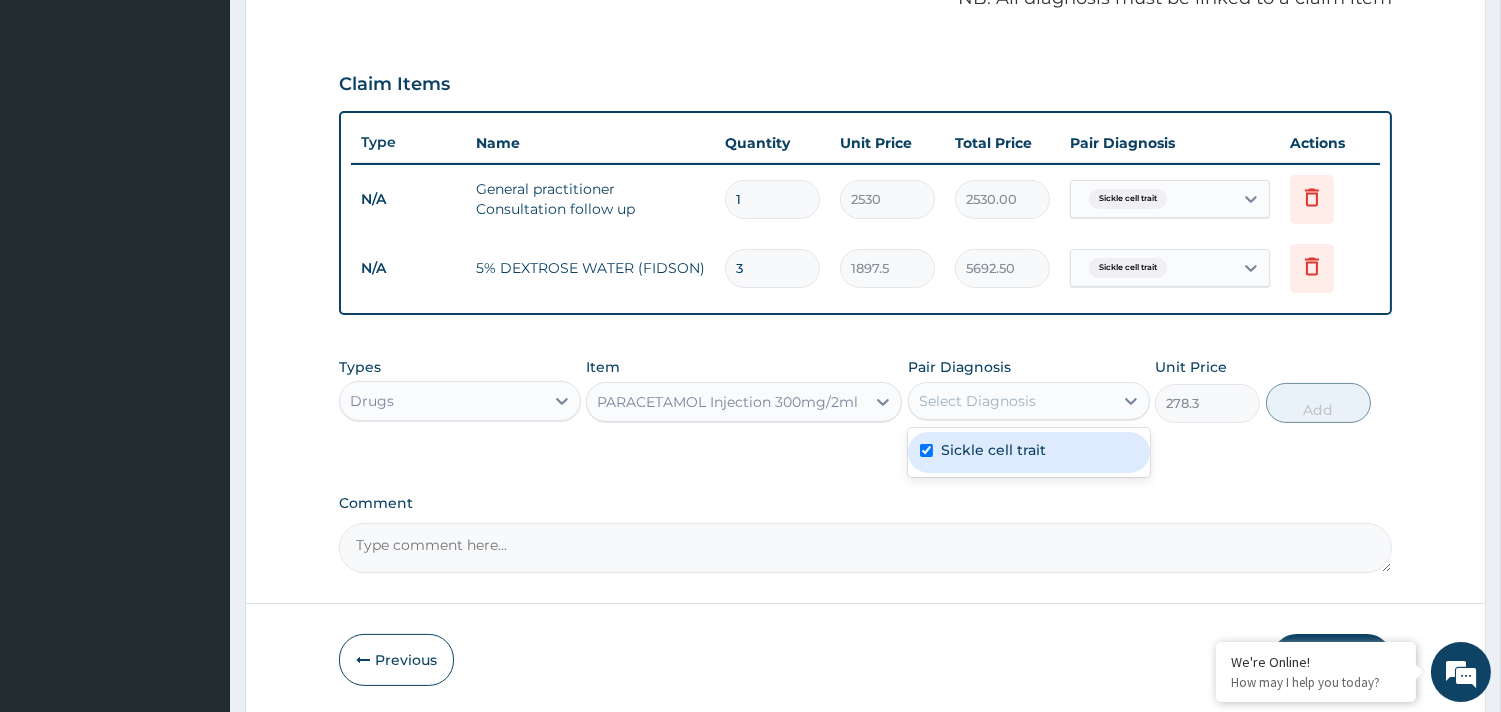 checkbox on "true" 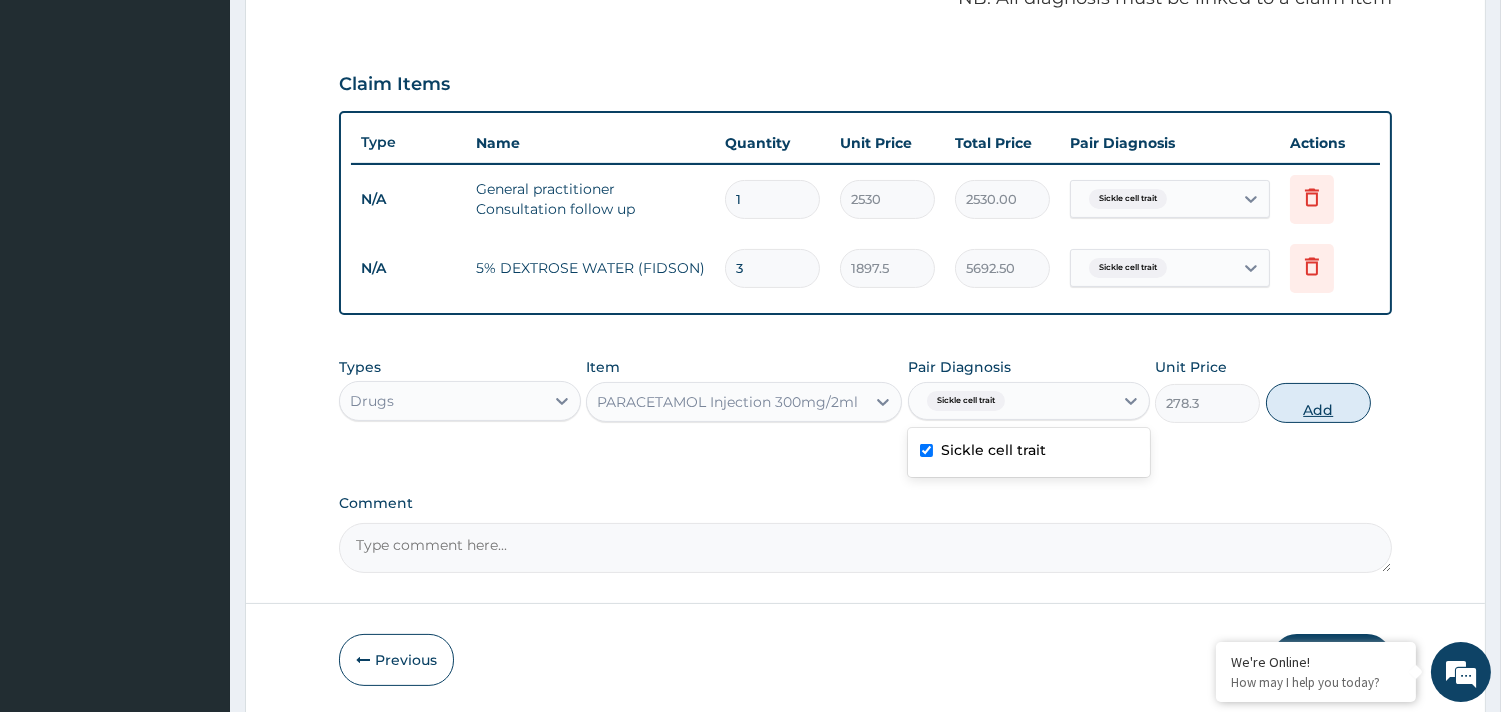 click on "Add" at bounding box center (1318, 403) 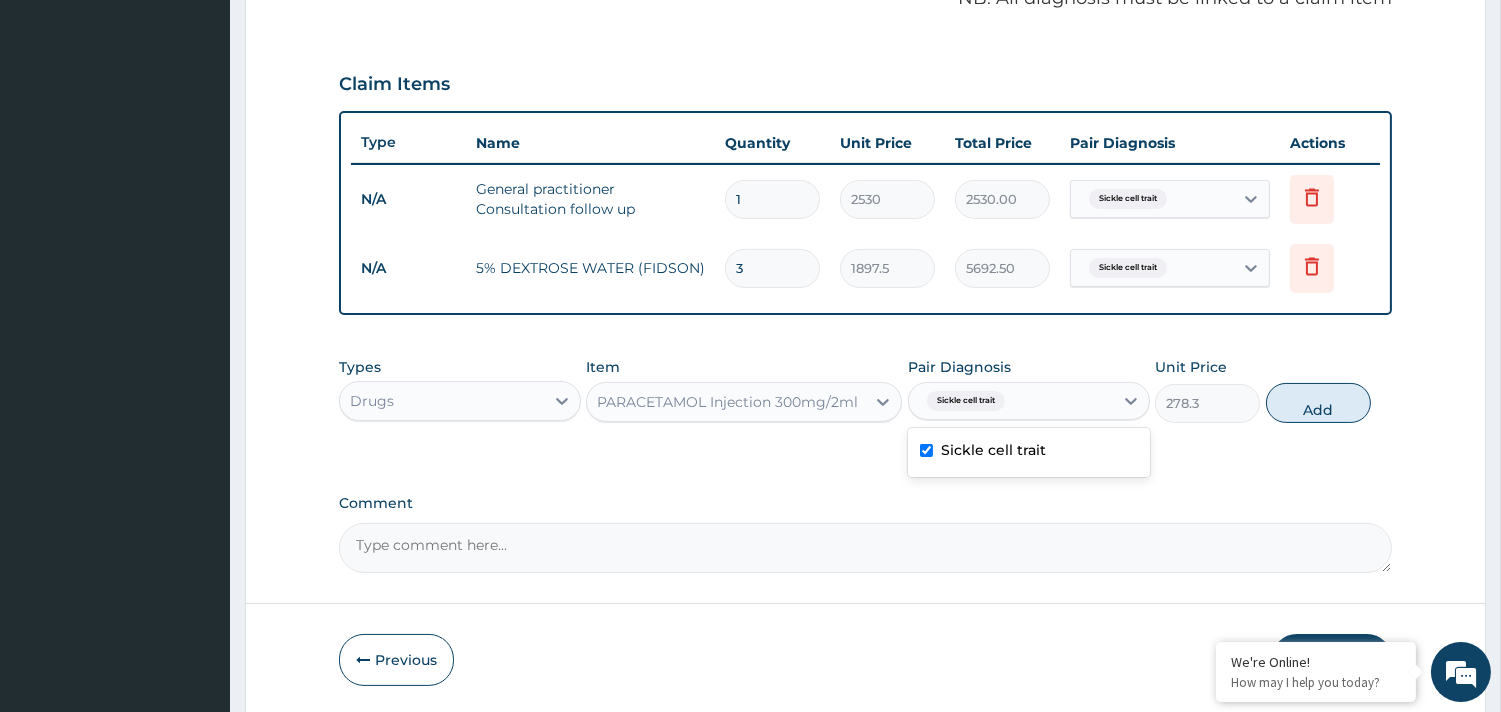 type on "0" 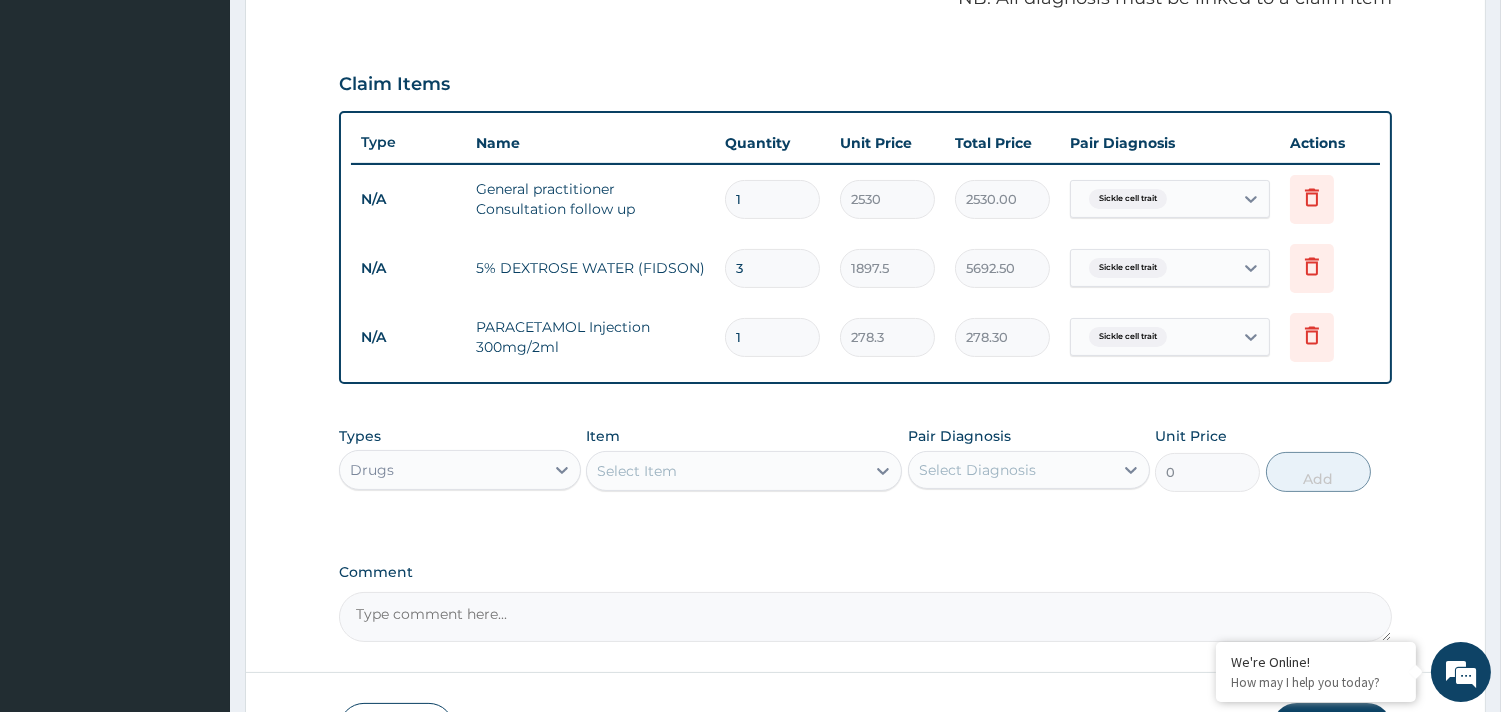 type 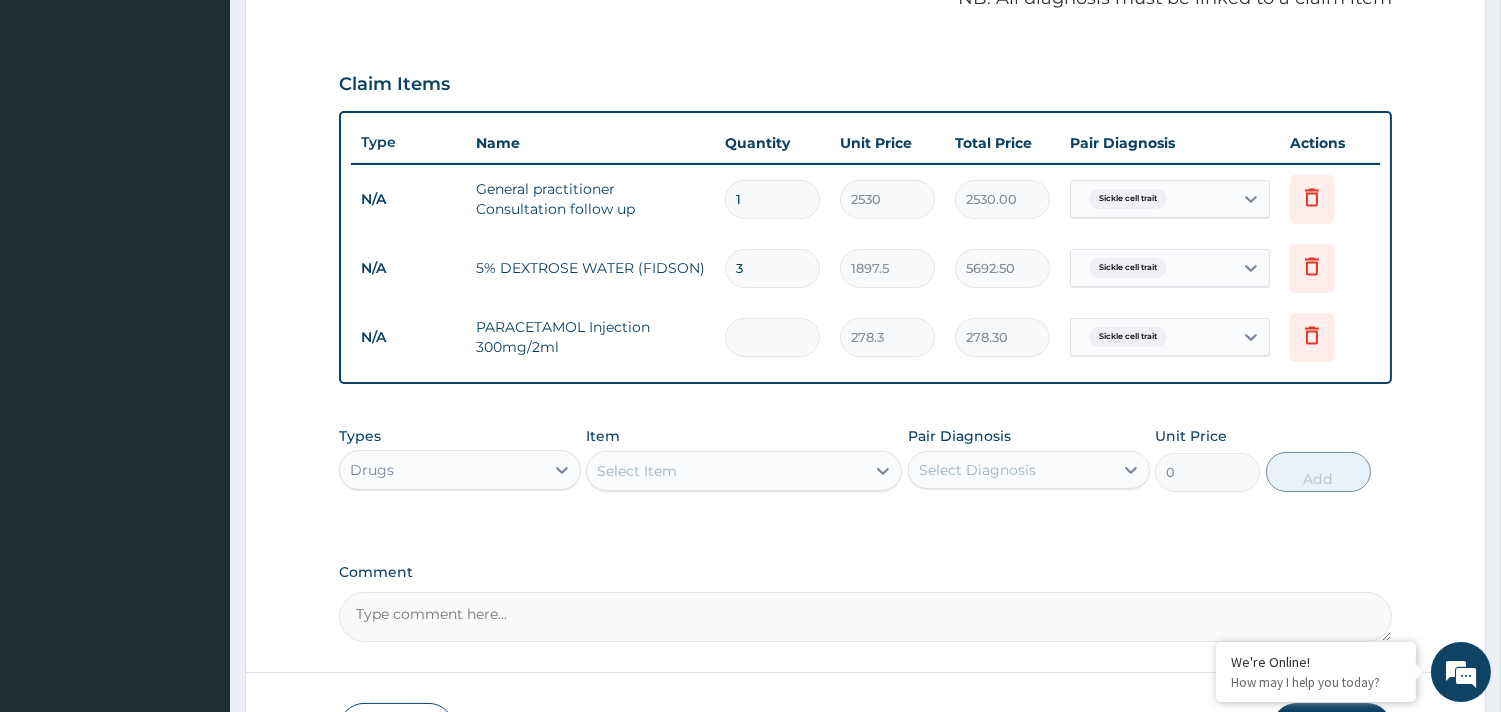 type on "0.00" 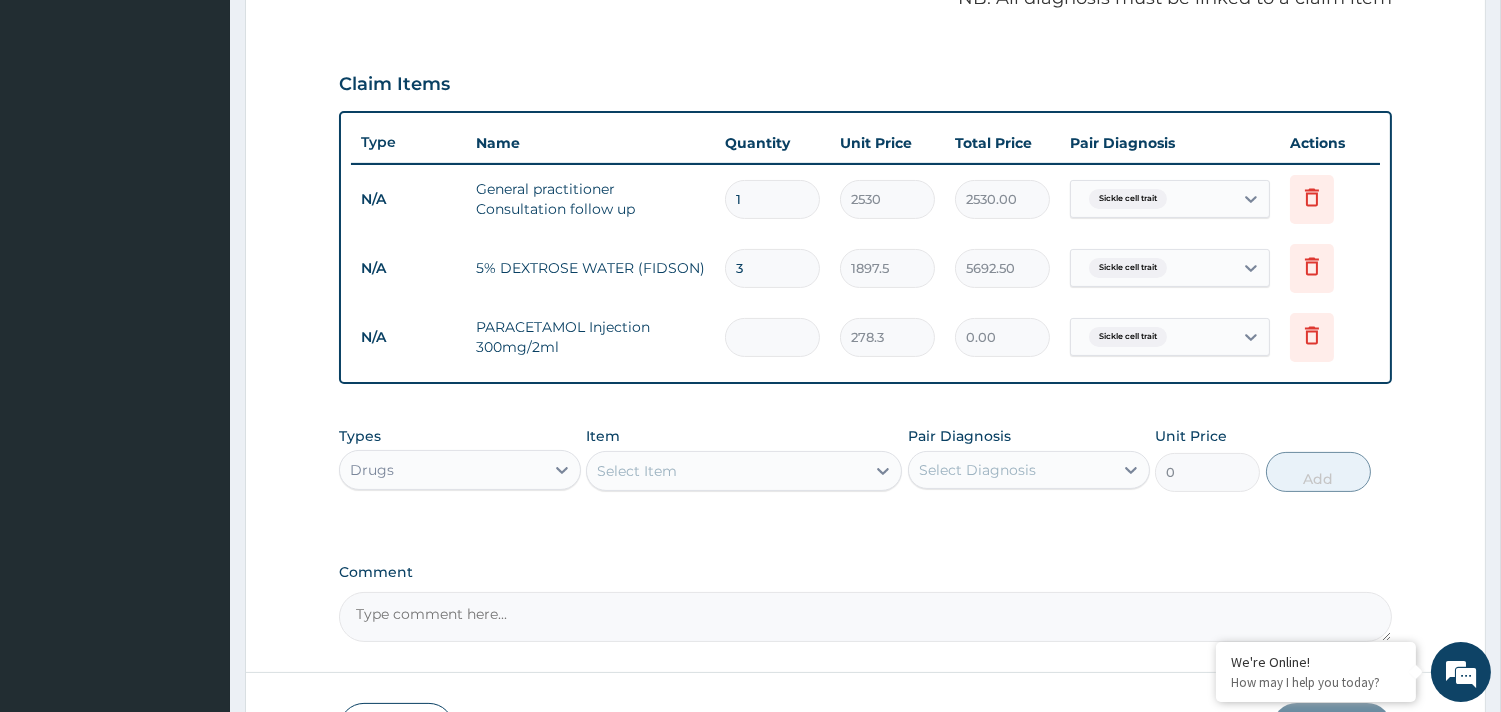 type on "6" 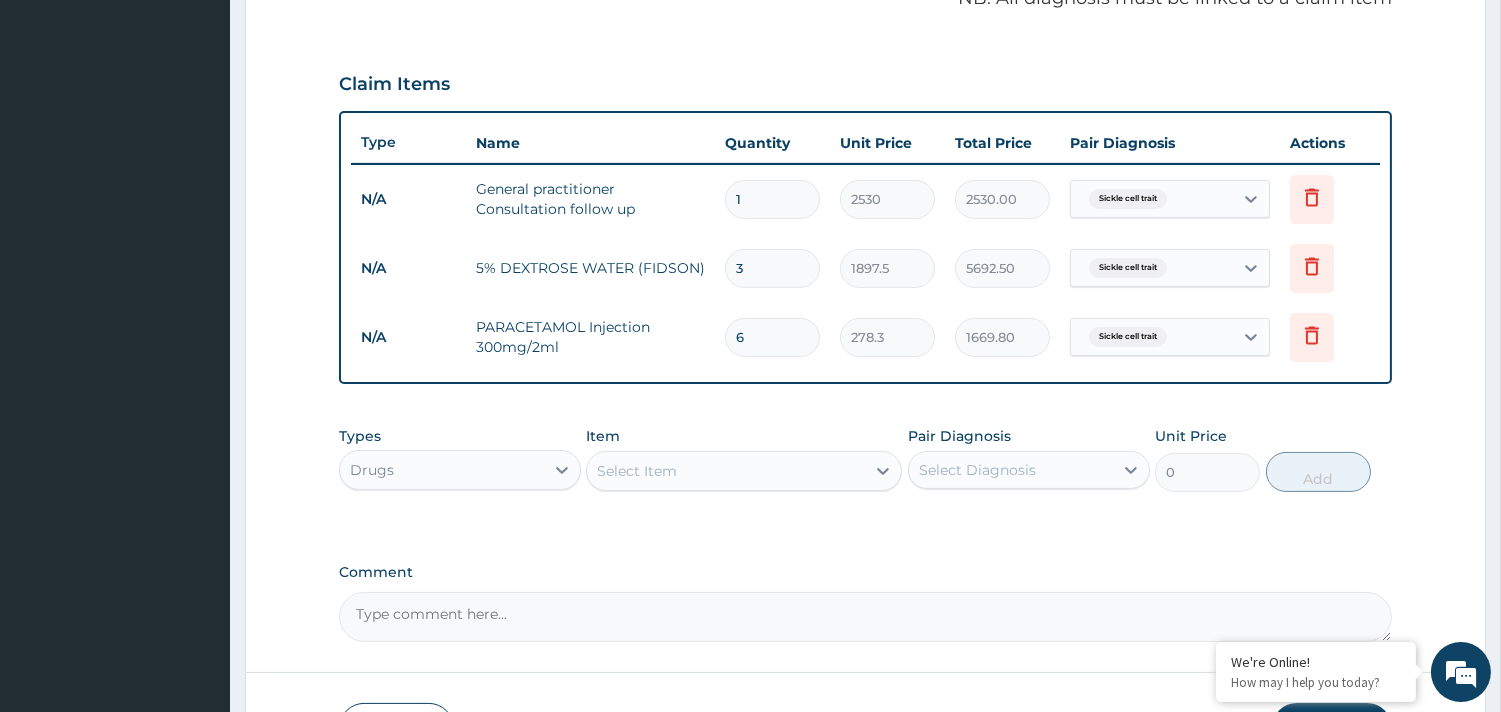 type on "6" 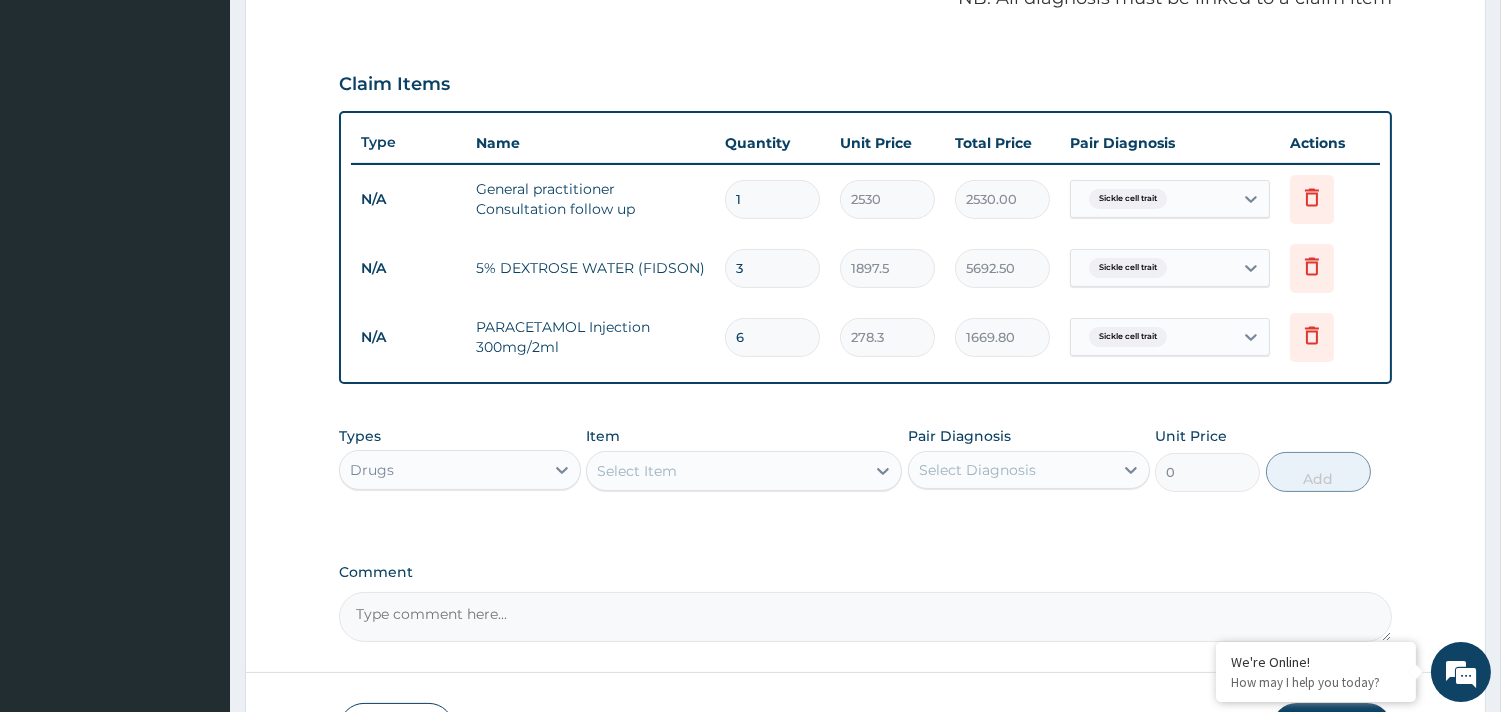 click on "Select Item" at bounding box center [637, 471] 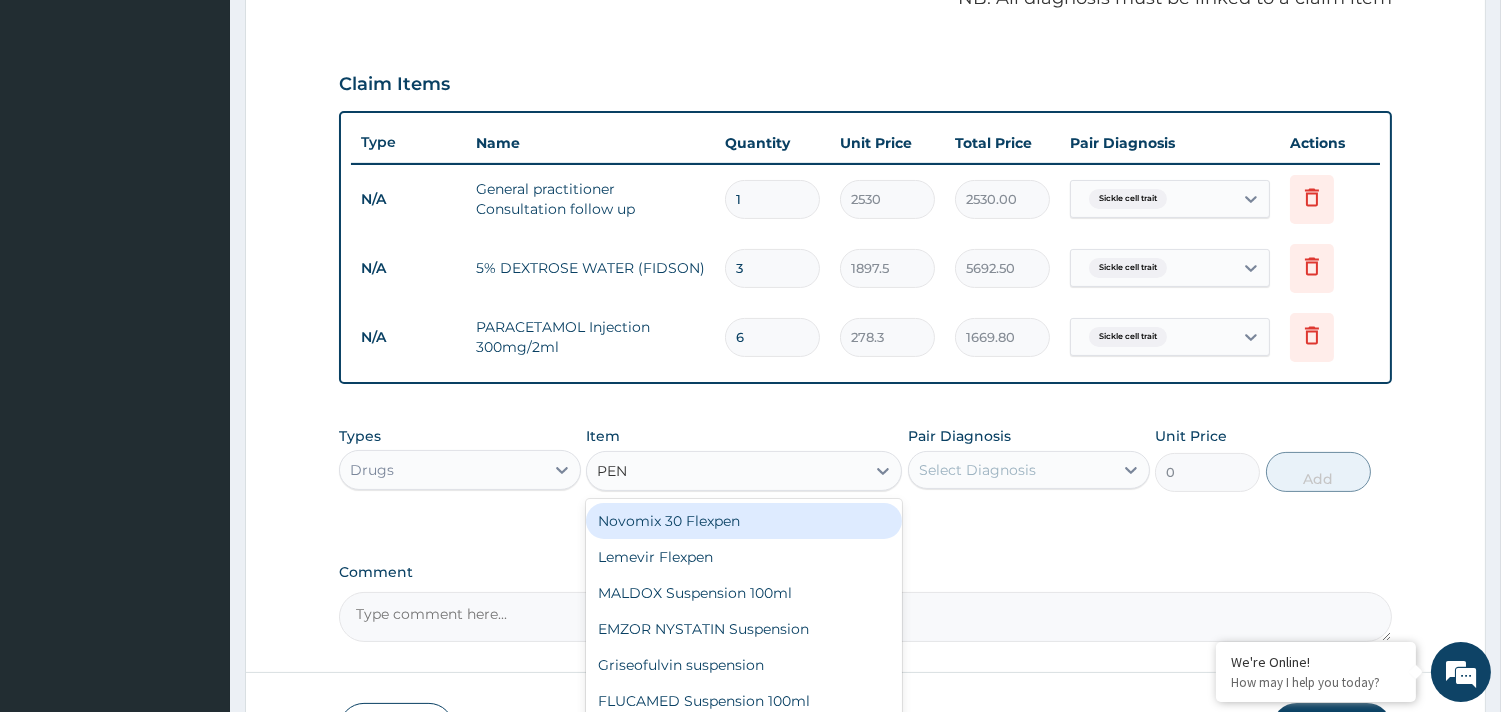 type on "PENT" 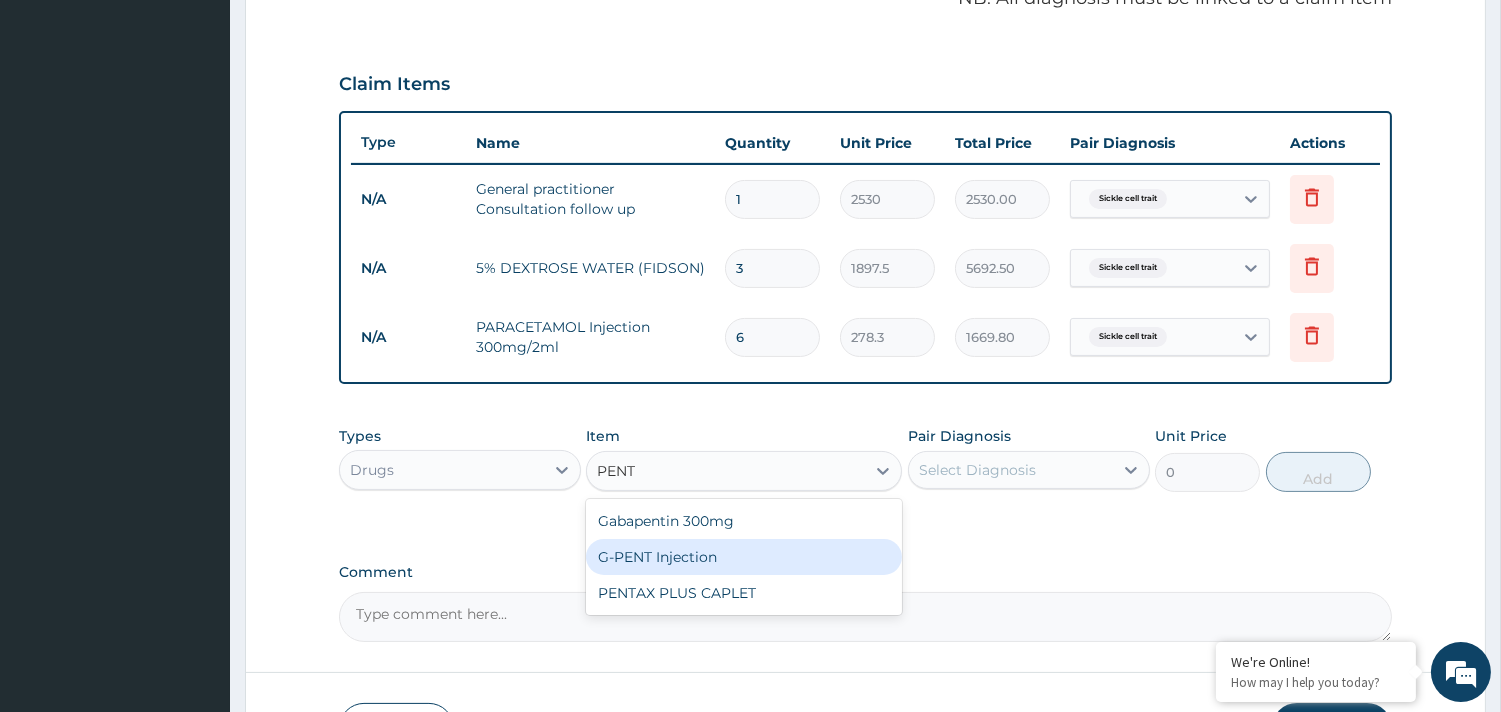 click on "G-PENT Injection" at bounding box center (744, 557) 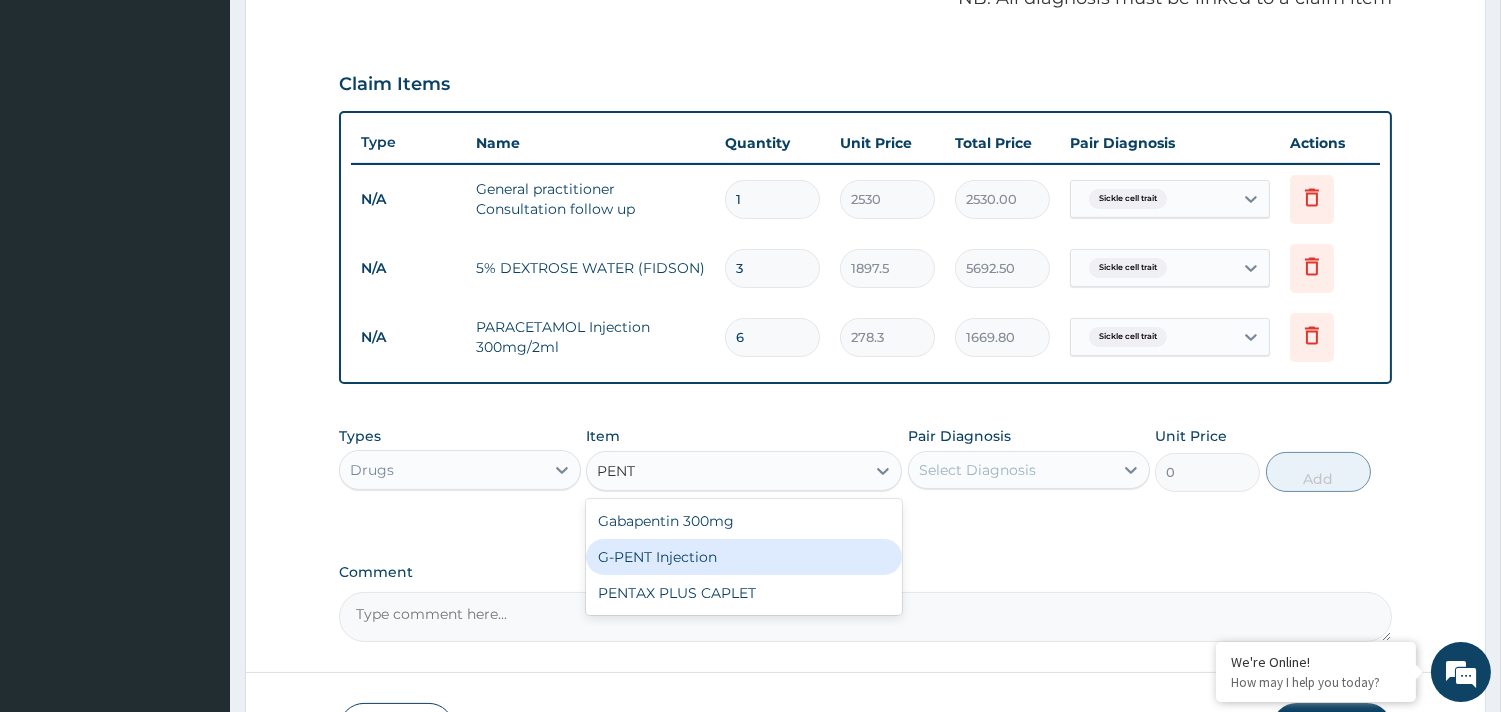 type 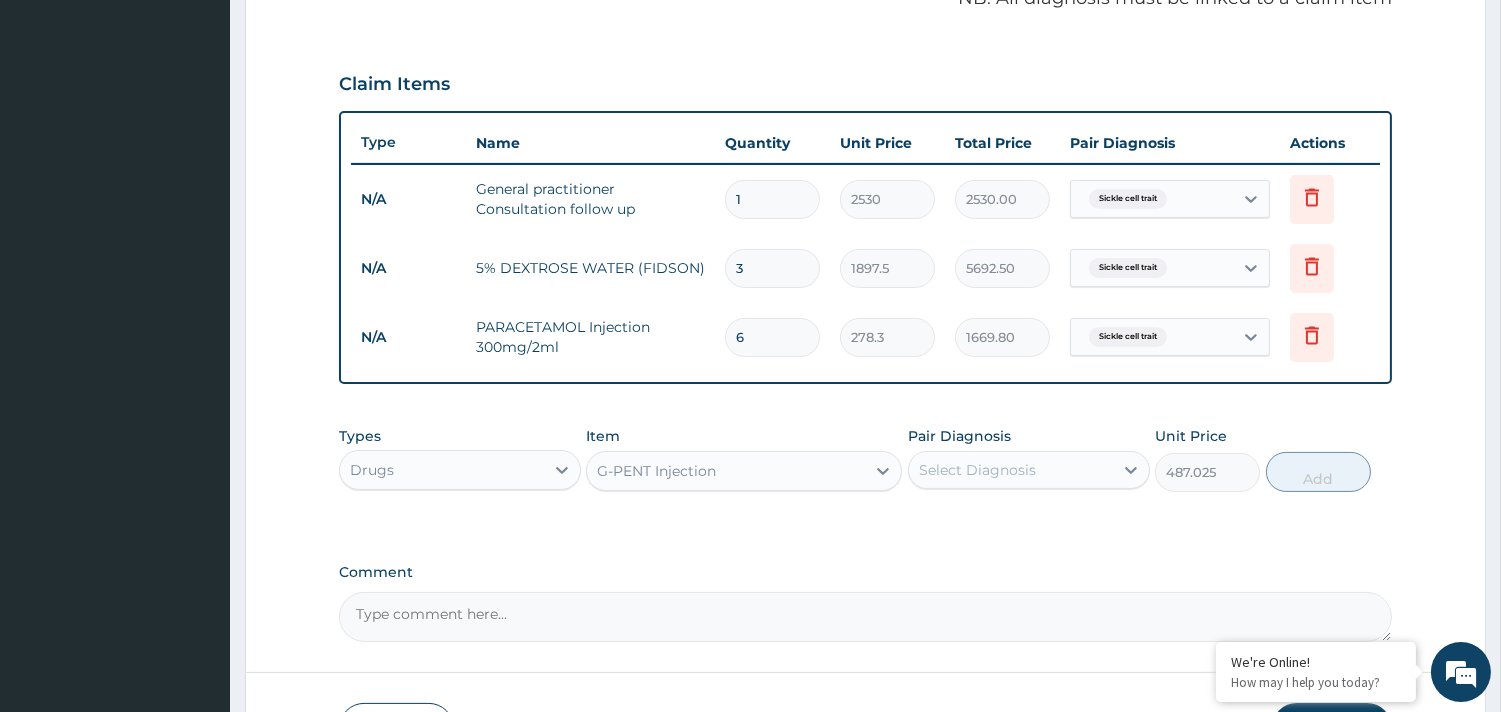 click on "Select Diagnosis" at bounding box center (1011, 470) 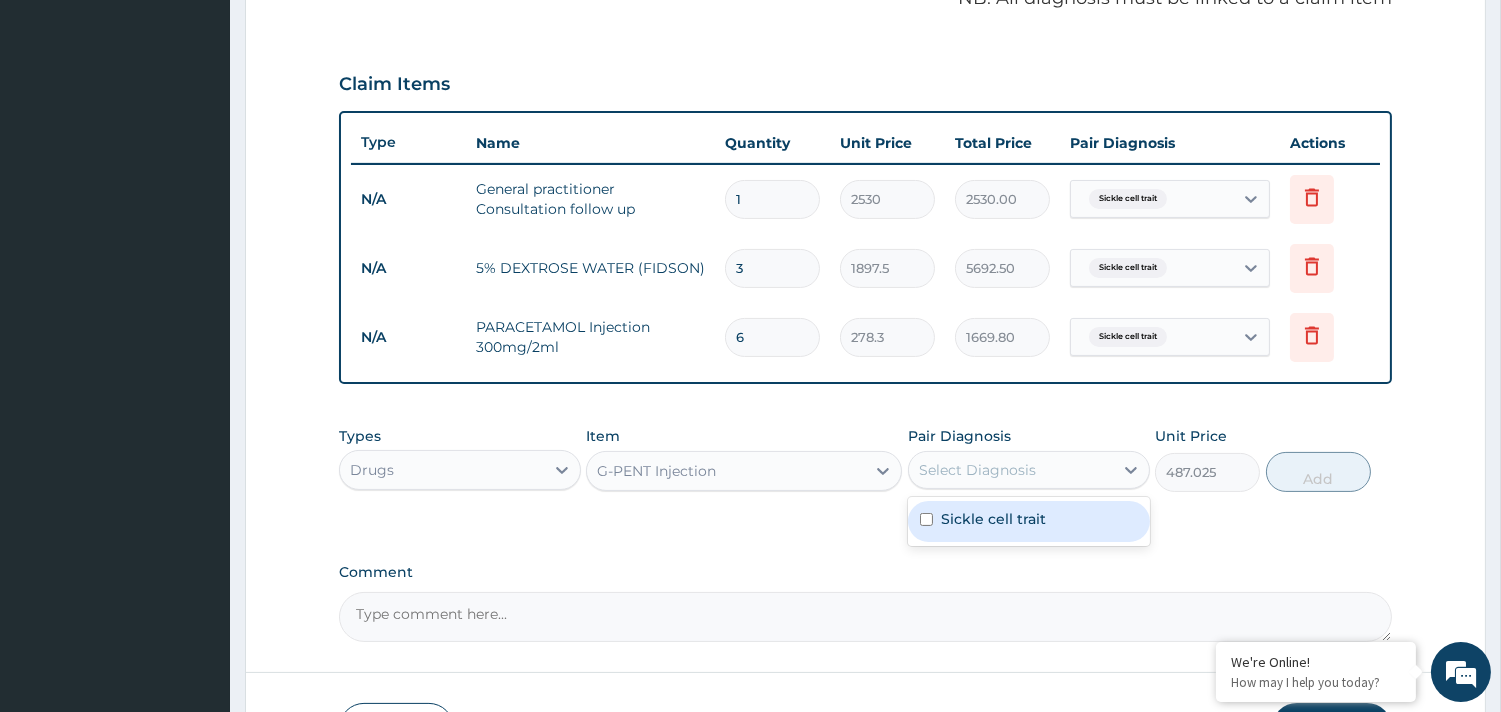 click on "Sickle cell trait" at bounding box center (993, 519) 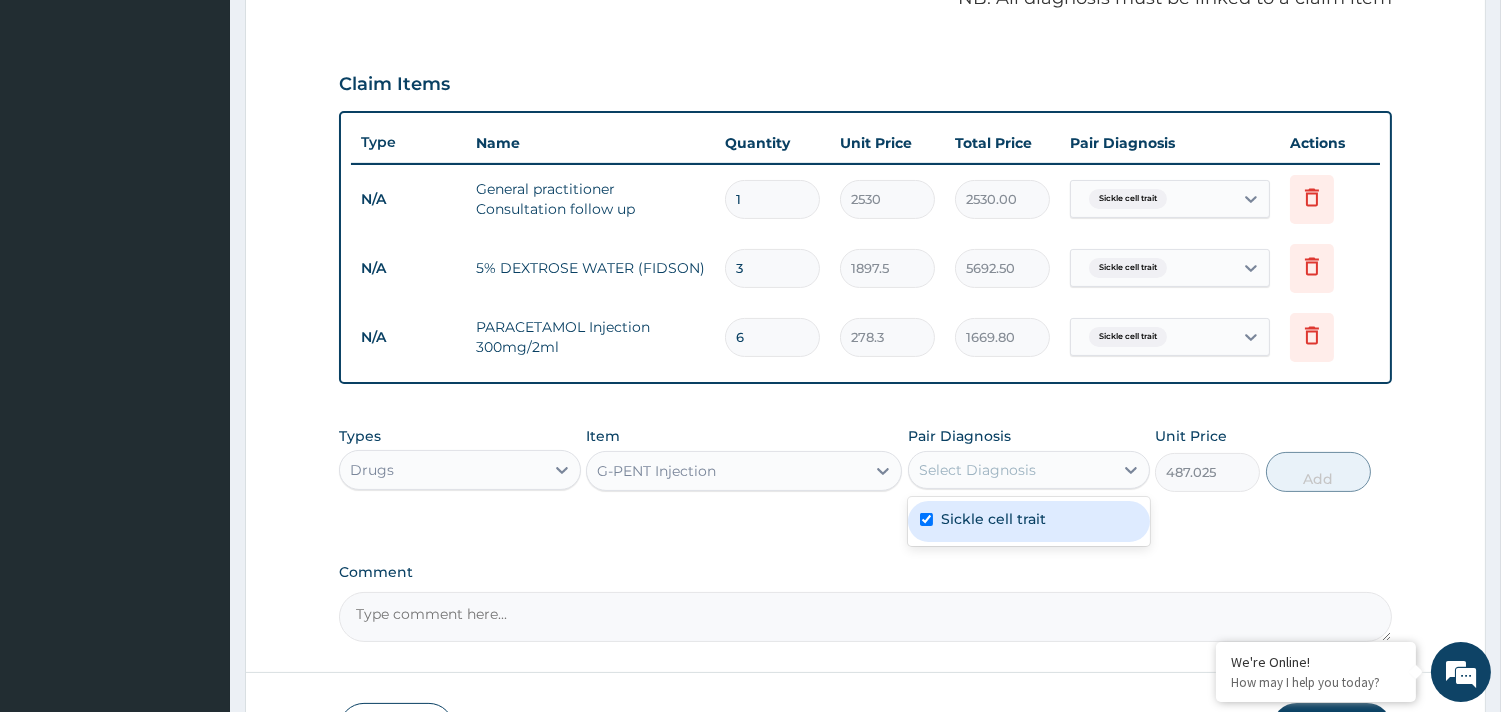 checkbox on "true" 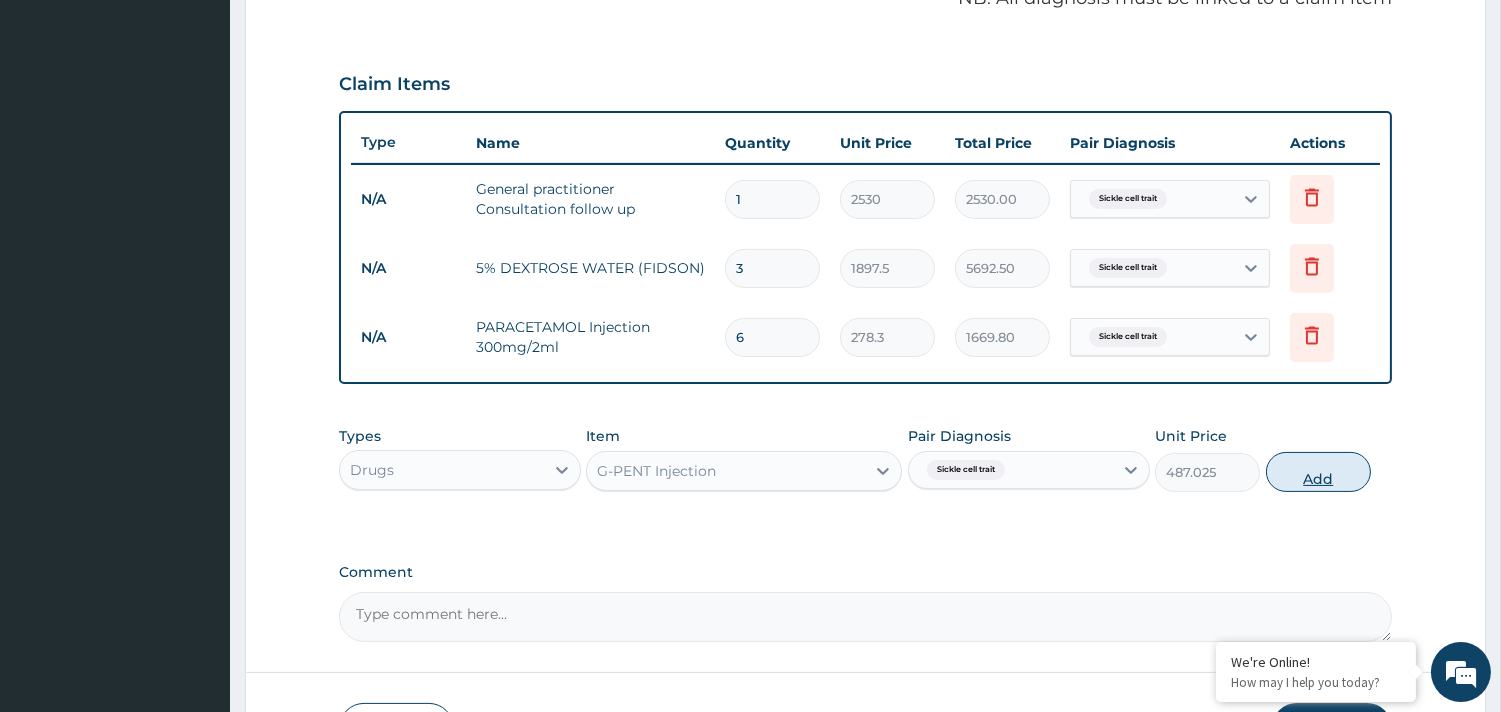click on "Add" at bounding box center [1318, 472] 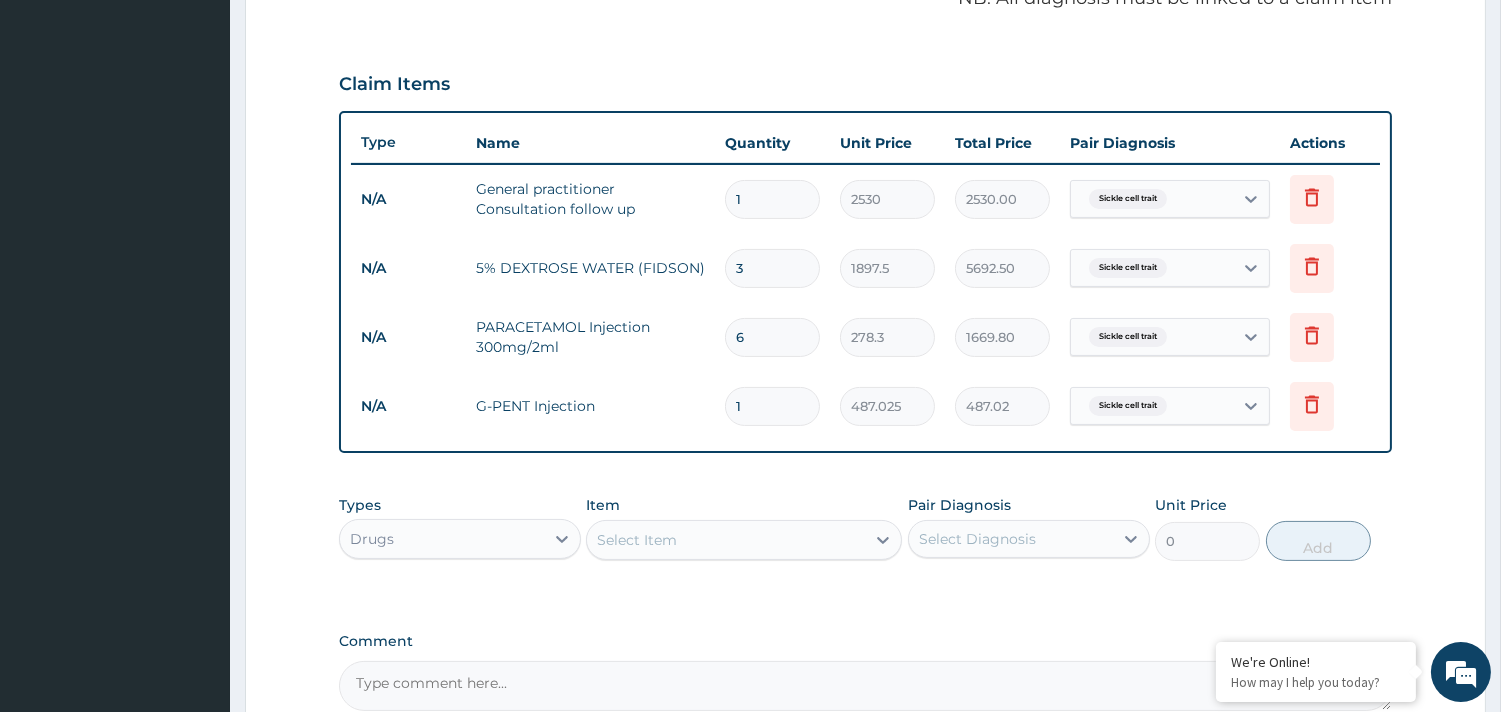 type 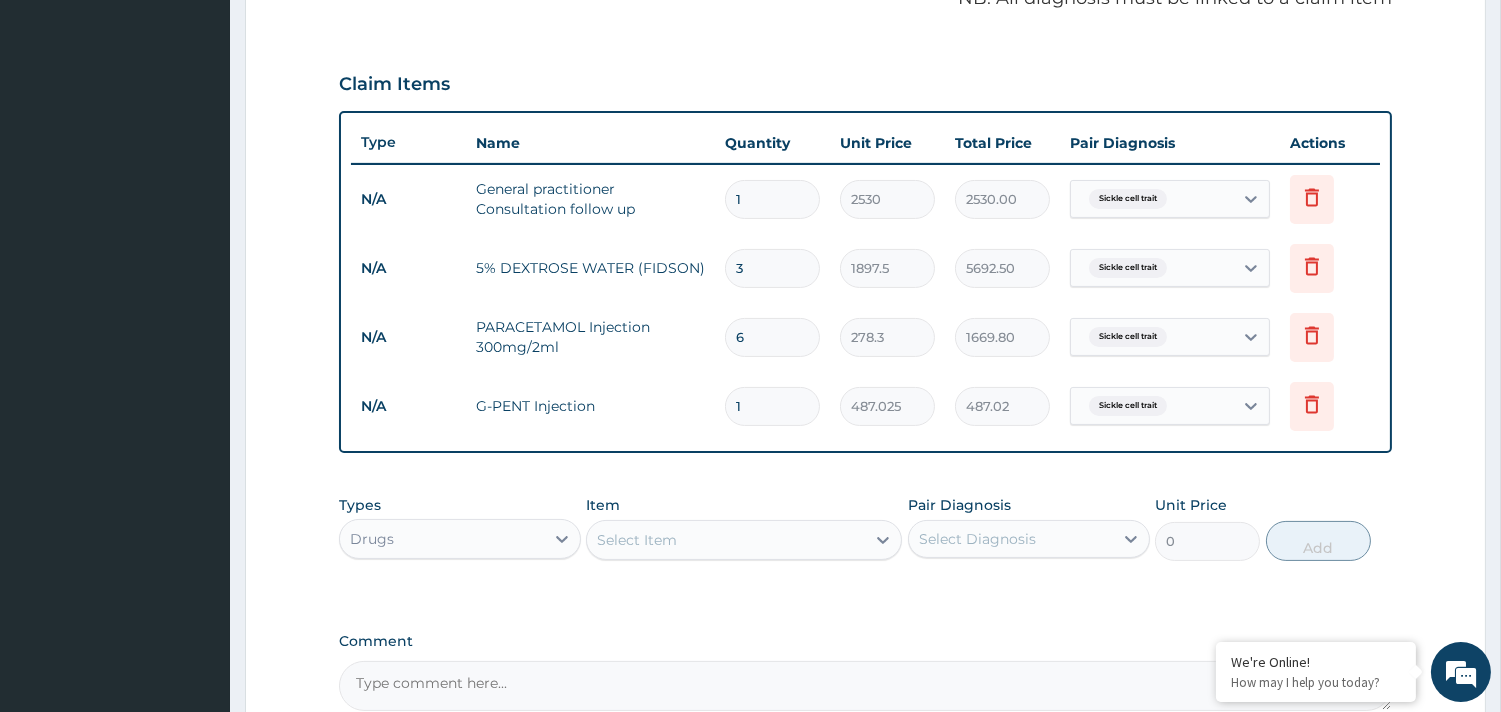 type on "0.00" 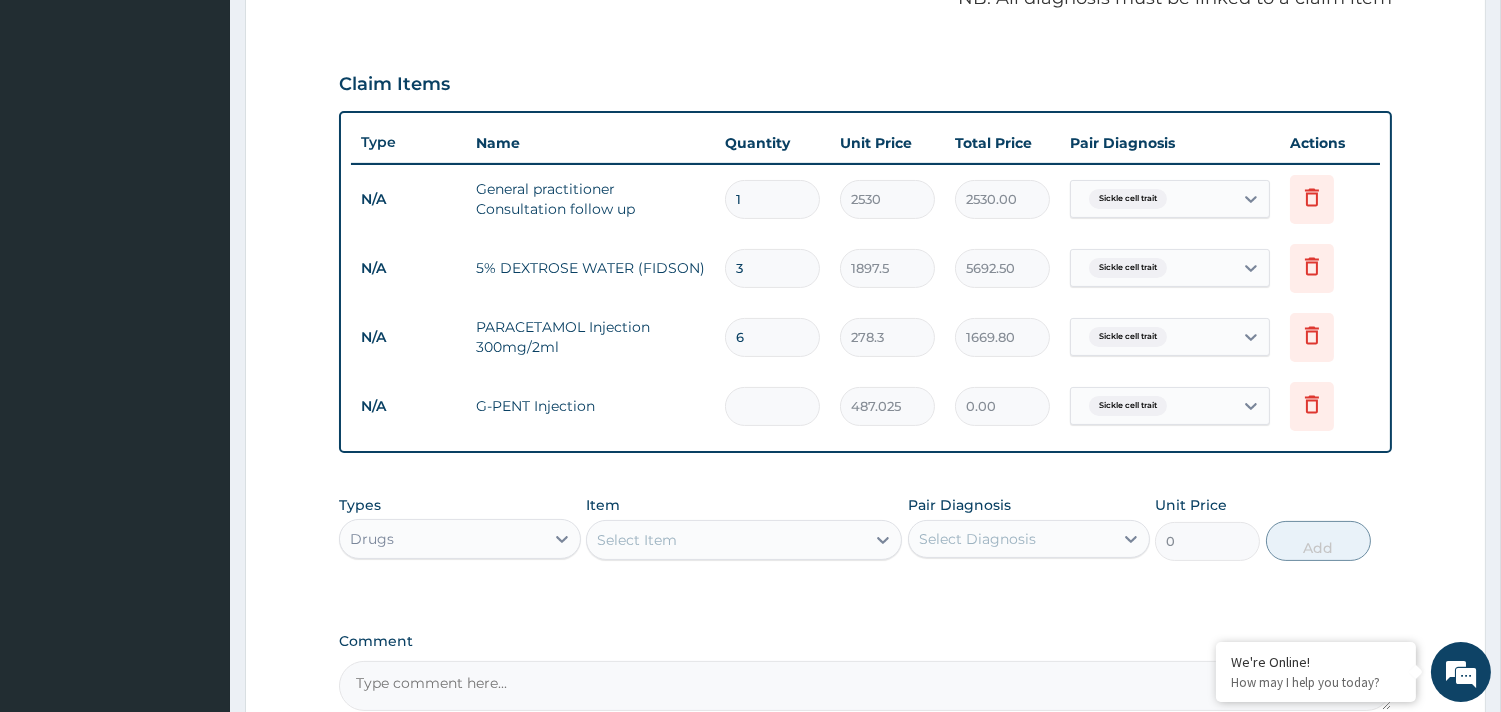 type on "5" 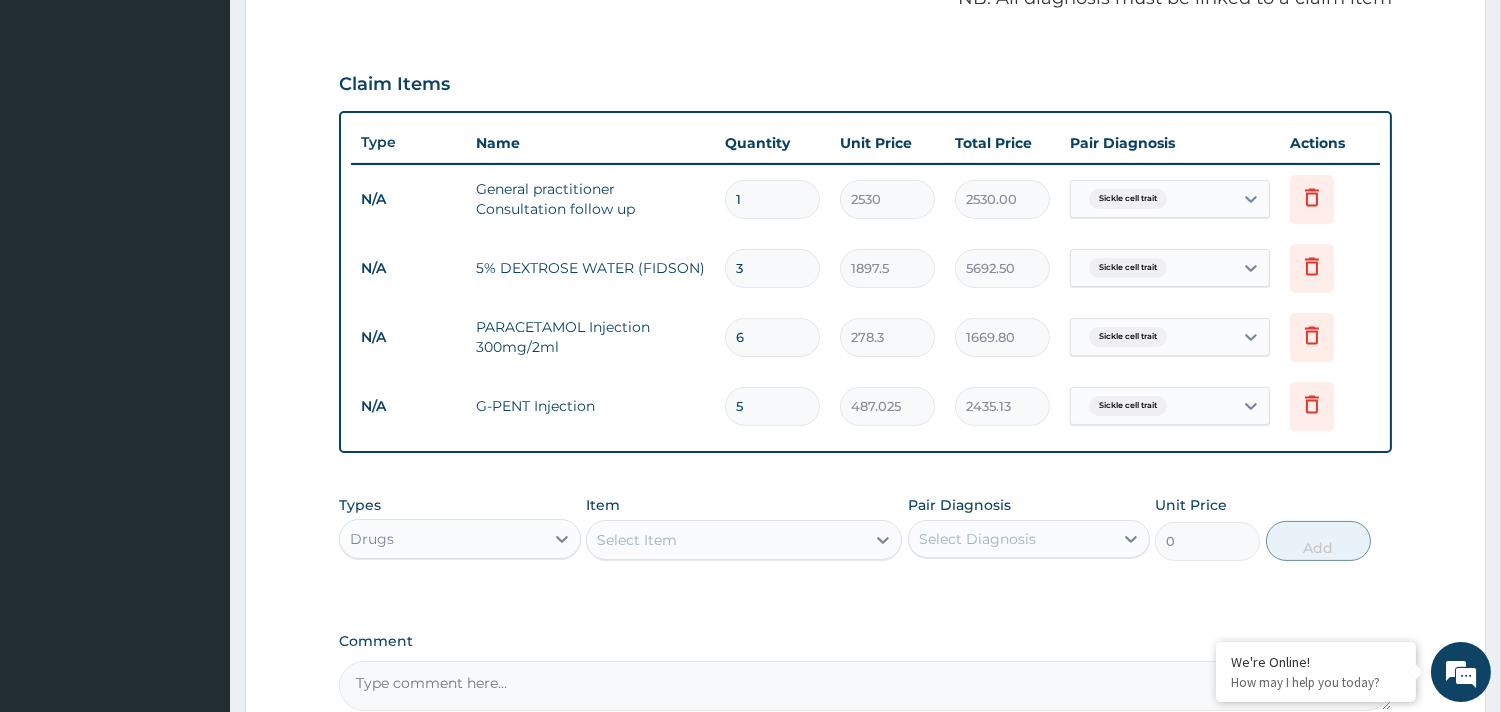 type on "5" 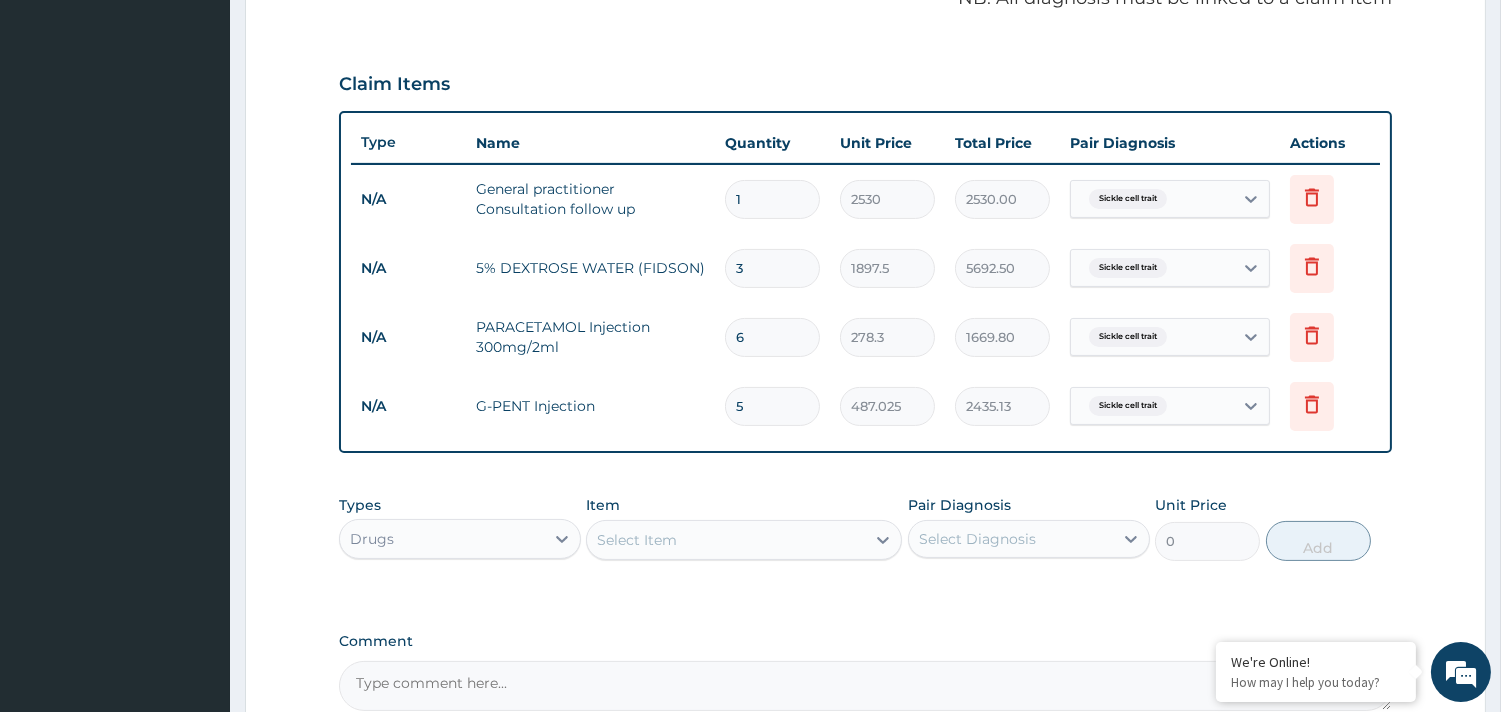 click on "Select Item" at bounding box center [726, 540] 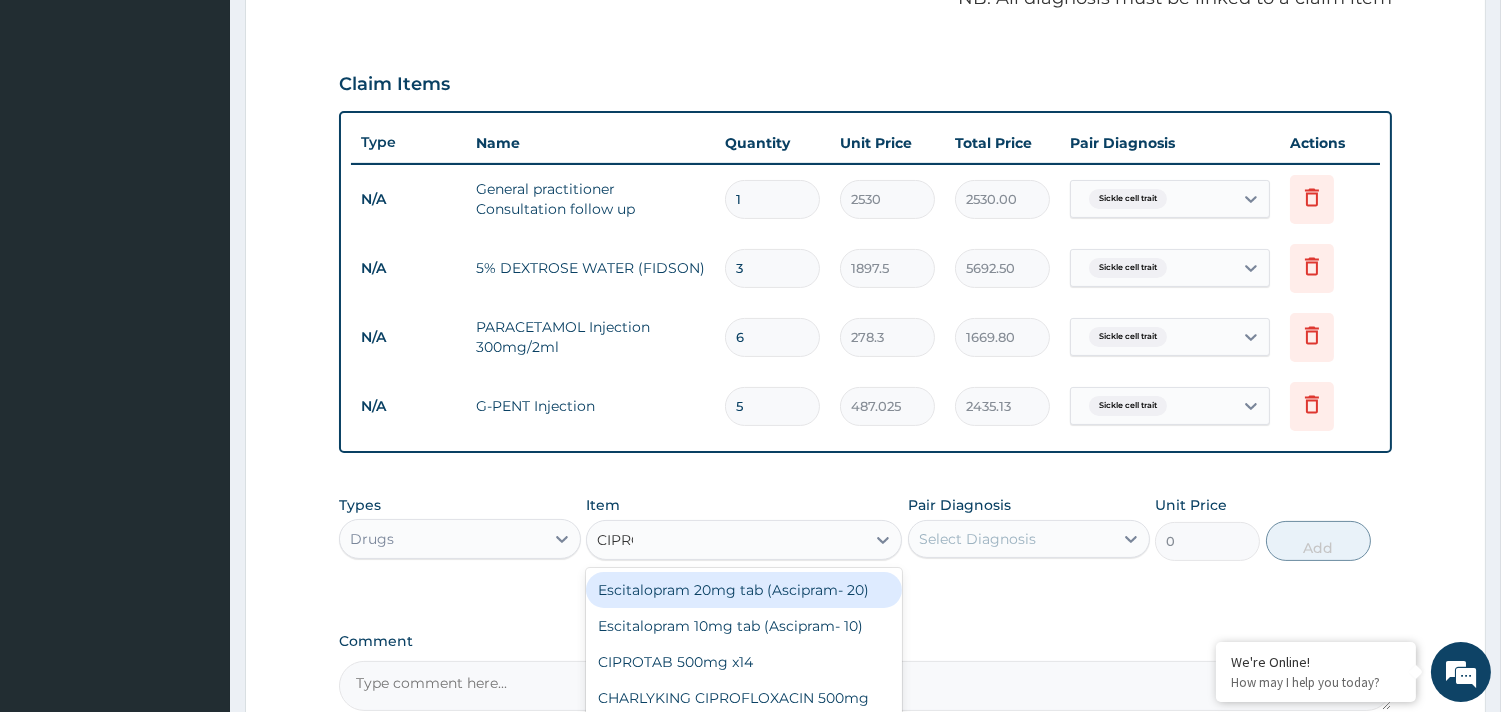 type on "CIPROT" 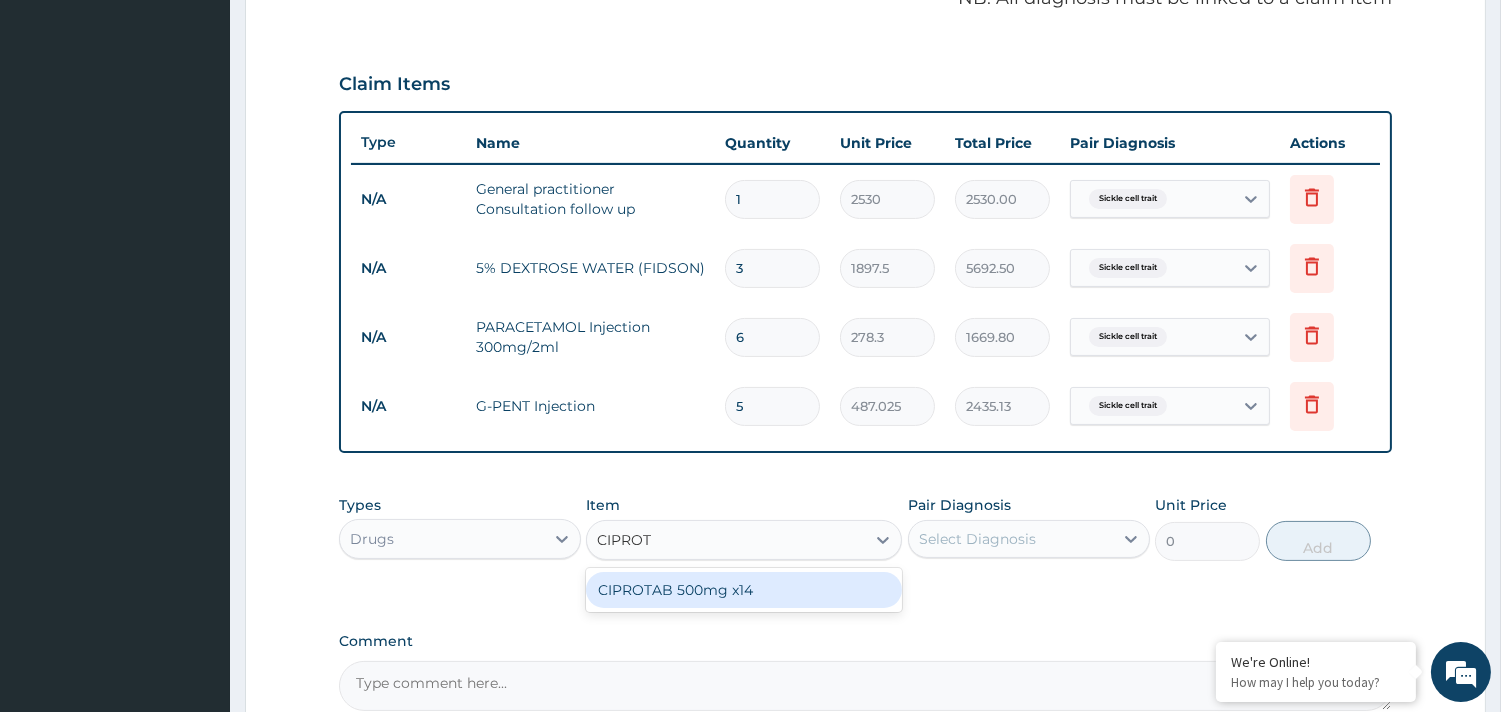 click on "CIPROTAB 500mg x14" at bounding box center [744, 590] 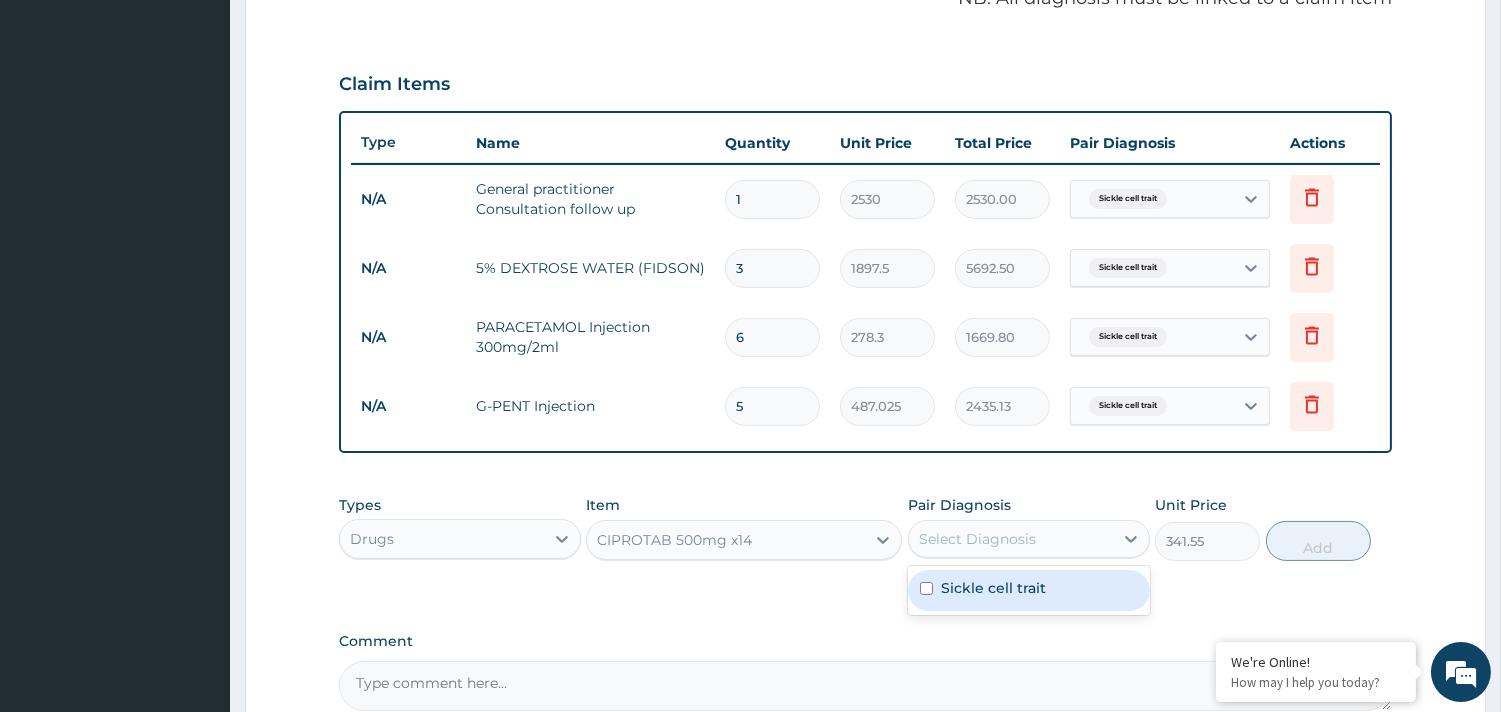 drag, startPoint x: 1064, startPoint y: 544, endPoint x: 1044, endPoint y: 551, distance: 21.189621 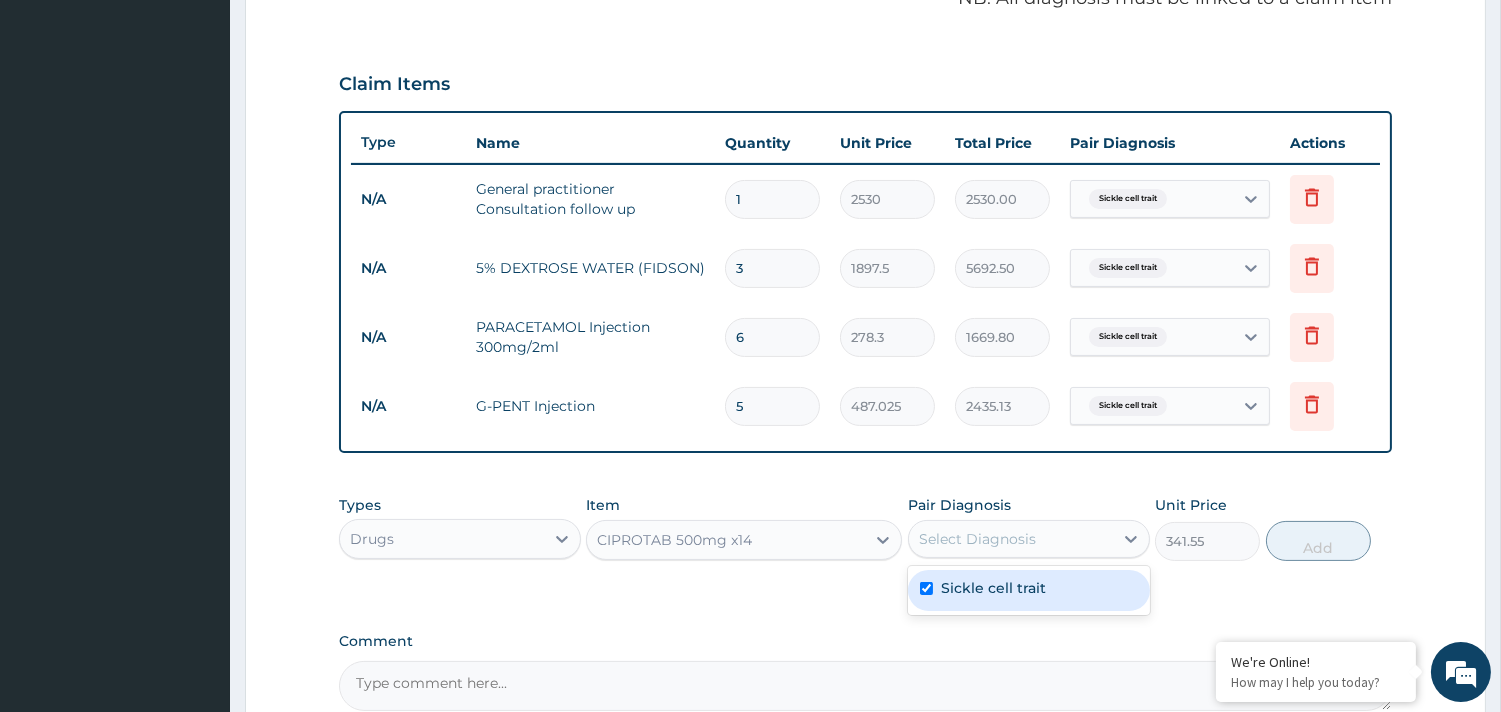 checkbox on "true" 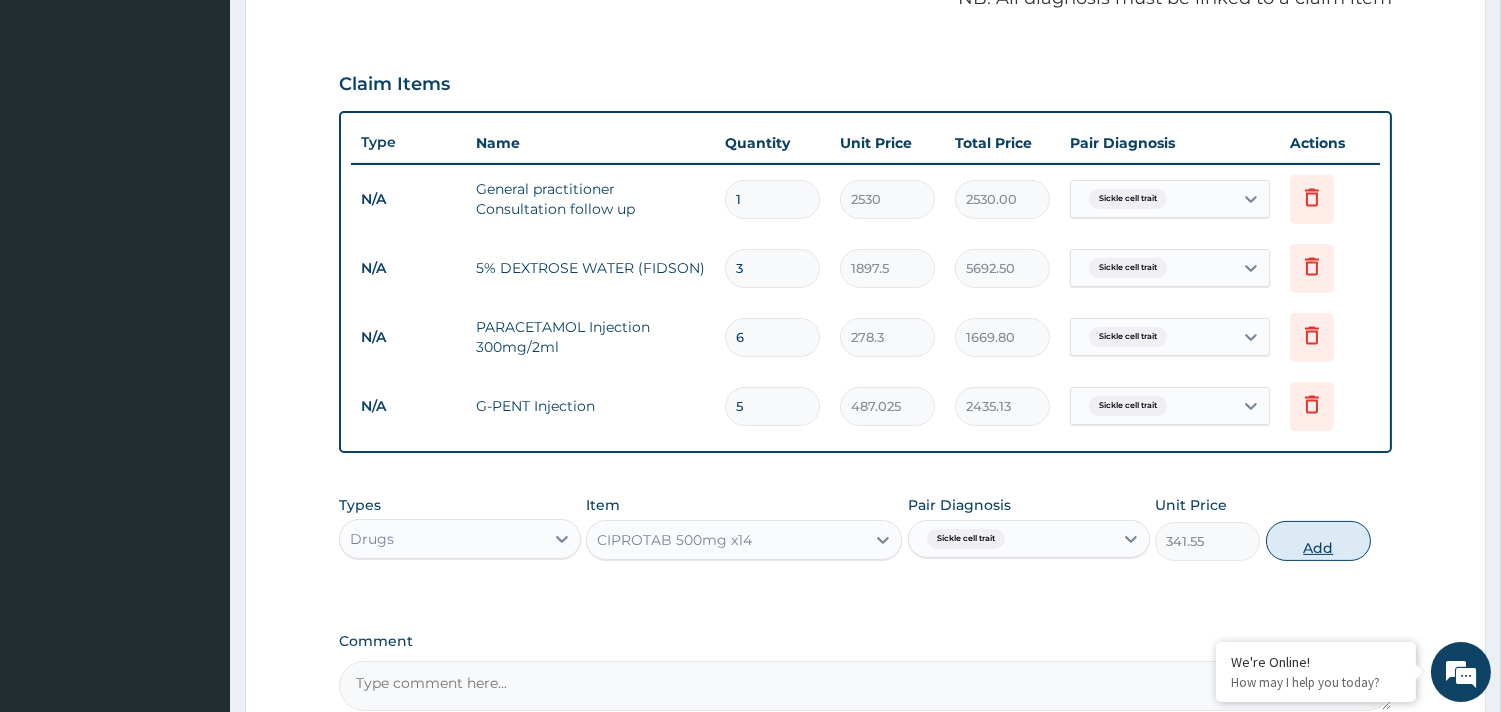 click on "Add" at bounding box center [1318, 541] 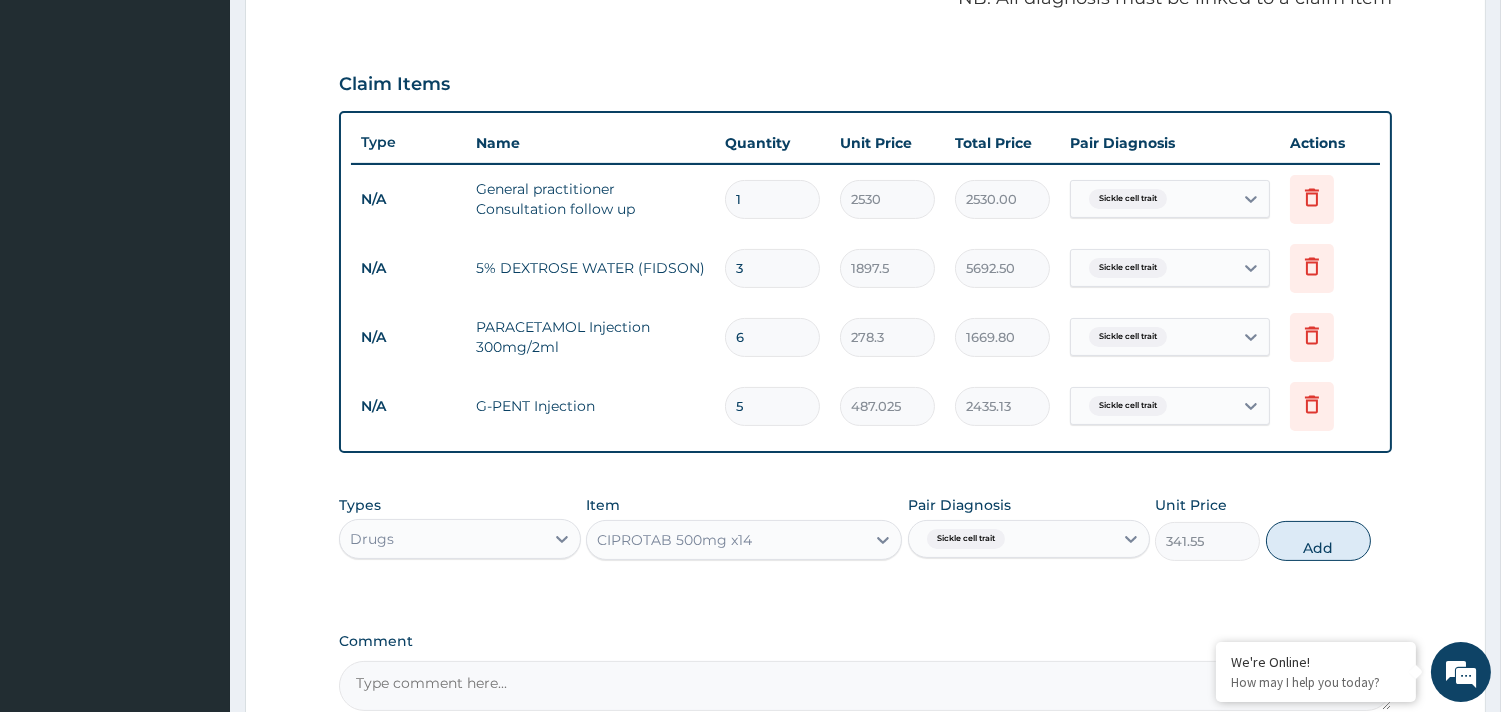 type on "0" 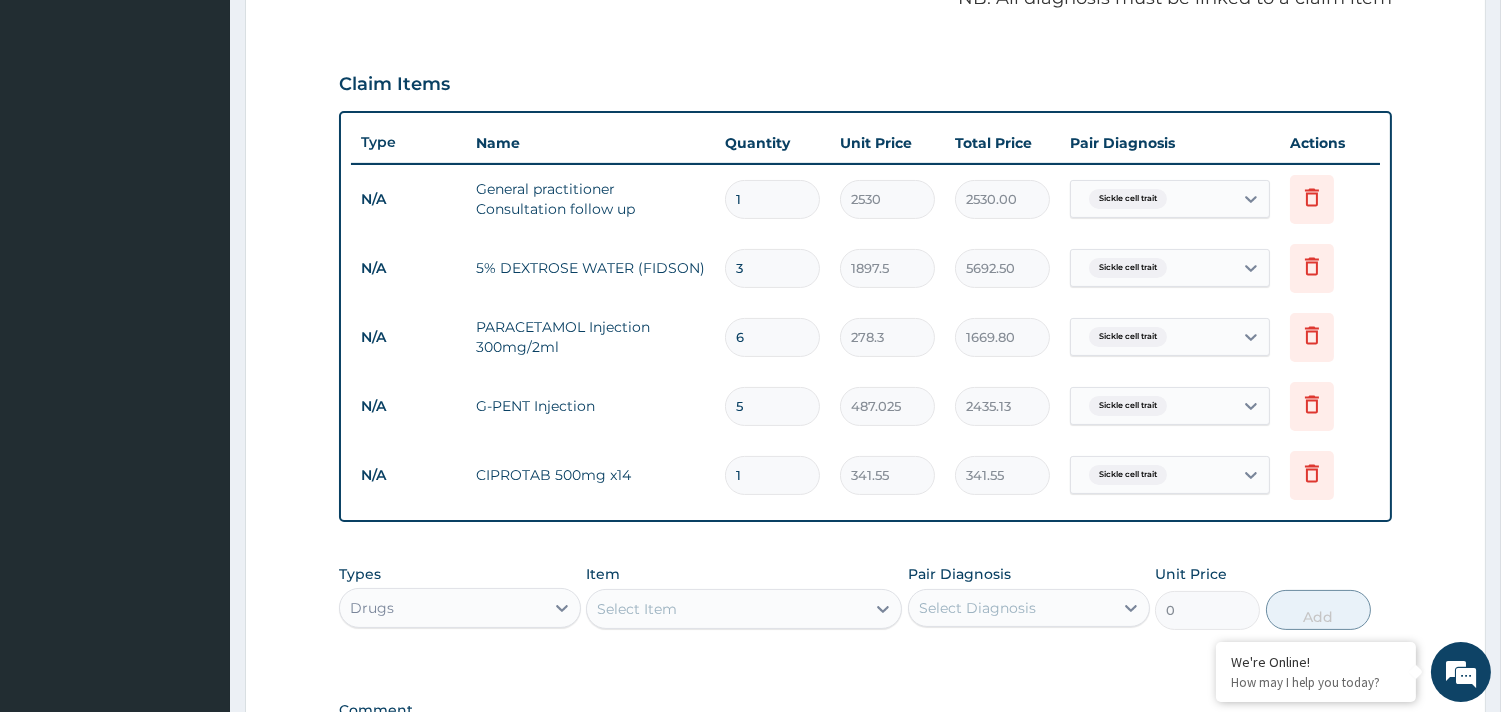 type on "10" 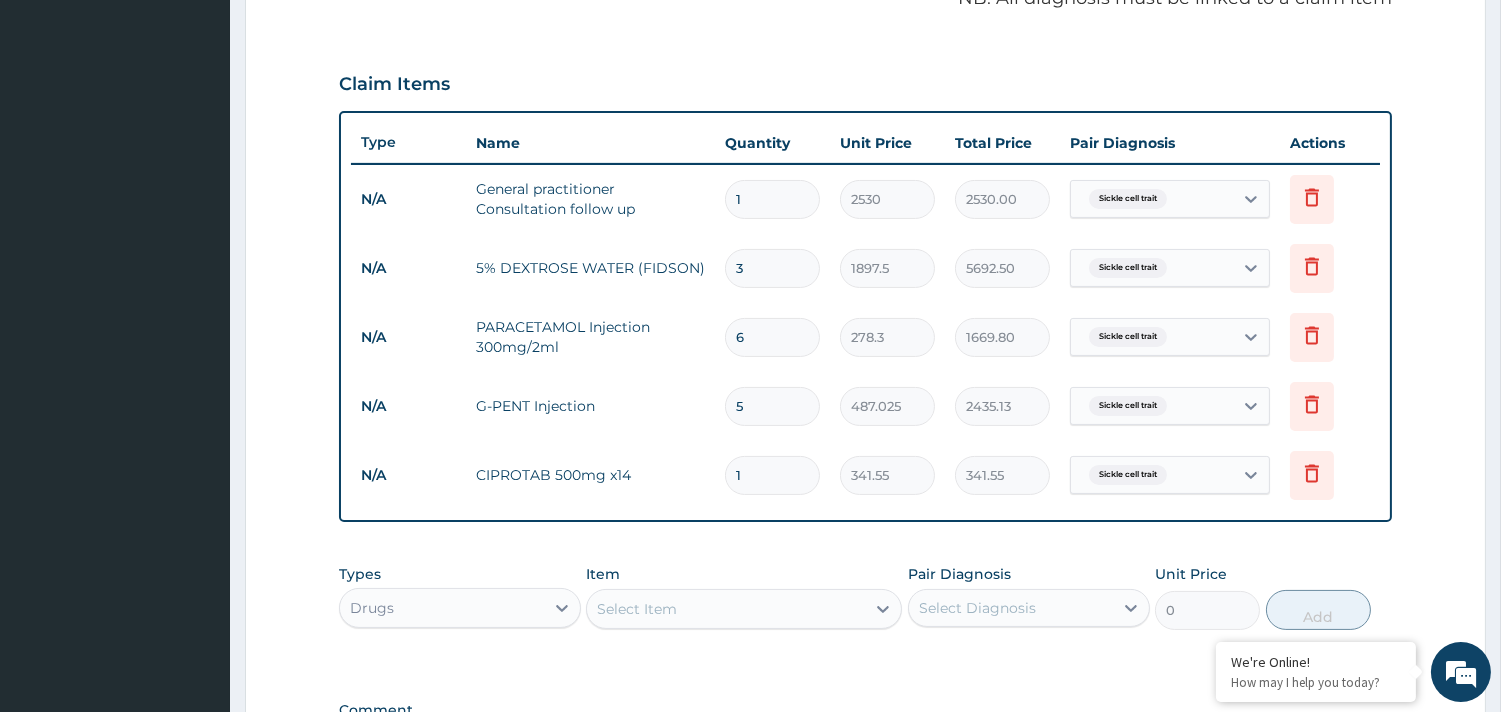 type on "3415.50" 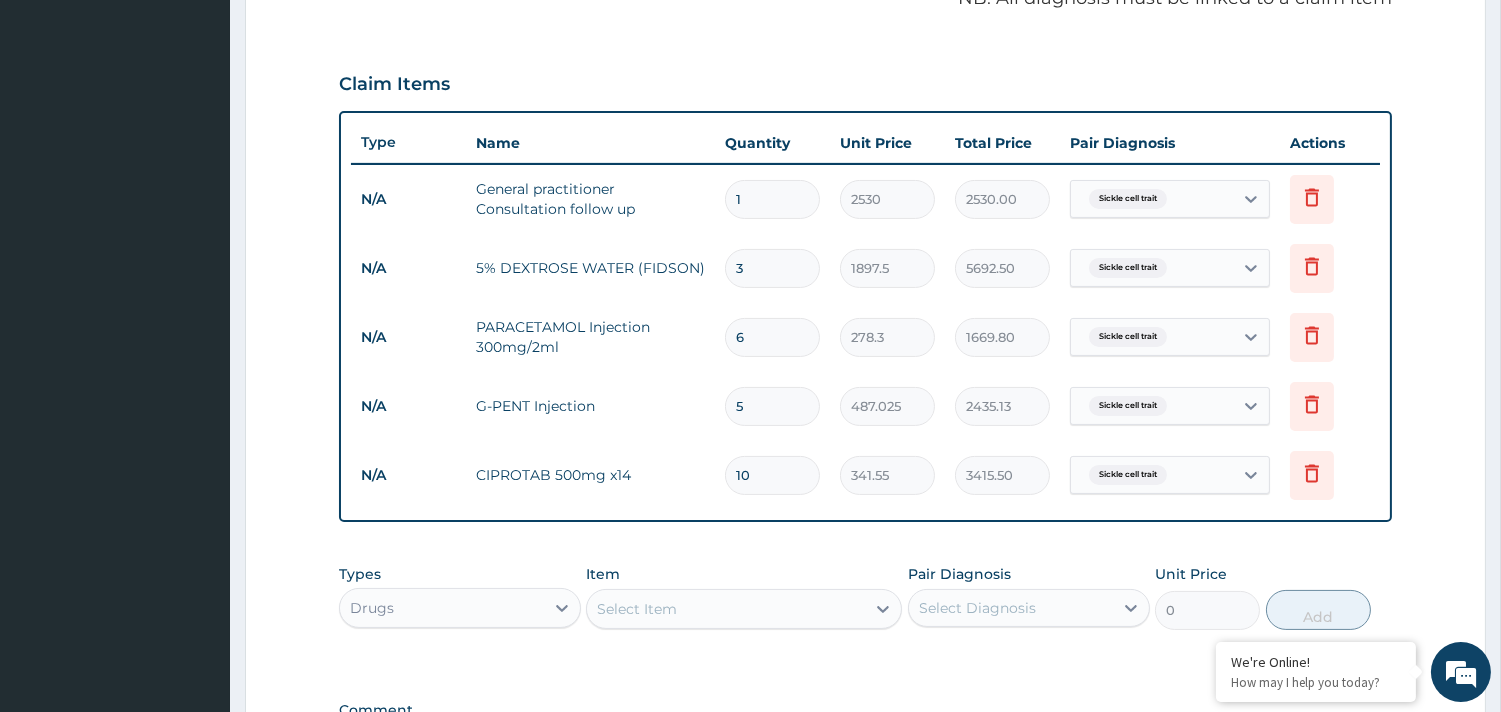 type on "10" 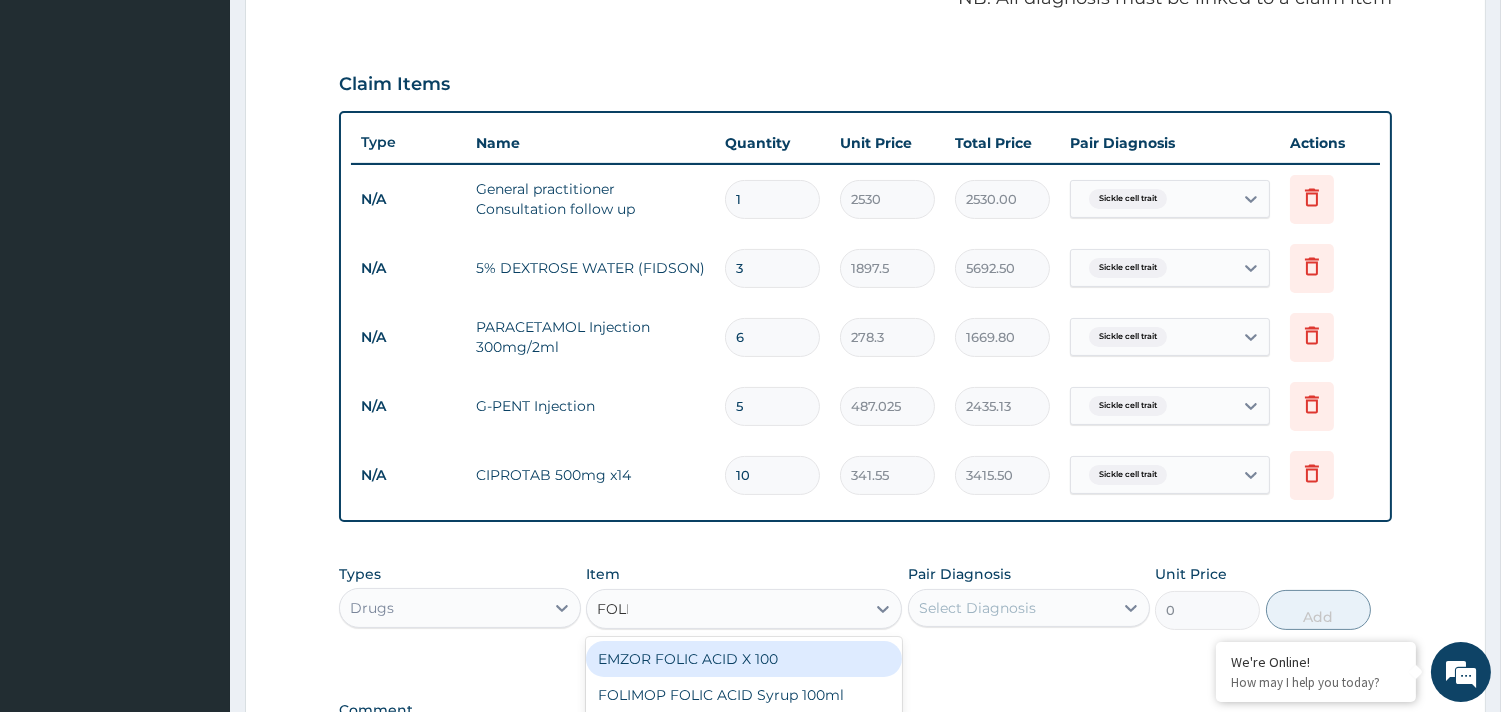 type on "FOLIC" 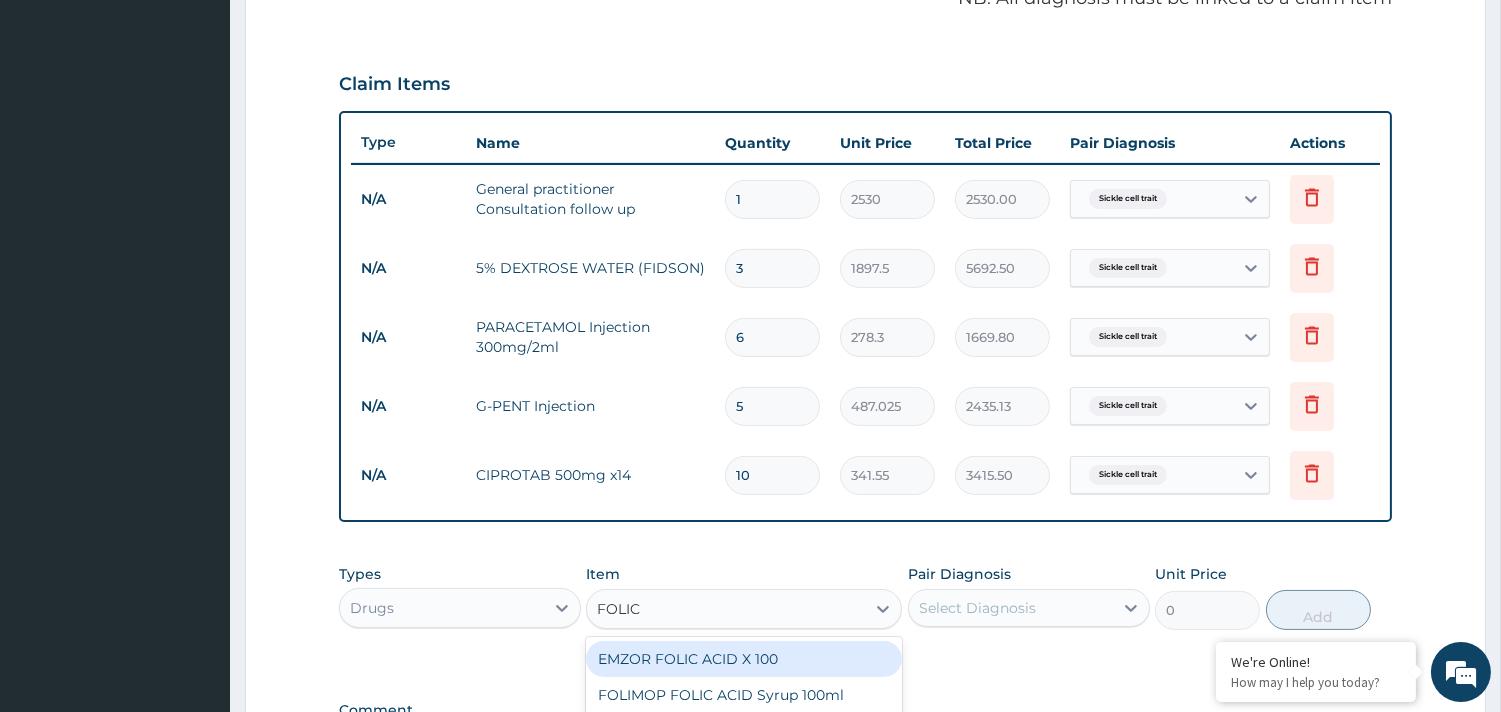 click on "EMZOR FOLIC ACID X 100" at bounding box center [744, 659] 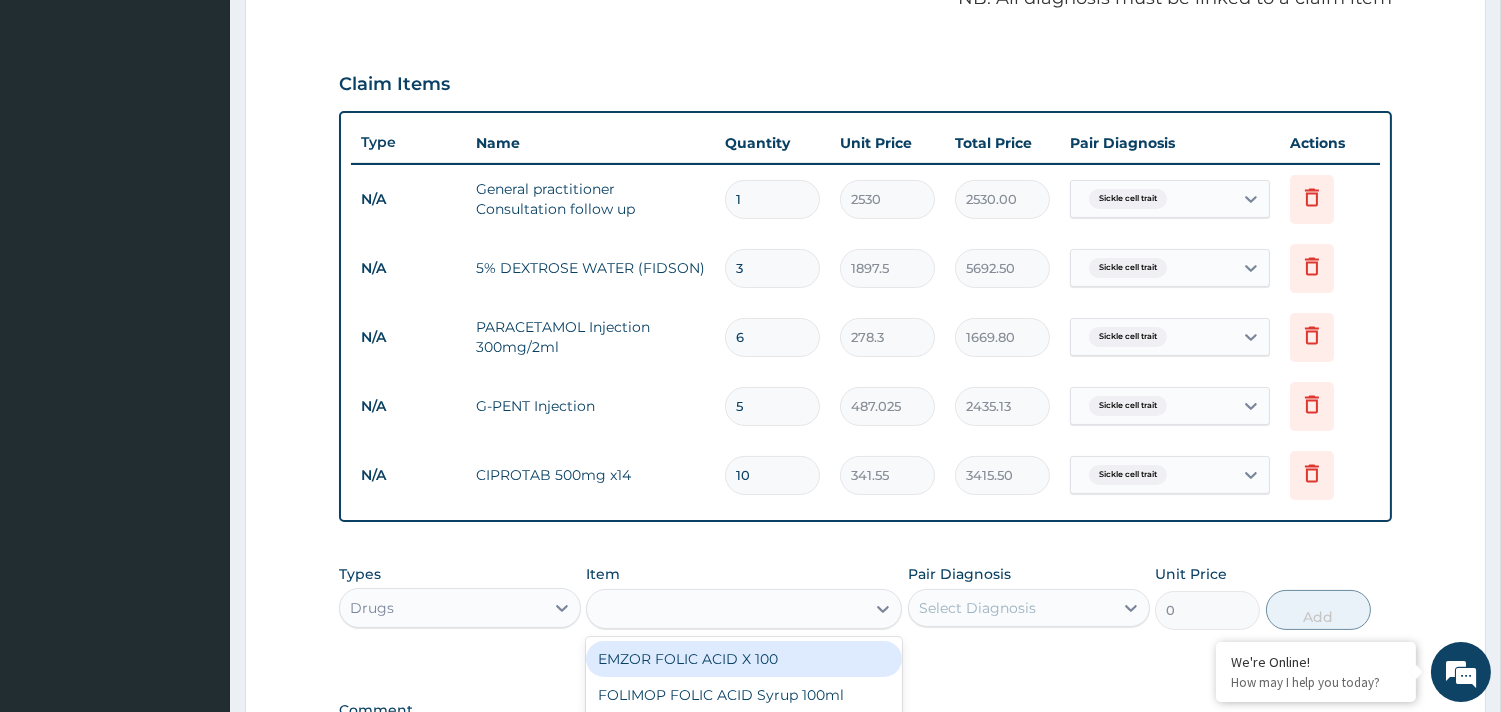 type on "25.3" 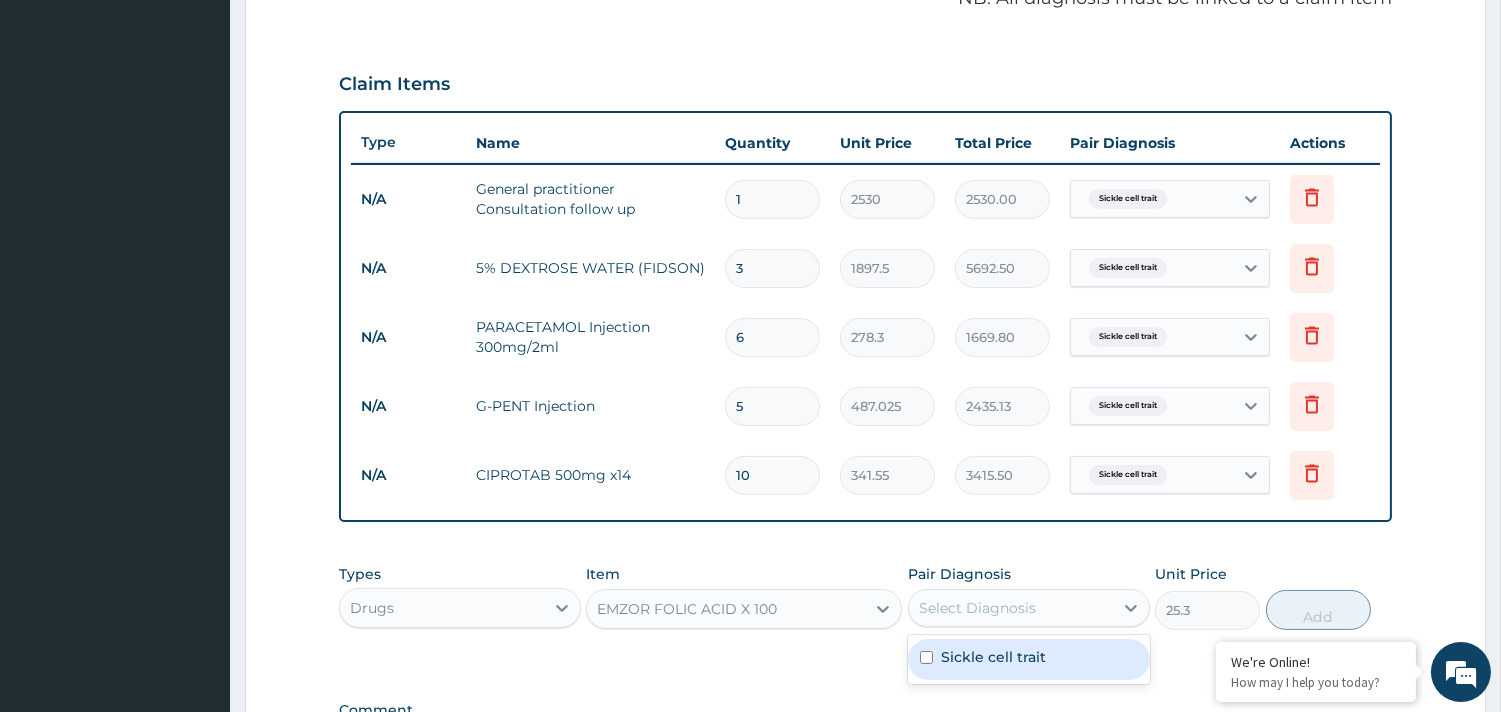 click on "Select Diagnosis" at bounding box center (977, 608) 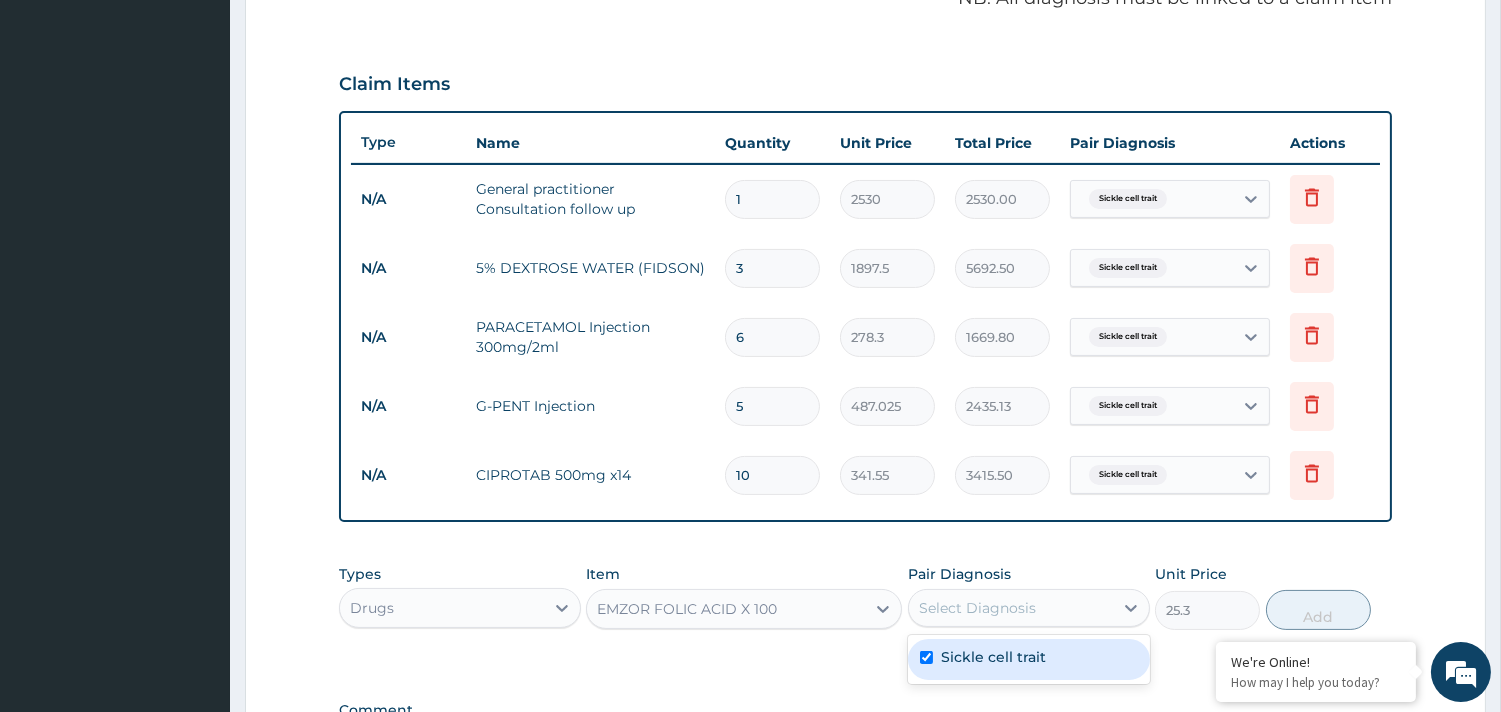 checkbox on "true" 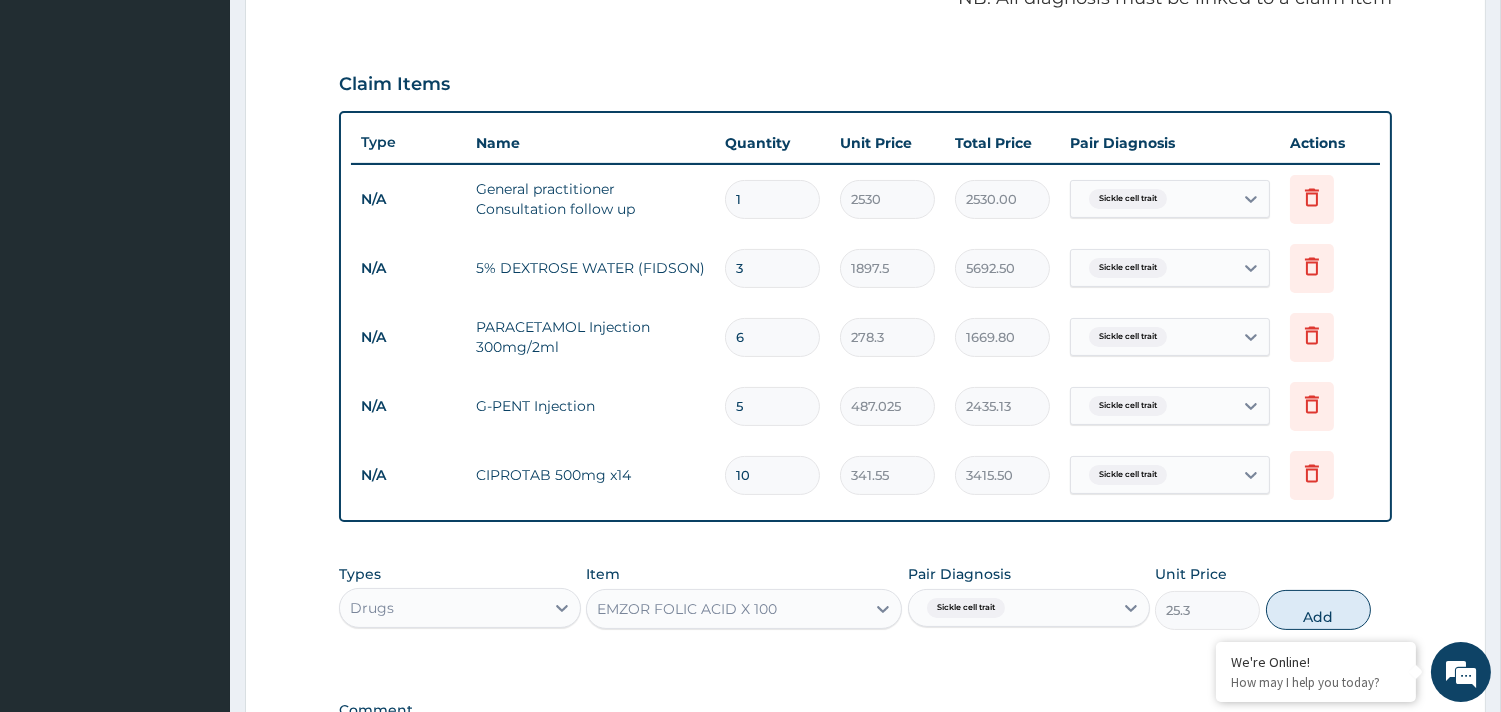 click on "Add" at bounding box center (1318, 610) 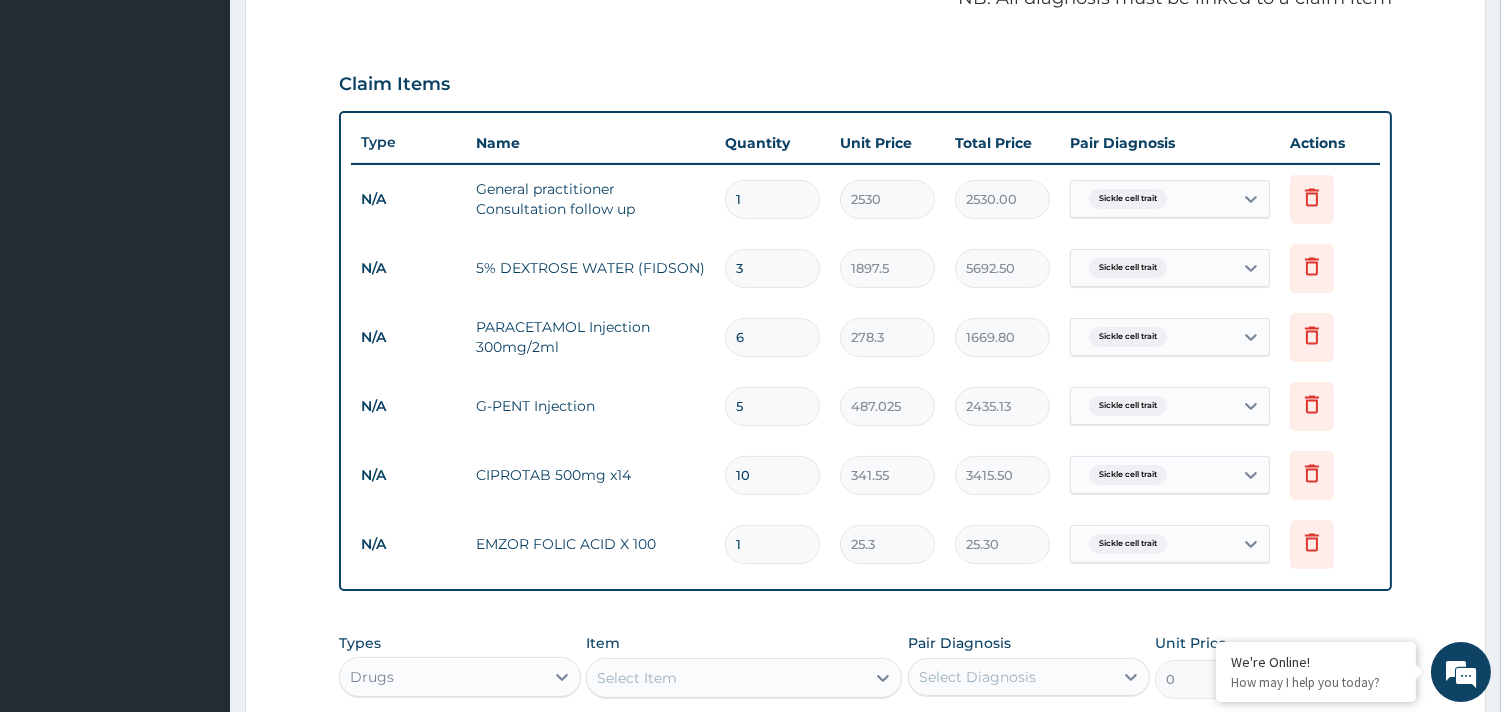 type 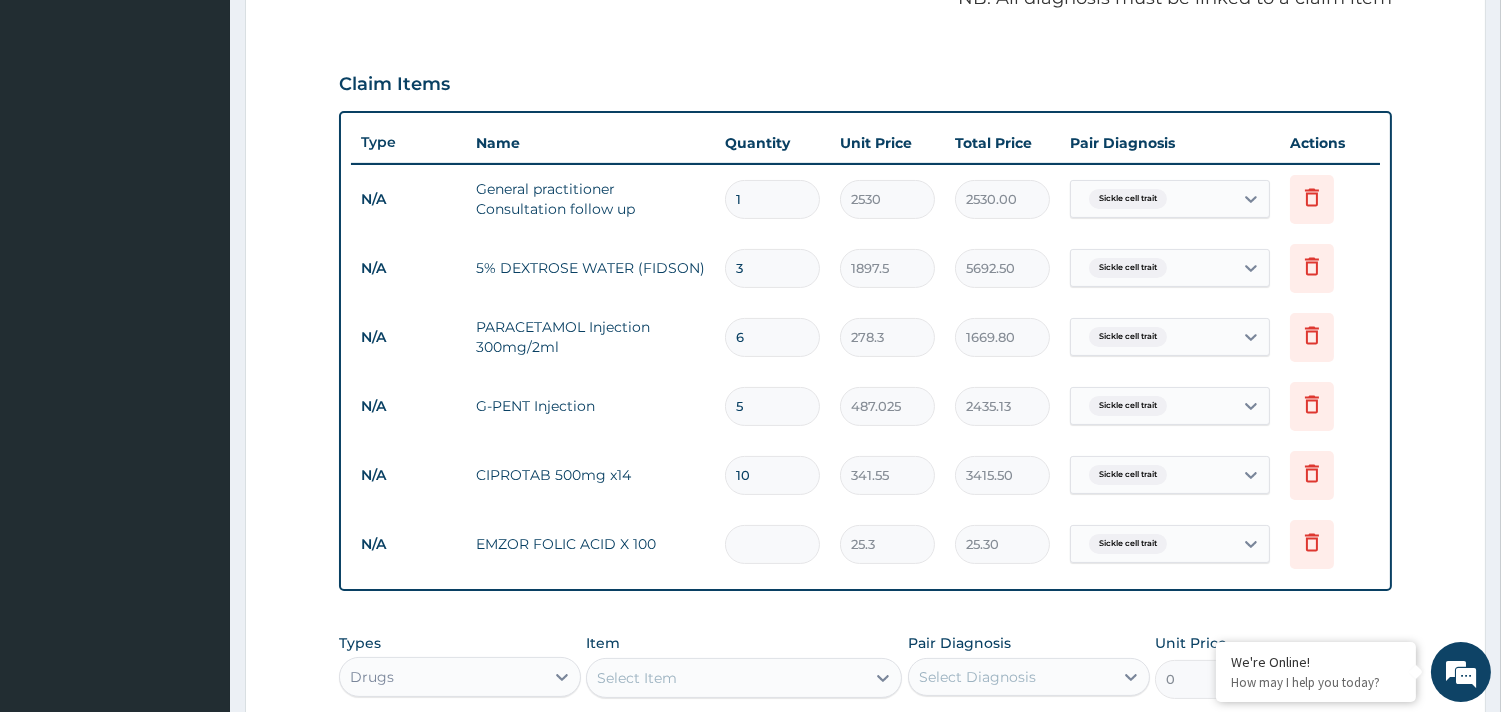 type on "0.00" 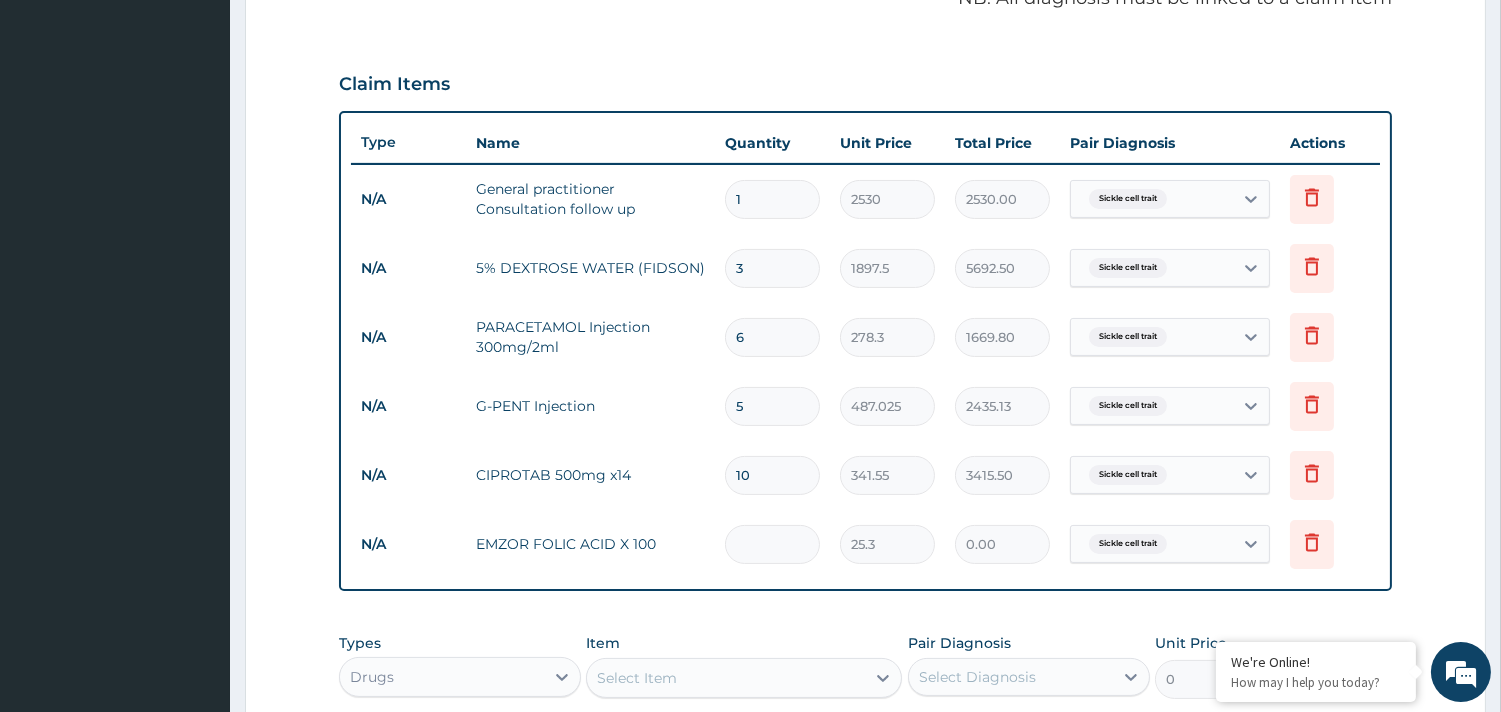 type on "3" 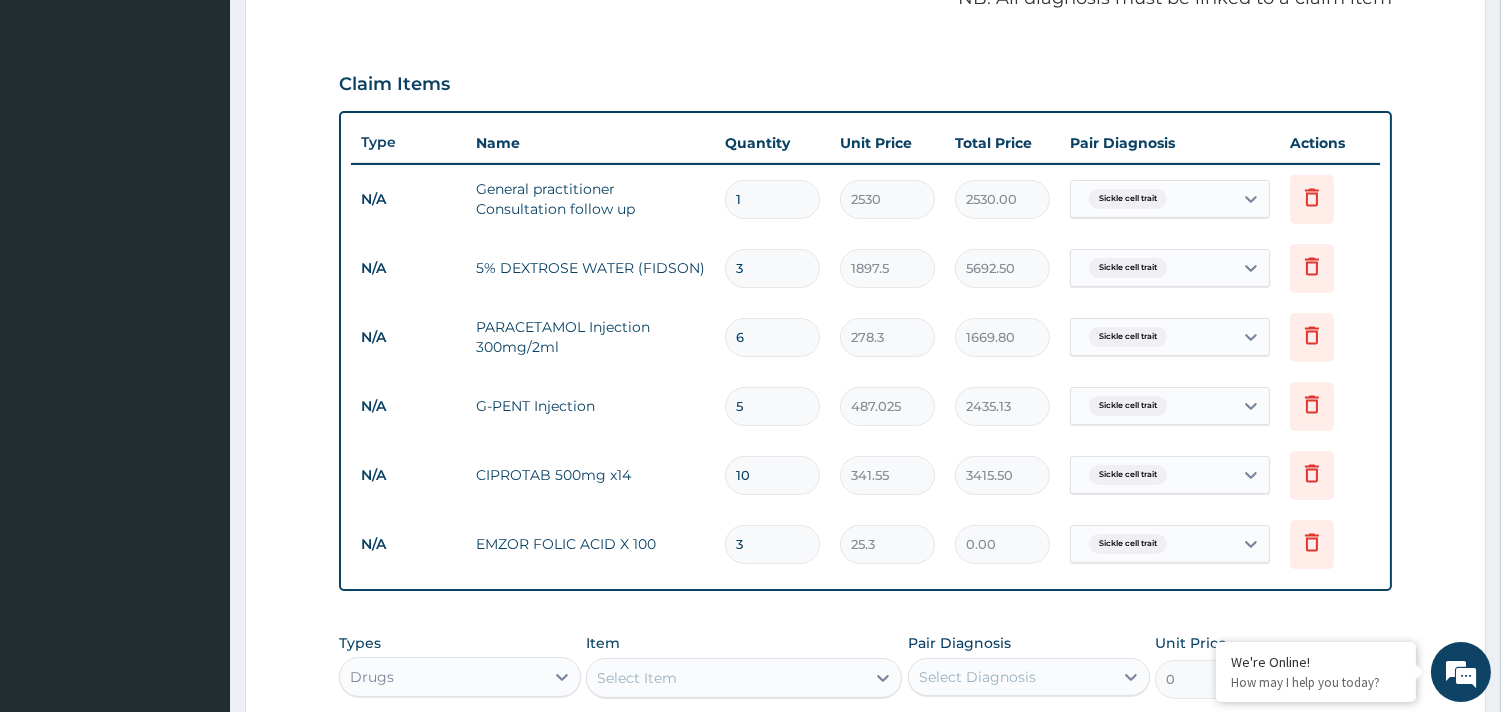 type on "75.90" 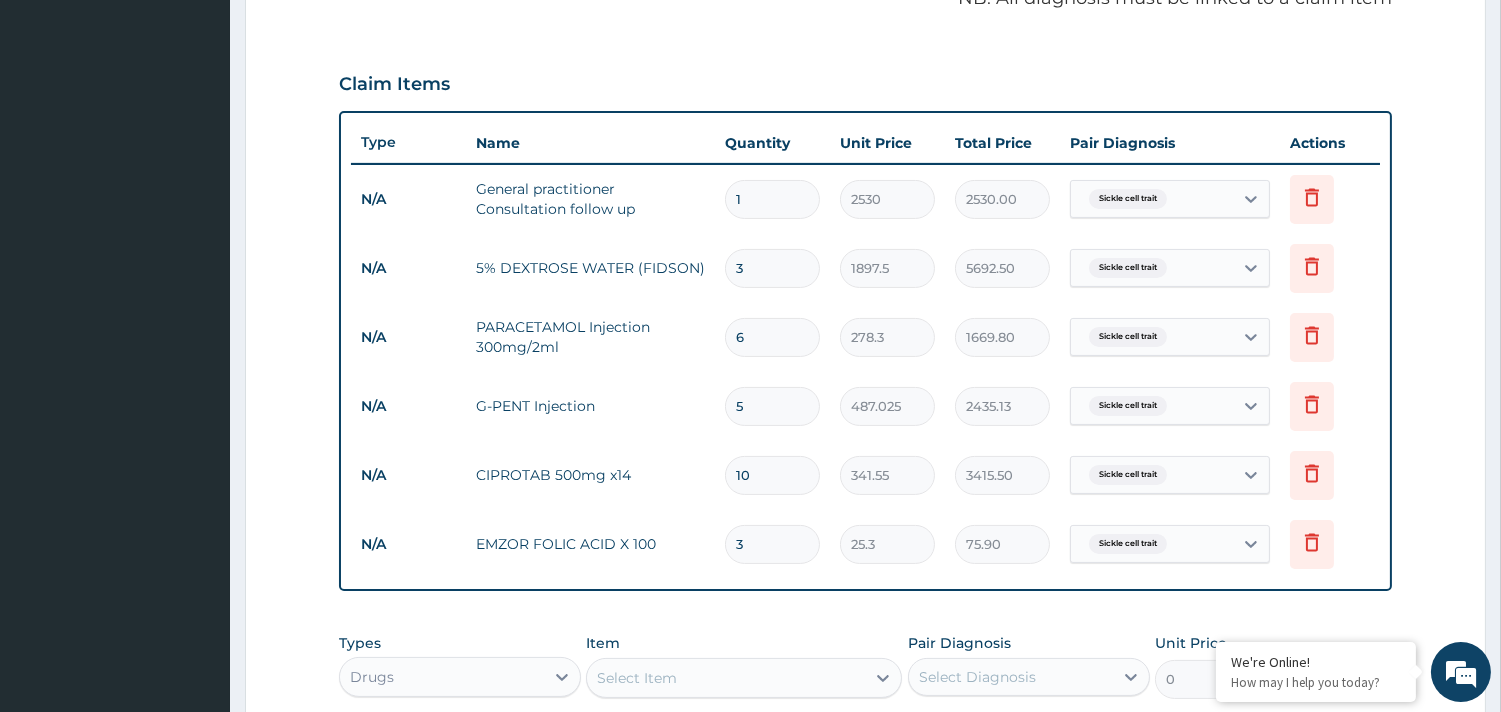 type on "30" 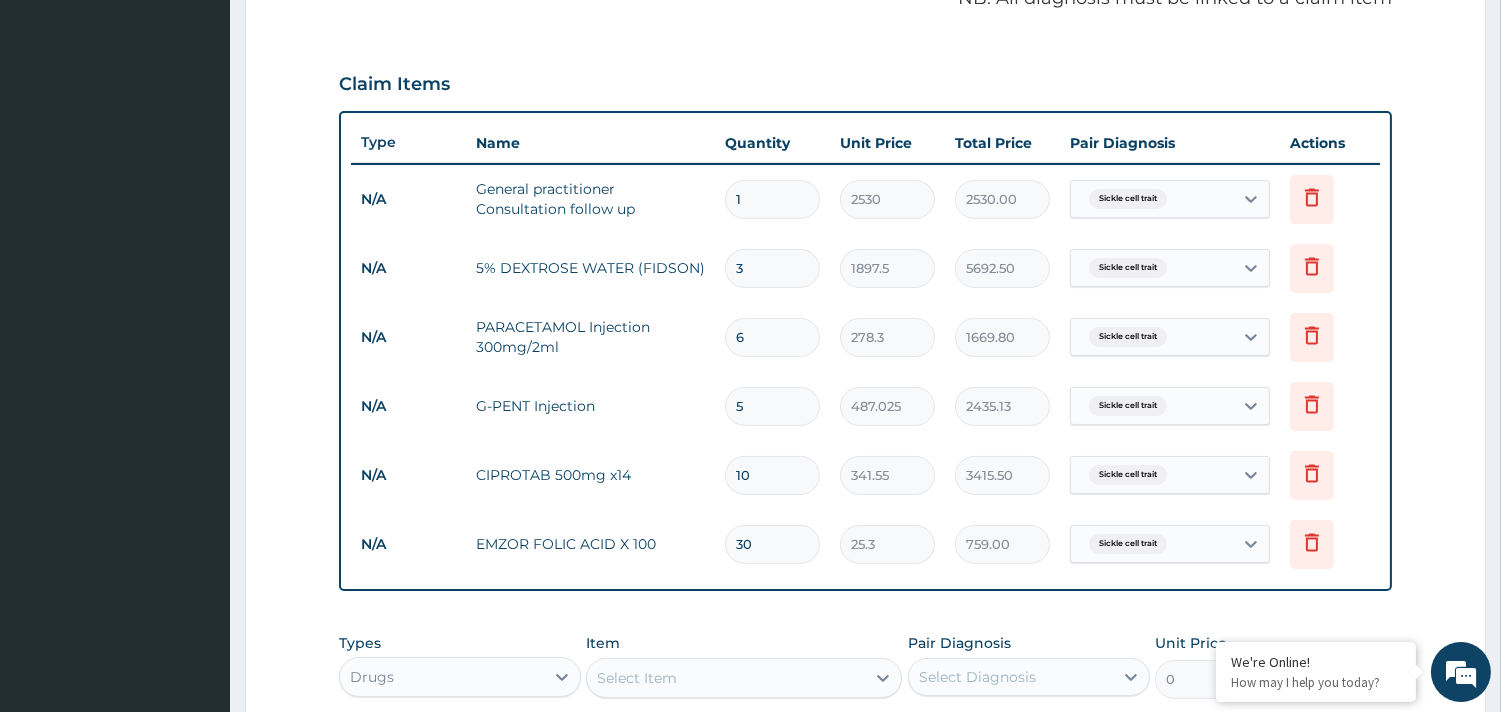type on "30" 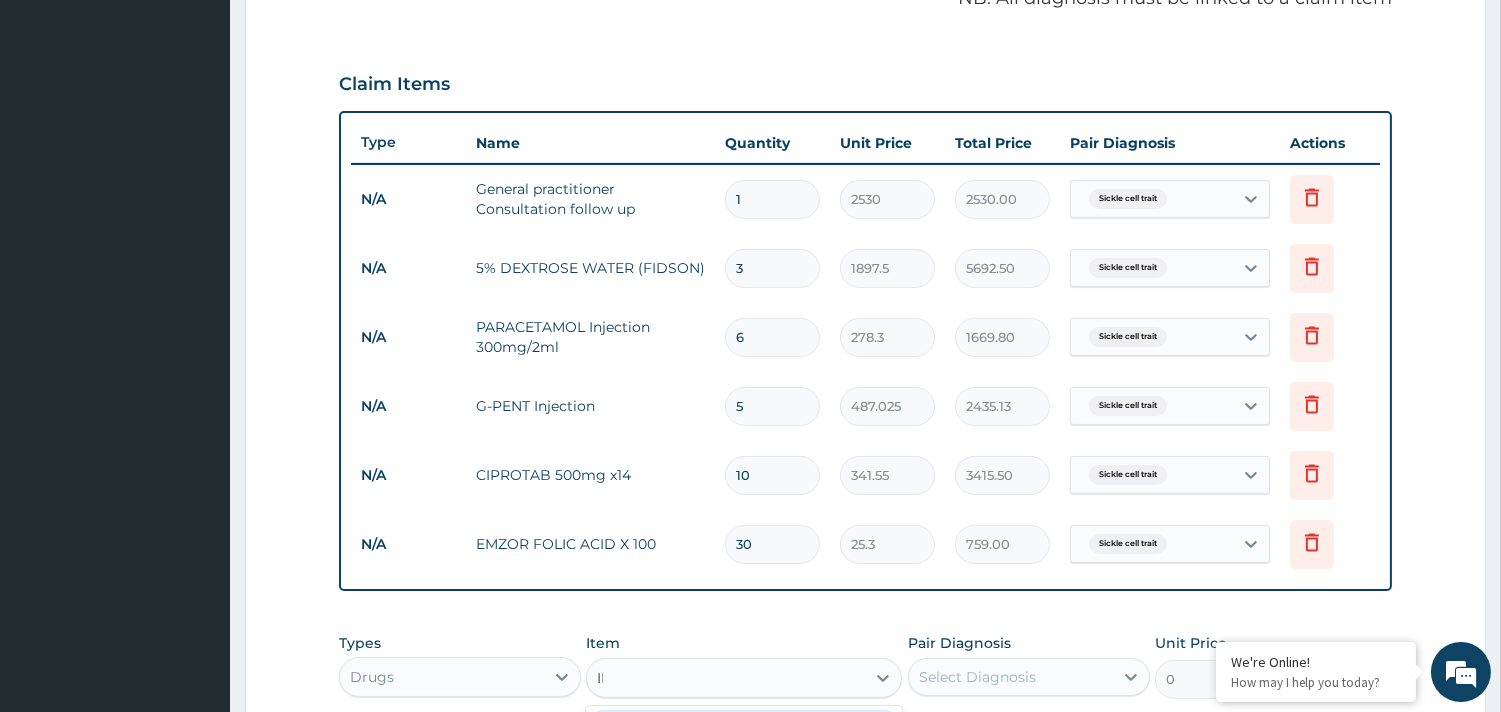 type on "IBU" 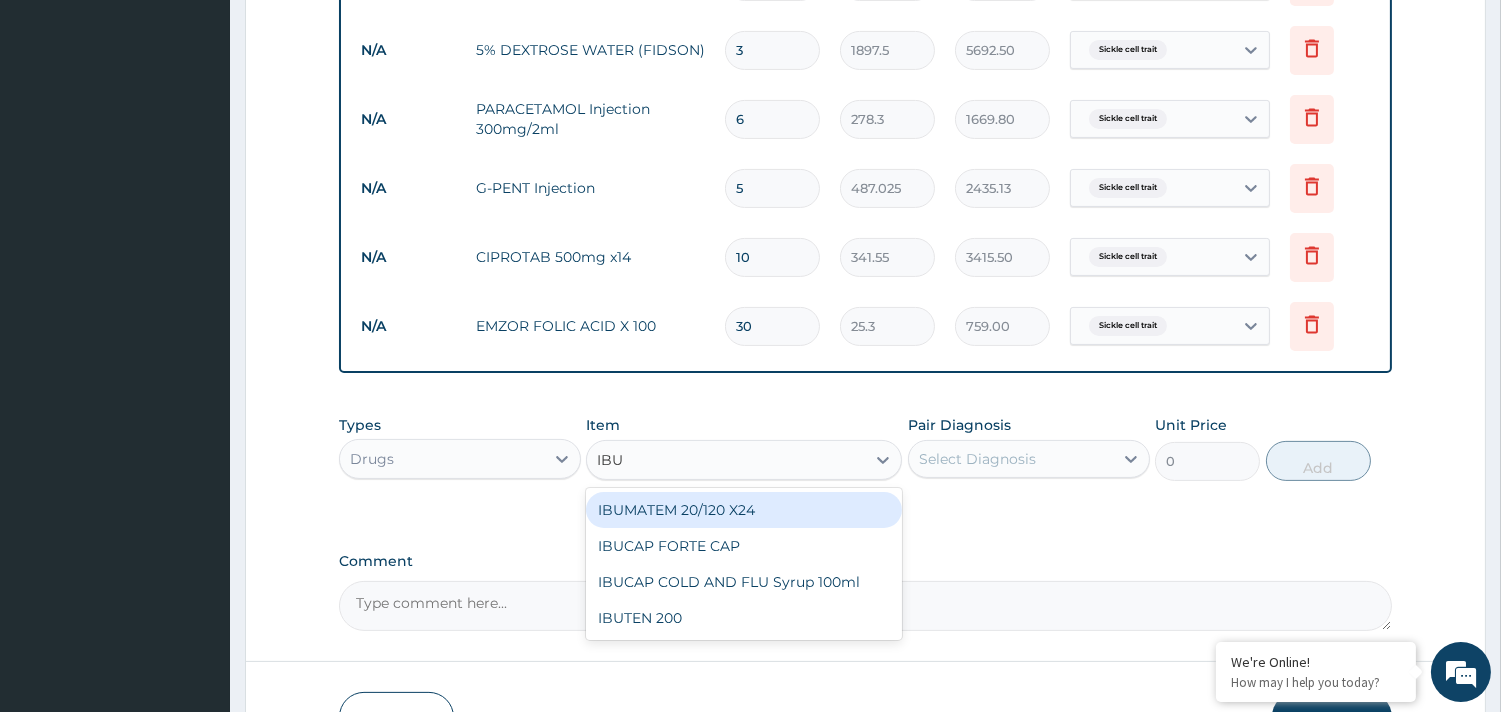 scroll, scrollTop: 966, scrollLeft: 0, axis: vertical 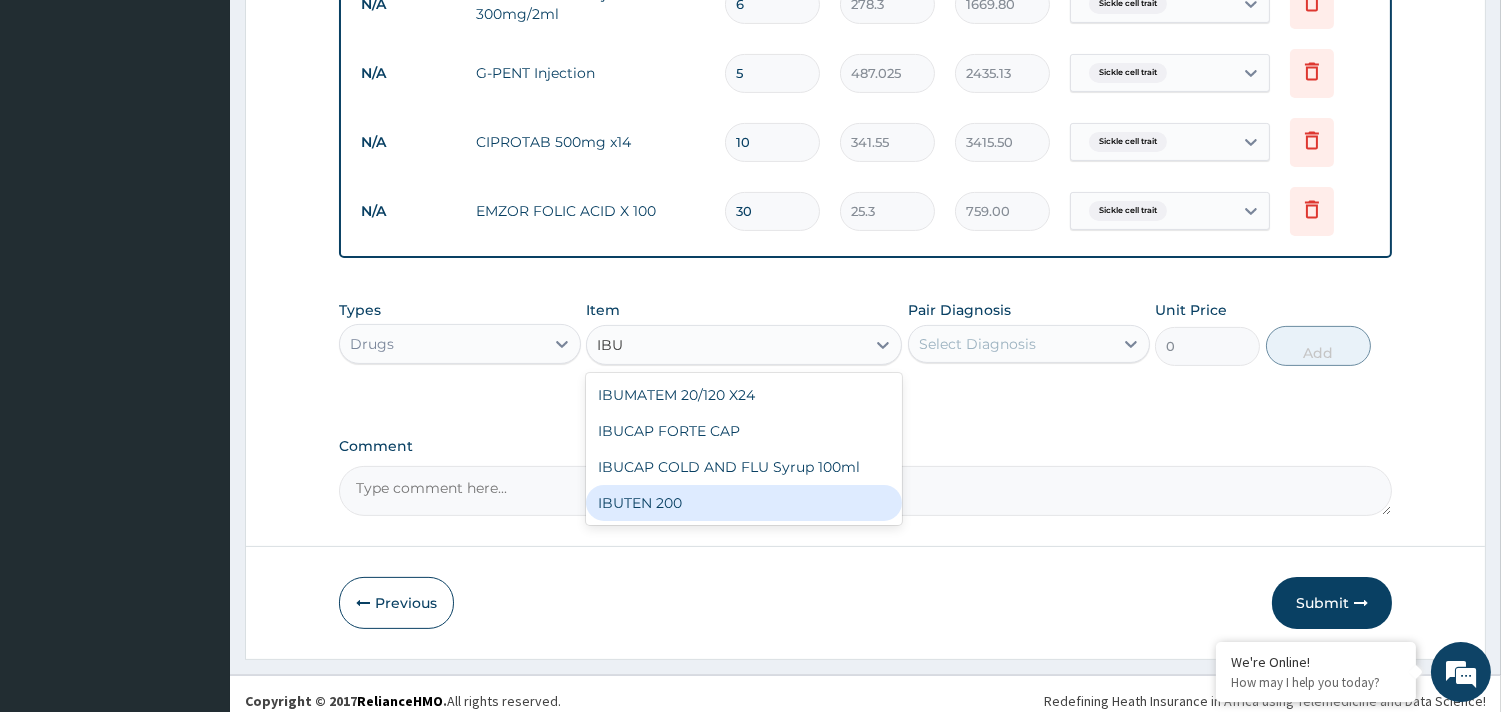 click on "IBUTEN 200" at bounding box center (744, 503) 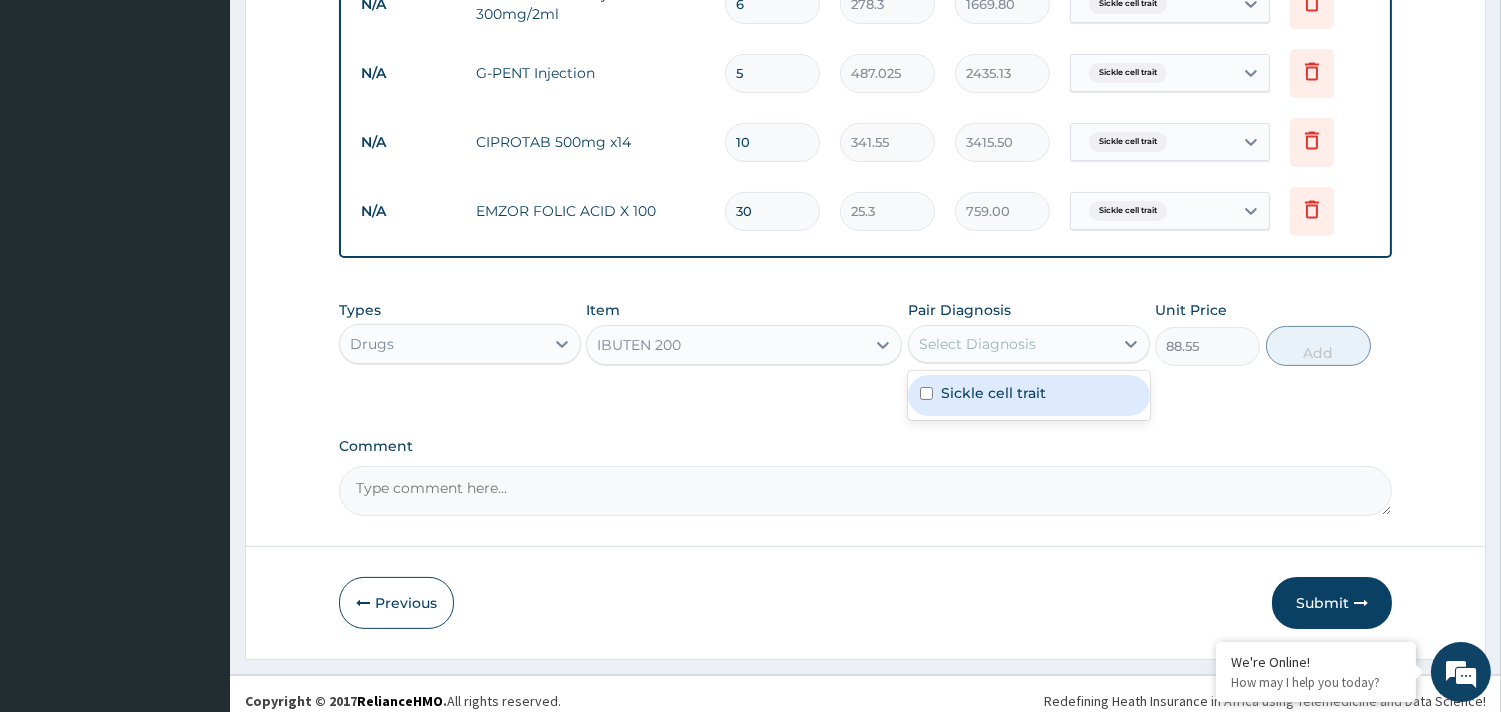 drag, startPoint x: 1036, startPoint y: 333, endPoint x: 1031, endPoint y: 412, distance: 79.15807 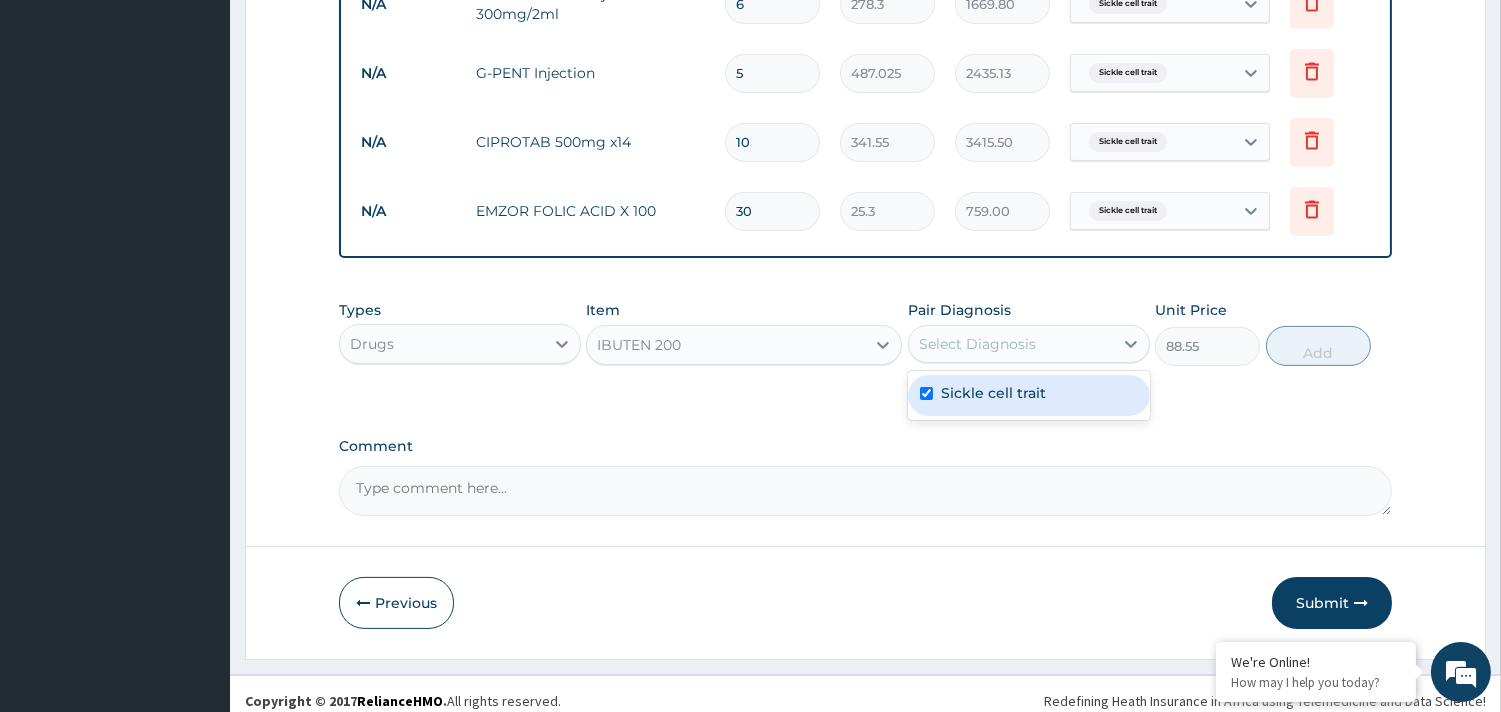 checkbox on "true" 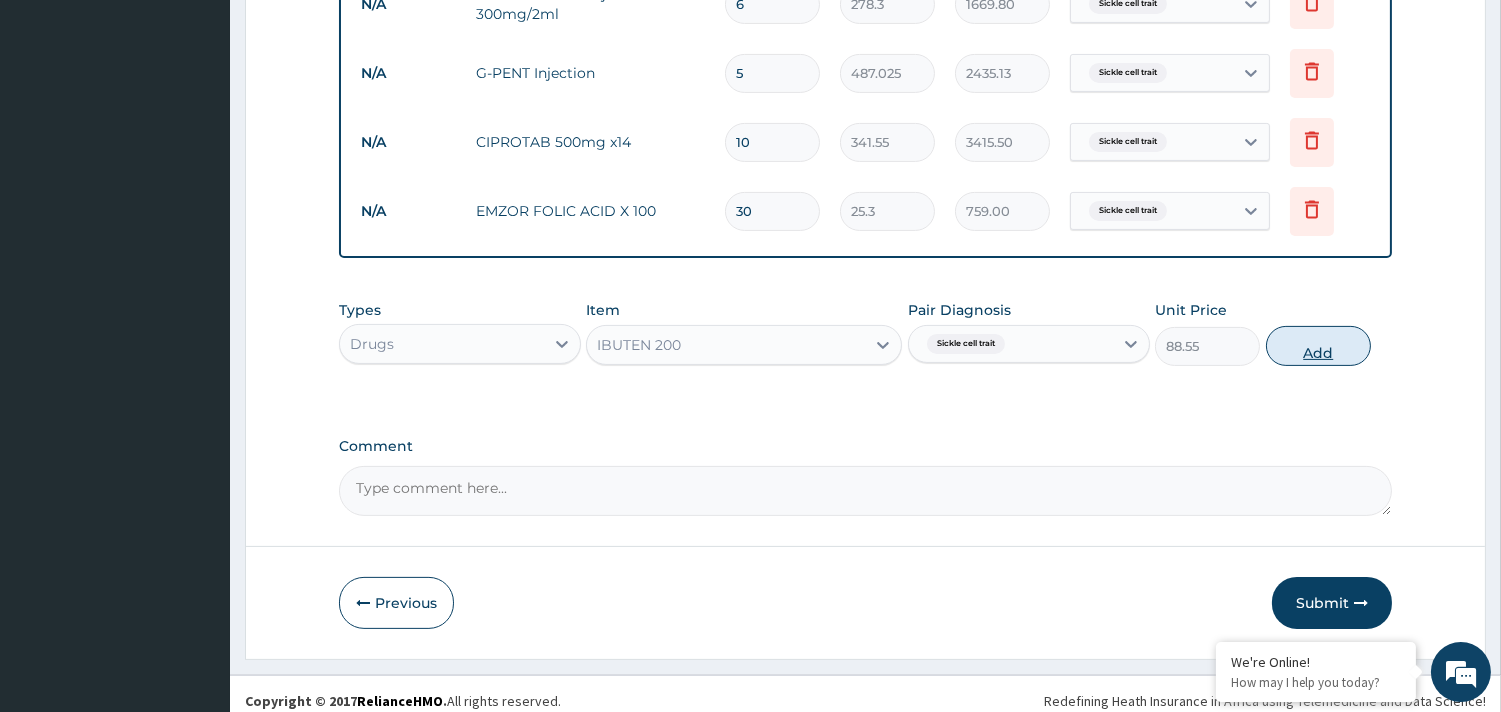 click on "Add" at bounding box center [1318, 346] 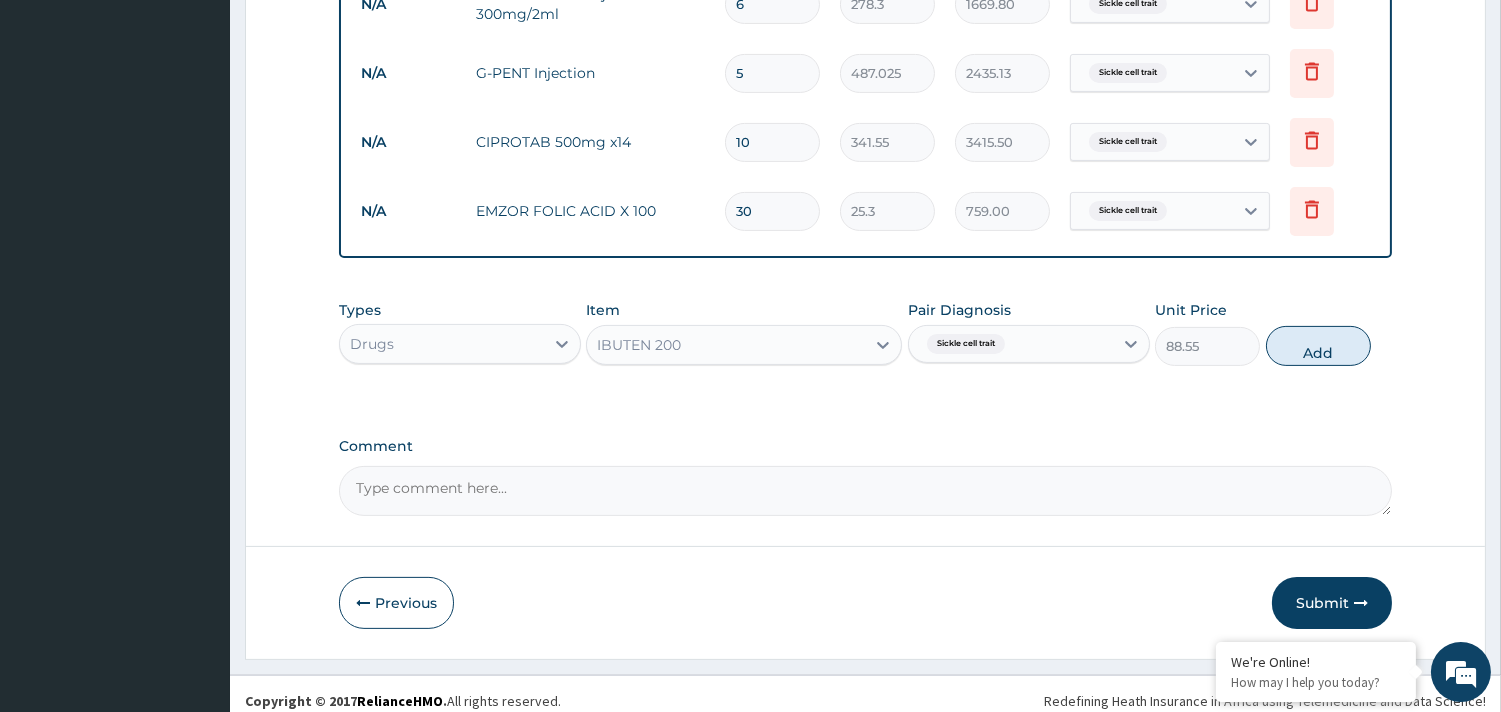 type on "0" 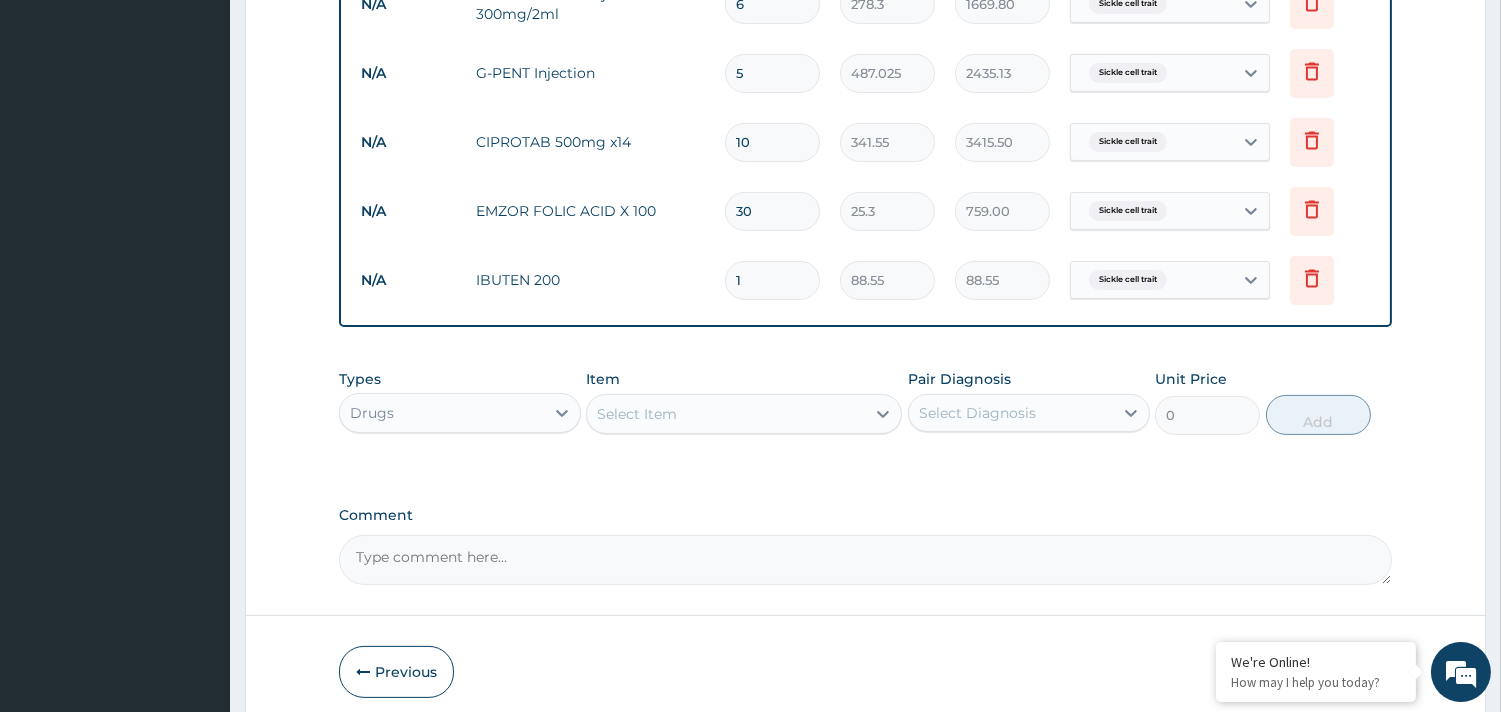 type 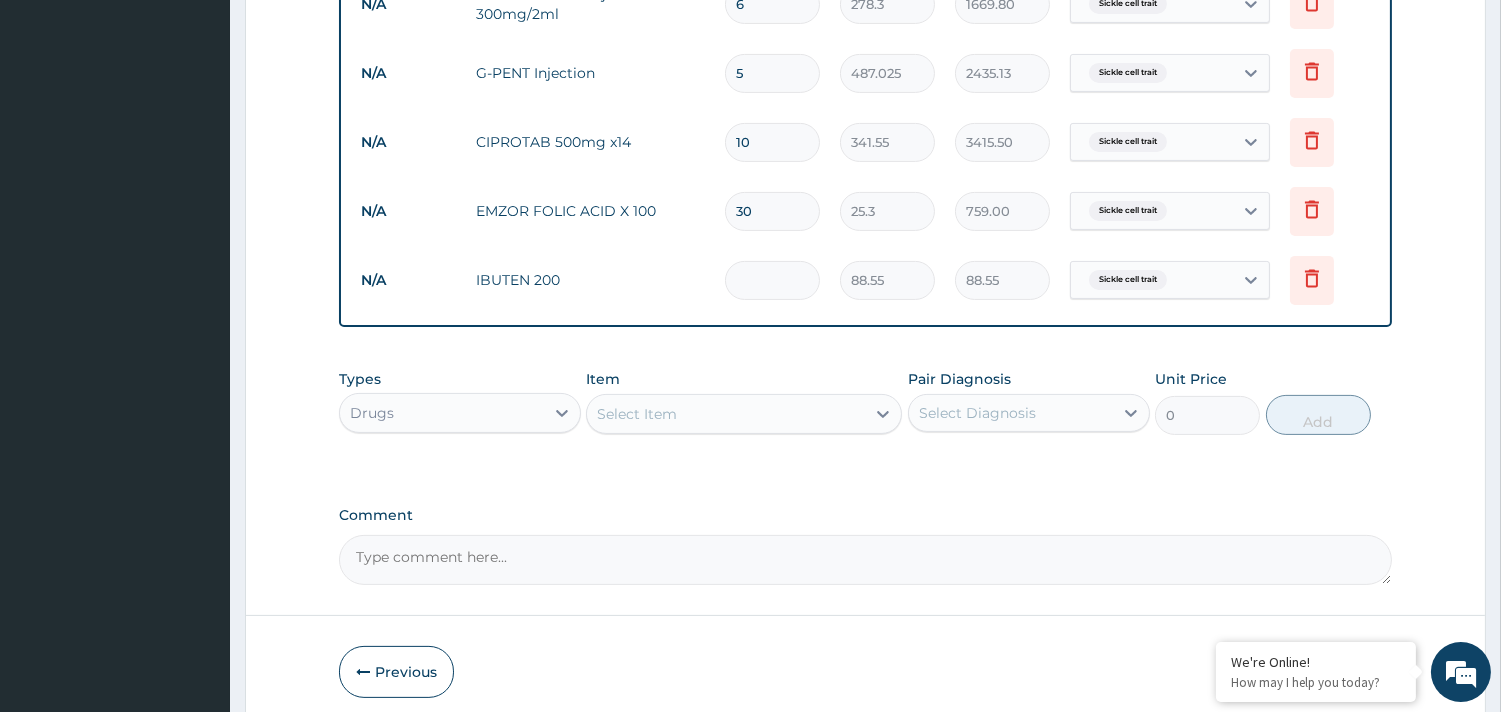 type on "0.00" 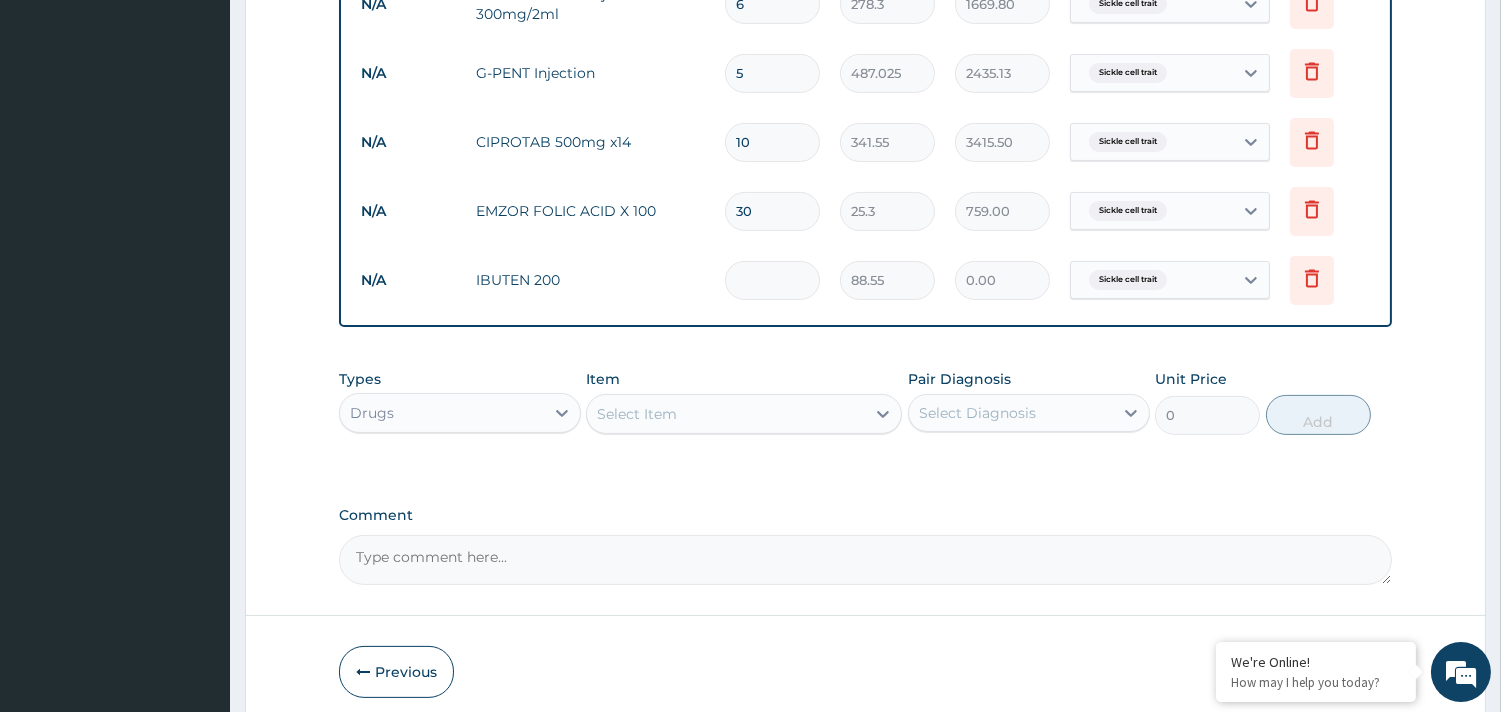 type on "2" 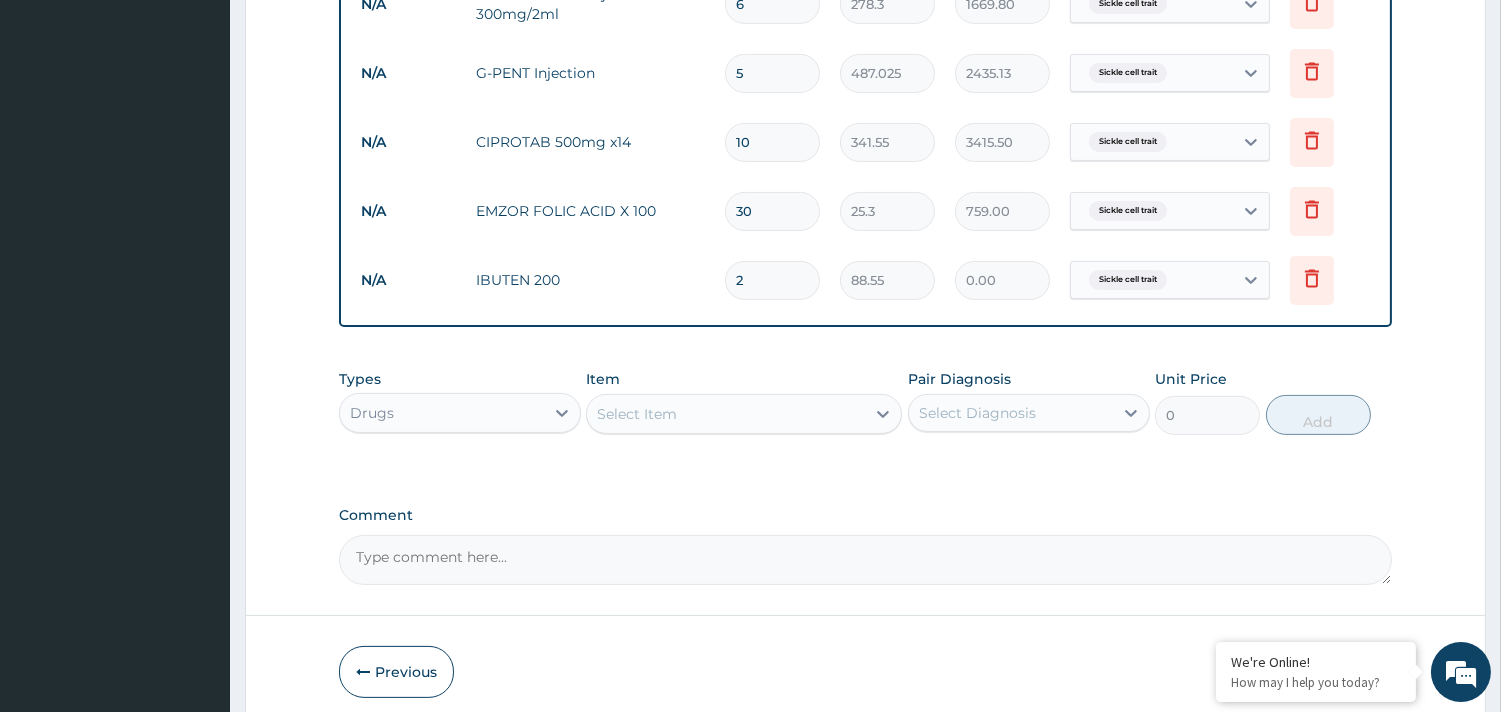 type on "177.10" 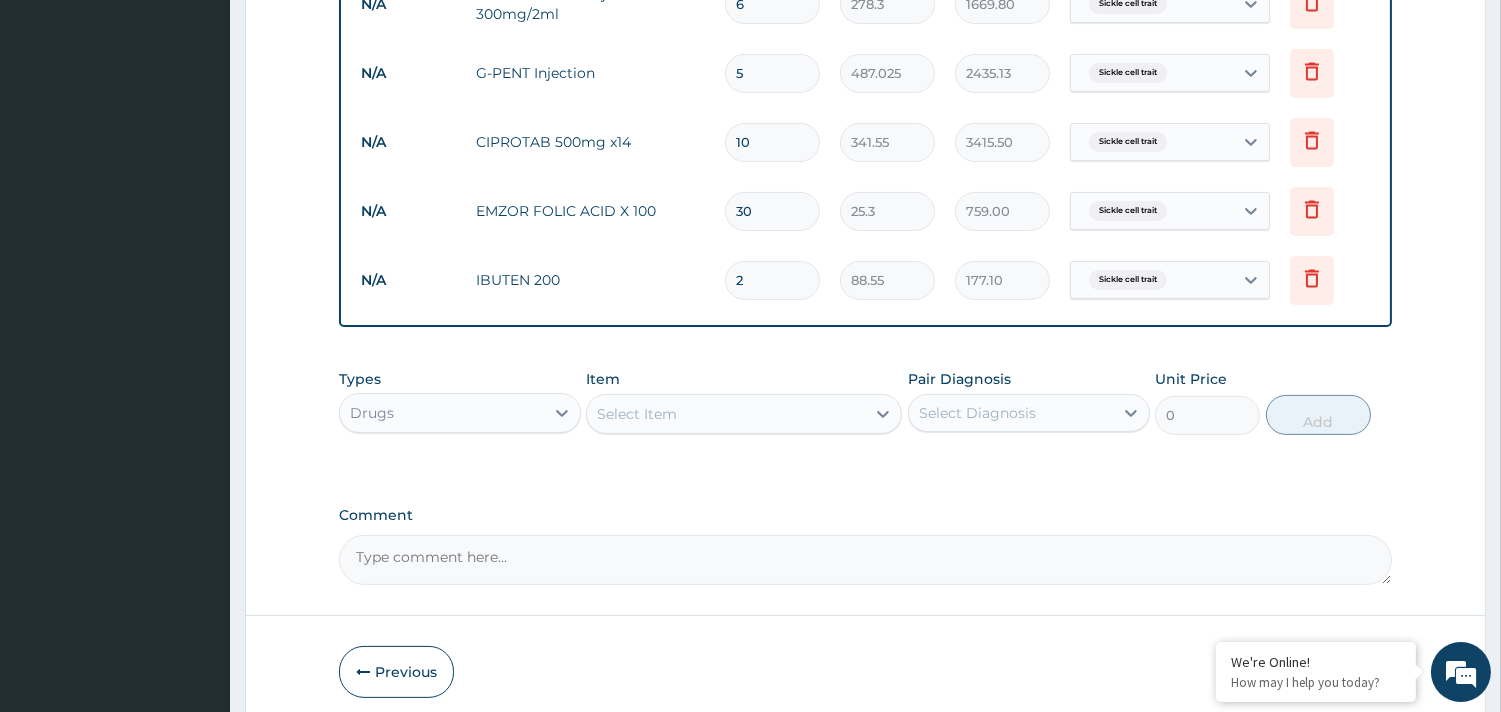type on "20" 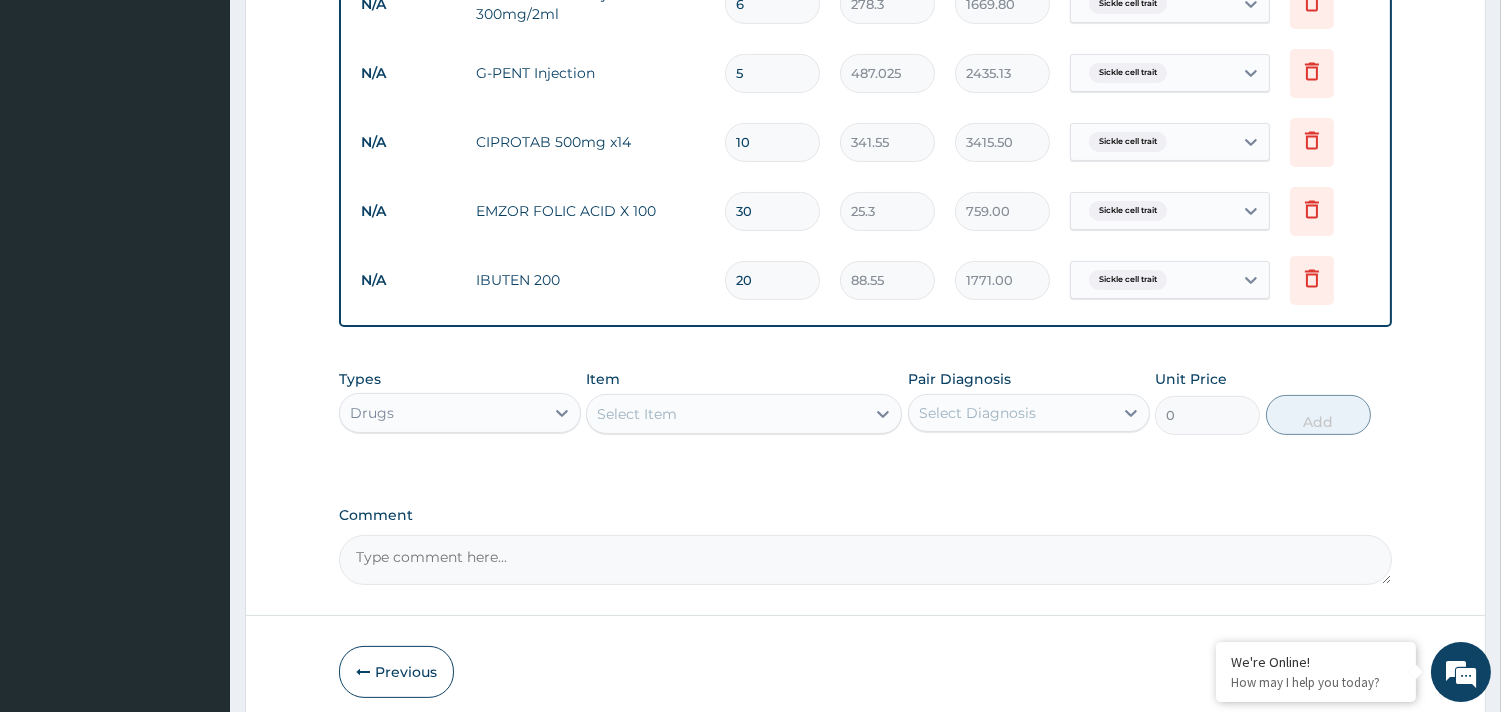 type on "20" 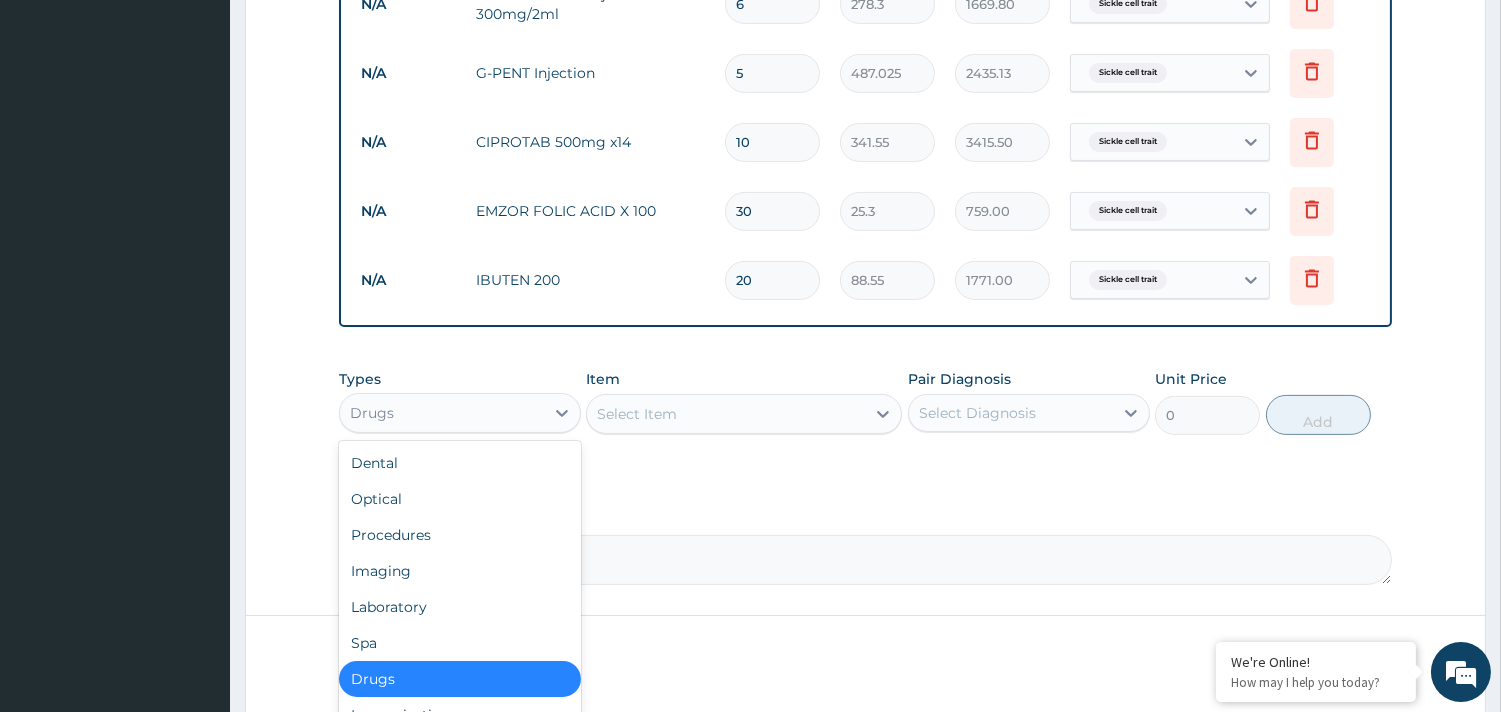 click on "Drugs" at bounding box center [442, 413] 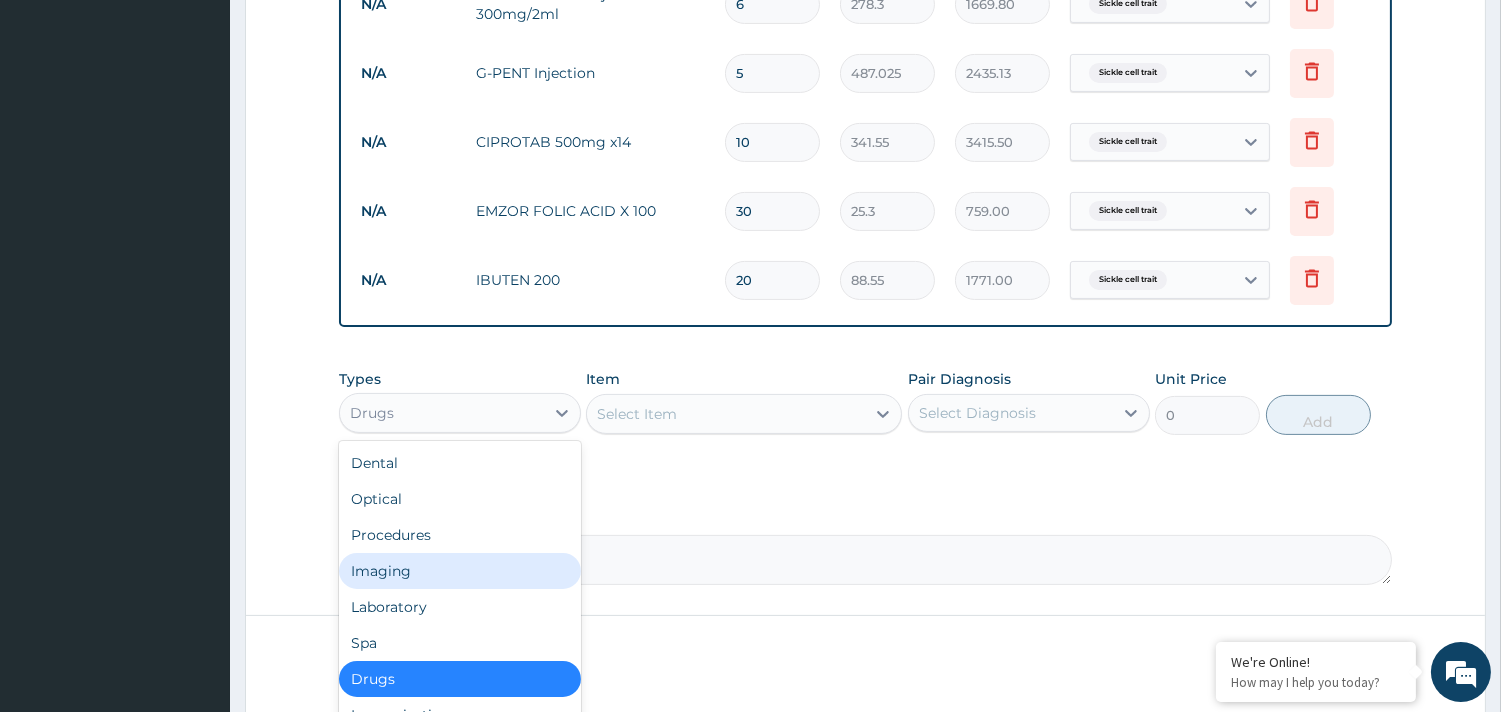scroll, scrollTop: 67, scrollLeft: 0, axis: vertical 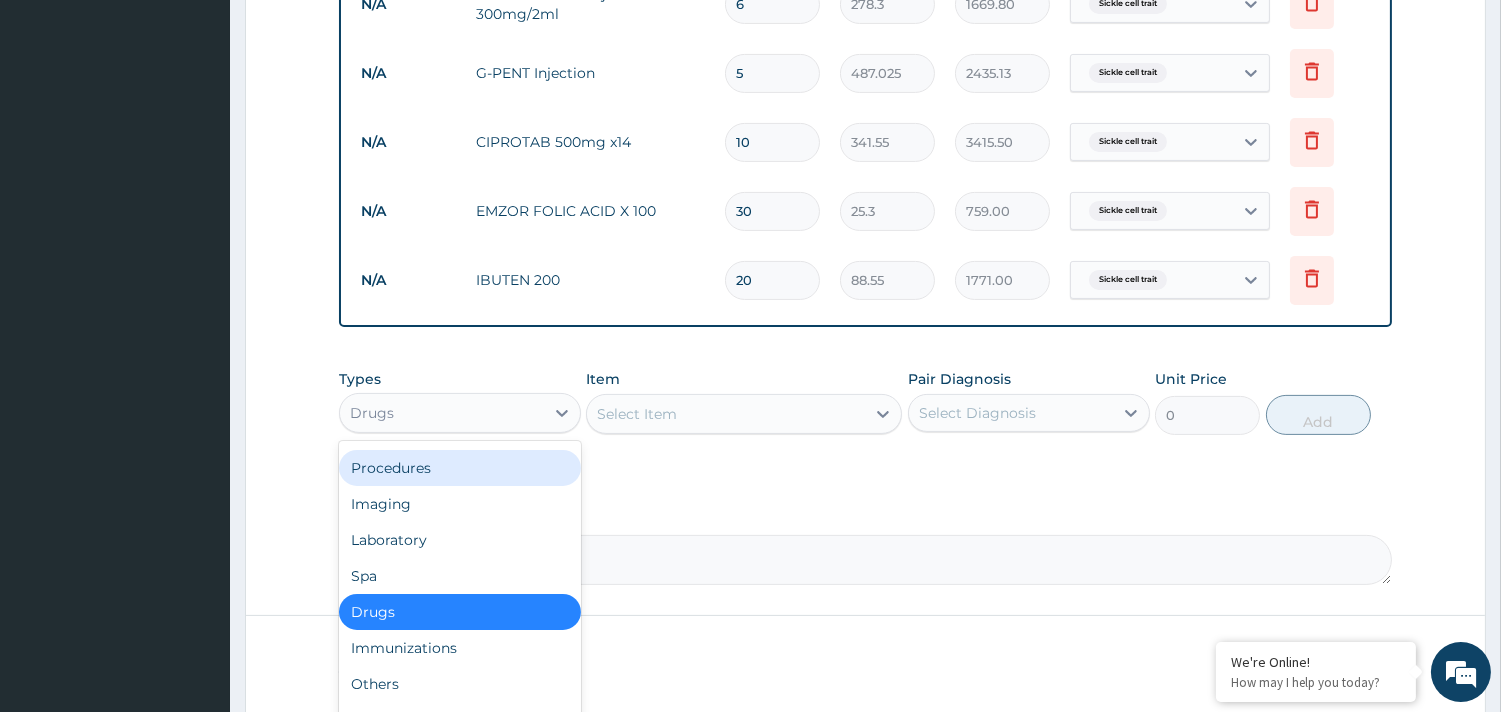 click on "Procedures" at bounding box center (460, 468) 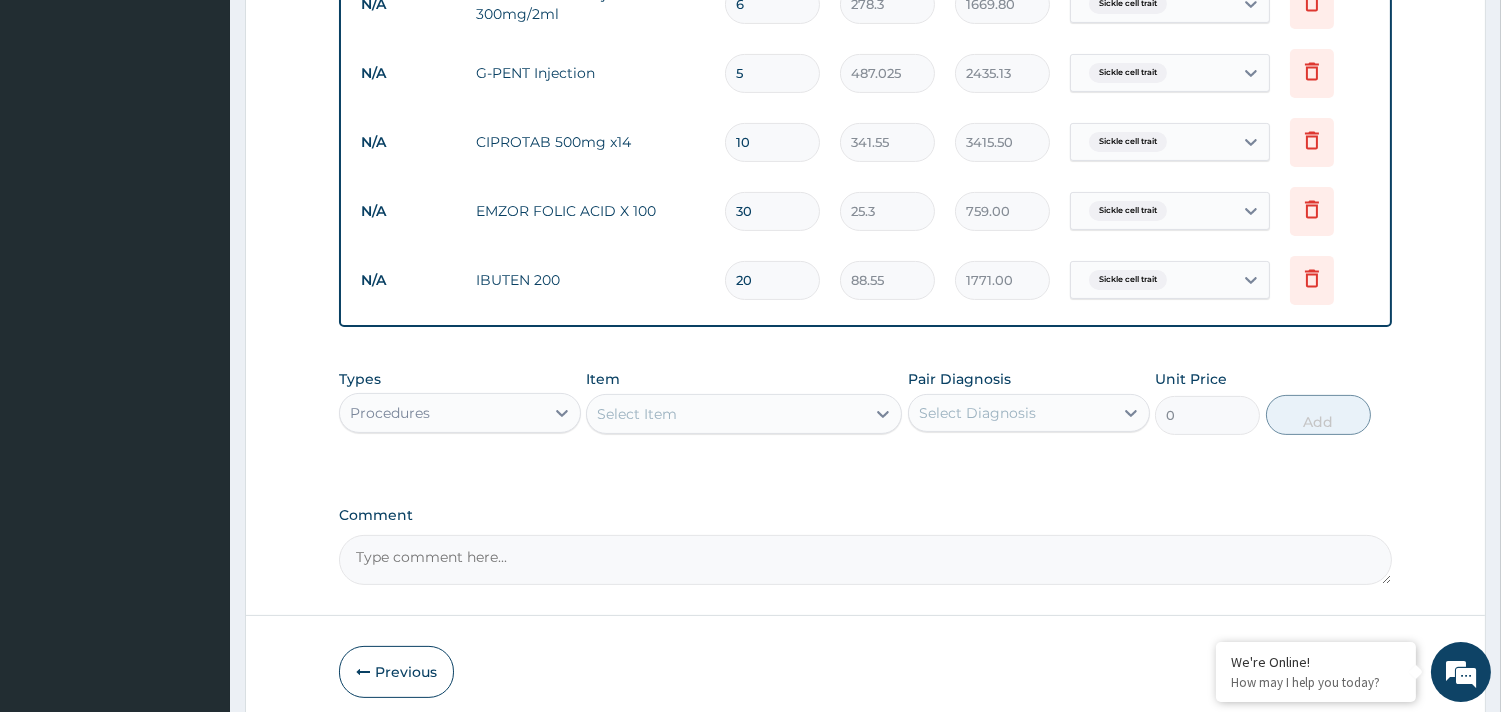 click on "Select Item" at bounding box center (726, 414) 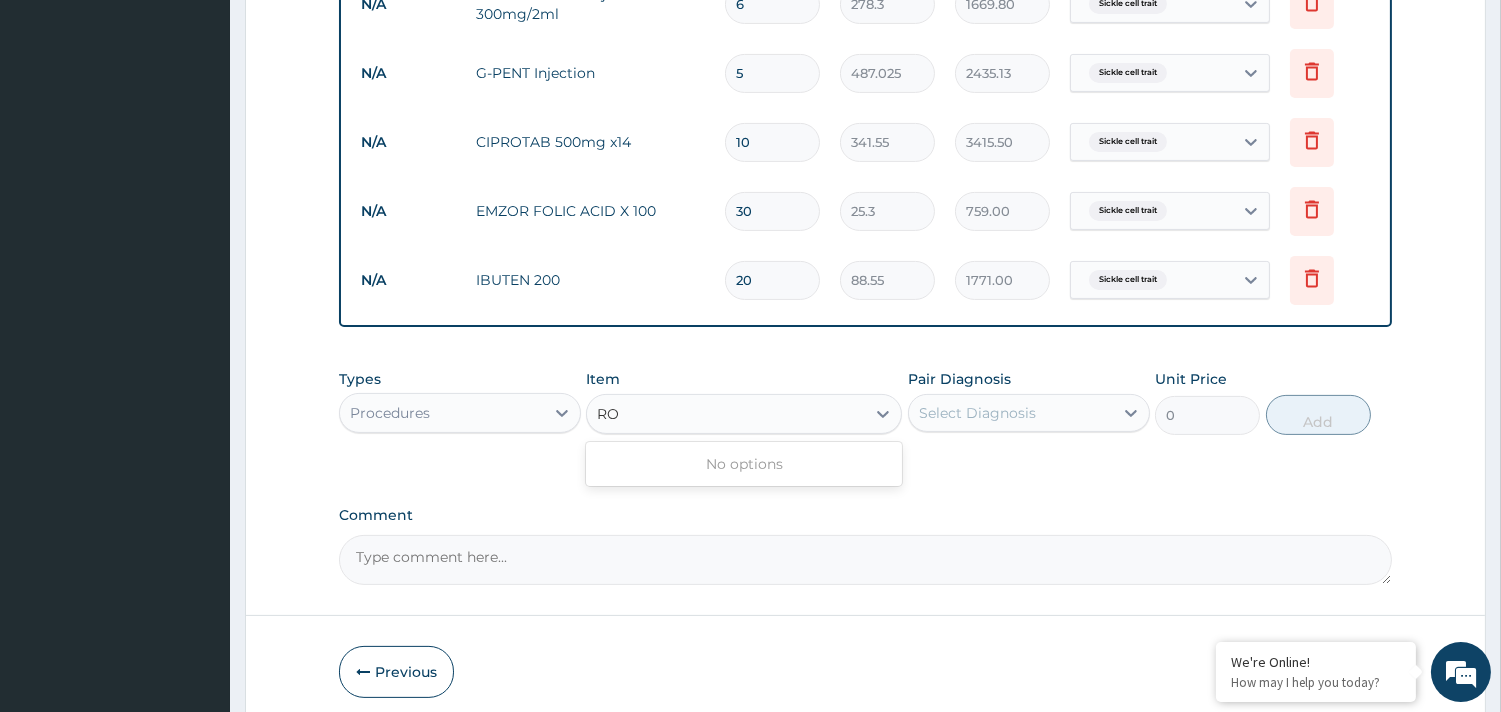 type on "R" 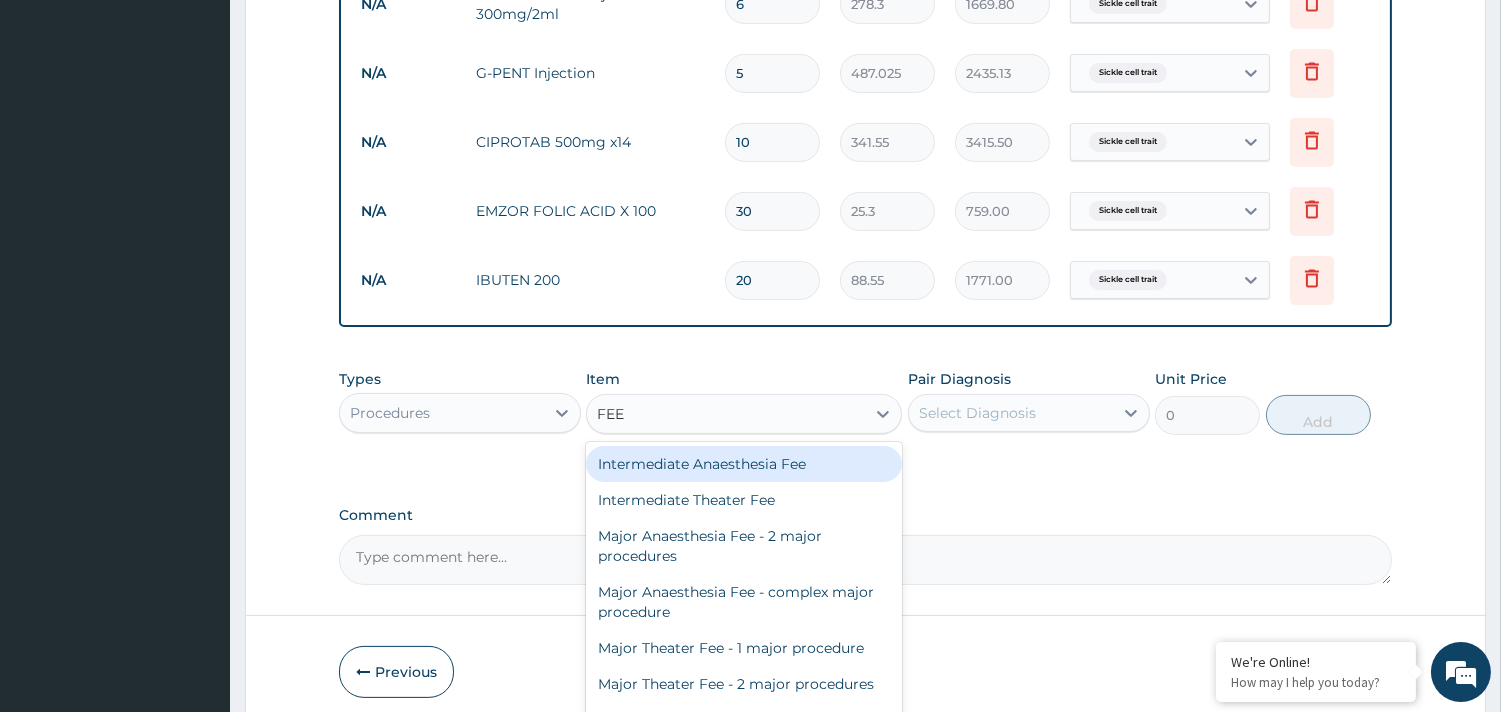 type on "FEED" 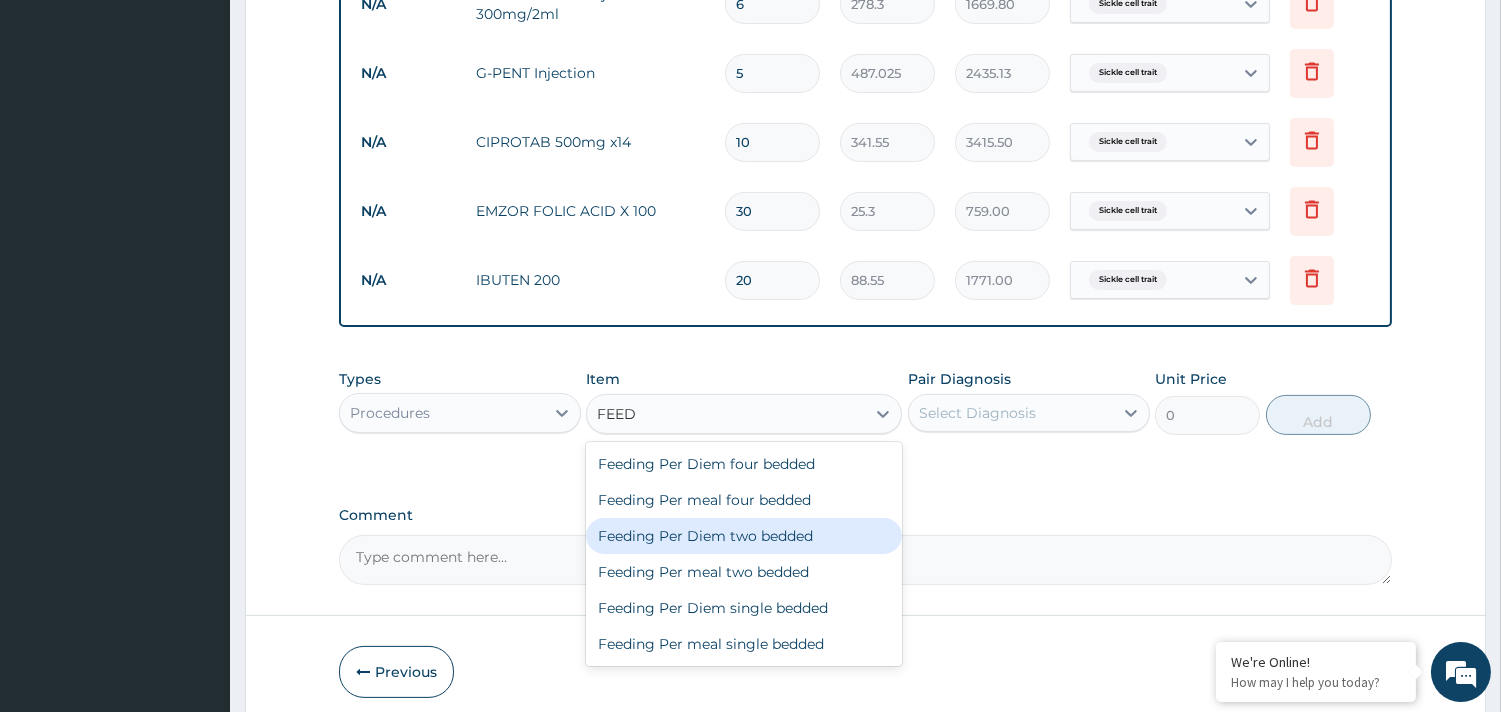 click on "Feeding Per Diem two bedded" at bounding box center (744, 536) 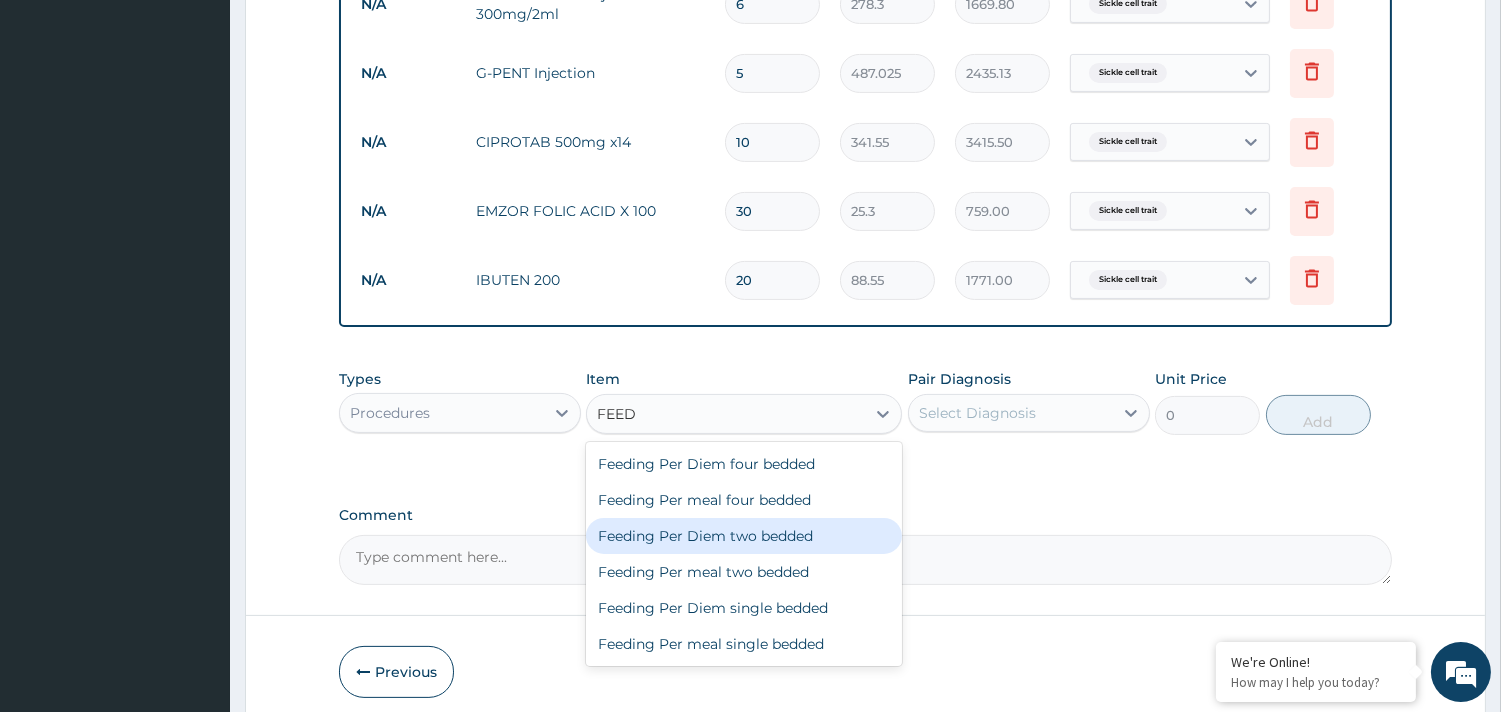 type 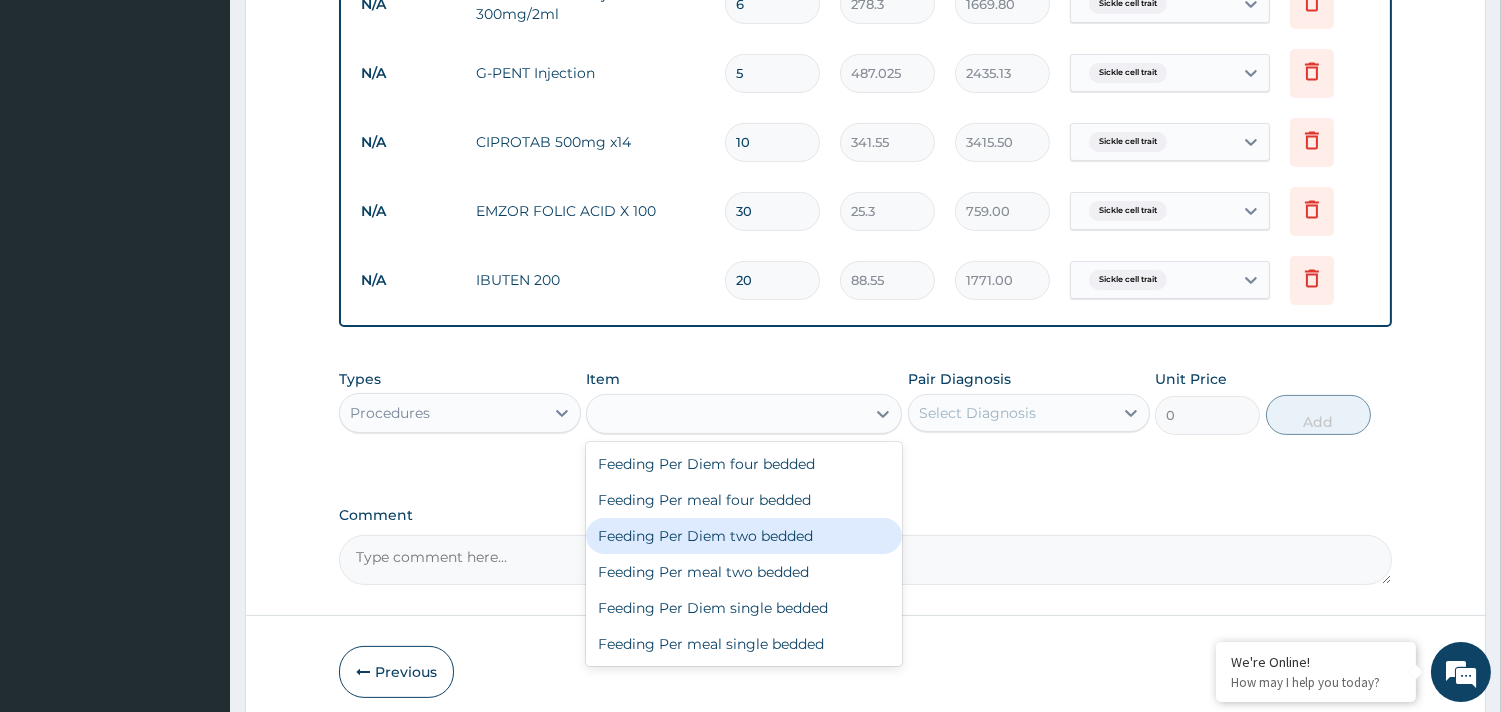 type on "10350" 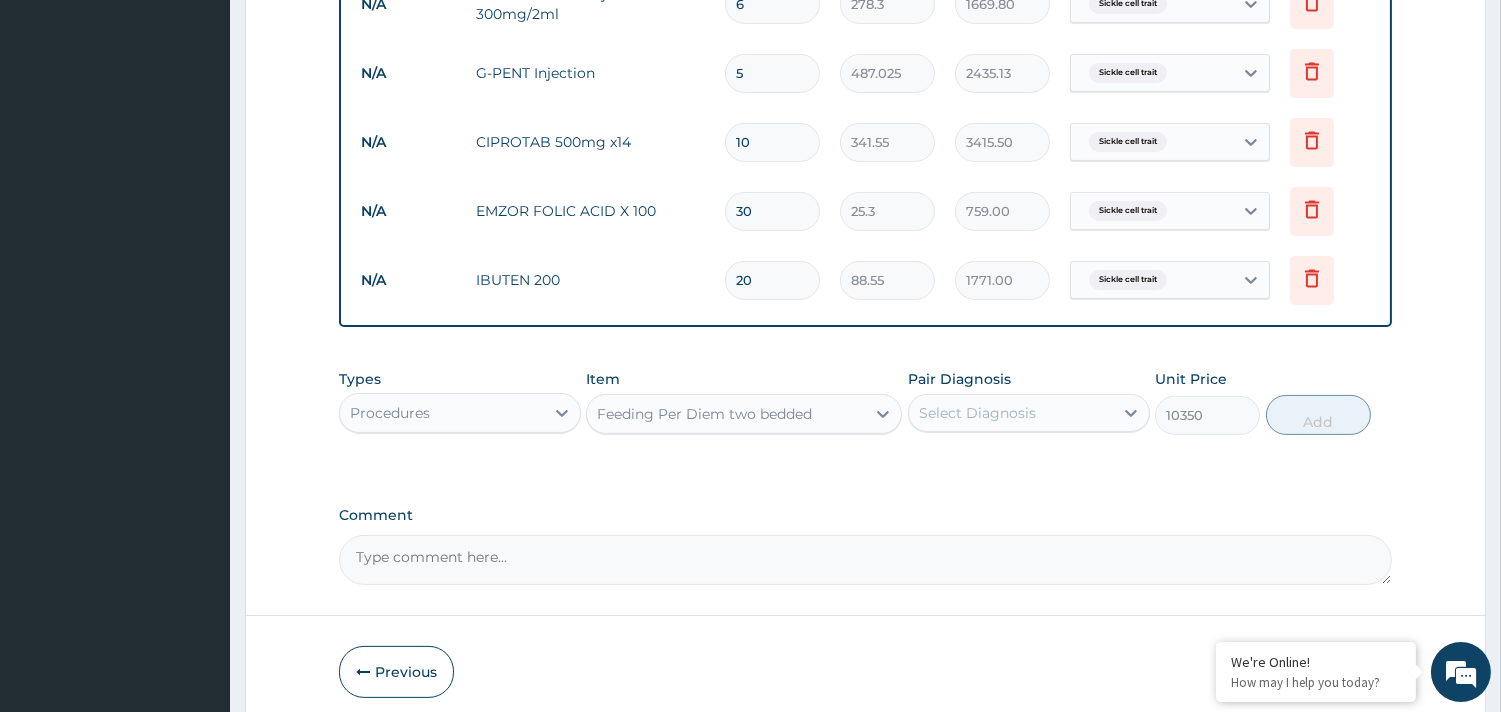 click on "Select Diagnosis" at bounding box center (977, 413) 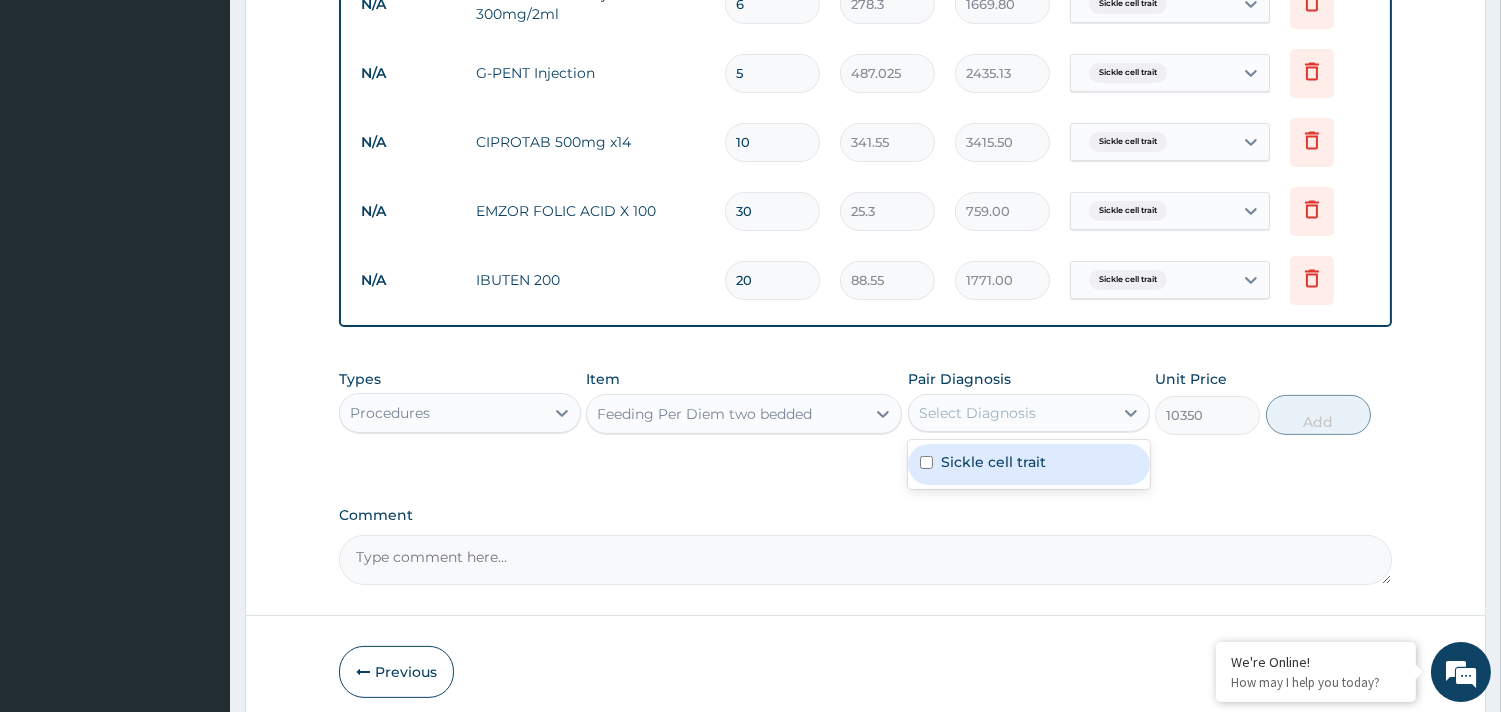 click on "Sickle cell trait" at bounding box center (993, 462) 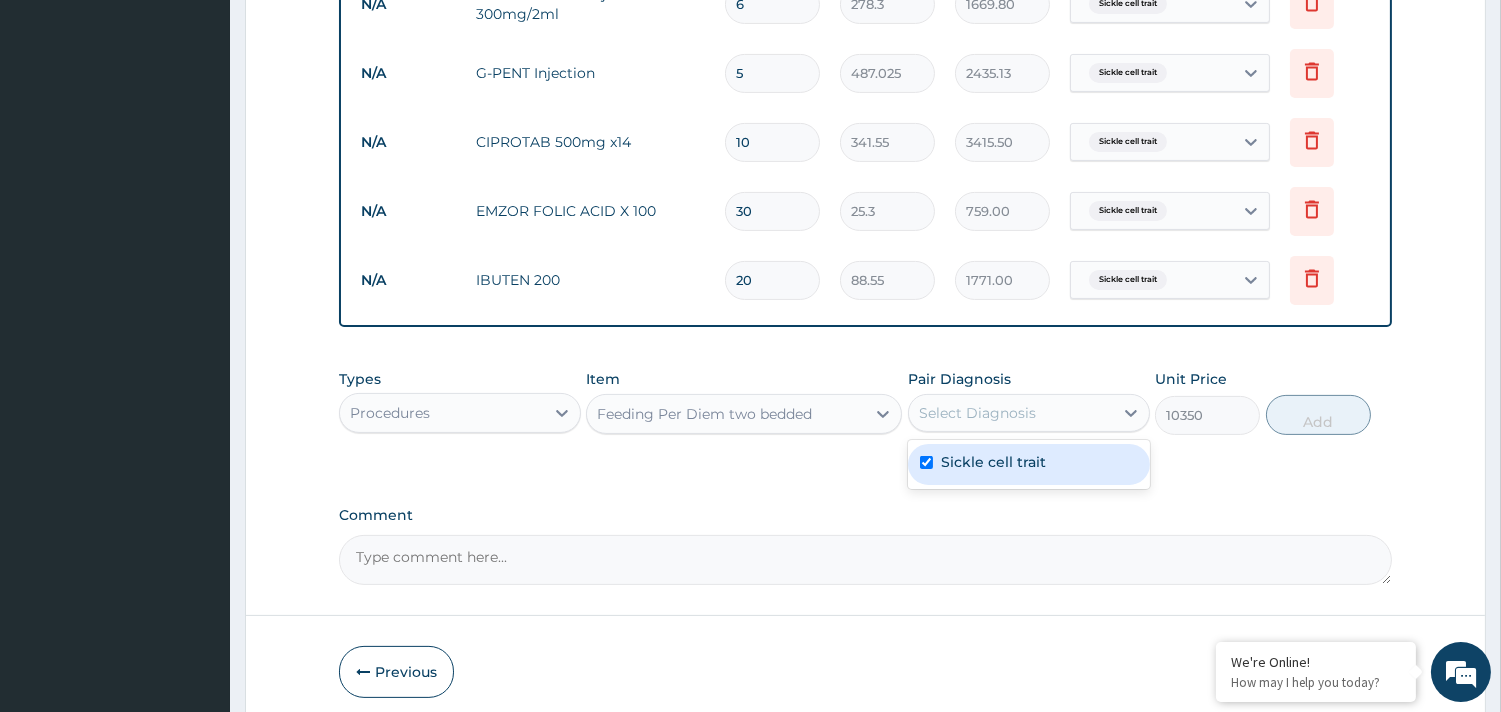 checkbox on "true" 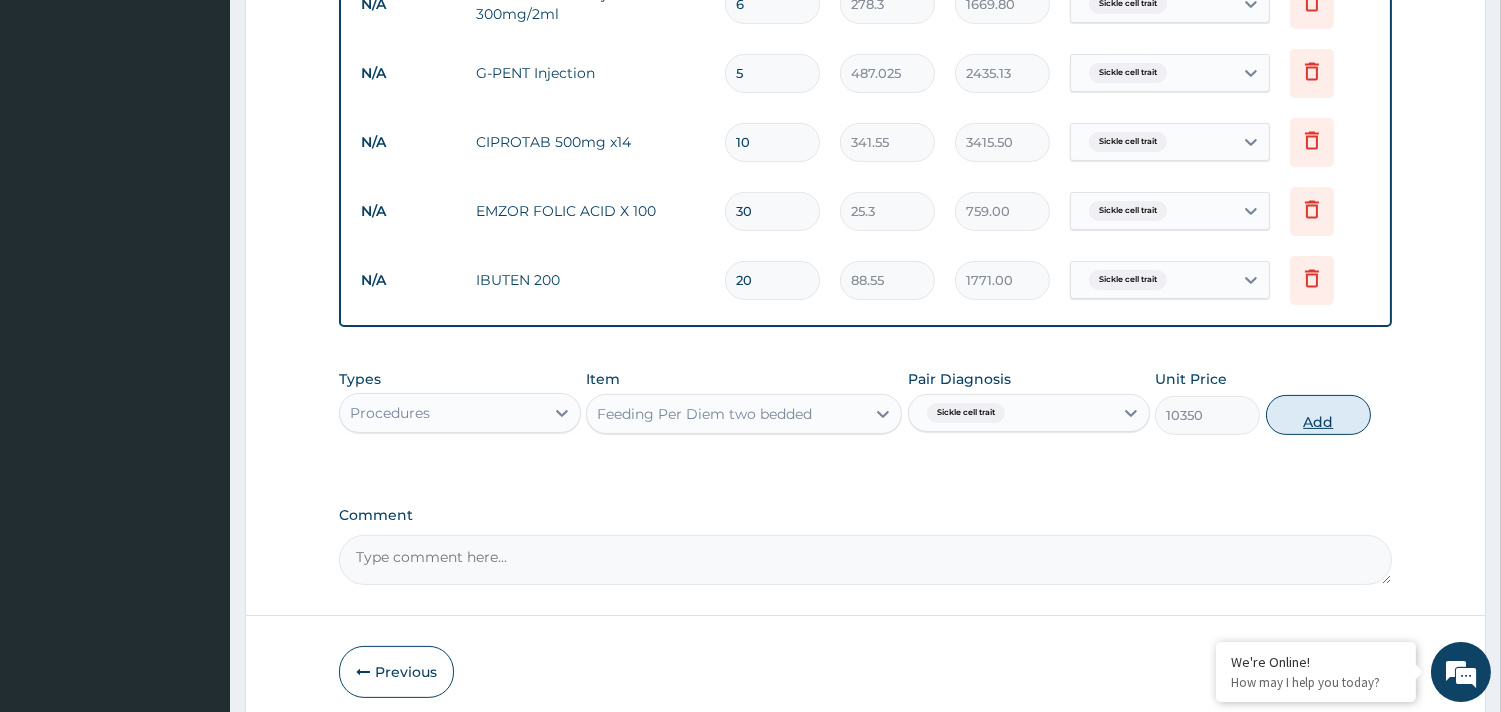 click on "Add" at bounding box center [1318, 415] 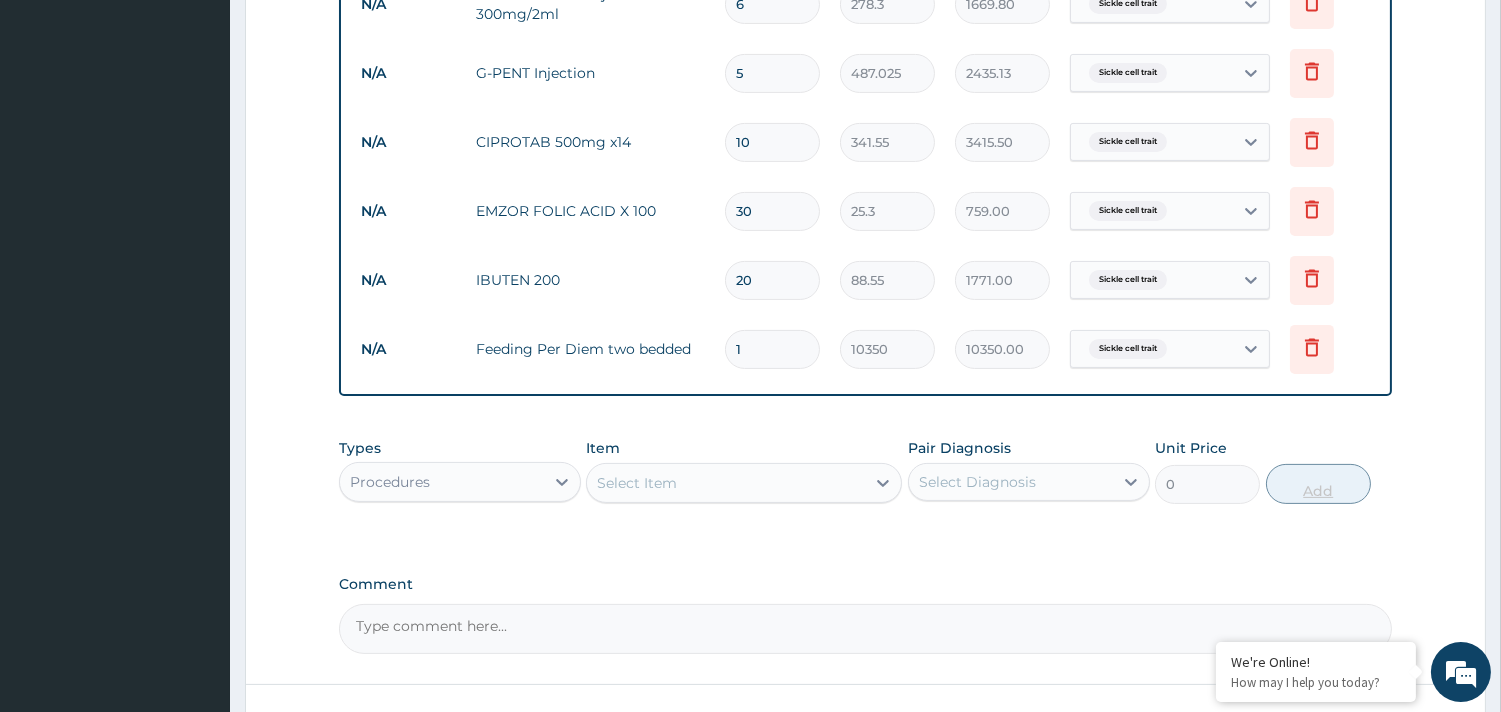 type 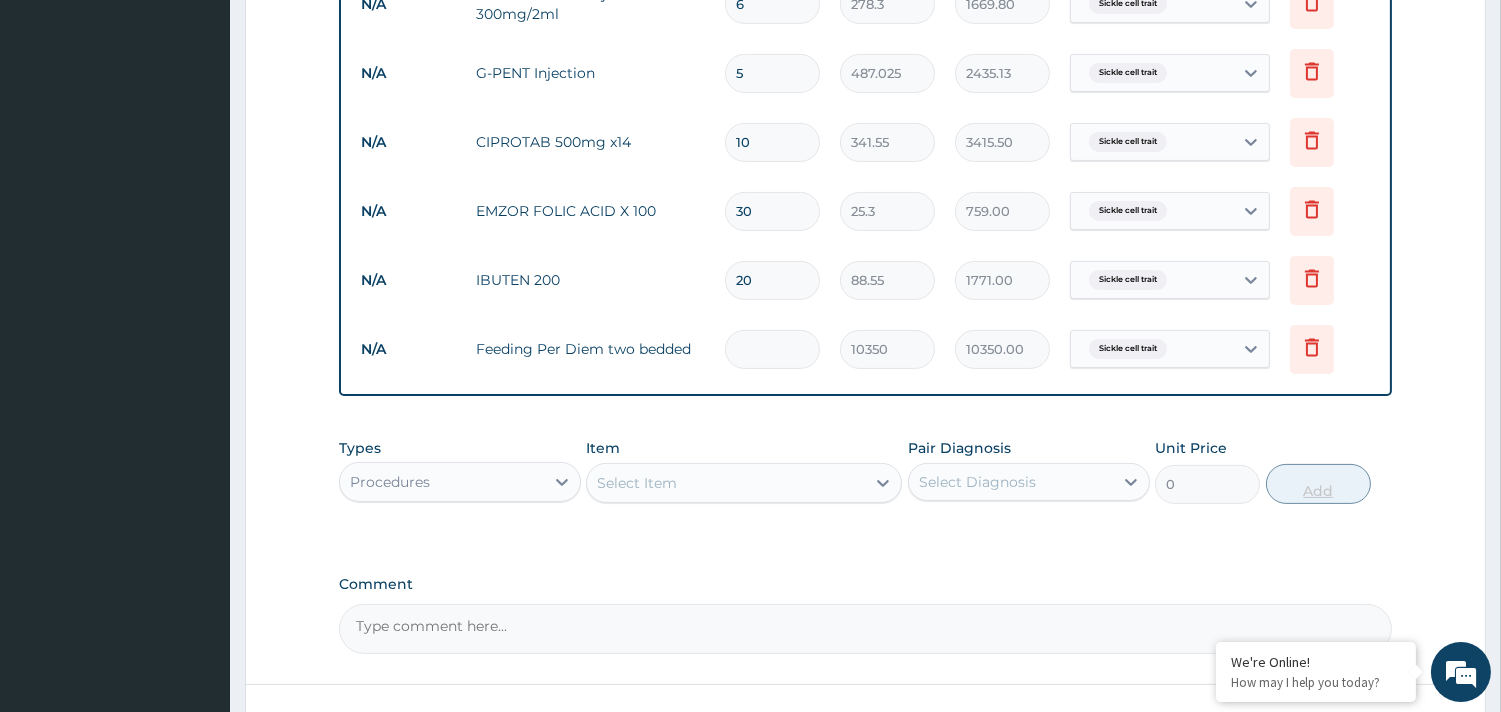 type on "0.00" 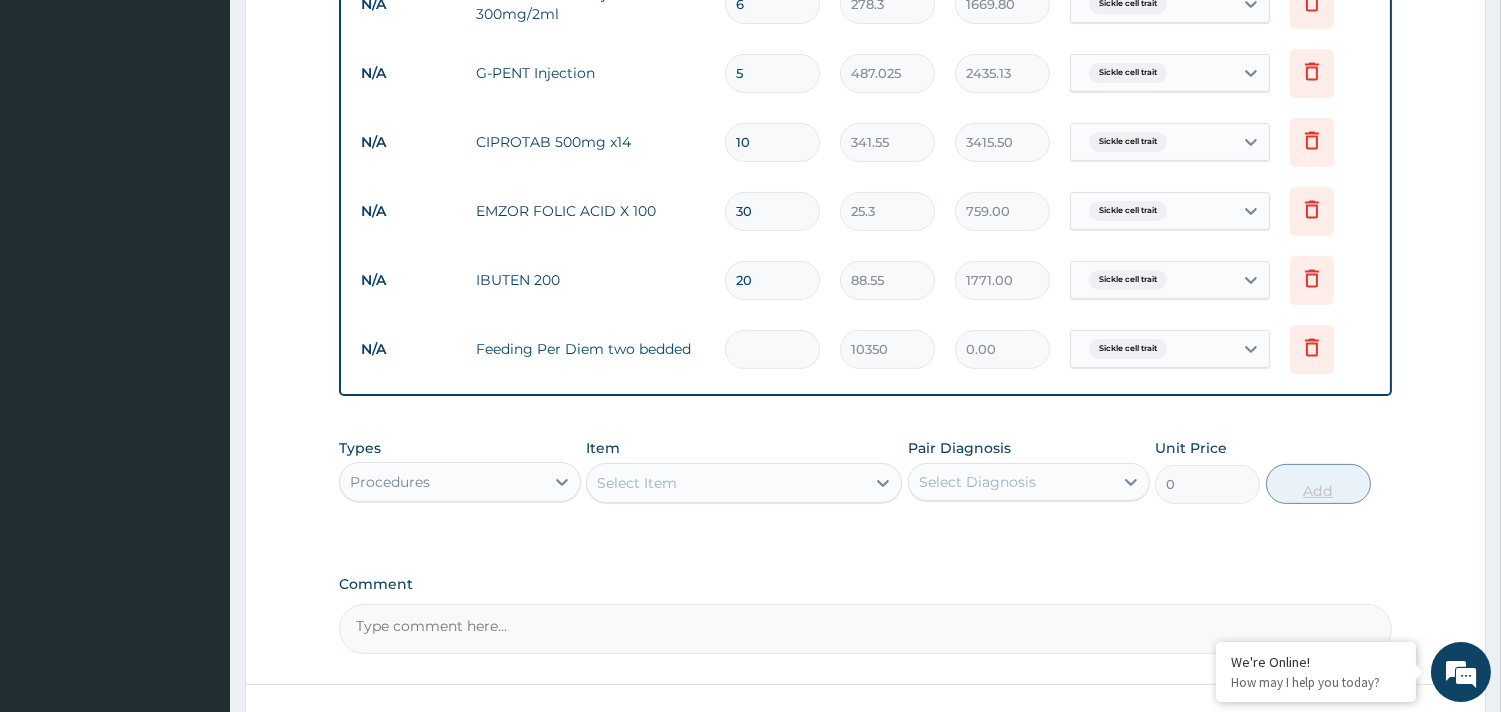 type on "2" 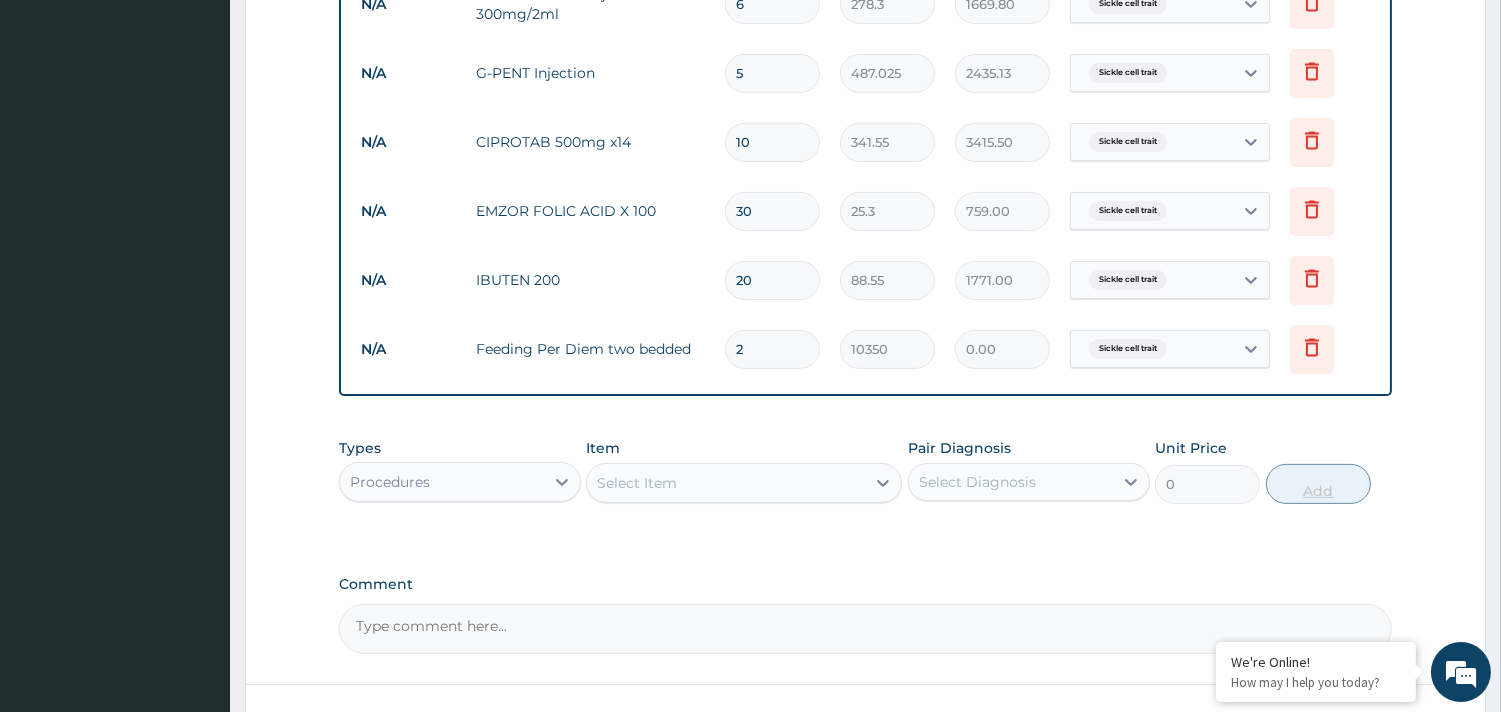 type on "20700.00" 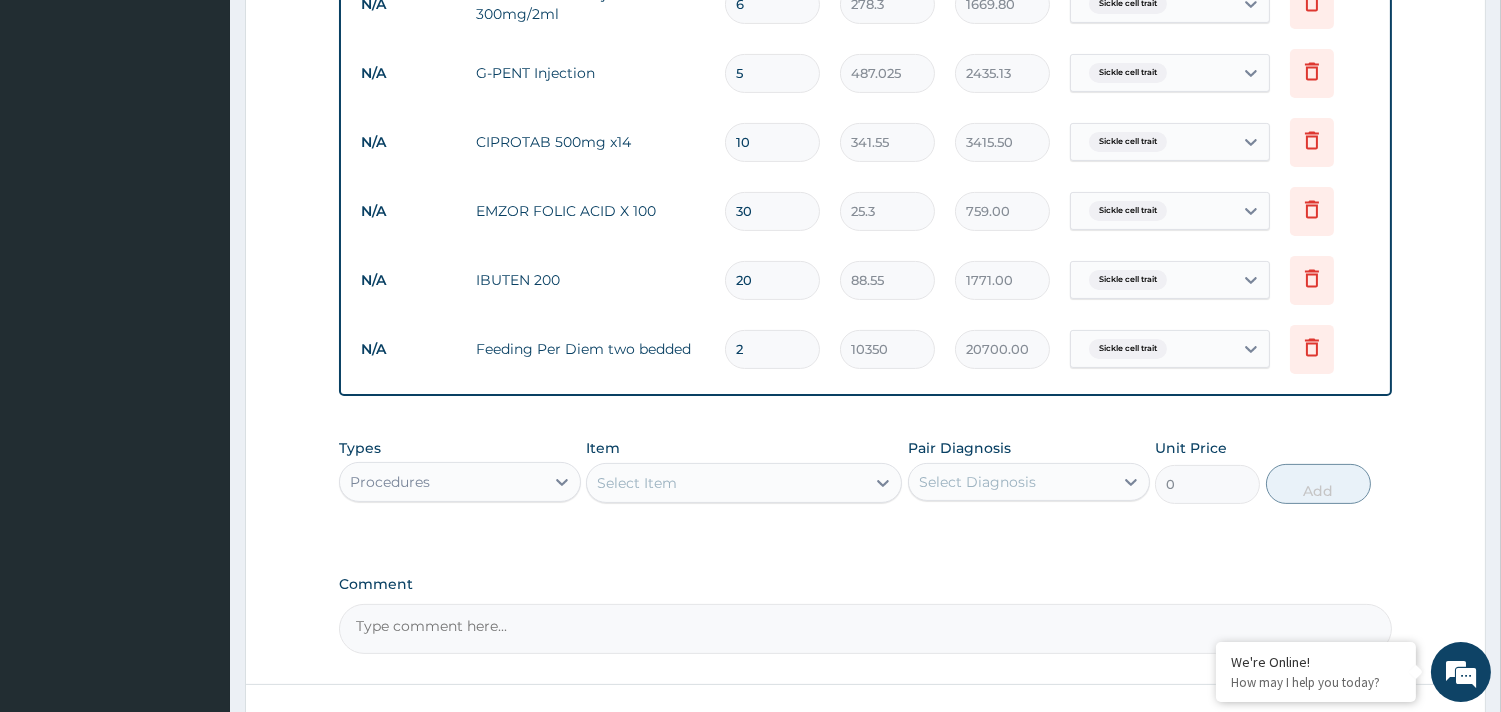 type on "2" 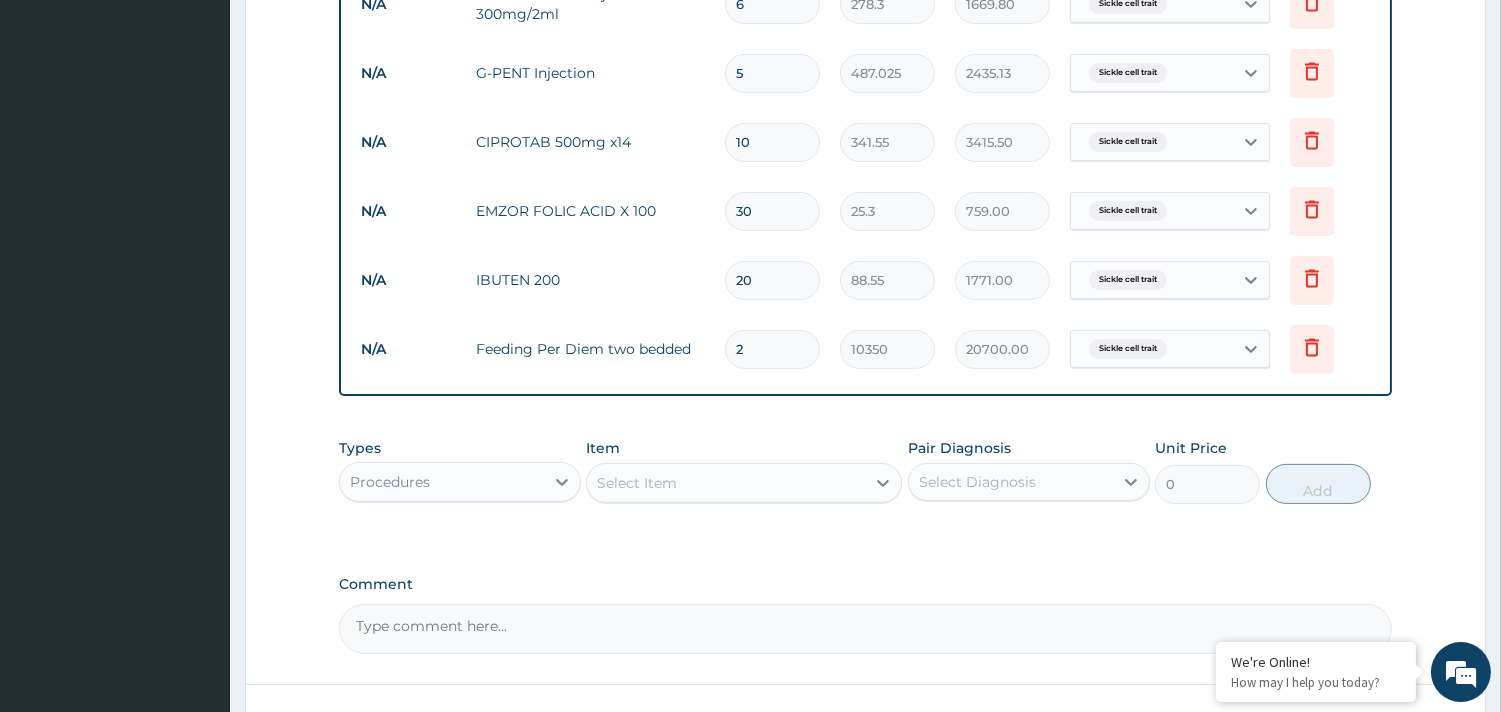 click on "Select Item" at bounding box center (726, 483) 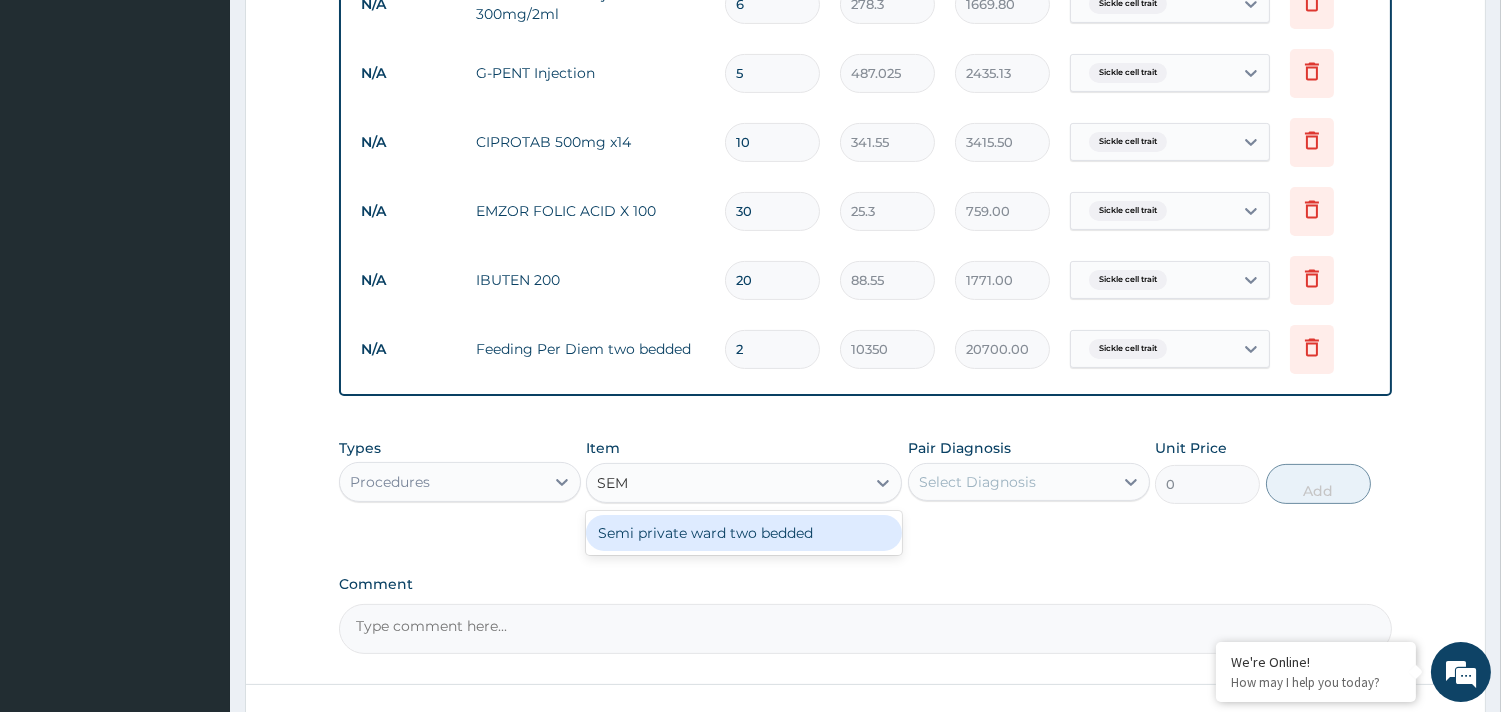 type on "SEMI" 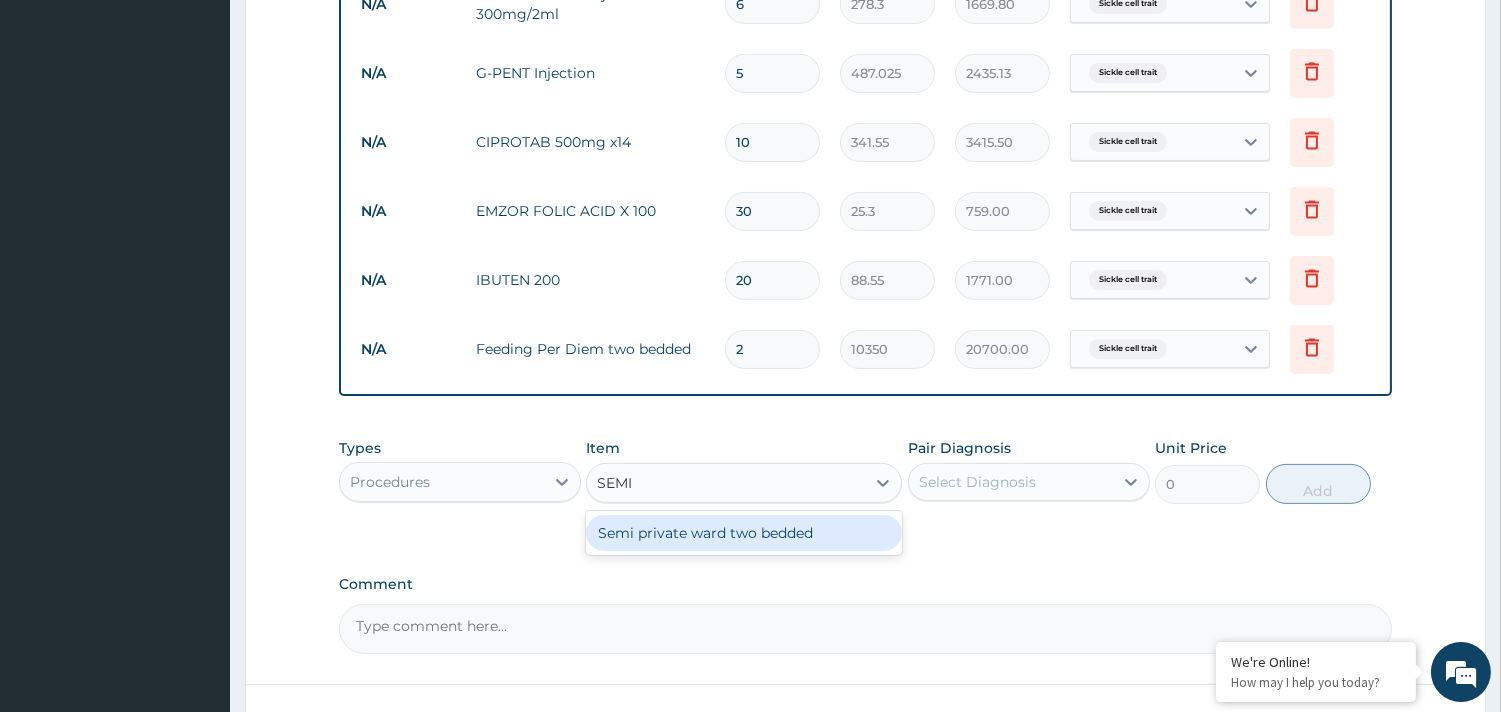 click on "Semi private ward two bedded" at bounding box center (744, 533) 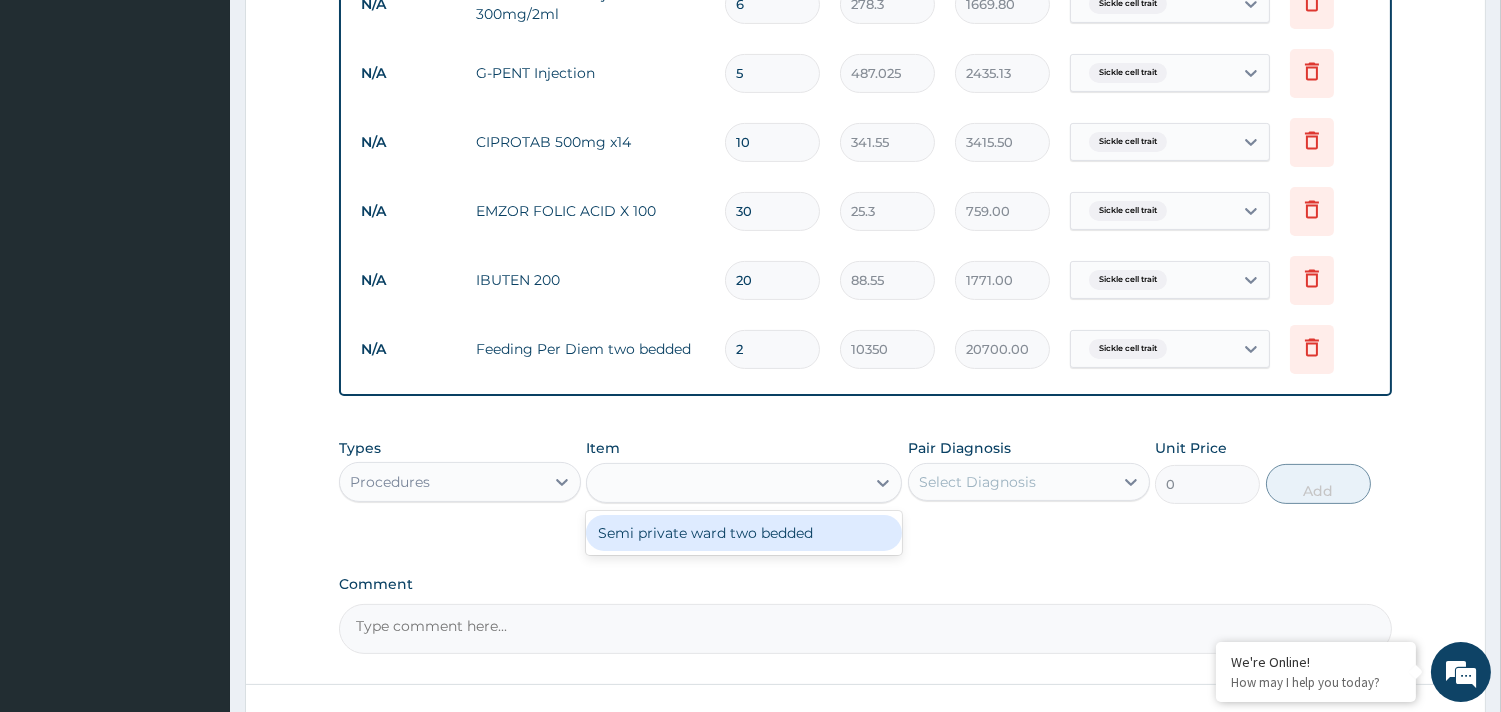 type on "10350" 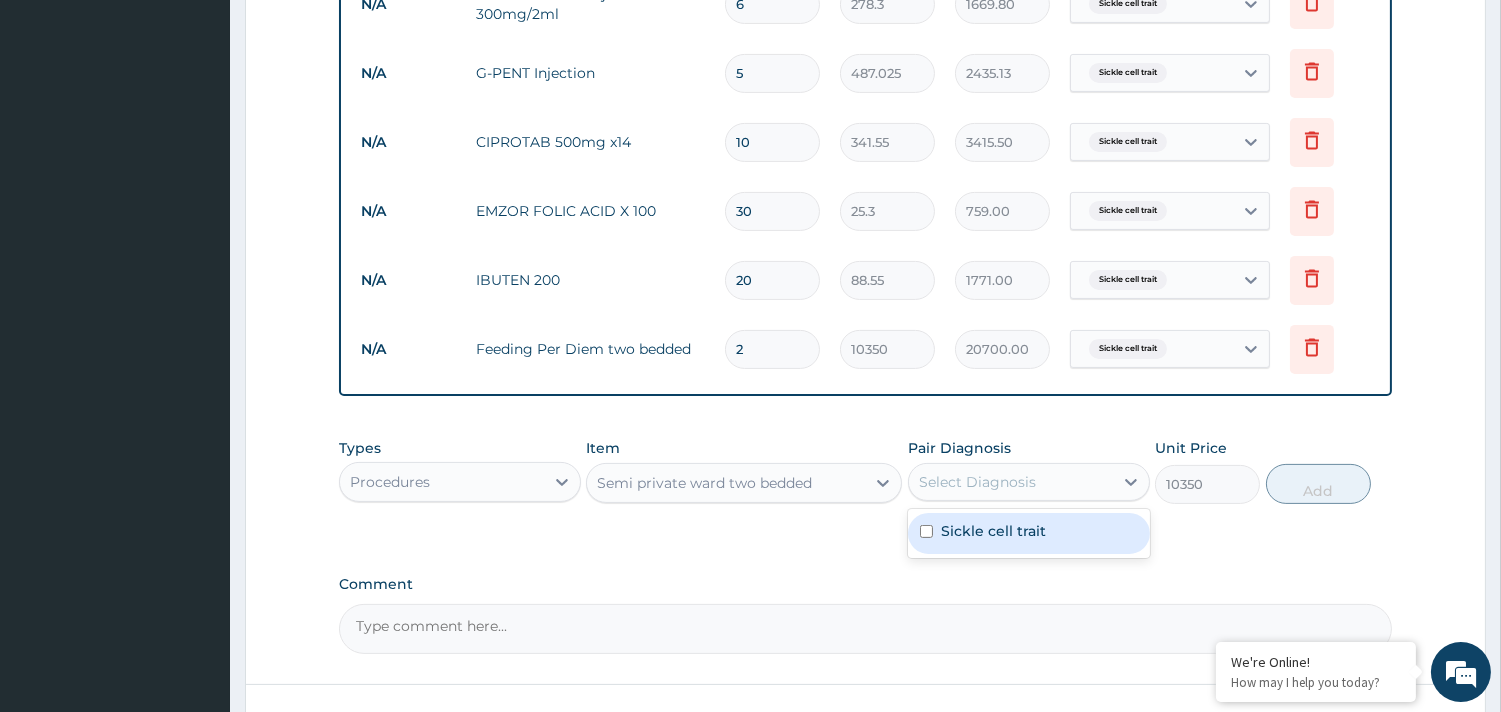 click on "Select Diagnosis" at bounding box center [1011, 482] 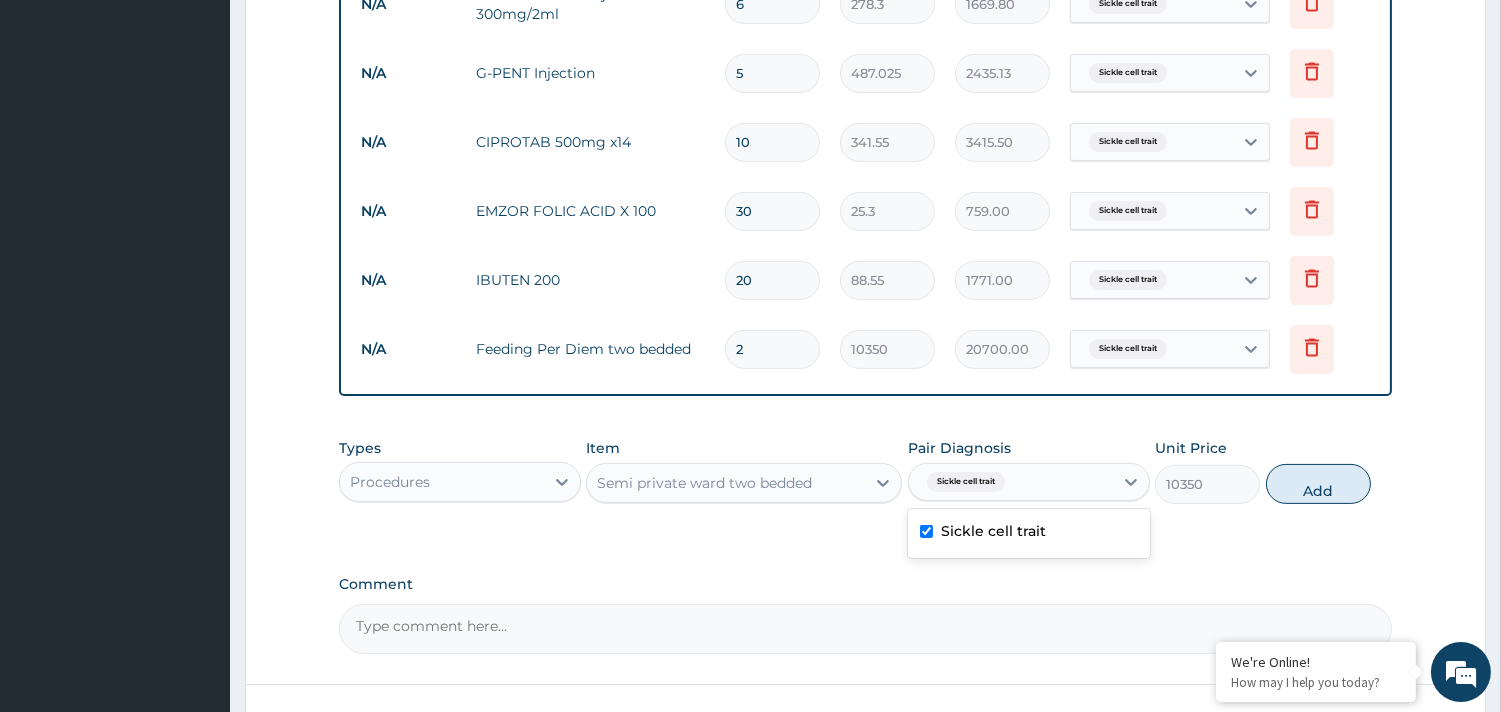 checkbox on "true" 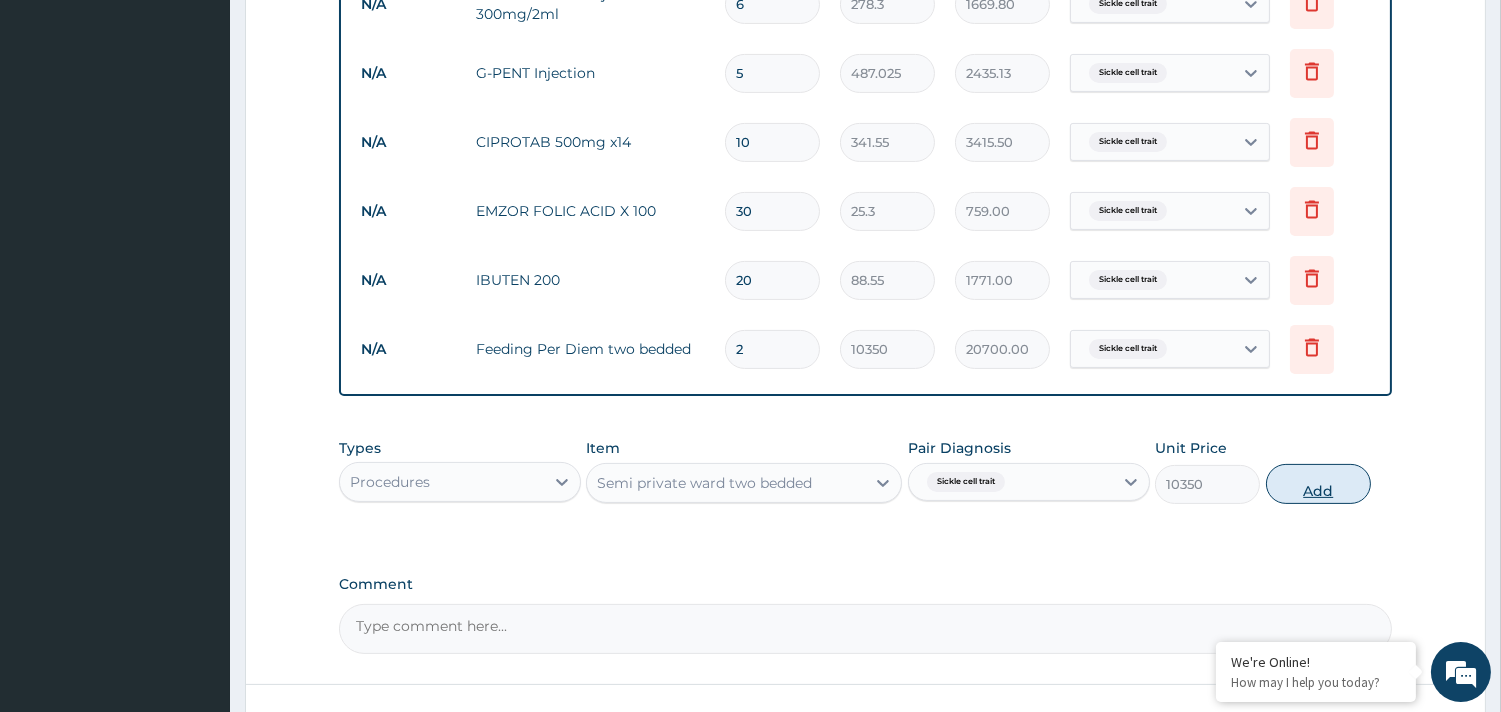 click on "Add" at bounding box center [1318, 484] 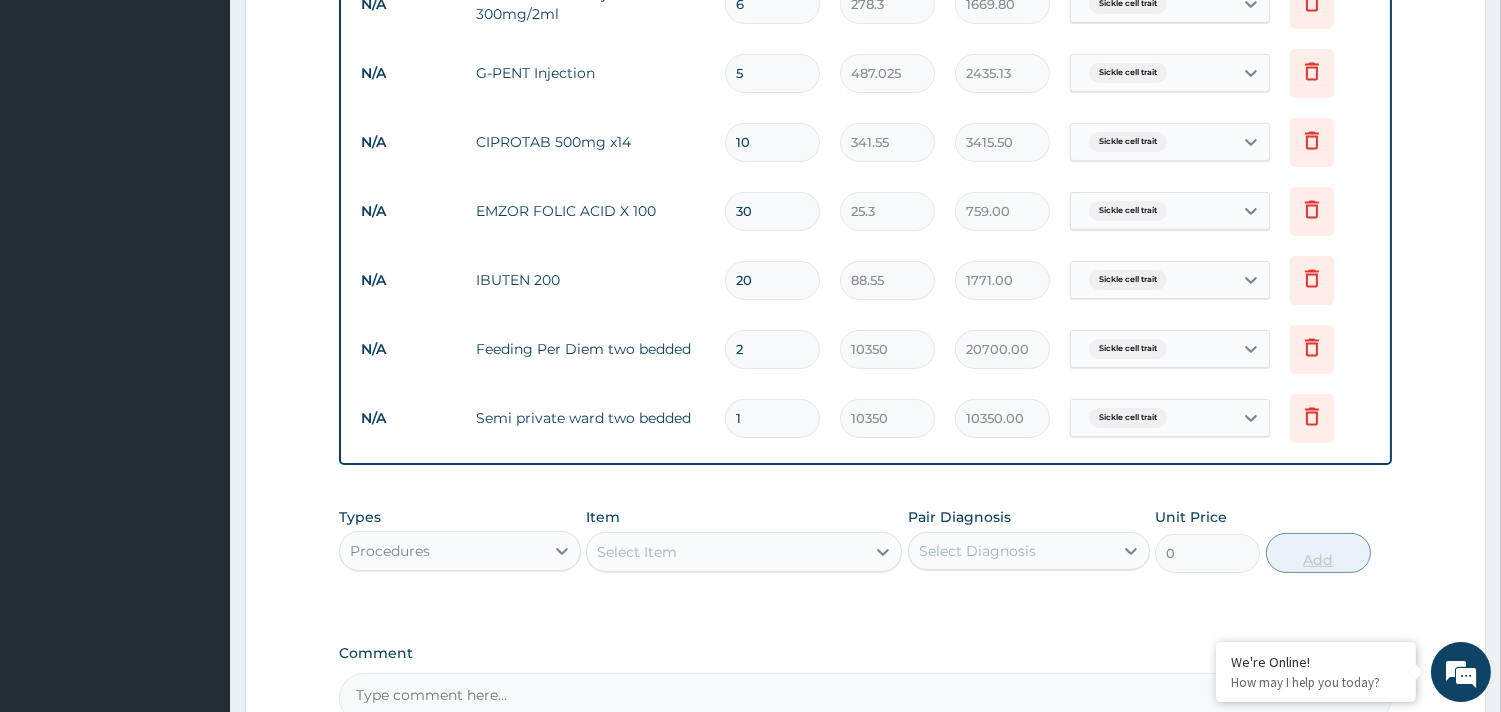 type 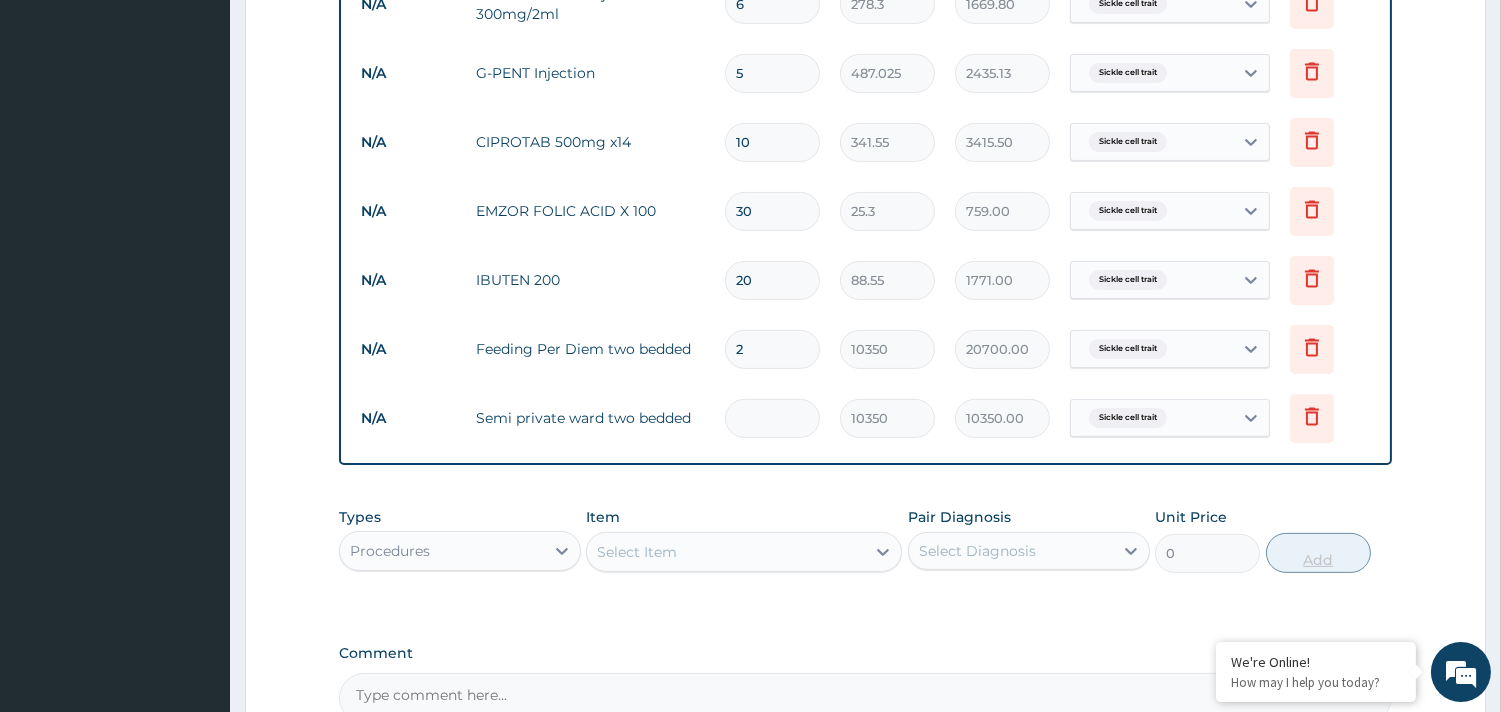 type on "0.00" 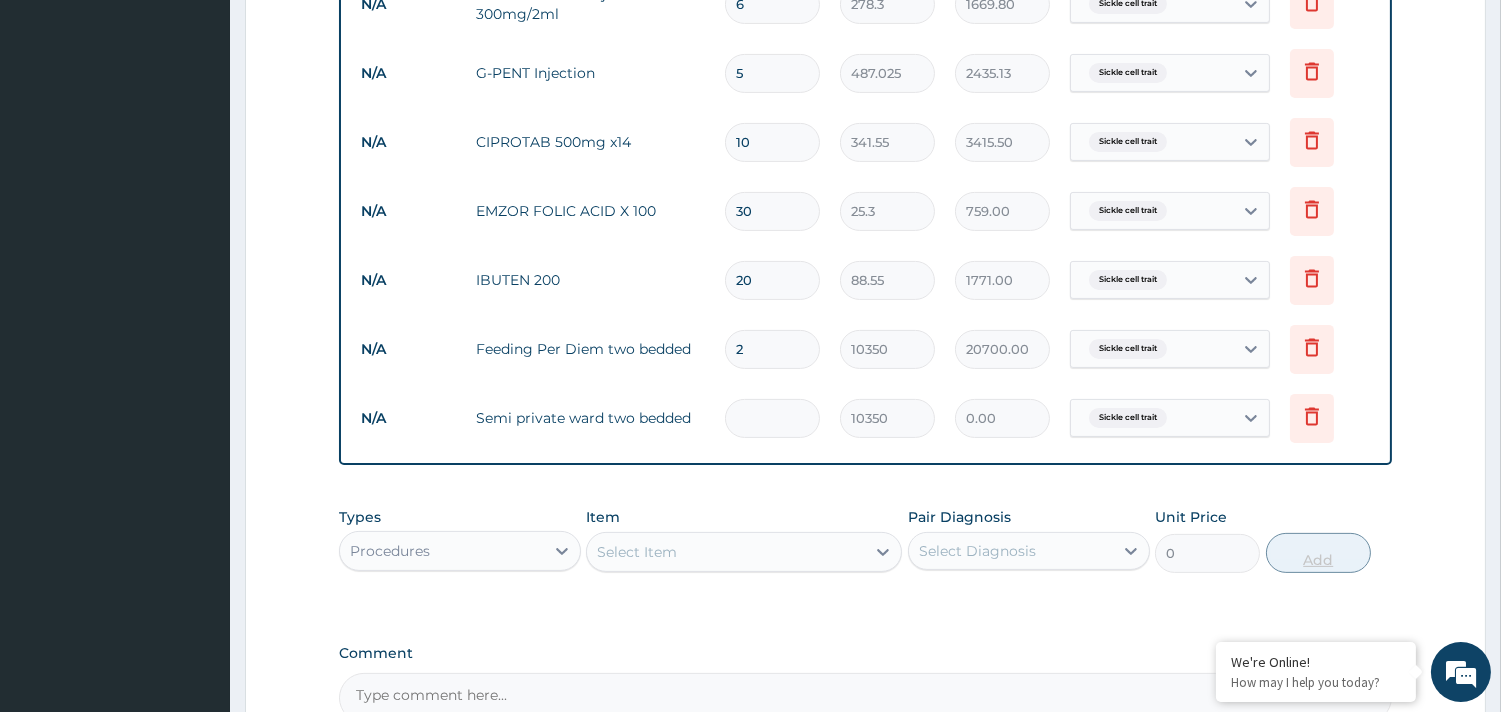 type on "2" 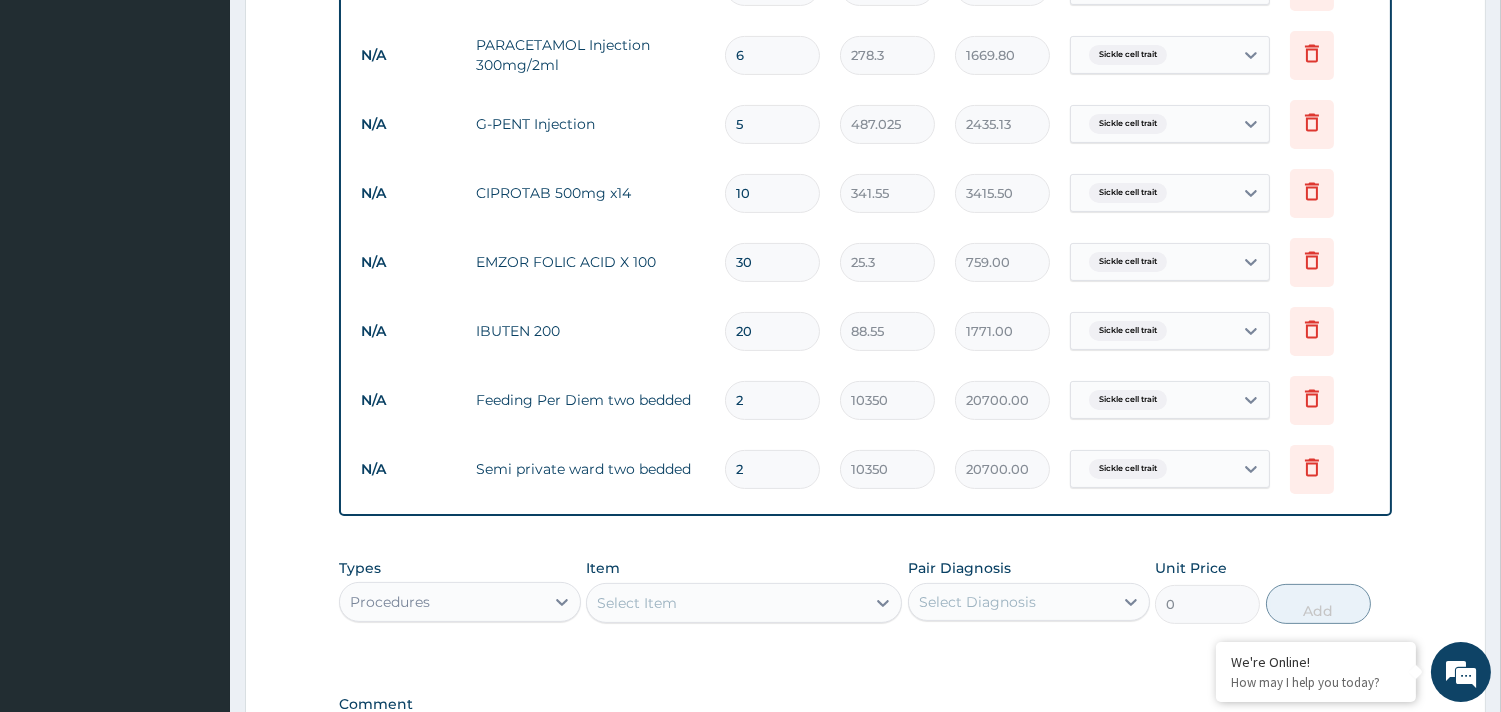 scroll, scrollTop: 1190, scrollLeft: 0, axis: vertical 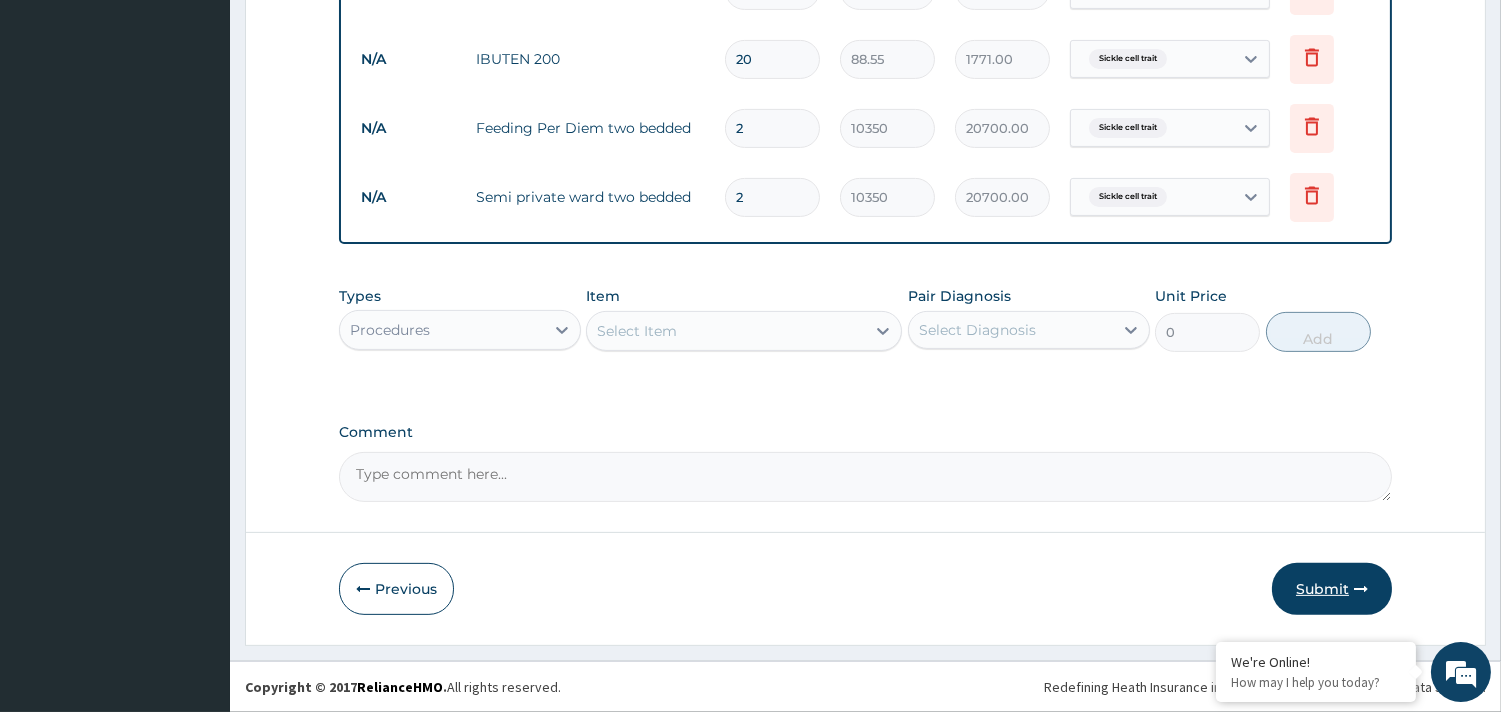 type on "2" 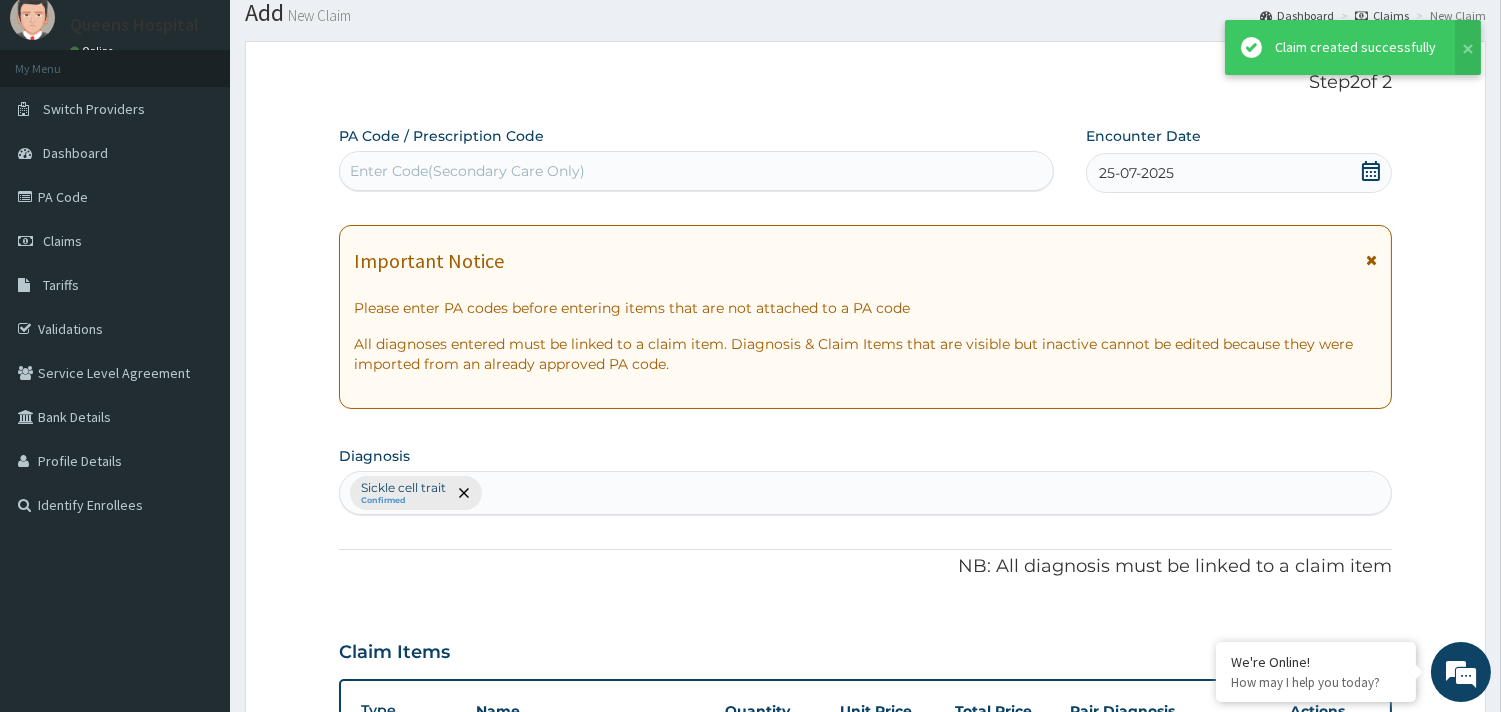 scroll, scrollTop: 1190, scrollLeft: 0, axis: vertical 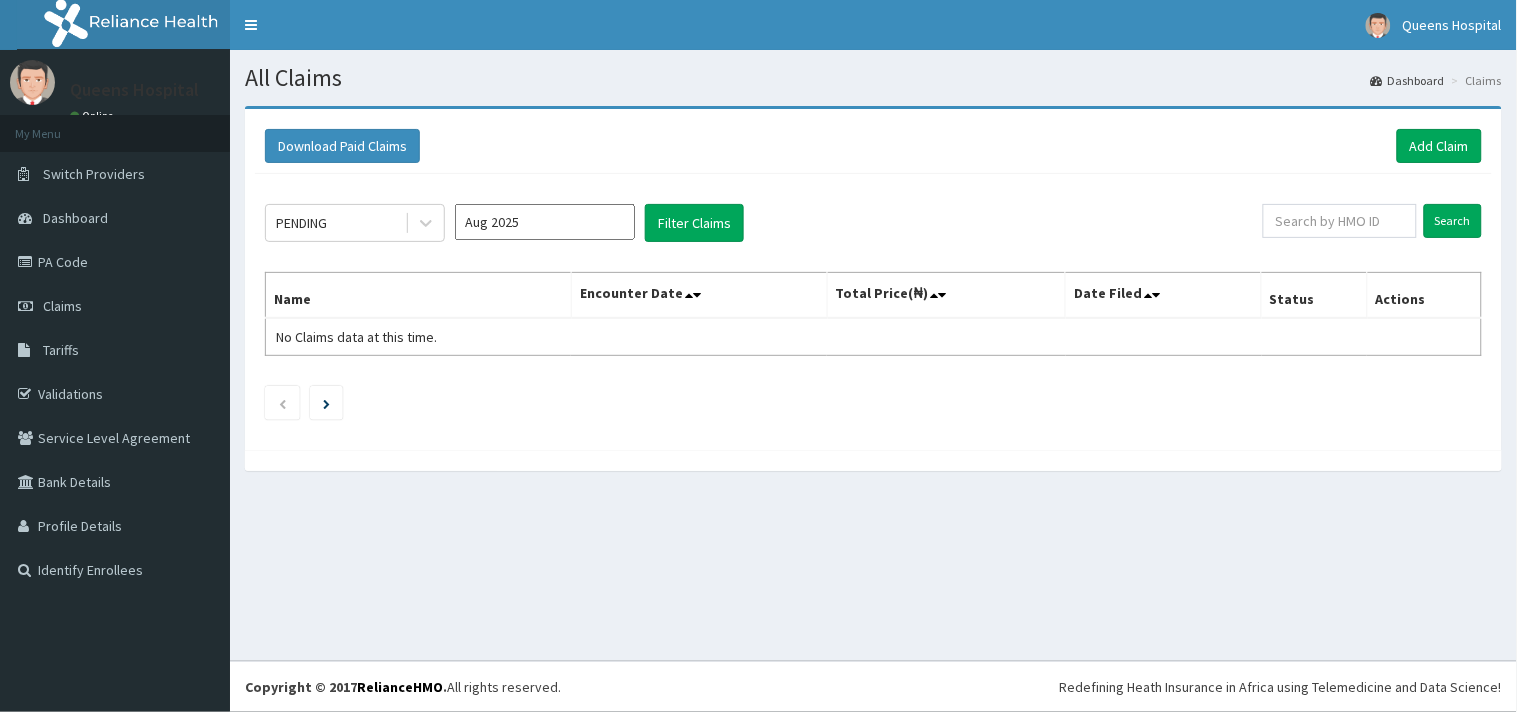 click on "Aug 2025" at bounding box center [545, 222] 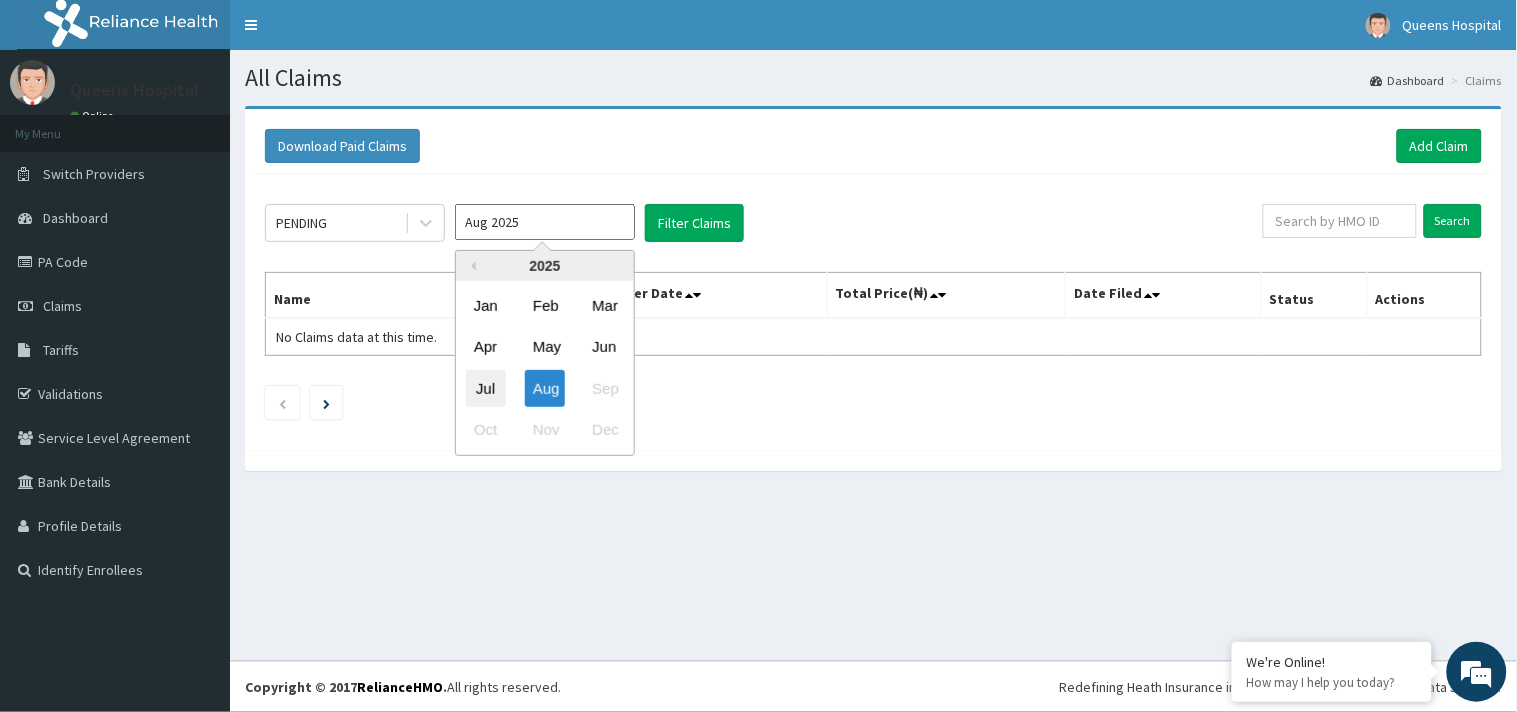 click on "Jul" at bounding box center (486, 388) 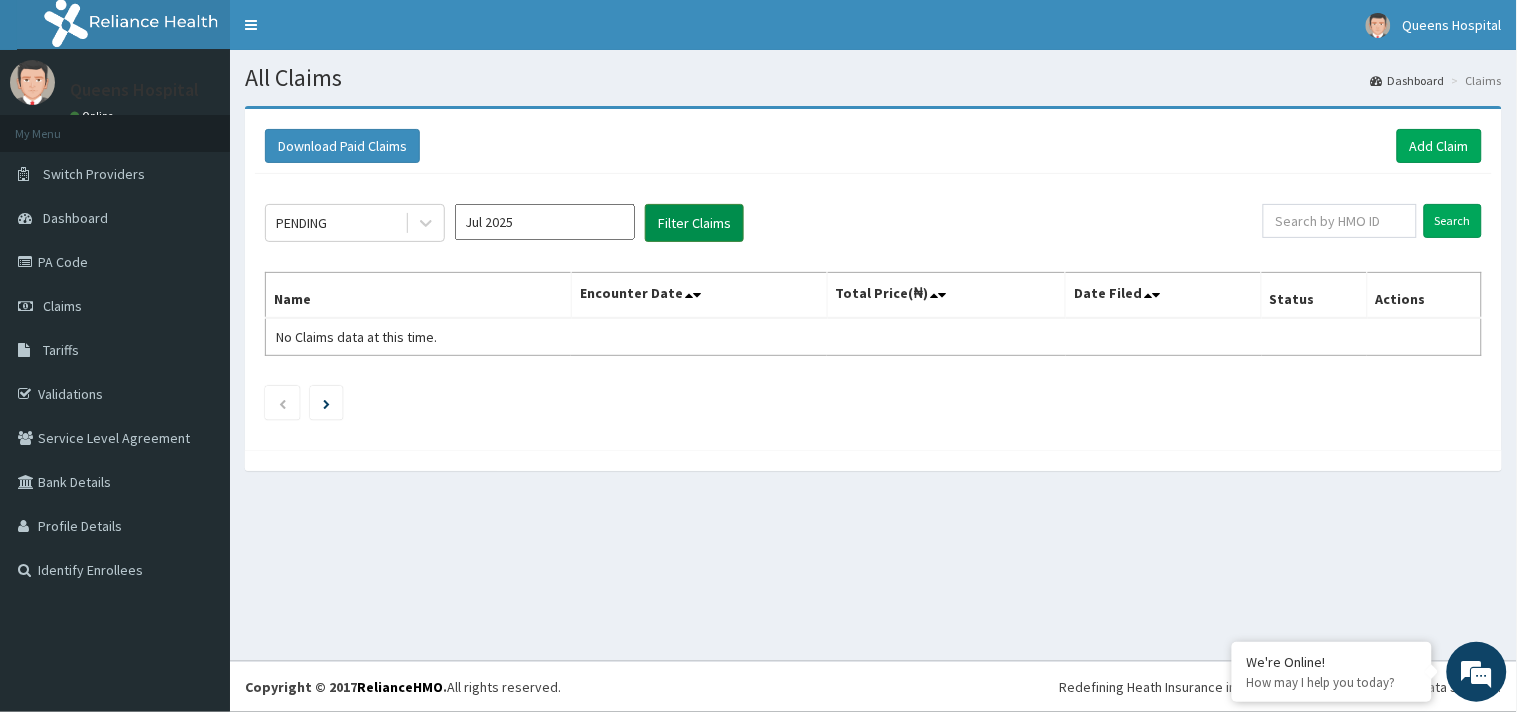 click on "Filter Claims" at bounding box center [694, 223] 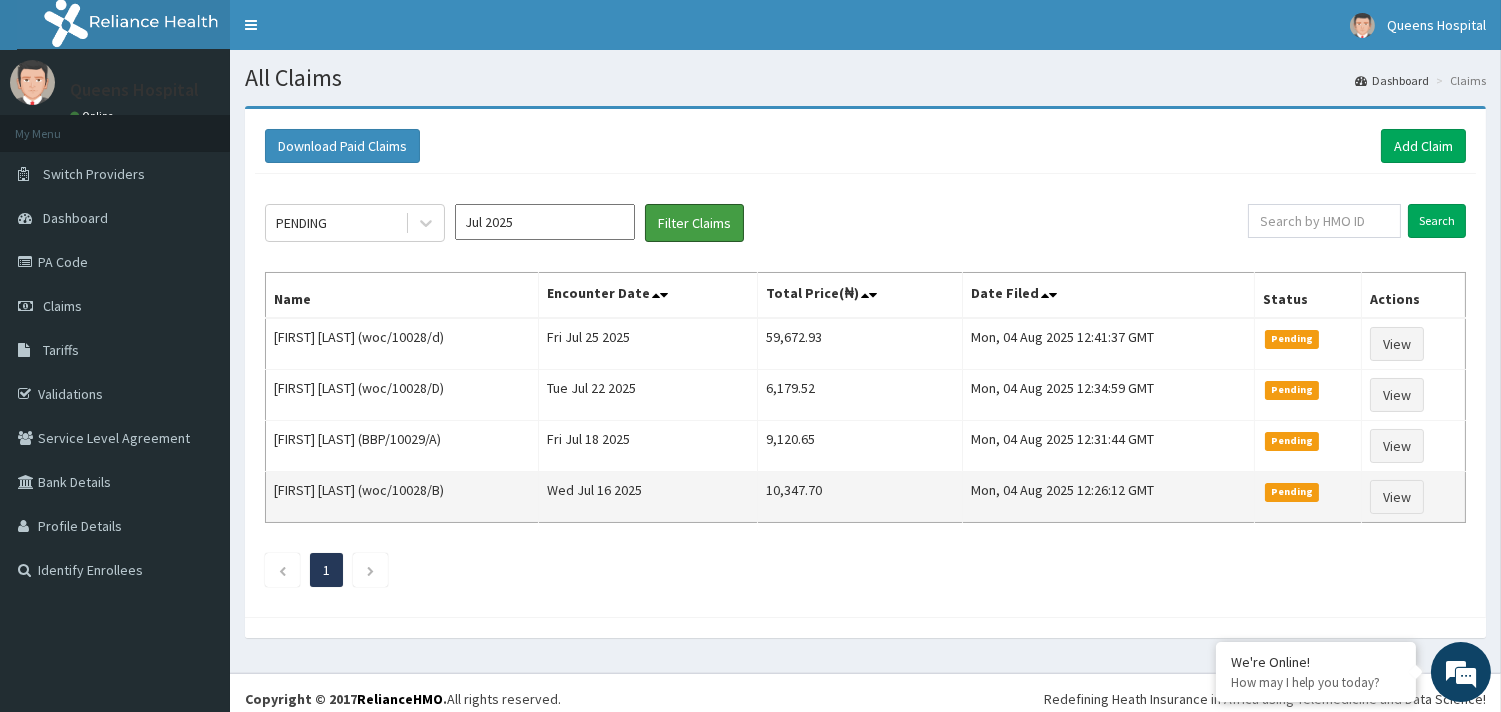 scroll, scrollTop: 0, scrollLeft: 0, axis: both 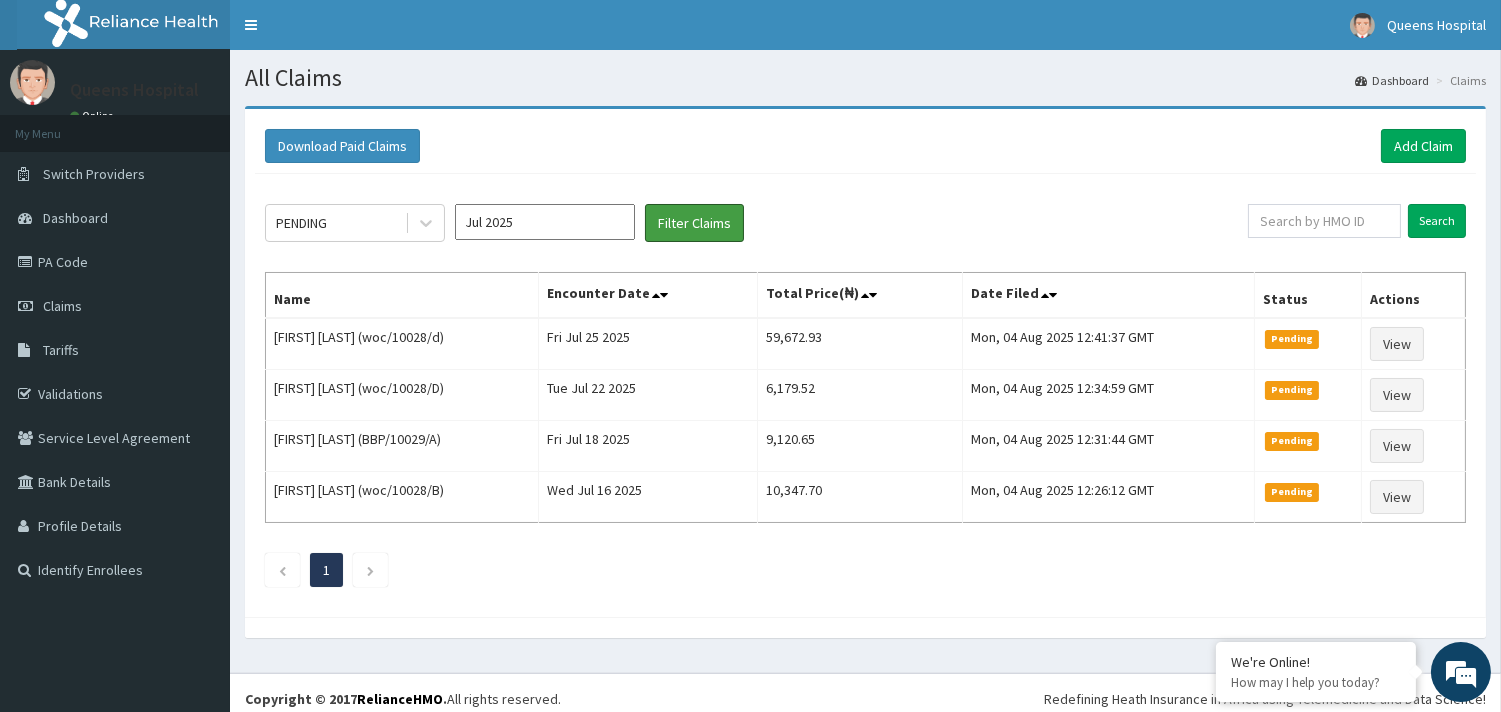 type 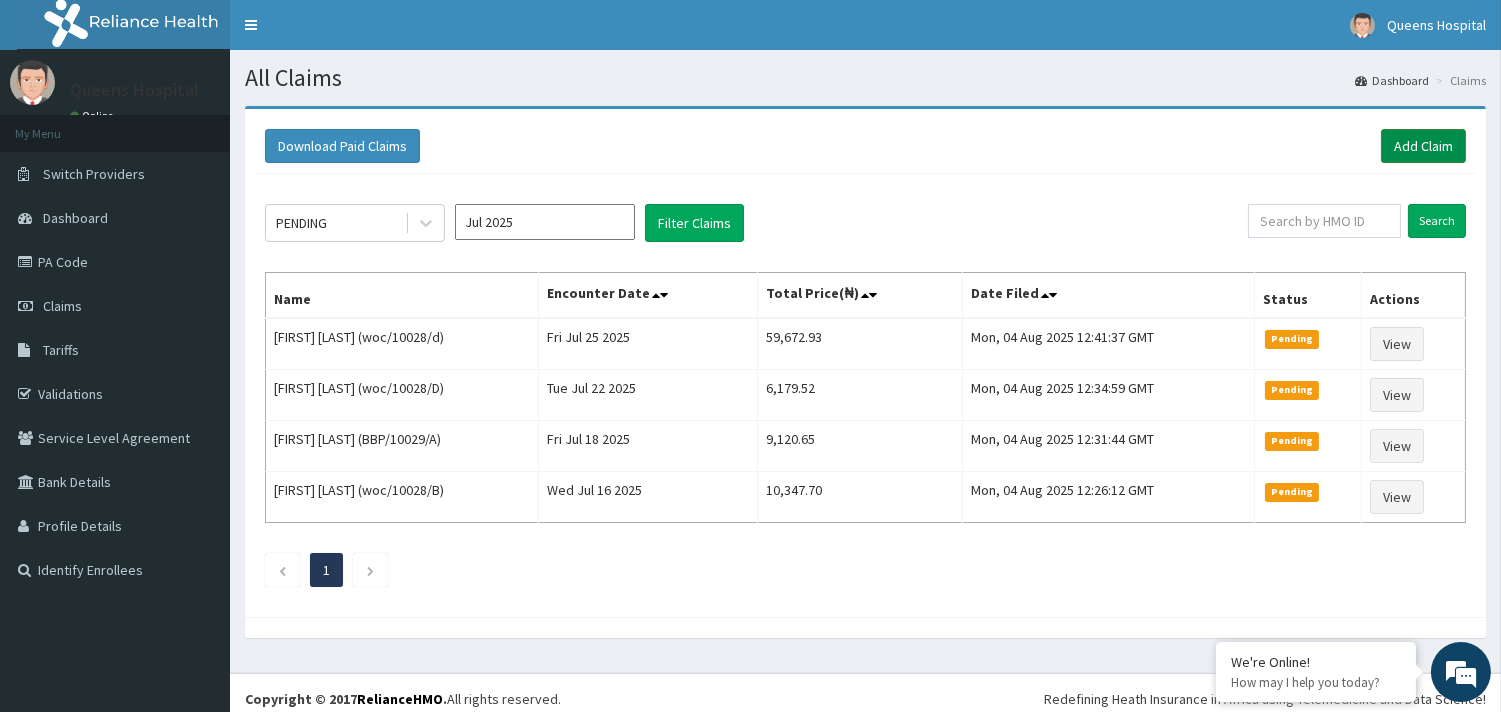 click on "Add Claim" at bounding box center [1423, 146] 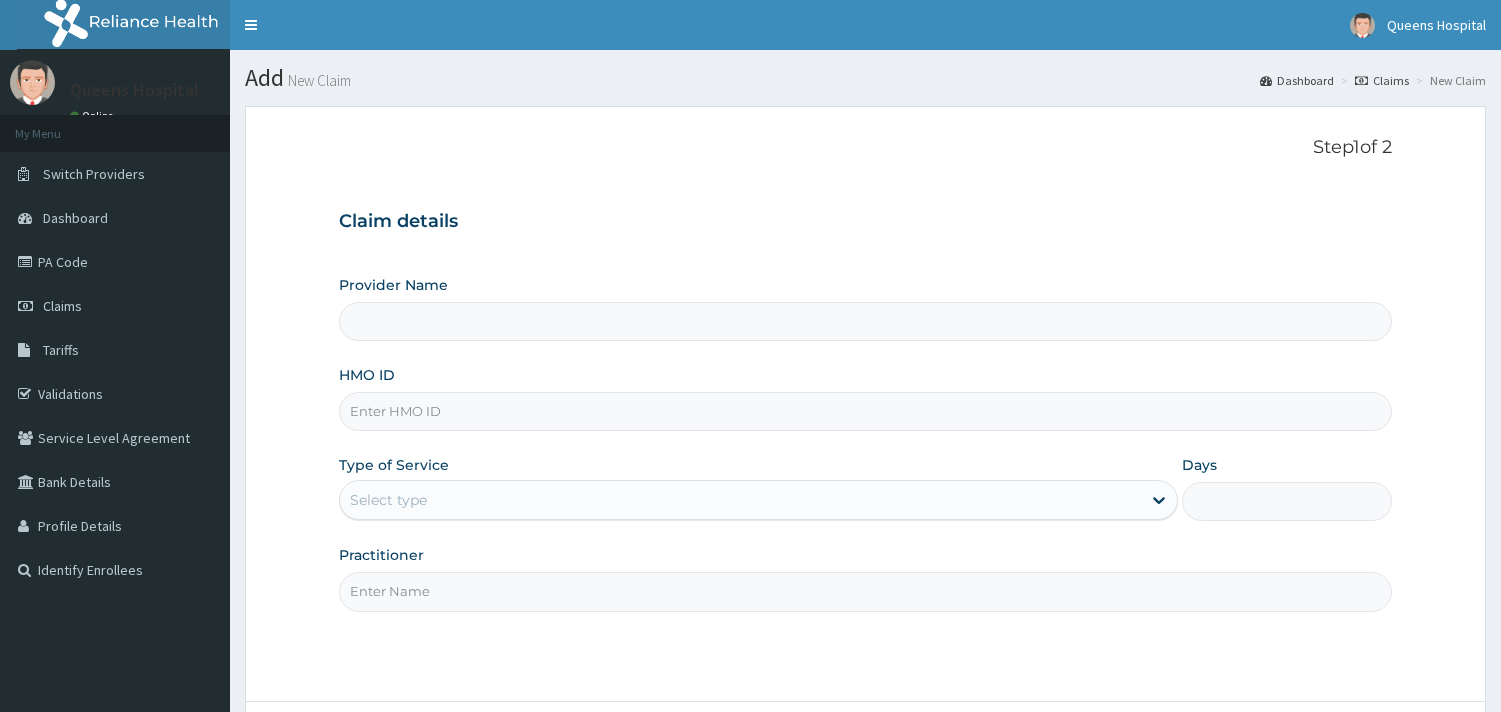 scroll, scrollTop: 0, scrollLeft: 0, axis: both 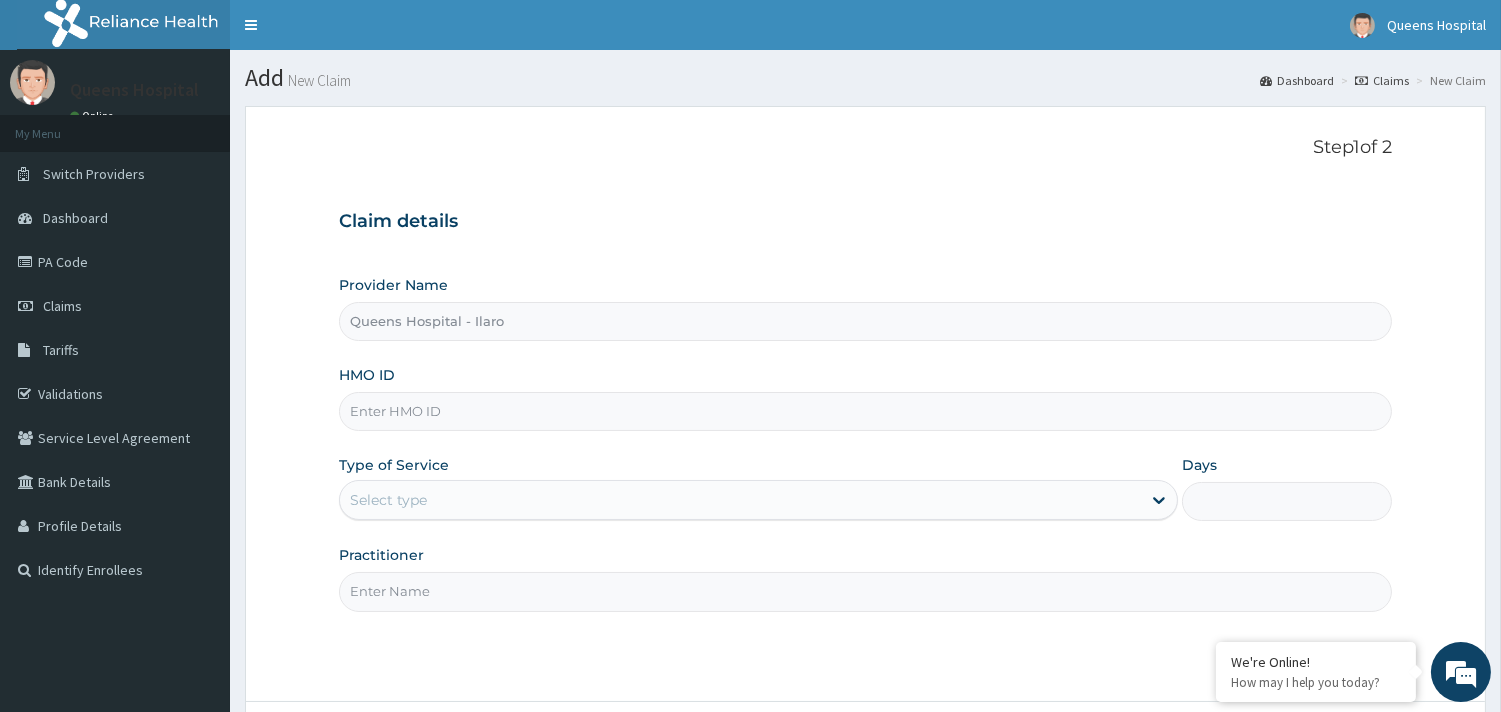 type on "Queens Hospital - Ilaro" 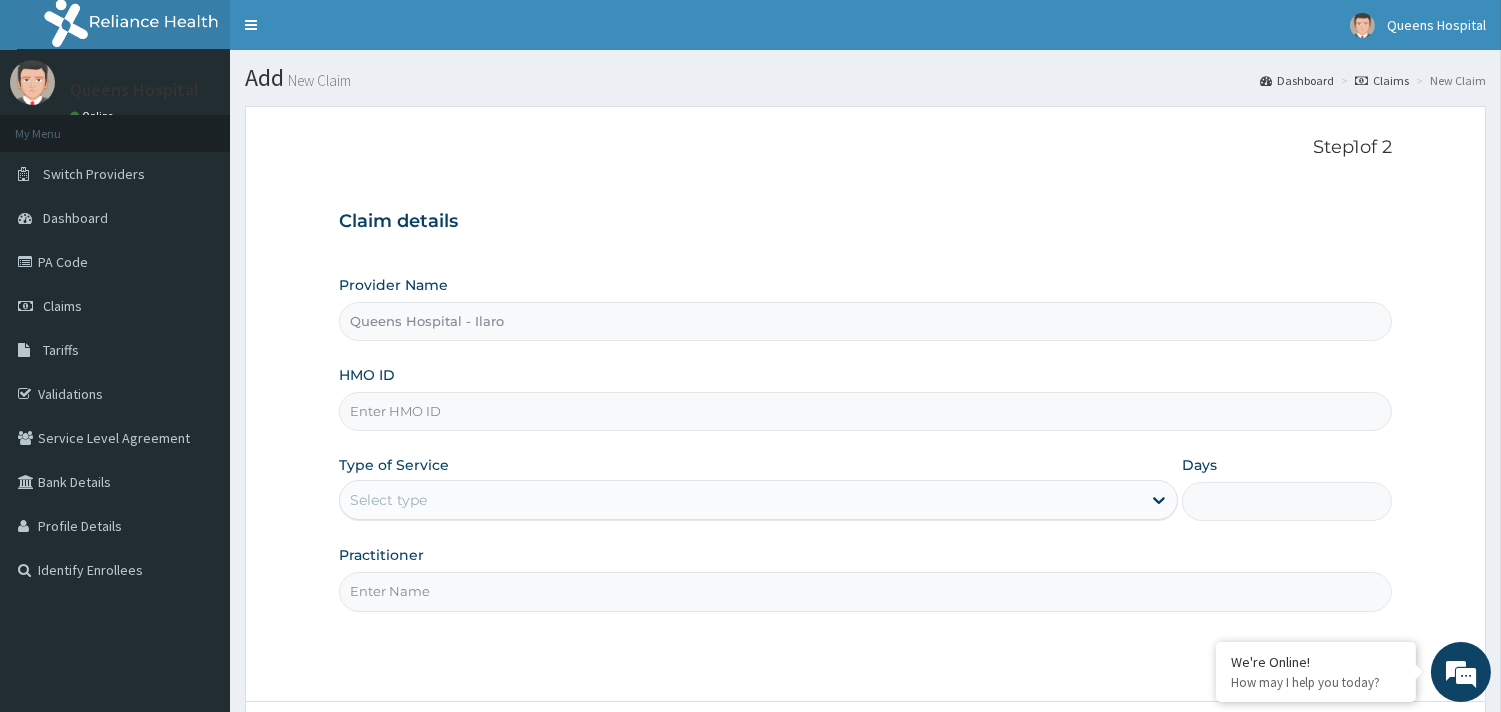 click on "HMO ID" at bounding box center [865, 411] 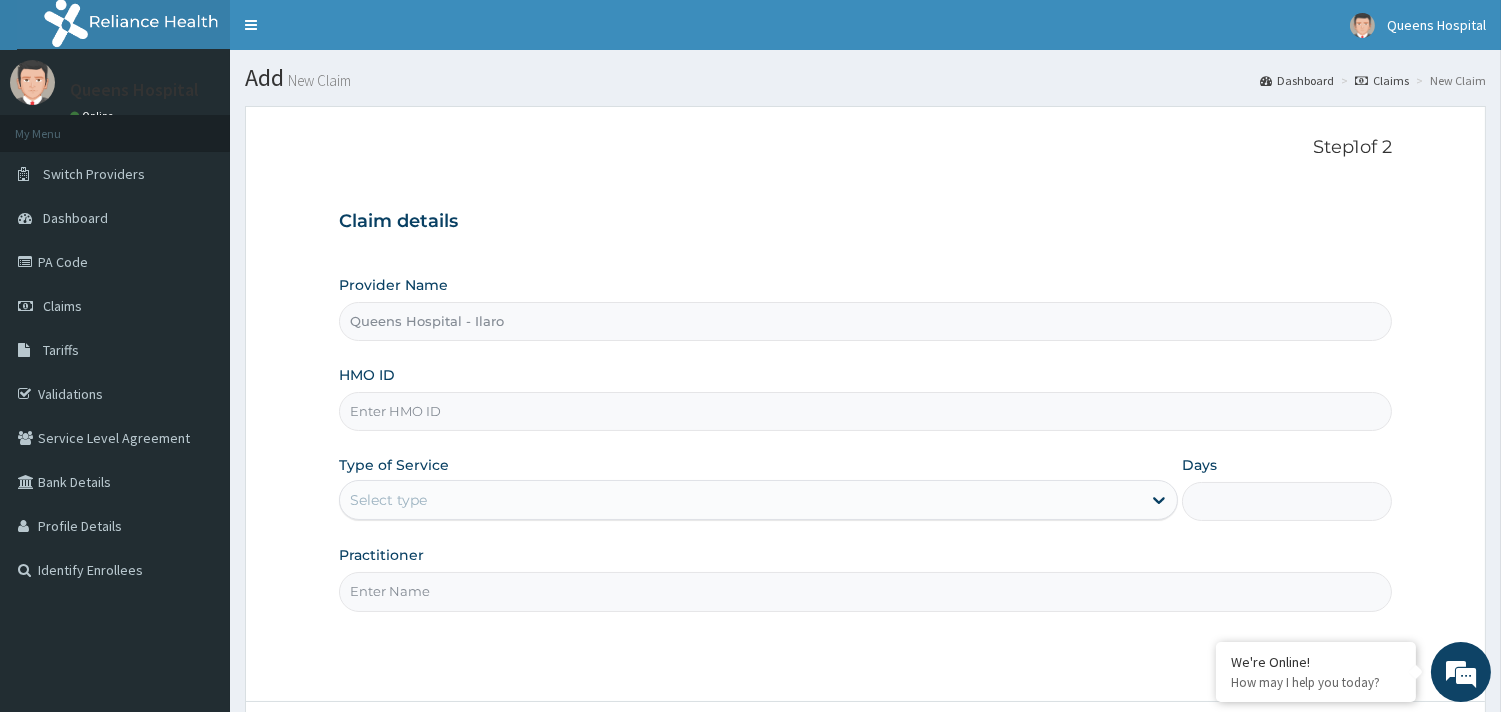 scroll, scrollTop: 0, scrollLeft: 0, axis: both 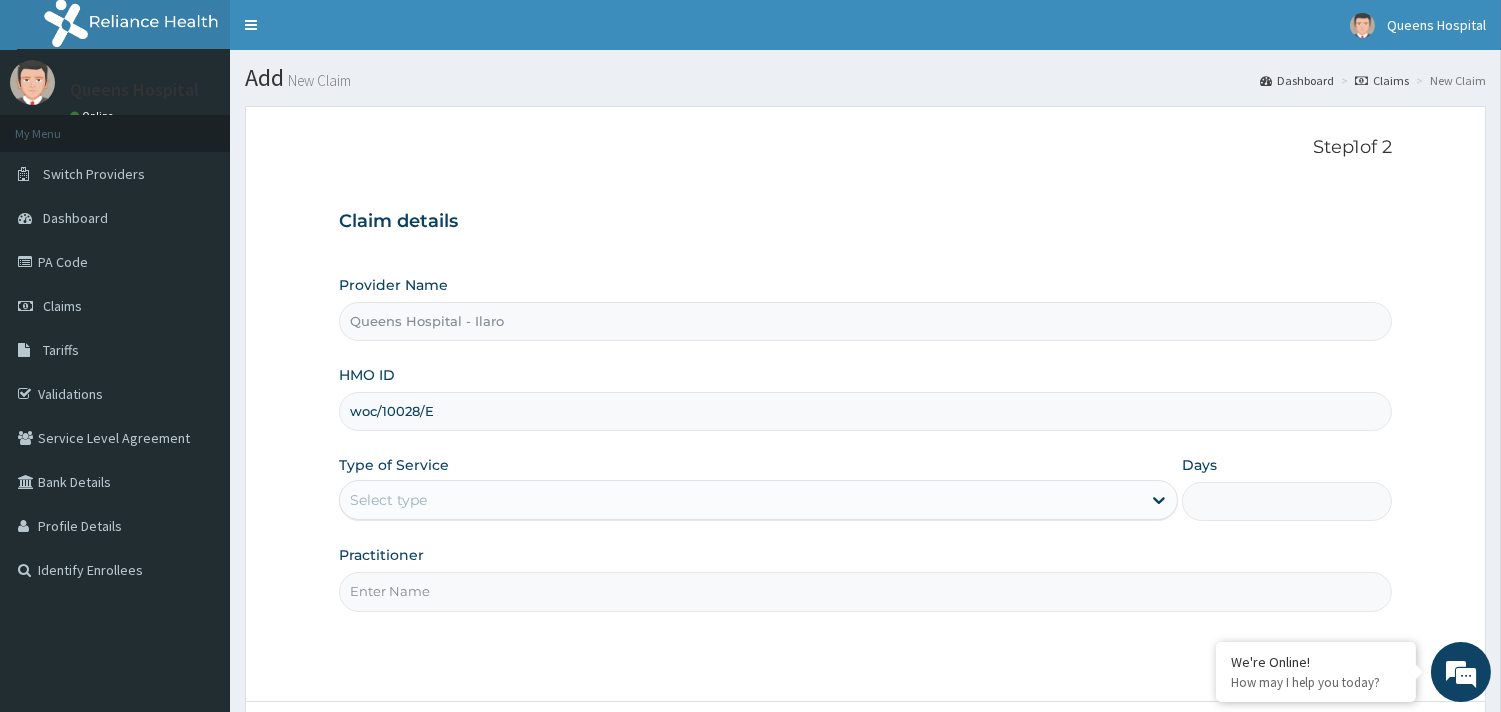 type on "woc/10028/E" 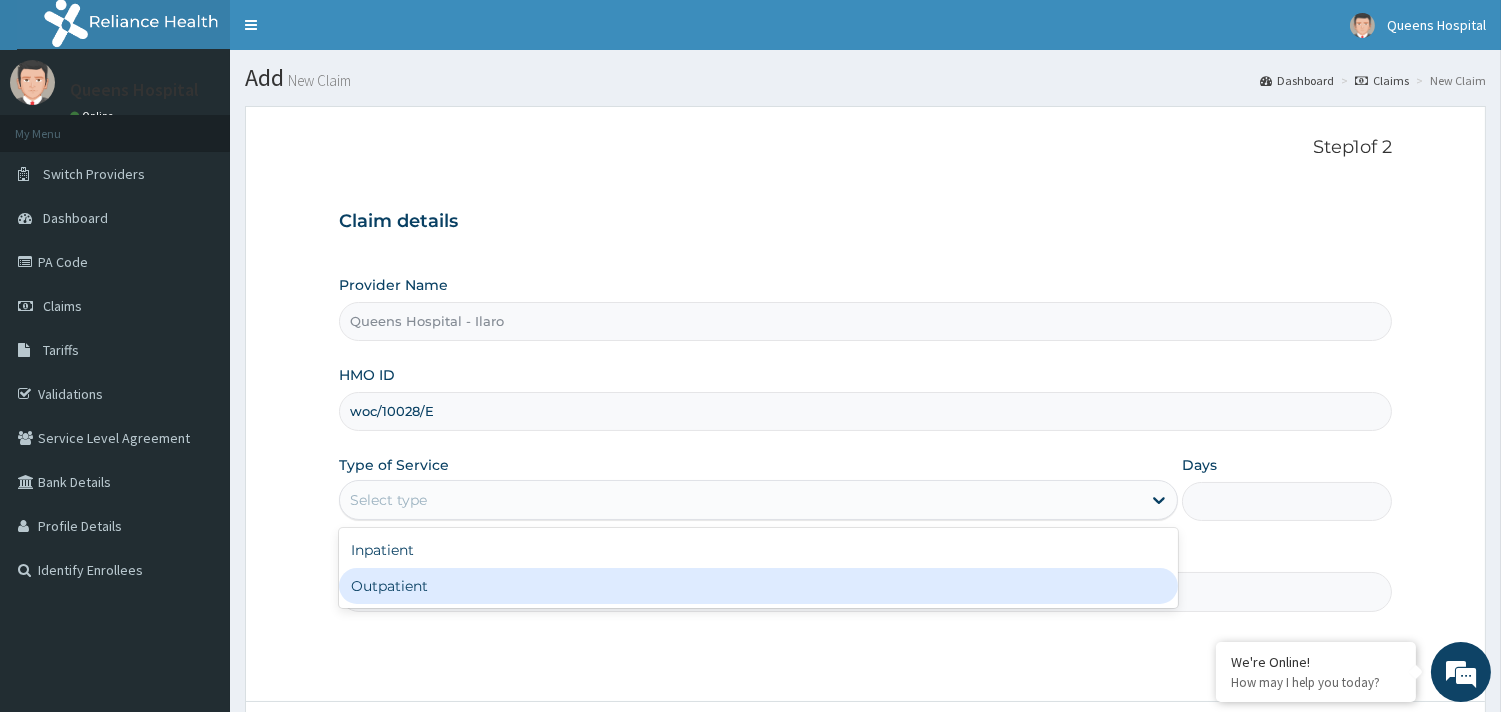 click on "Outpatient" at bounding box center [758, 586] 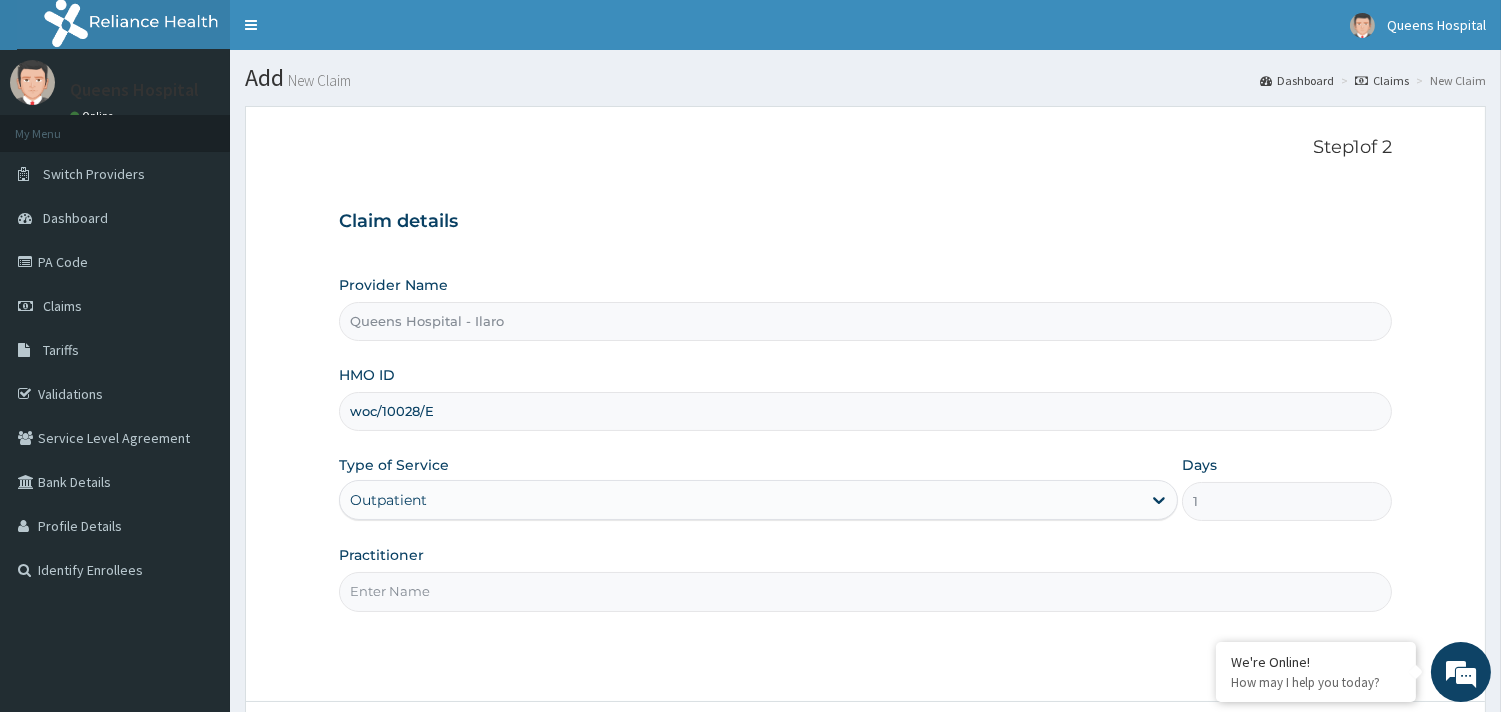 click on "Practitioner" at bounding box center (865, 591) 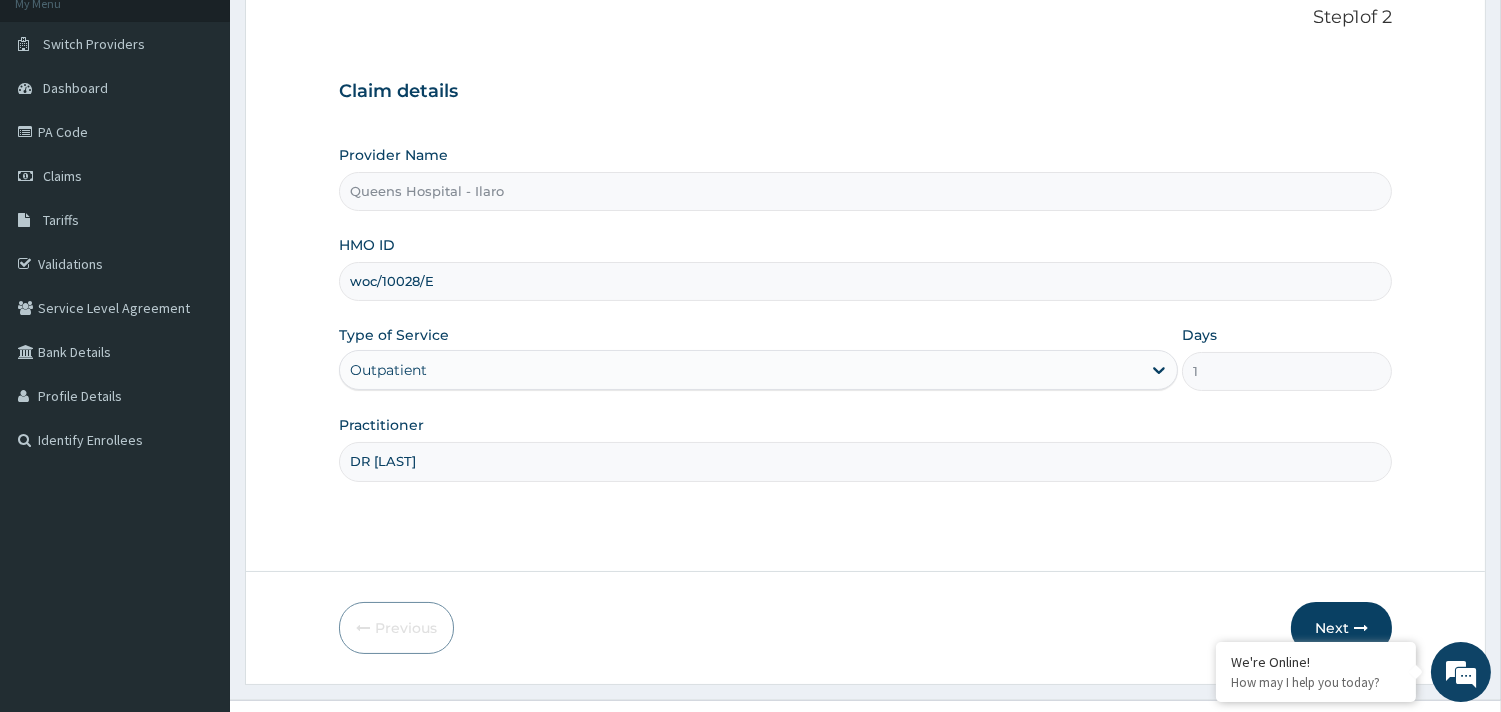 scroll, scrollTop: 170, scrollLeft: 0, axis: vertical 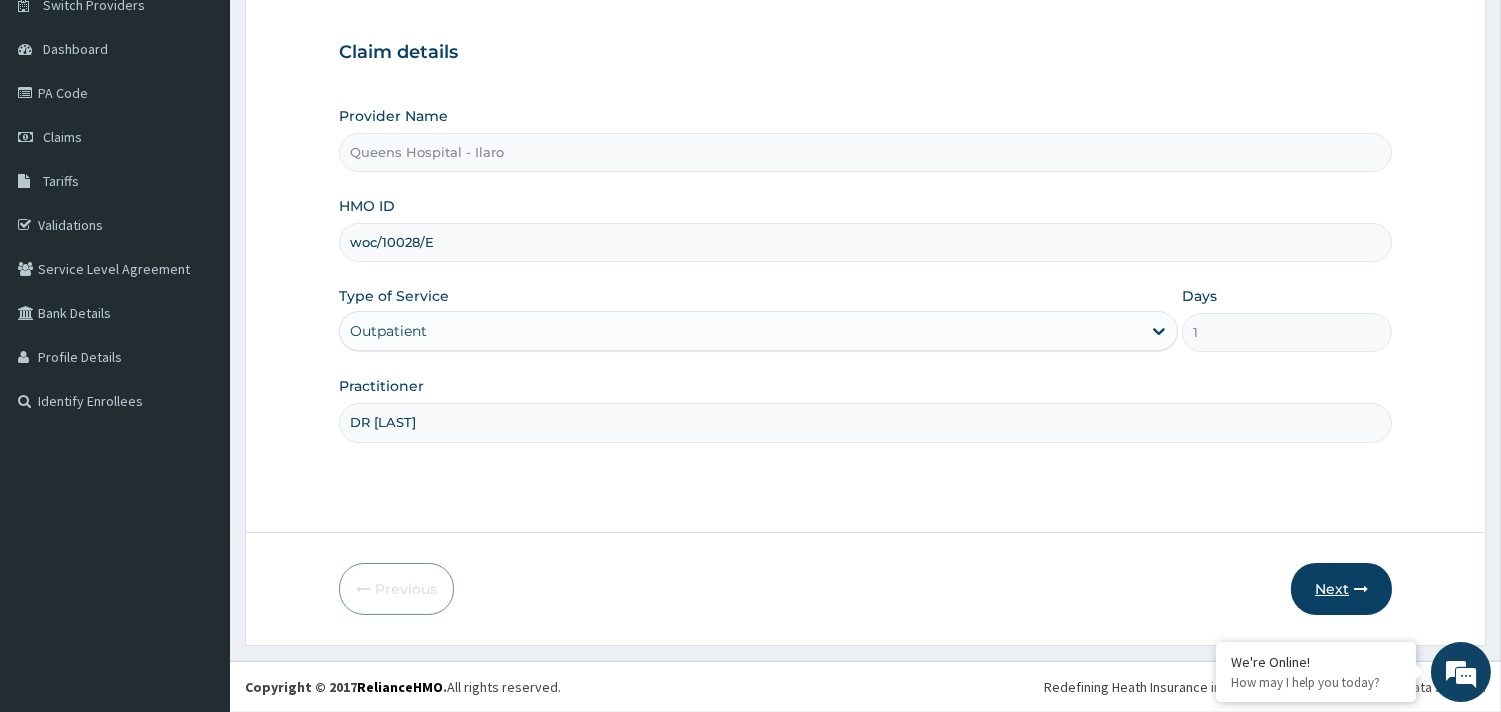 click on "Next" at bounding box center [1341, 589] 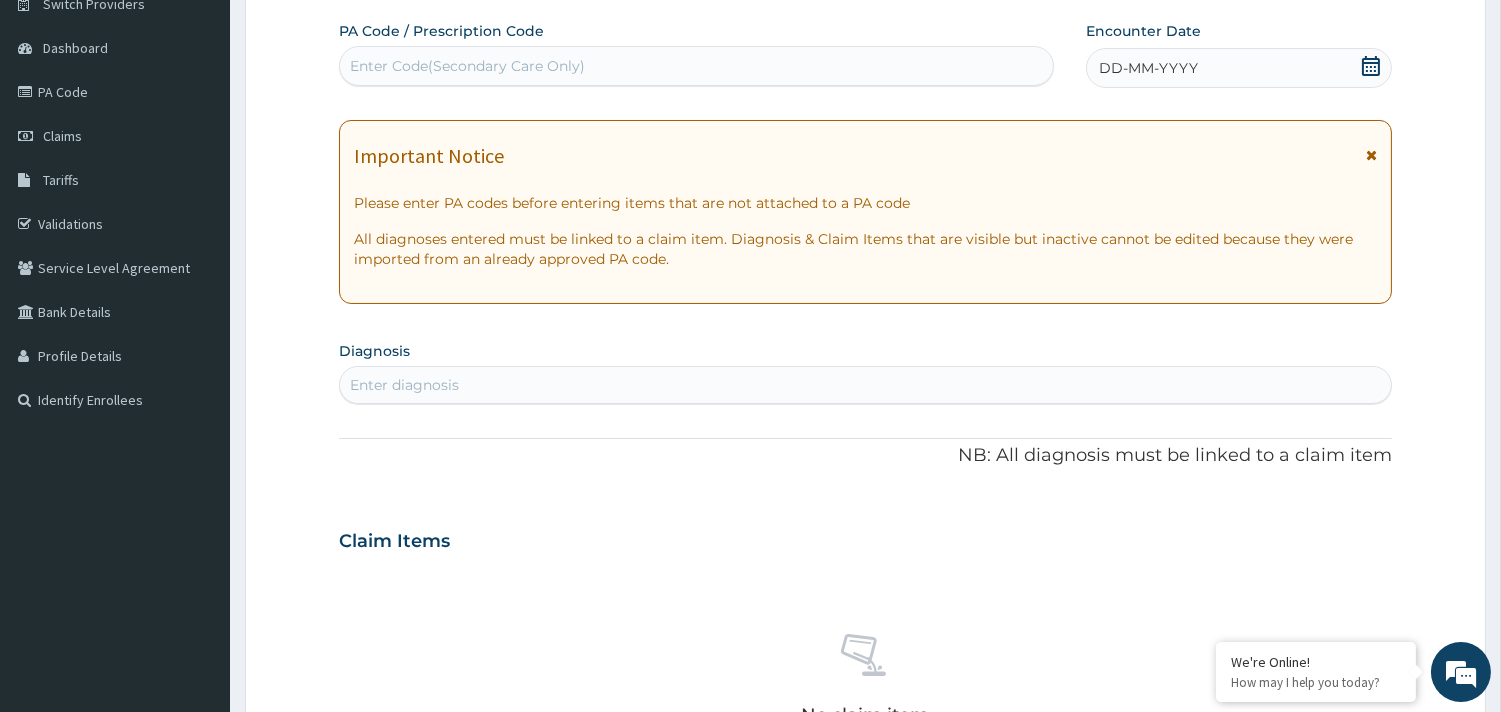 click on "No claim item" at bounding box center [865, 683] 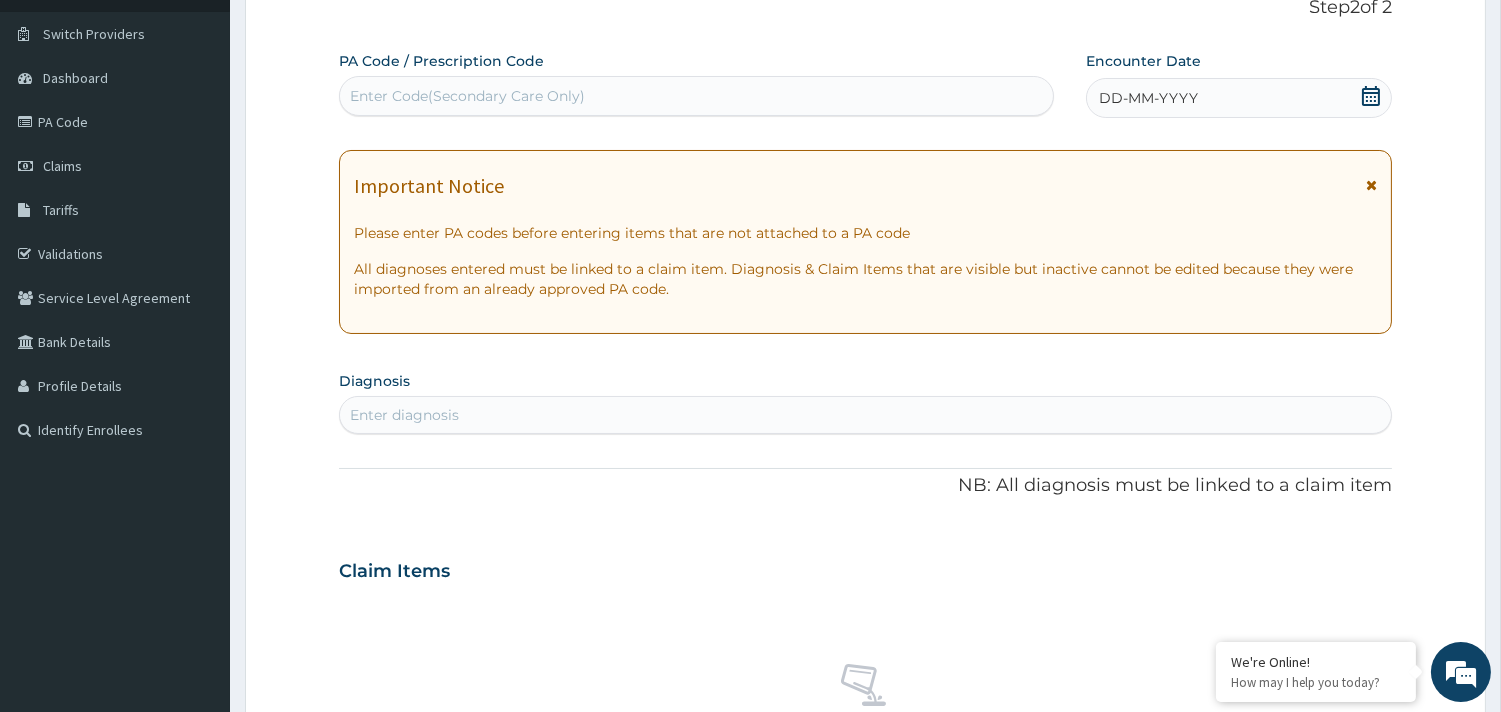 scroll, scrollTop: 58, scrollLeft: 0, axis: vertical 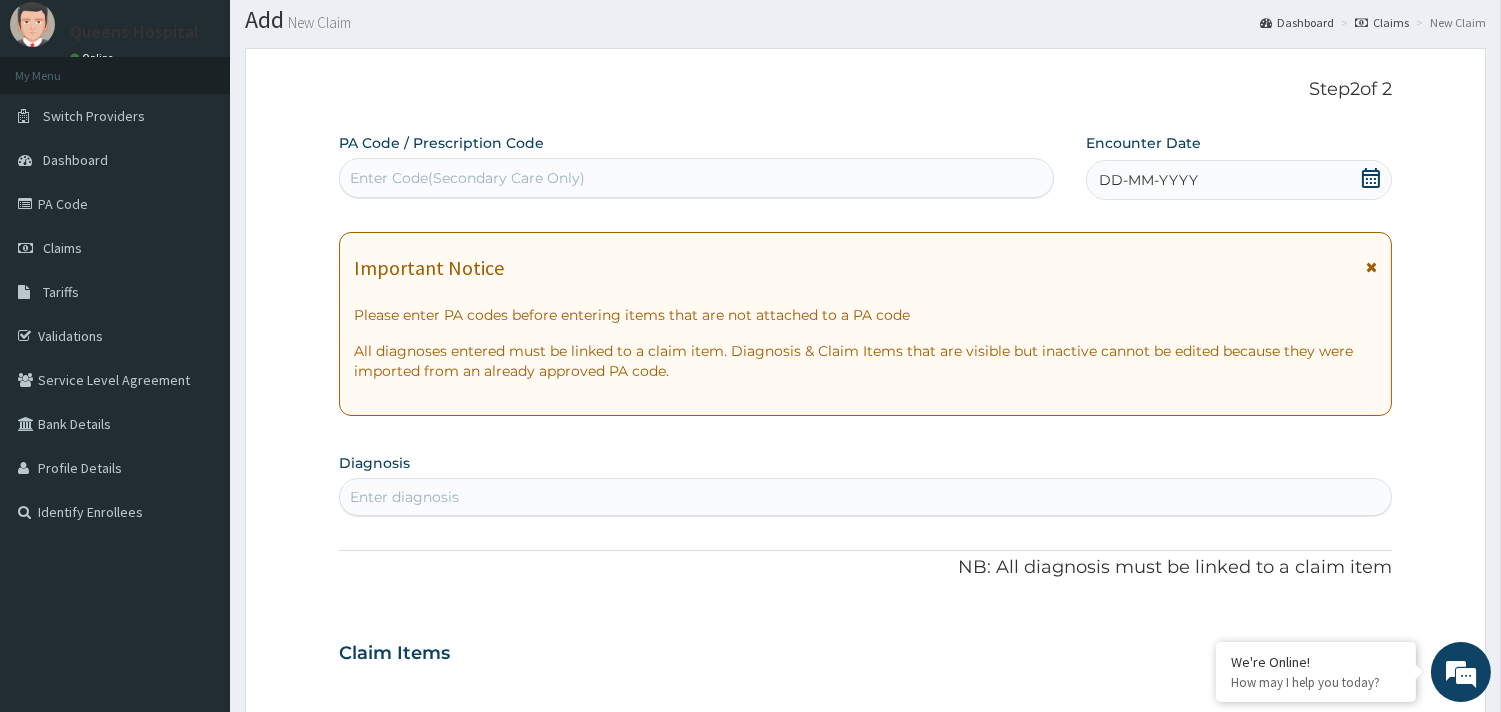 click 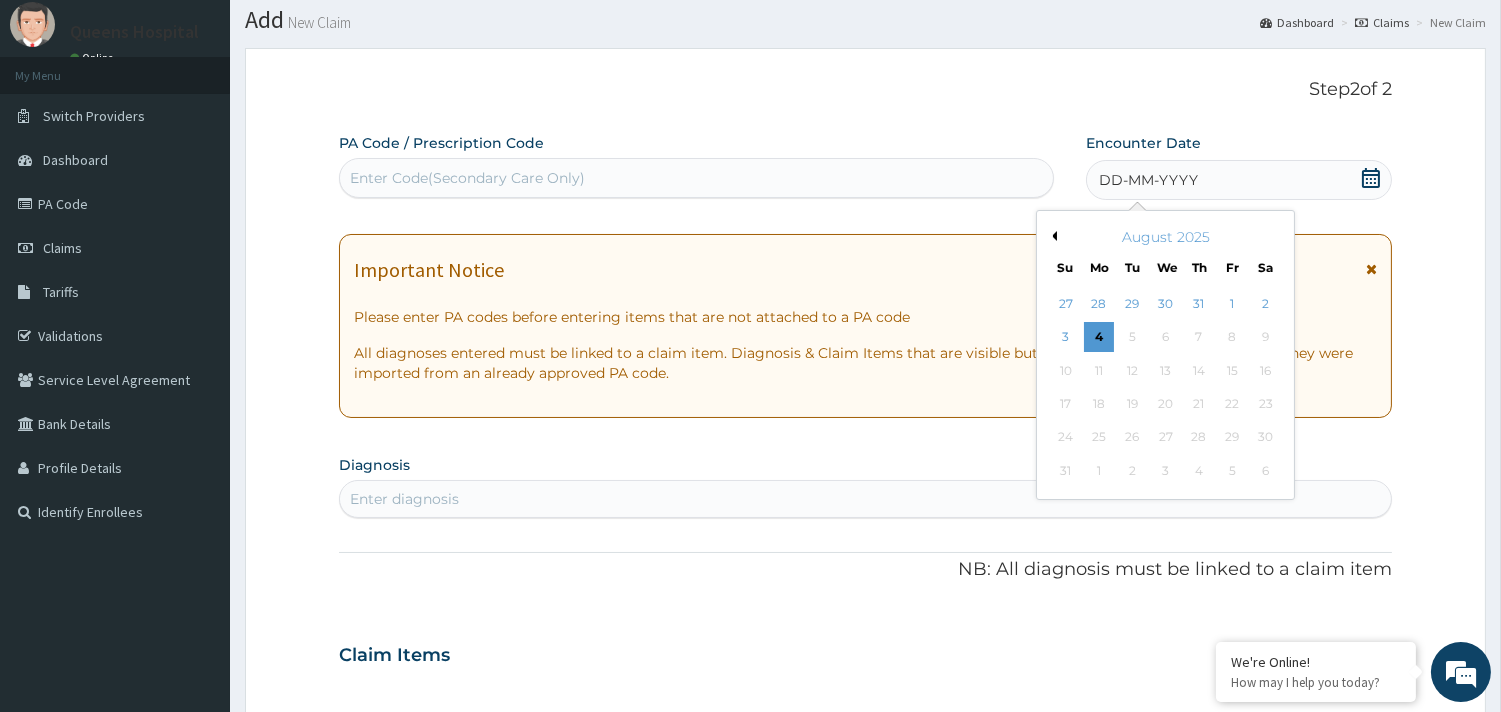 click on "August 2025" at bounding box center (1165, 237) 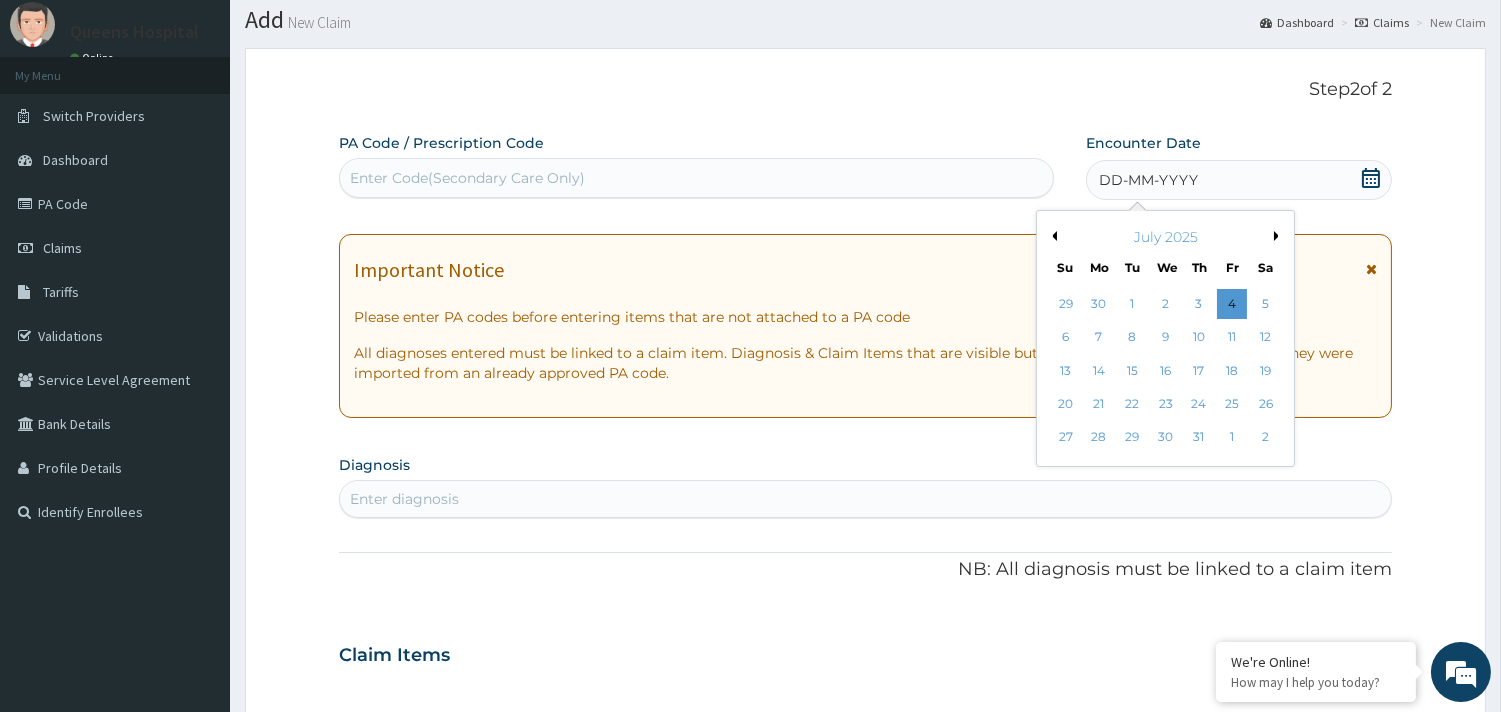 click on "Previous Month" at bounding box center [1052, 236] 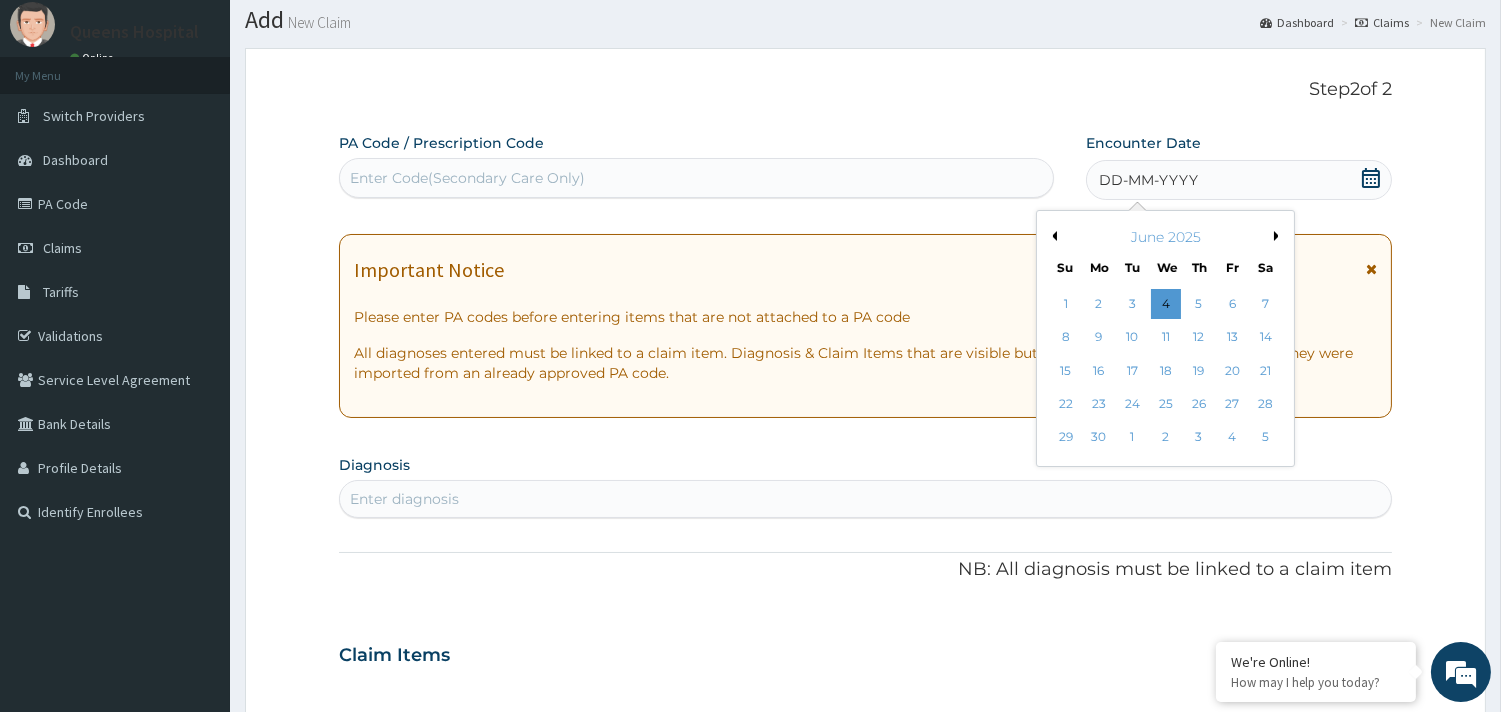 click on "June 2025" at bounding box center [1165, 237] 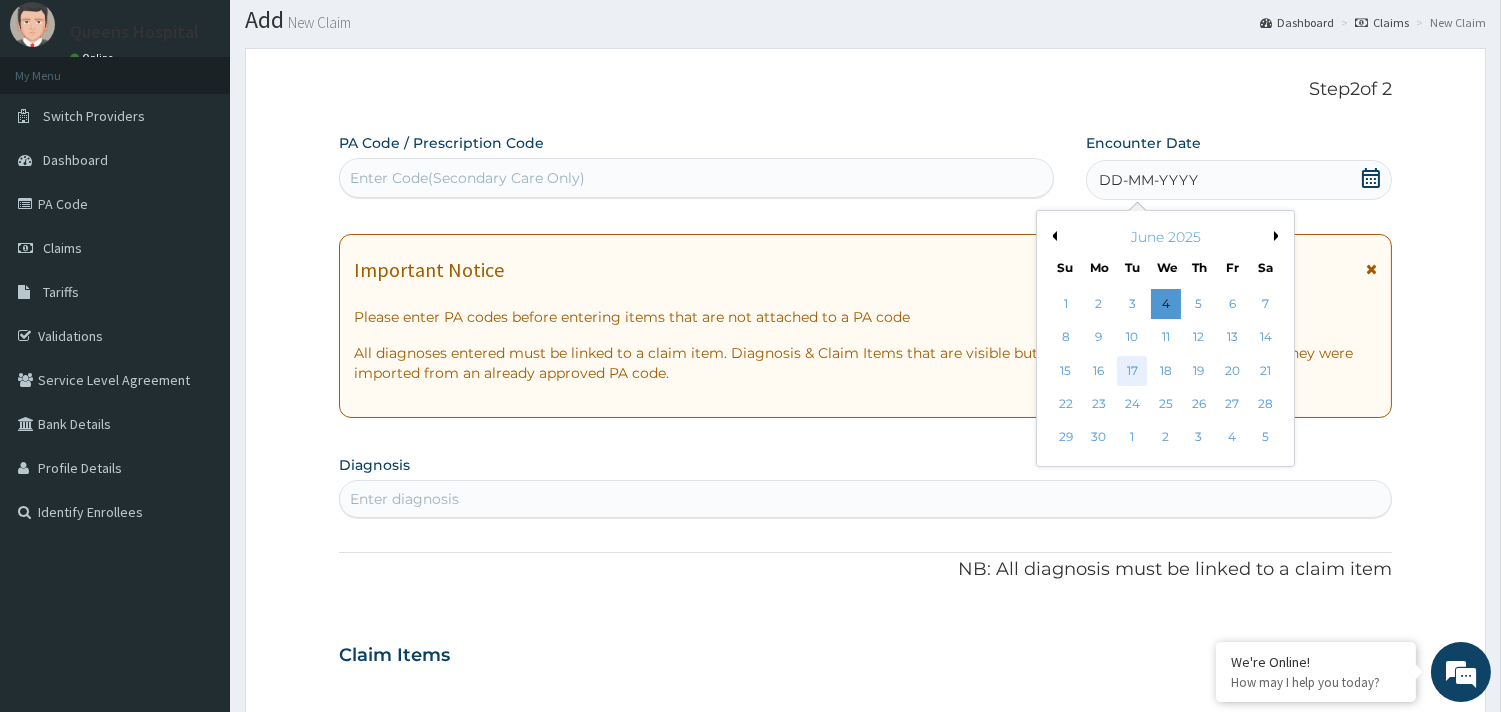 click on "17" at bounding box center [1132, 371] 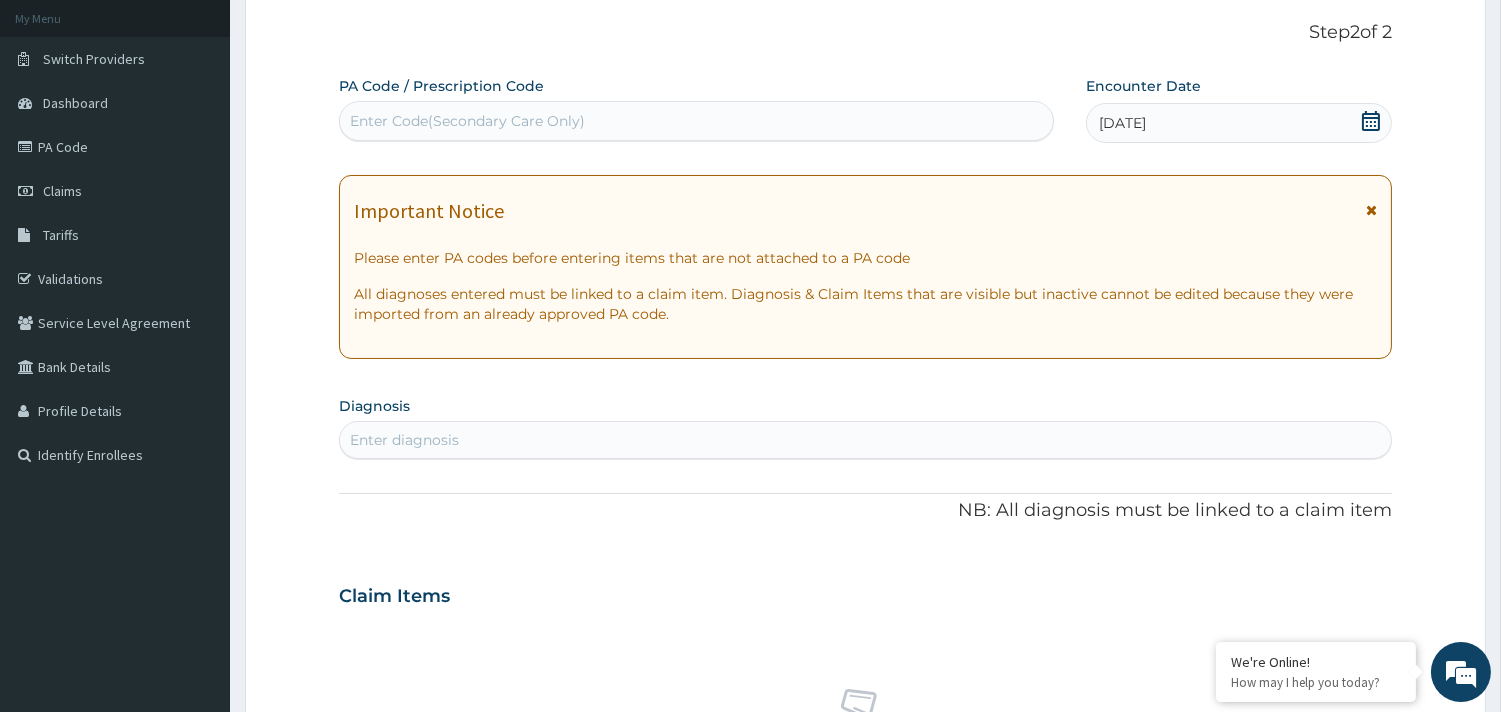 scroll, scrollTop: 170, scrollLeft: 0, axis: vertical 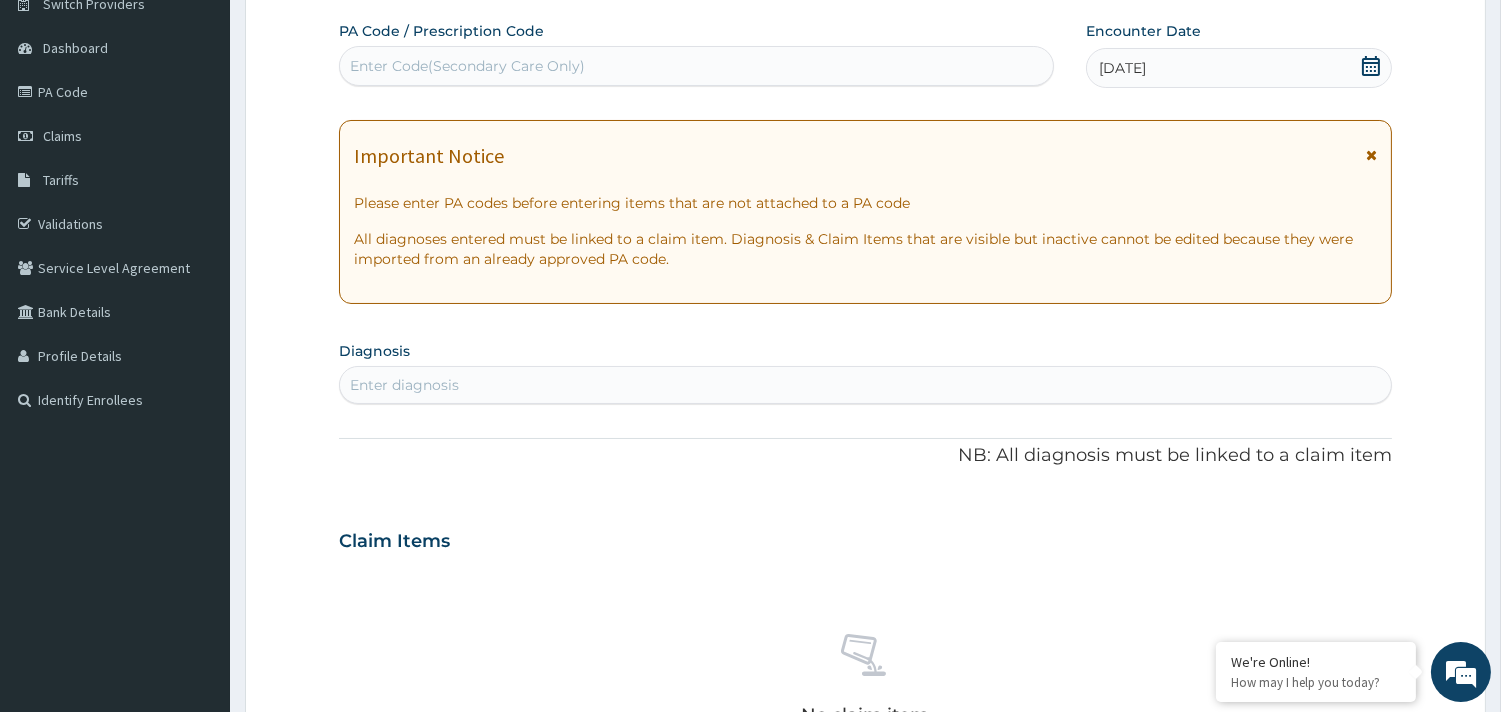 click on "Enter diagnosis" at bounding box center (865, 385) 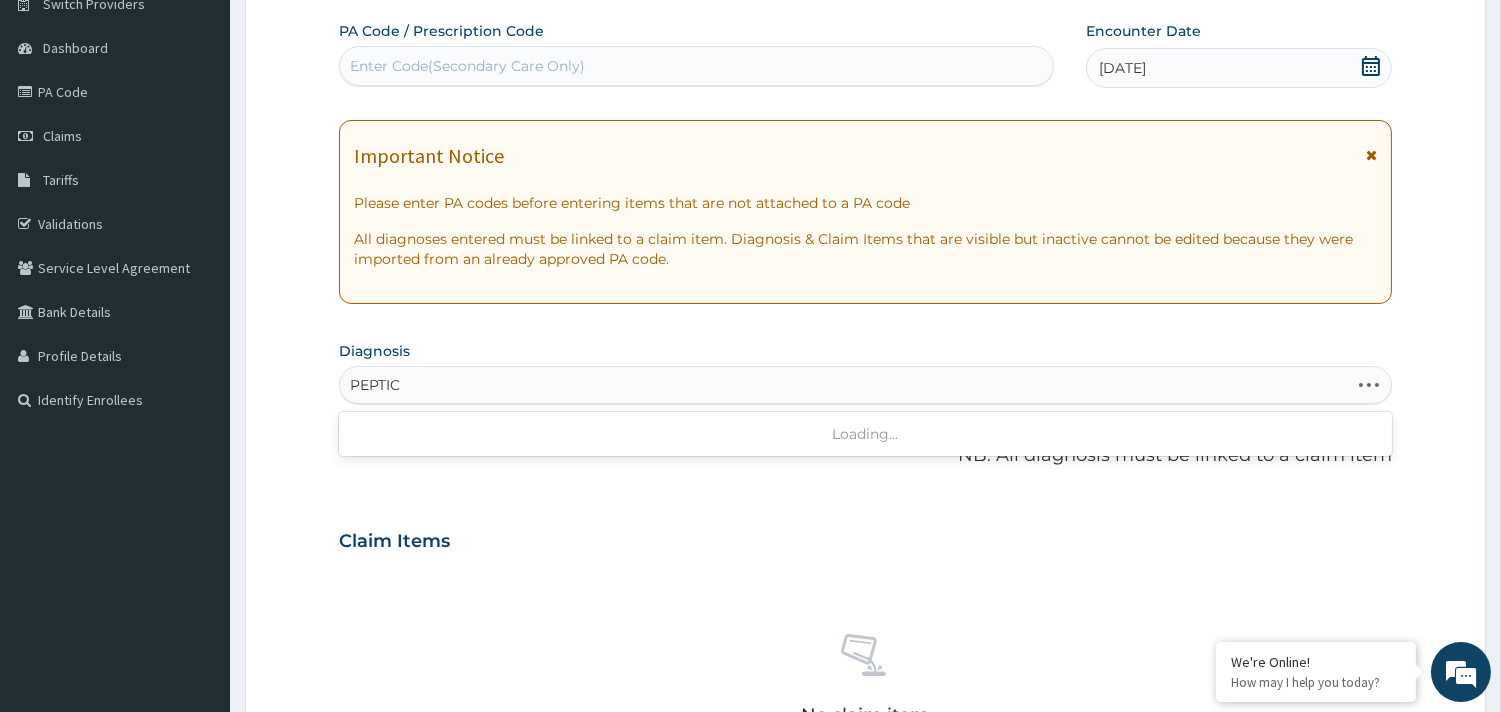 type on "PEPTIC" 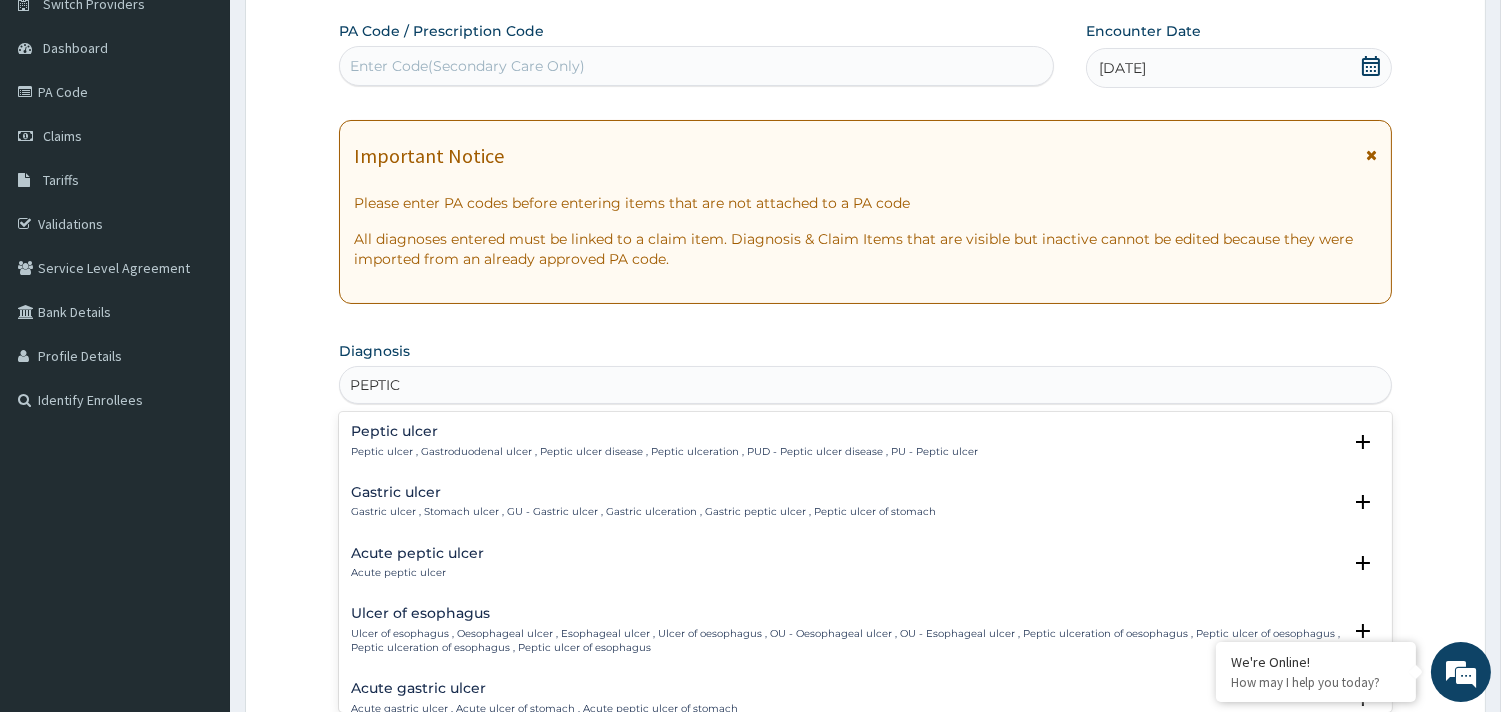 click on "Peptic ulcer" at bounding box center [664, 431] 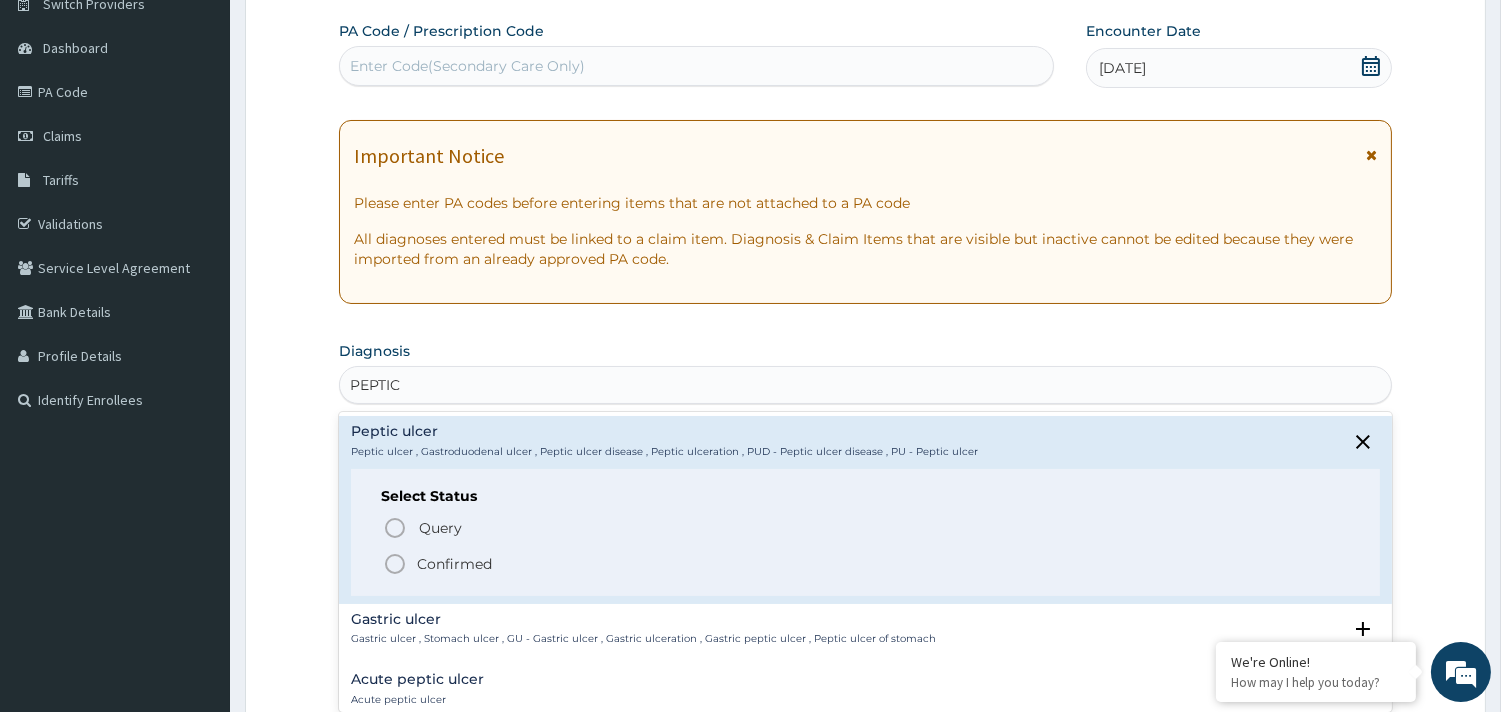 click 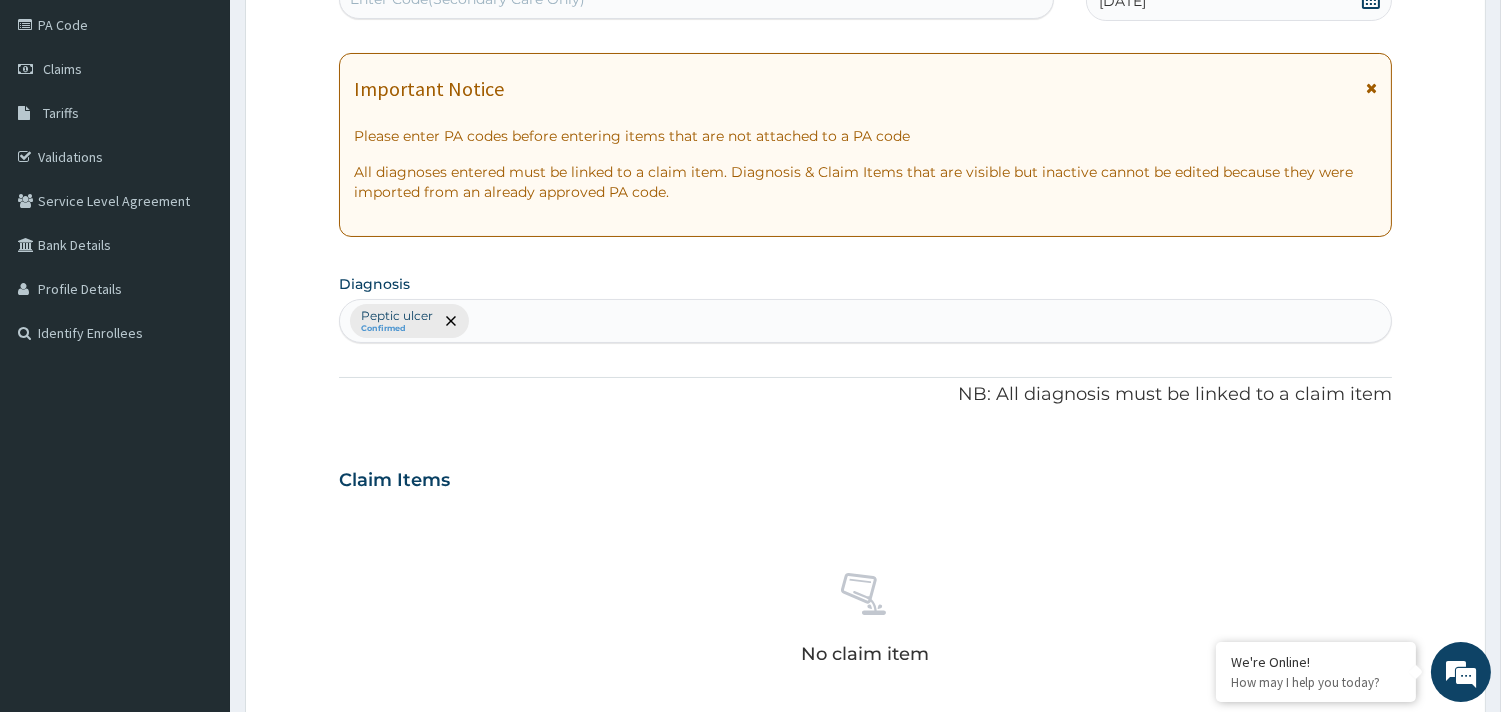 scroll, scrollTop: 614, scrollLeft: 0, axis: vertical 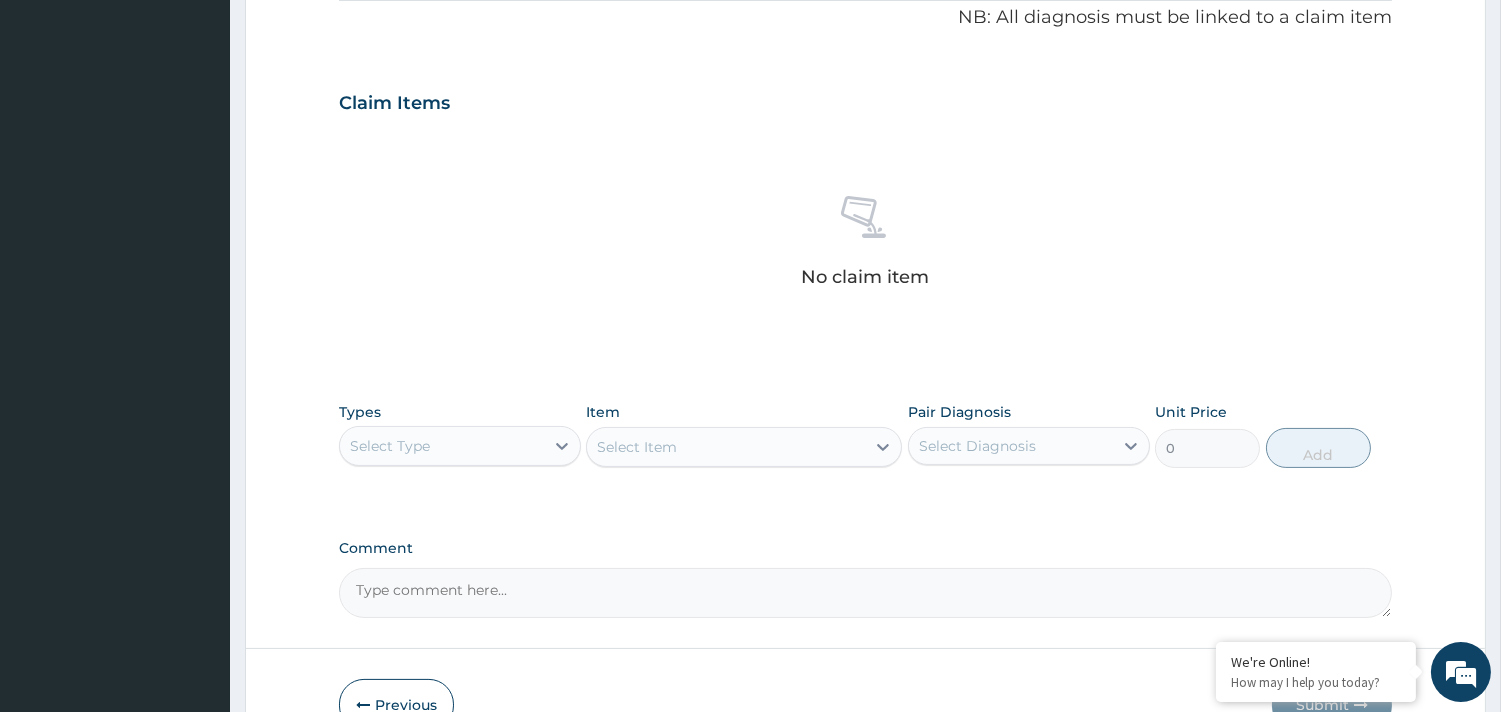 click on "Select Type" at bounding box center [442, 446] 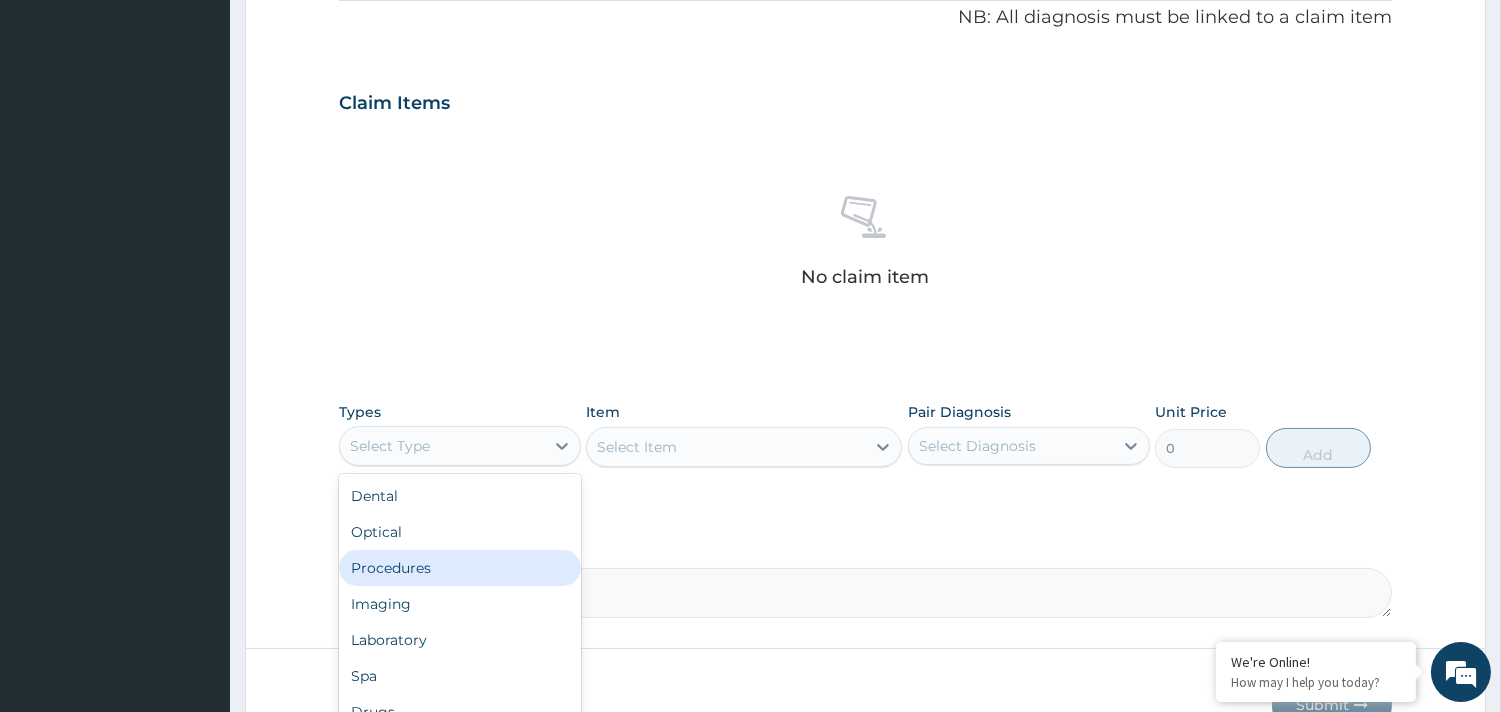 click on "Procedures" at bounding box center (460, 568) 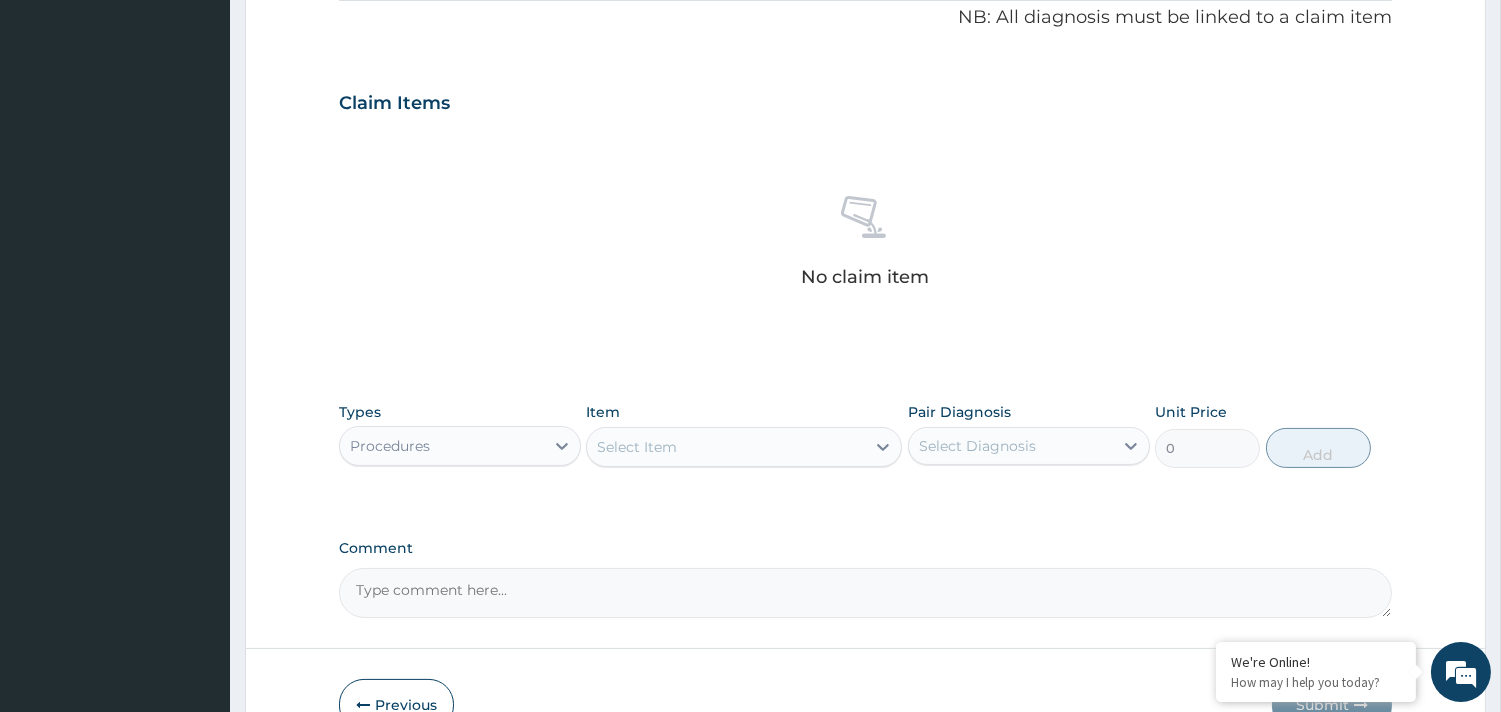 click on "Select Item" at bounding box center (726, 447) 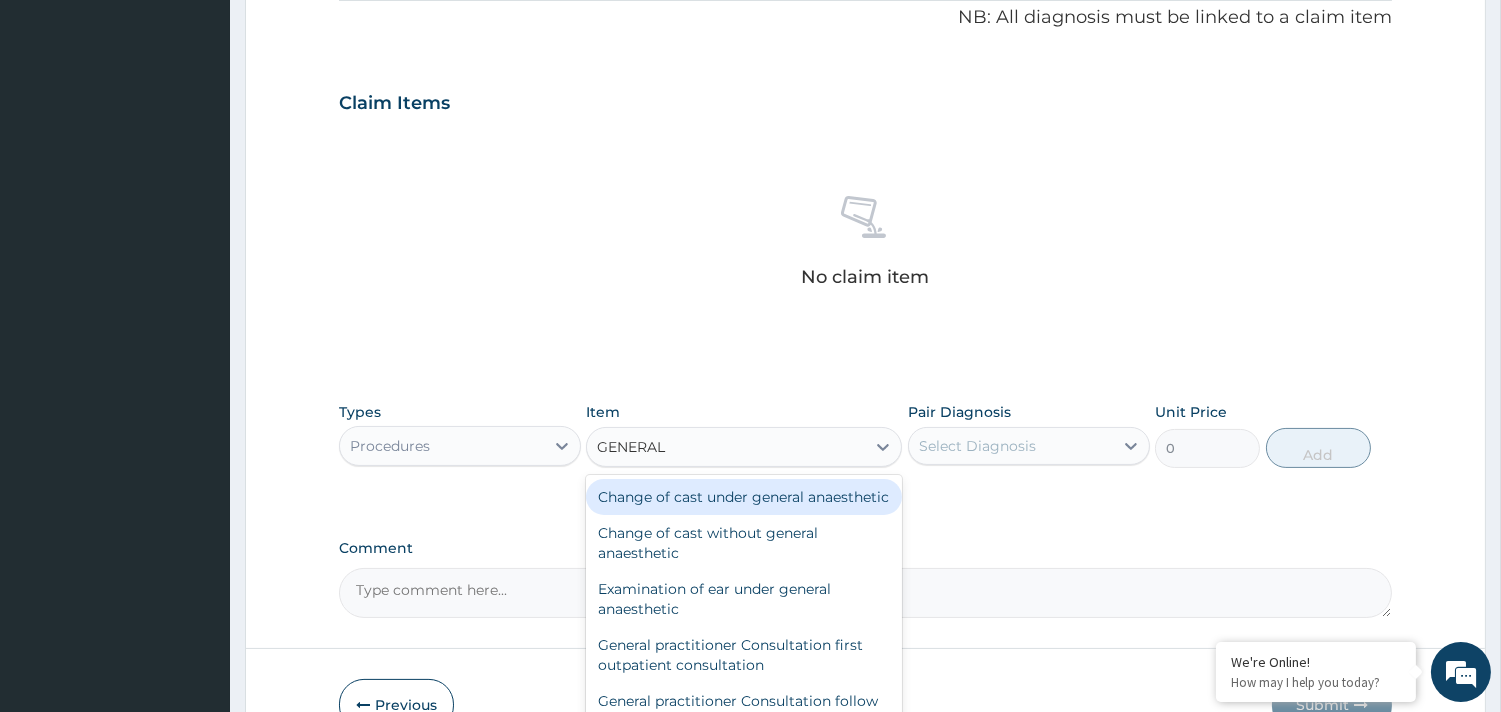 type on "GENERAL P" 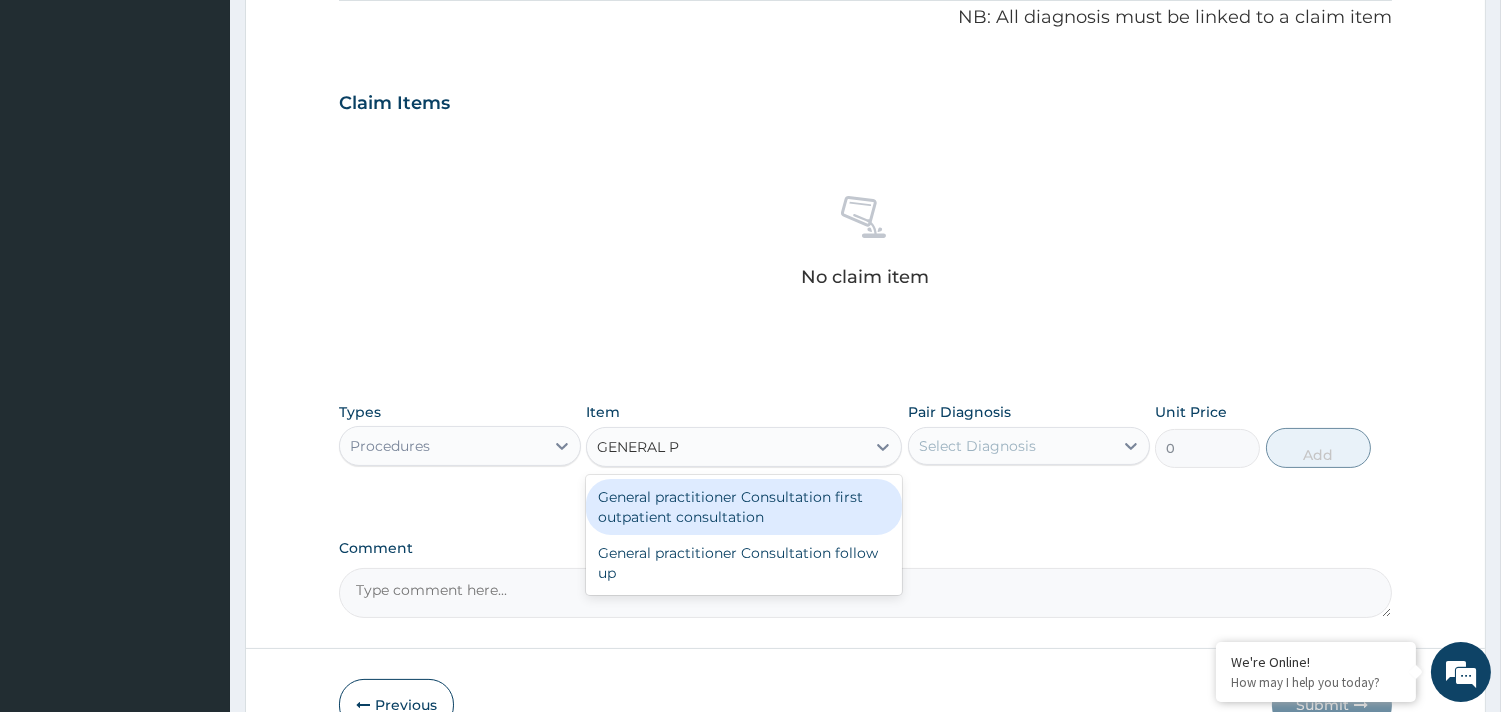 click on "General practitioner Consultation first outpatient consultation" at bounding box center (744, 507) 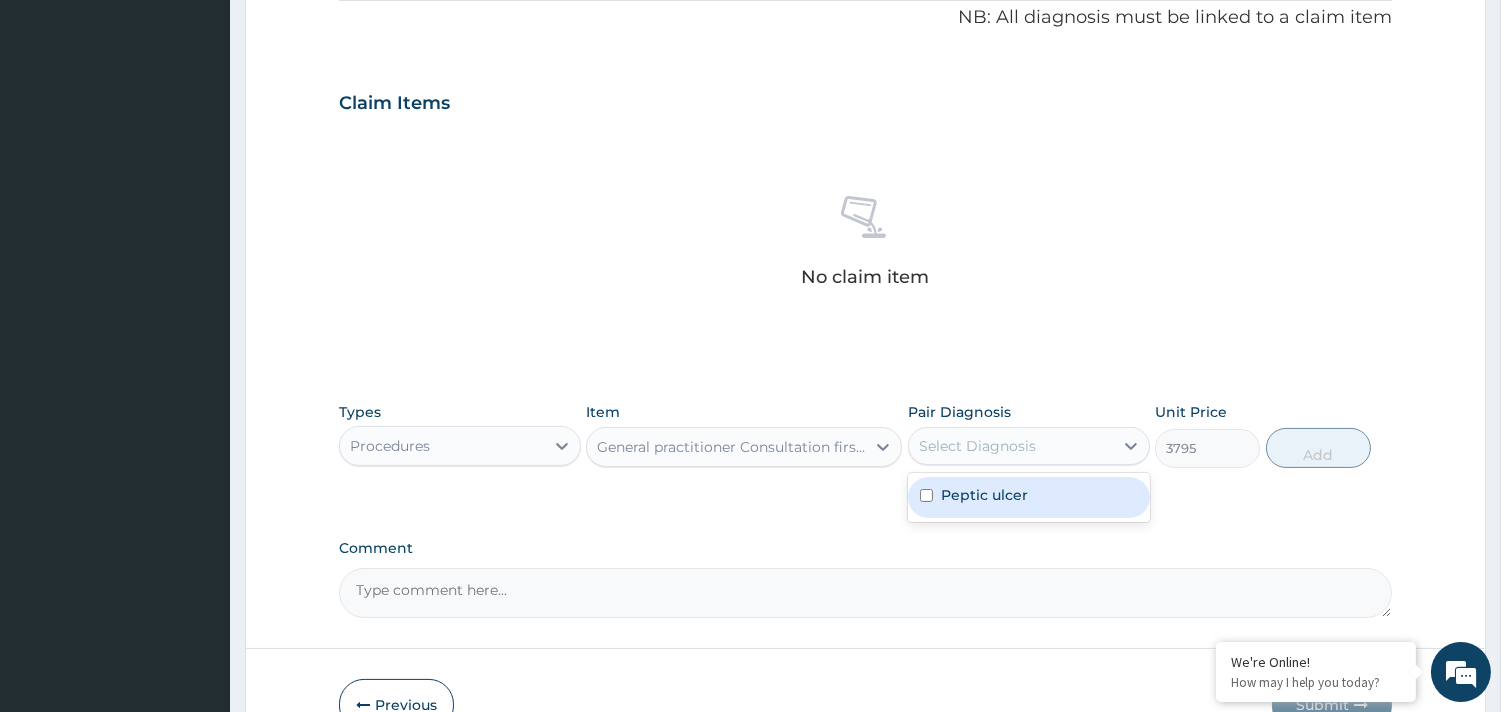 click on "Select Diagnosis" at bounding box center (1011, 446) 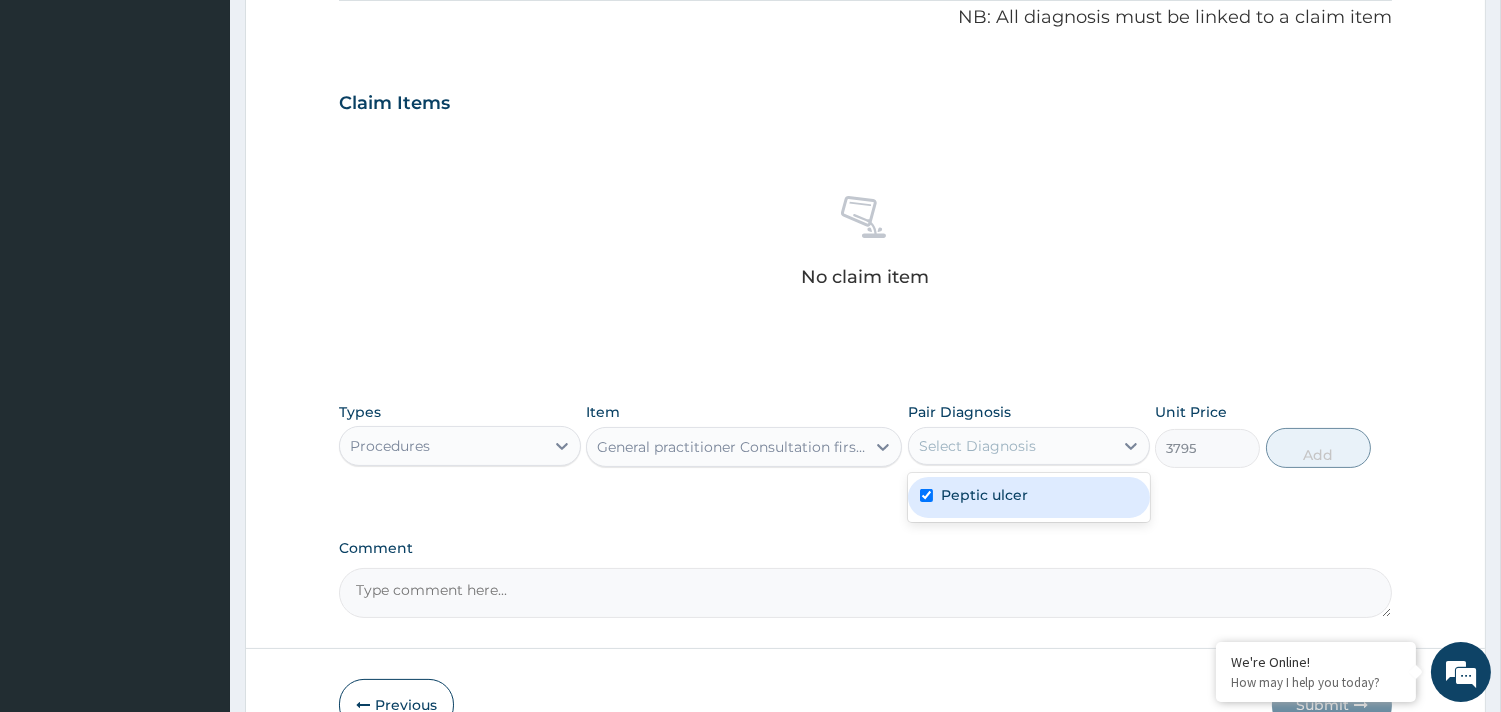 checkbox on "true" 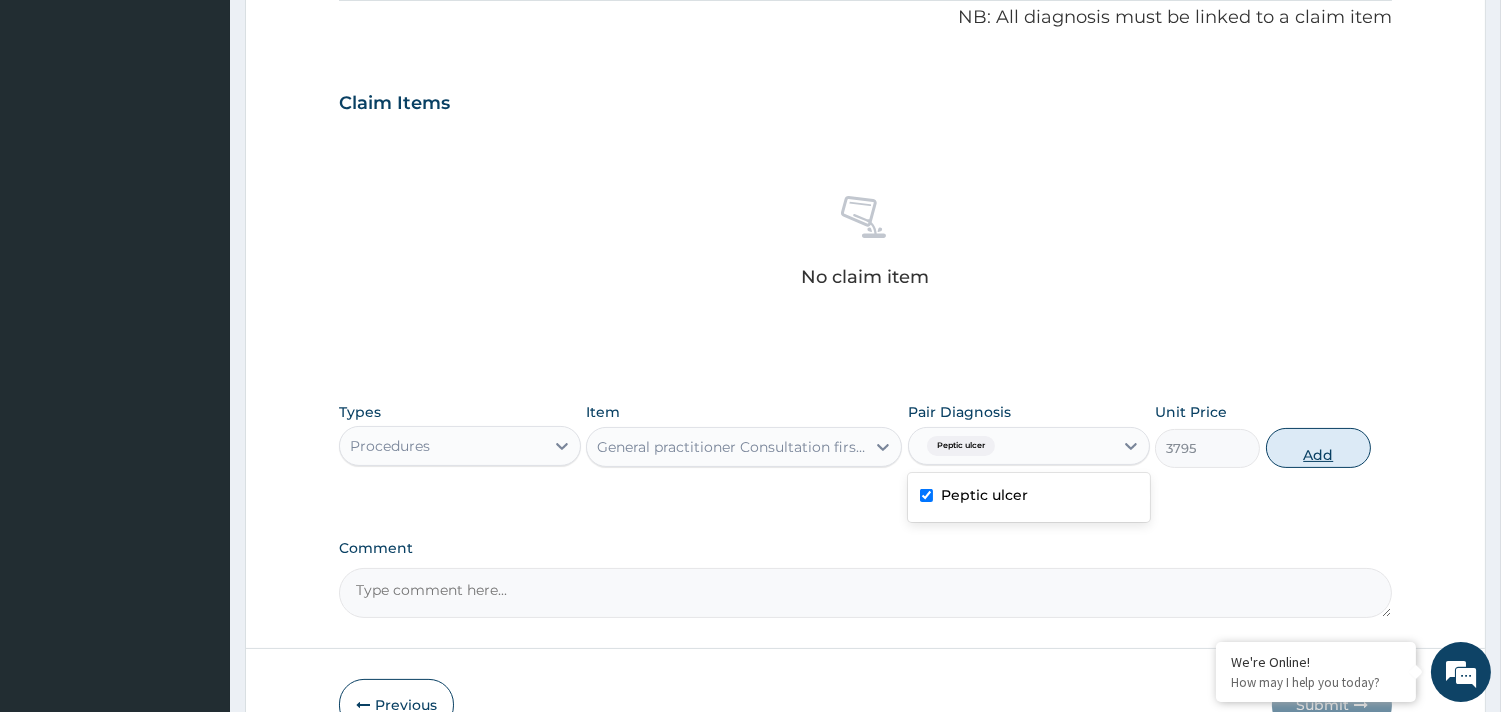 click on "Add" at bounding box center (1318, 448) 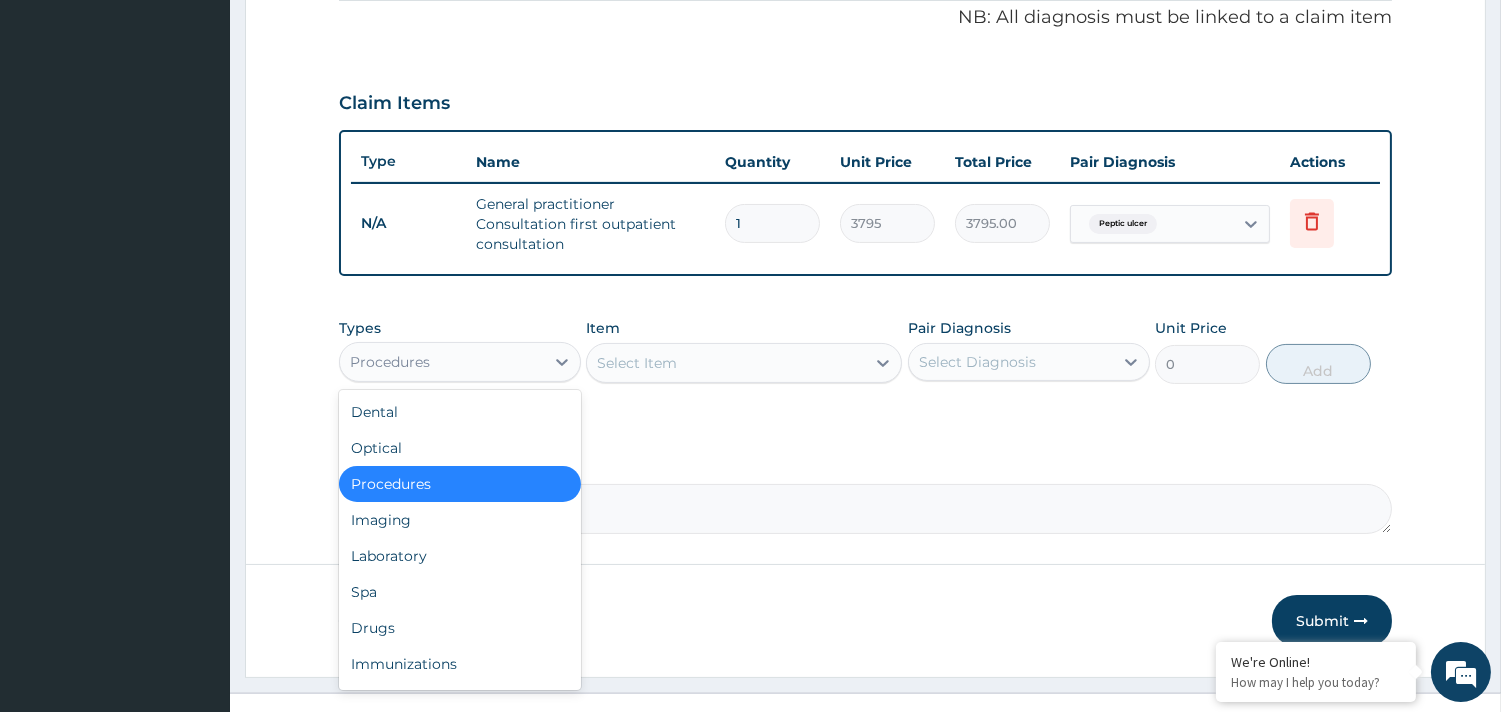 drag, startPoint x: 522, startPoint y: 356, endPoint x: 486, endPoint y: 425, distance: 77.82673 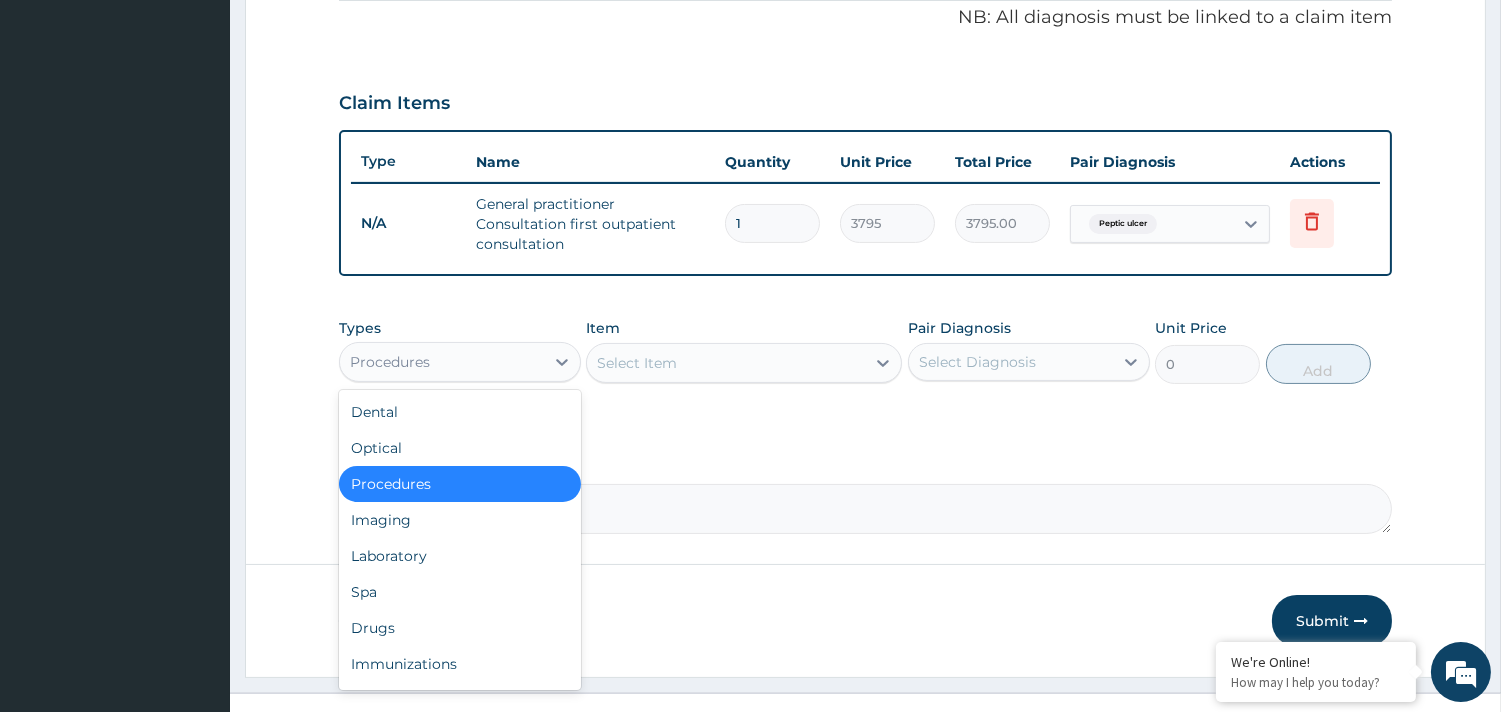 click on "Procedures" at bounding box center (442, 362) 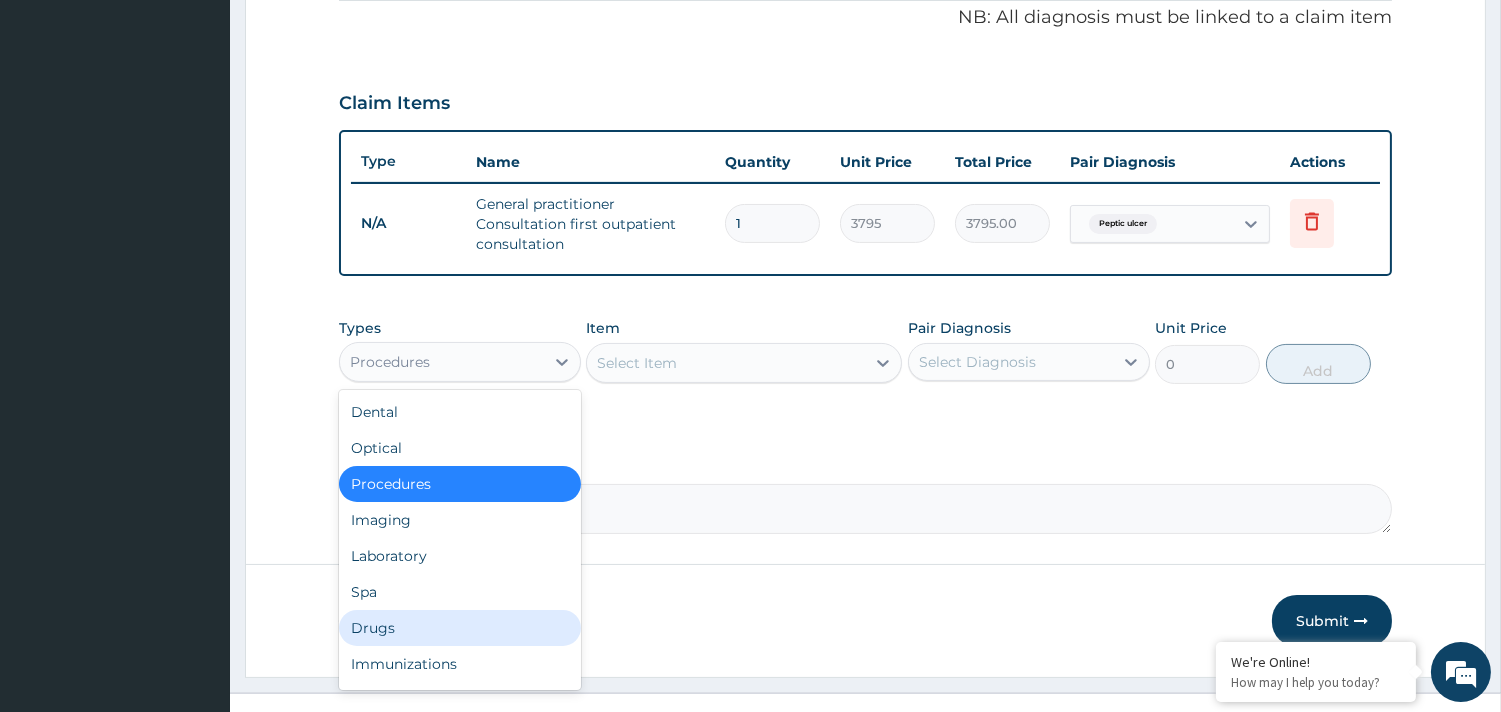 click on "Drugs" at bounding box center (460, 628) 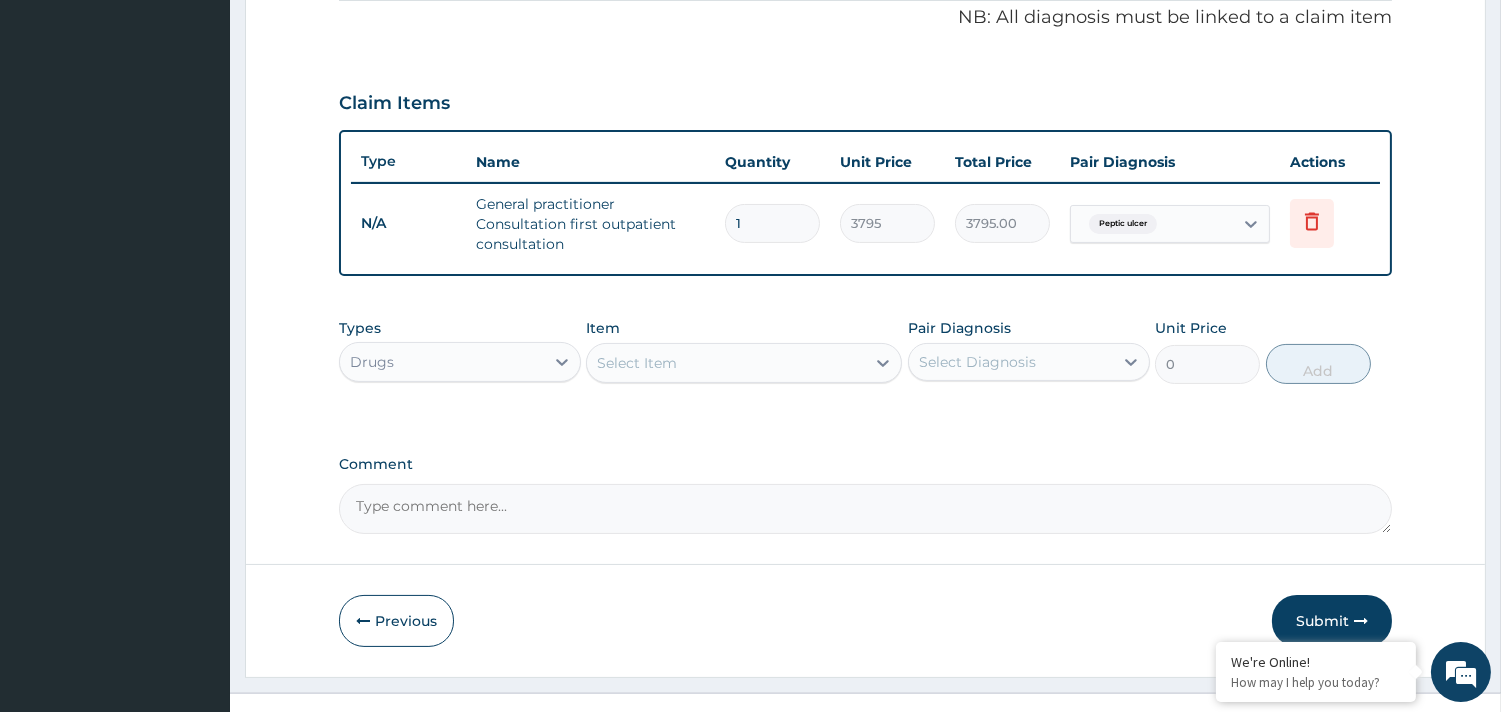 click on "Select Item" at bounding box center (726, 363) 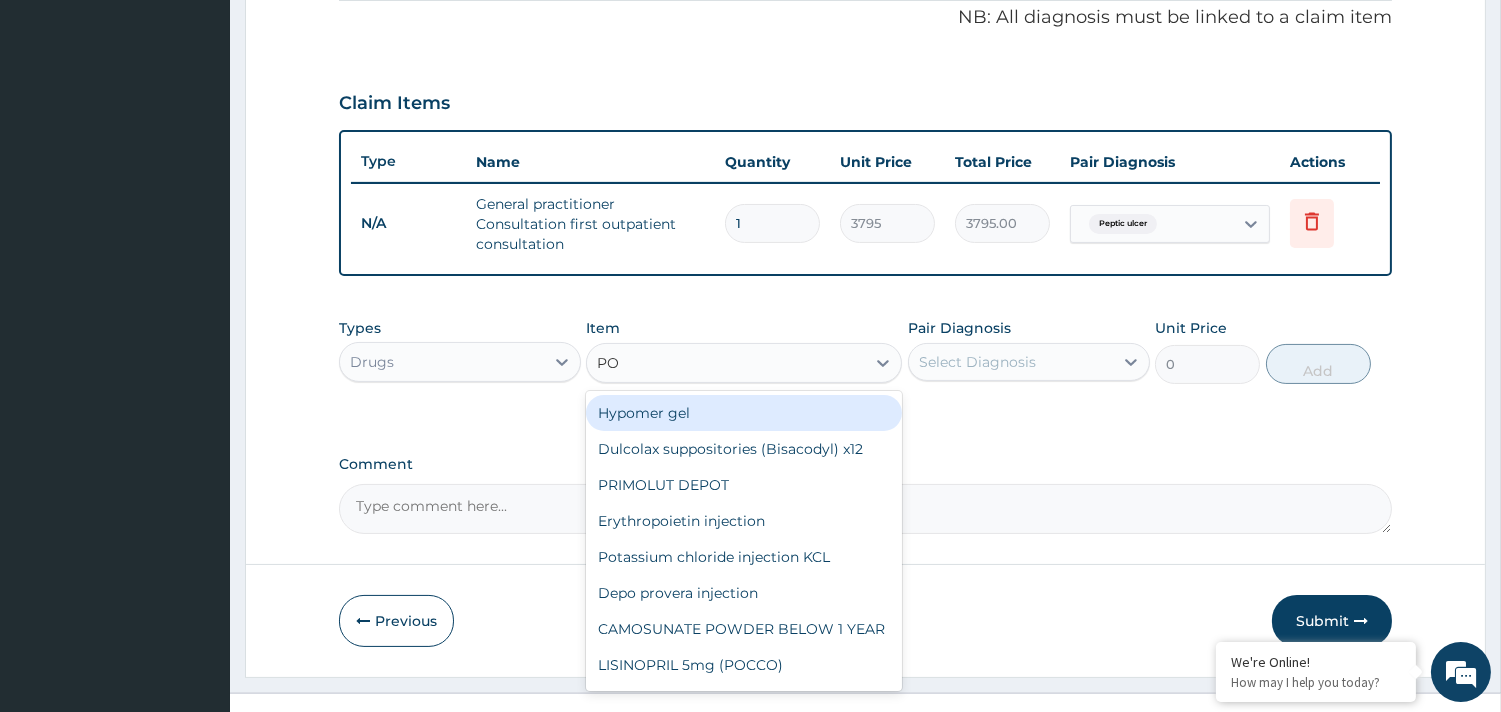 type on "P" 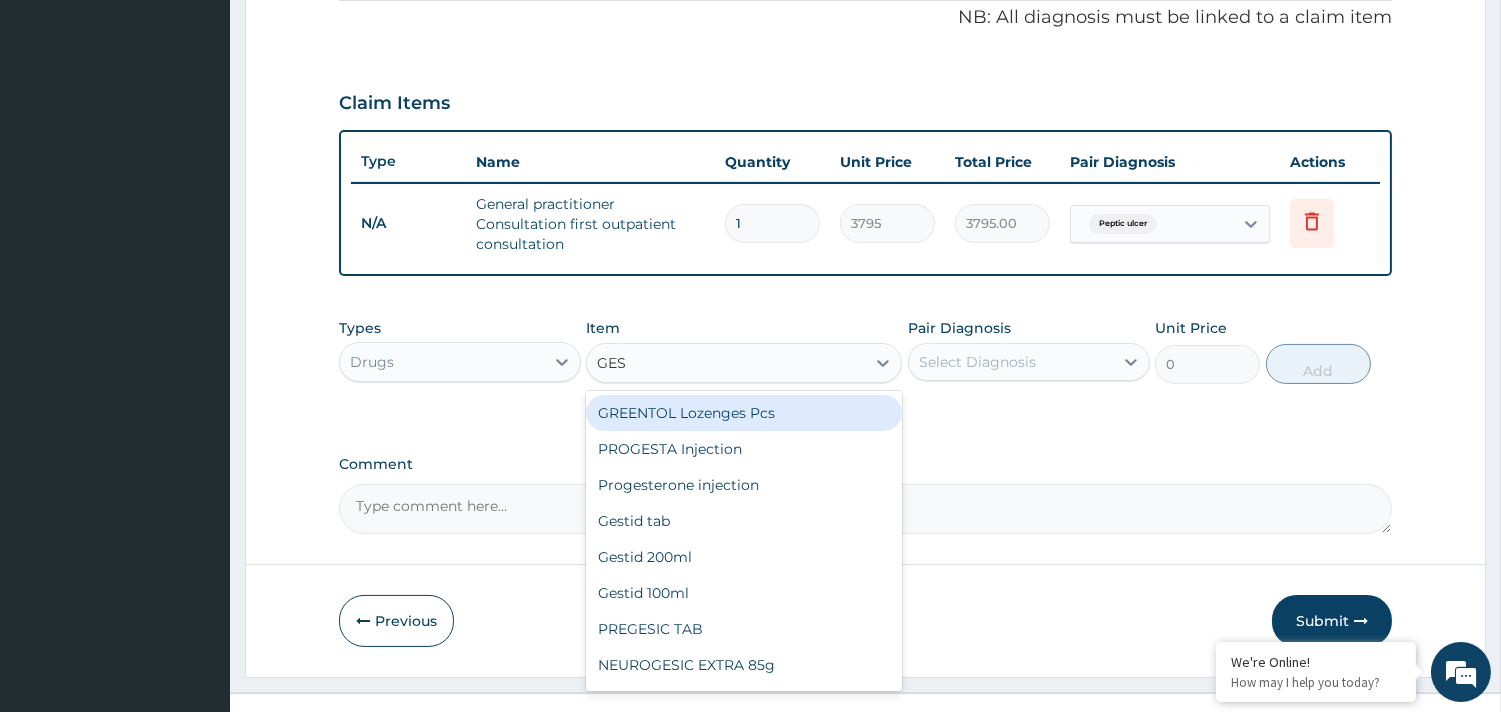 type on "GEST" 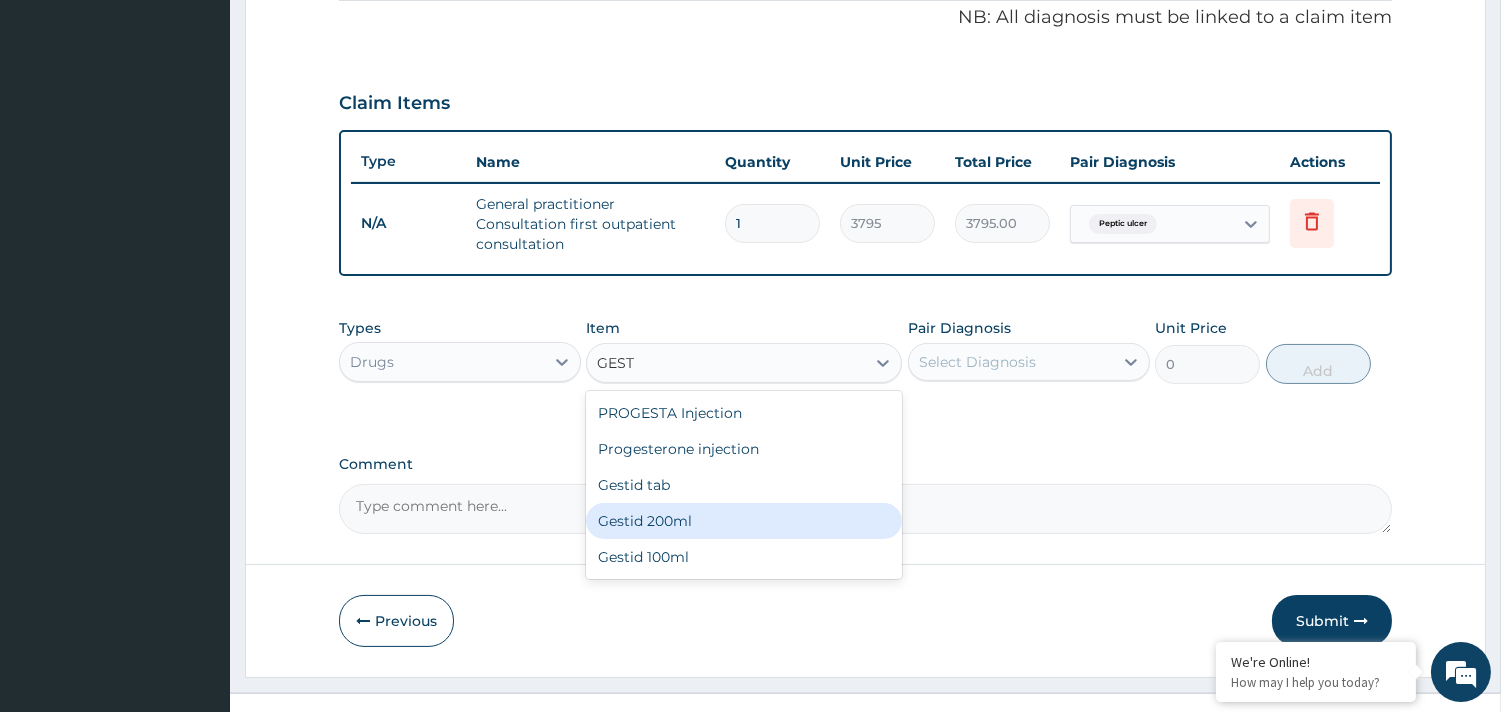 click on "Gestid 200ml" at bounding box center [744, 521] 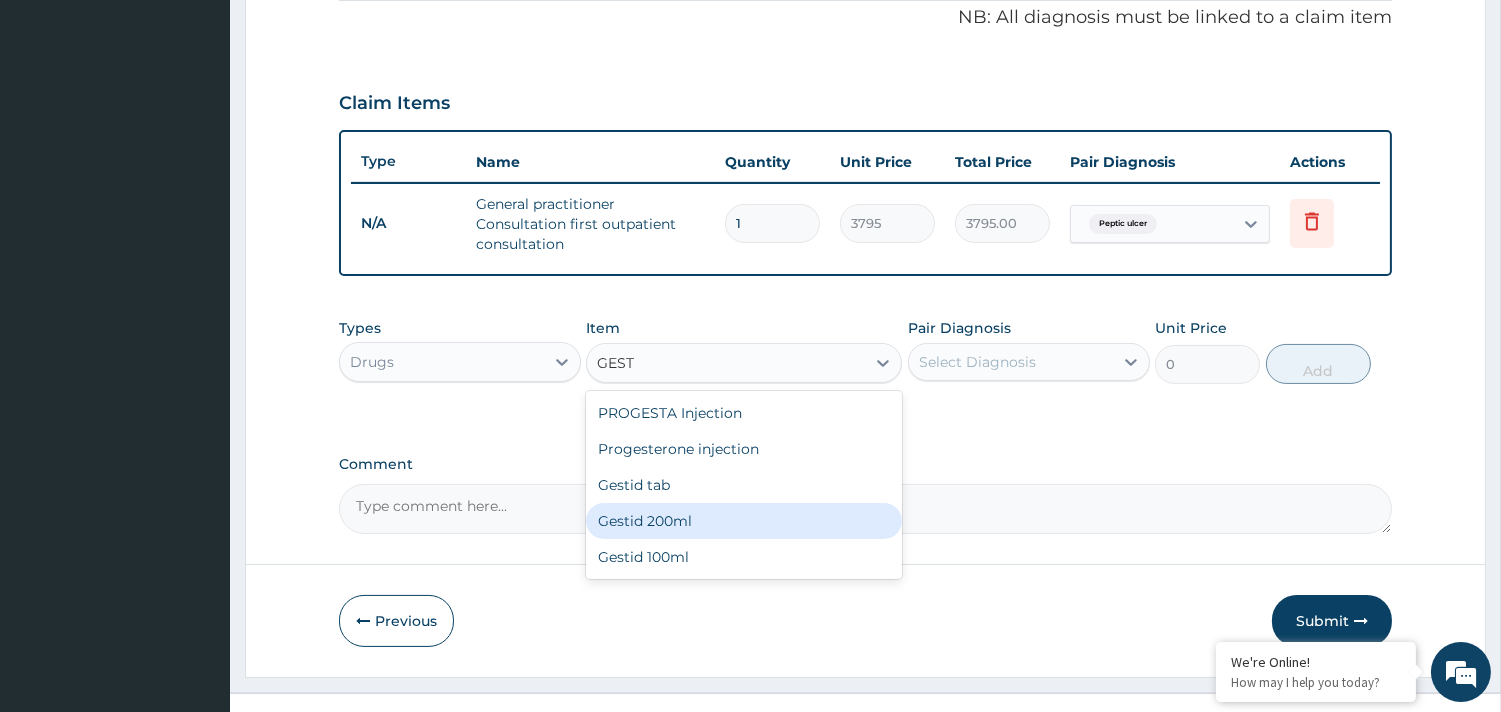 type 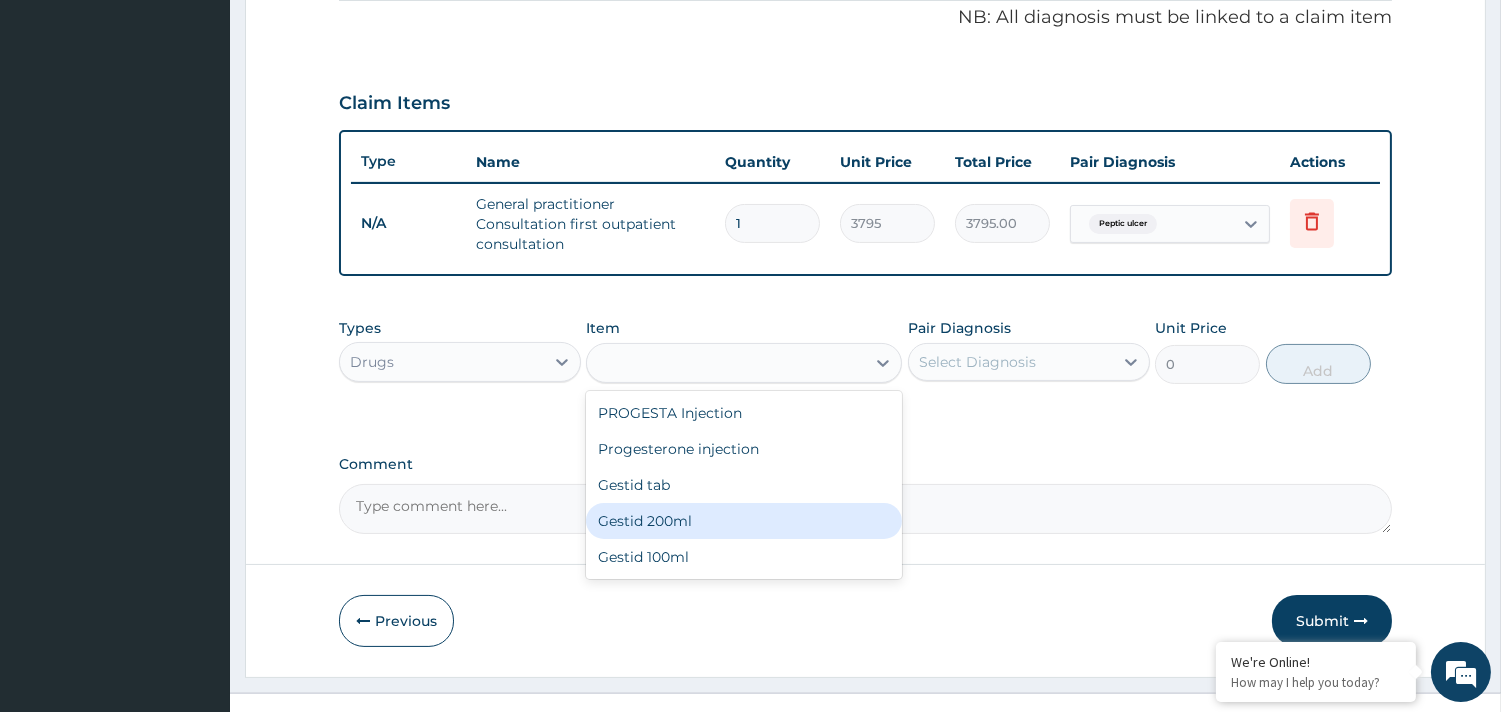 type on "1138.5" 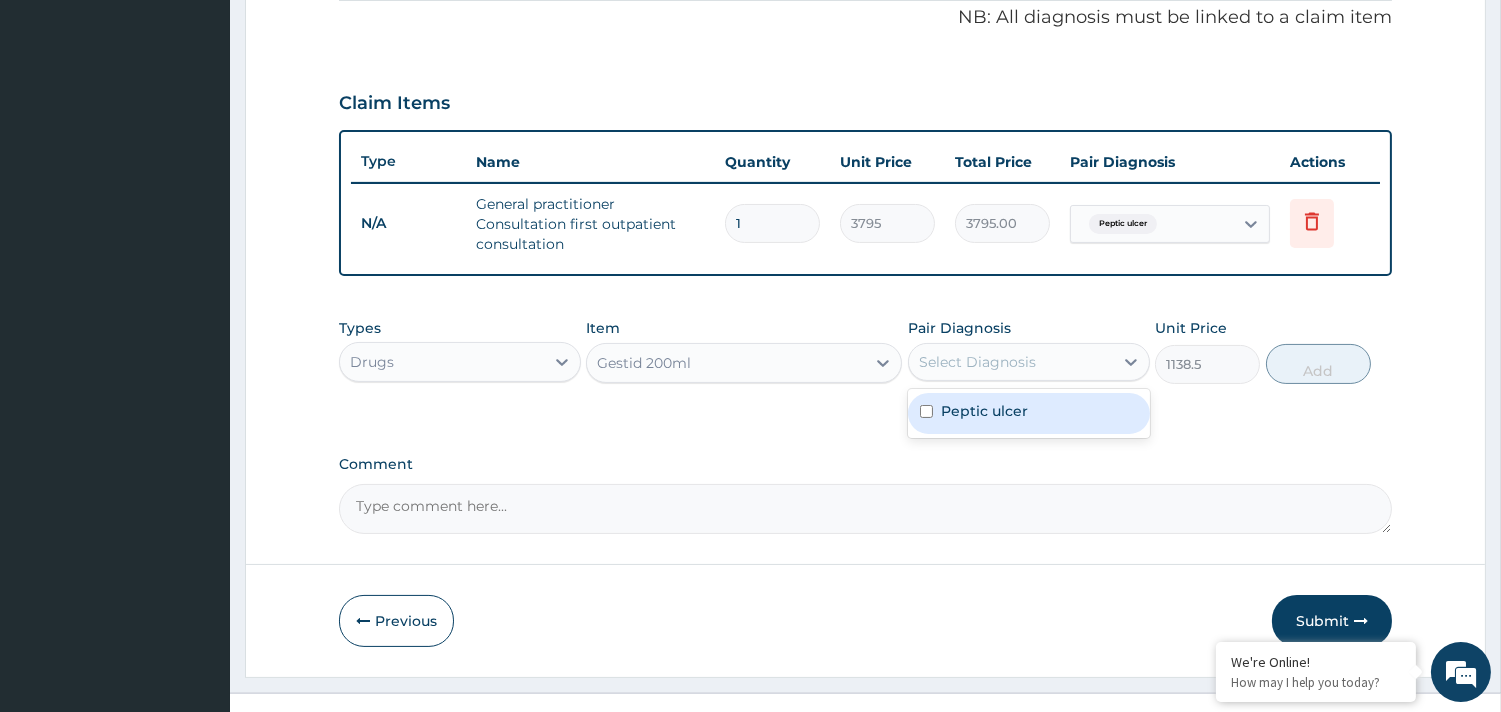 drag, startPoint x: 1046, startPoint y: 353, endPoint x: 1008, endPoint y: 426, distance: 82.29824 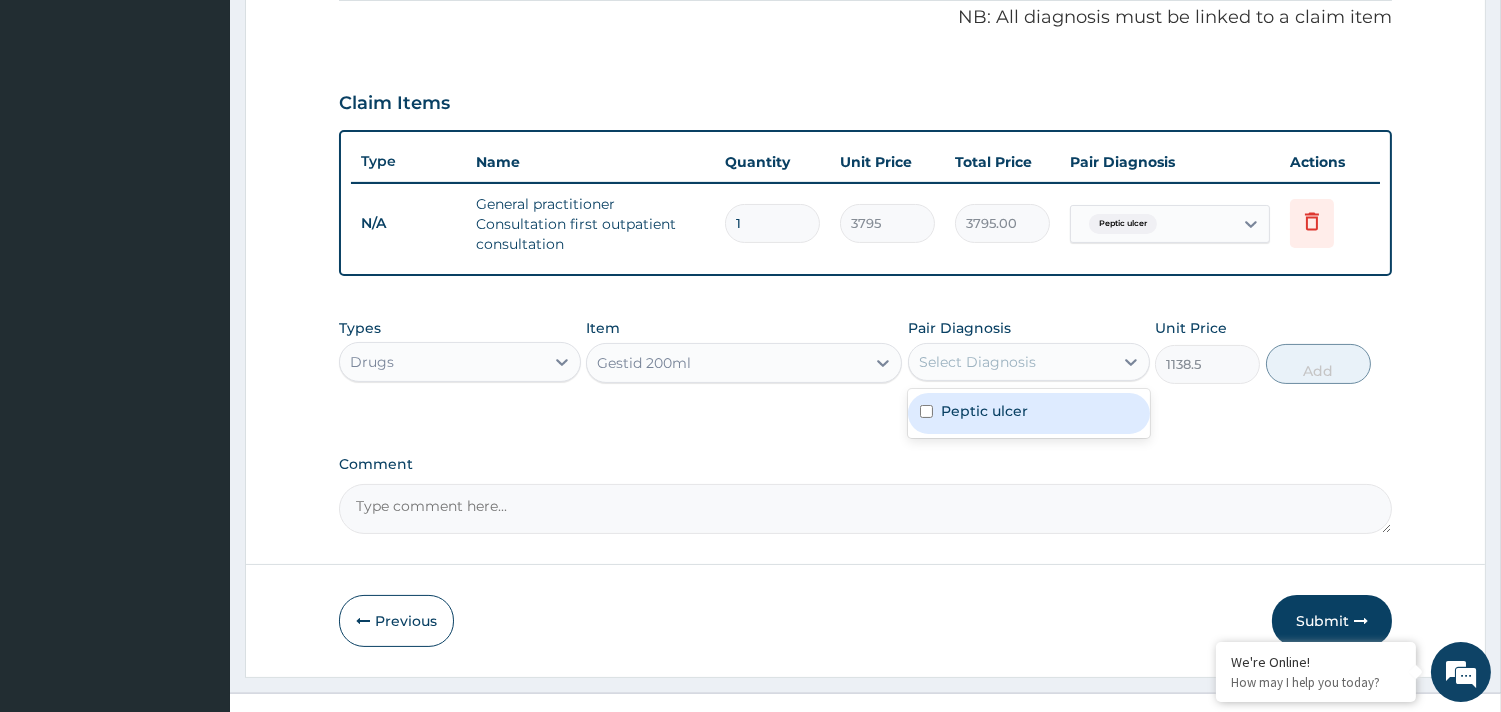 click on "Select Diagnosis" at bounding box center (1011, 362) 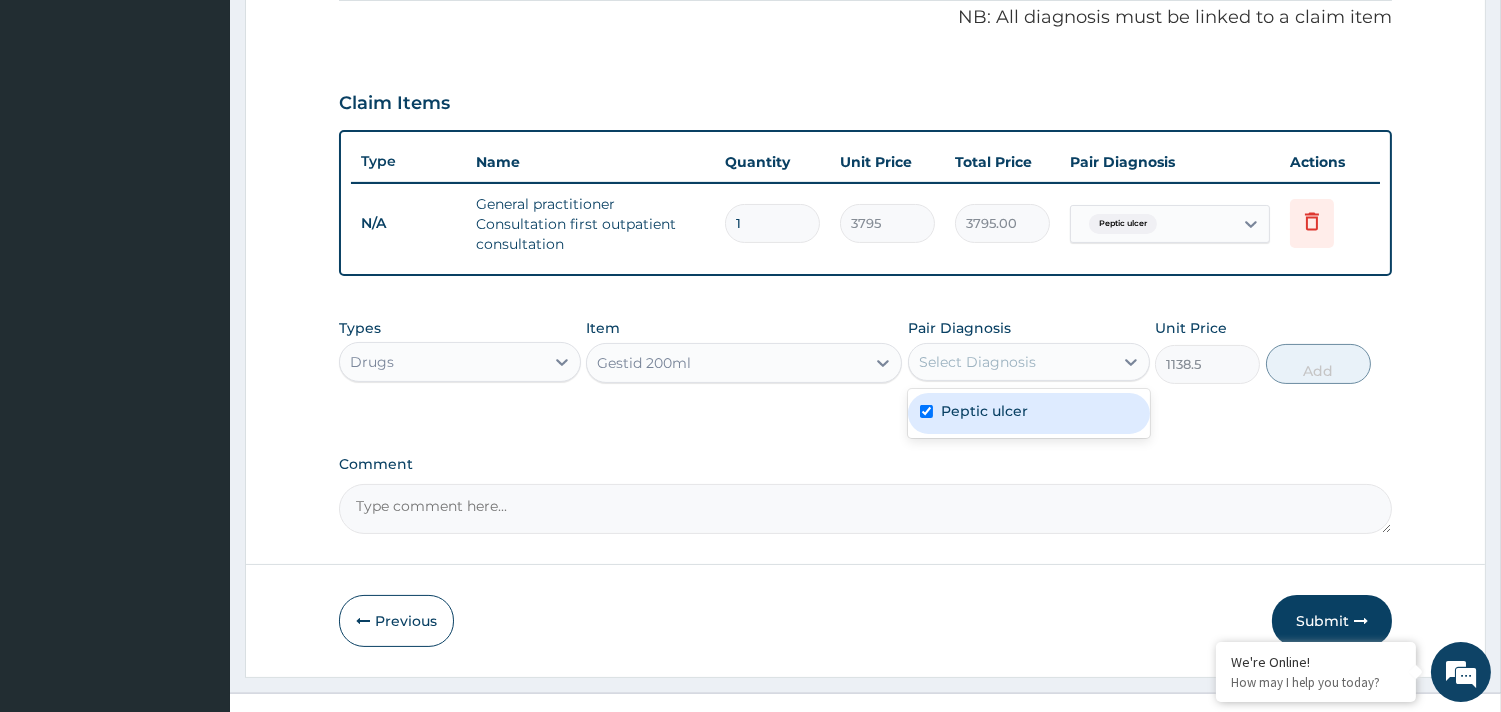 checkbox on "true" 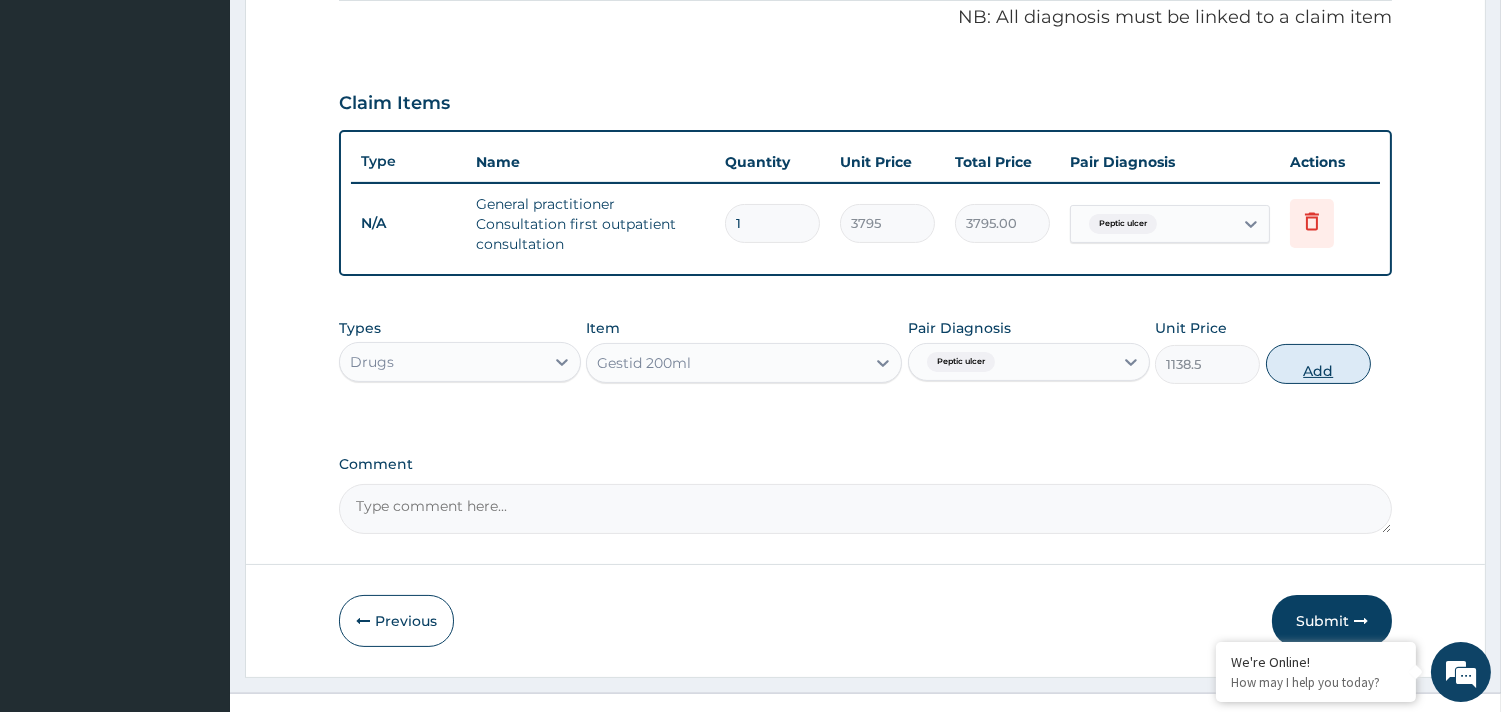 click on "Add" at bounding box center [1318, 364] 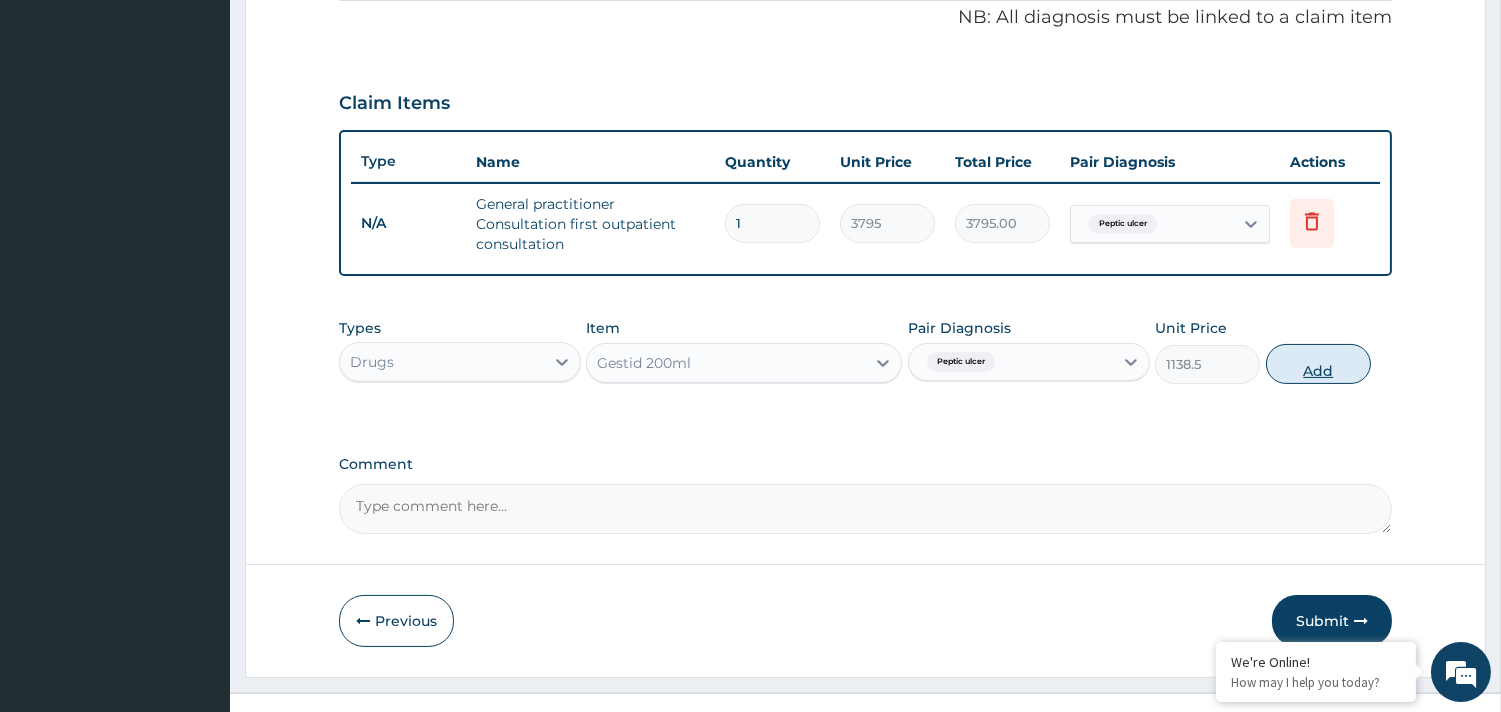 type on "0" 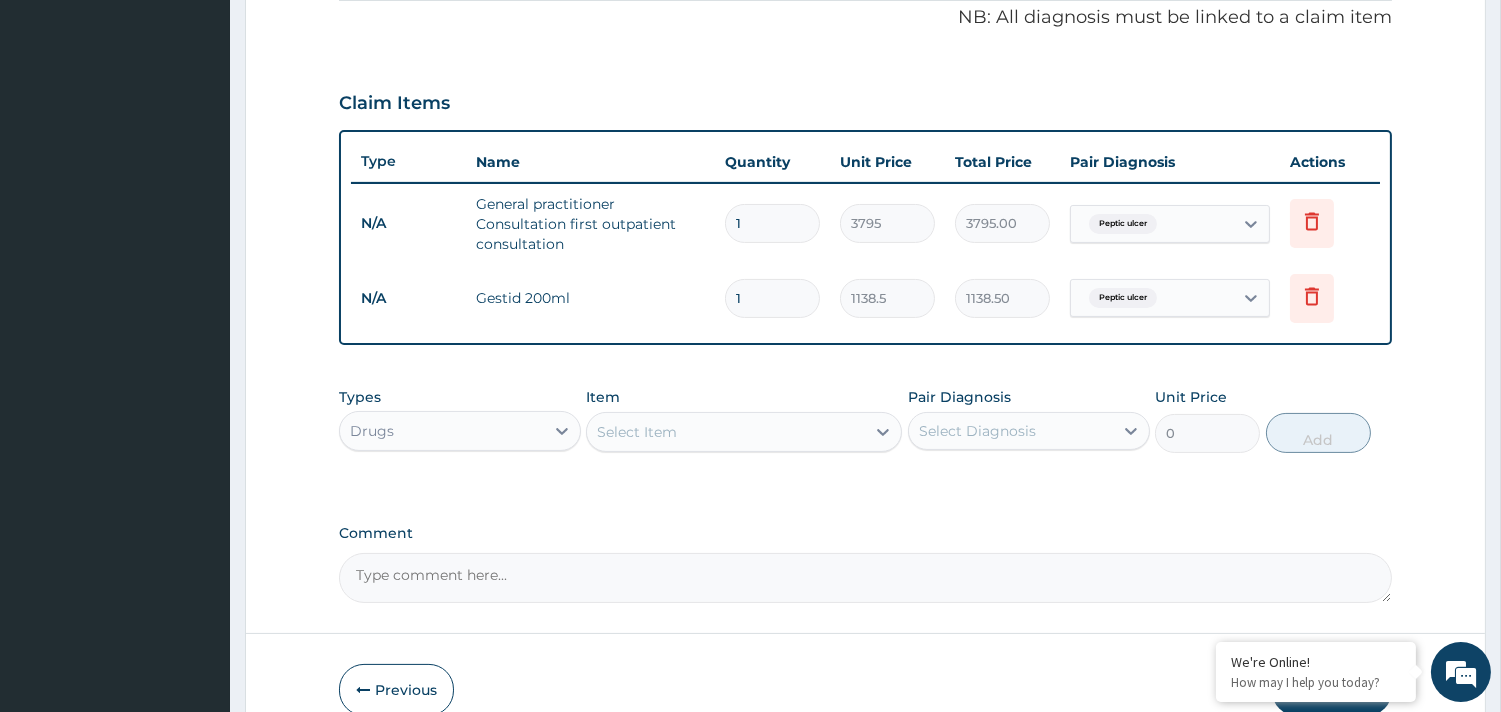 click on "Select Item" at bounding box center [726, 432] 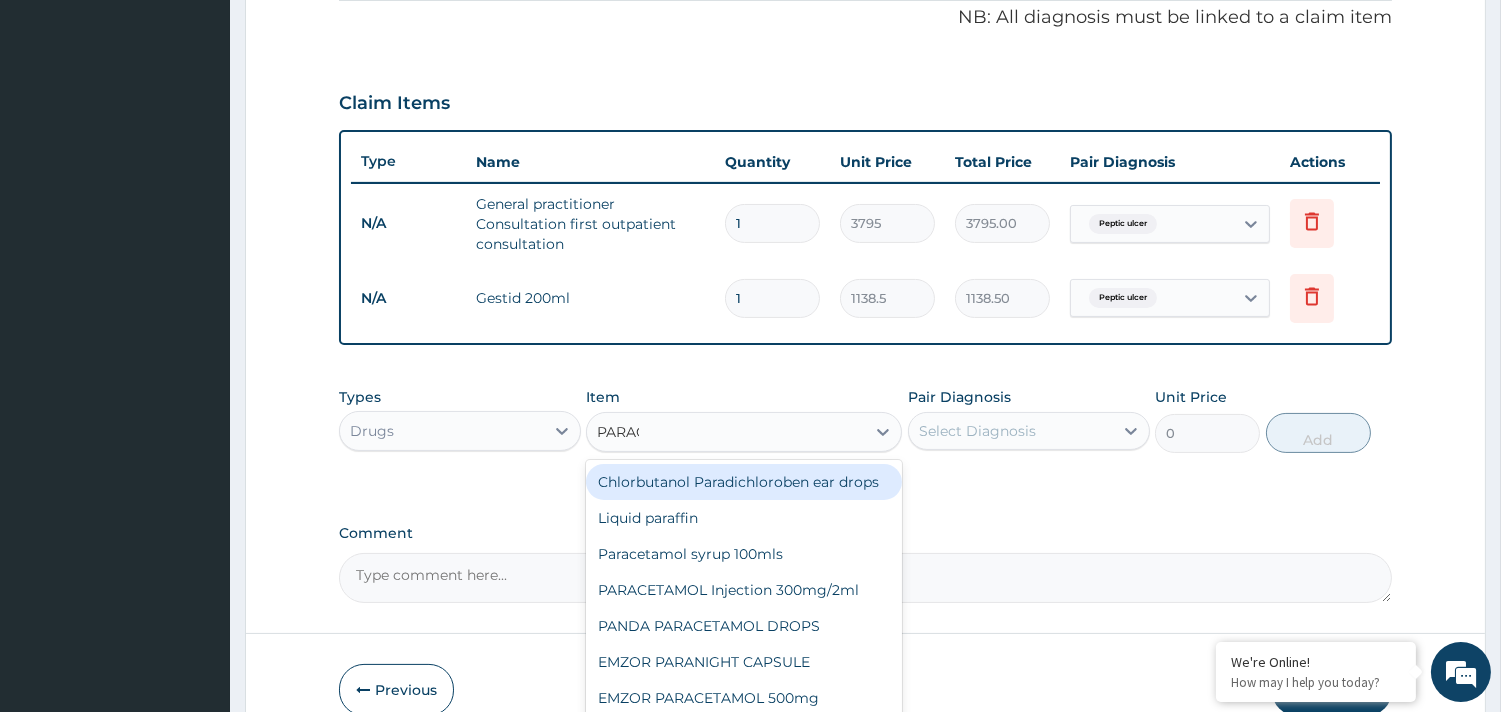 type on "PARACE" 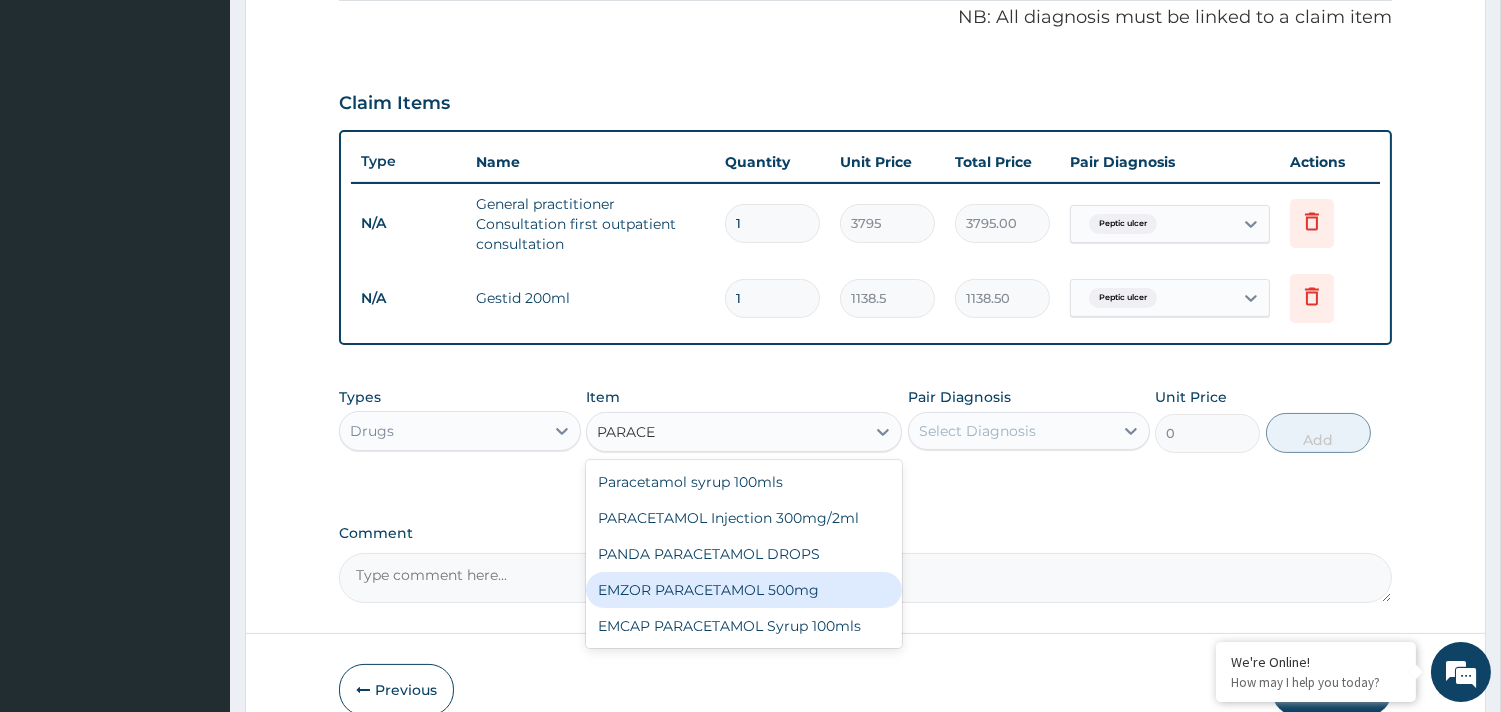 click on "EMZOR PARACETAMOL 500mg" at bounding box center [744, 590] 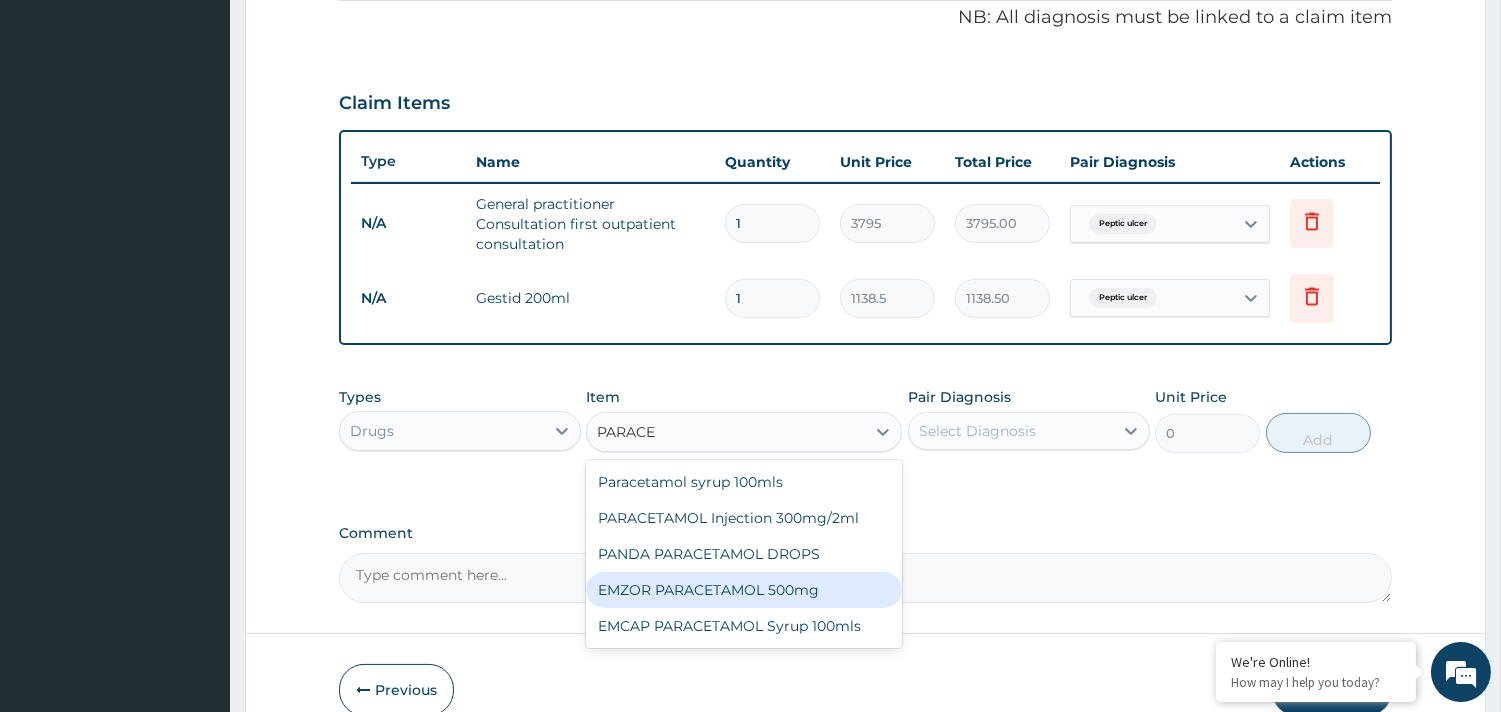 type 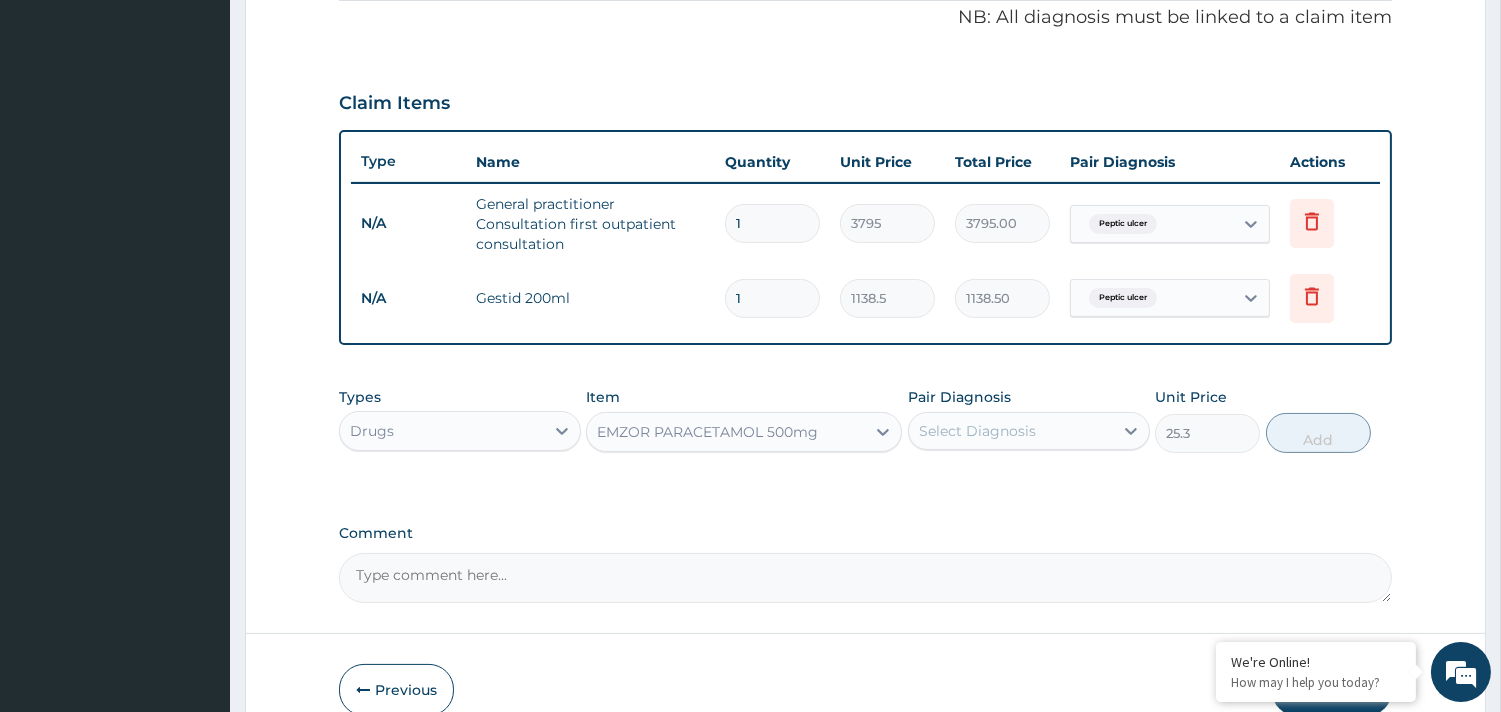 click on "Select Diagnosis" at bounding box center (1011, 431) 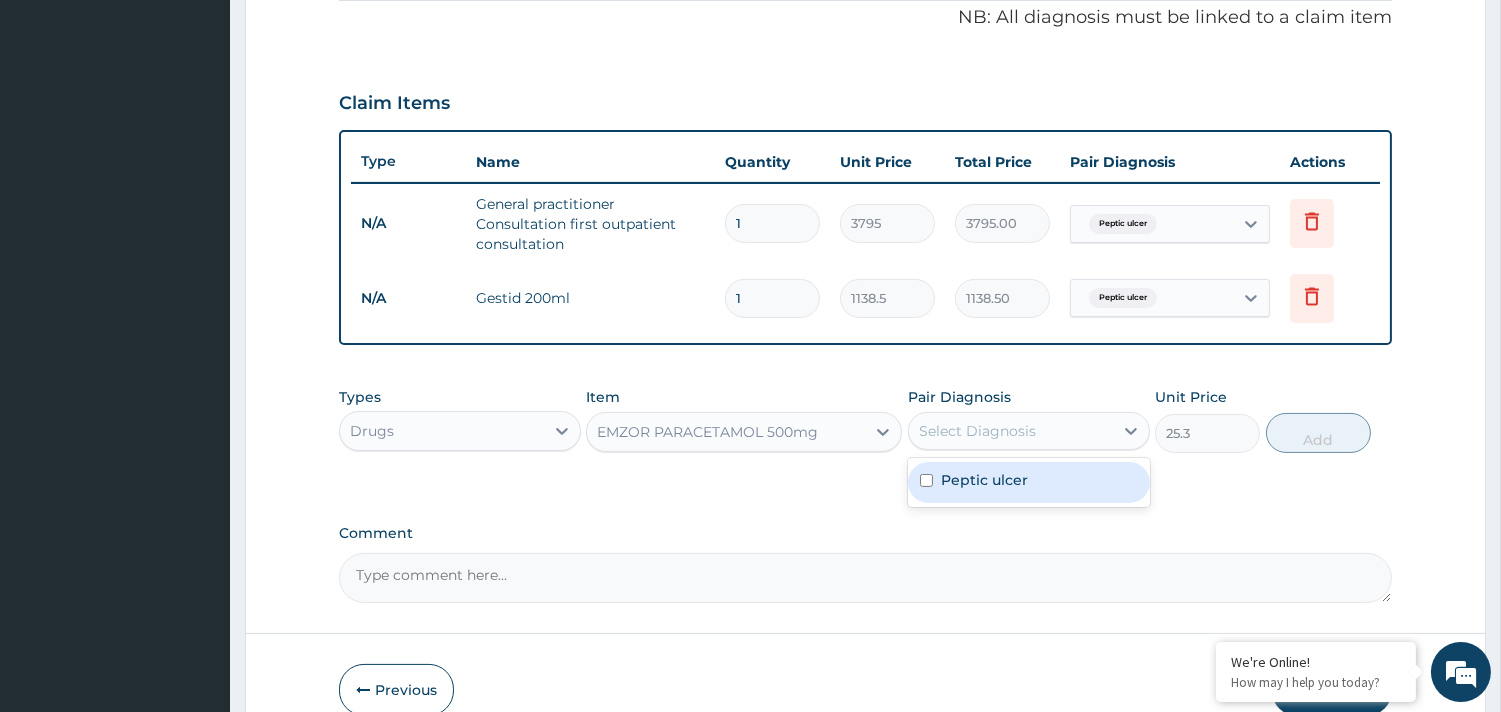 click on "Peptic ulcer" at bounding box center [984, 480] 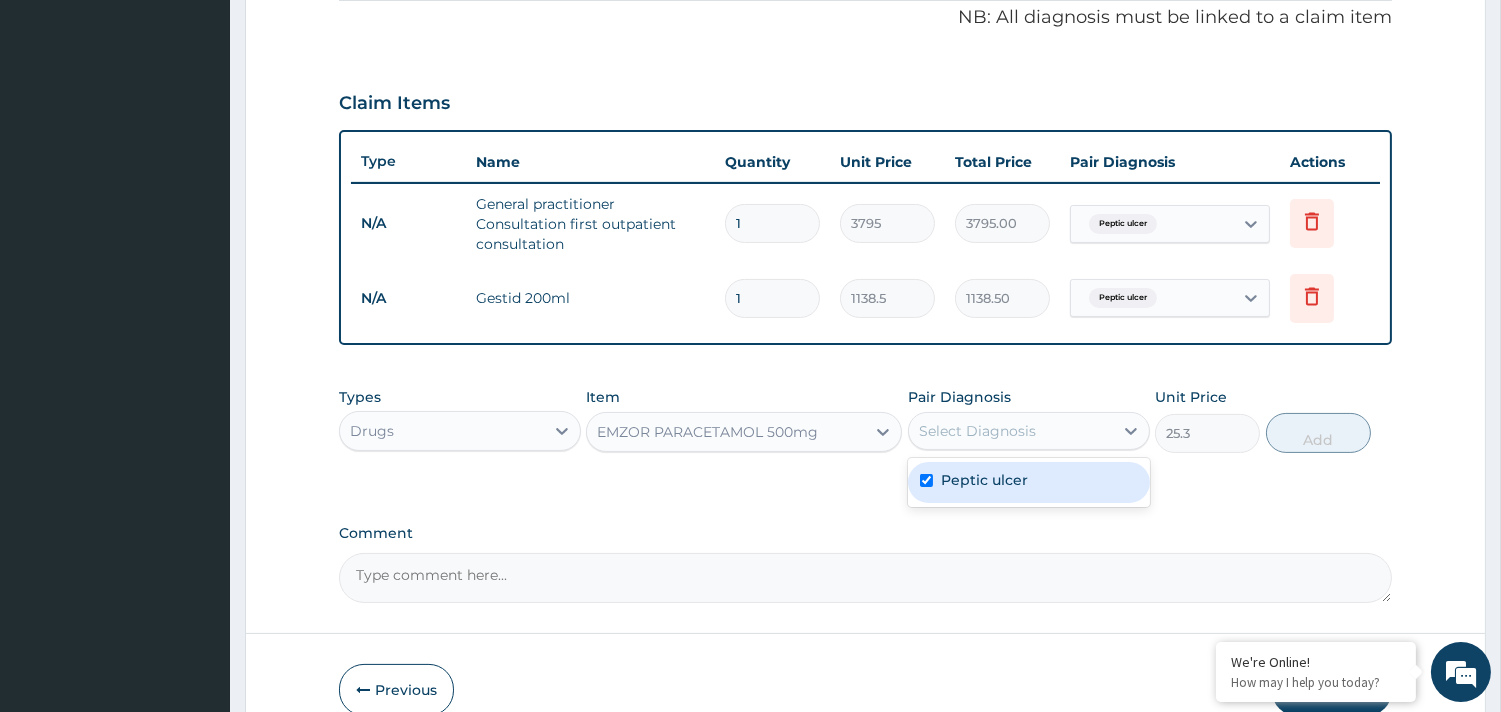 checkbox on "true" 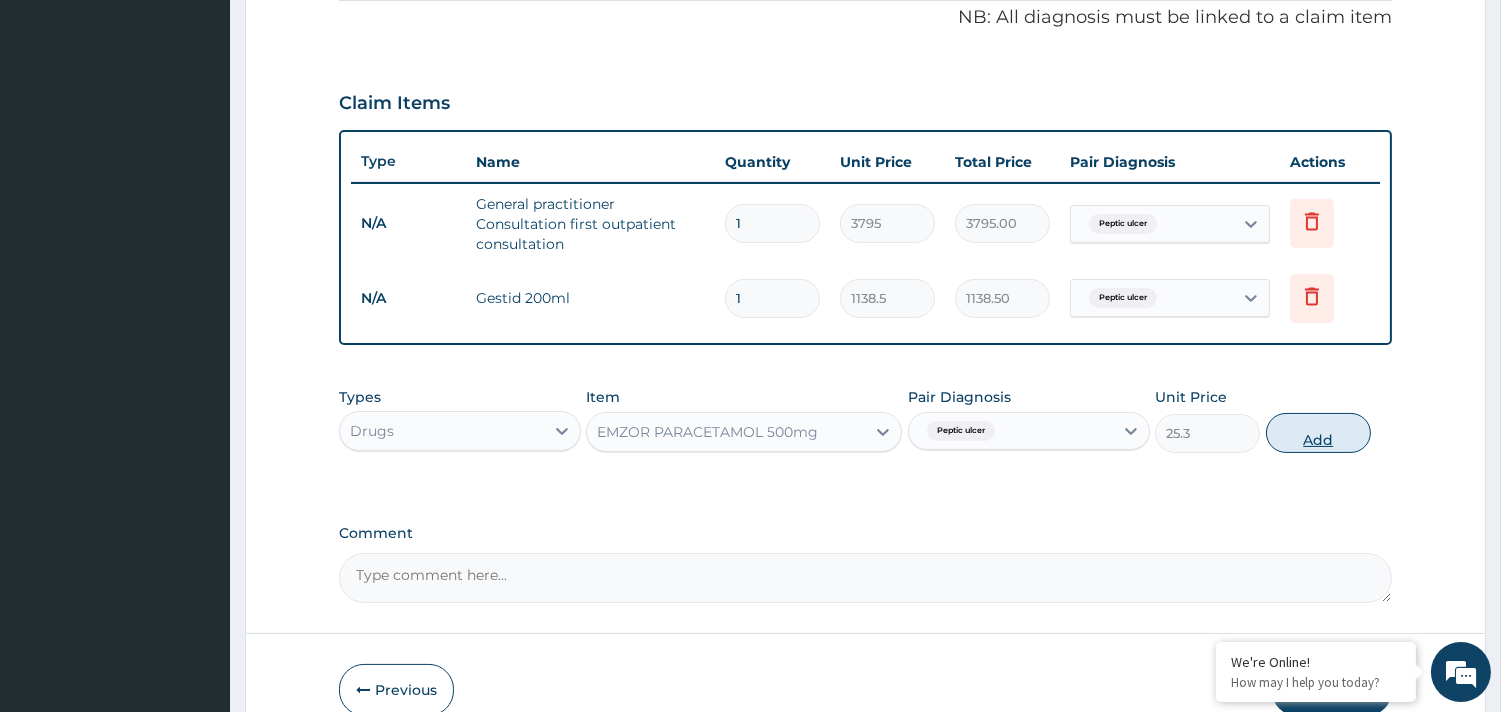 click on "Add" at bounding box center (1318, 433) 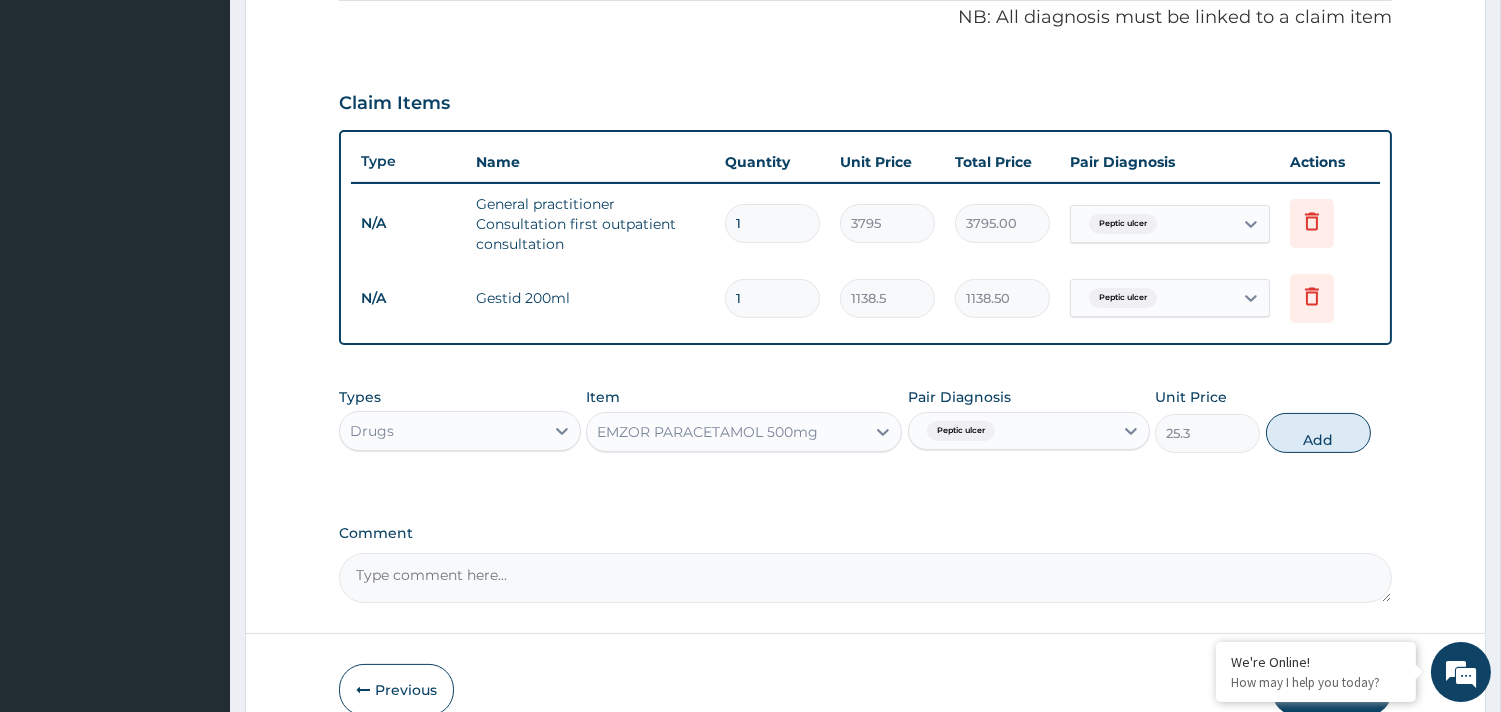 type on "0" 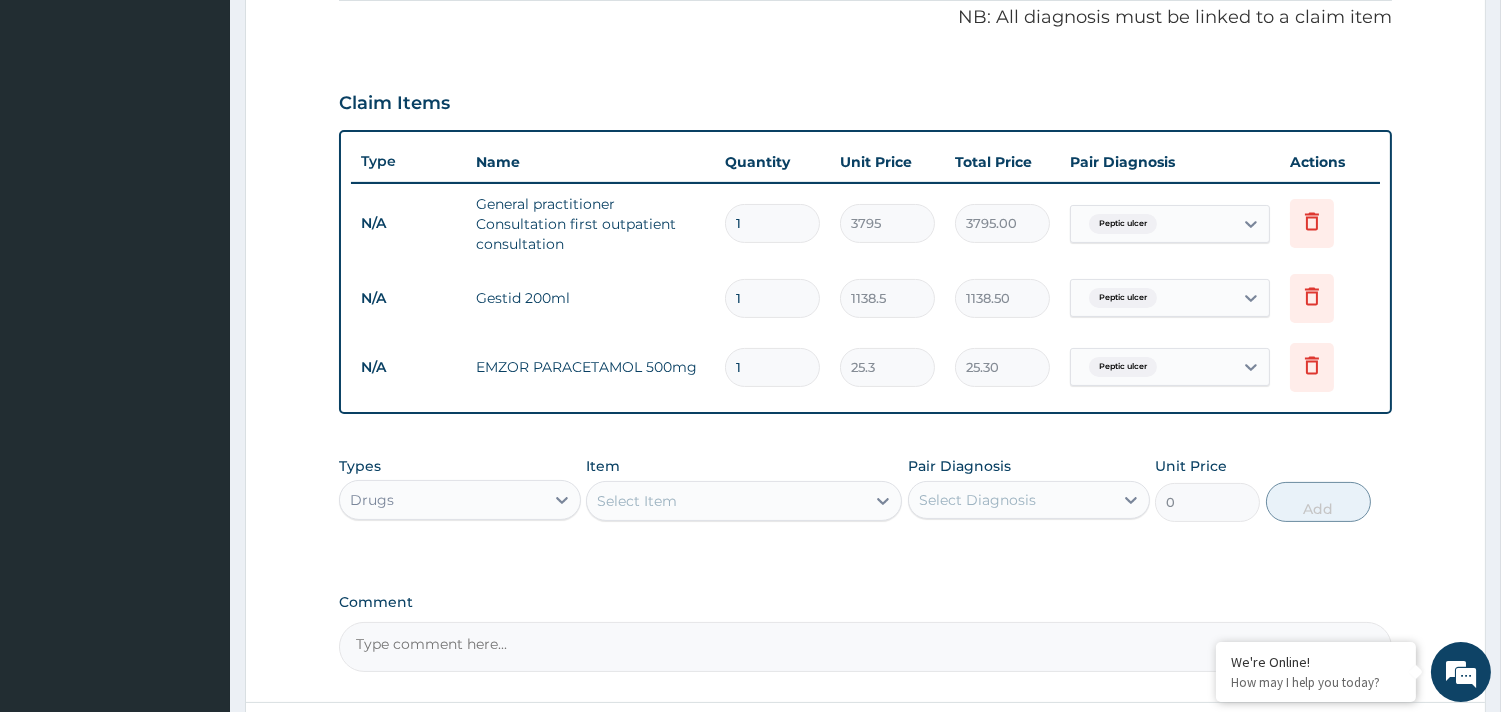 type on "15" 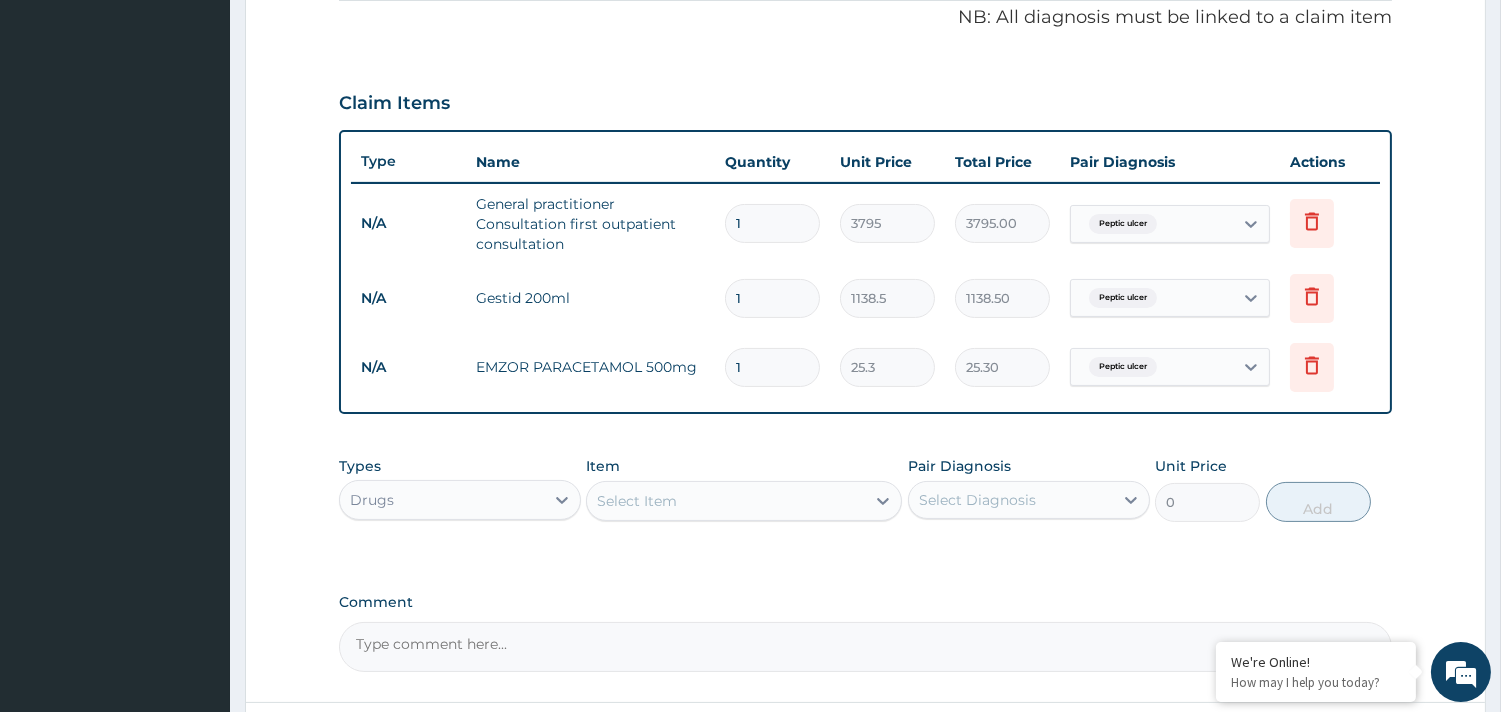 type on "379.50" 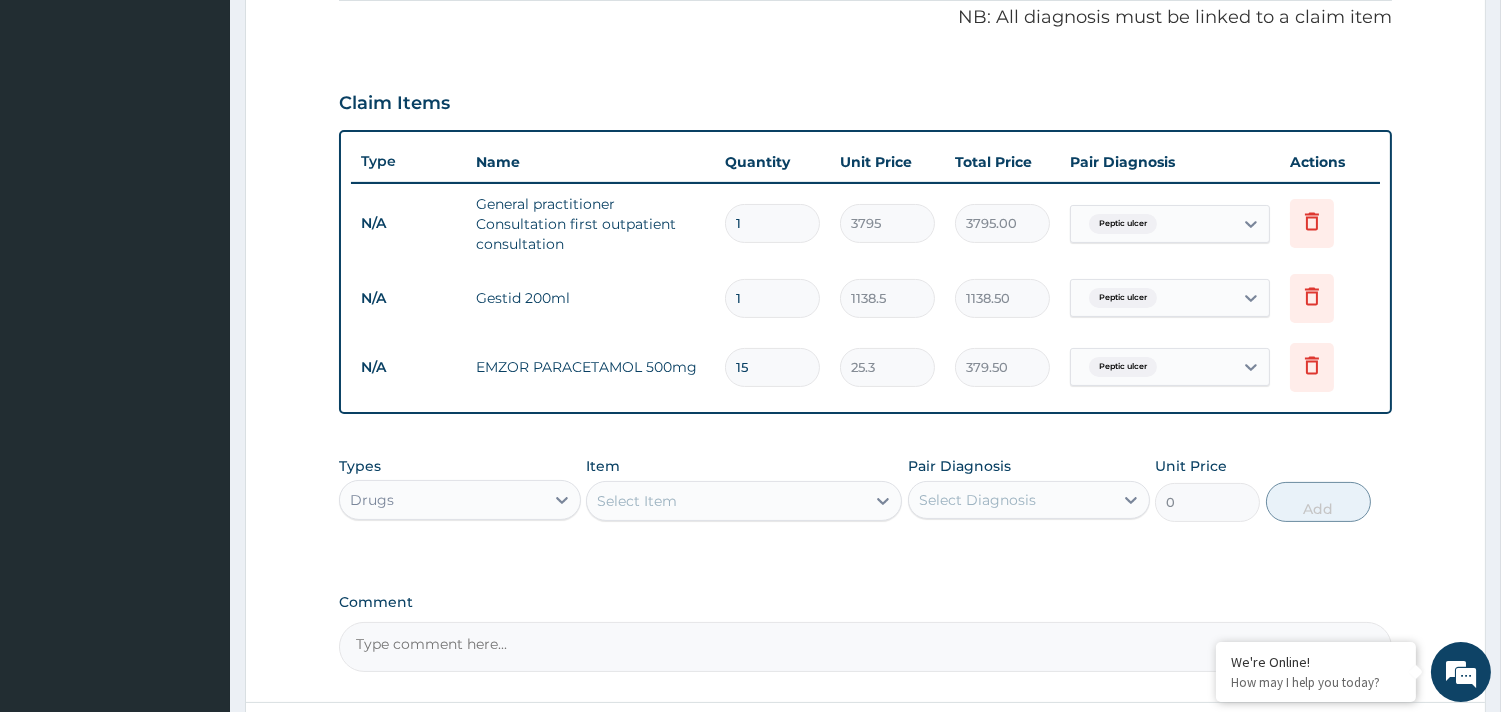 type on "15" 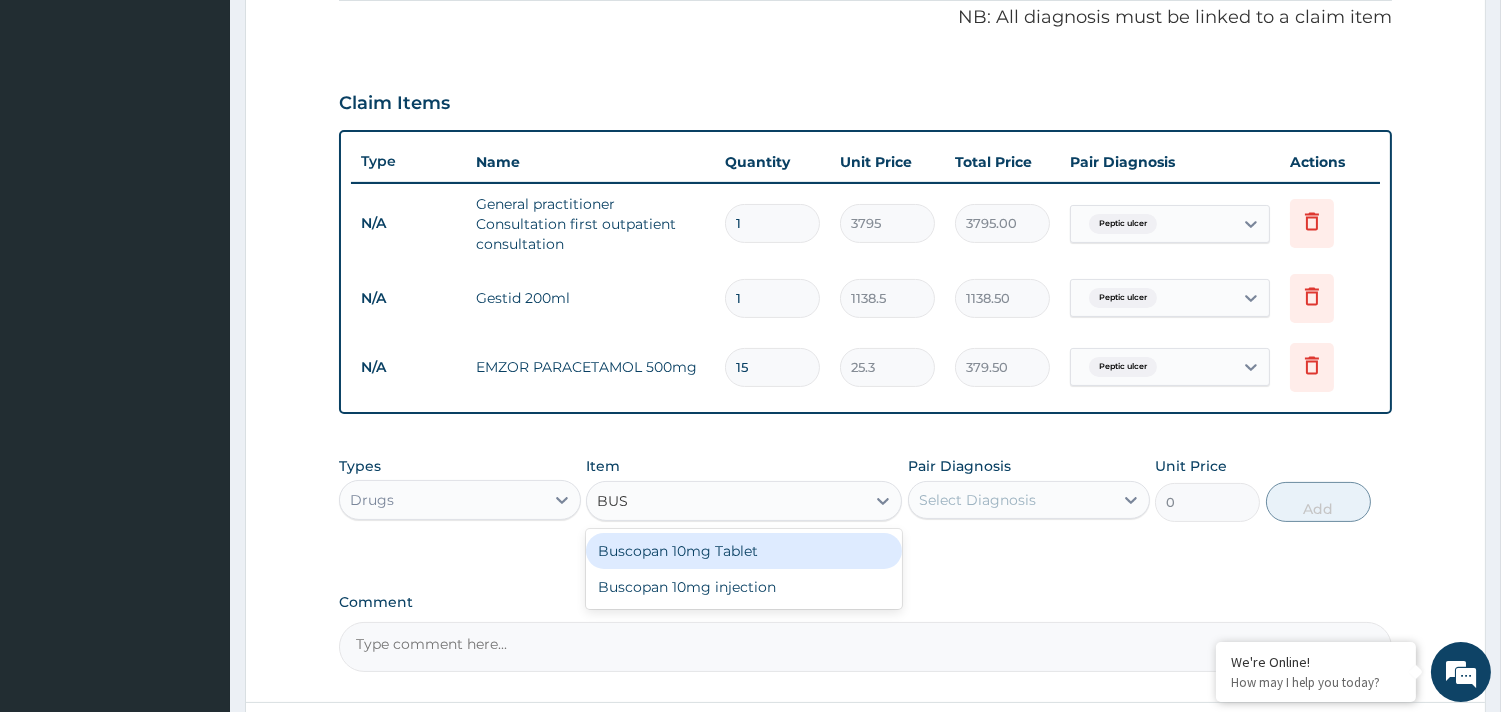 type on "BUSC" 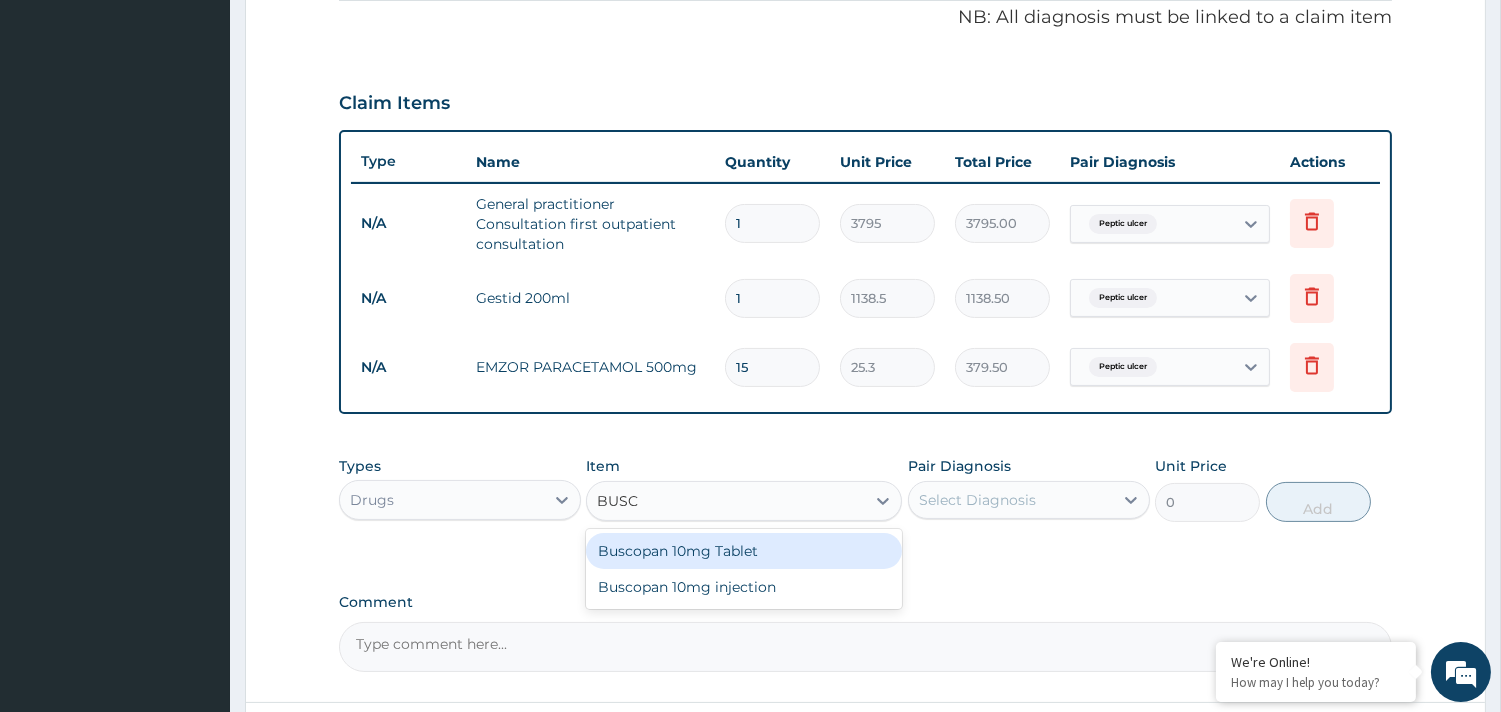 click on "Buscopan 10mg Tablet" at bounding box center (744, 551) 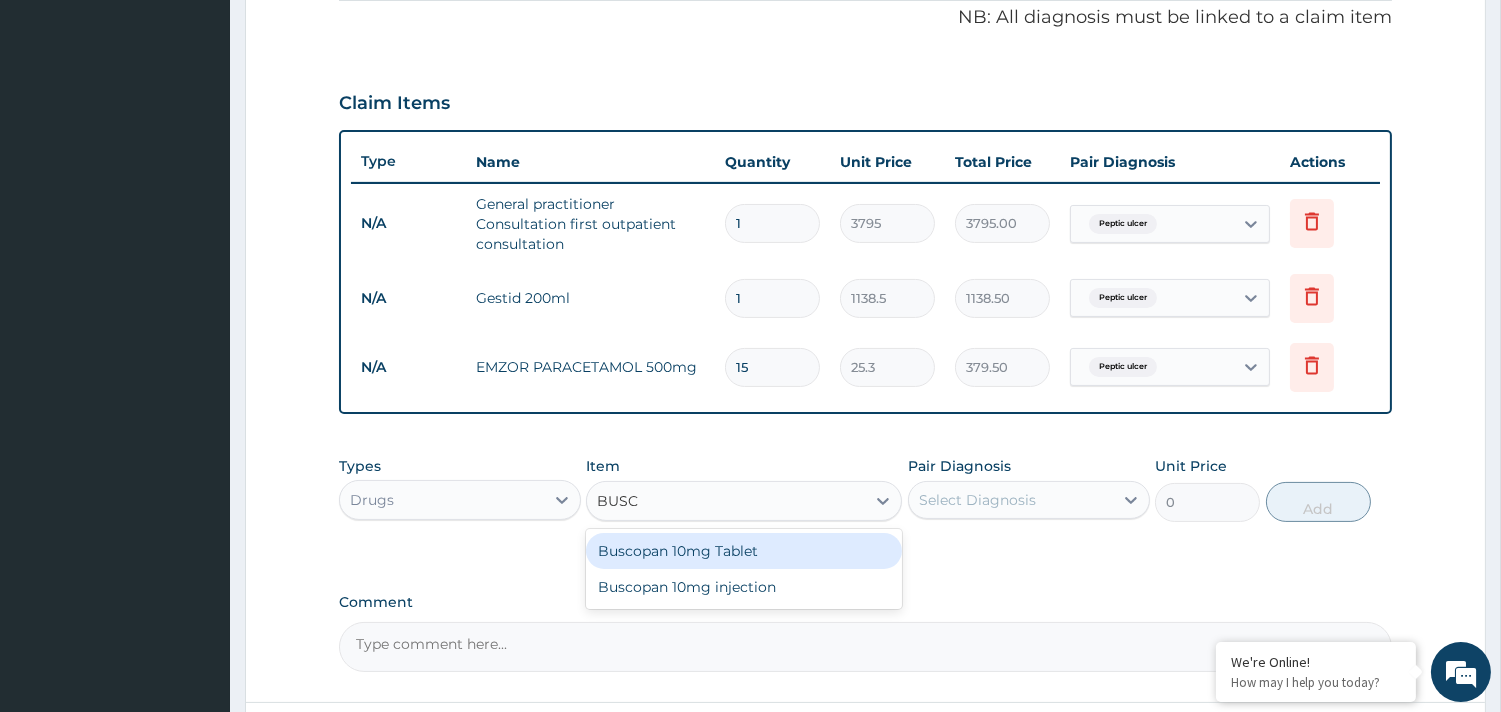 type 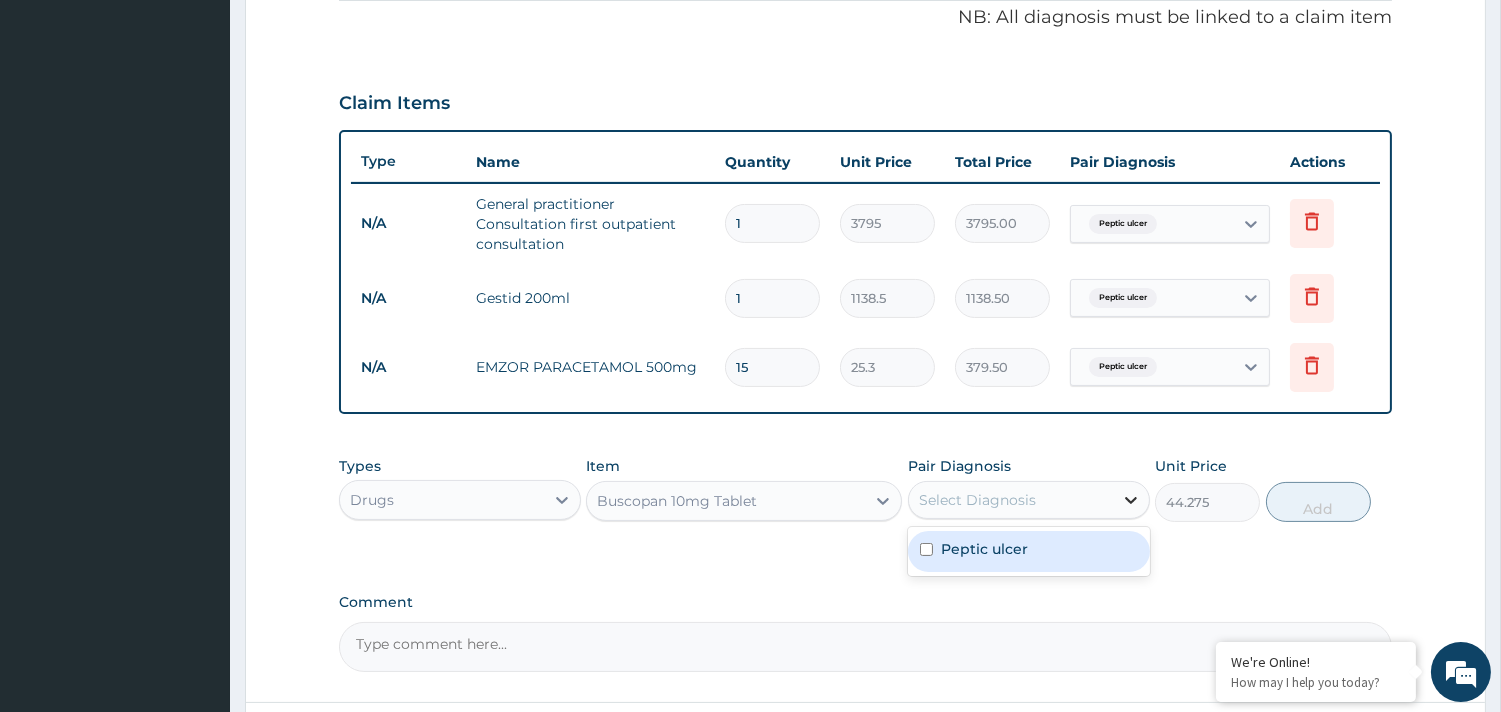 click 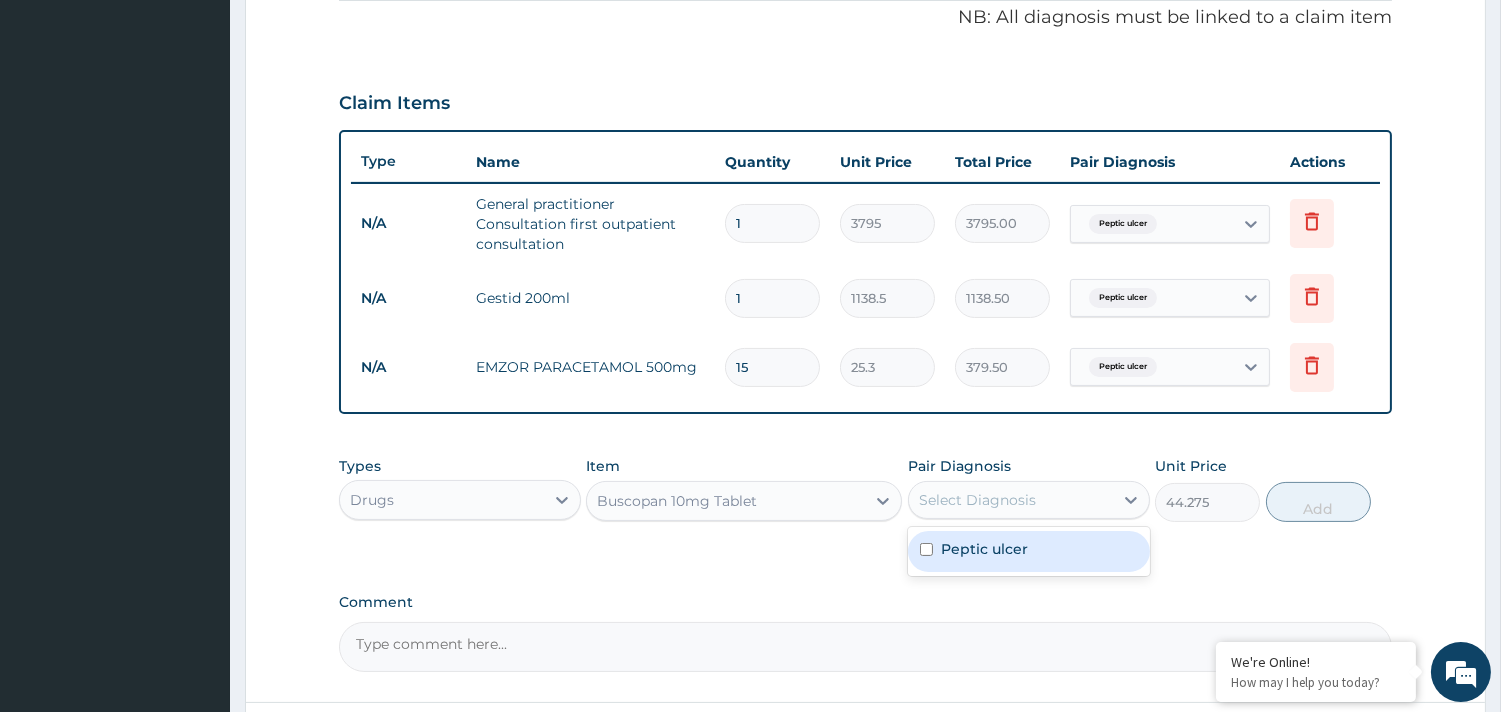 click on "Peptic ulcer" at bounding box center (1029, 551) 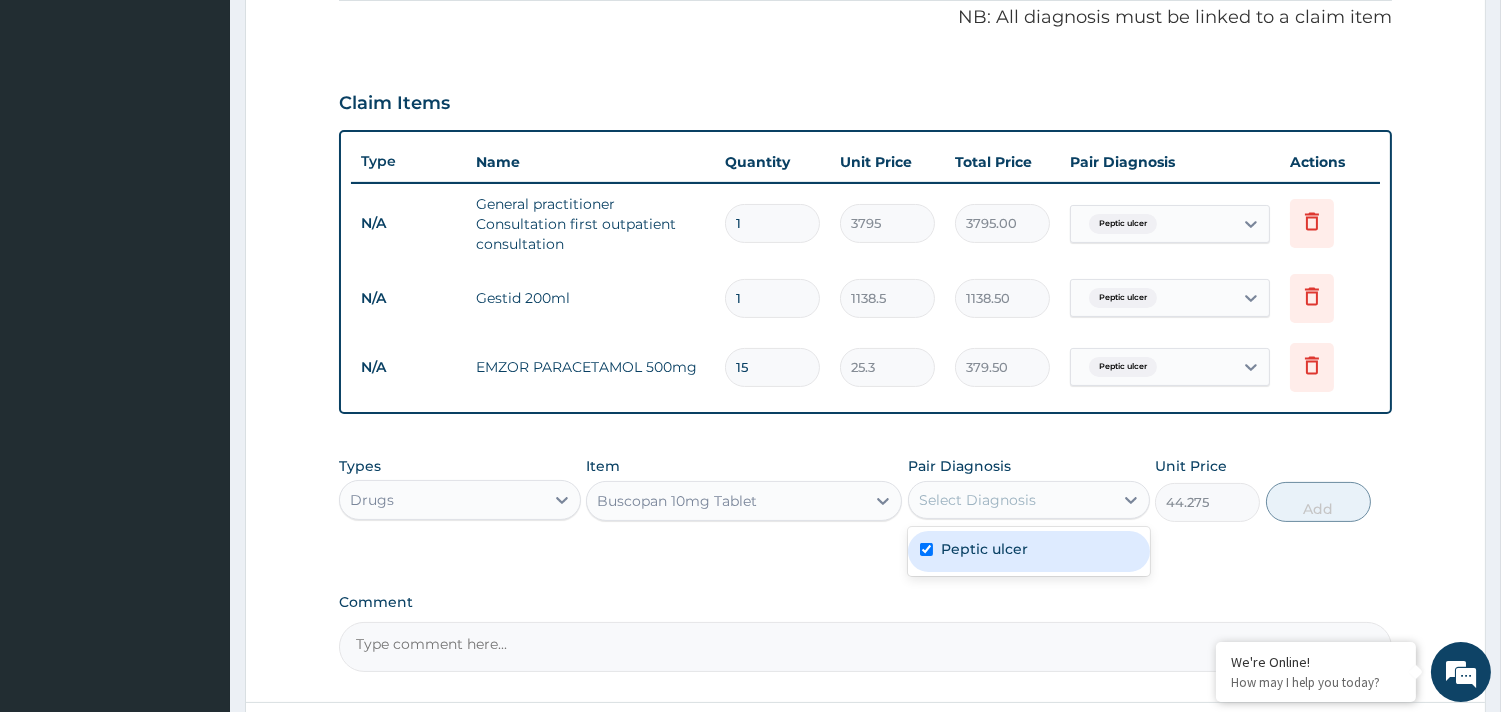 checkbox on "true" 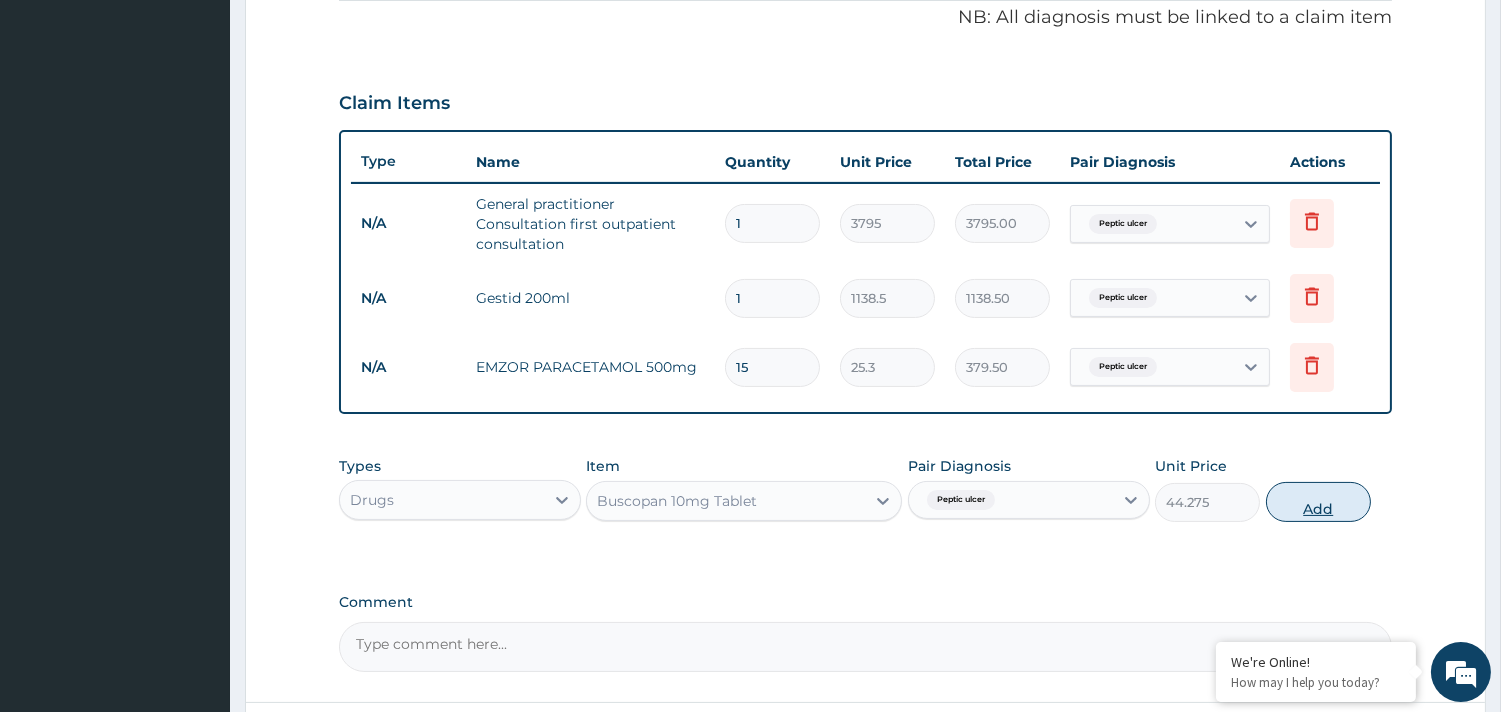 click on "Add" at bounding box center [1318, 502] 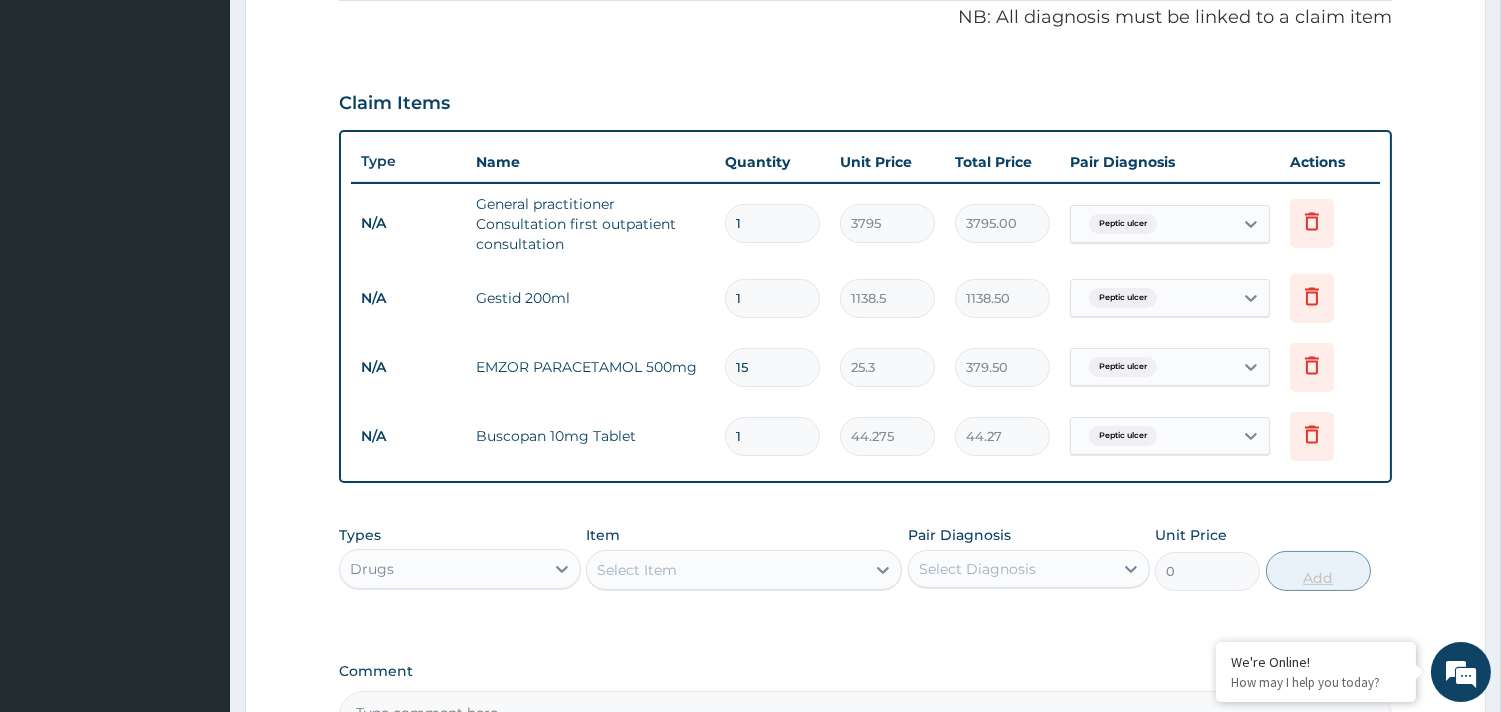 type on "10" 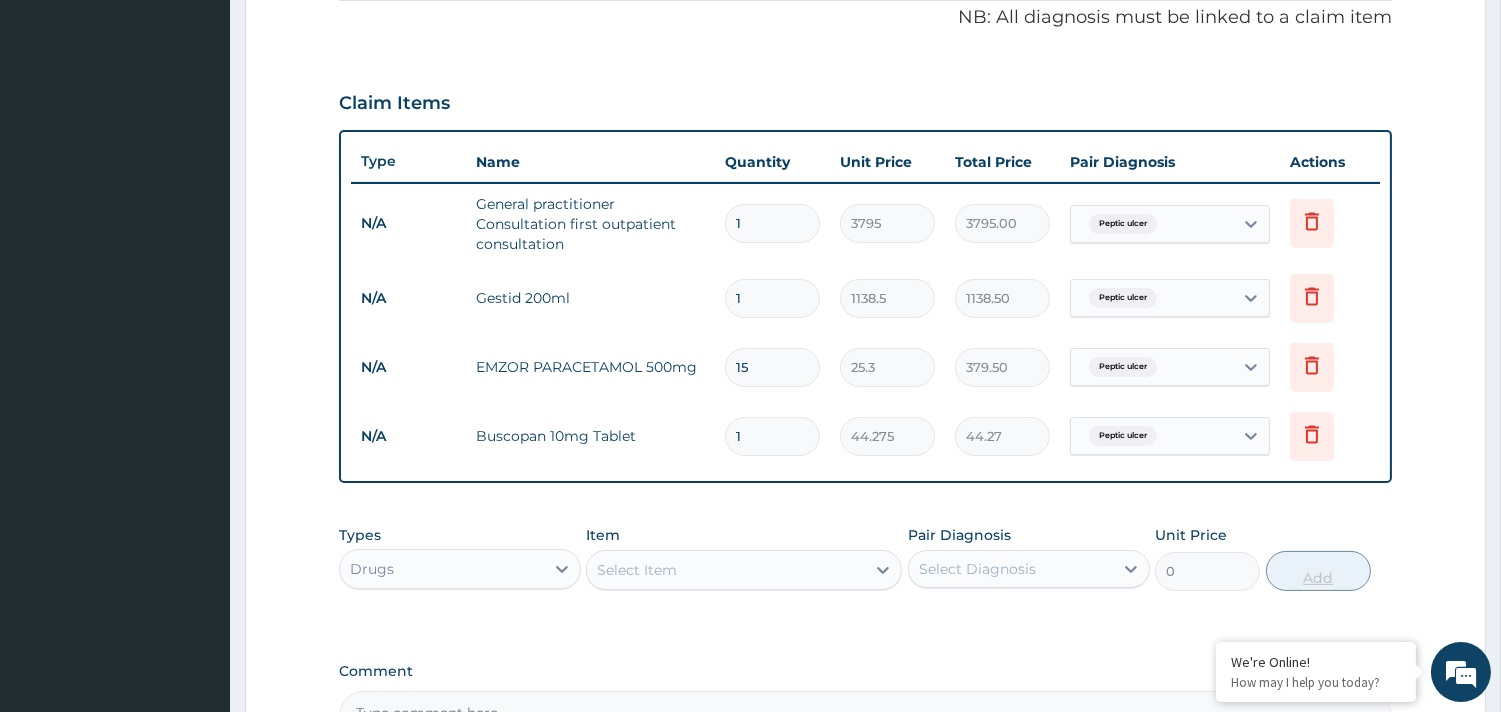 type on "442.75" 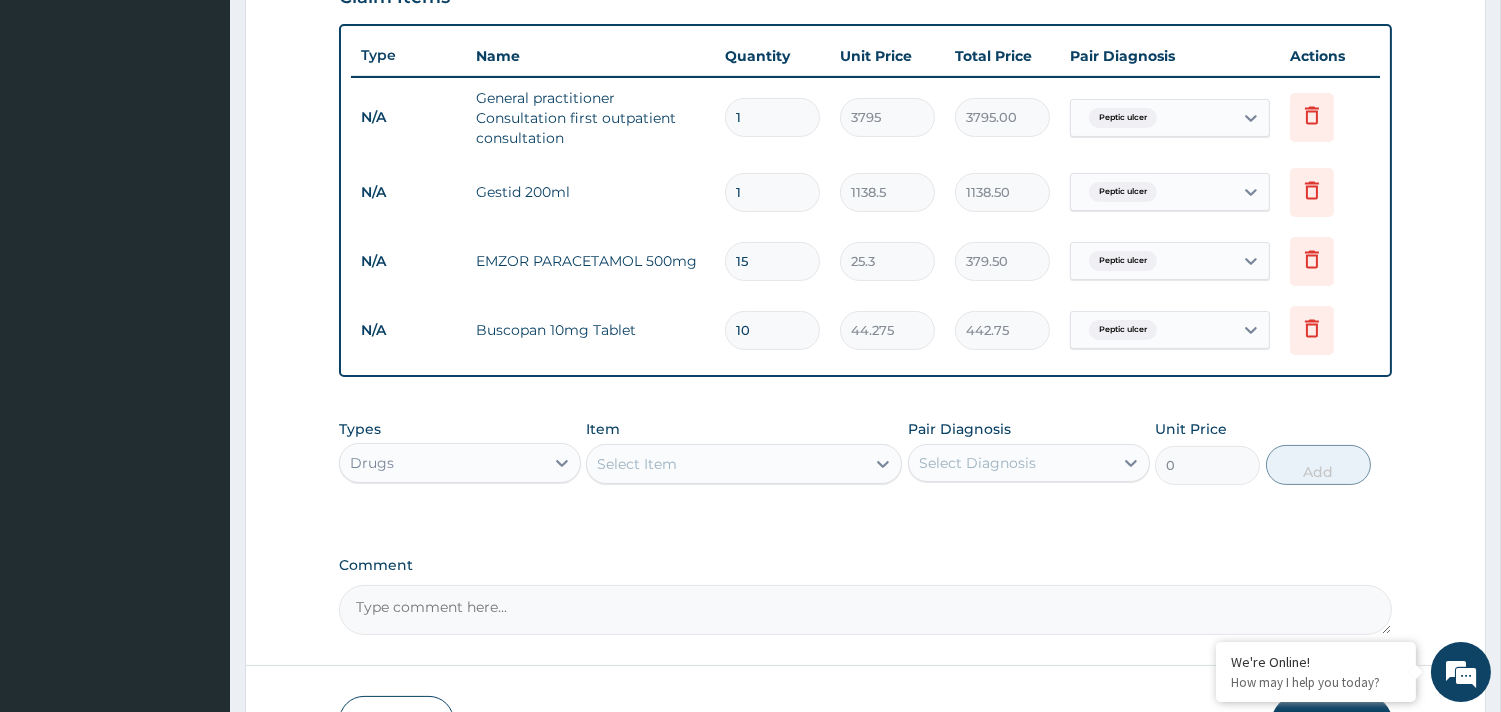 scroll, scrollTop: 852, scrollLeft: 0, axis: vertical 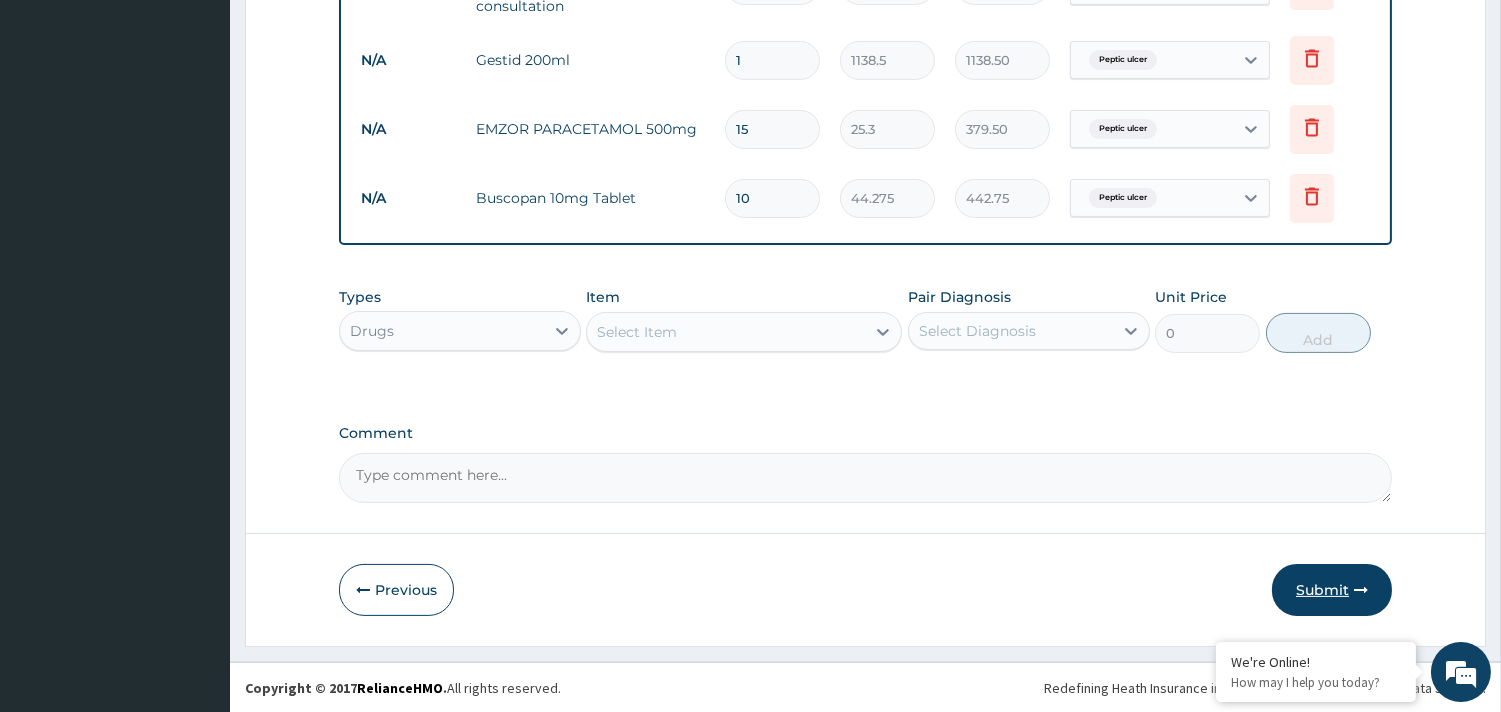 type on "10" 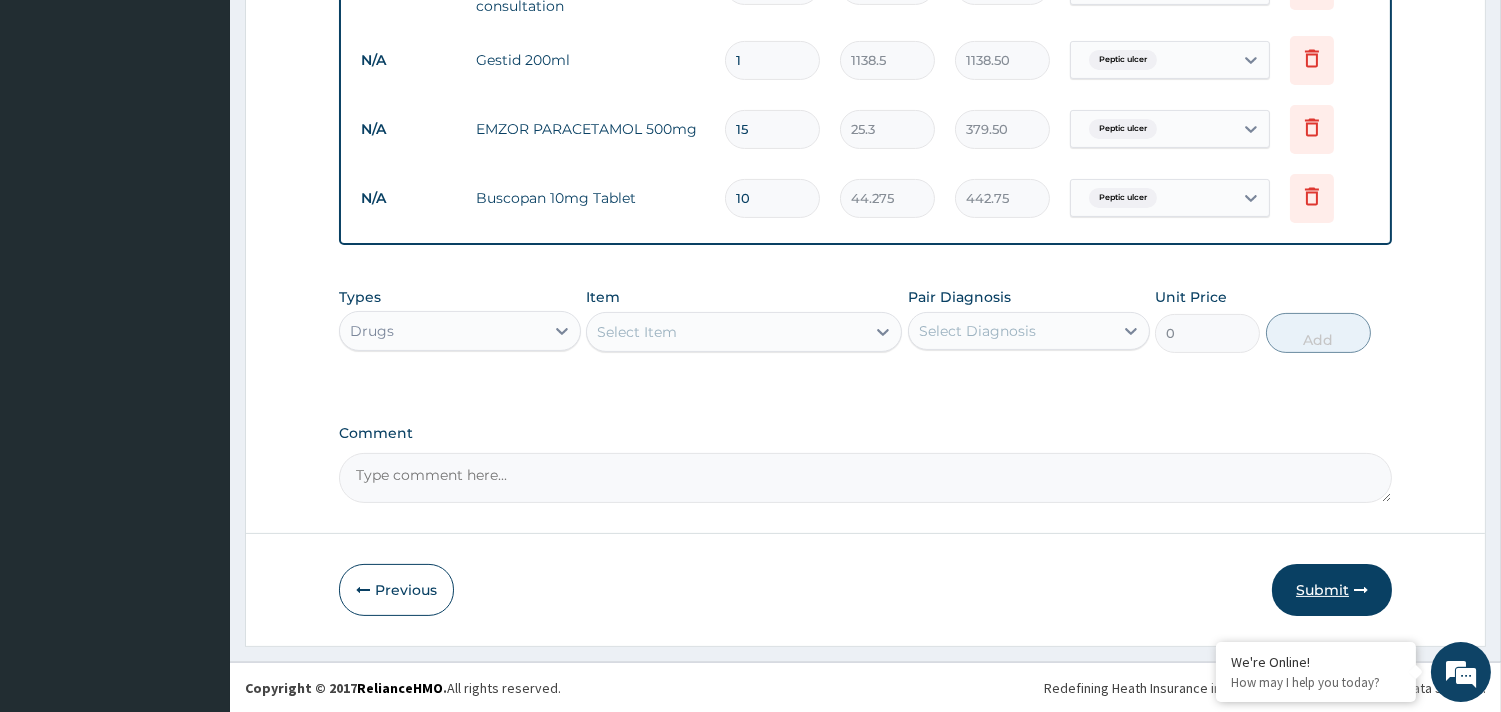 click on "Submit" at bounding box center (1332, 590) 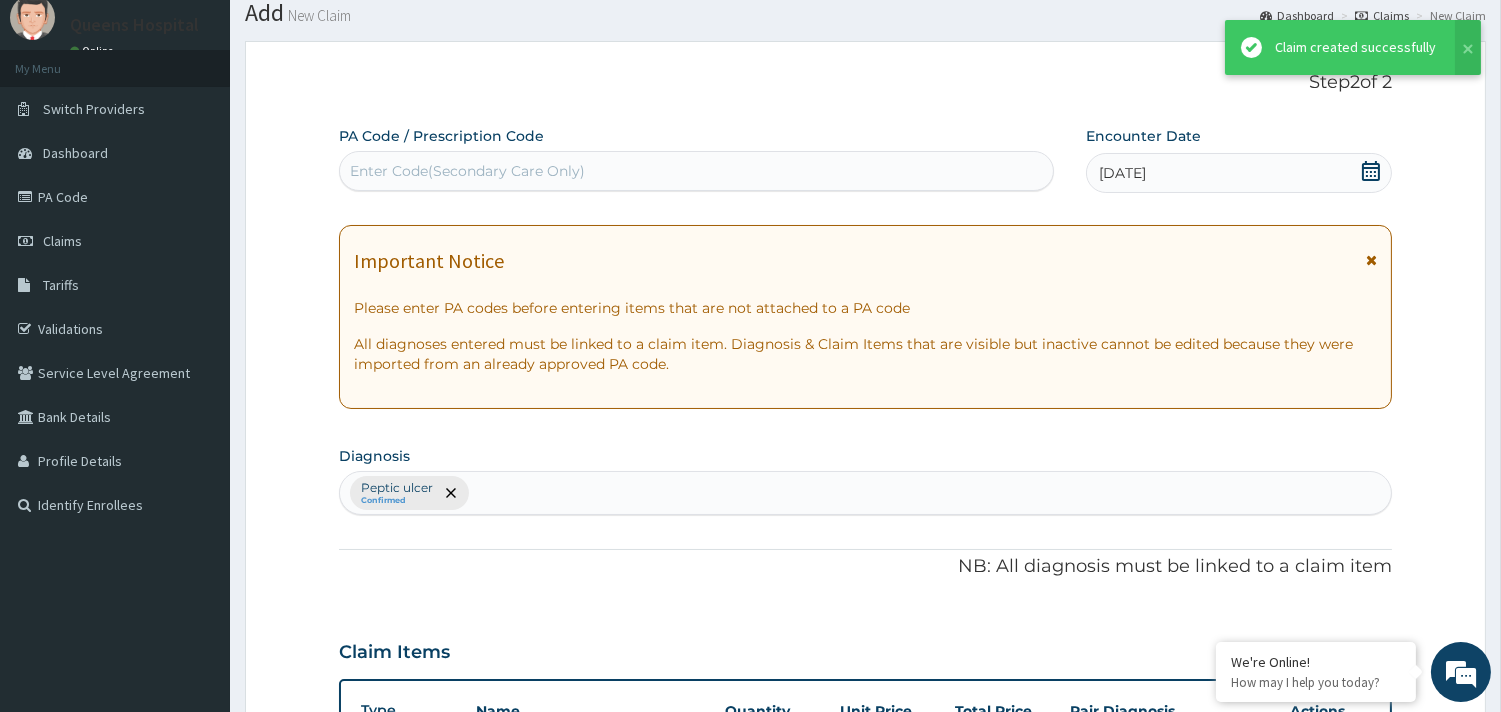 scroll, scrollTop: 852, scrollLeft: 0, axis: vertical 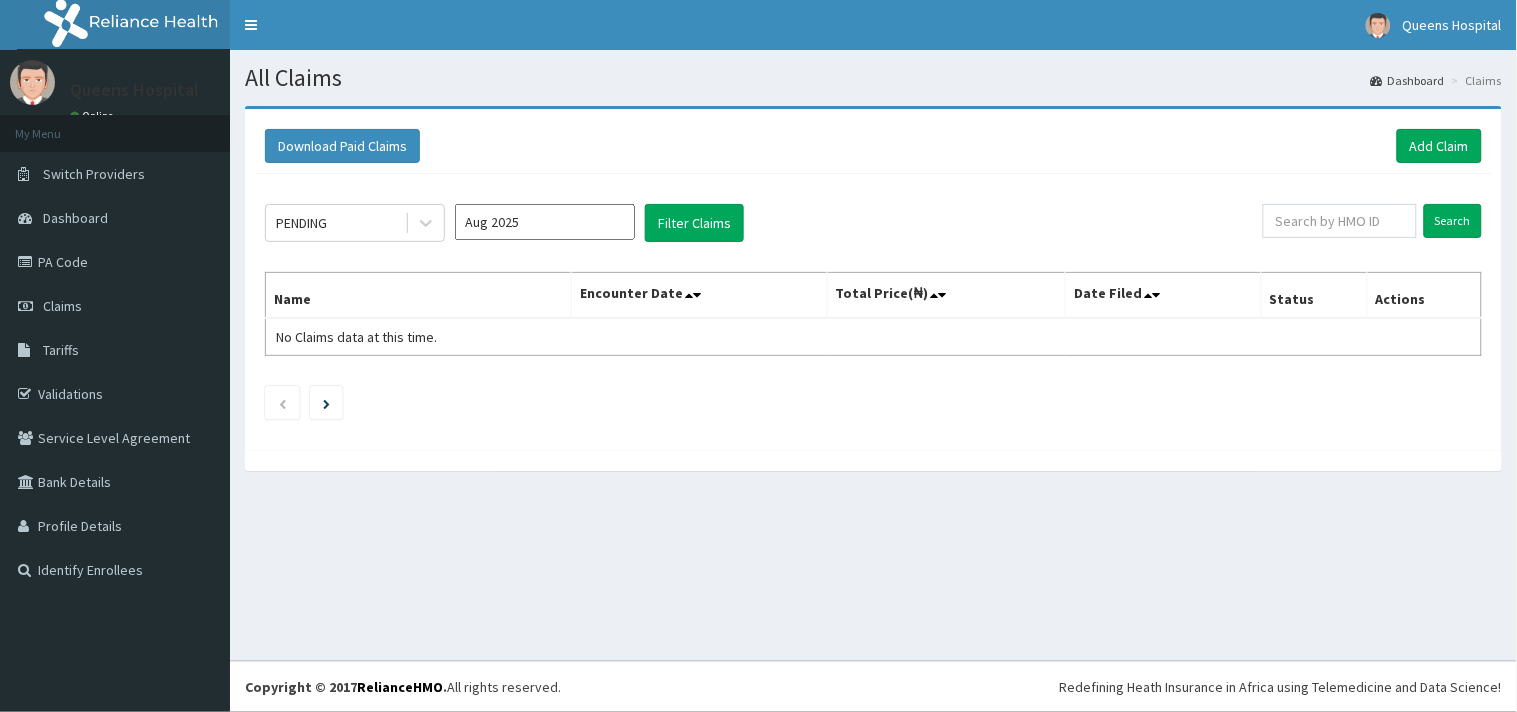 click on "Aug 2025" at bounding box center (545, 222) 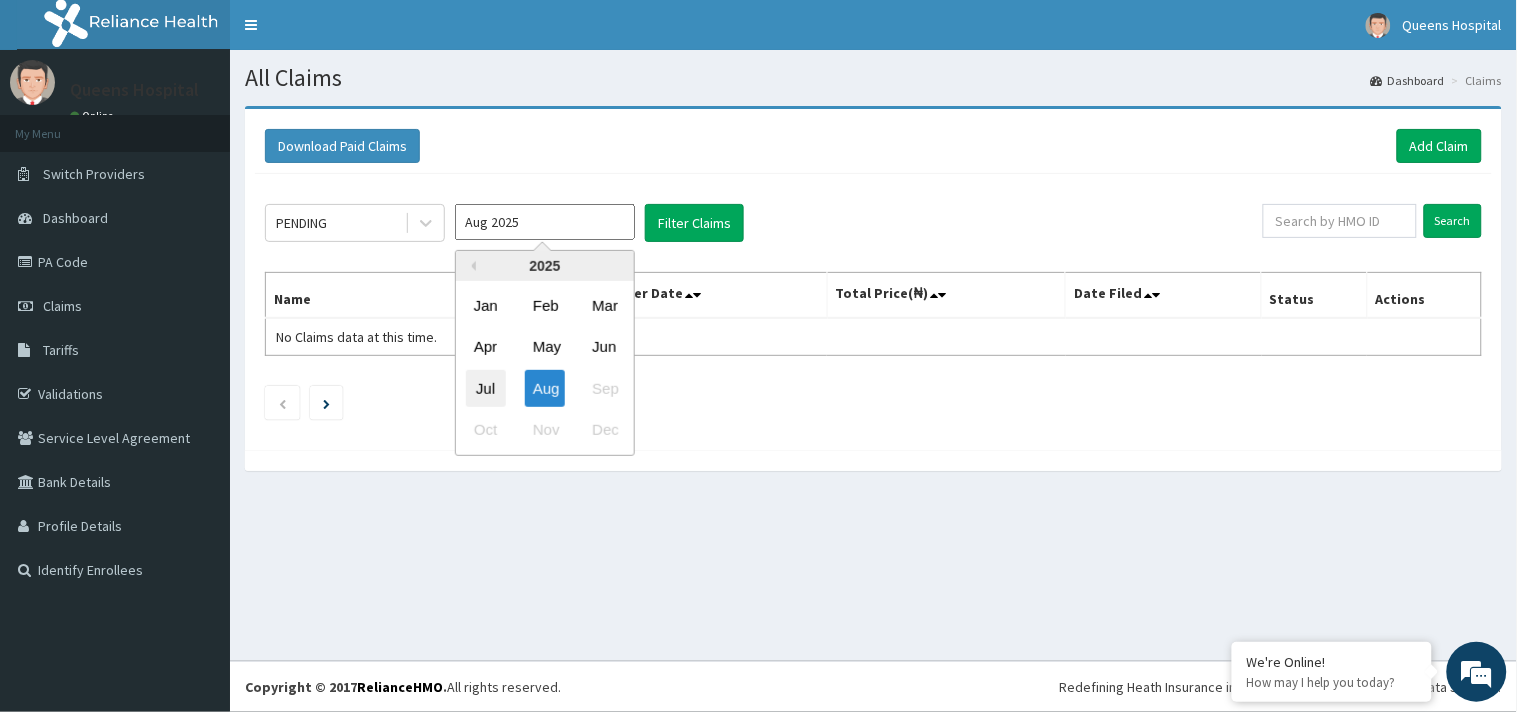 click on "Jul" at bounding box center (486, 388) 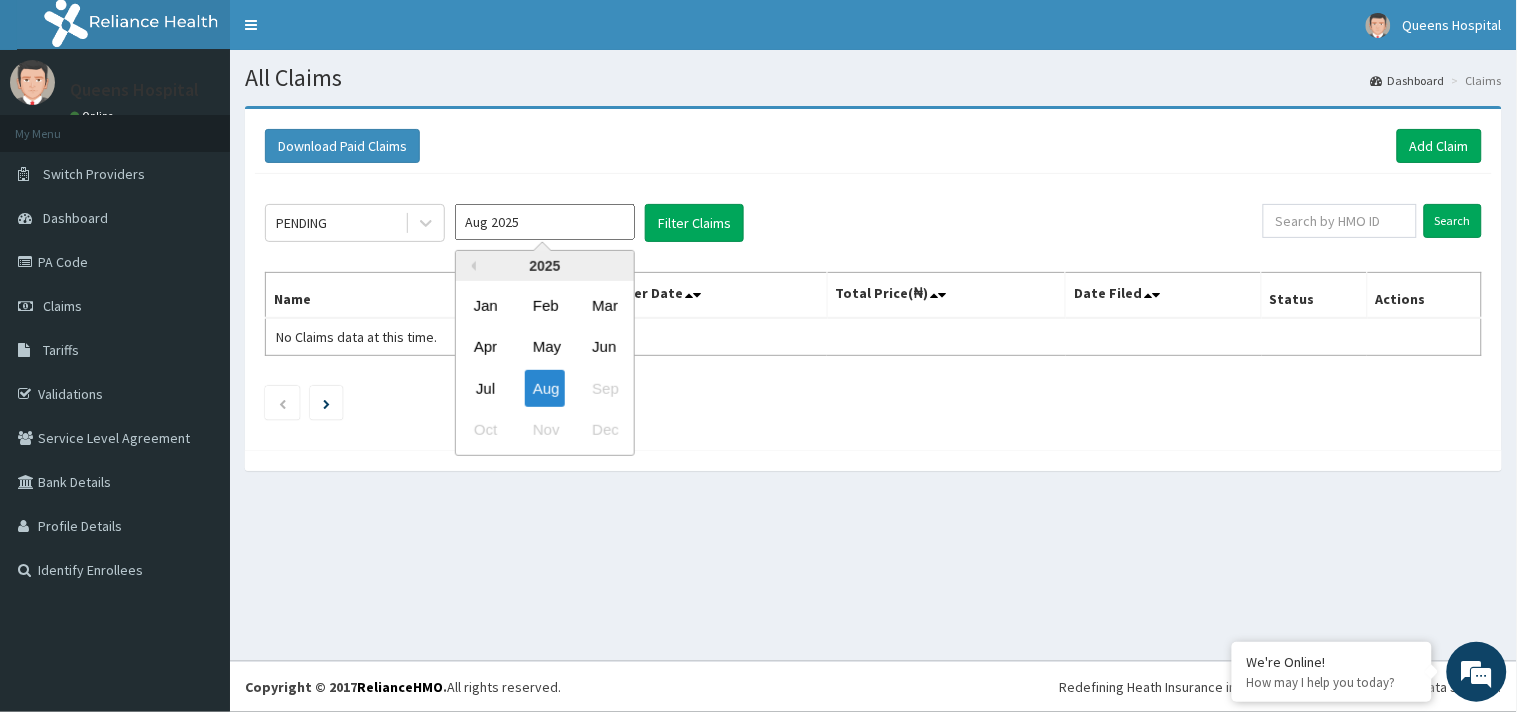 type on "Jul 2025" 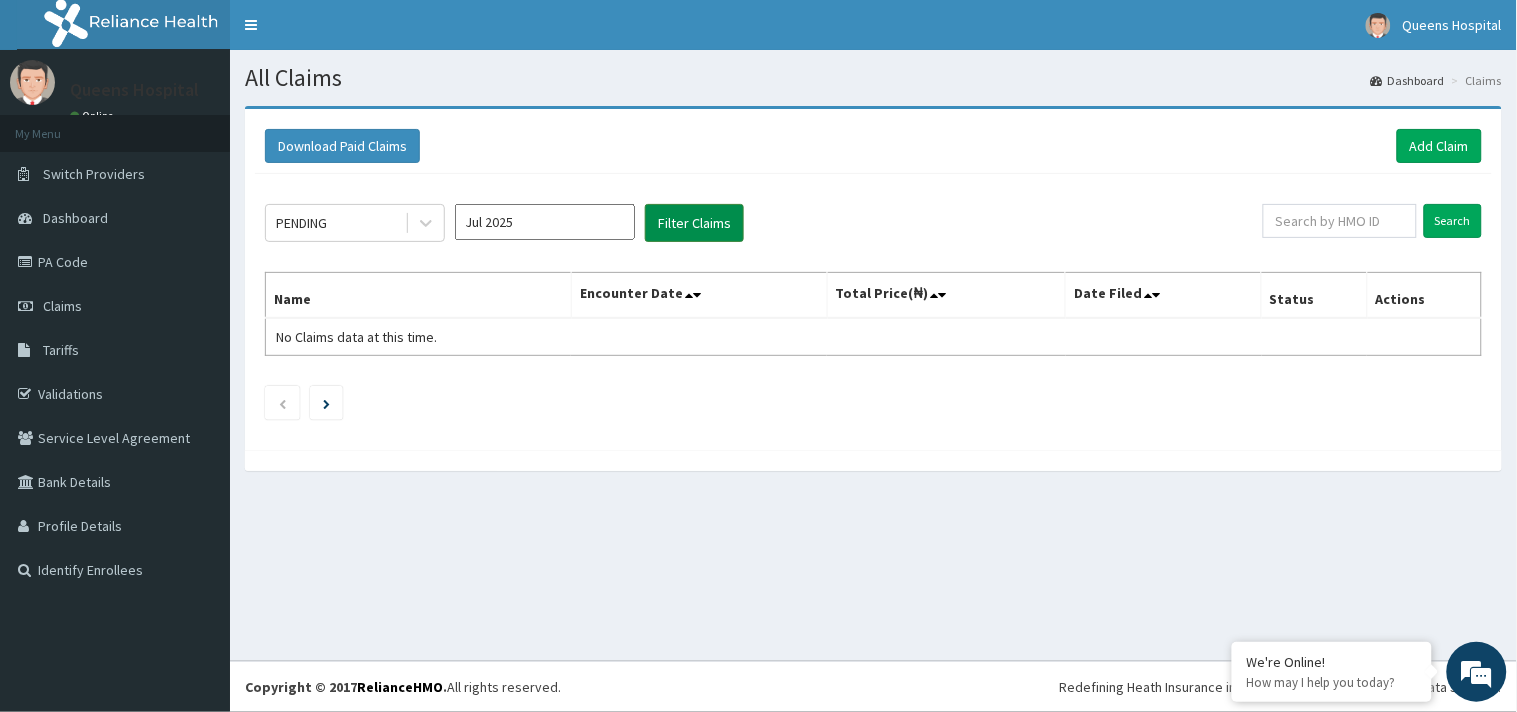 click on "Filter Claims" at bounding box center (694, 223) 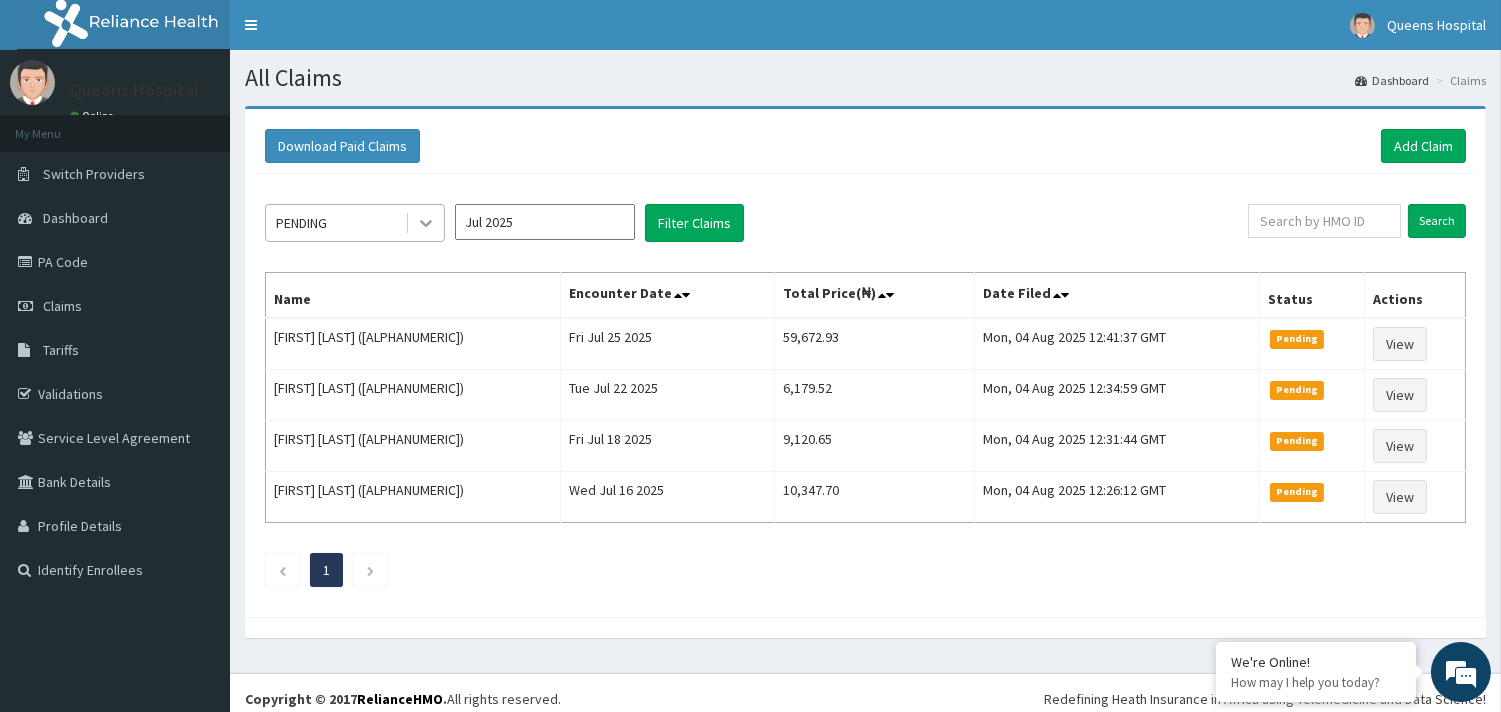 click at bounding box center (426, 223) 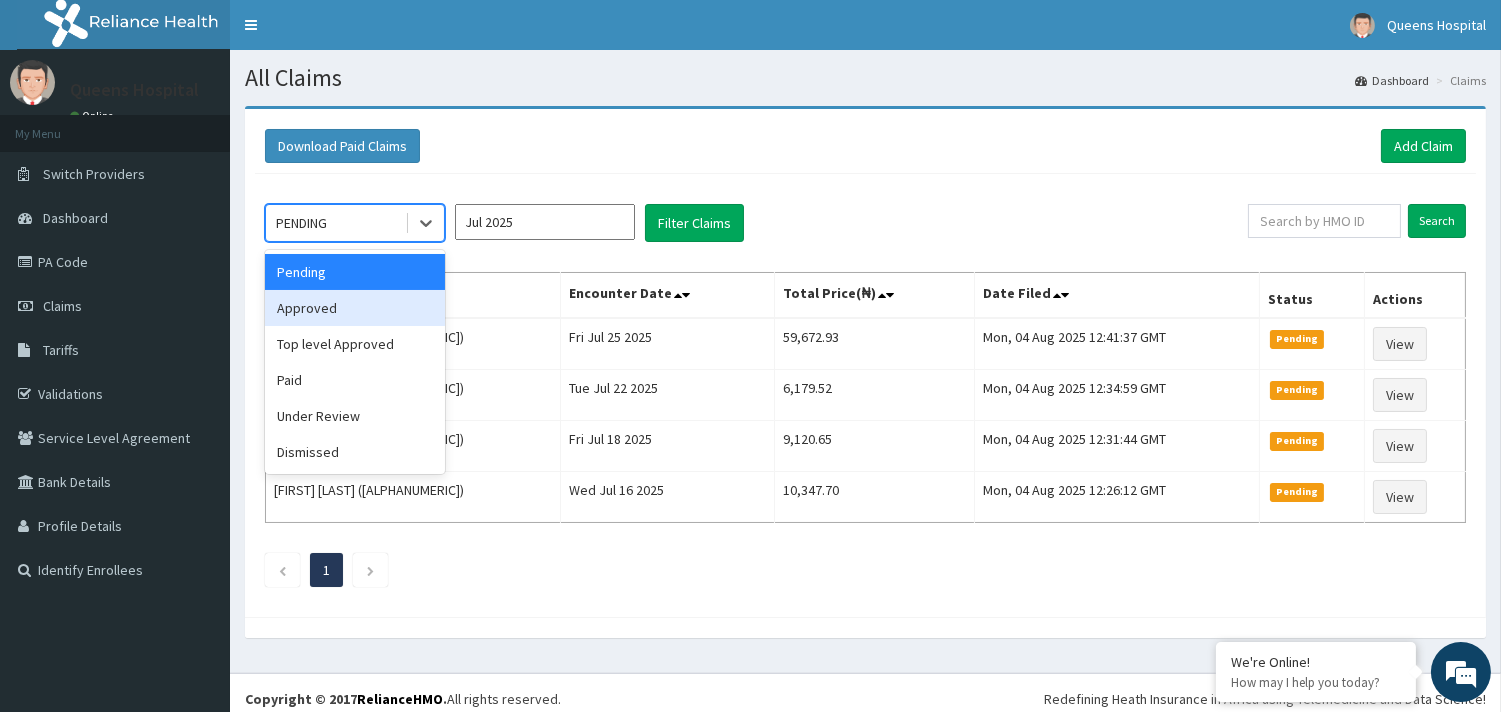 click on "Approved" at bounding box center [355, 308] 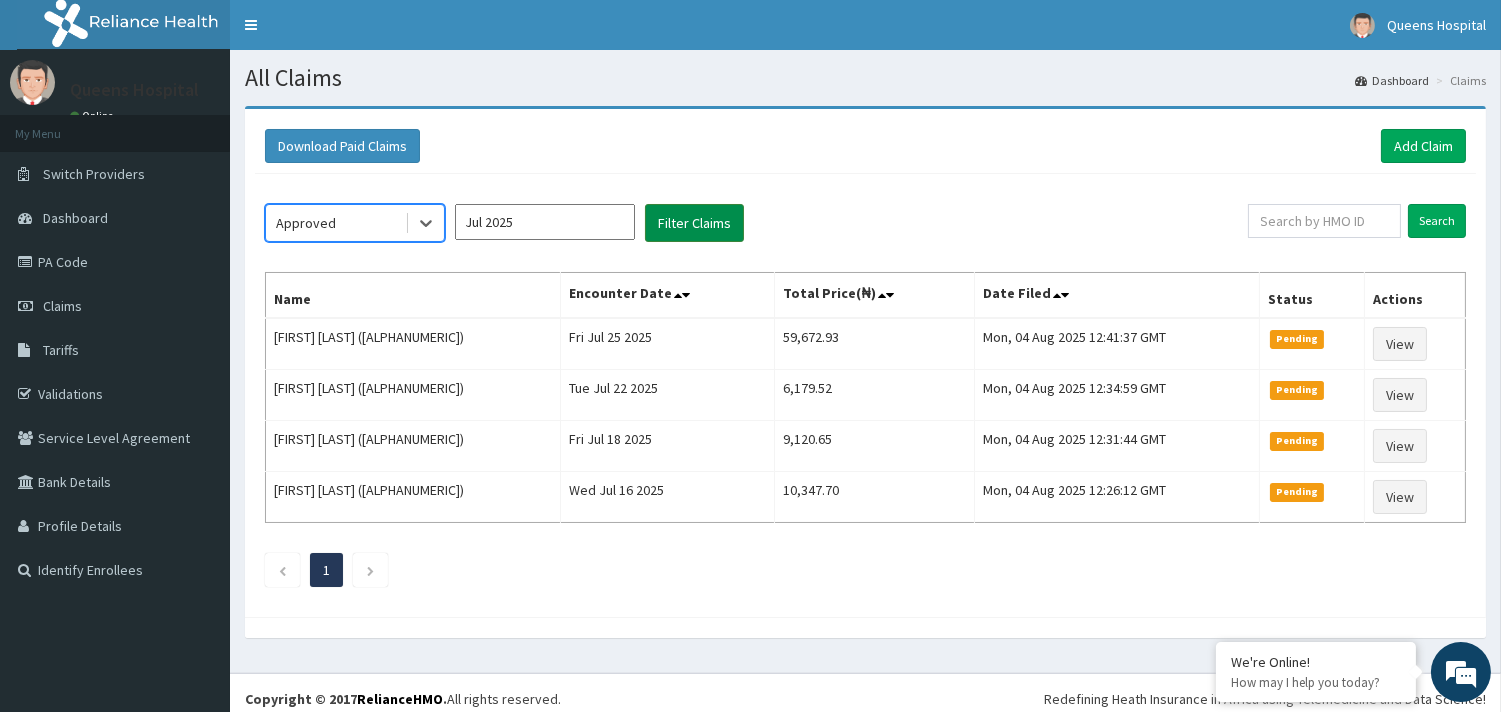 click on "Filter Claims" at bounding box center [694, 223] 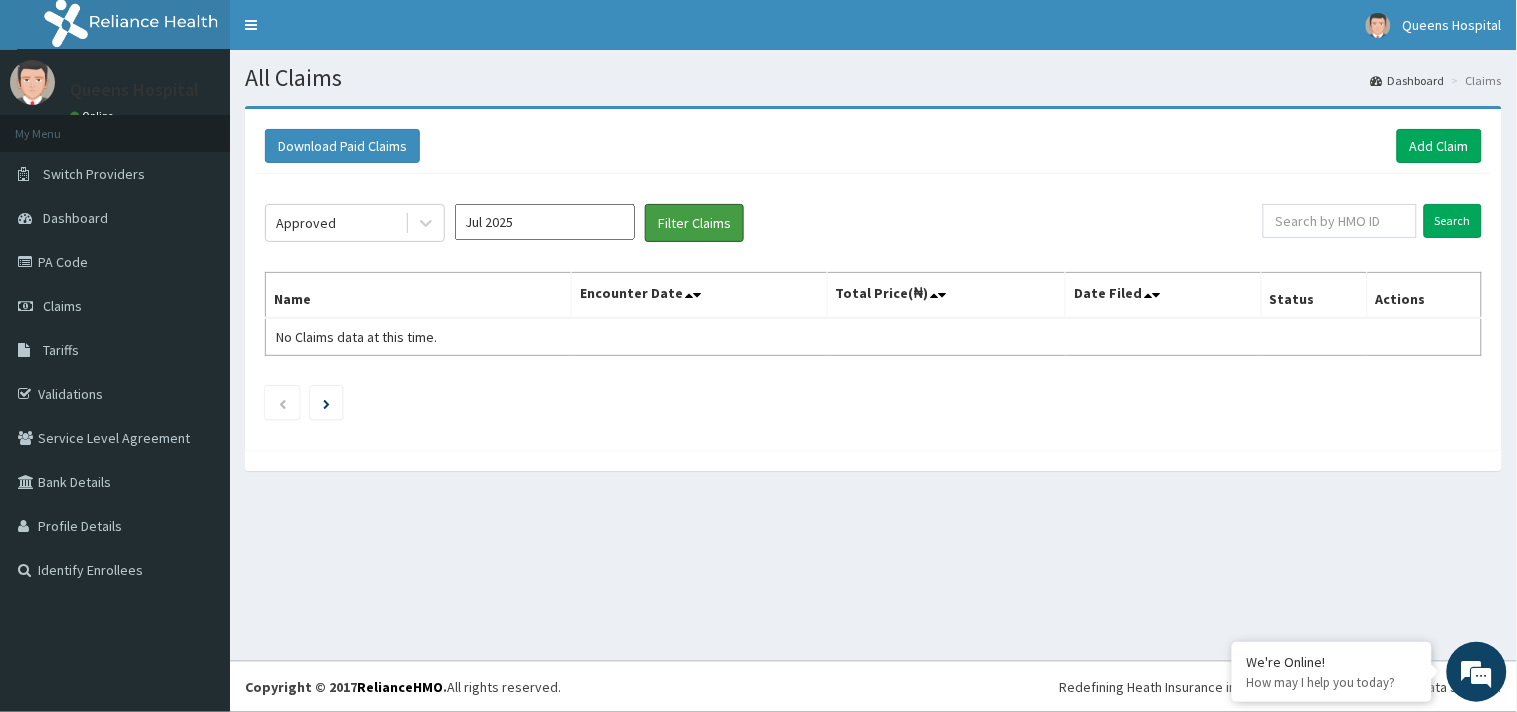 scroll, scrollTop: 0, scrollLeft: 0, axis: both 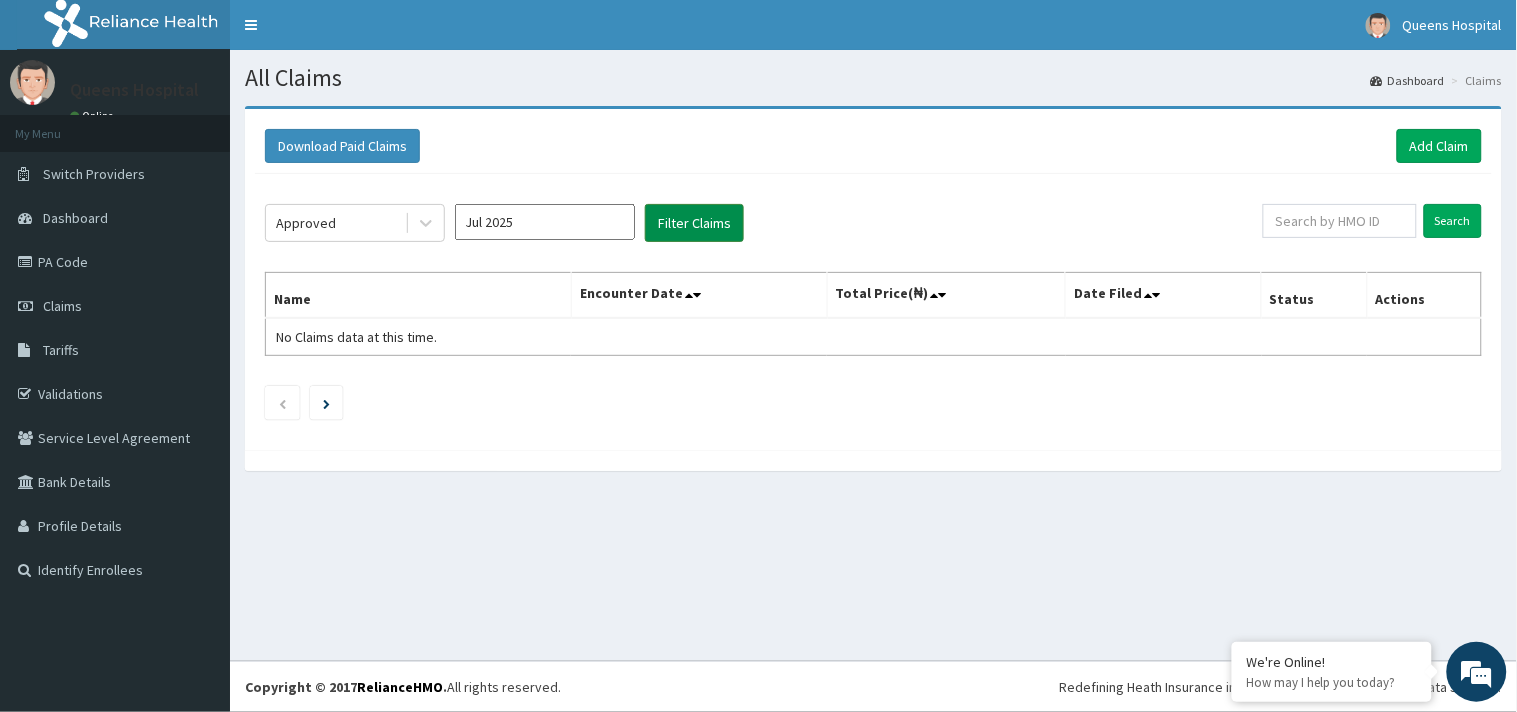 click on "Filter Claims" at bounding box center [694, 223] 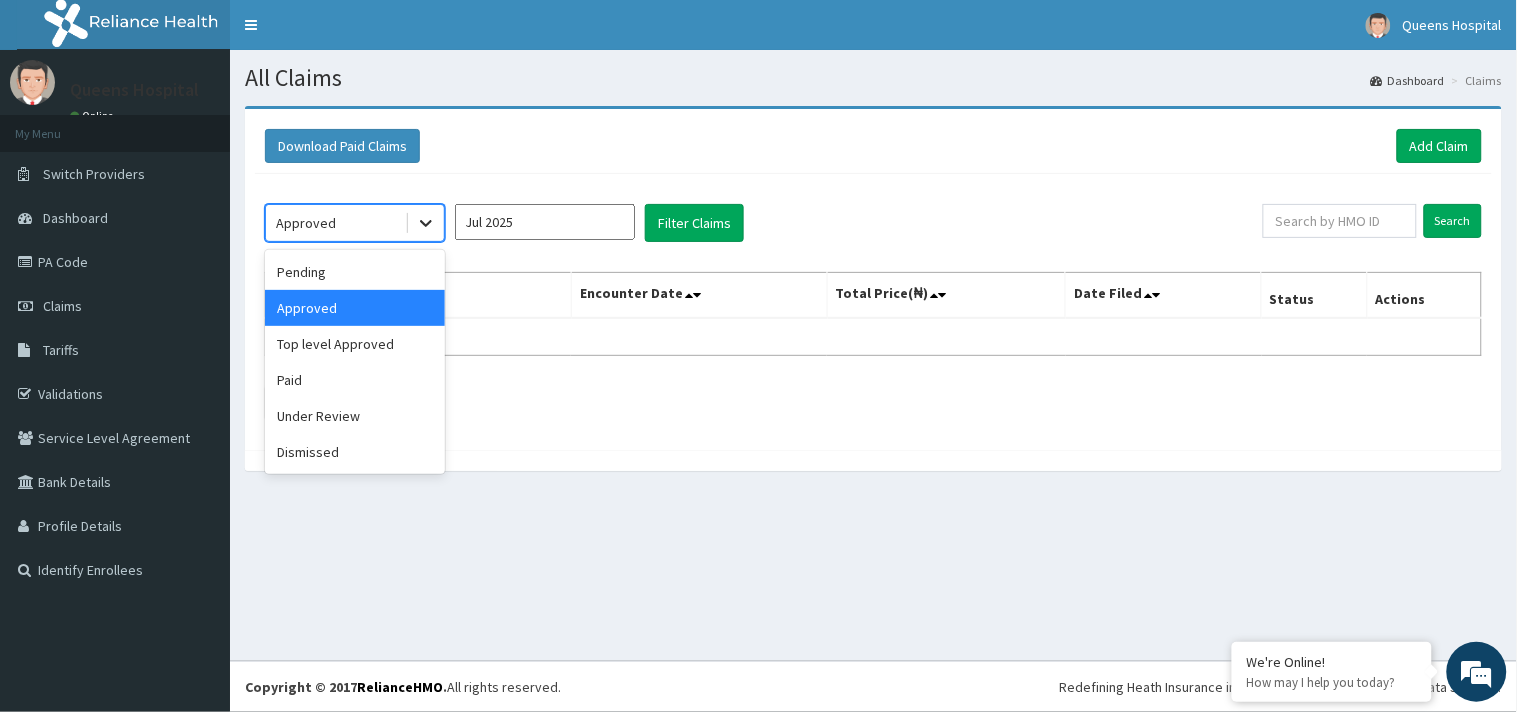 click 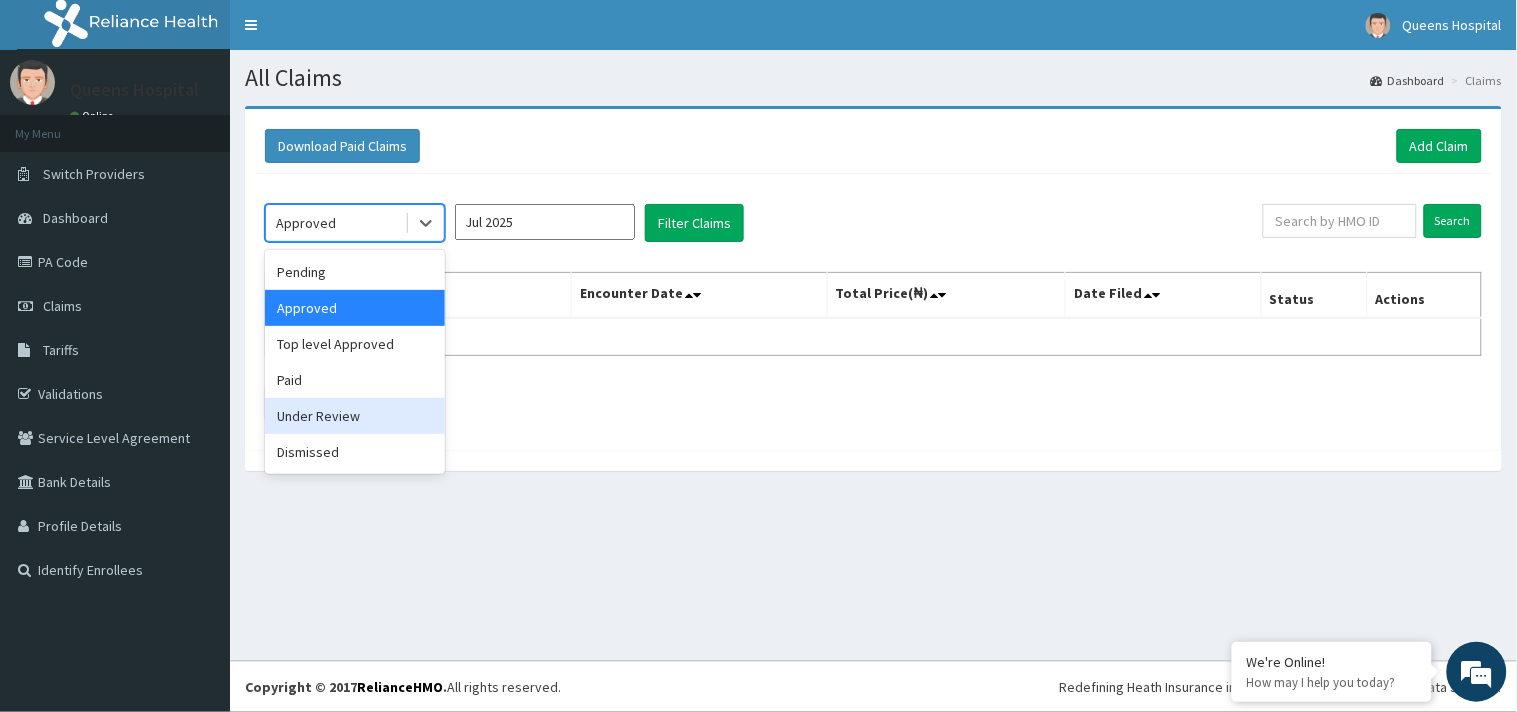 click on "Under Review" at bounding box center [355, 416] 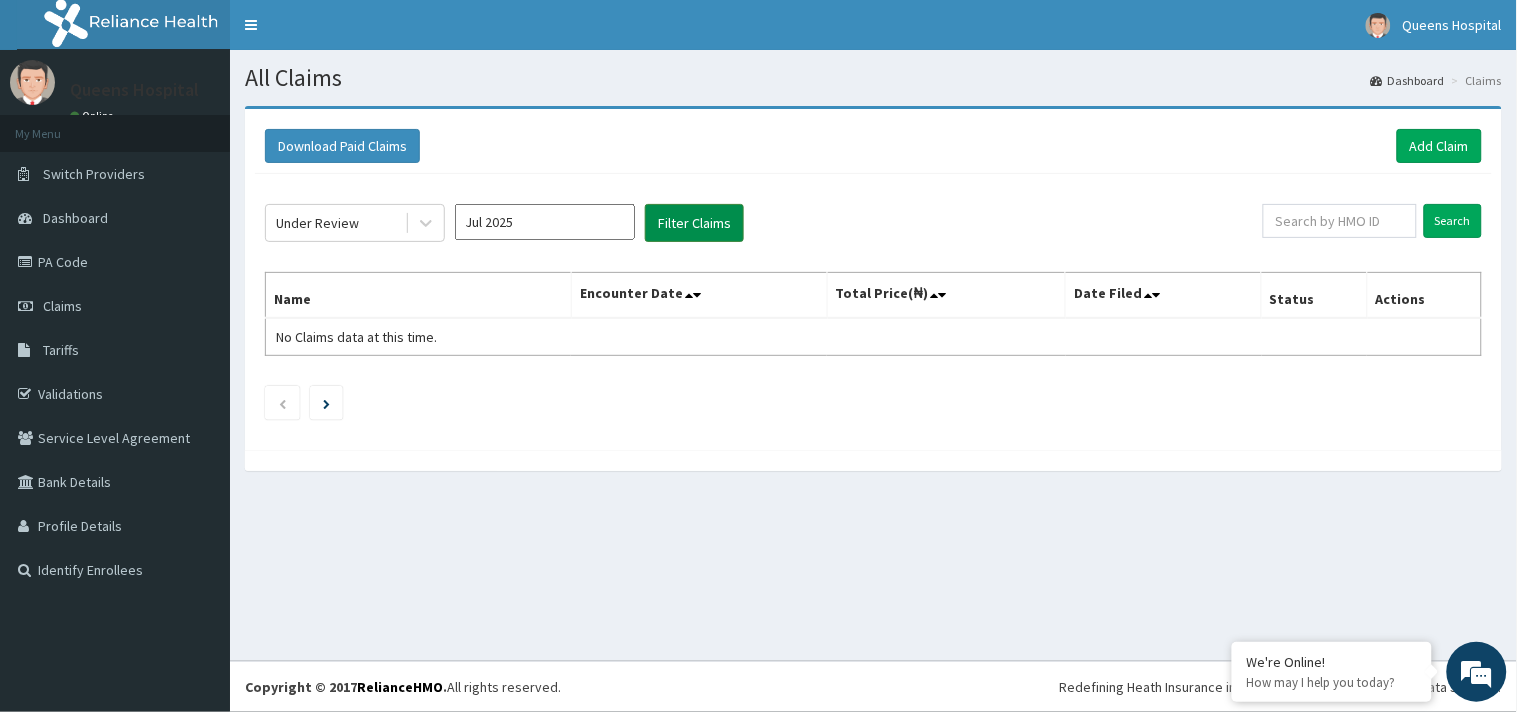 click on "Filter Claims" at bounding box center (694, 223) 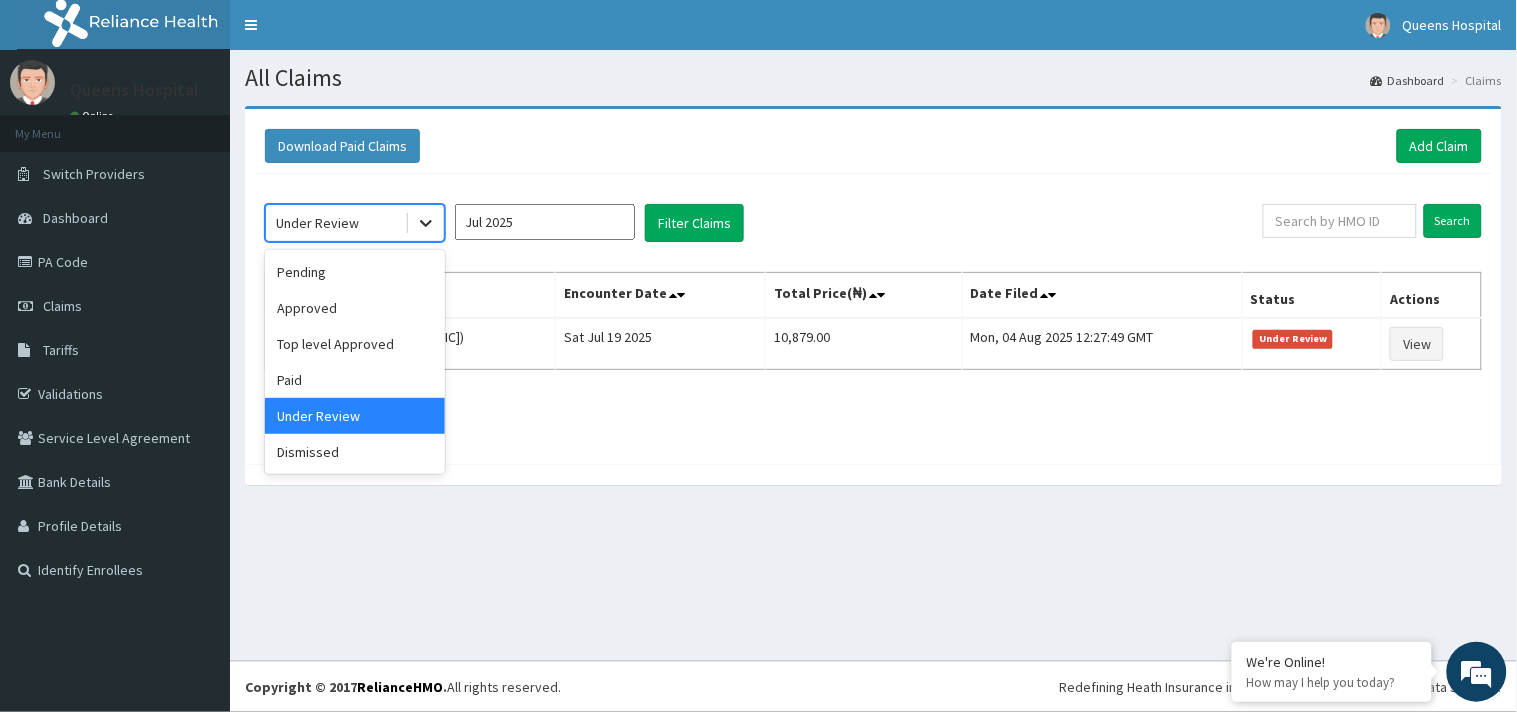 click at bounding box center (426, 223) 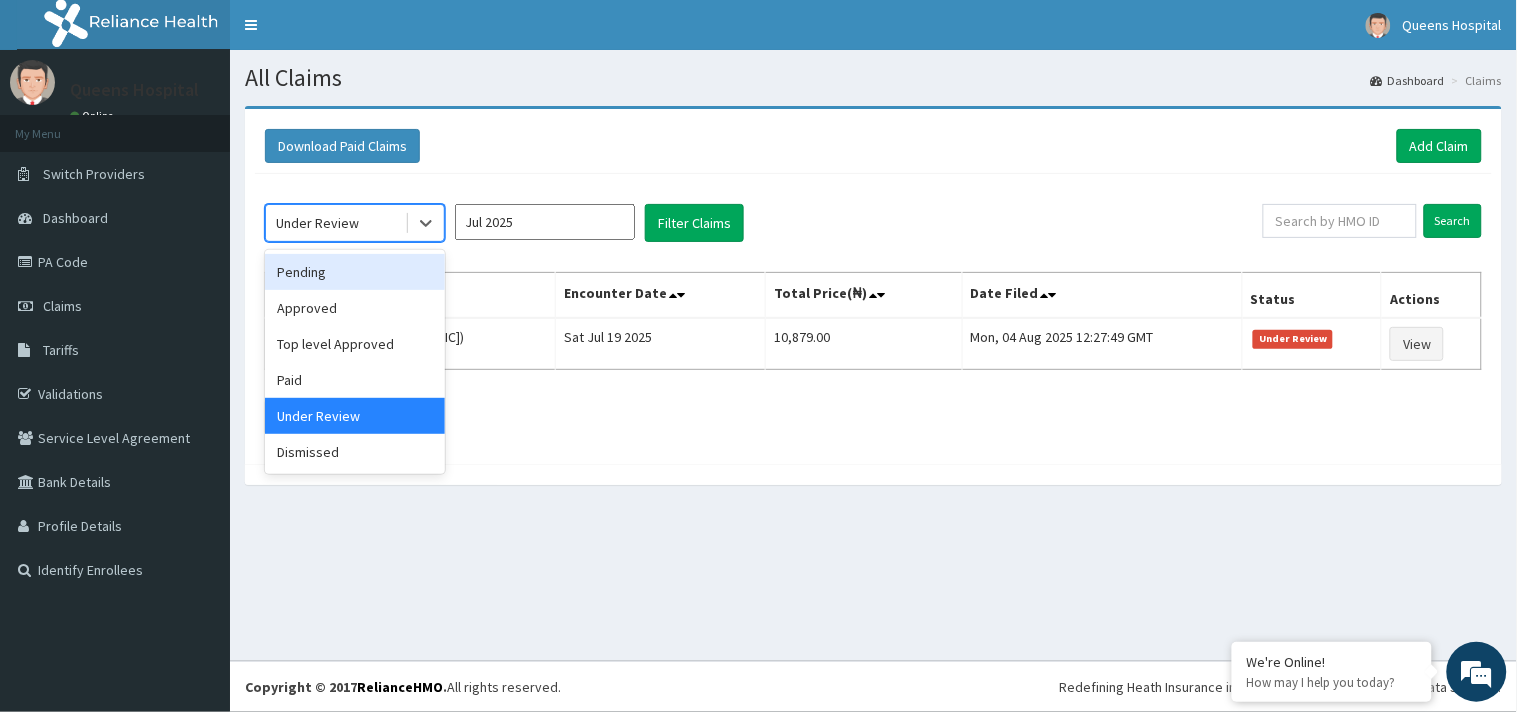 click on "Pending" at bounding box center [355, 272] 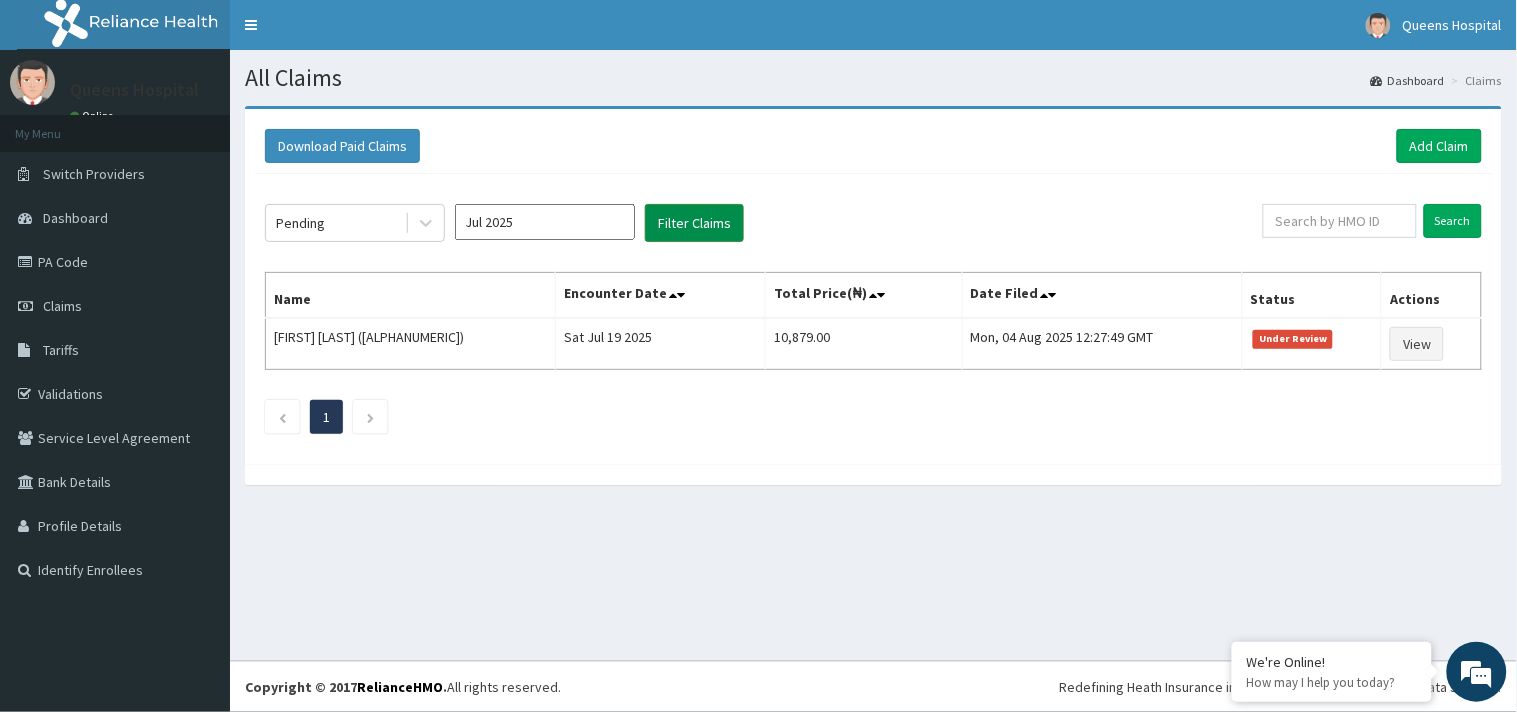 click on "Filter Claims" at bounding box center (694, 223) 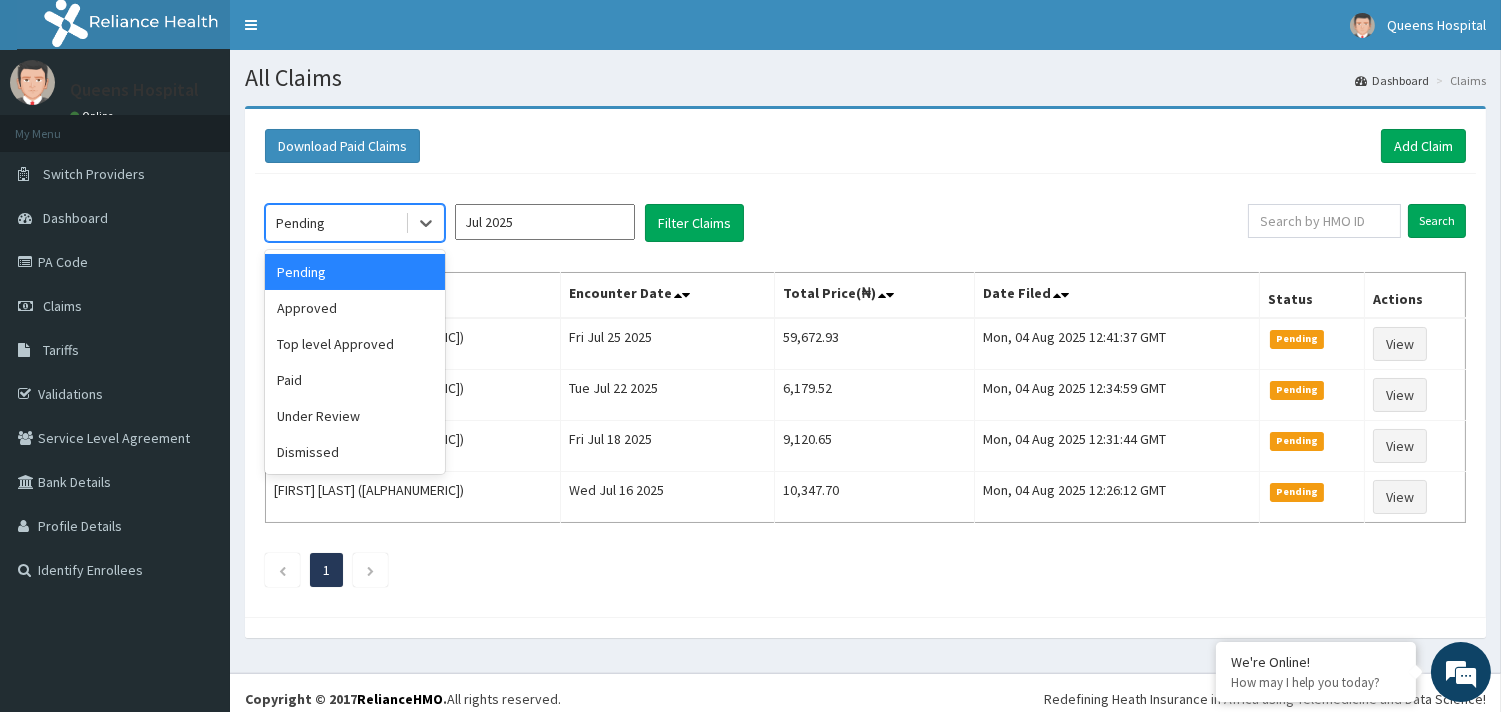 click on "Pending" at bounding box center (335, 223) 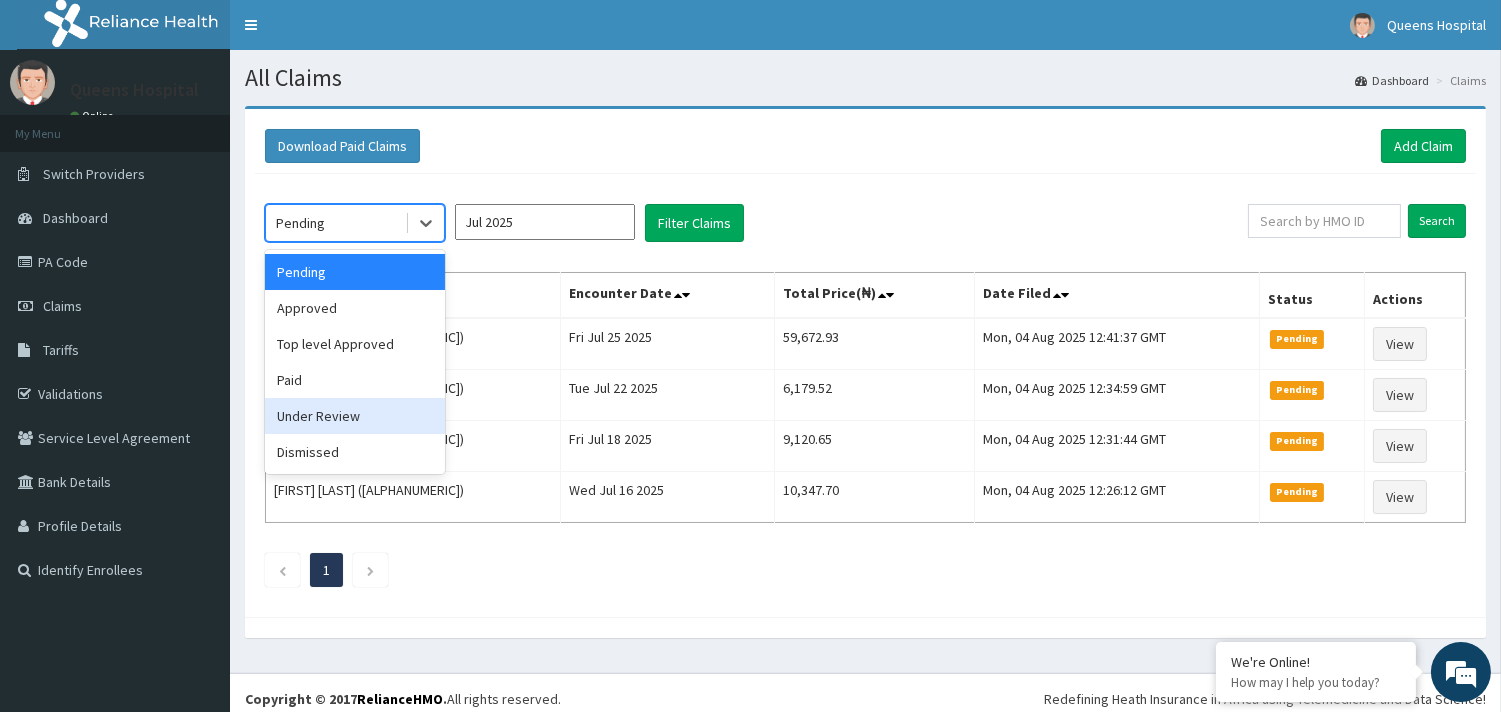 click on "Under Review" at bounding box center [355, 416] 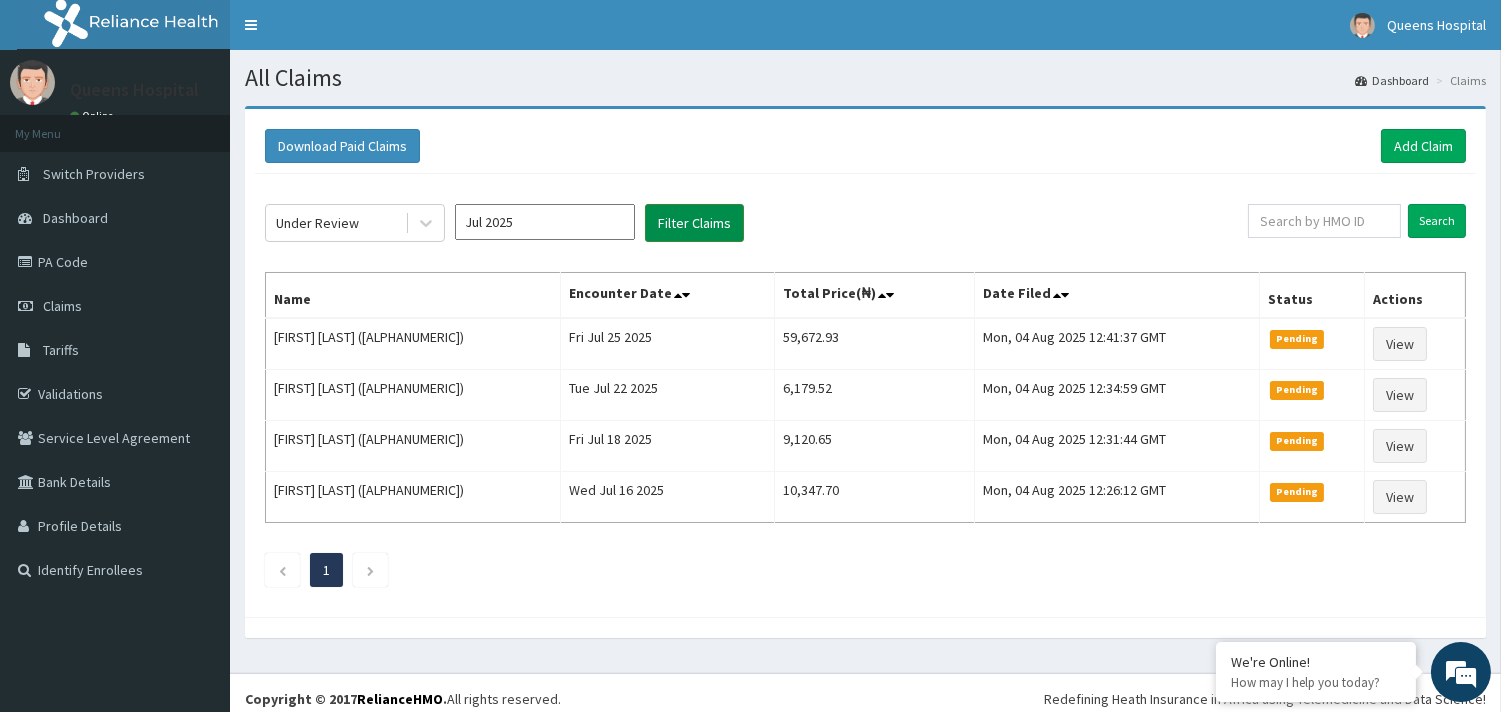 click on "Filter Claims" at bounding box center [694, 223] 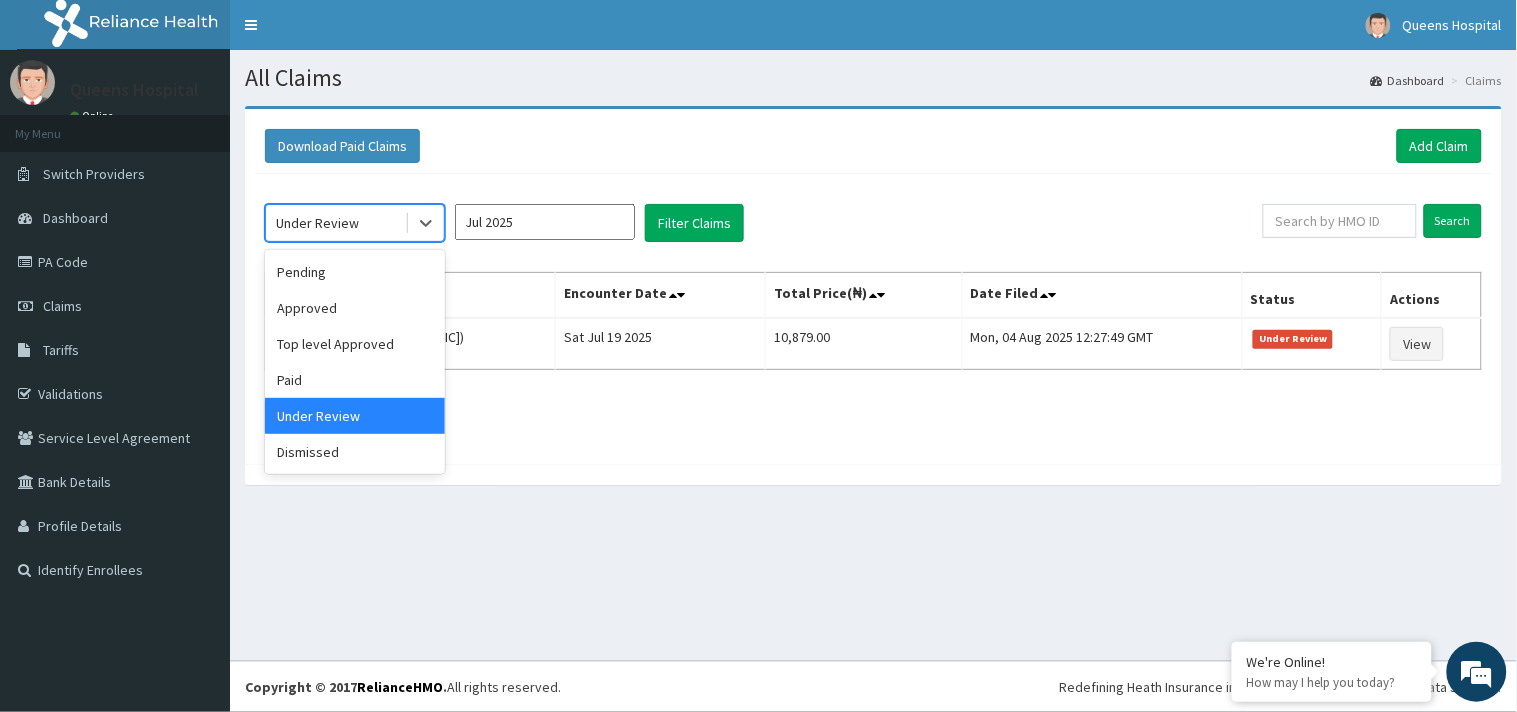 click on "Under Review" at bounding box center (335, 223) 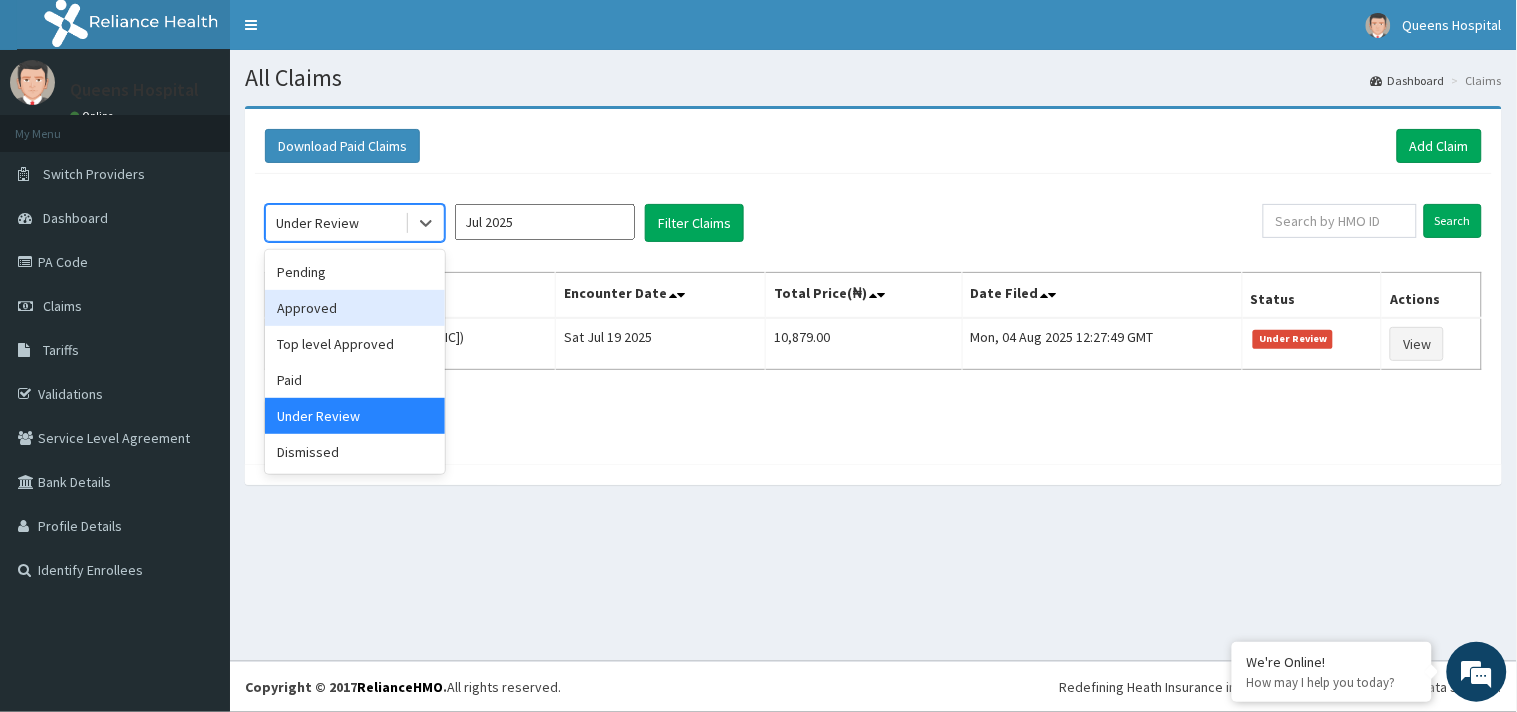 click on "Approved" at bounding box center (355, 308) 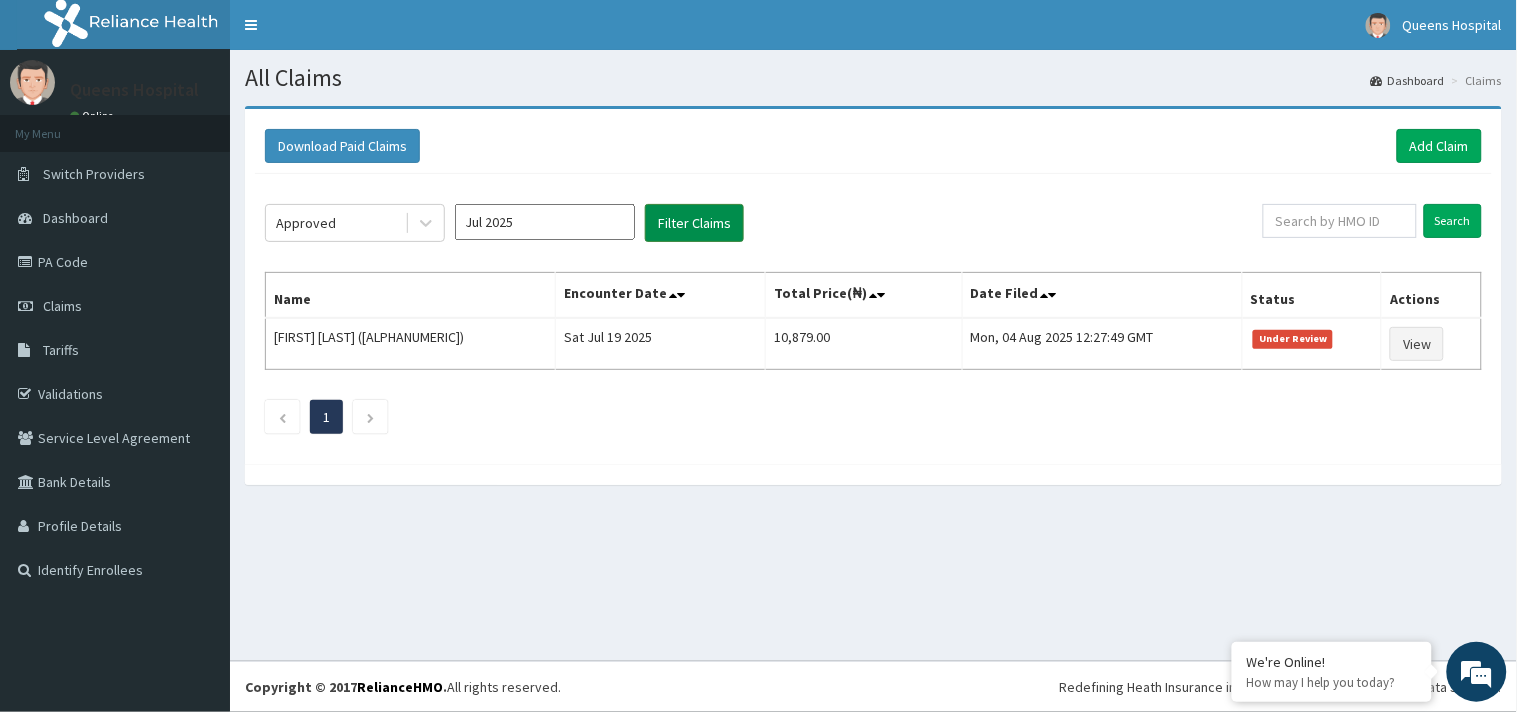 click on "Filter Claims" at bounding box center (694, 223) 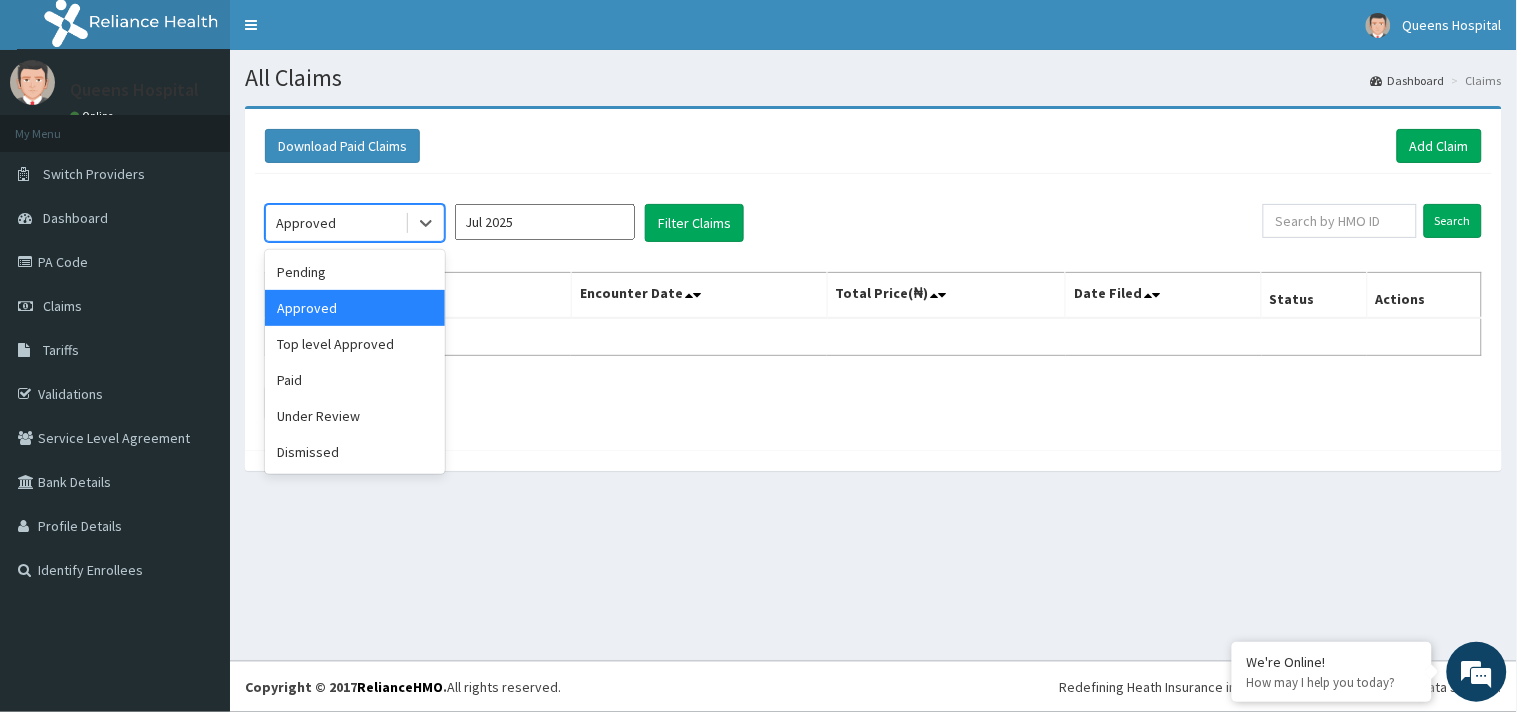 click on "Approved" at bounding box center [335, 223] 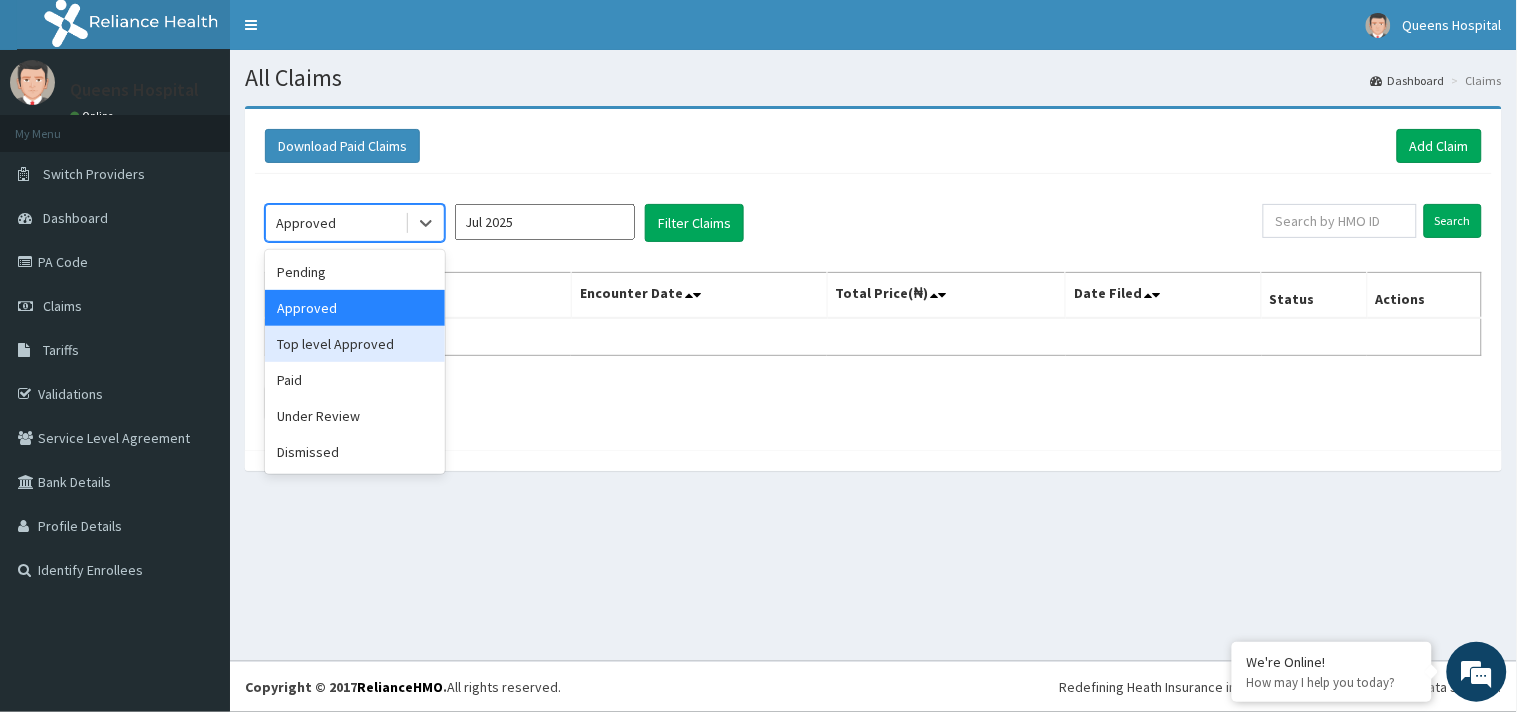 click on "Top level Approved" at bounding box center (355, 344) 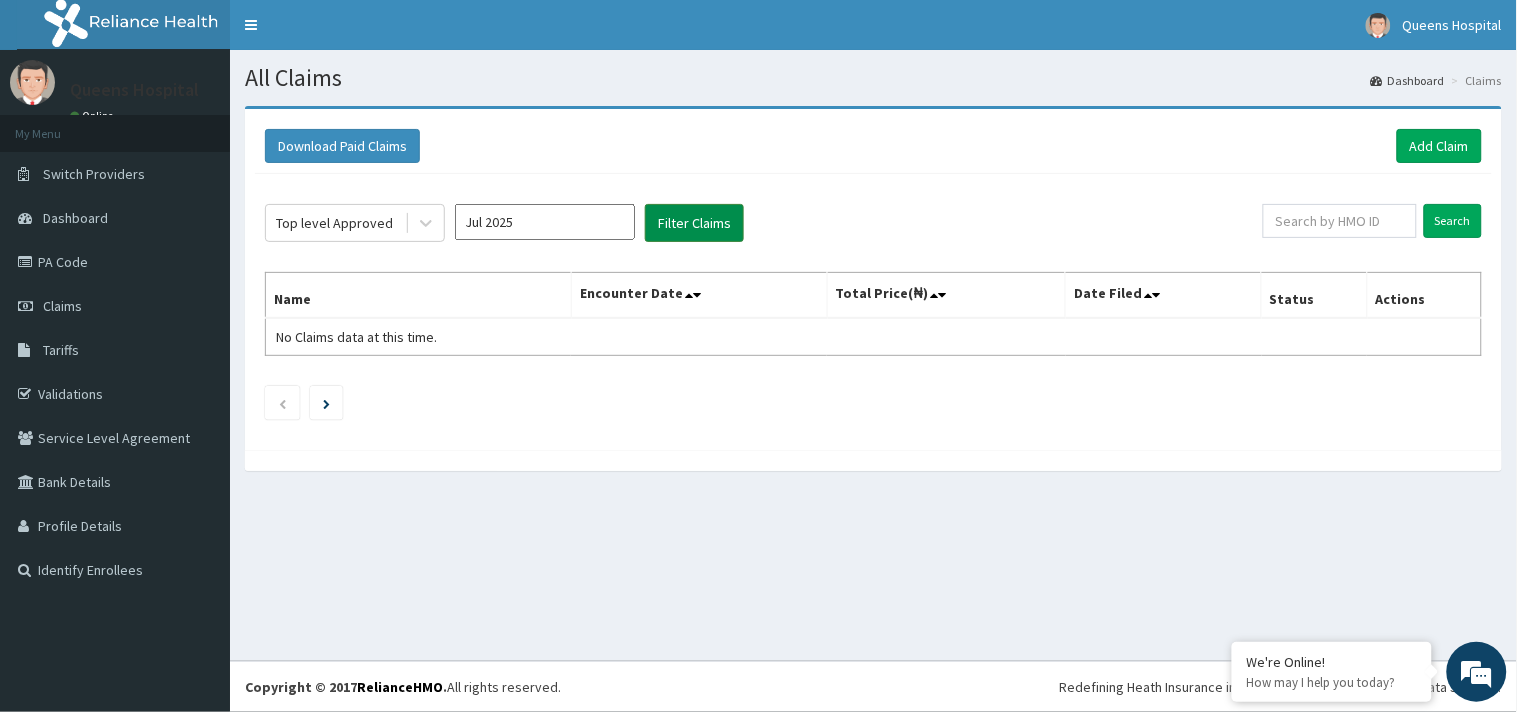 click on "Filter Claims" at bounding box center (694, 223) 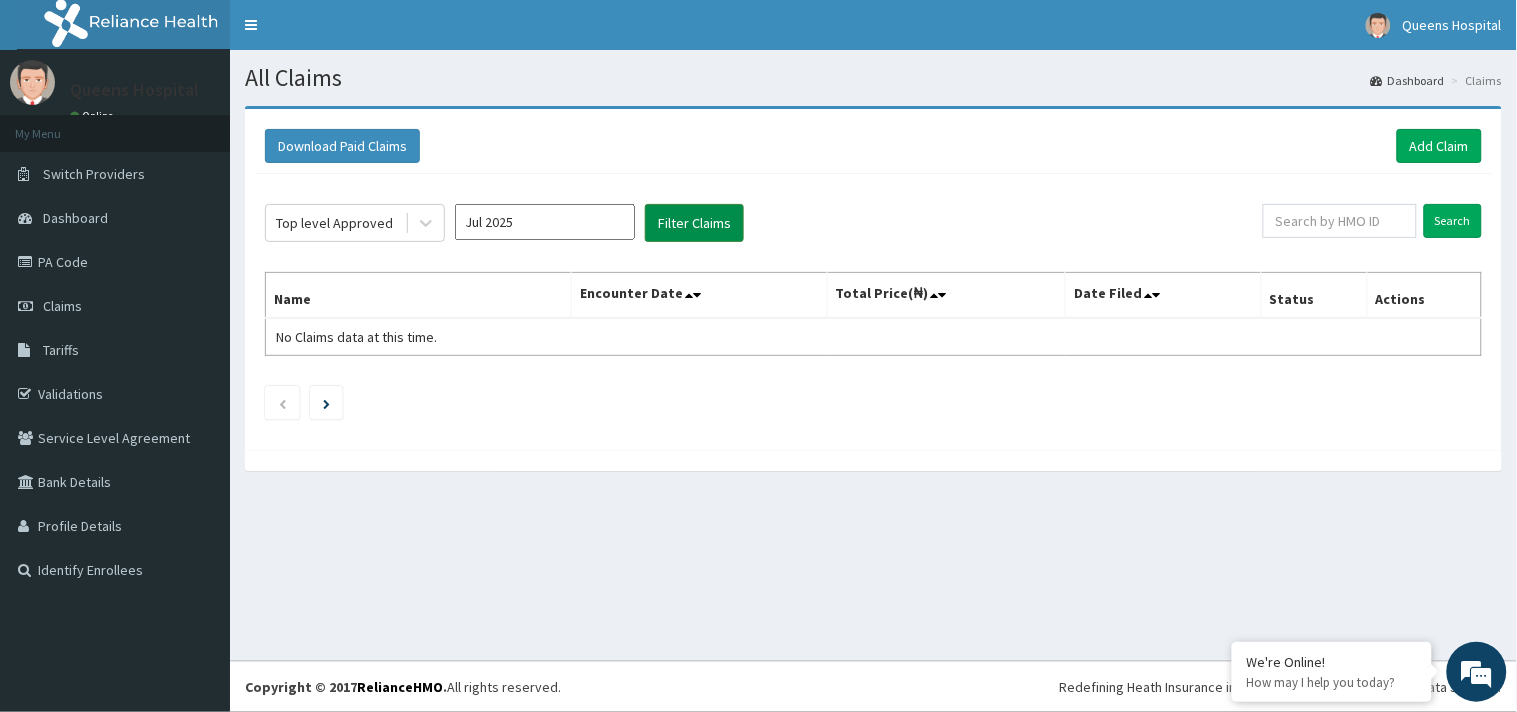 click on "Filter Claims" at bounding box center (694, 223) 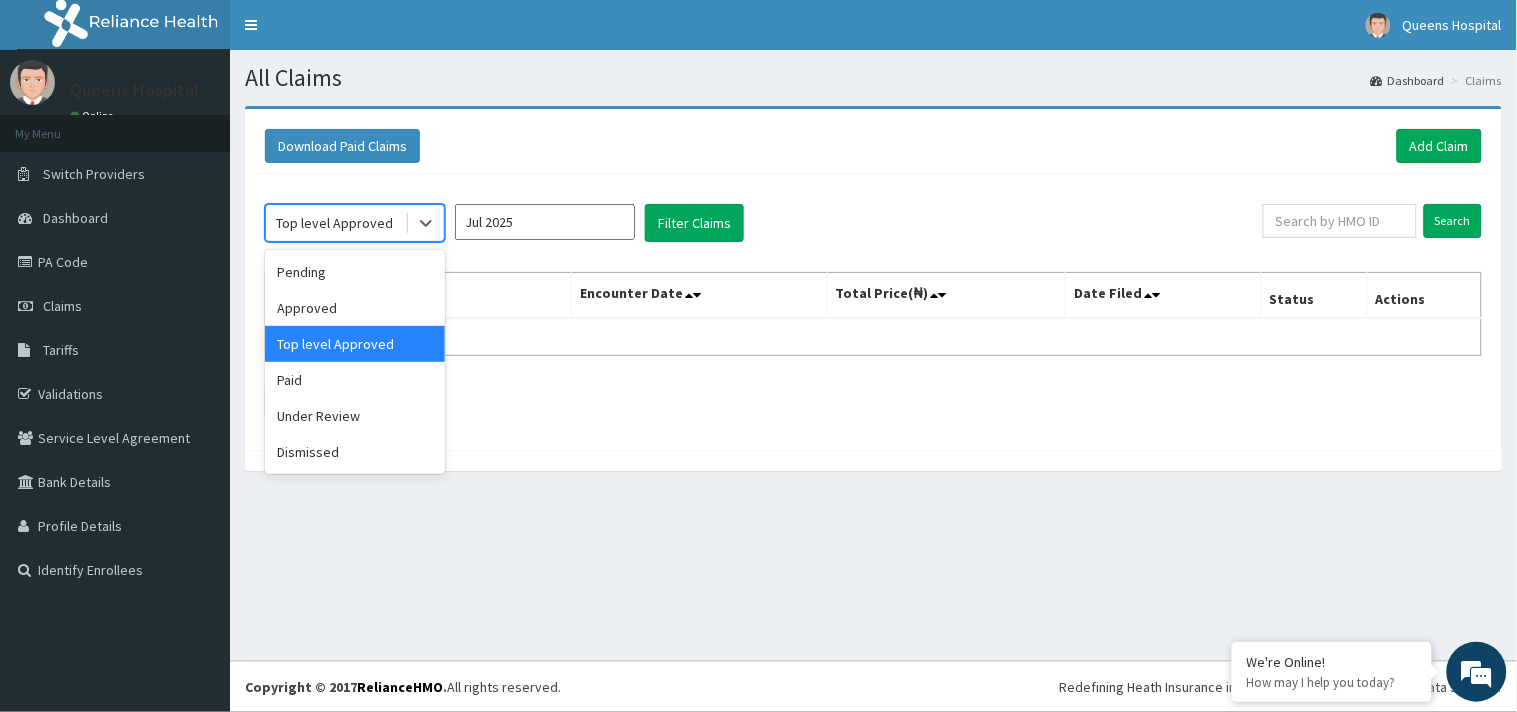 click on "Top level Approved" at bounding box center [334, 223] 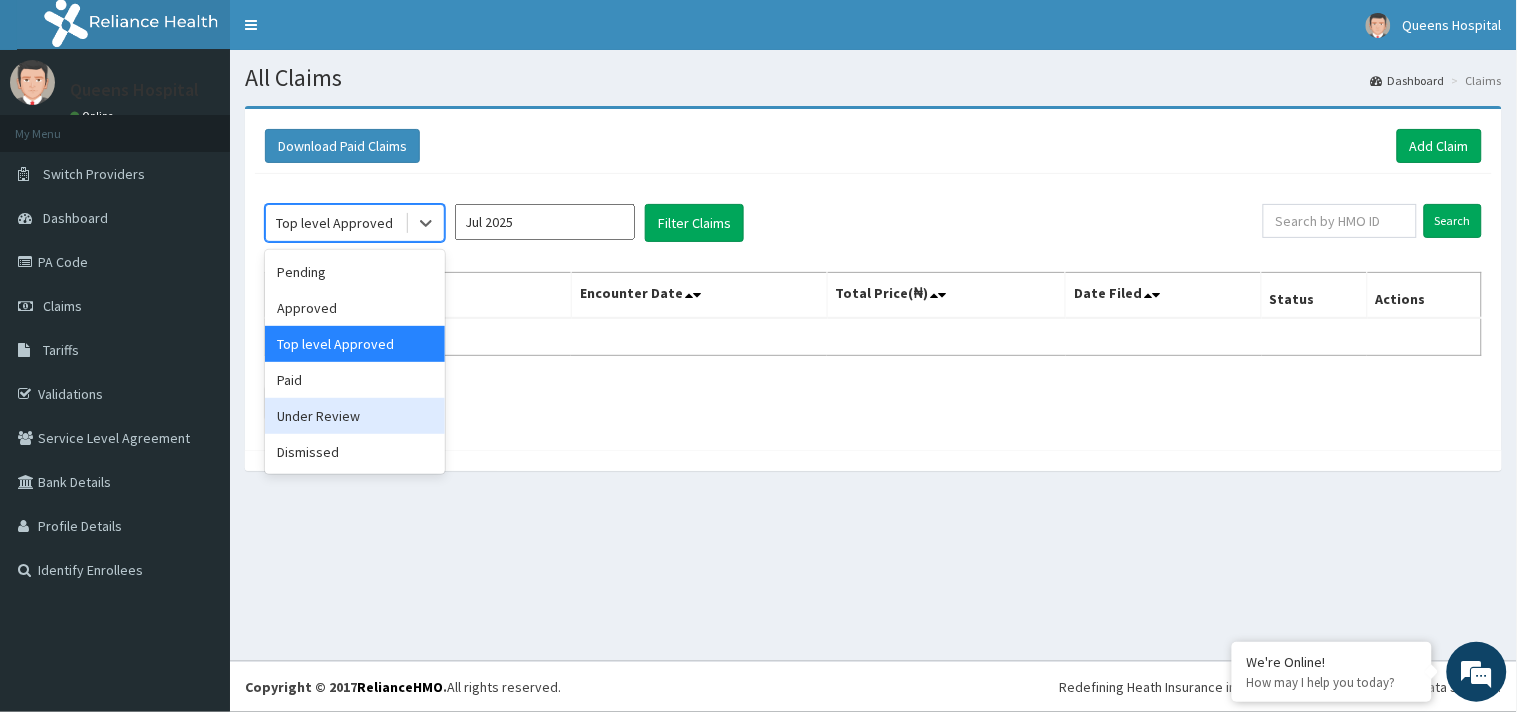click on "Under Review" at bounding box center [355, 416] 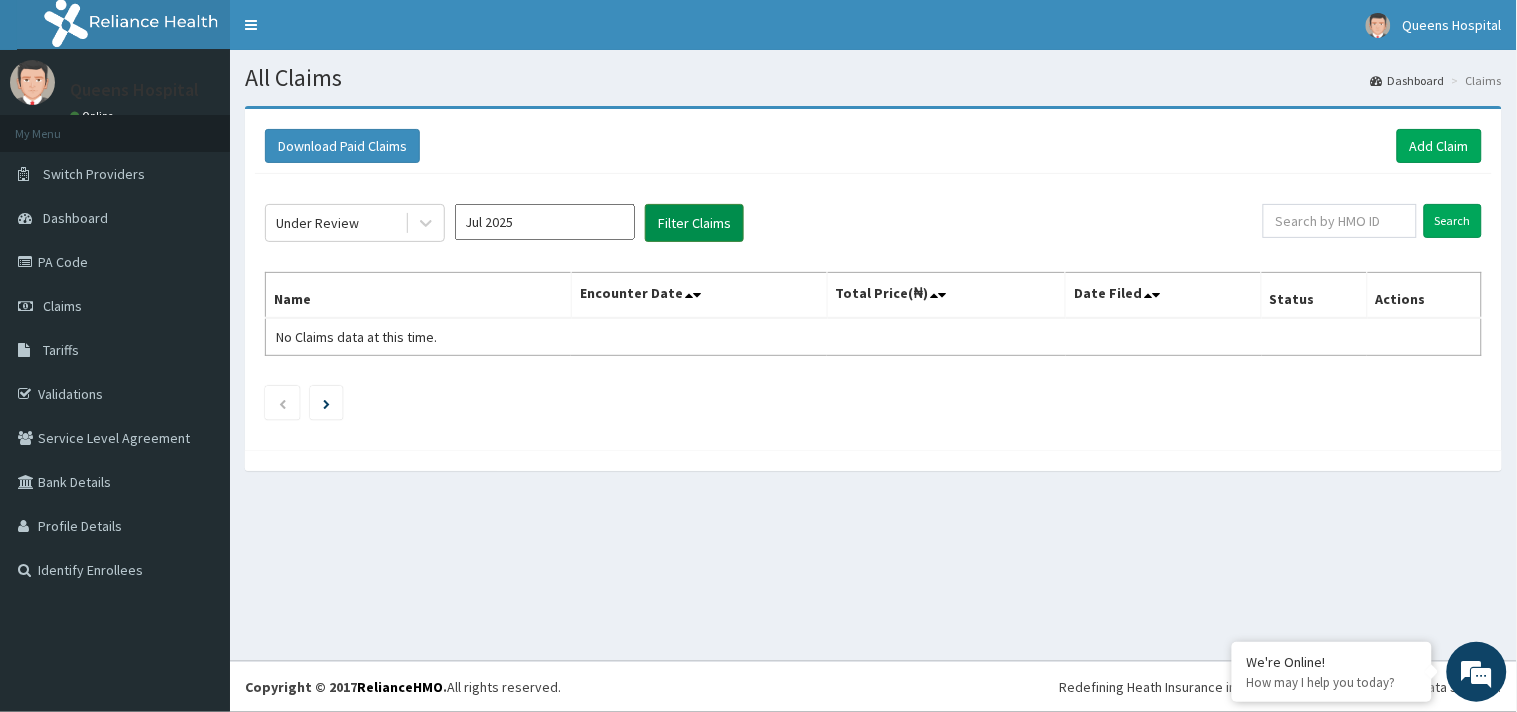 click on "Filter Claims" at bounding box center [694, 223] 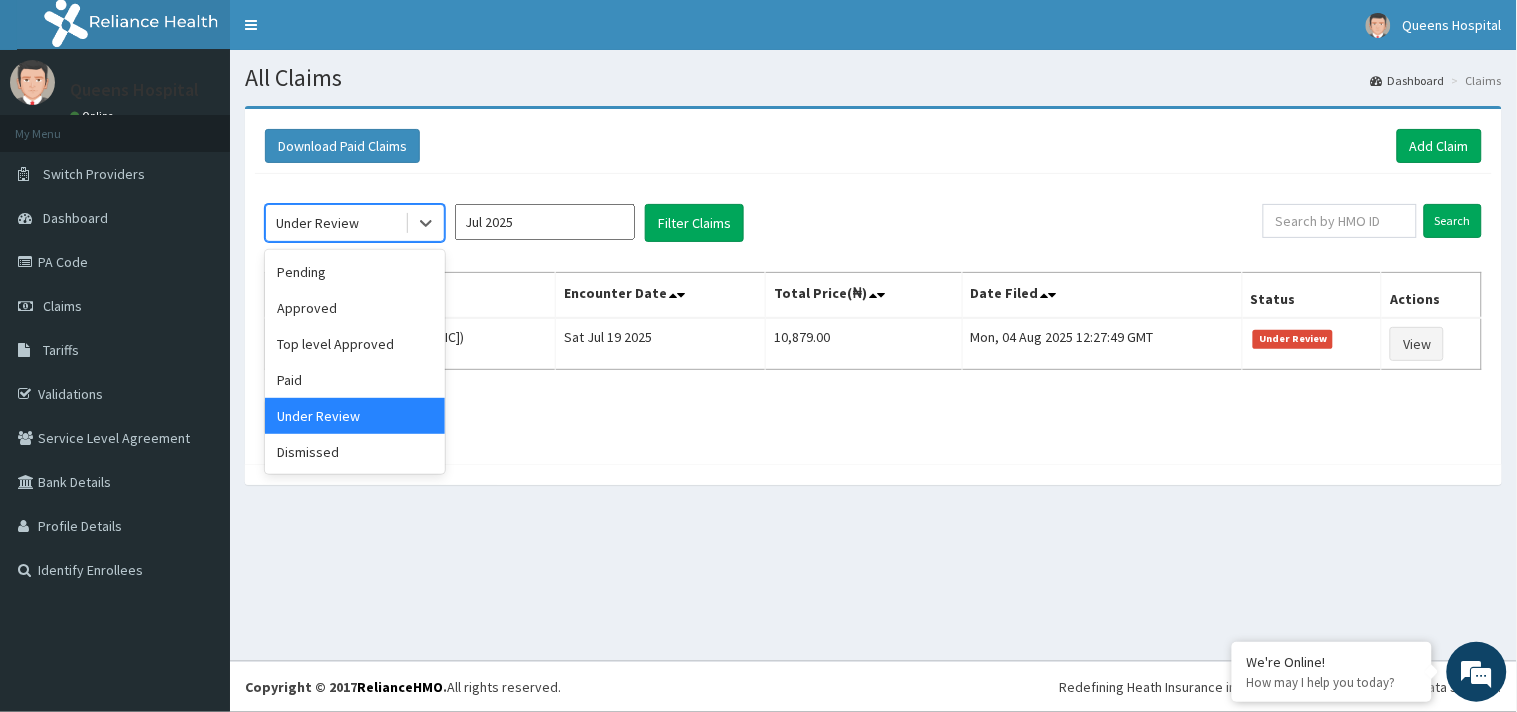 click on "Under Review" at bounding box center (317, 223) 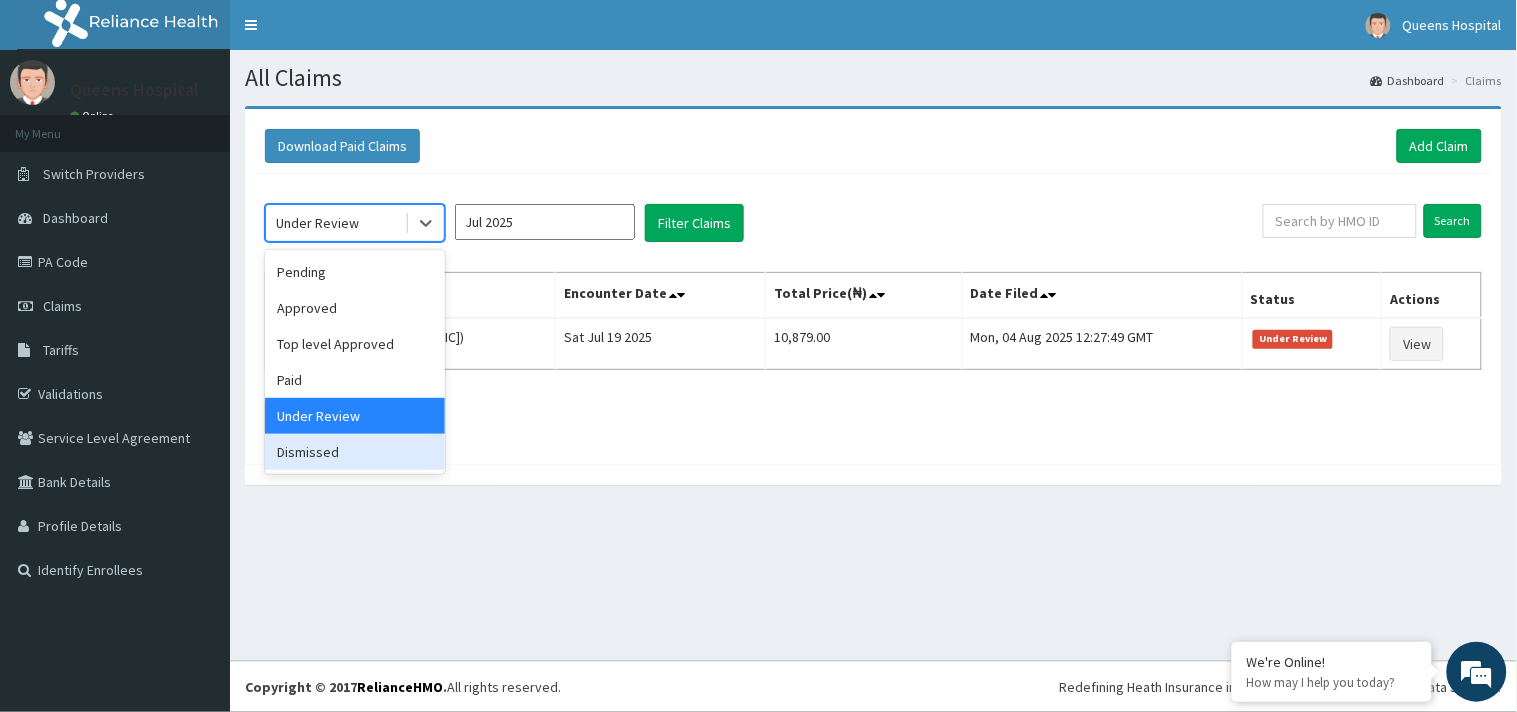 click on "Dismissed" at bounding box center (355, 452) 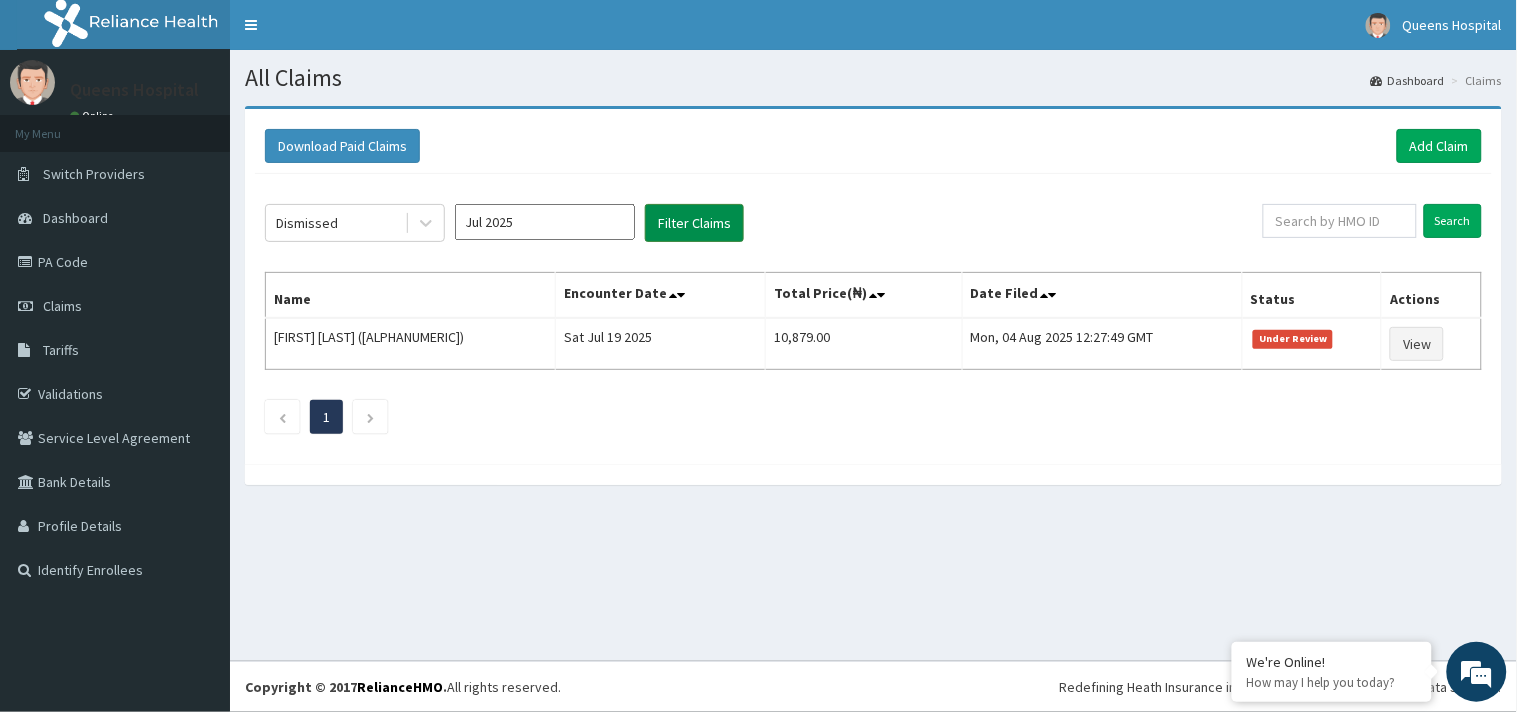 click on "Filter Claims" at bounding box center (694, 223) 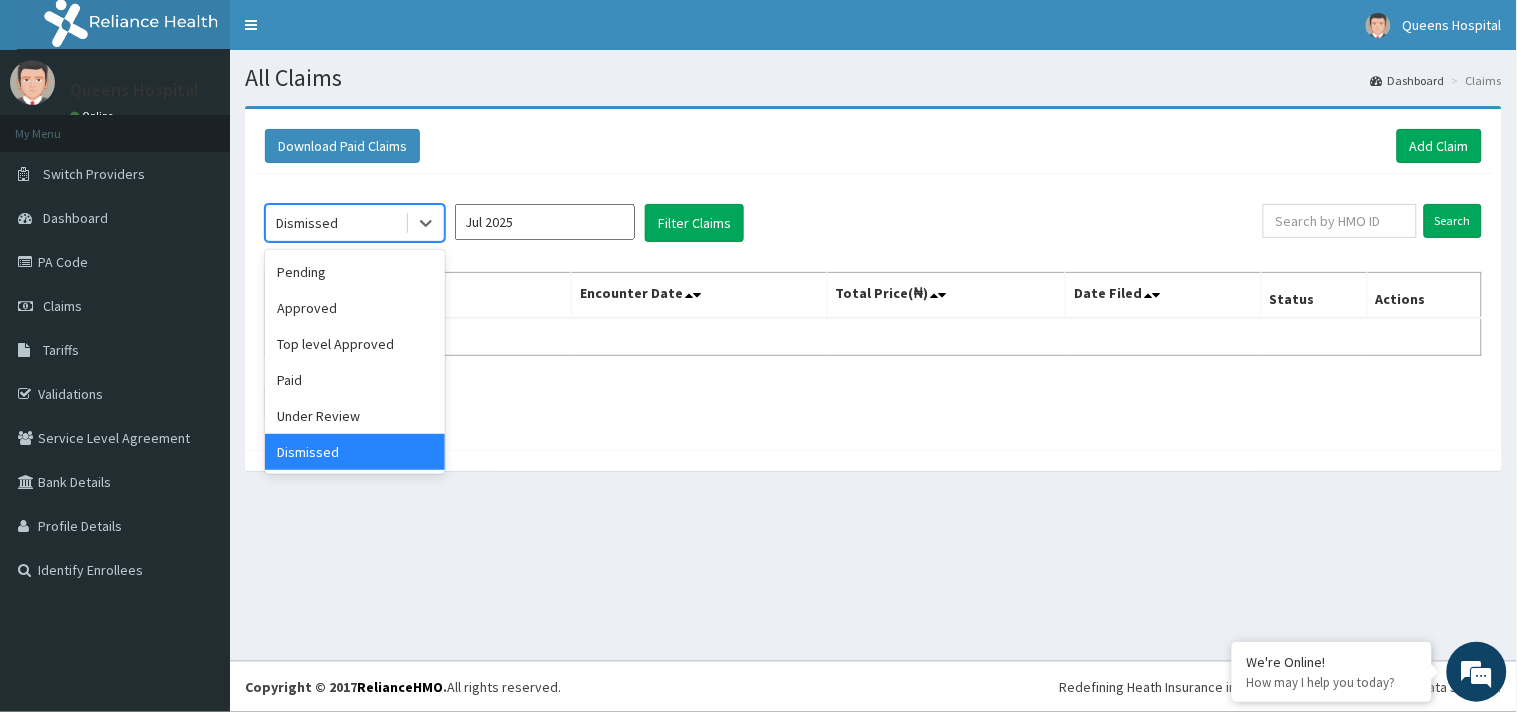 click on "Dismissed" at bounding box center (335, 223) 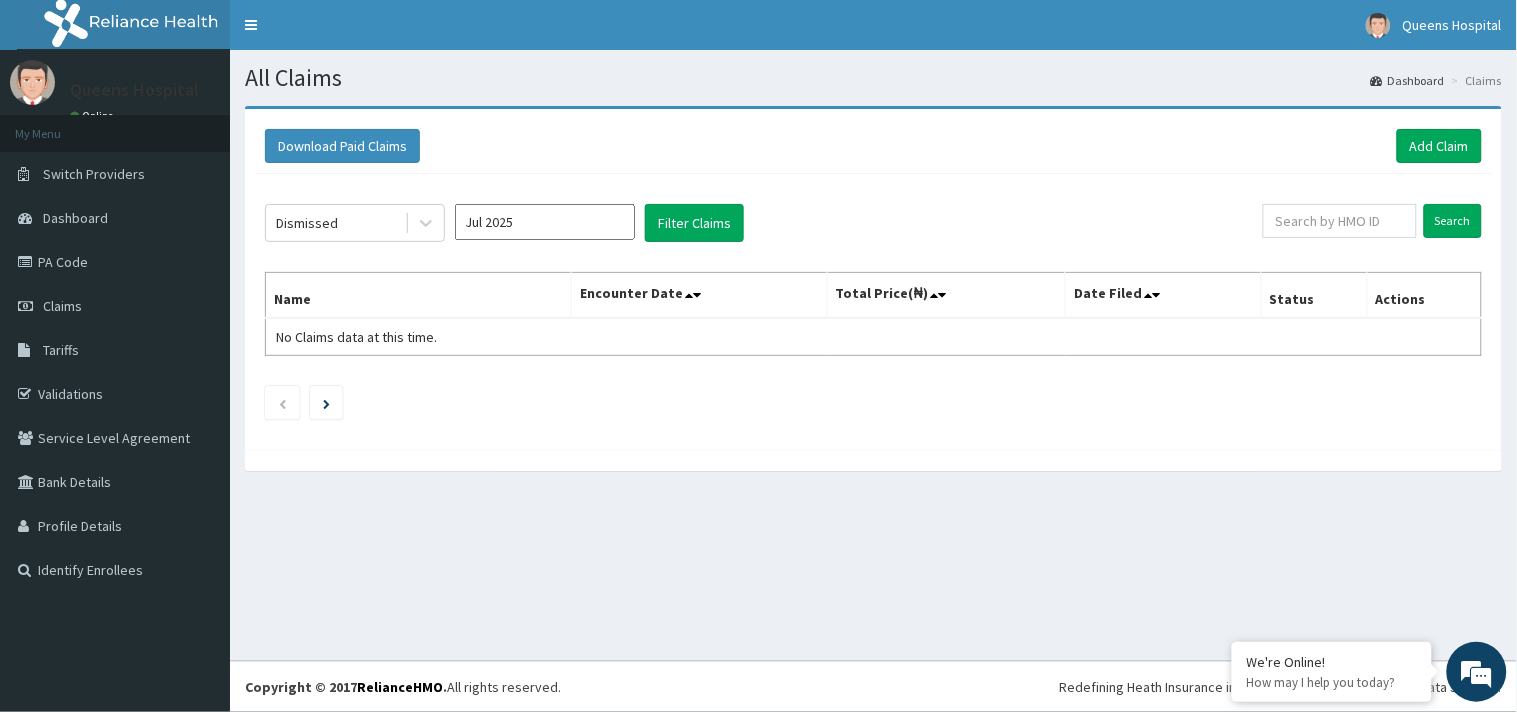 click on "Dismissed Jul 2025 Filter Claims Search Name Encounter Date Total Price(₦) Date Filed Status Actions No Claims data at this time." 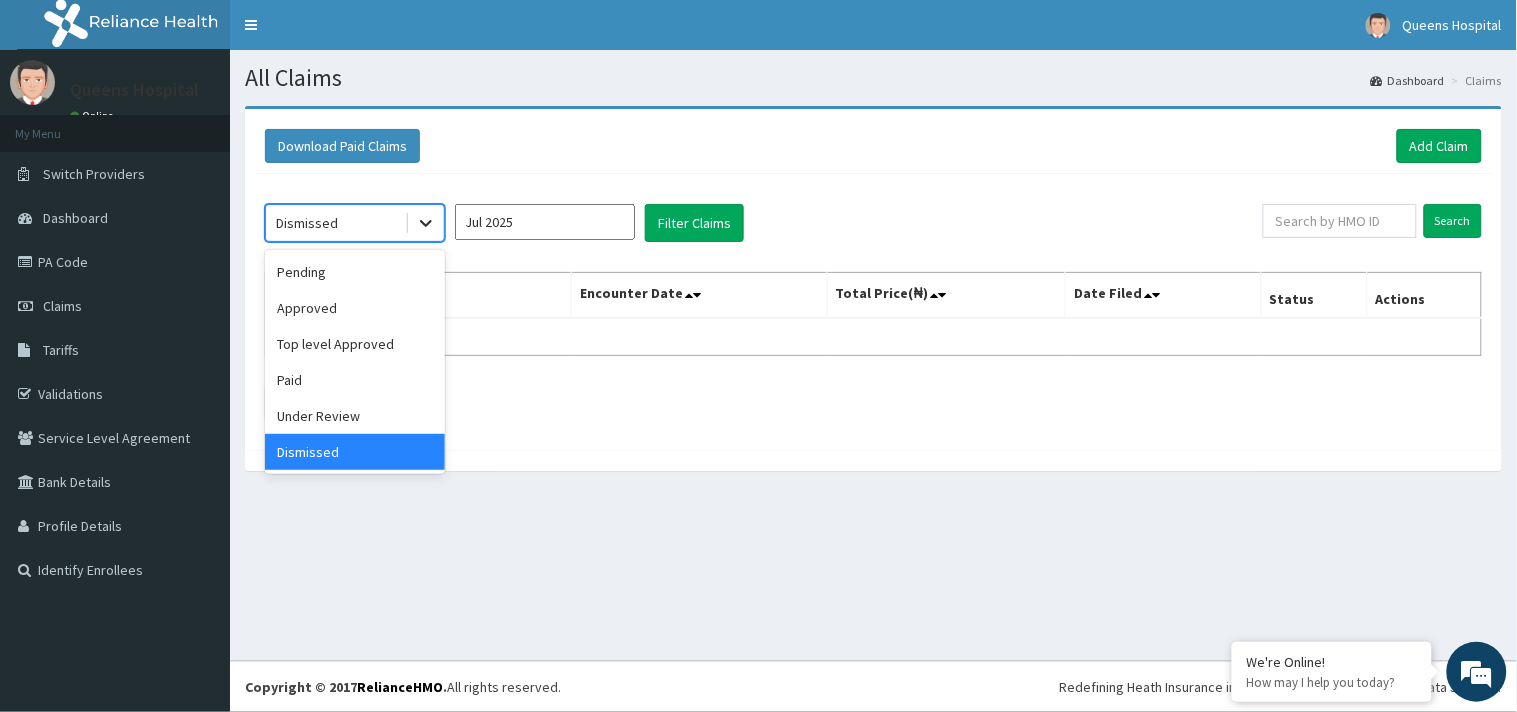 click at bounding box center (426, 223) 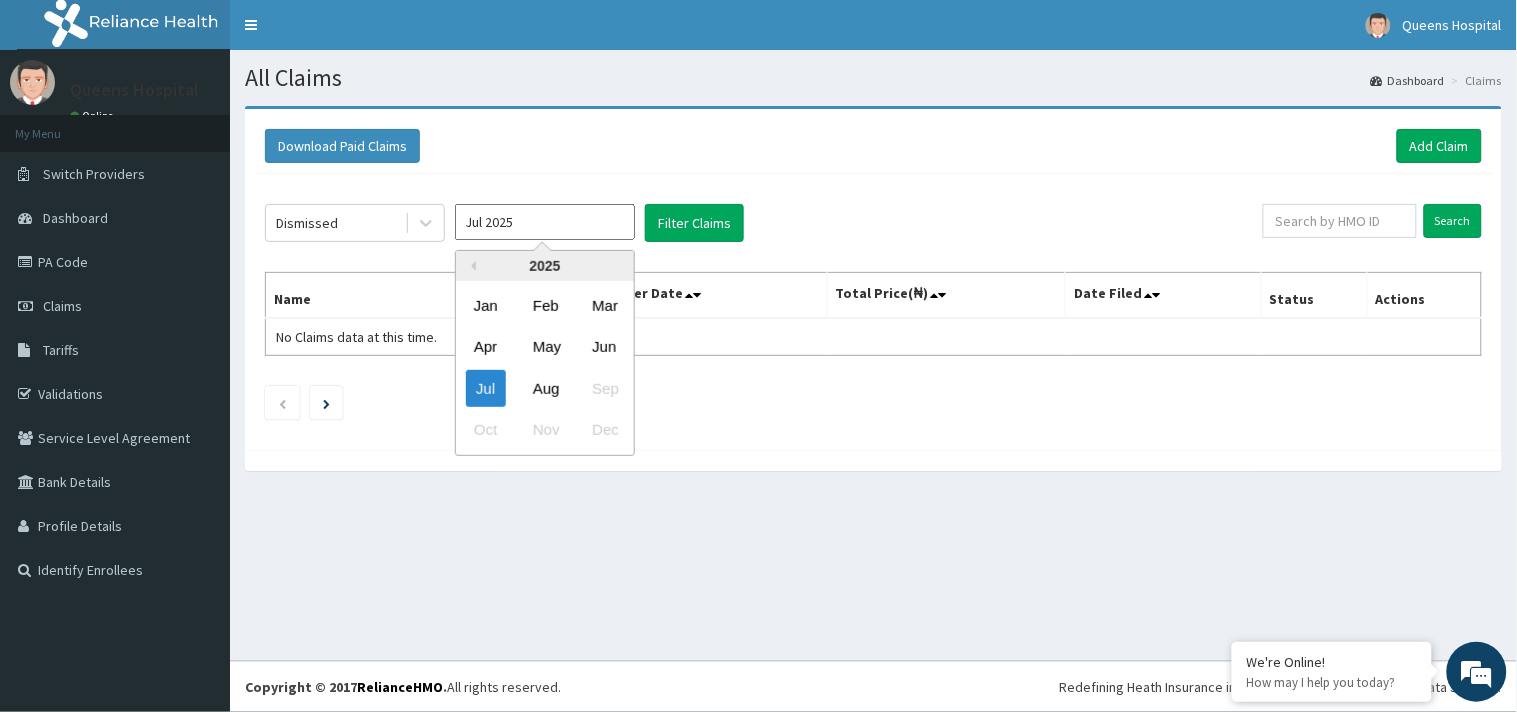 click on "Jul 2025" at bounding box center [545, 222] 